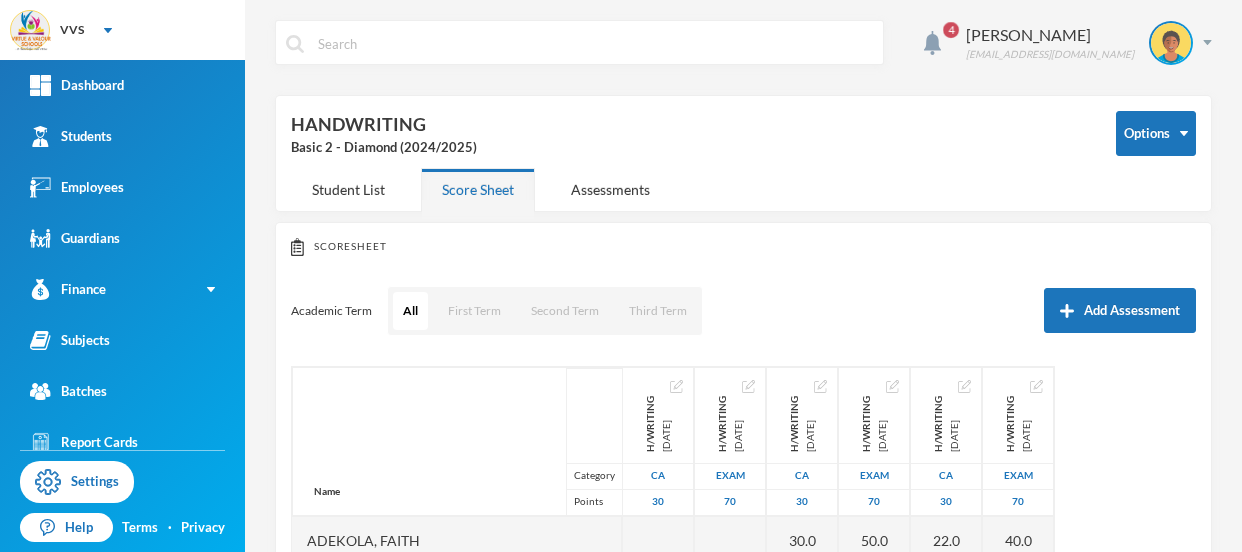scroll, scrollTop: 0, scrollLeft: 0, axis: both 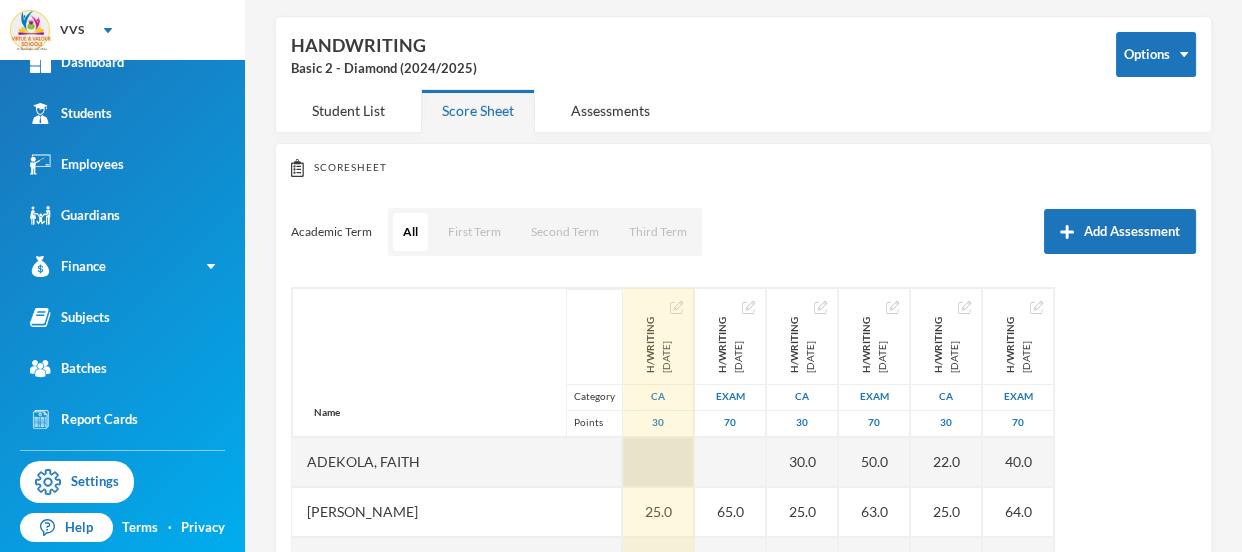 click at bounding box center (658, 462) 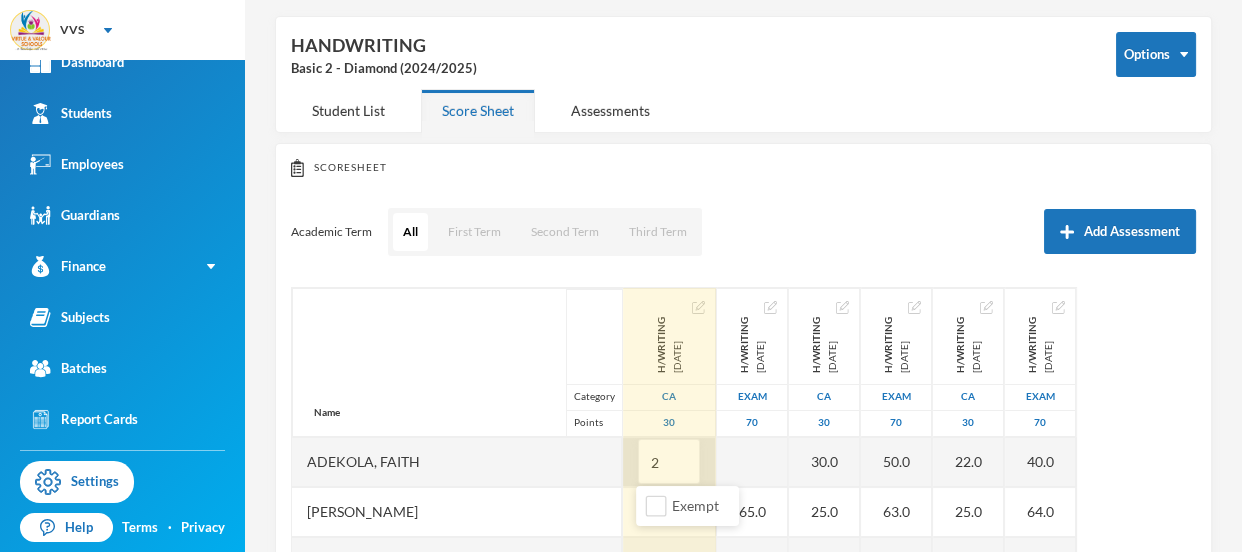 type on "22" 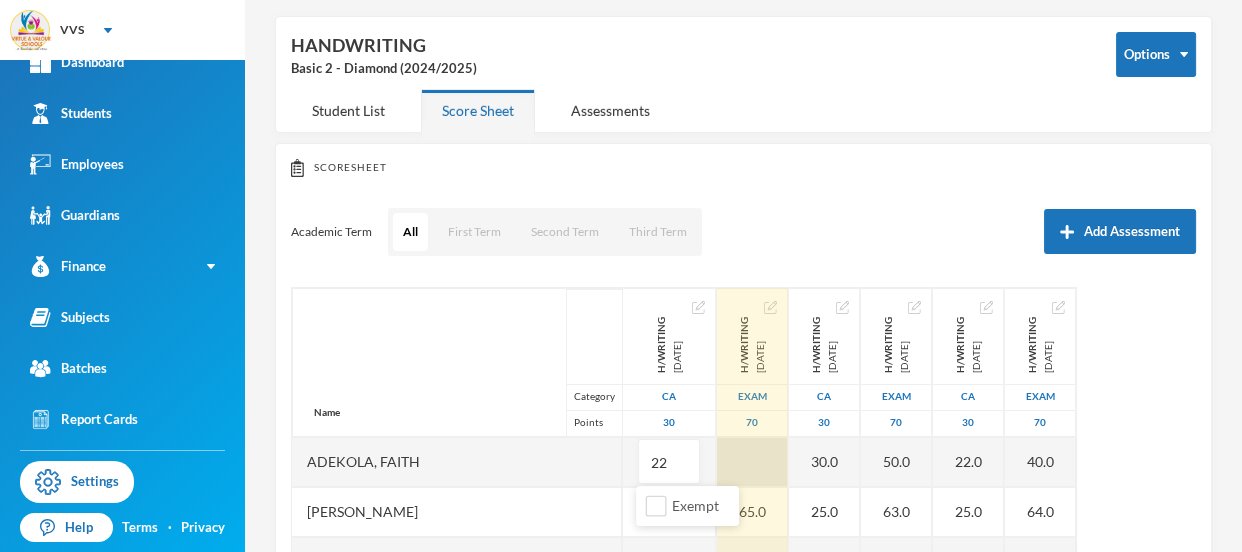 click at bounding box center [752, 462] 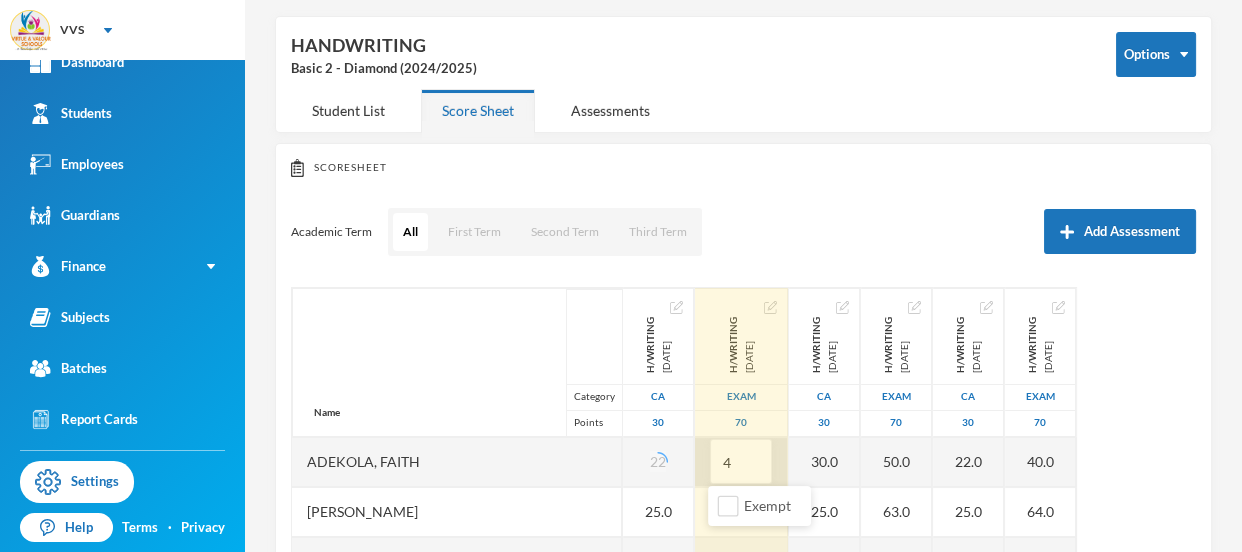 type on "40" 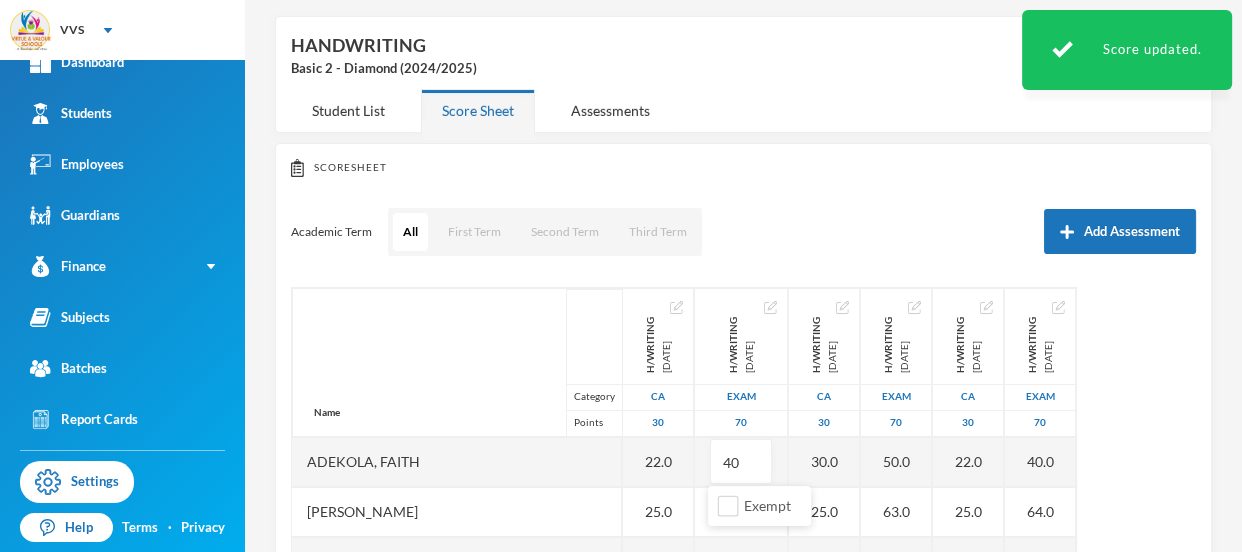 click on "Name   Category Points Adekola, Faith Ademola, Zainab Adeyemo, Olamiji Jeffrey Akeju, Harriet Anuoluwapo Akinniyi, Anuoluwapo Bamidele, Oluwafemi Mark Ewebiyi, Igbegaoluwa Temilade Oladetohun, Isaac Olajide, Iyiola Oloyede, Praise Samuel Oluwagbemiga, Israel Obaloluwa Owosowoye, Oluwarokanmi Prudence Sulaimon, Farid Ishola H/Writing 2024-11-30 CA 30 22.0 25.0 EX EX EX EX EX EX EX EX EX EX EX H/Writing 2024-11-30 Exam 70 40 65.0 EX EX EX EX EX EX EX EX EX EX EX H/WRITING 2025-02-21 CA 30 30.0 25.0 20.0 25.0 23.0 24.0 19.0 EX 22.0 20.0 20.0 19.0 10.0 H/WRITING 2025-03-19 Exam 70 50.0 63.0 50.0 65.0 55.0 60.0 50.0 EX 65.0 60.0 55.0 45.0 30.0 H/WRITING 2025-06-06 CA 30 22.0 25.0 22.0 25.0 22.0 23.0 22.0 22.0 25.0 20.0 23.0 23.0 10.0 H/WRITING 2025-07-07 Exam 70 40.0 64.0 60.0 60.0 55.0 63.0 40.0 58.0 62.0 58.0 50.0 55.0 35.0" at bounding box center [743, 537] 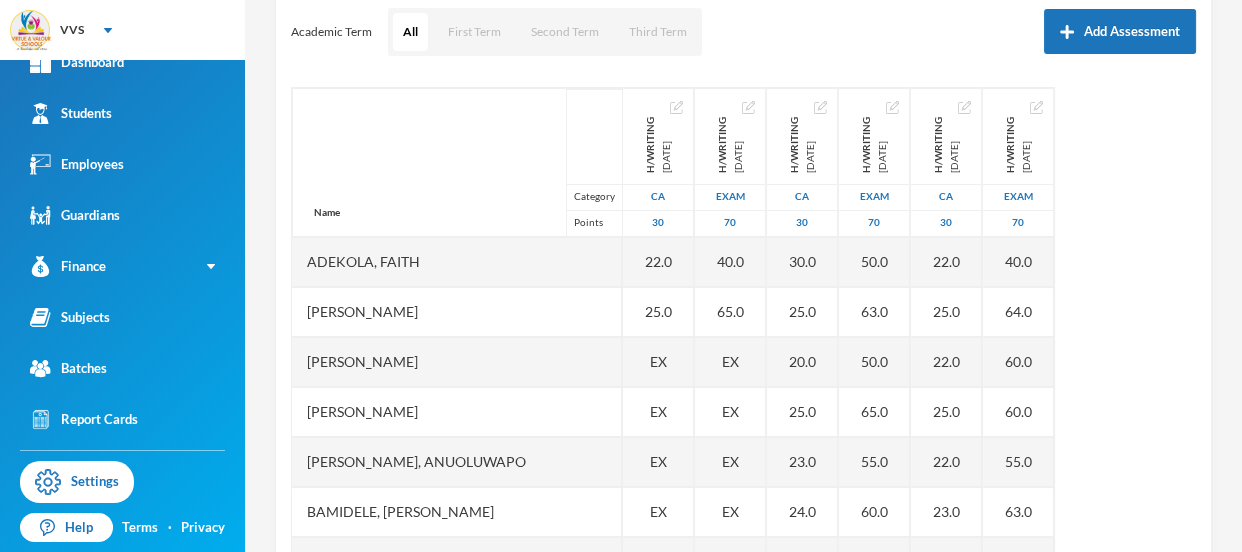 scroll, scrollTop: 300, scrollLeft: 0, axis: vertical 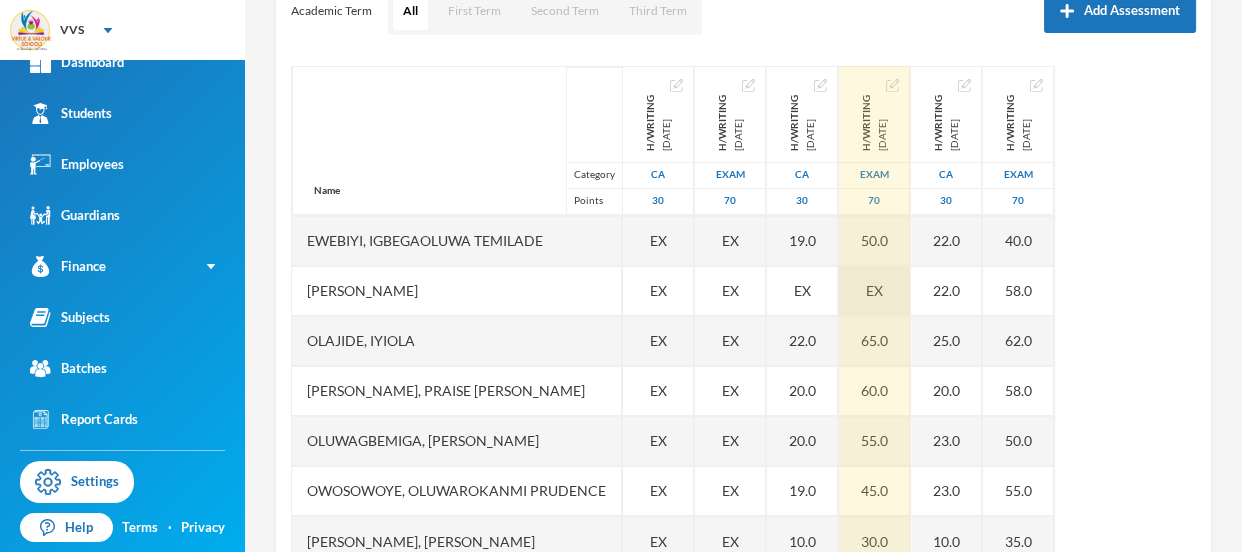 click on "EX" at bounding box center [874, 290] 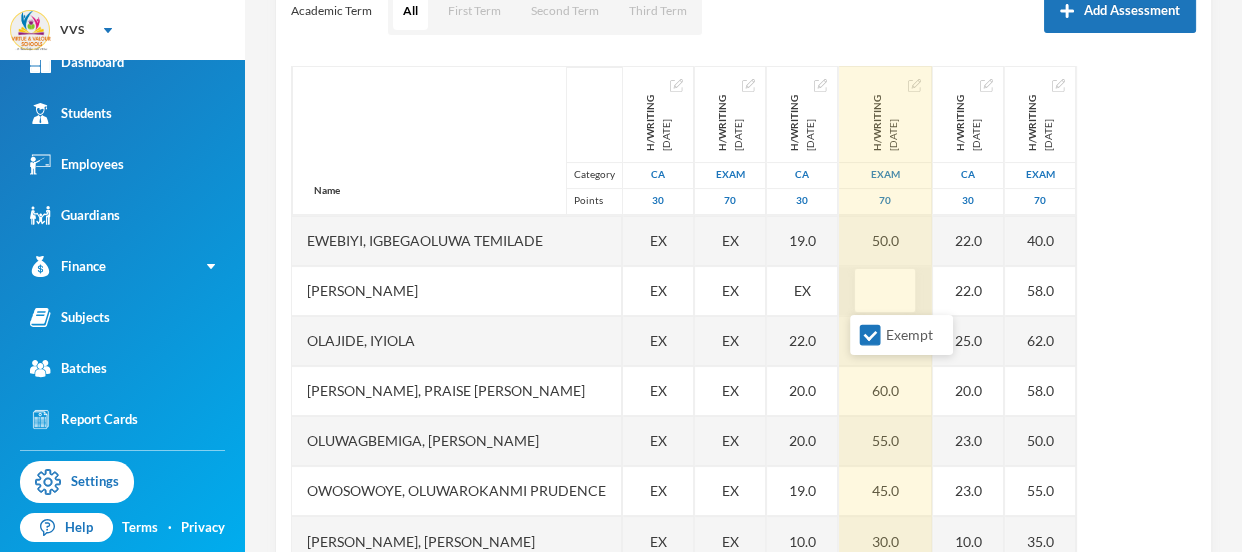 click on "Name   Category Points Adekola, Faith Ademola, Zainab Adeyemo, Olamiji Jeffrey Akeju, Harriet Anuoluwapo Akinniyi, Anuoluwapo Bamidele, Oluwafemi Mark Ewebiyi, Igbegaoluwa Temilade Oladetohun, Isaac Olajide, Iyiola Oloyede, Praise Samuel Oluwagbemiga, Israel Obaloluwa Owosowoye, Oluwarokanmi Prudence Sulaimon, Farid Ishola H/Writing 2024-11-30 CA 30 22.0 25.0 EX EX EX EX EX EX EX EX EX EX EX H/Writing 2024-11-30 Exam 70 40.0 65.0 EX EX EX EX EX EX EX EX EX EX EX H/WRITING 2025-02-21 CA 30 30.0 25.0 20.0 25.0 23.0 24.0 19.0 EX 22.0 20.0 20.0 19.0 10.0 H/WRITING 2025-03-19 Exam 70 50.0 63.0 50.0 65.0 55.0 60.0 50.0 65.0 60.0 55.0 45.0 30.0 H/WRITING 2025-06-06 CA 30 22.0 25.0 22.0 25.0 22.0 23.0 22.0 22.0 25.0 20.0 23.0 23.0 10.0 H/WRITING 2025-07-07 Exam 70 40.0 64.0 60.0 60.0 55.0 63.0 40.0 58.0 62.0 58.0 50.0 55.0 35.0" at bounding box center [743, 316] 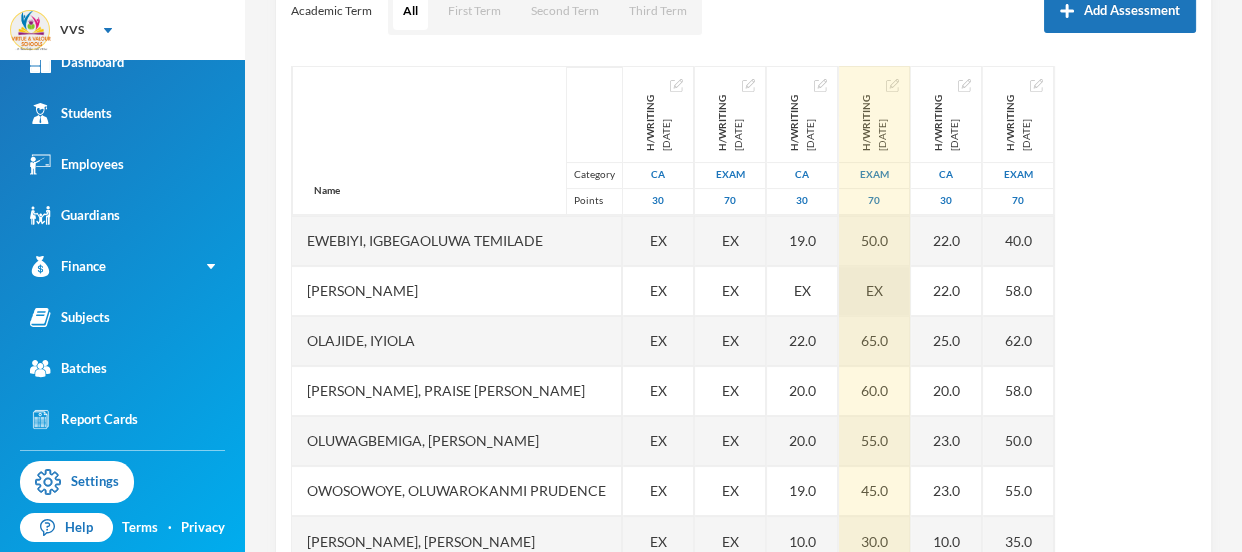 scroll, scrollTop: 359, scrollLeft: 0, axis: vertical 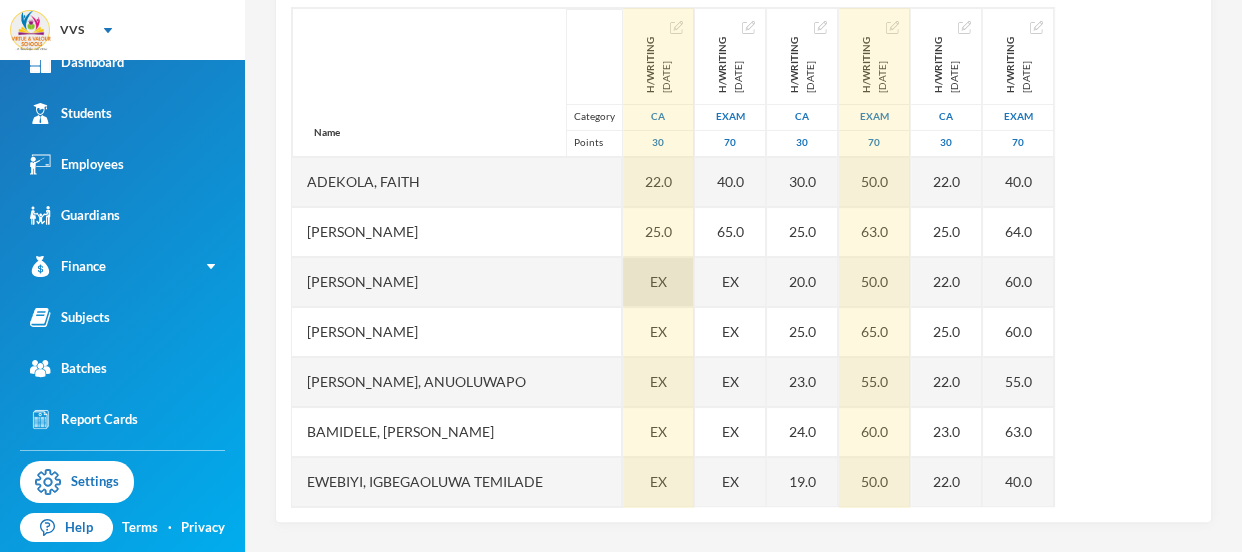 click on "EX" at bounding box center (658, 282) 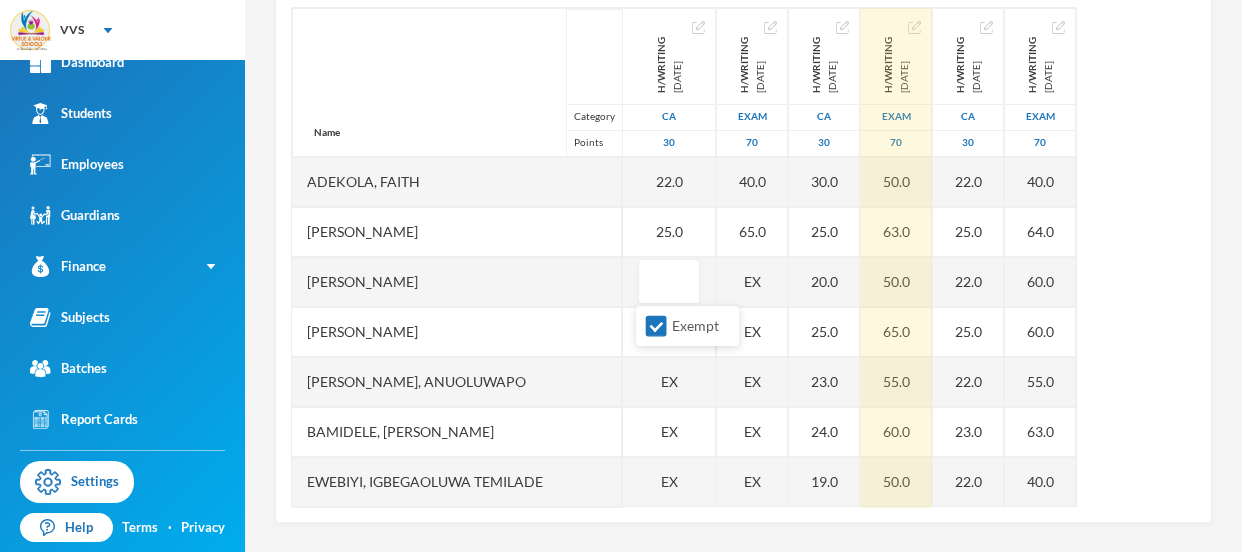 click on "Name   Category Points Adekola, Faith Ademola, Zainab Adeyemo, Olamiji Jeffrey Akeju, Harriet Anuoluwapo Akinniyi, Anuoluwapo Bamidele, Oluwafemi Mark Ewebiyi, Igbegaoluwa Temilade Oladetohun, Isaac Olajide, Iyiola Oloyede, Praise Samuel Oluwagbemiga, Israel Obaloluwa Owosowoye, Oluwarokanmi Prudence Sulaimon, Farid Ishola H/Writing 2024-11-30 CA 30 22.0 25.0 EX EX EX EX EX EX EX EX EX EX H/Writing 2024-11-30 Exam 70 40.0 65.0 EX EX EX EX EX EX EX EX EX EX EX H/WRITING 2025-02-21 CA 30 30.0 25.0 20.0 25.0 23.0 24.0 19.0 EX 22.0 20.0 20.0 19.0 10.0 H/WRITING 2025-03-19 Exam 70 50.0 63.0 50.0 65.0 55.0 60.0 50.0 EX 65.0 60.0 55.0 45.0 30.0 H/WRITING 2025-06-06 CA 30 22.0 25.0 22.0 25.0 22.0 23.0 22.0 22.0 25.0 20.0 23.0 23.0 10.0 H/WRITING 2025-07-07 Exam 70 40.0 64.0 60.0 60.0 55.0 63.0 40.0 58.0 62.0 58.0 50.0 55.0 35.0" at bounding box center [743, 257] 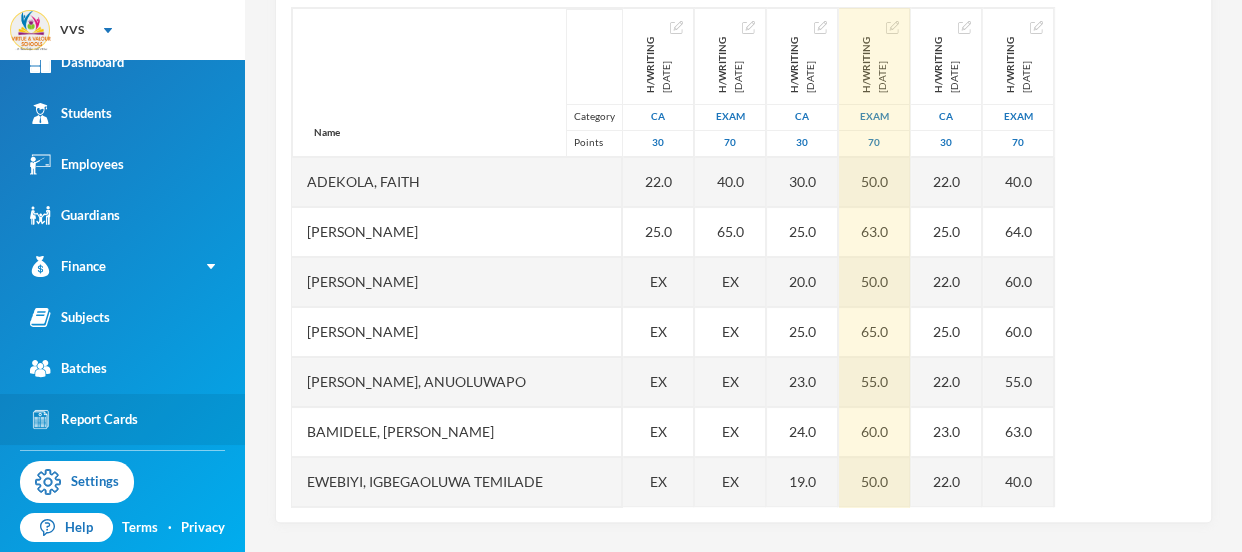 click on "Report Cards" at bounding box center [84, 419] 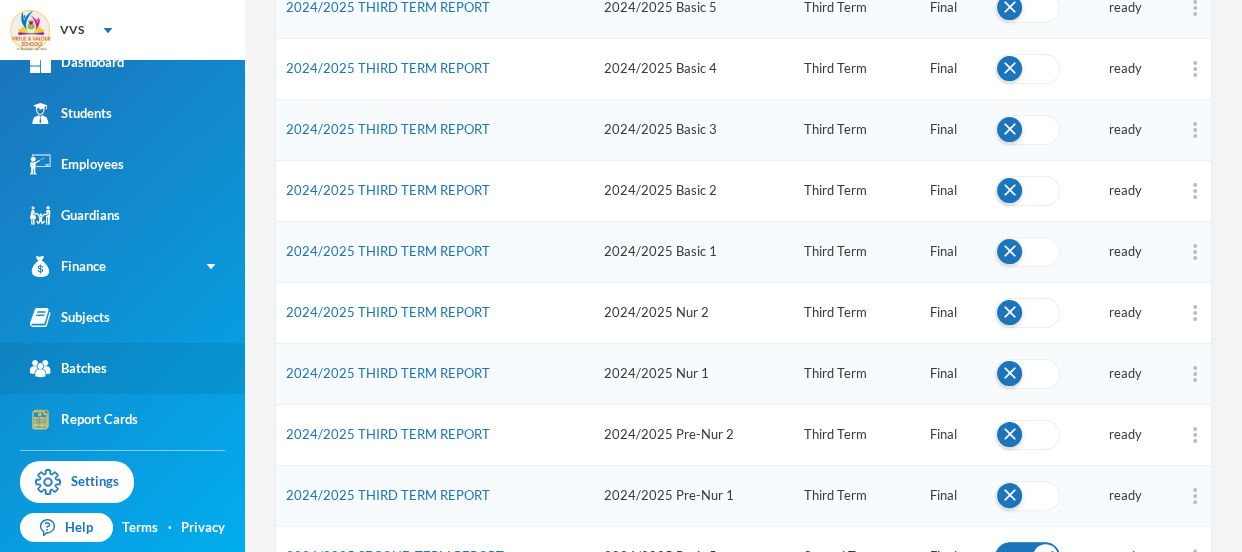 click on "Batches" at bounding box center (68, 368) 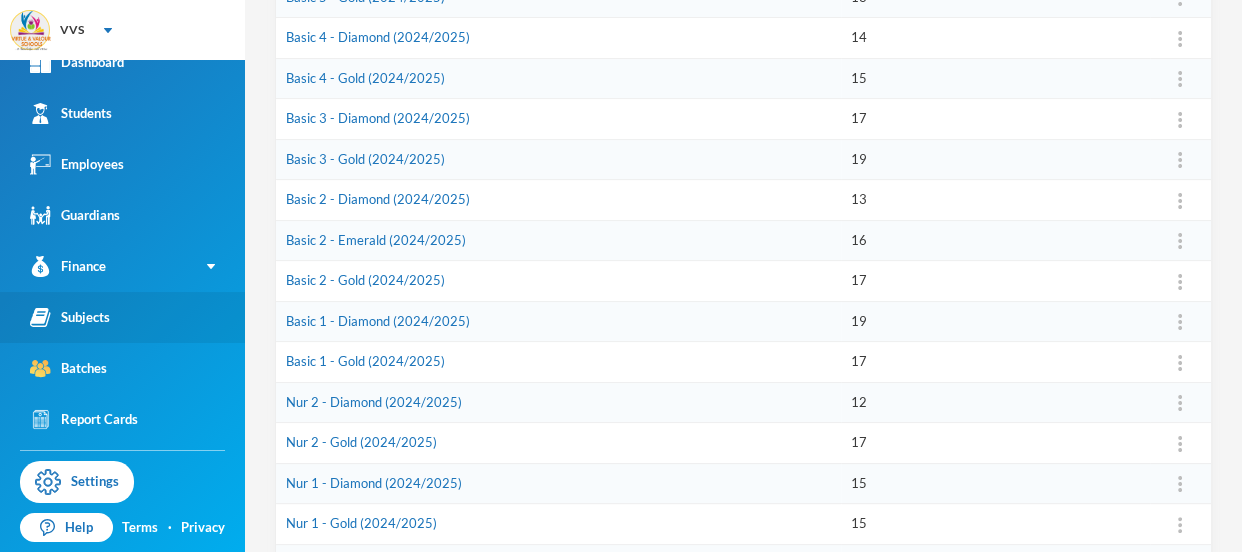 click on "Subjects" at bounding box center (70, 317) 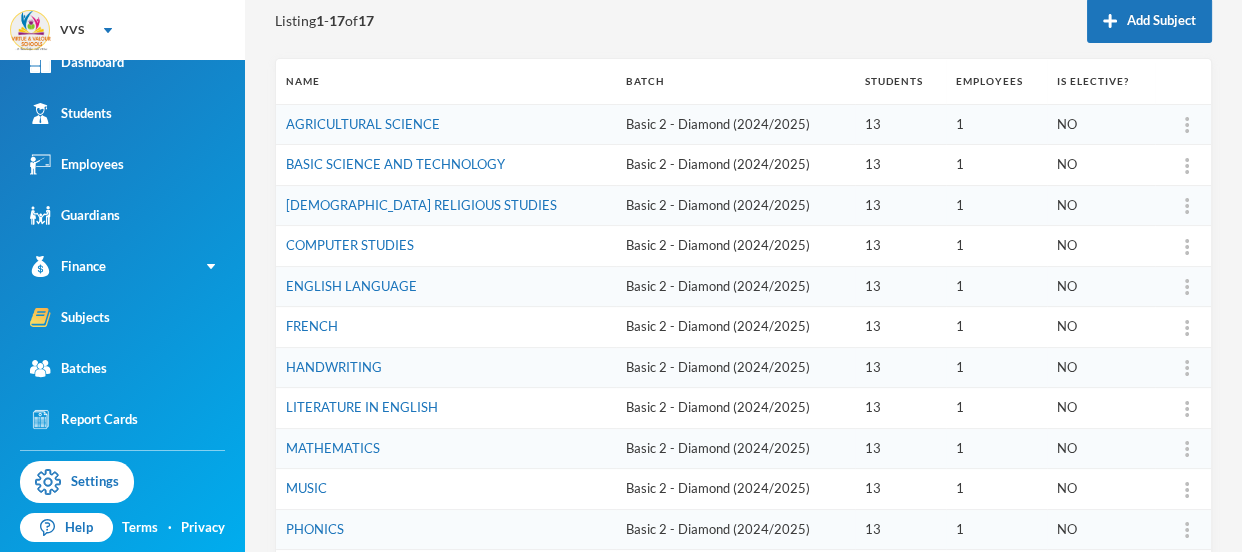 scroll, scrollTop: 112, scrollLeft: 0, axis: vertical 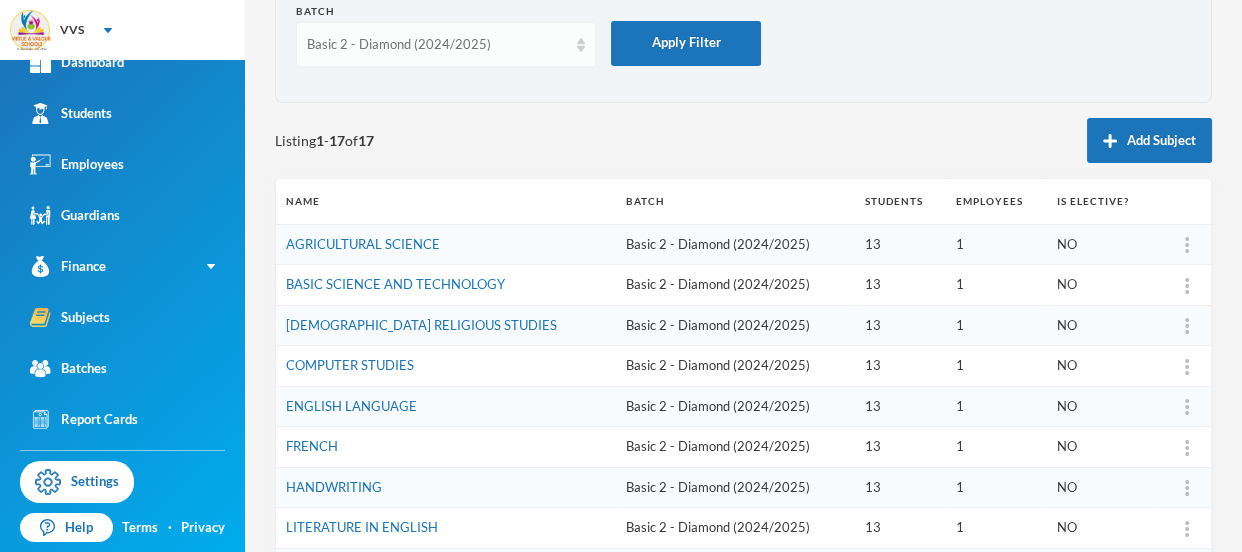 click on "Basic 2 - Diamond (2024/2025)" at bounding box center (437, 45) 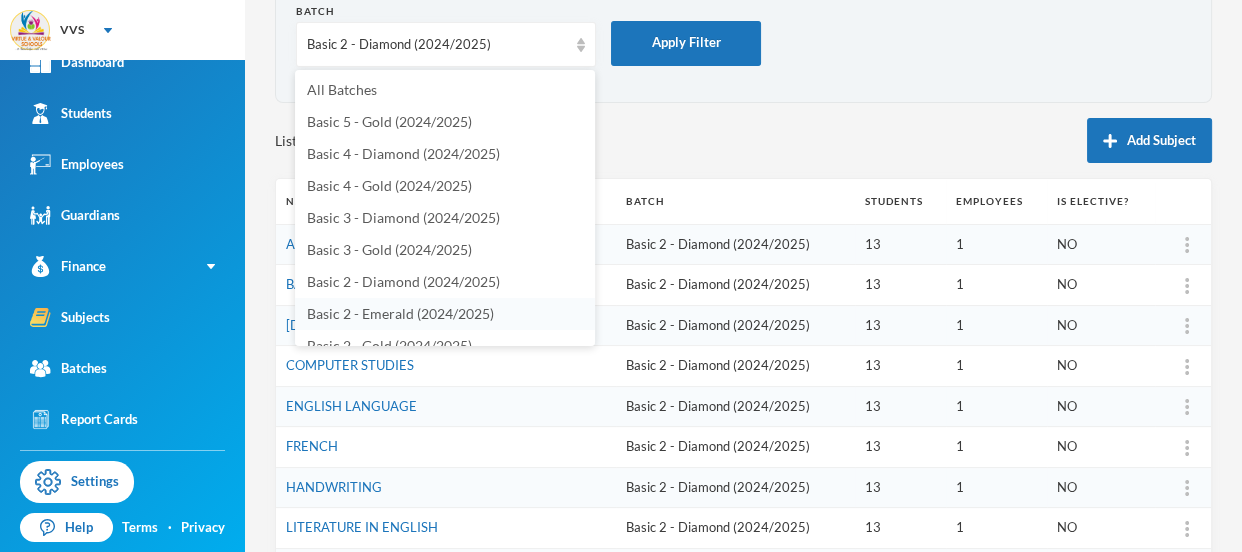 click on "Basic 2 - Emerald (2024/2025)" at bounding box center [400, 313] 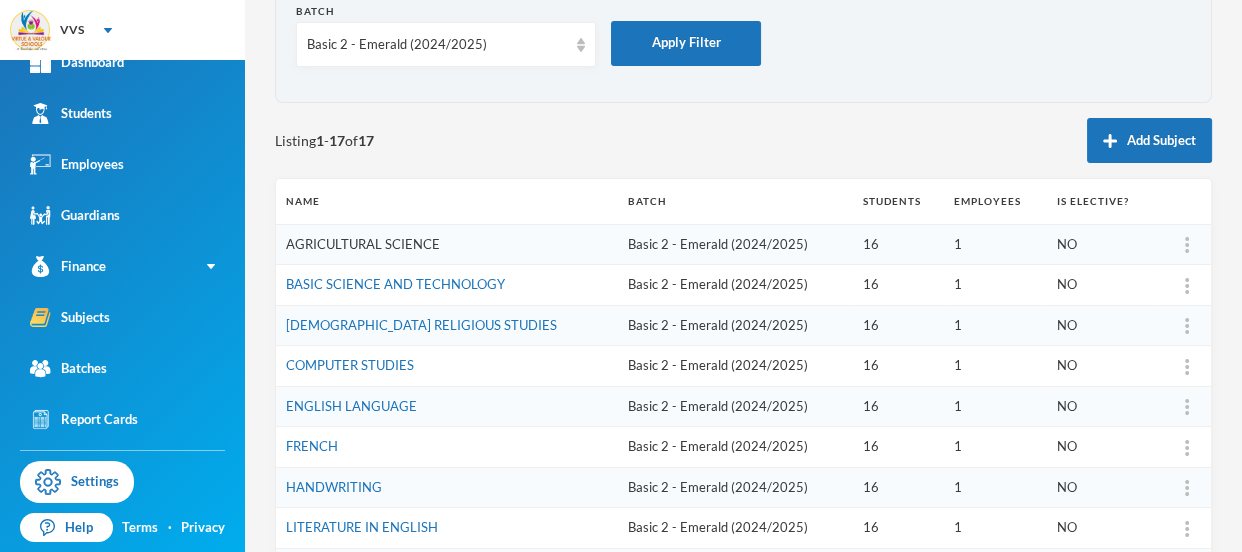 click on "AGRICULTURAL SCIENCE" at bounding box center (363, 244) 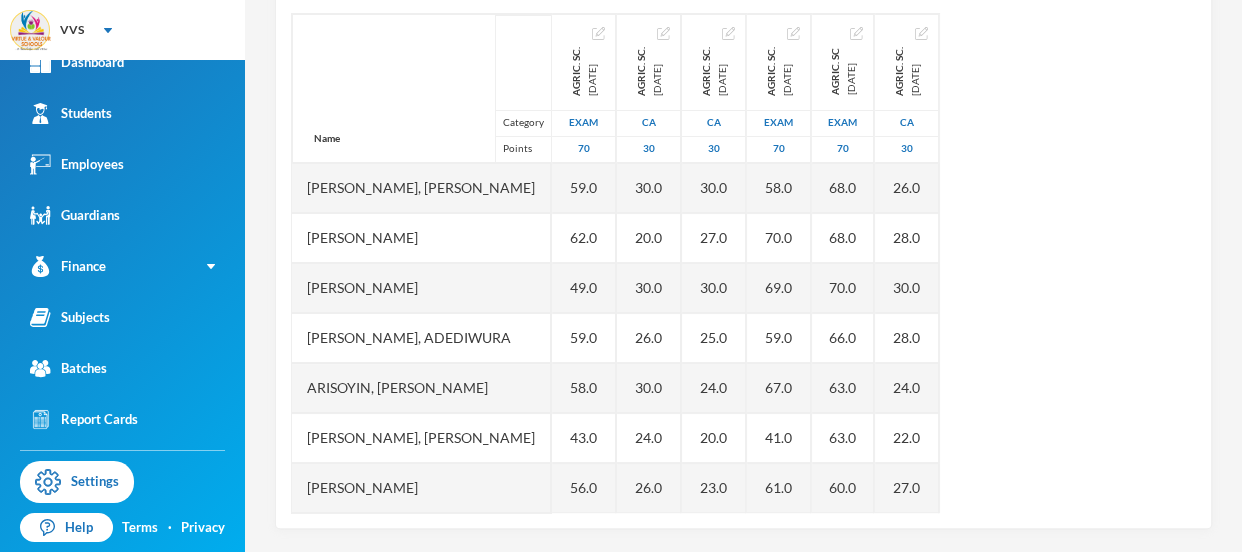 scroll, scrollTop: 359, scrollLeft: 0, axis: vertical 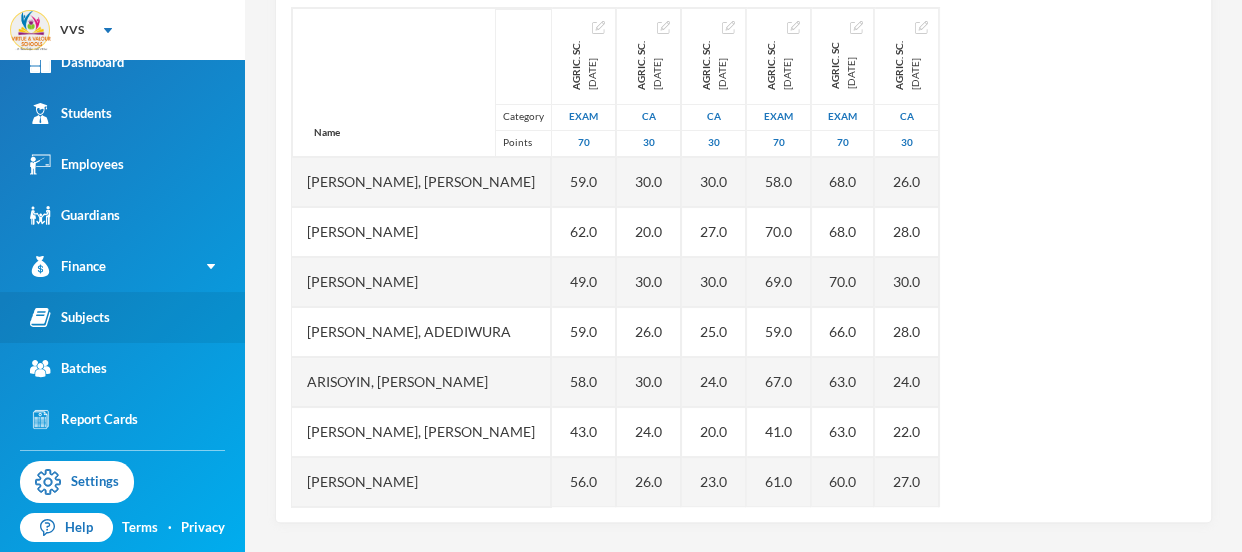 click on "Subjects" at bounding box center (70, 317) 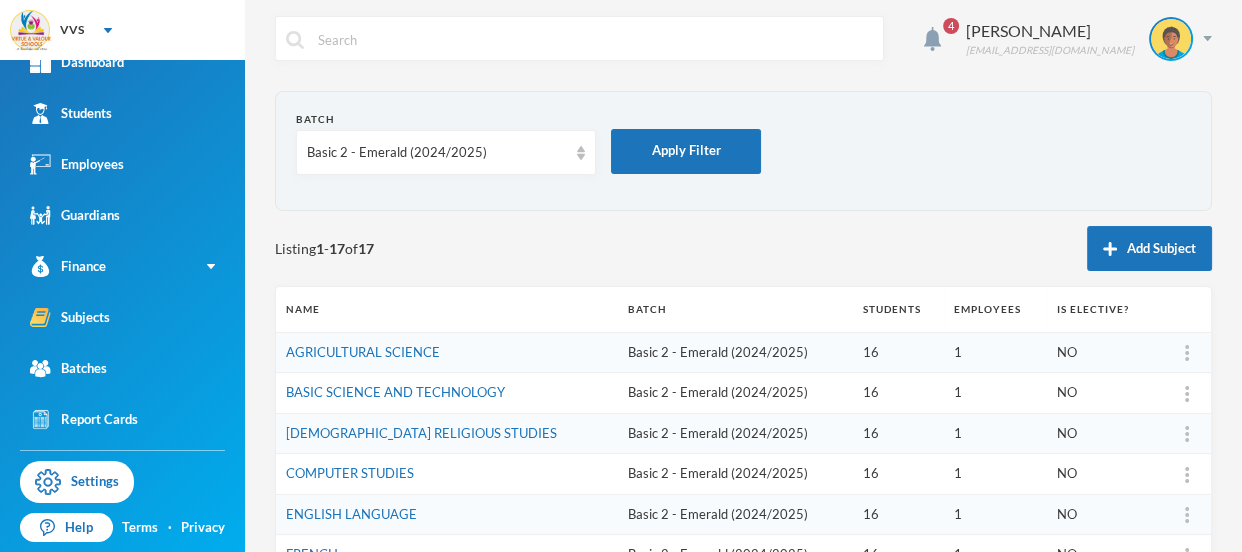 scroll, scrollTop: 1, scrollLeft: 0, axis: vertical 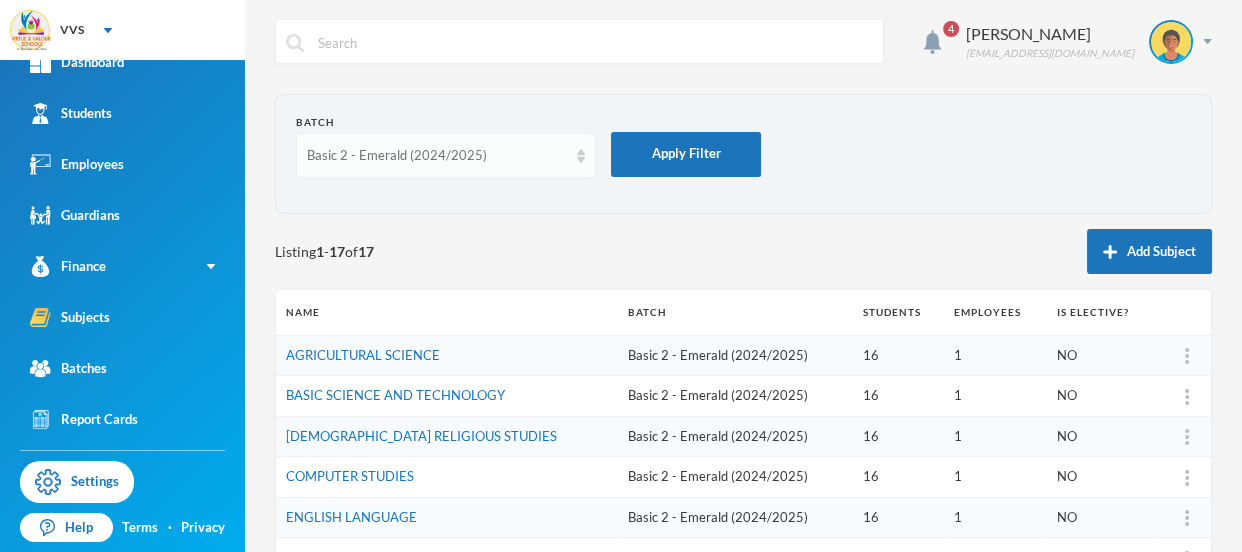 click on "Basic 2 - Emerald (2024/2025)" at bounding box center (437, 156) 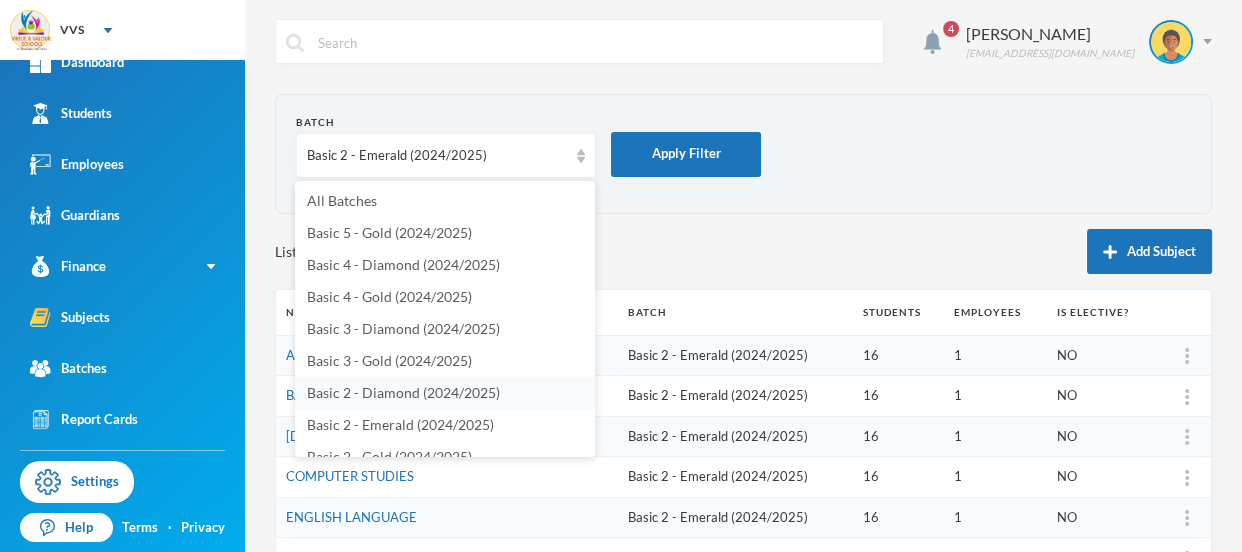 click on "Basic 2 - Diamond (2024/2025)" at bounding box center [403, 392] 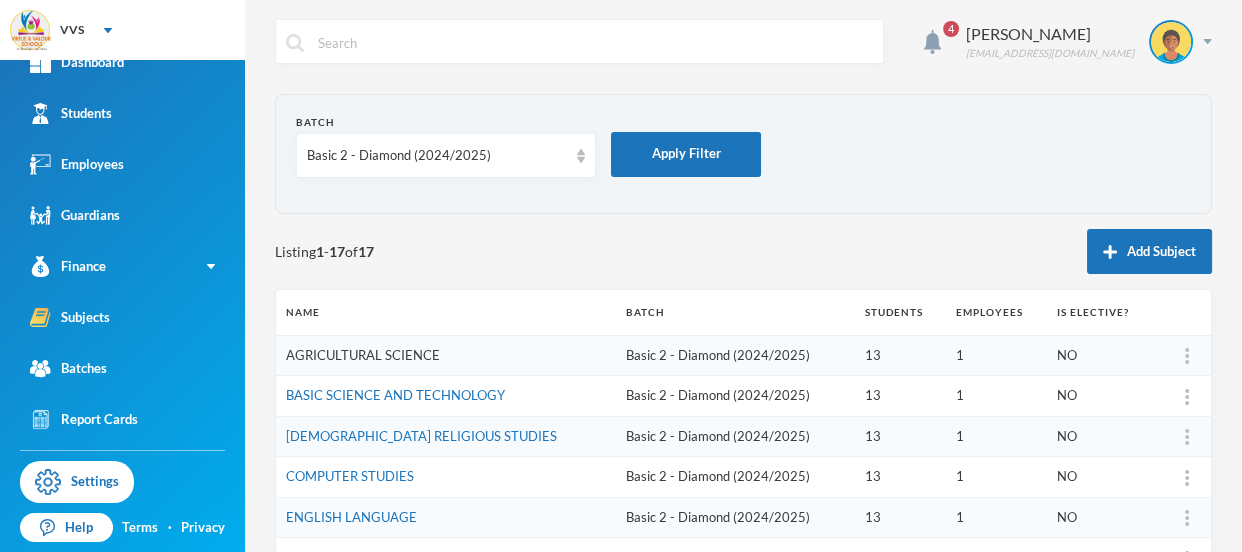 click on "AGRICULTURAL SCIENCE" at bounding box center (363, 355) 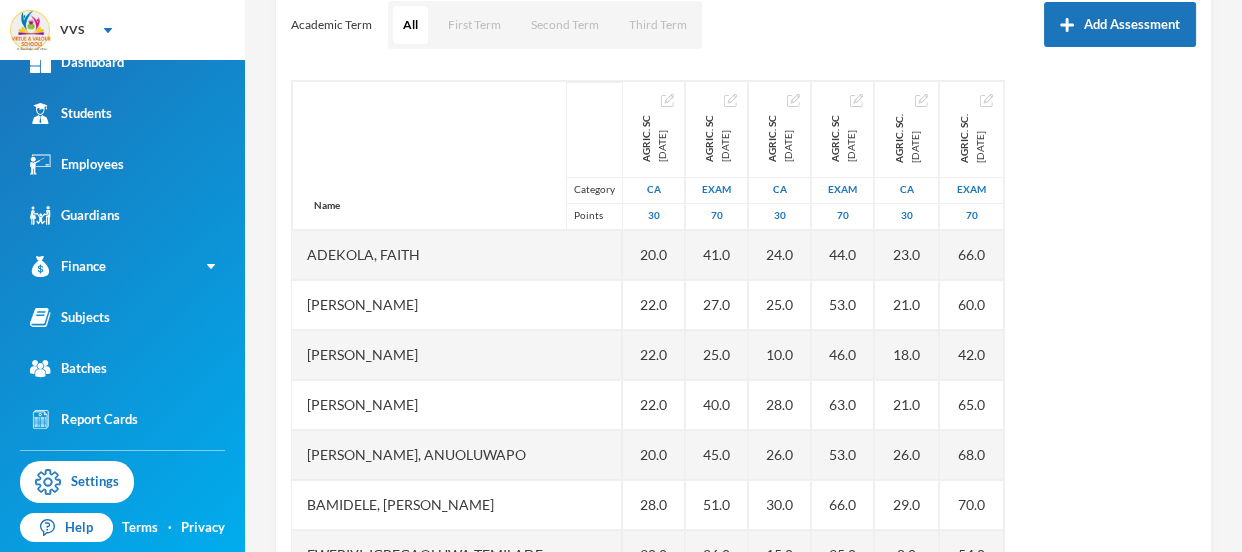 scroll, scrollTop: 300, scrollLeft: 0, axis: vertical 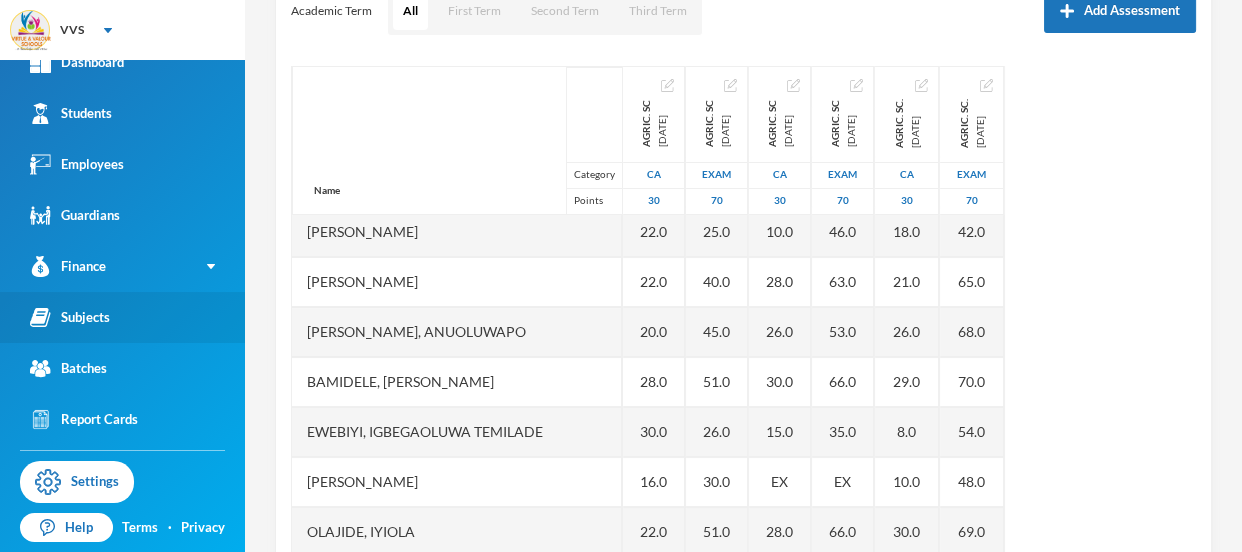 click on "Subjects" at bounding box center (70, 317) 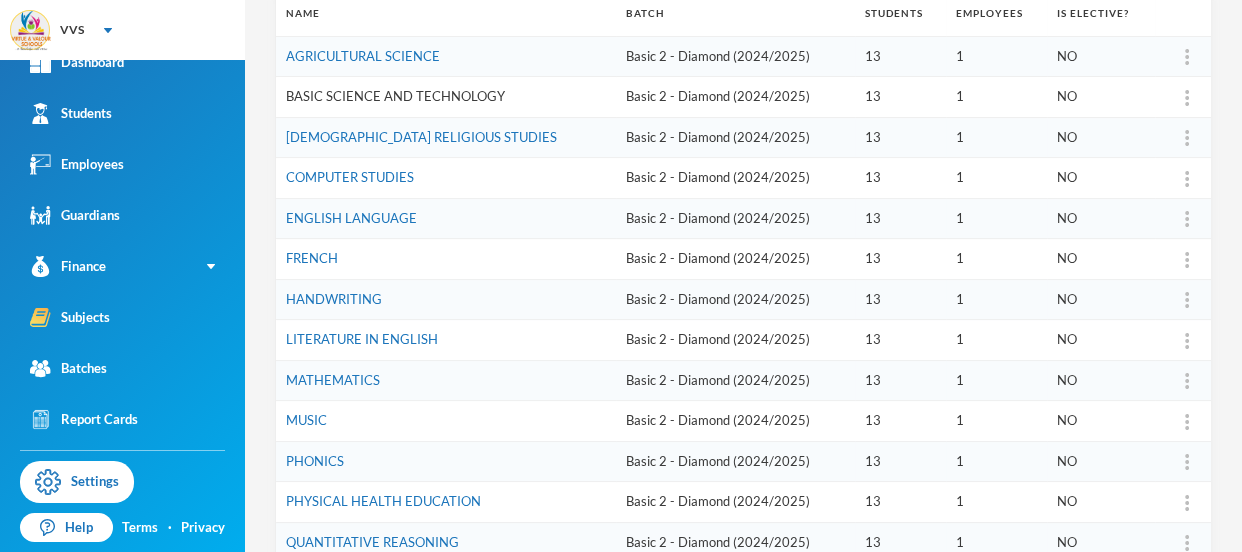 click on "BASIC SCIENCE AND TECHNOLOGY" at bounding box center [395, 96] 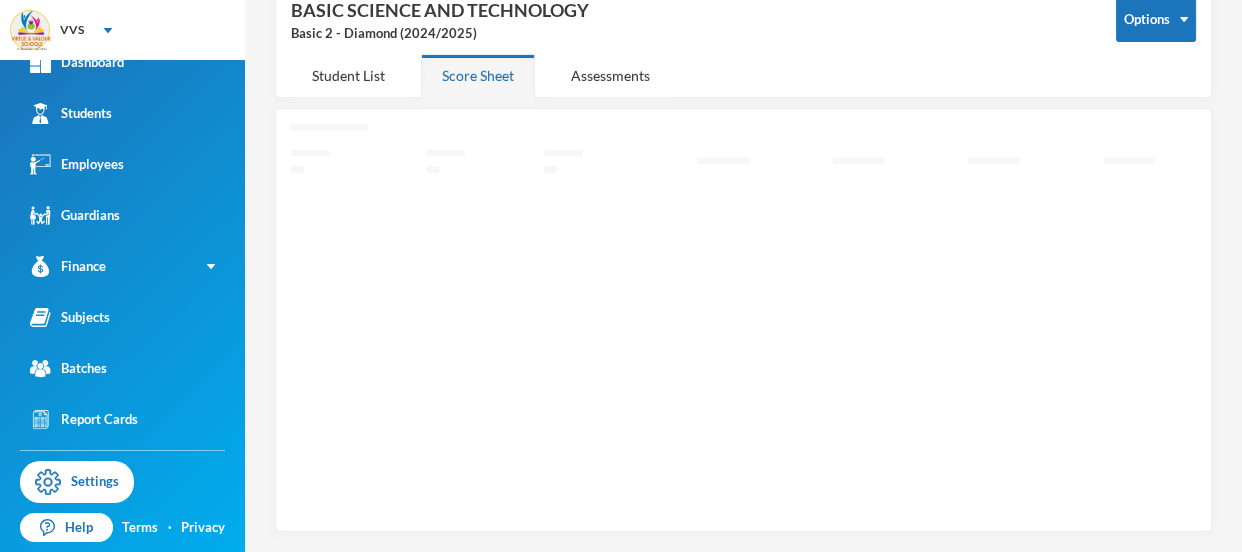 scroll, scrollTop: 109, scrollLeft: 0, axis: vertical 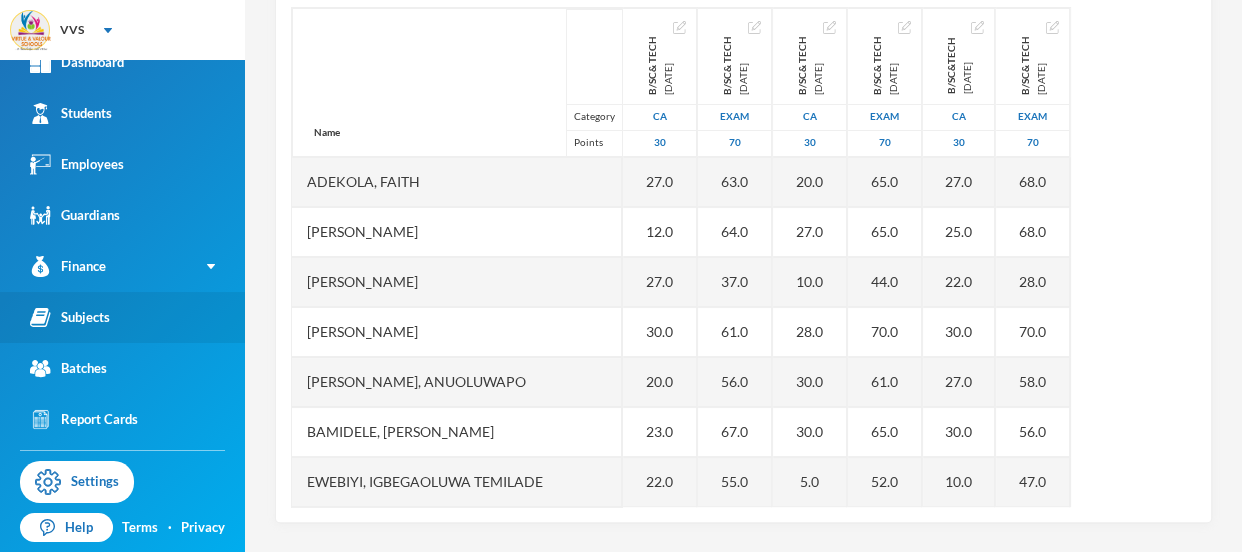 click on "Subjects" at bounding box center (70, 317) 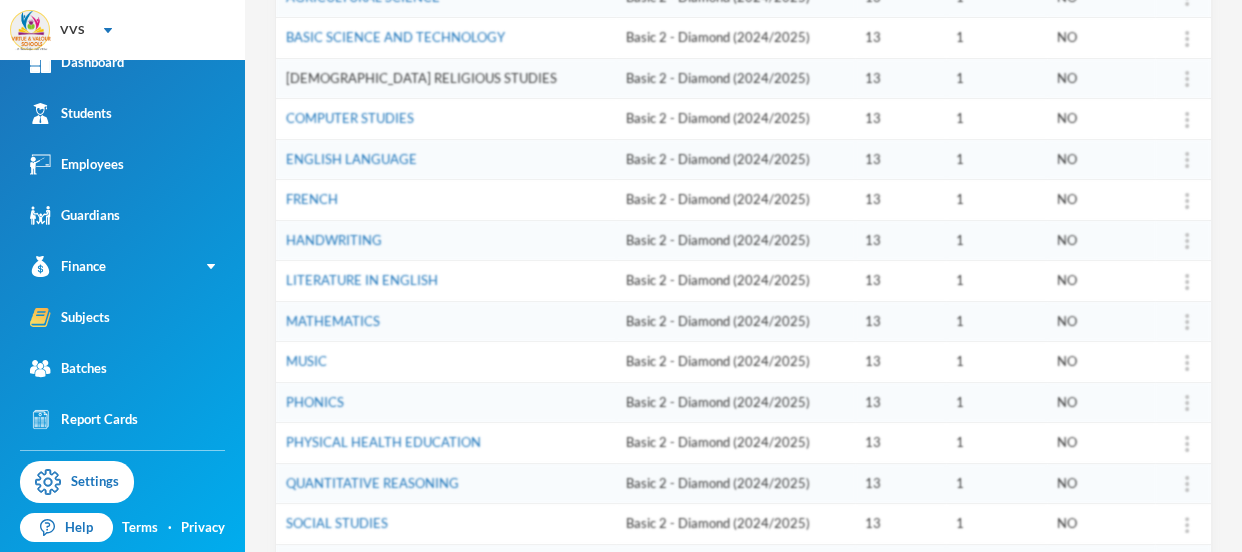 click on "[DEMOGRAPHIC_DATA] RELIGIOUS STUDIES" at bounding box center [421, 78] 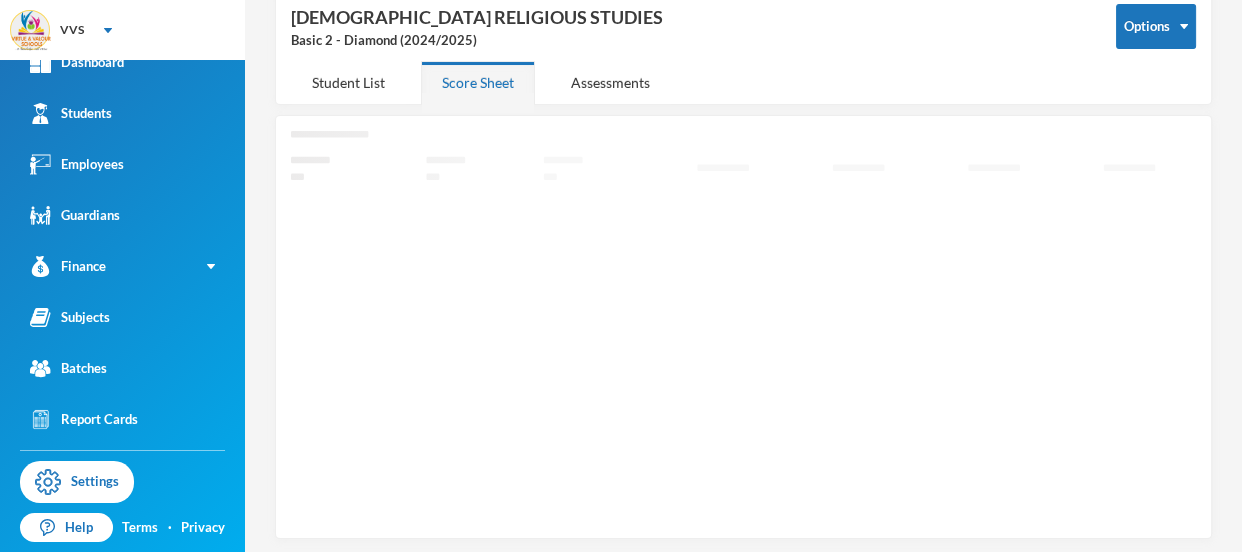 scroll, scrollTop: 109, scrollLeft: 0, axis: vertical 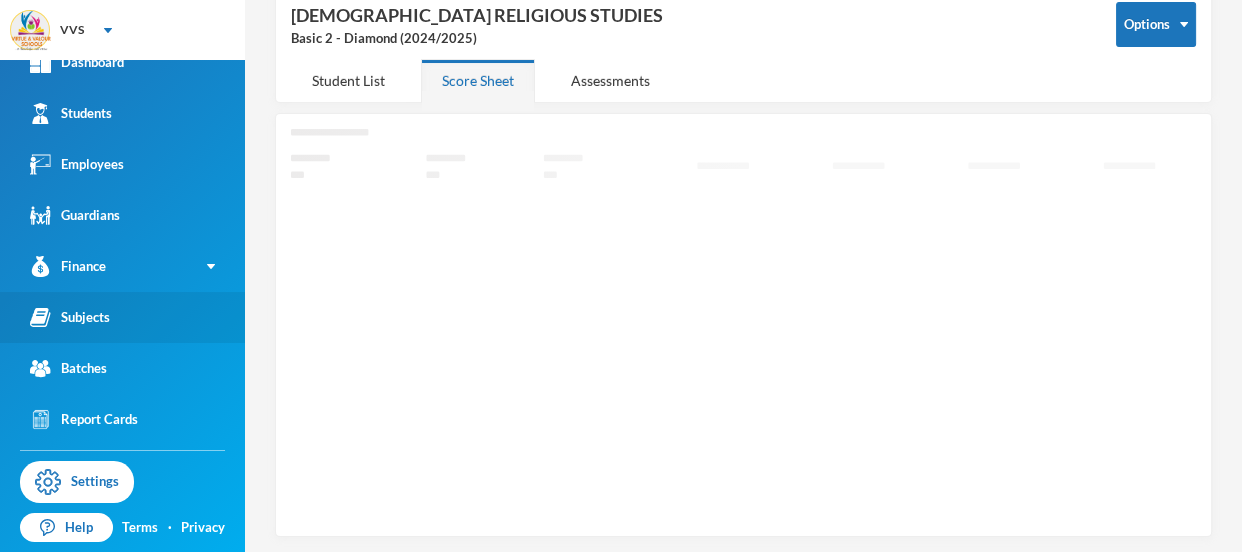 click on "Subjects" at bounding box center [70, 317] 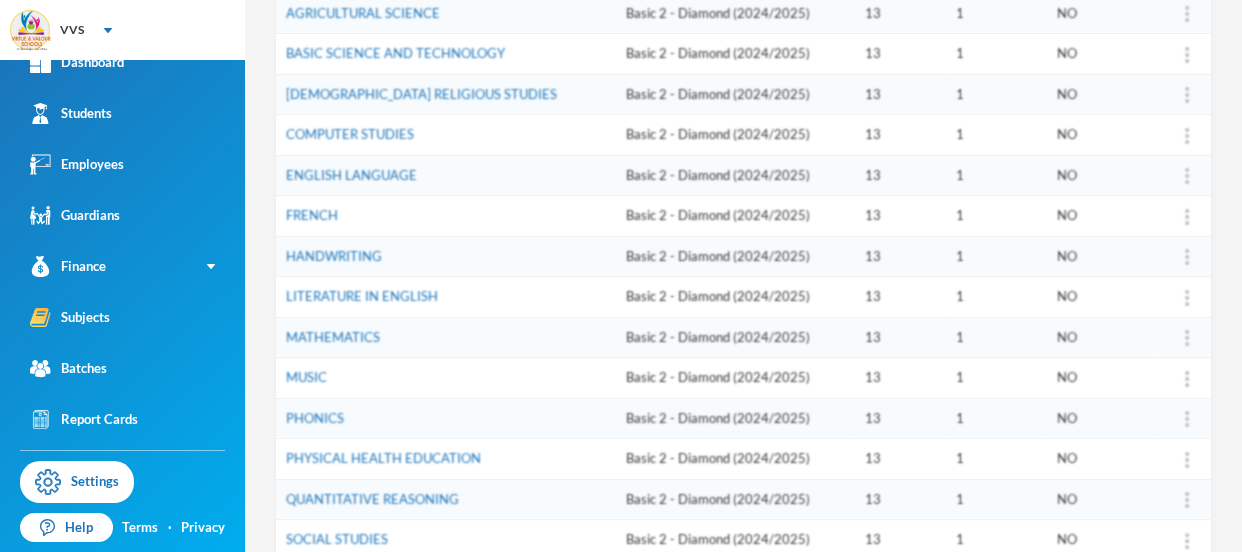 scroll, scrollTop: 345, scrollLeft: 0, axis: vertical 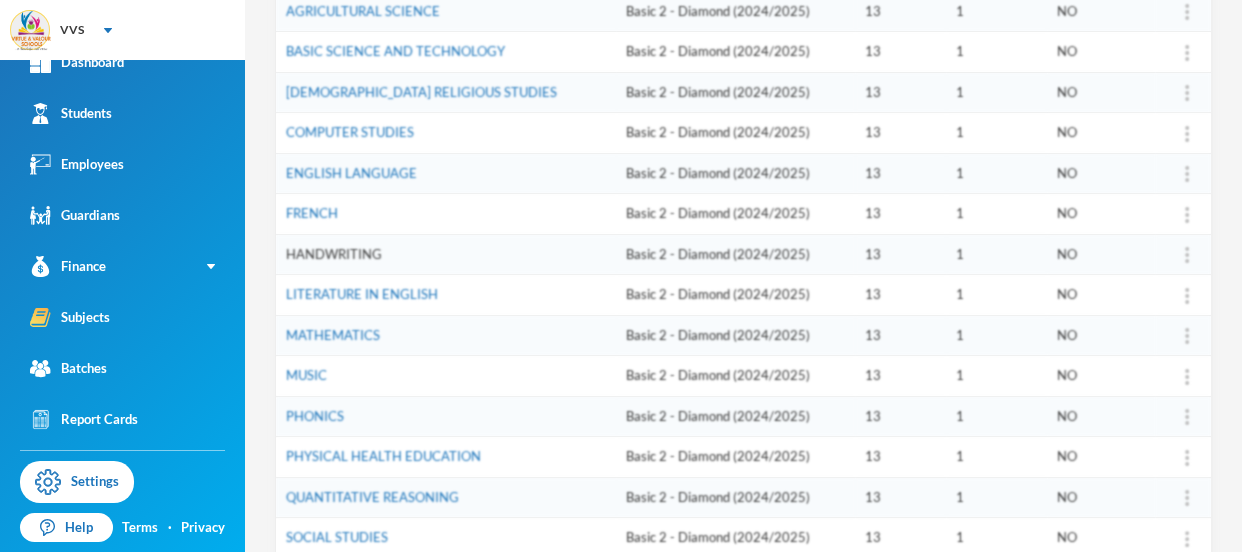 click on "HANDWRITING" at bounding box center (334, 254) 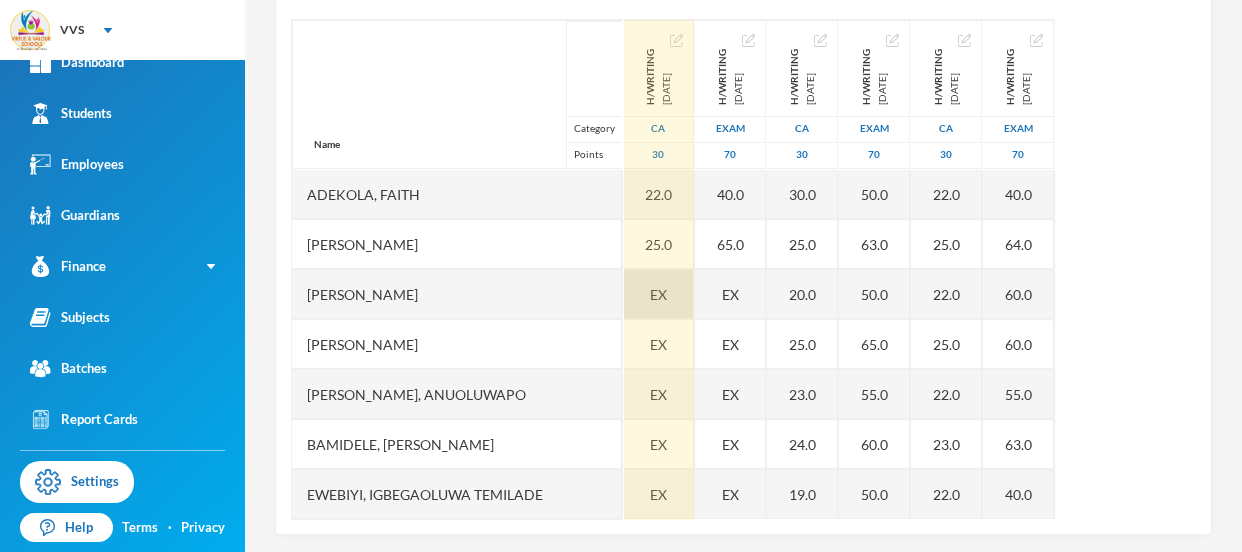 click on "EX" at bounding box center (658, 294) 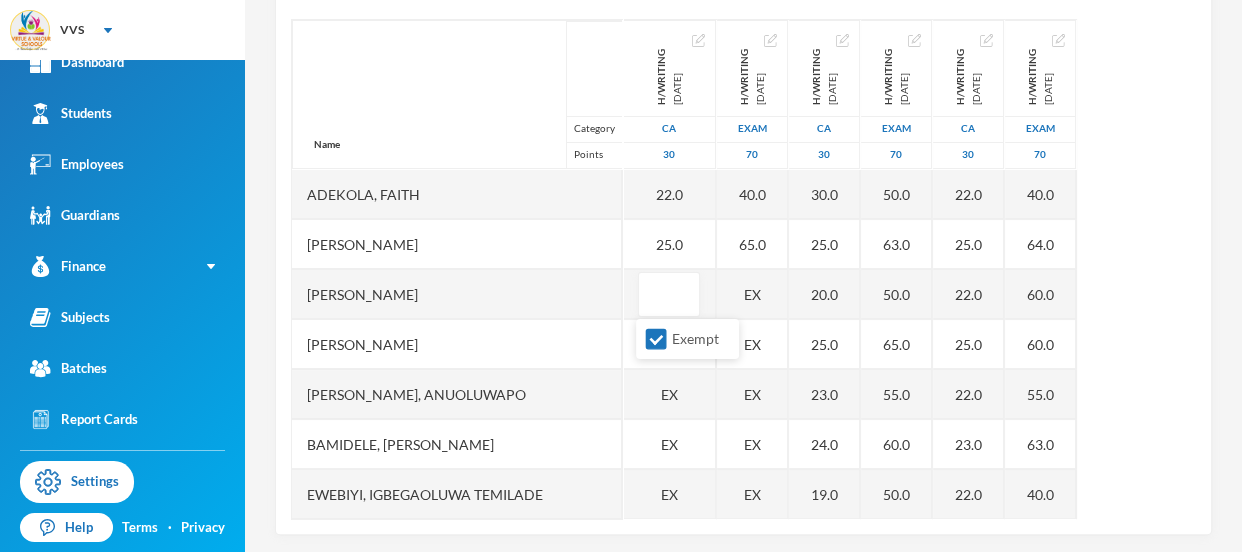 click on "Name   Category Points Adekola, Faith Ademola, Zainab Adeyemo, Olamiji Jeffrey Akeju, Harriet Anuoluwapo Akinniyi, Anuoluwapo Bamidele, Oluwafemi Mark Ewebiyi, Igbegaoluwa Temilade Oladetohun, Isaac Olajide, Iyiola Oloyede, Praise Samuel Oluwagbemiga, Israel Obaloluwa Owosowoye, Oluwarokanmi Prudence Sulaimon, Farid Ishola H/Writing 2024-11-30 CA 30 22.0 25.0 EX EX EX EX EX EX EX EX EX EX H/Writing 2024-11-30 Exam 70 40.0 65.0 EX EX EX EX EX EX EX EX EX EX EX H/WRITING 2025-02-21 CA 30 30.0 25.0 20.0 25.0 23.0 24.0 19.0 EX 22.0 20.0 20.0 19.0 10.0 H/WRITING 2025-03-19 Exam 70 50.0 63.0 50.0 65.0 55.0 60.0 50.0 EX 65.0 60.0 55.0 45.0 30.0 H/WRITING 2025-06-06 CA 30 22.0 25.0 22.0 25.0 22.0 23.0 22.0 22.0 25.0 20.0 23.0 23.0 10.0 H/WRITING 2025-07-07 Exam 70 40.0 64.0 60.0 60.0 55.0 63.0 40.0 58.0 62.0 58.0 50.0 55.0 35.0" at bounding box center (743, 269) 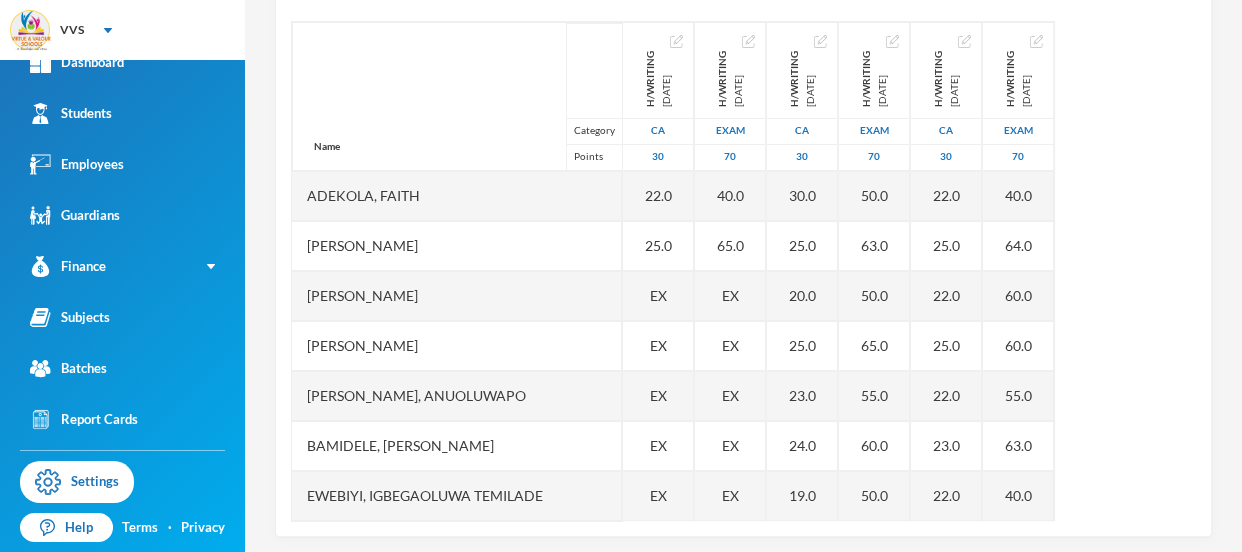 scroll, scrollTop: 346, scrollLeft: 0, axis: vertical 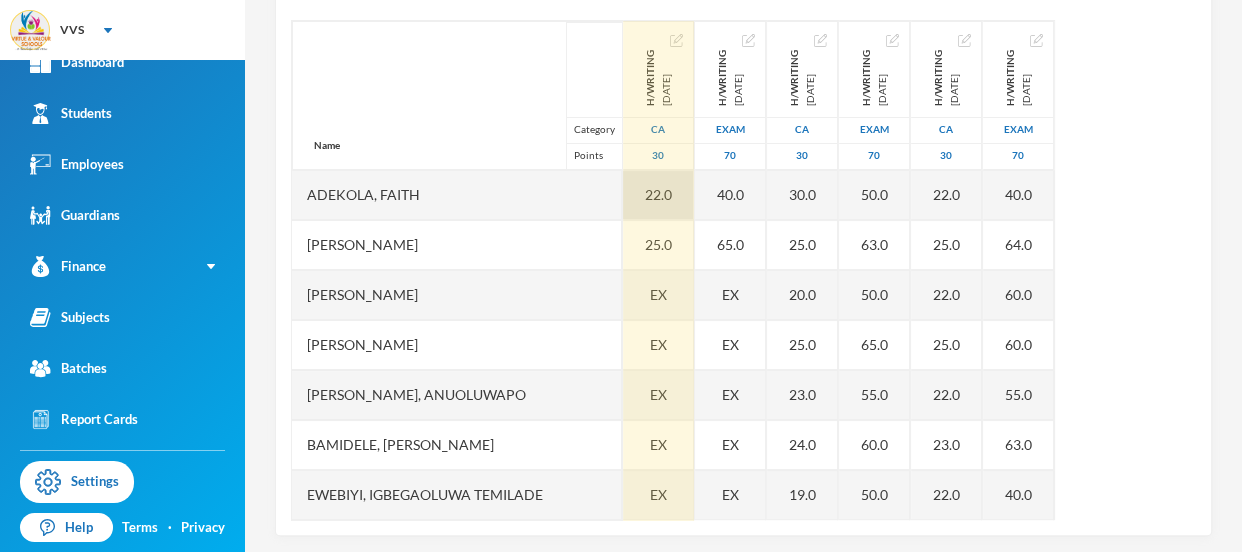 click on "22.0" at bounding box center (658, 195) 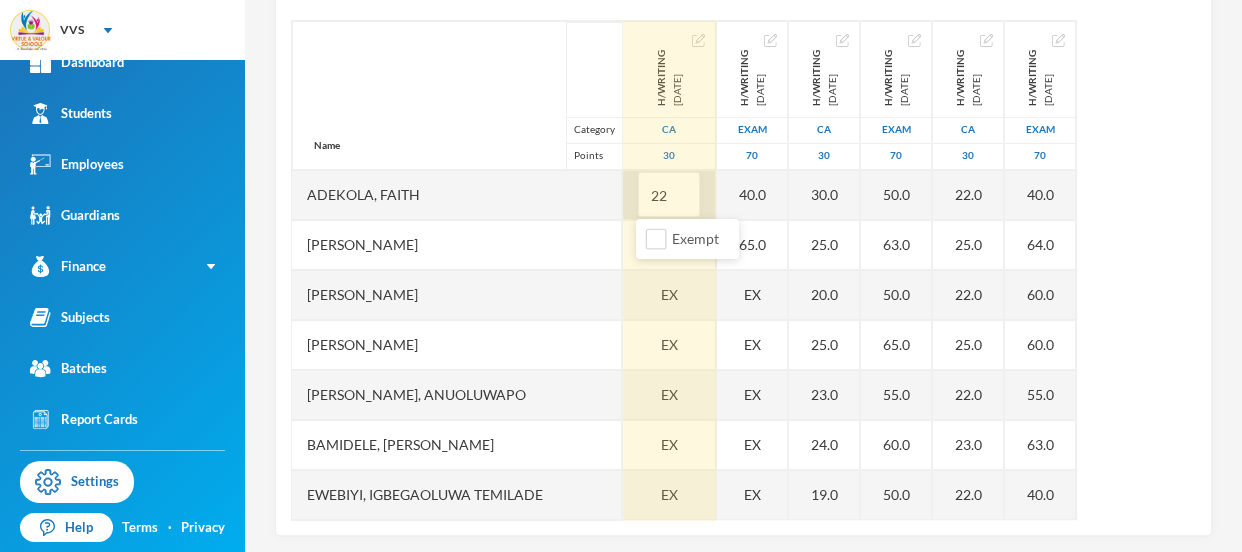 type on "2" 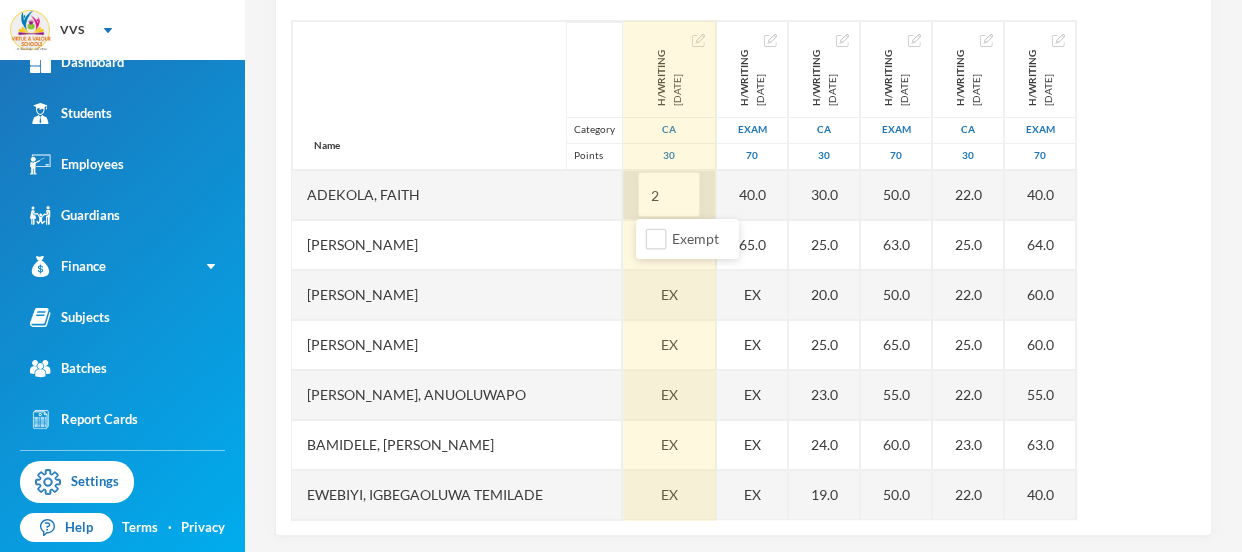 type on "20" 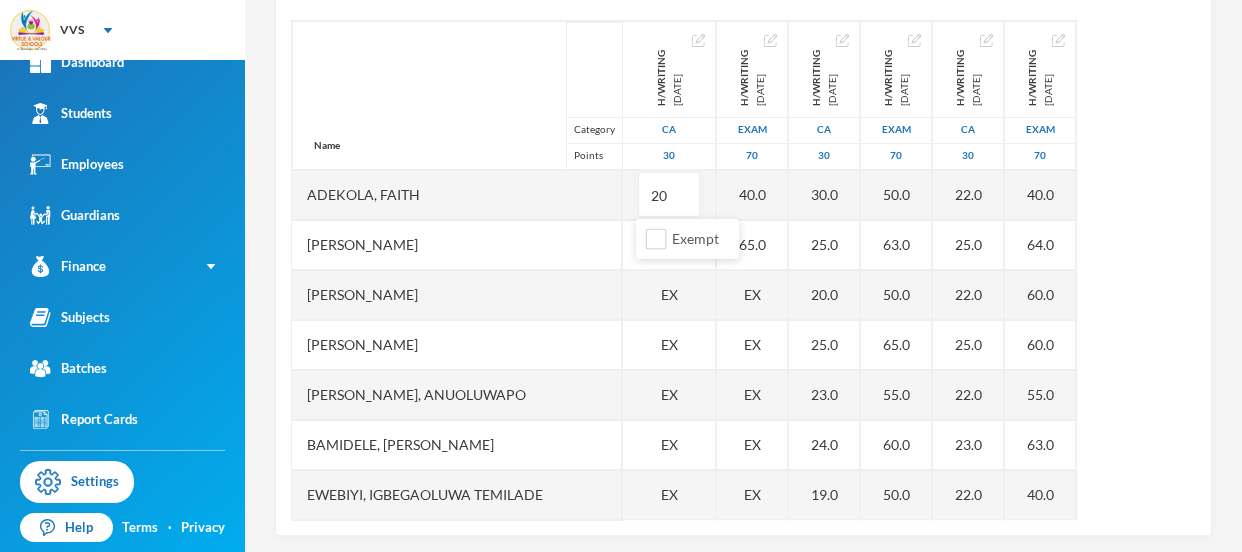 click on "Name   Category Points" at bounding box center [457, 95] 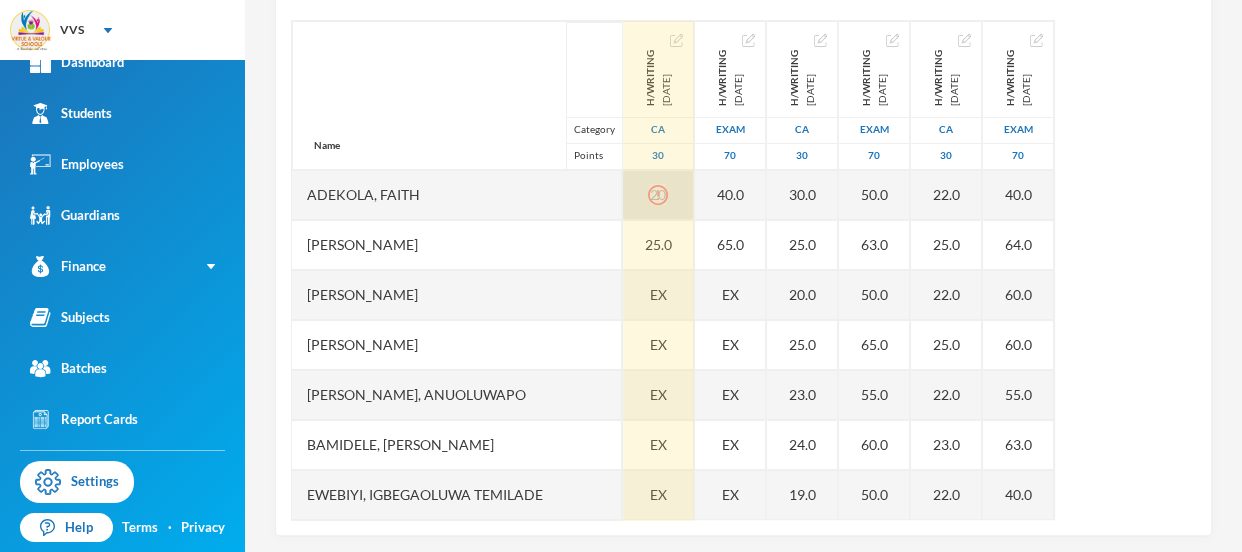 click 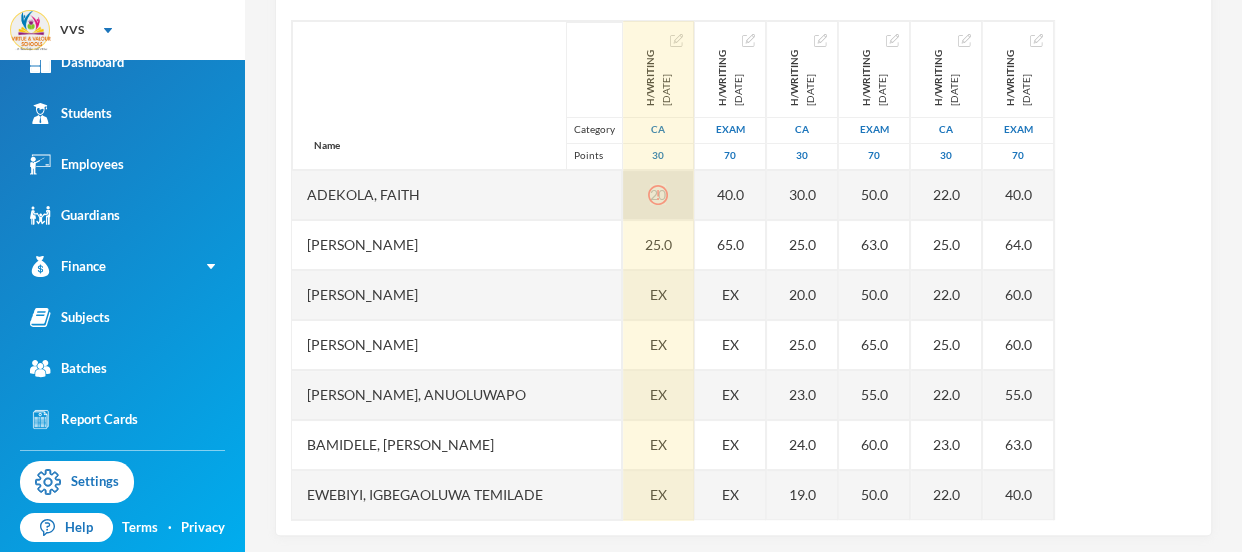 click on "Name   Category Points" at bounding box center [457, 95] 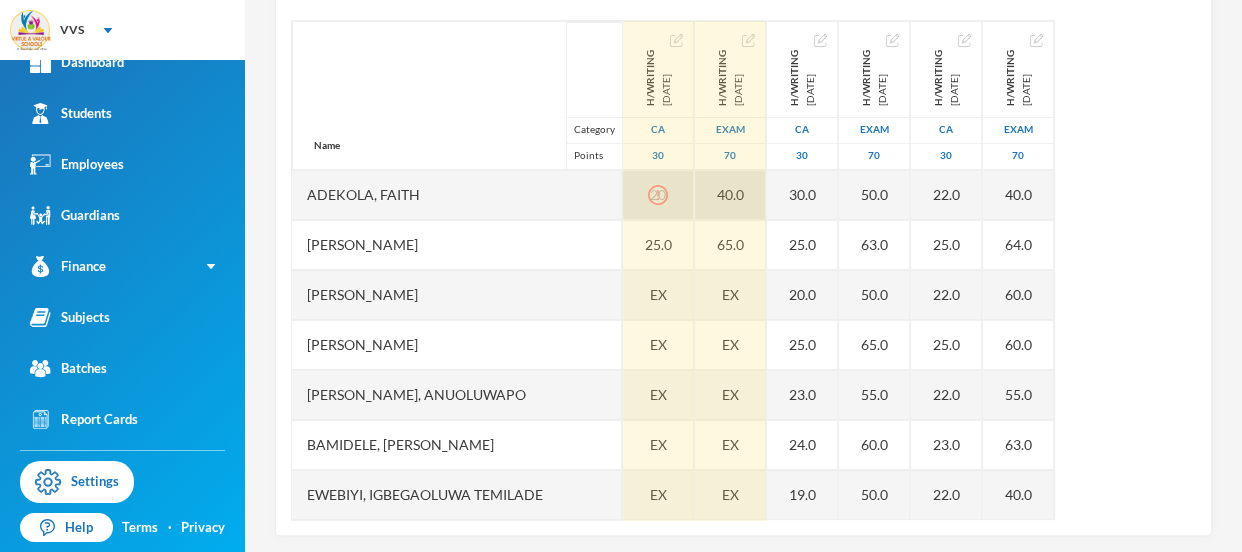 click on "40.0" at bounding box center (730, 195) 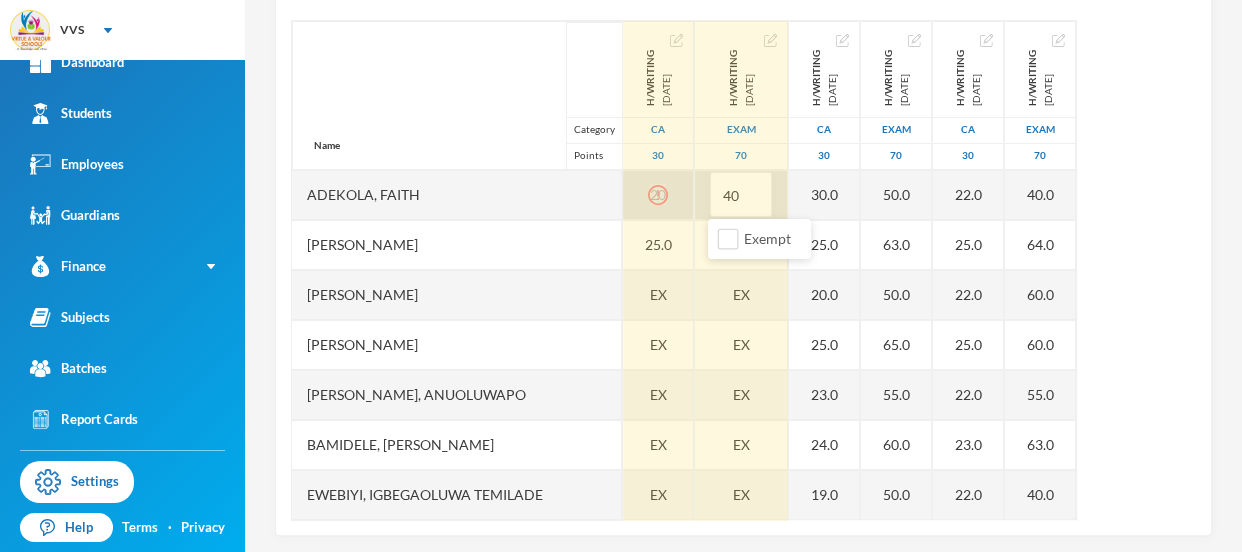 type on "4" 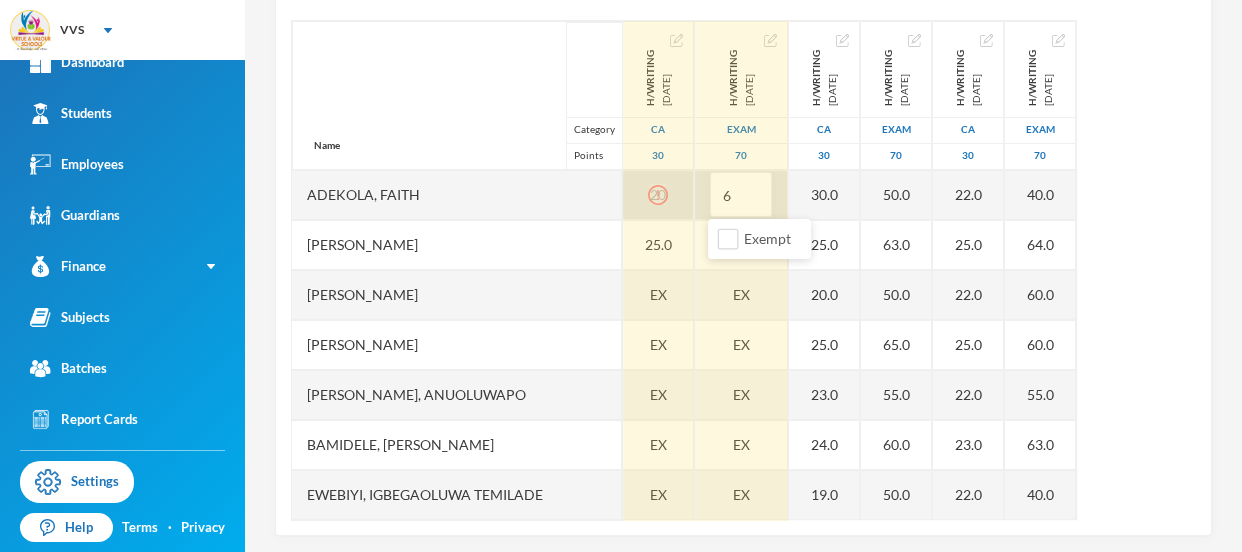type on "60" 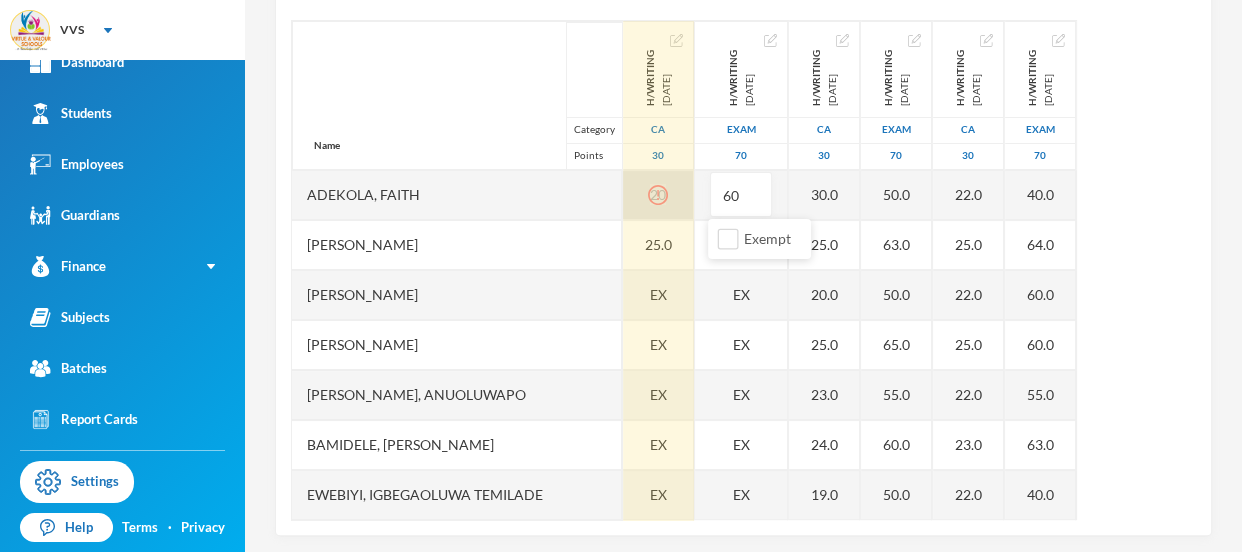 click on "Name   Category Points" at bounding box center (457, 95) 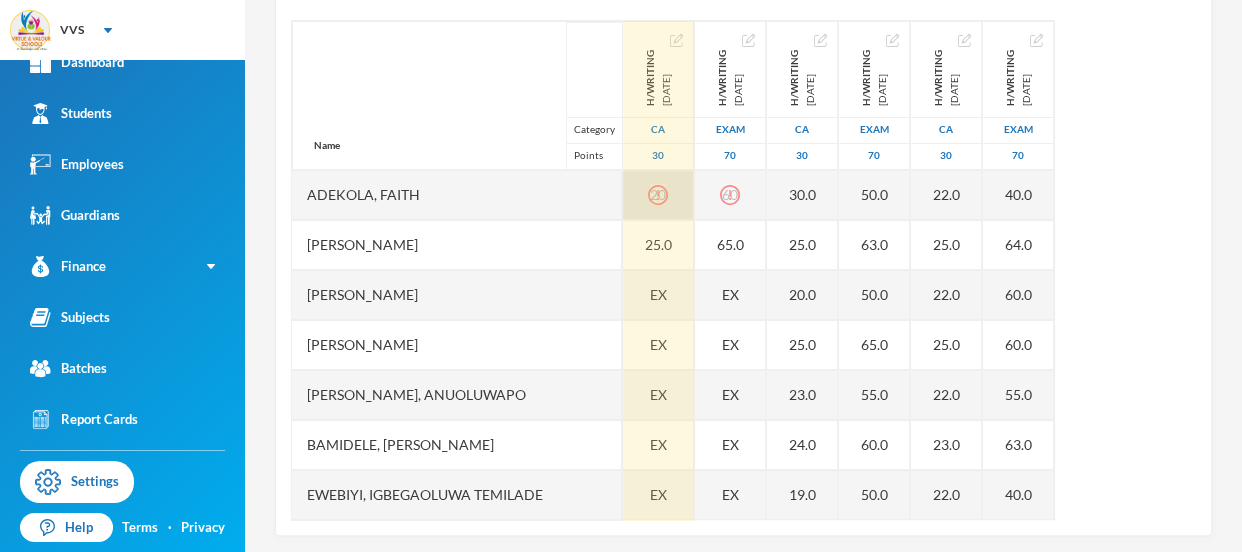 click on "Name   Category Points" at bounding box center (457, 95) 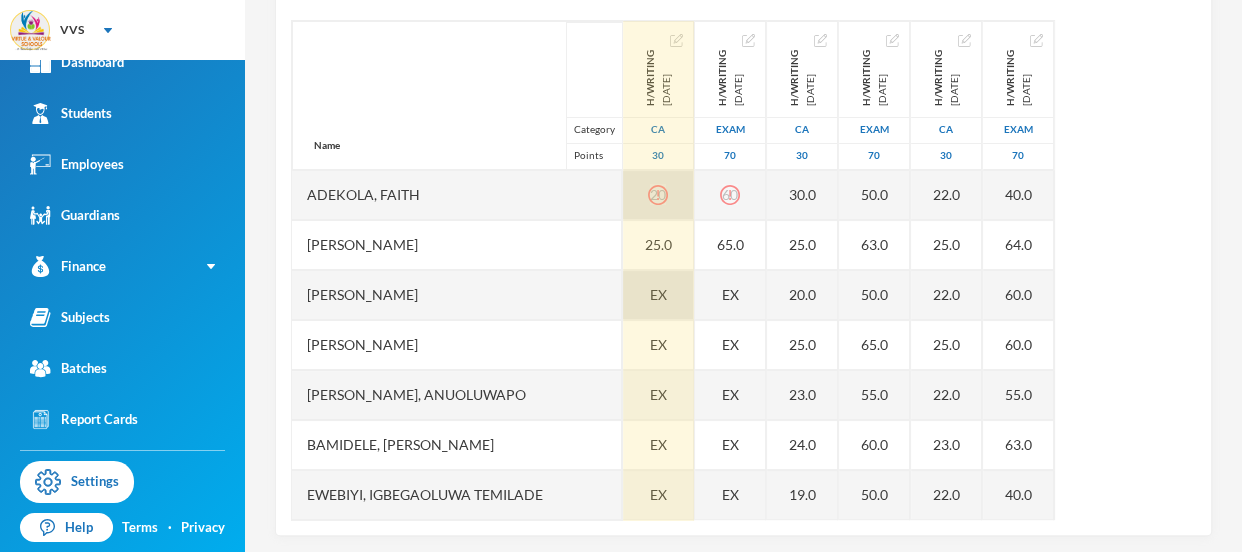 click on "EX" at bounding box center (658, 295) 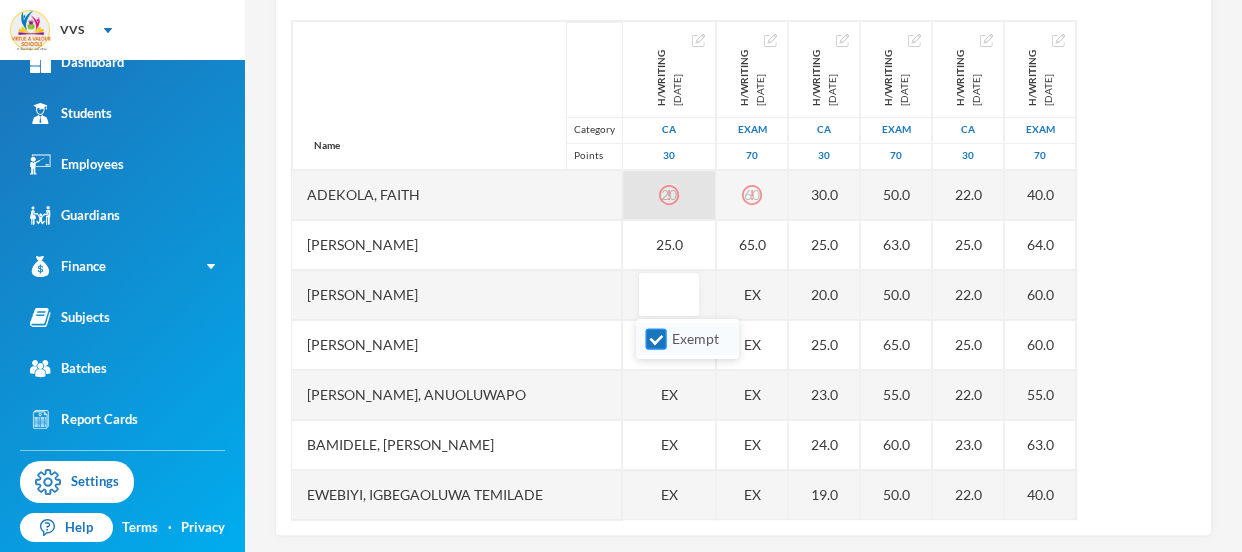 click on "Exempt" at bounding box center (656, 339) 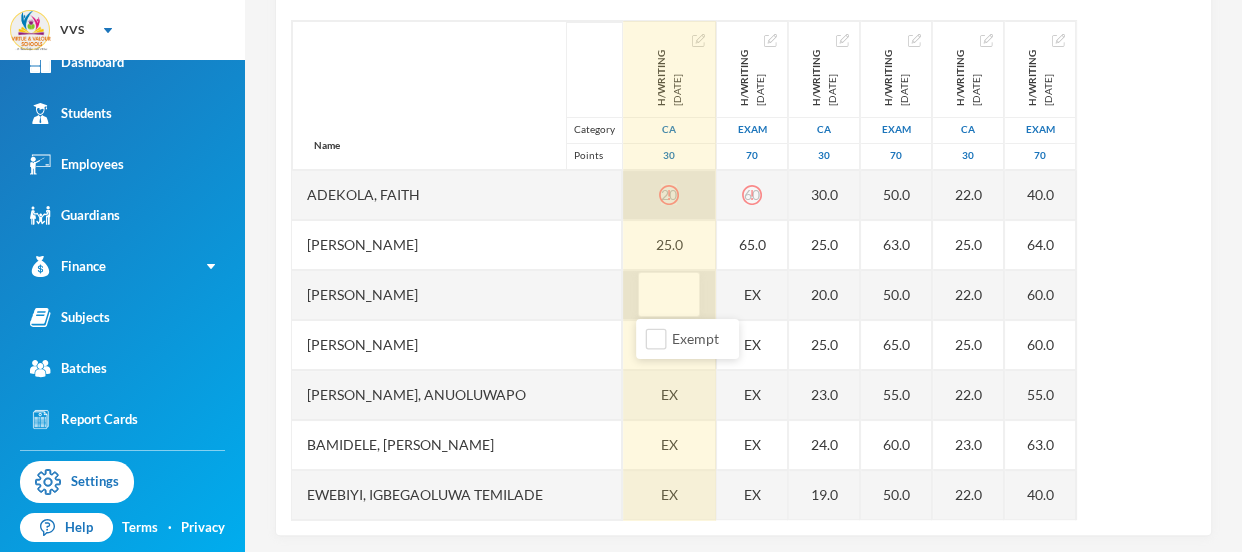 click at bounding box center [669, 295] 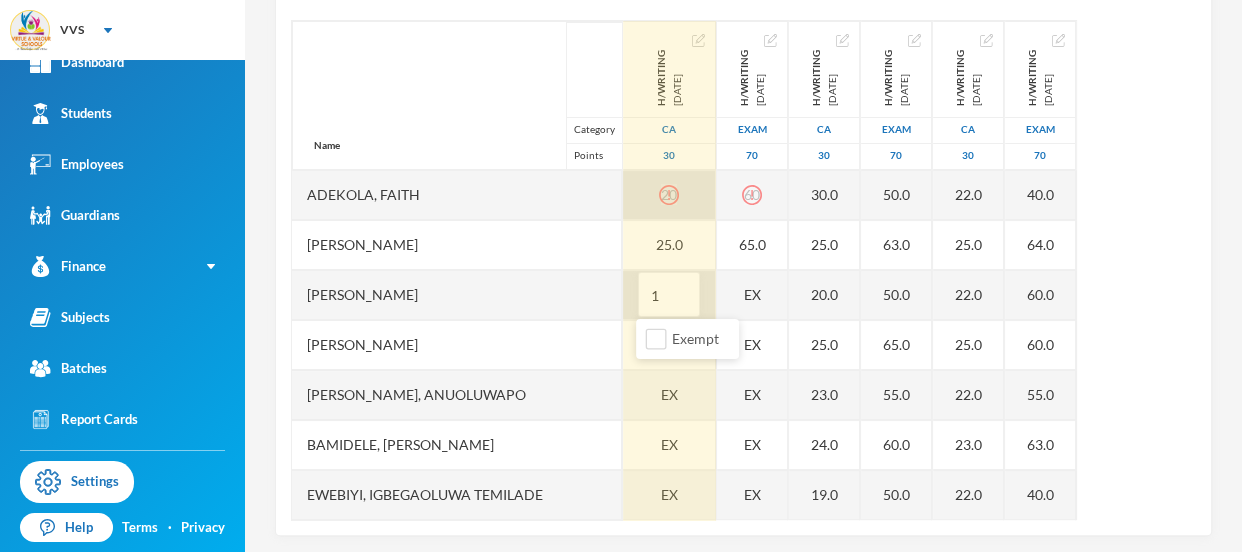 type on "18" 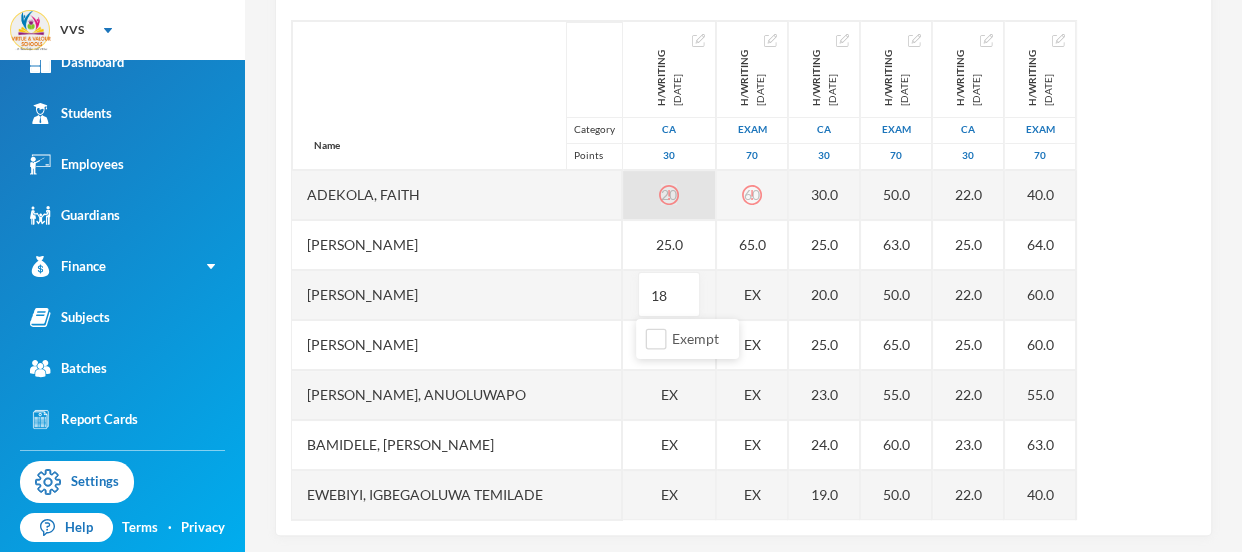 click on "[PERSON_NAME]" at bounding box center [457, 245] 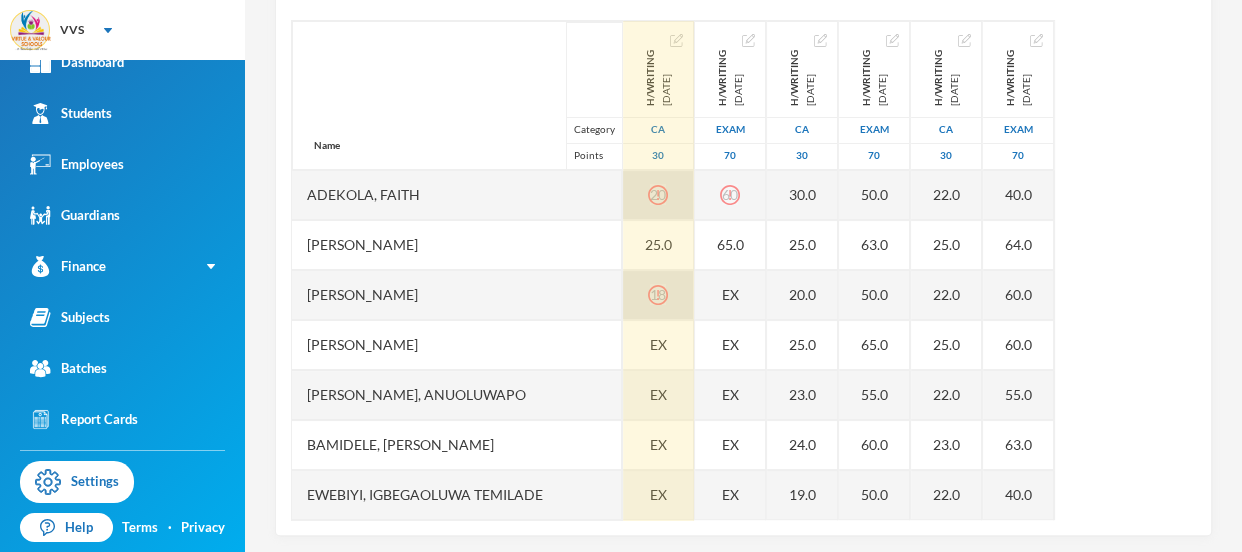 click on "18" at bounding box center [658, 295] 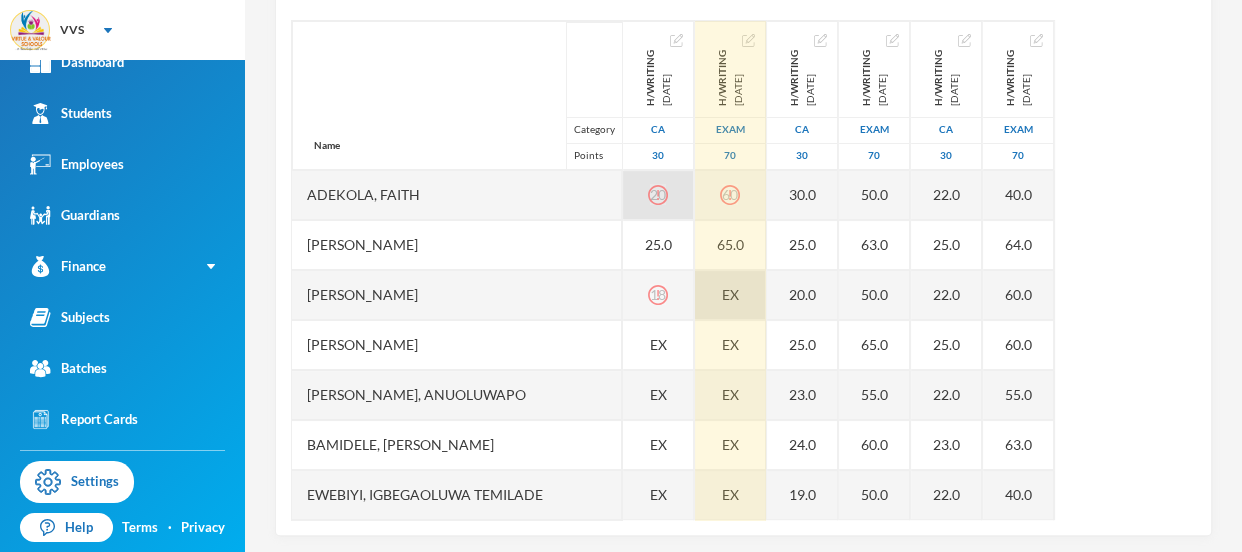 click on "EX" at bounding box center [730, 295] 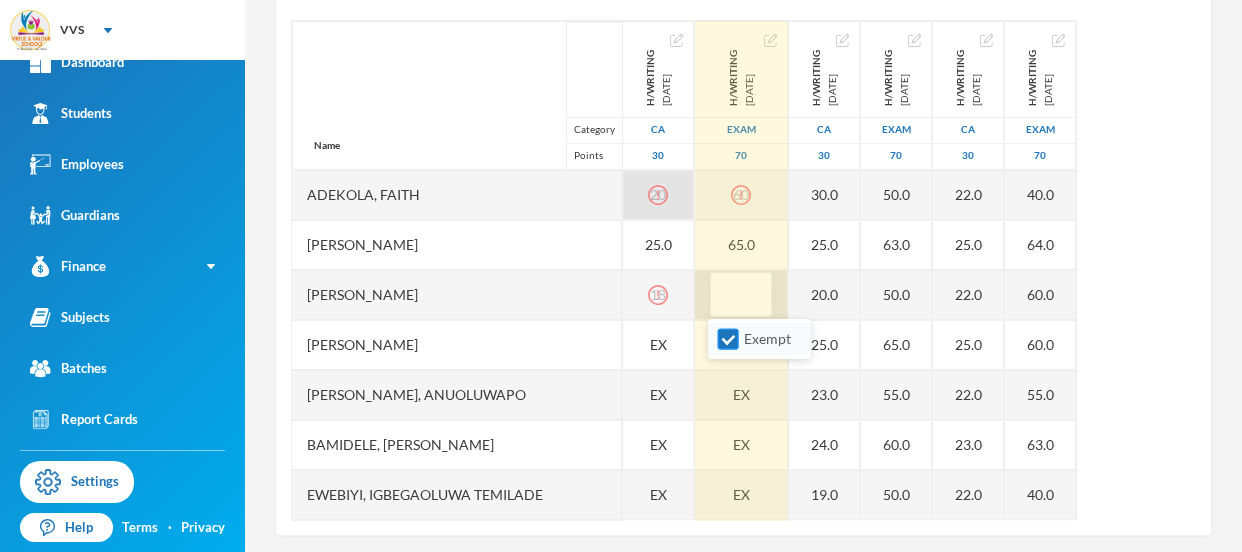 click on "Exempt" at bounding box center [728, 339] 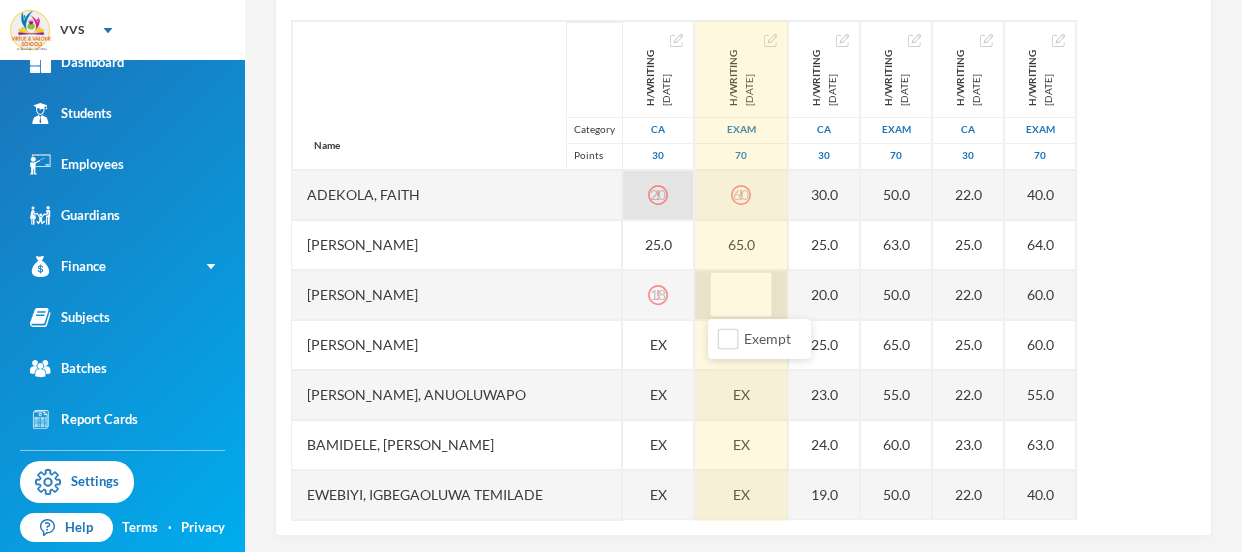 click at bounding box center [741, 295] 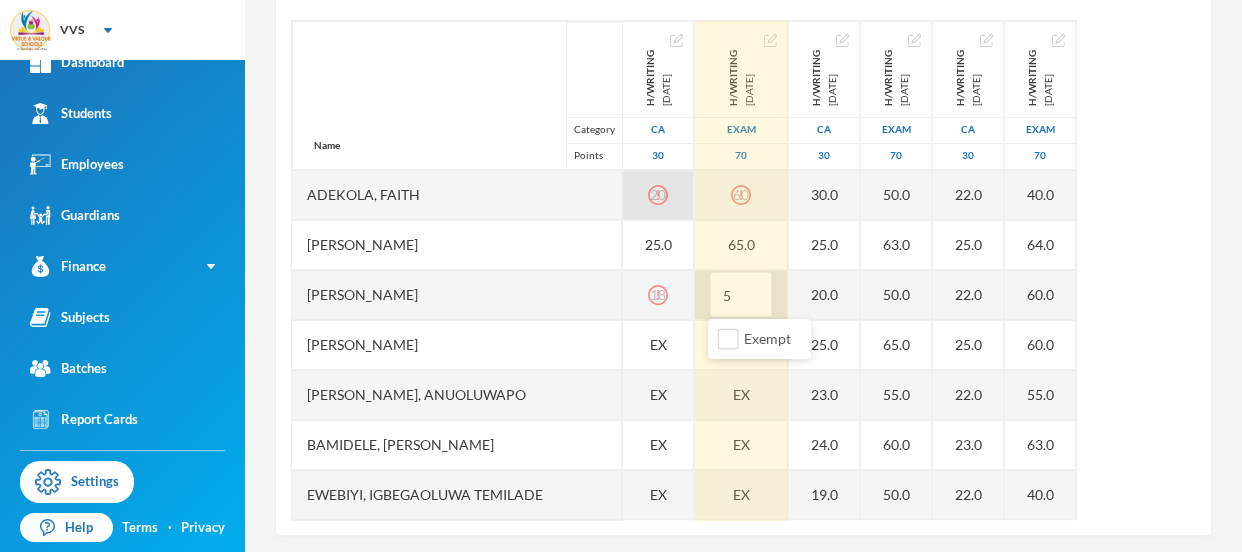 type on "55" 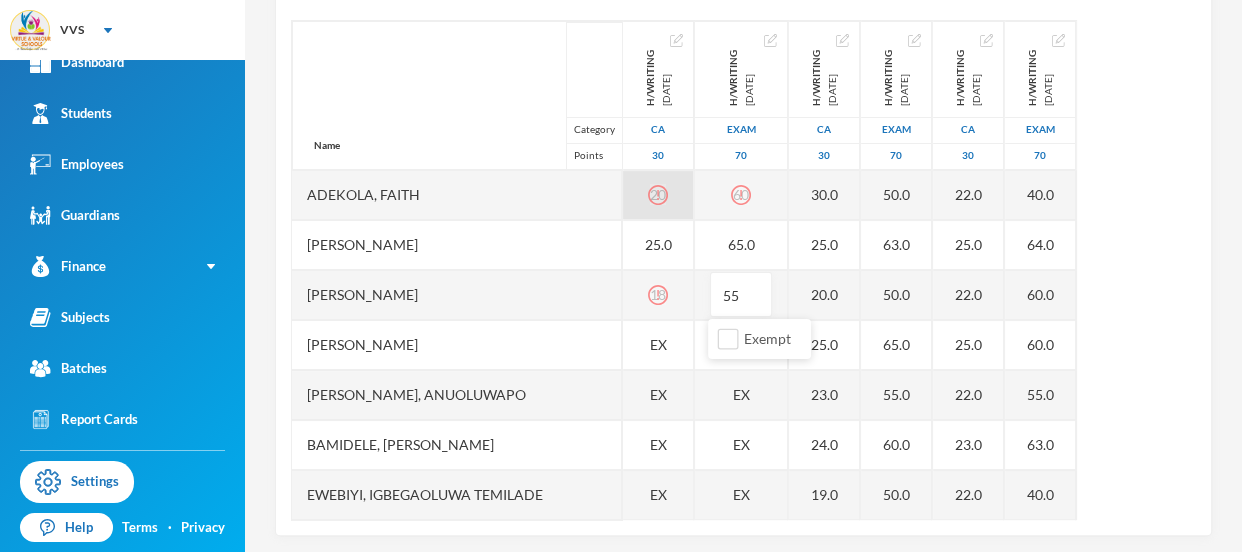 click on "[PERSON_NAME]" at bounding box center [457, 245] 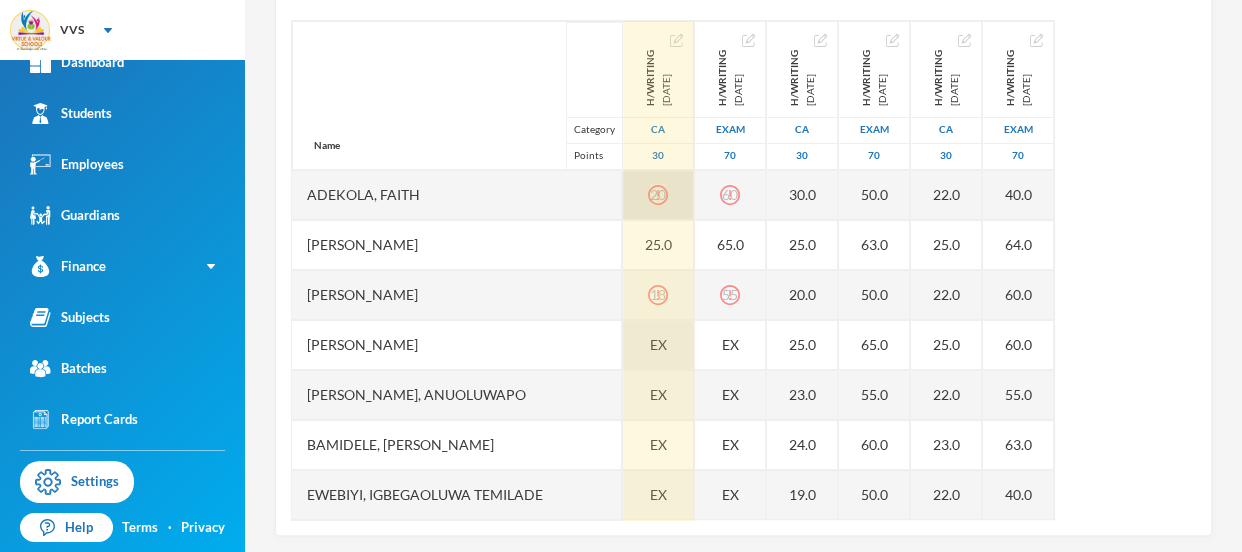 click on "EX" at bounding box center (658, 345) 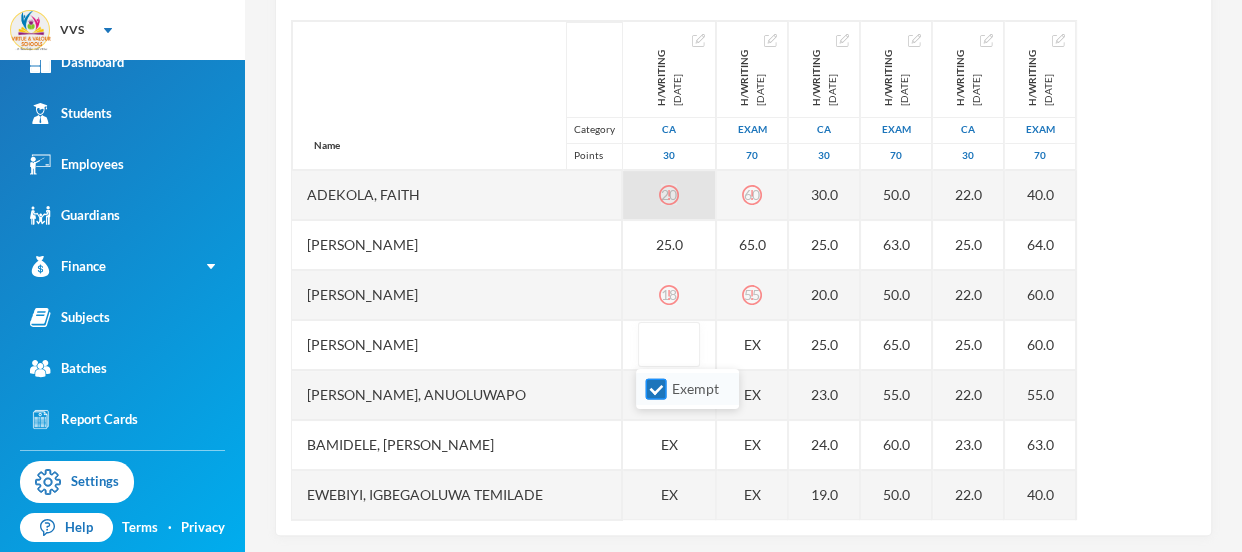 click on "Exempt" at bounding box center (656, 389) 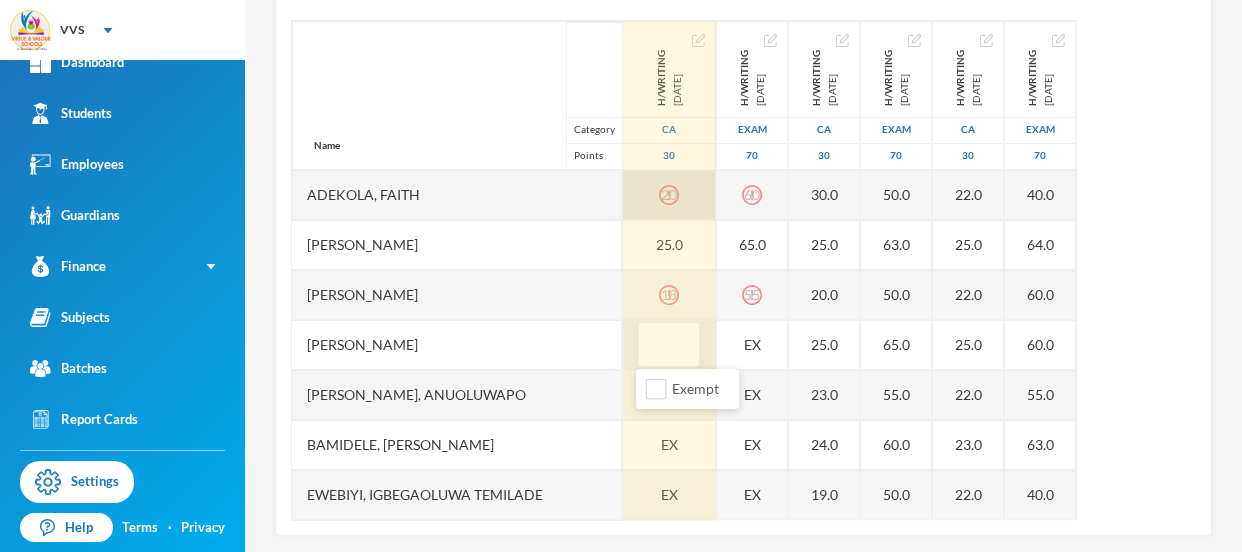 click at bounding box center [669, 345] 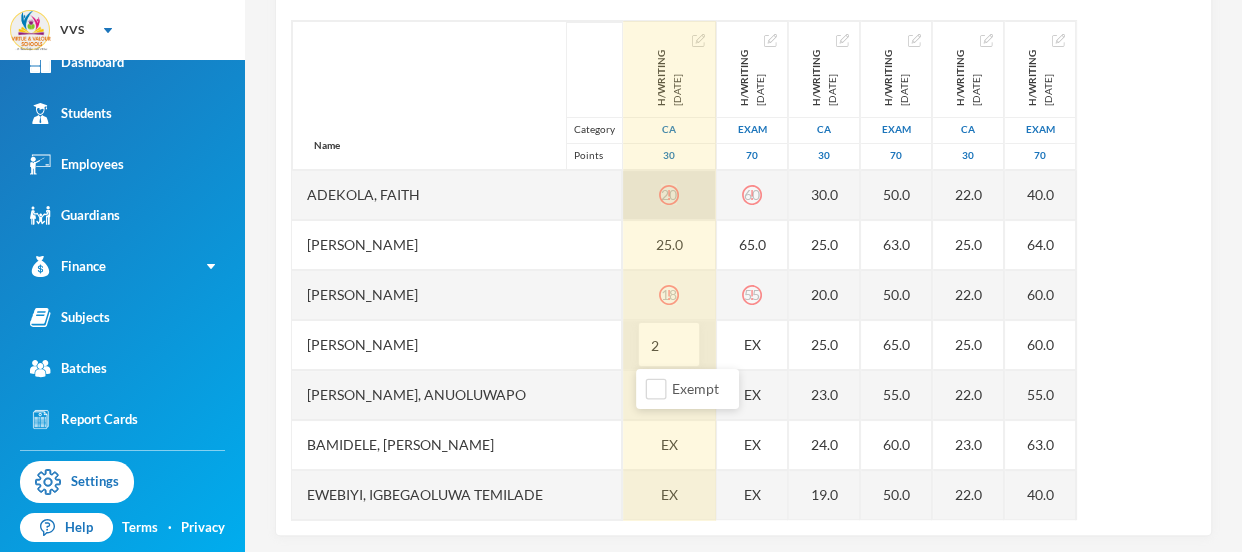 type on "25" 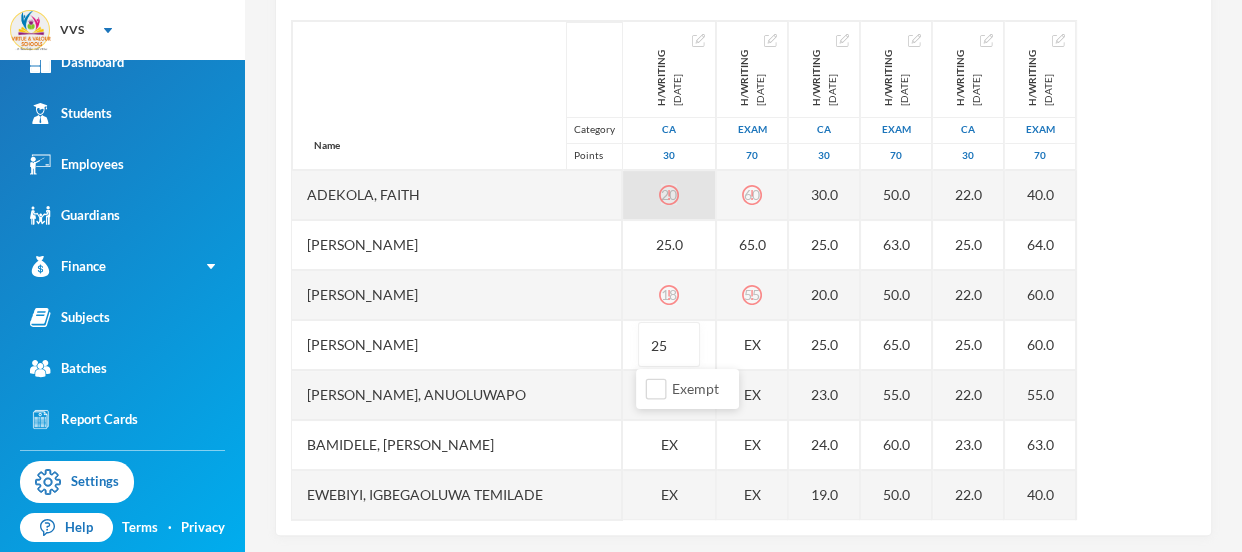 click on "[PERSON_NAME]" at bounding box center (457, 345) 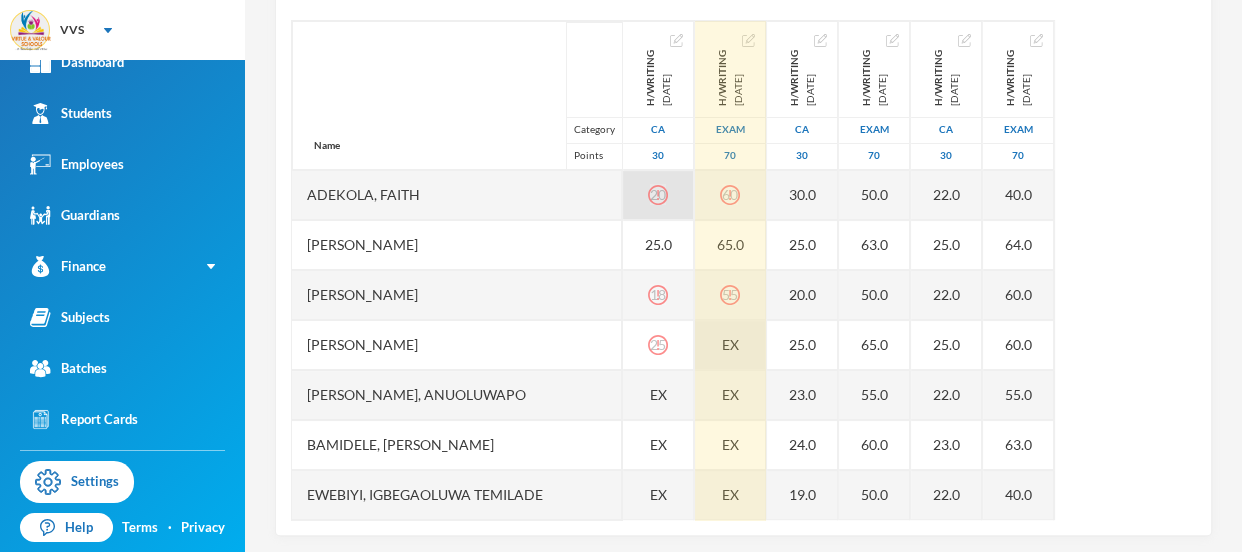 click on "EX" at bounding box center (730, 345) 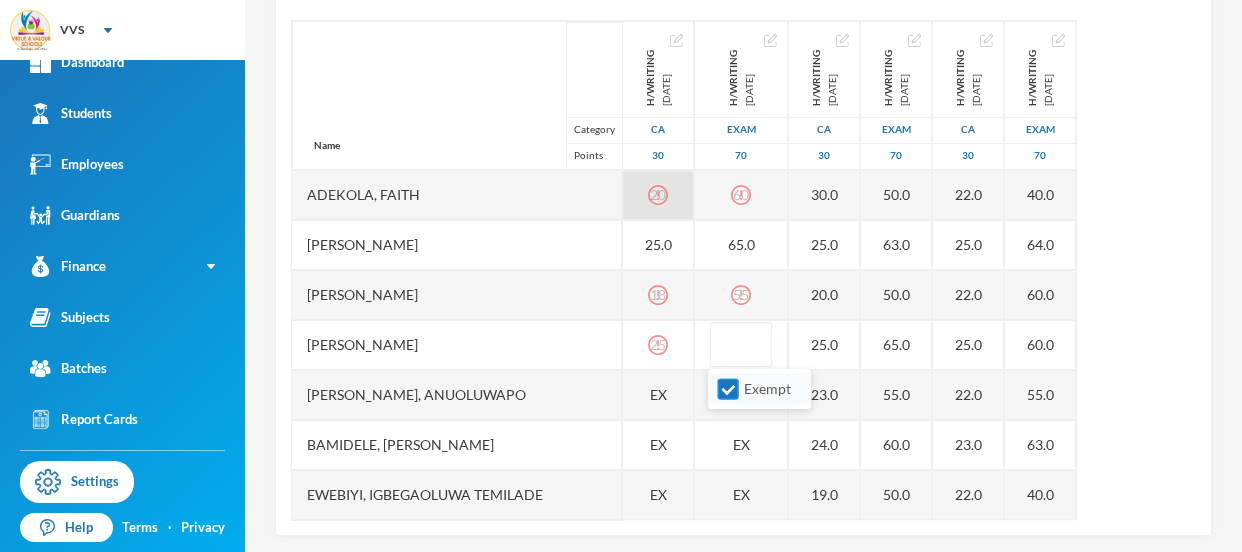 click on "Exempt" at bounding box center (728, 389) 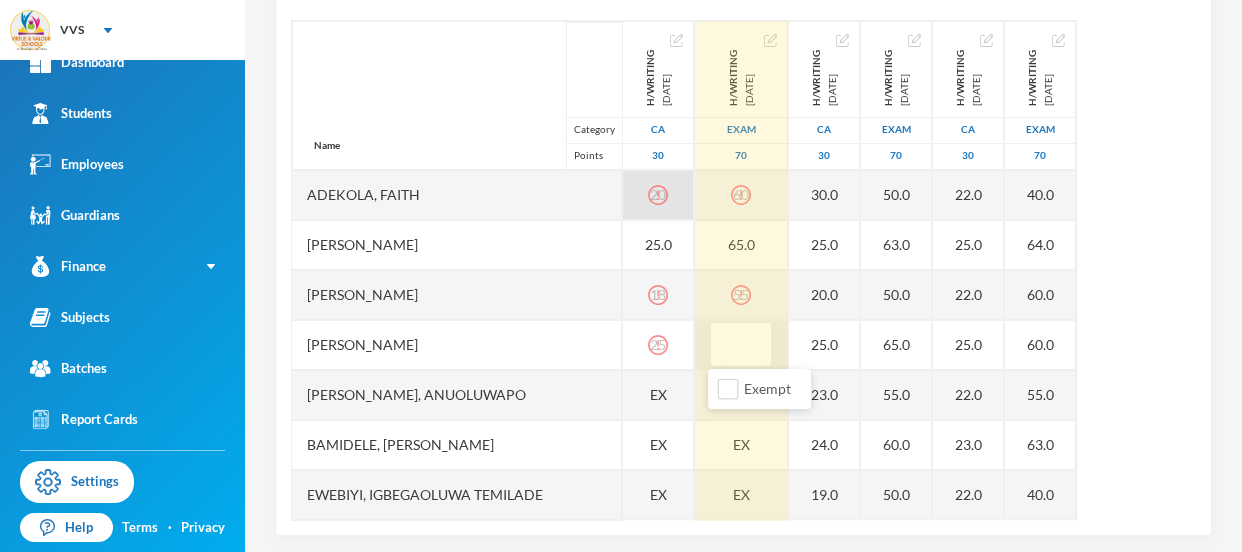 click at bounding box center [741, 345] 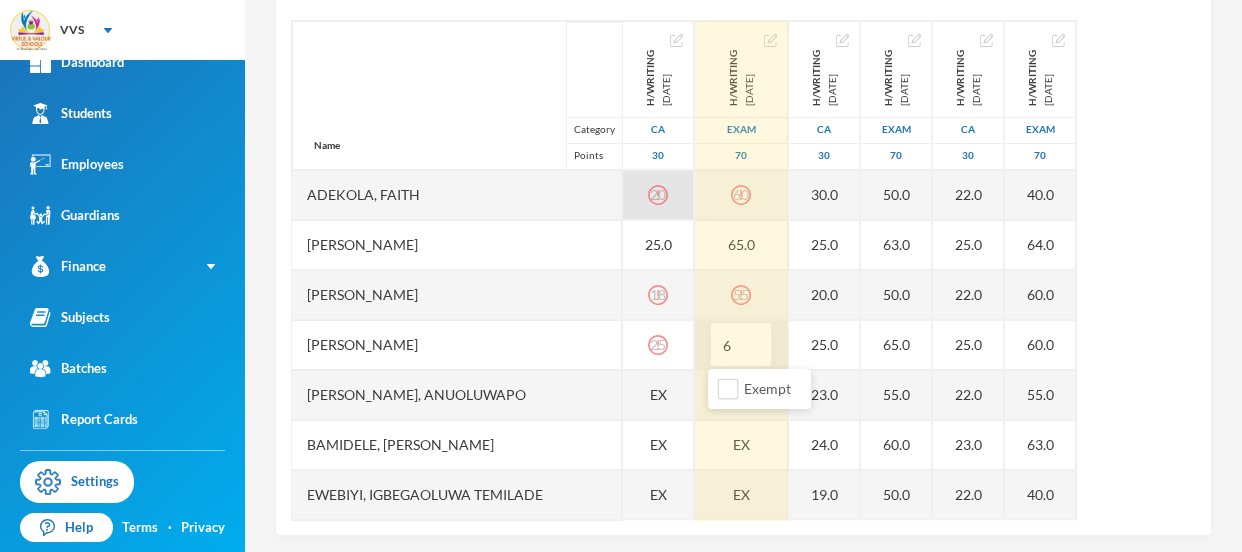 type on "65" 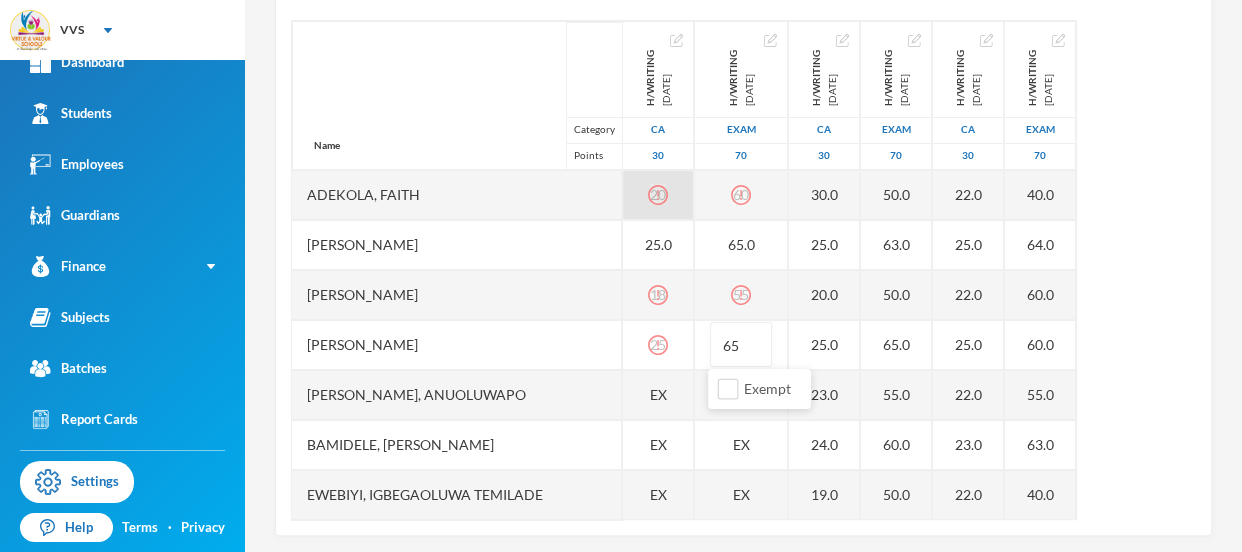click on "[PERSON_NAME]" at bounding box center [457, 345] 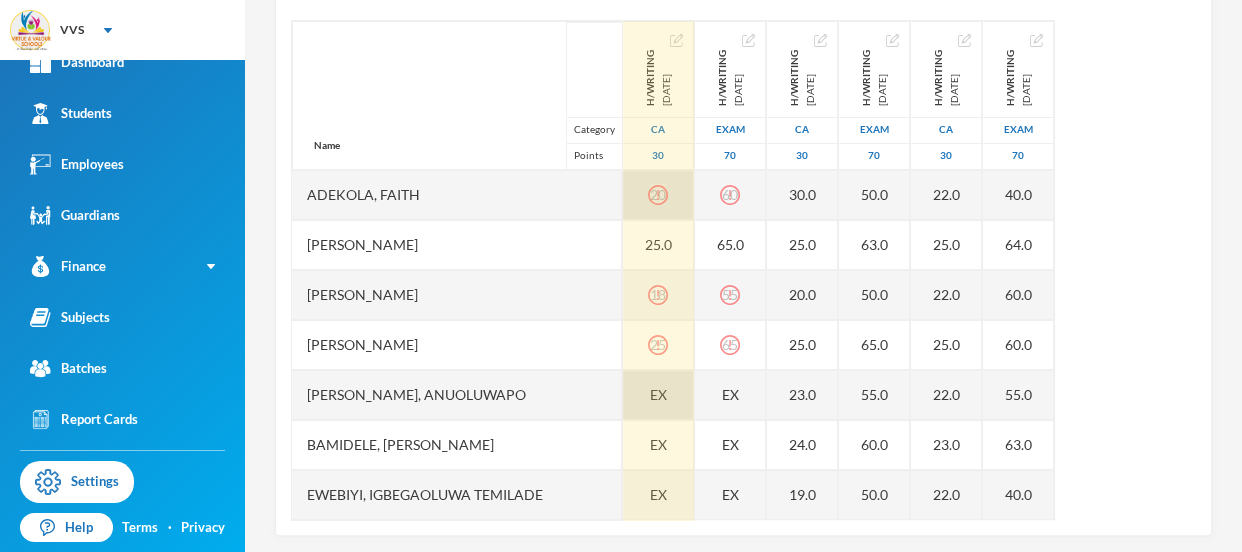 click on "EX" at bounding box center [658, 394] 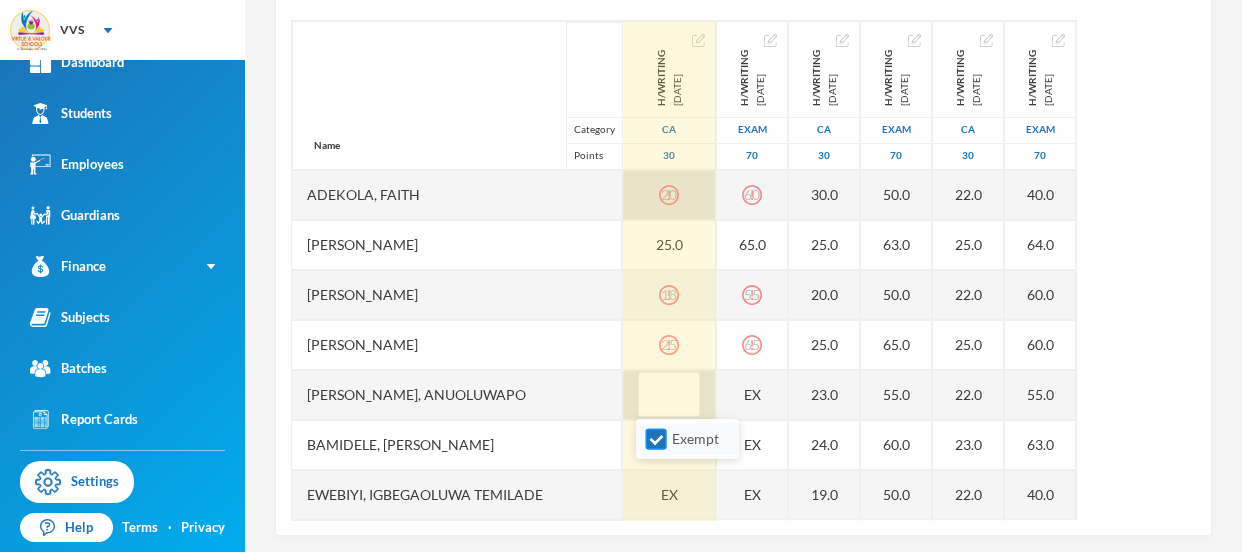 click on "Exempt" at bounding box center [656, 439] 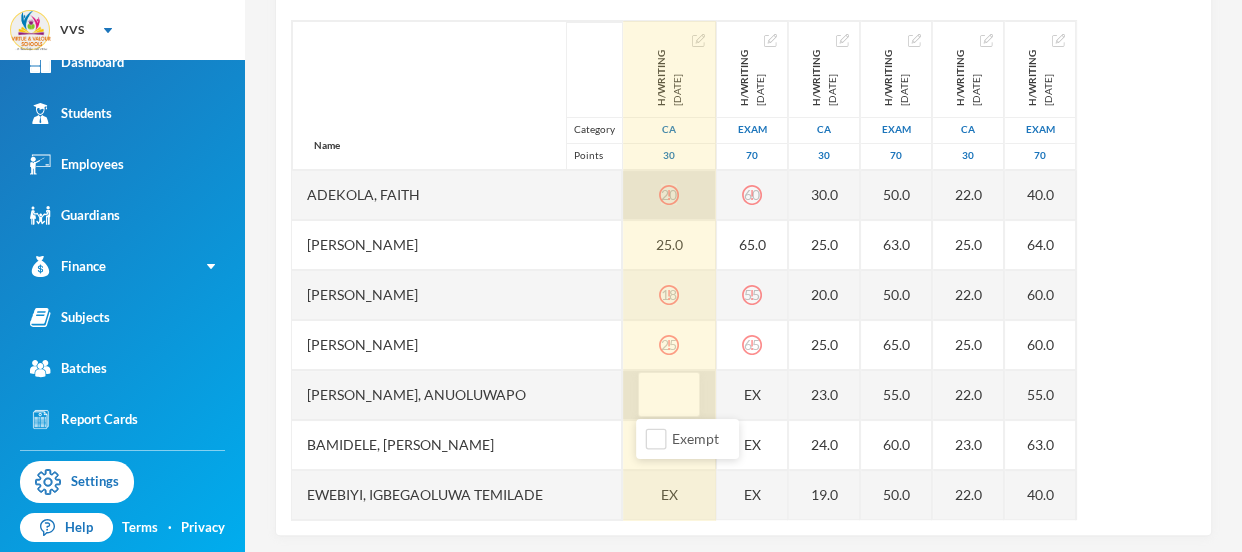 click at bounding box center (669, 395) 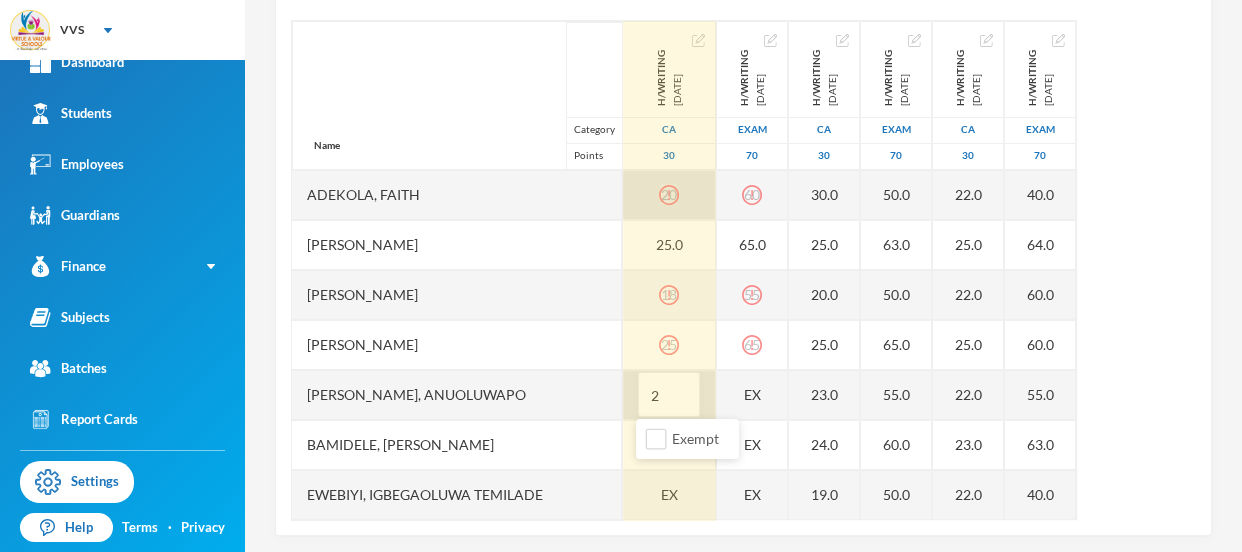 type on "22" 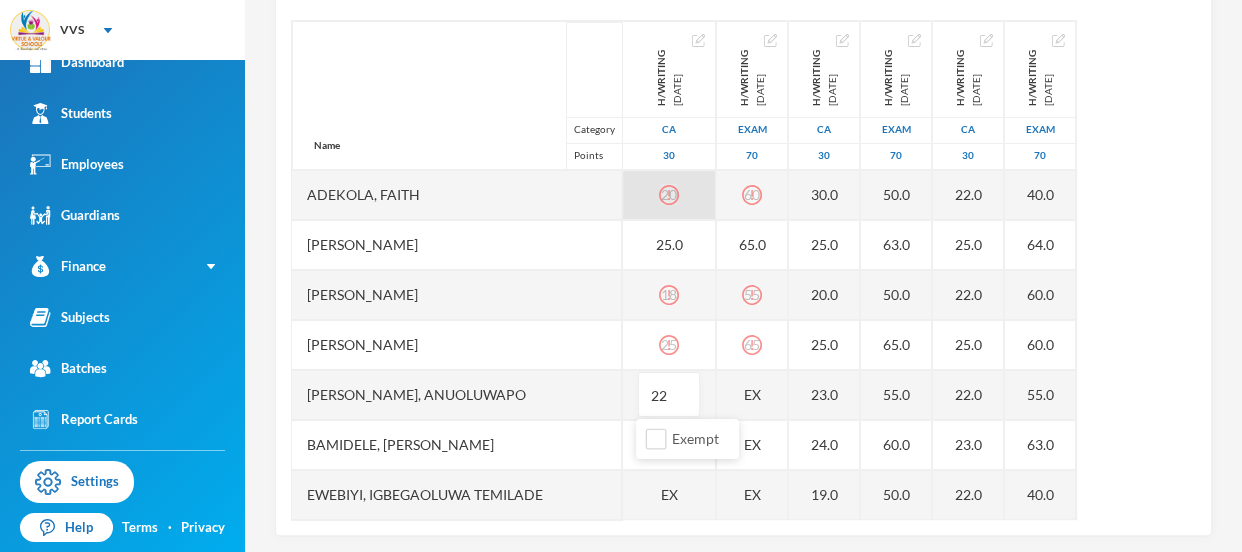 click on "[PERSON_NAME], Anuoluwapo" at bounding box center (457, 395) 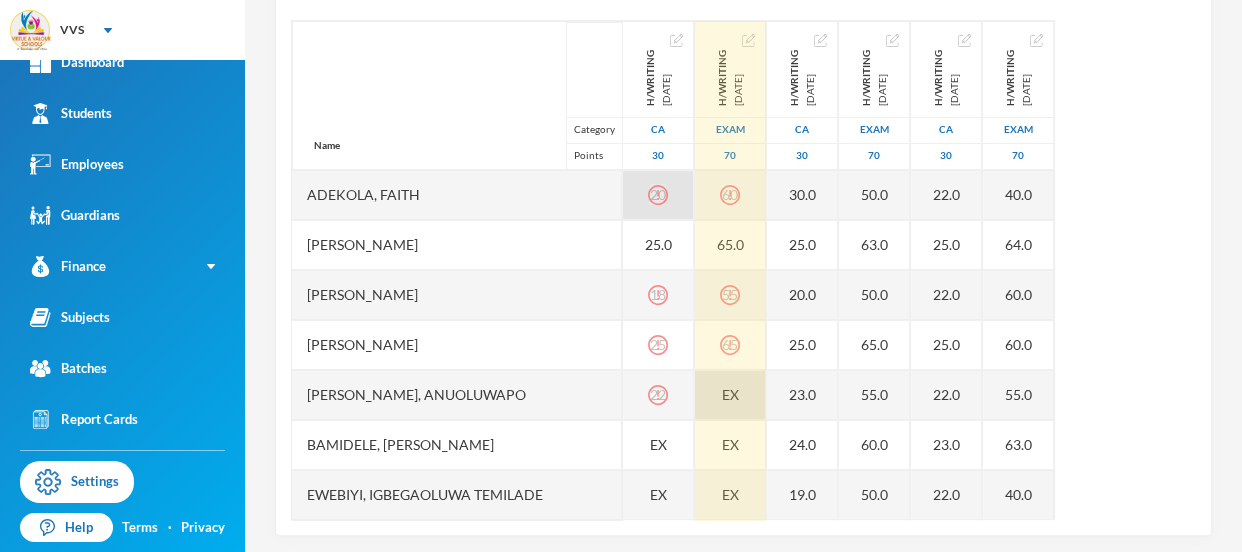click on "EX" at bounding box center [730, 395] 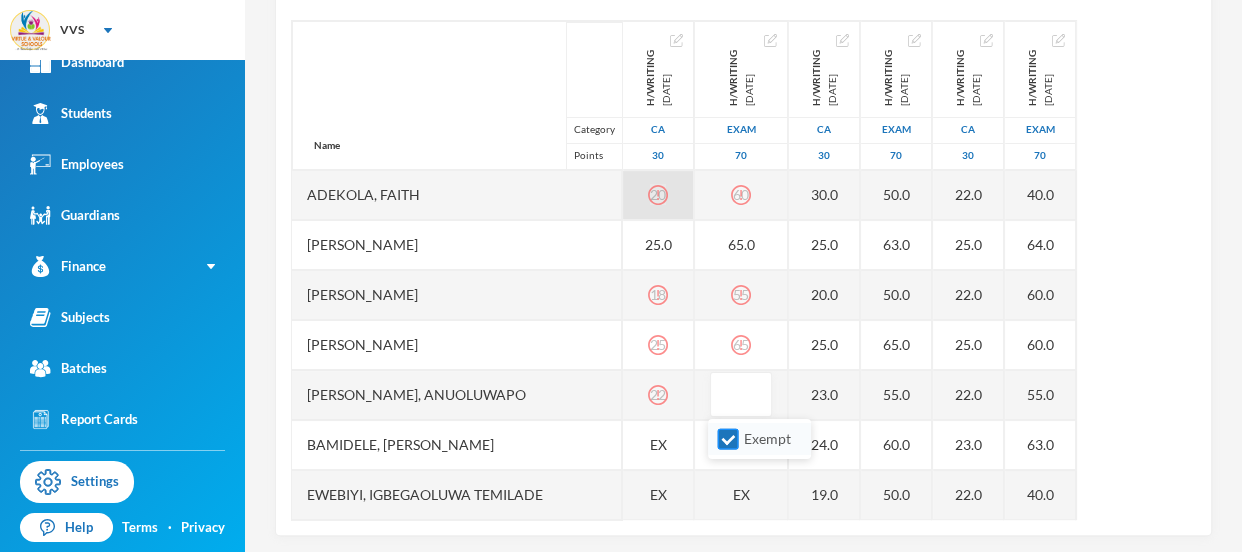 click on "Exempt" at bounding box center (728, 439) 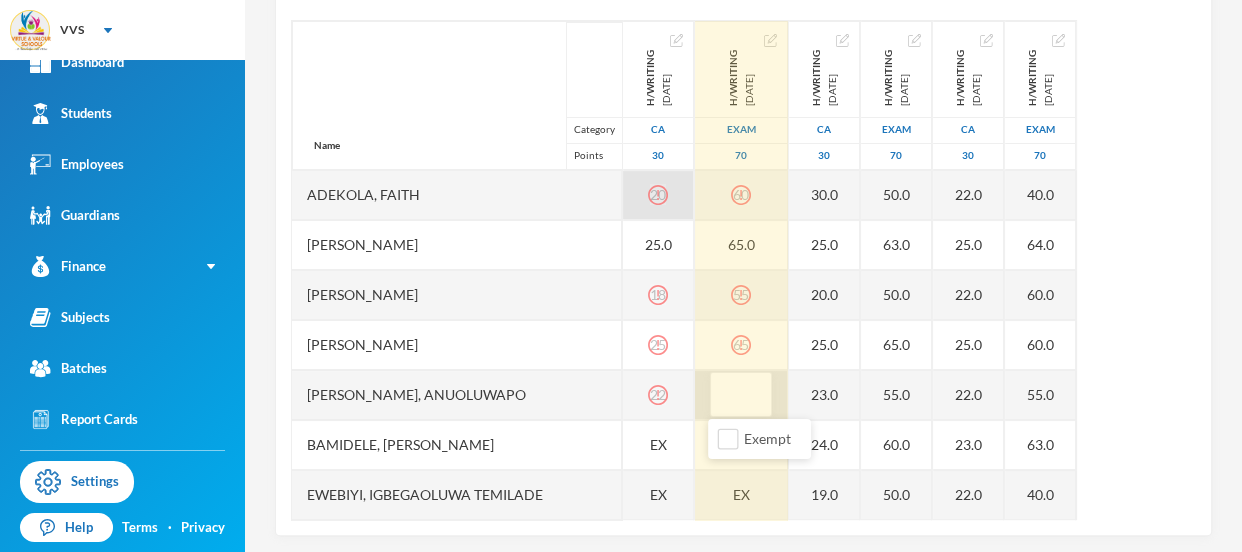 click at bounding box center [741, 395] 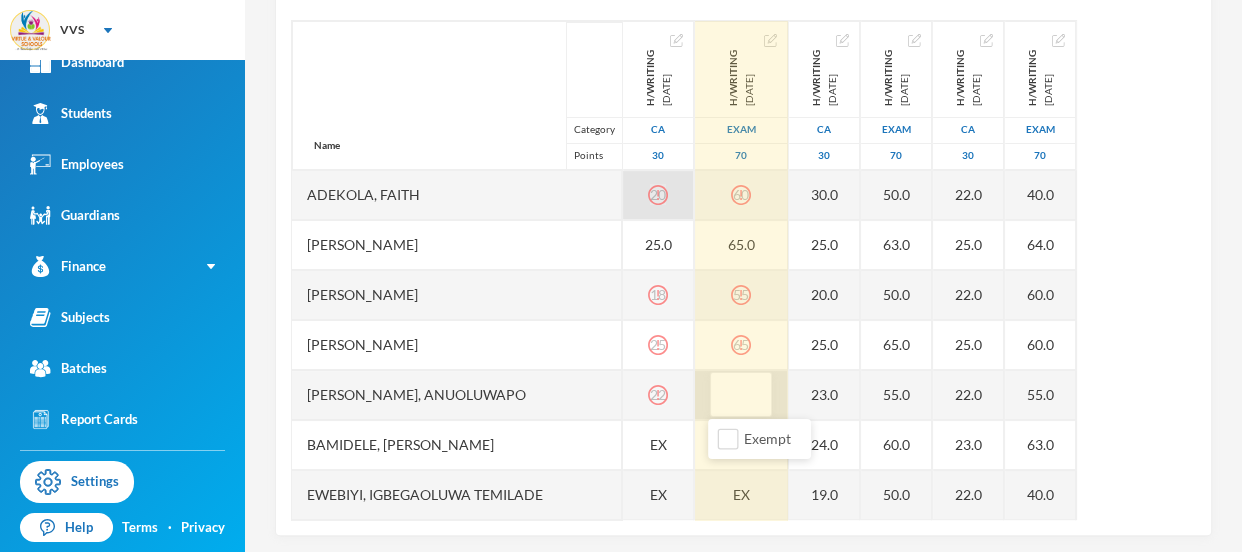 click at bounding box center (741, 395) 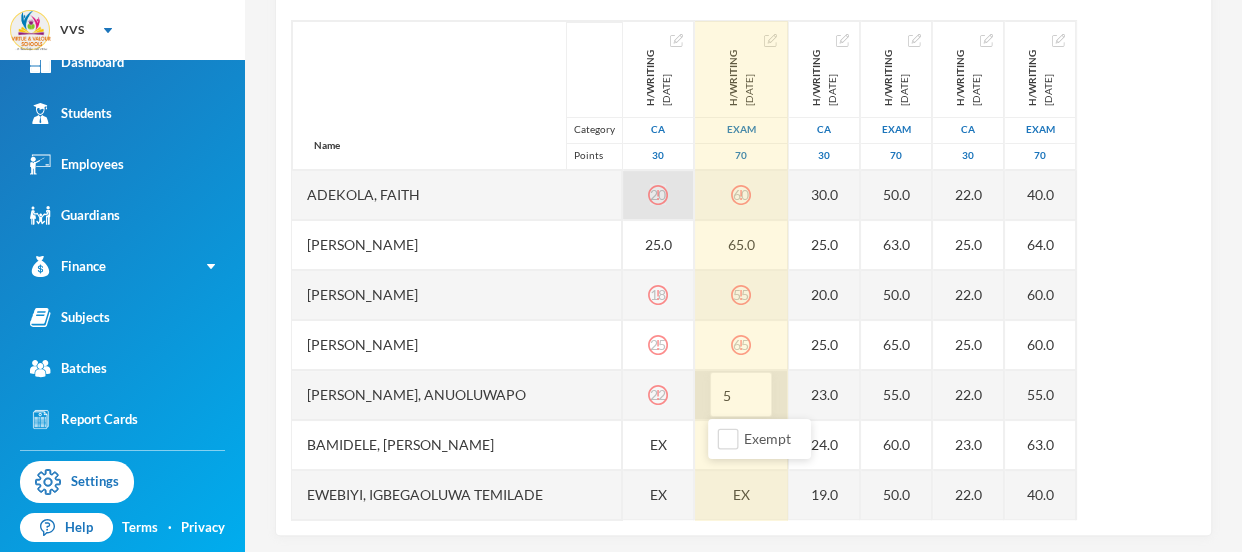 type on "55" 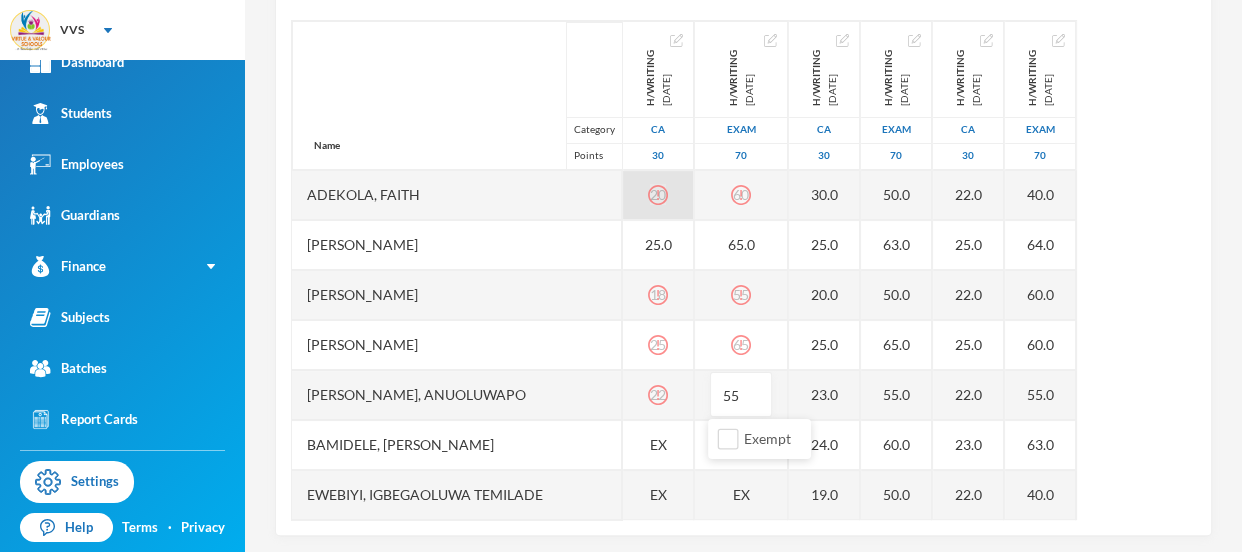 click on "[PERSON_NAME]" at bounding box center (457, 345) 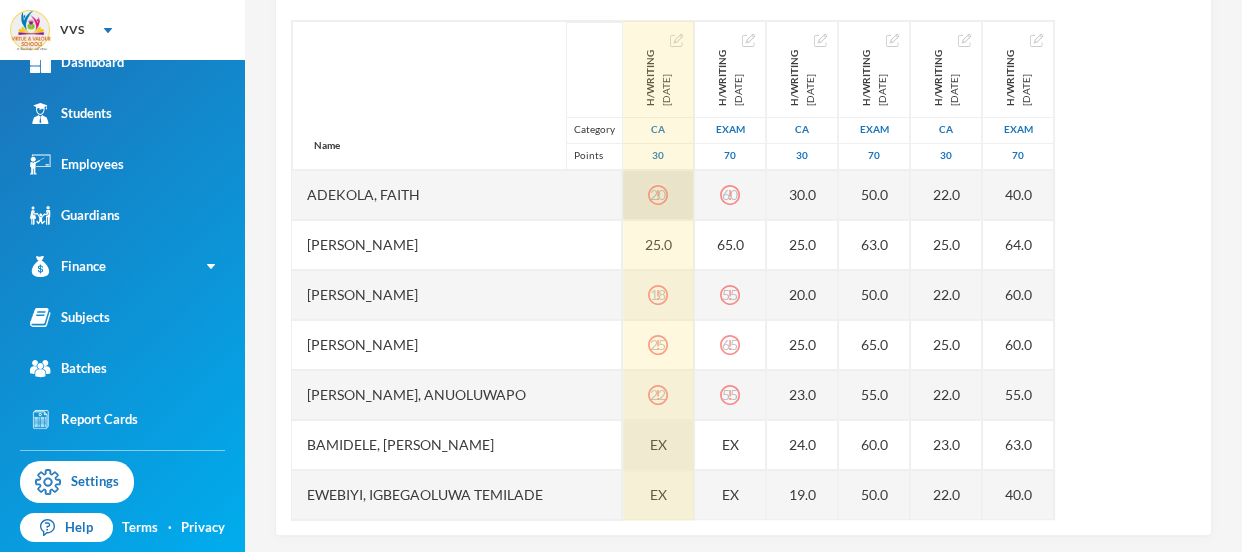 click on "EX" at bounding box center [658, 444] 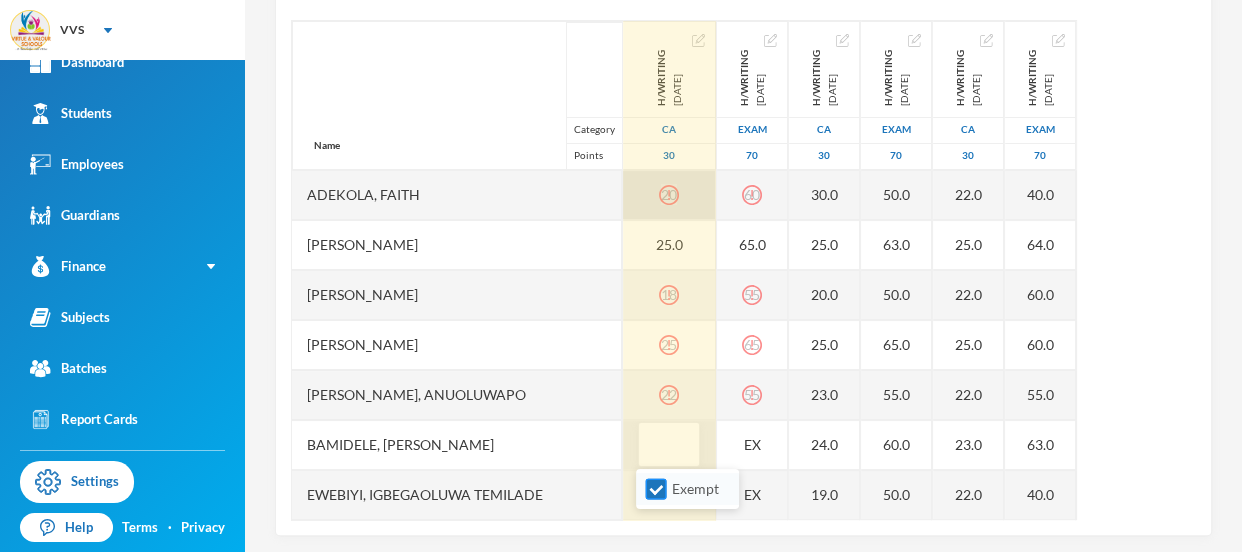 click on "Exempt" at bounding box center (656, 489) 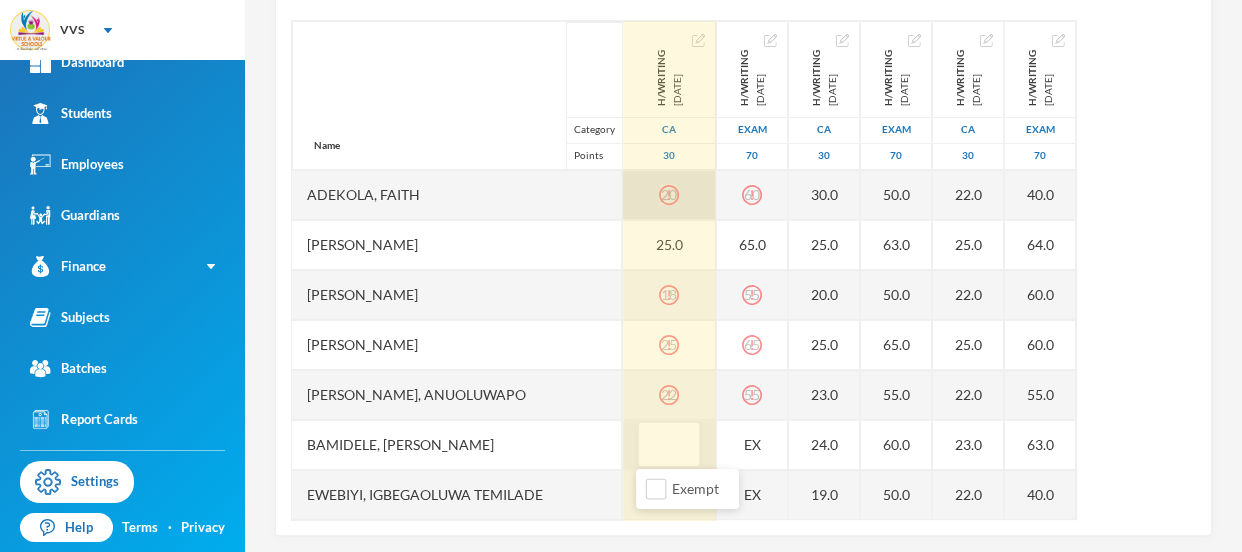 click at bounding box center [669, 445] 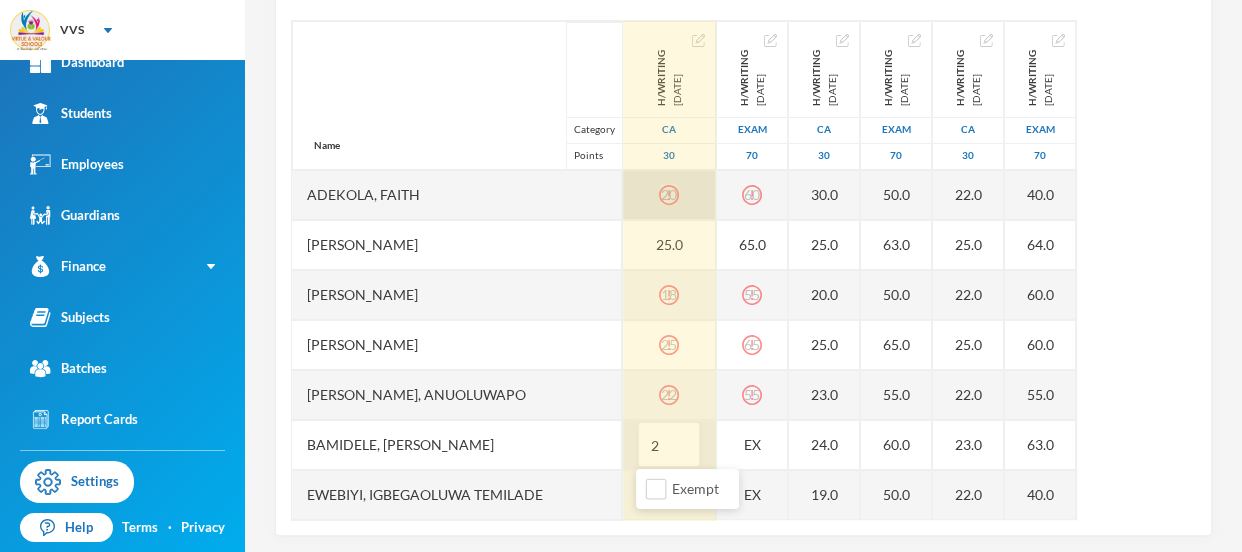 type on "23" 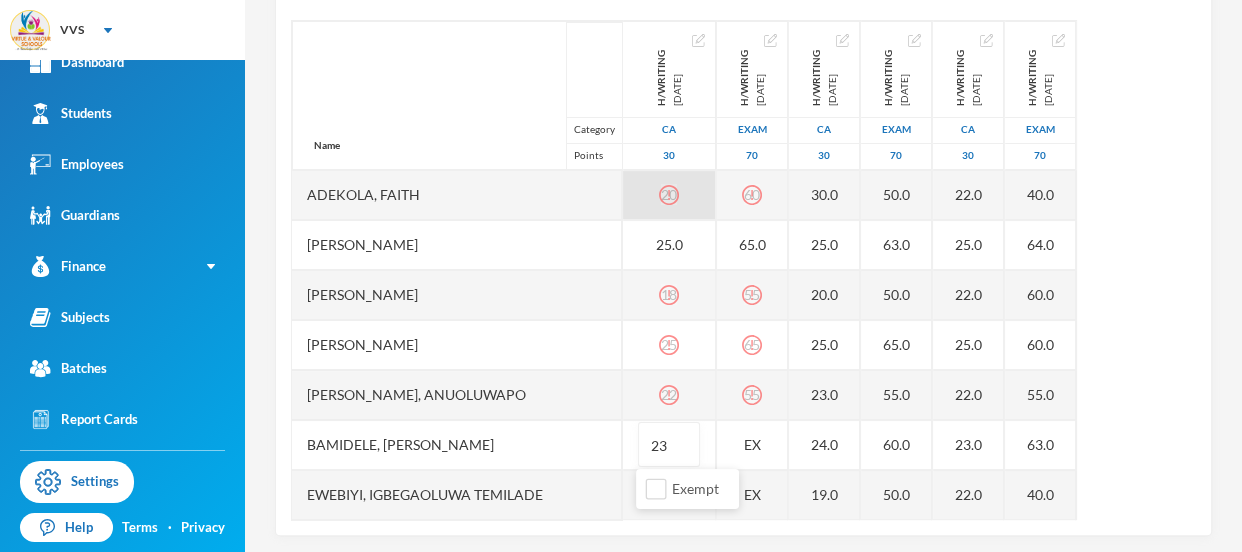 click on "Bamidele, [PERSON_NAME]" at bounding box center (457, 445) 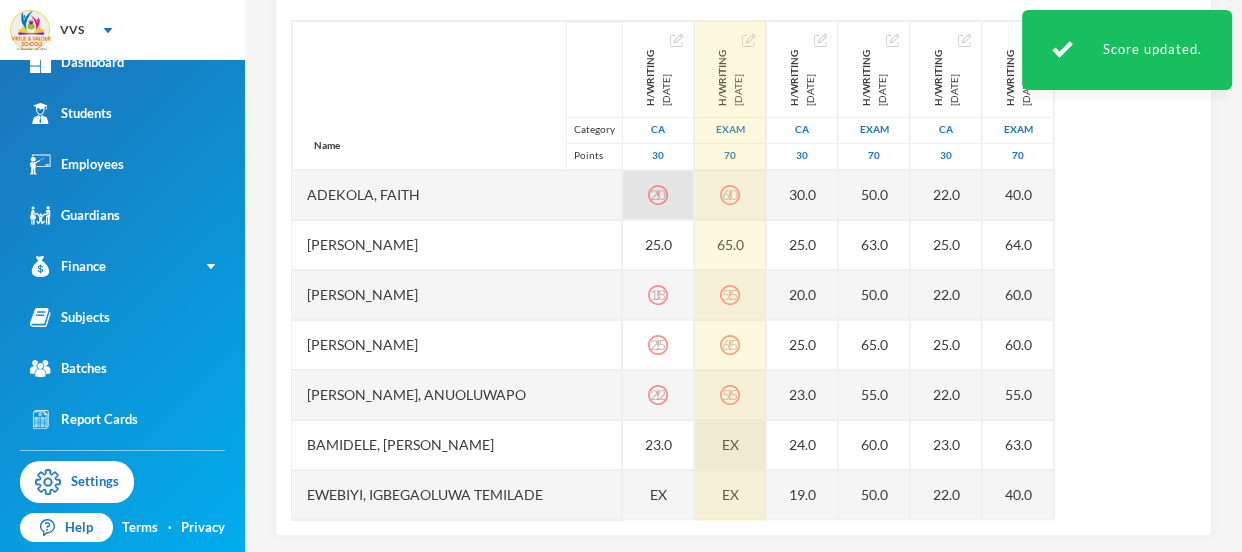 click on "EX" at bounding box center [730, 445] 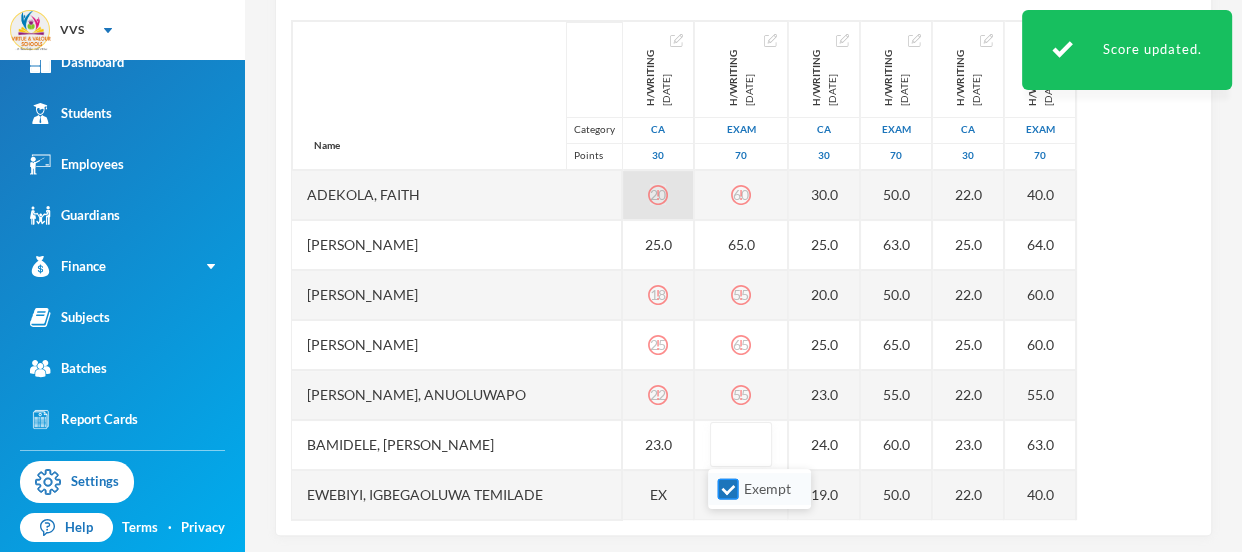 click on "Exempt" at bounding box center [728, 489] 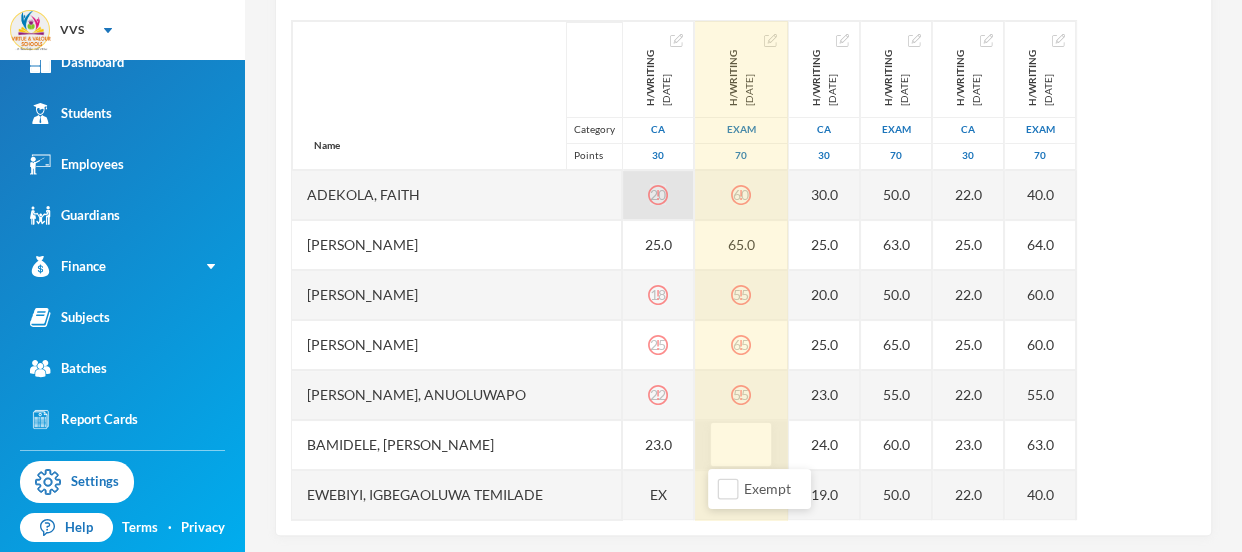 click at bounding box center (741, 445) 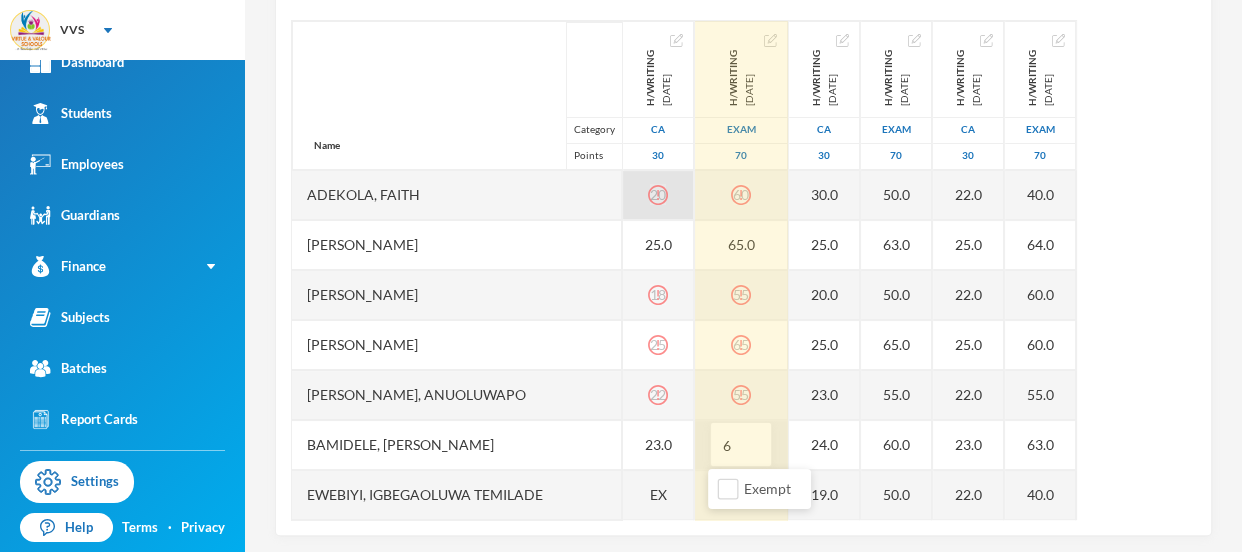 type on "60" 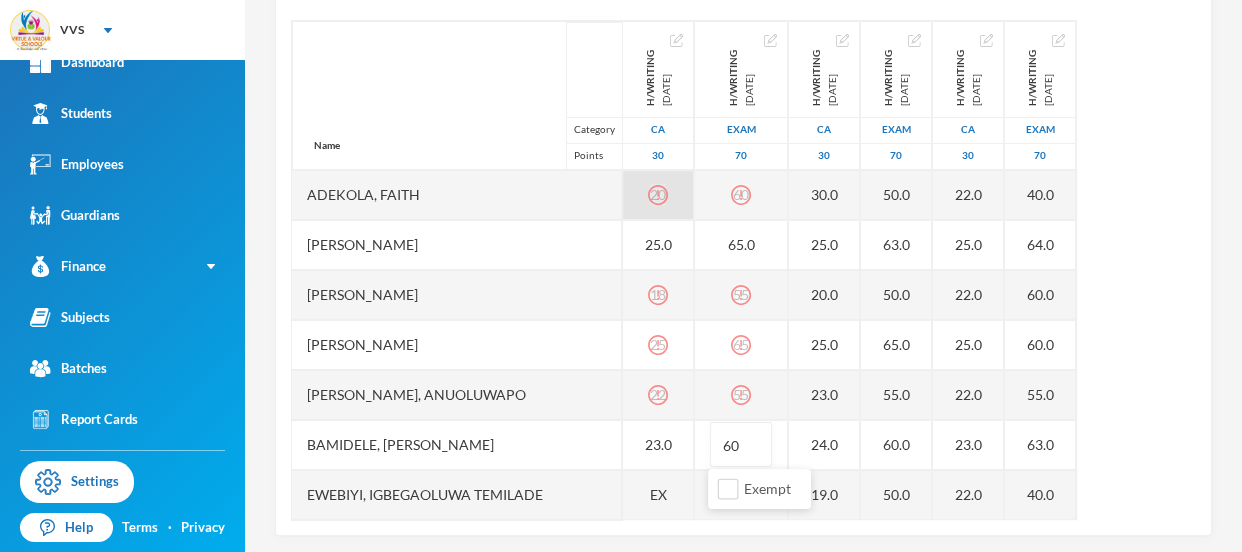 click on "Bamidele, [PERSON_NAME]" at bounding box center [457, 445] 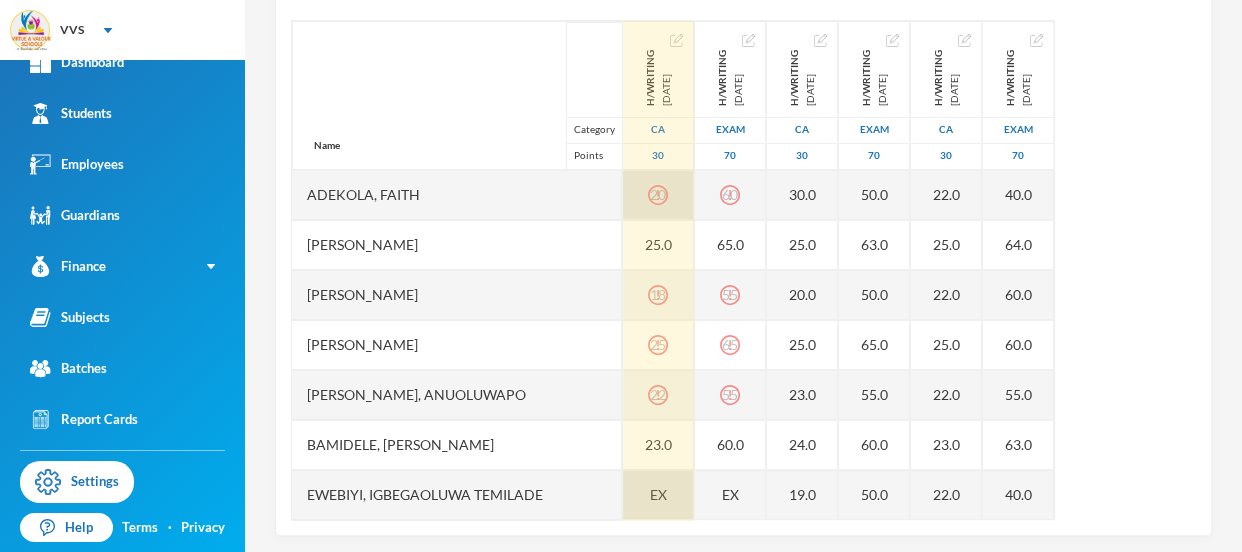 click on "EX" at bounding box center (658, 495) 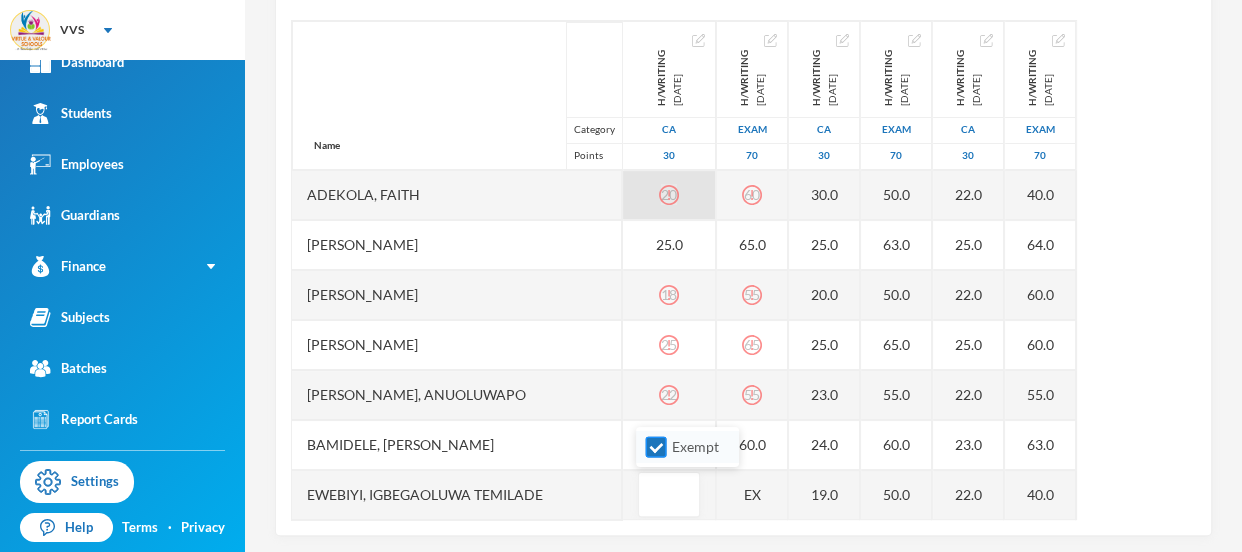 click on "Exempt" at bounding box center [656, 447] 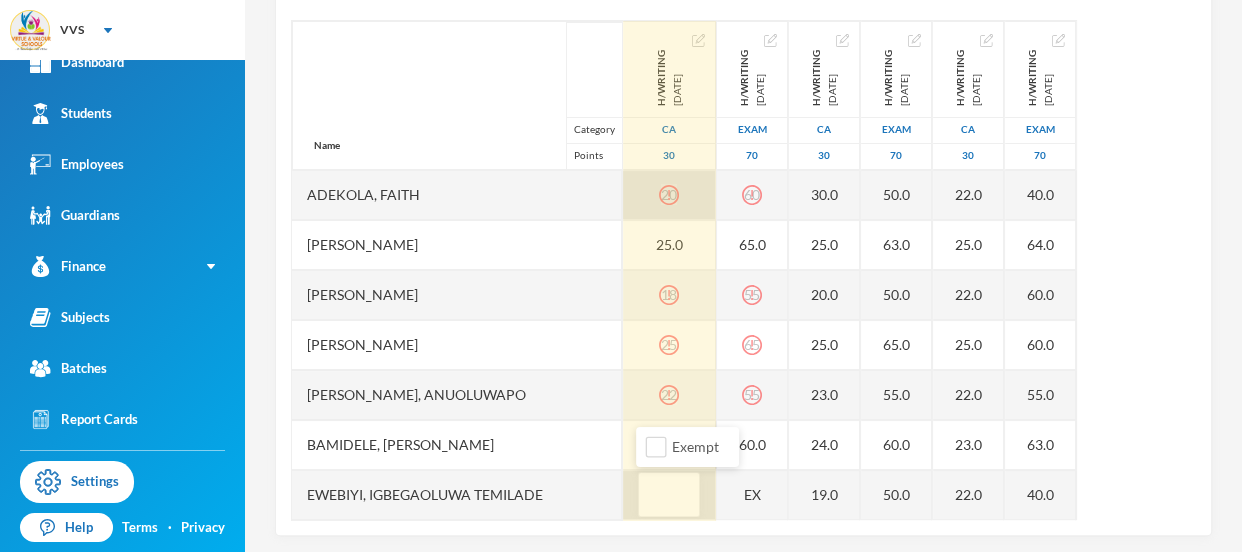 click at bounding box center (669, 495) 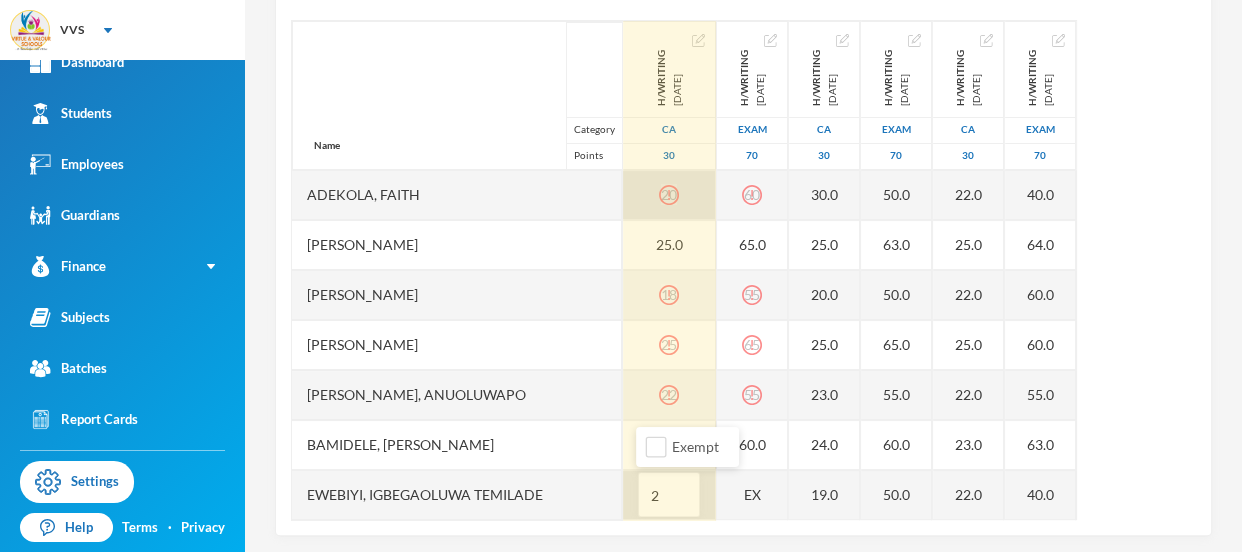type on "20" 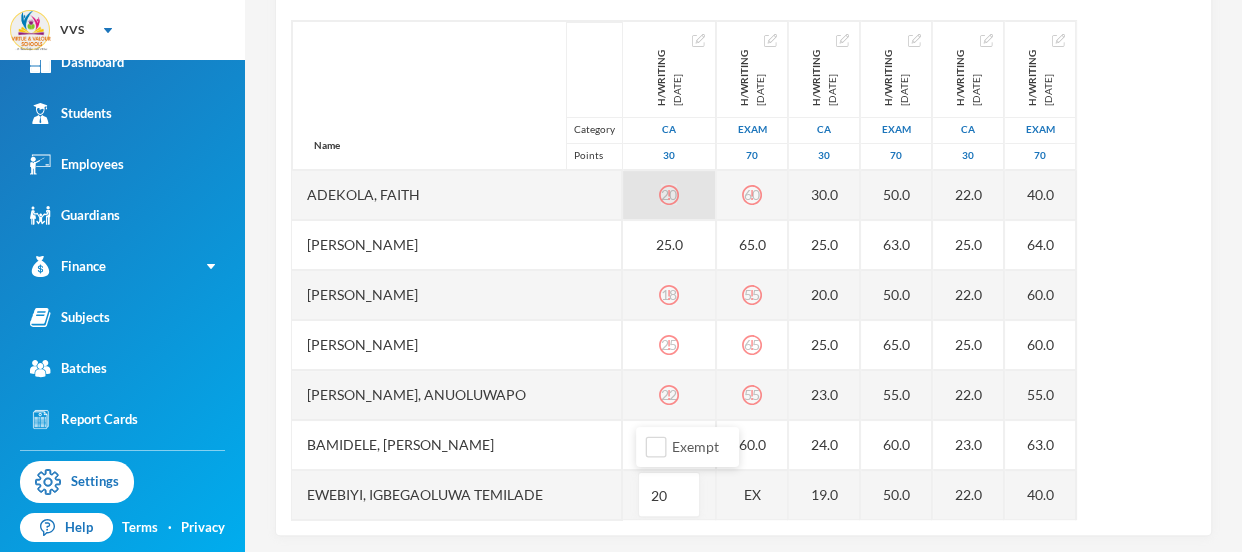 click on "Ewebiyi, Igbegaoluwa Temilade" at bounding box center (457, 495) 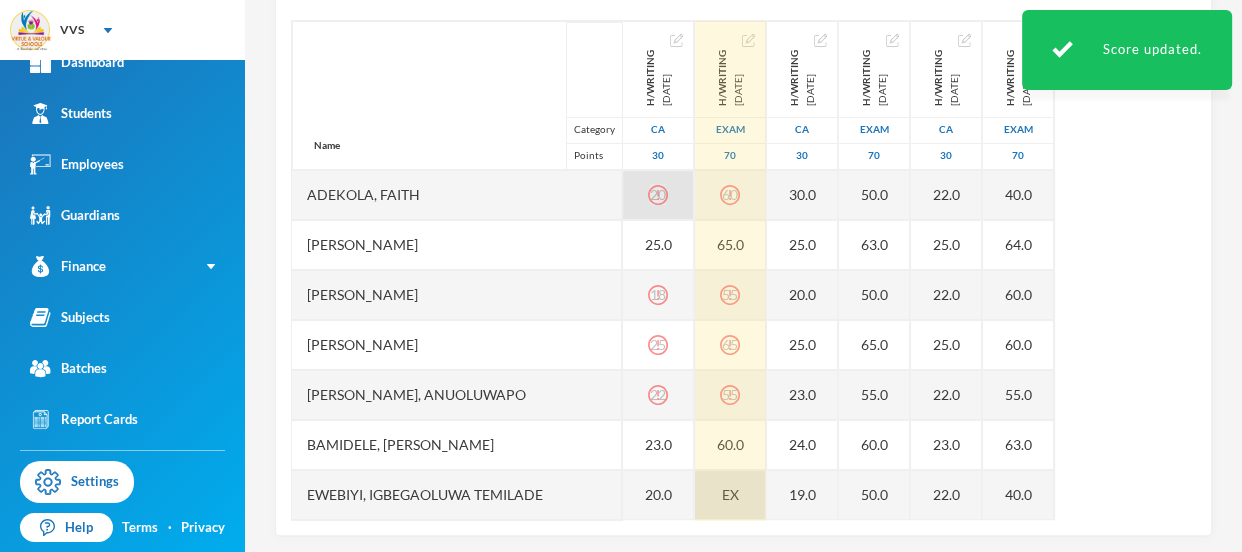 click on "EX" at bounding box center (730, 494) 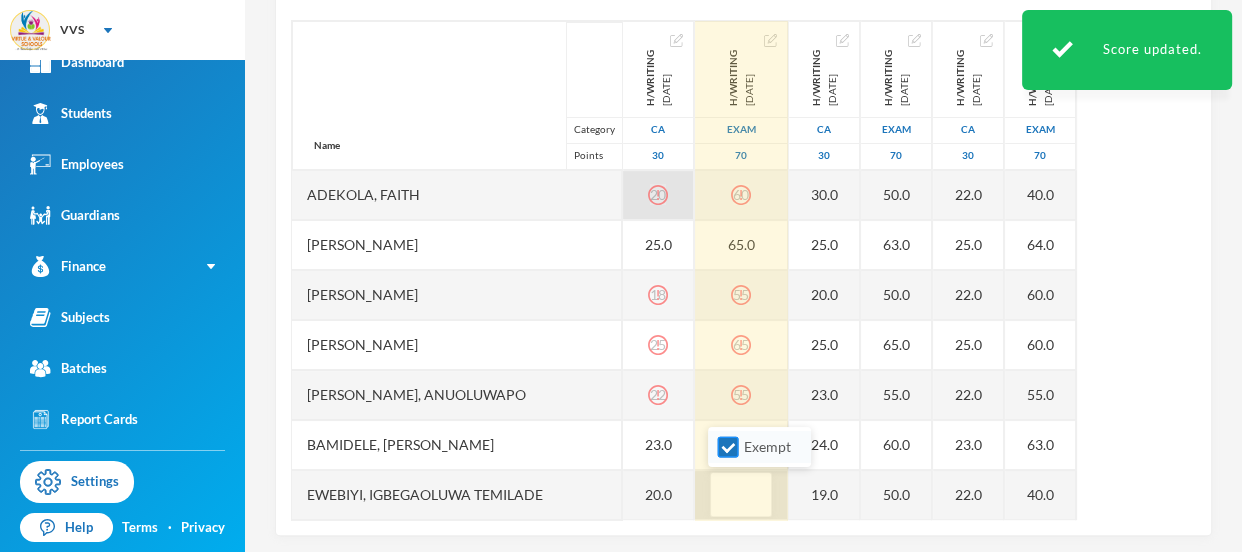 click on "Exempt" at bounding box center (728, 447) 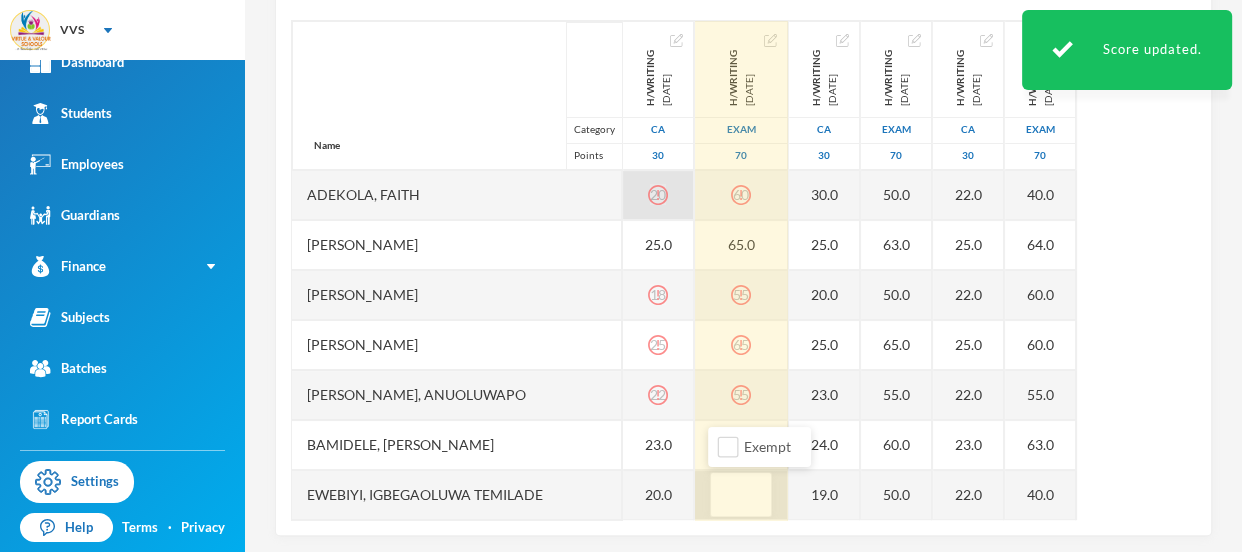 click at bounding box center [741, 495] 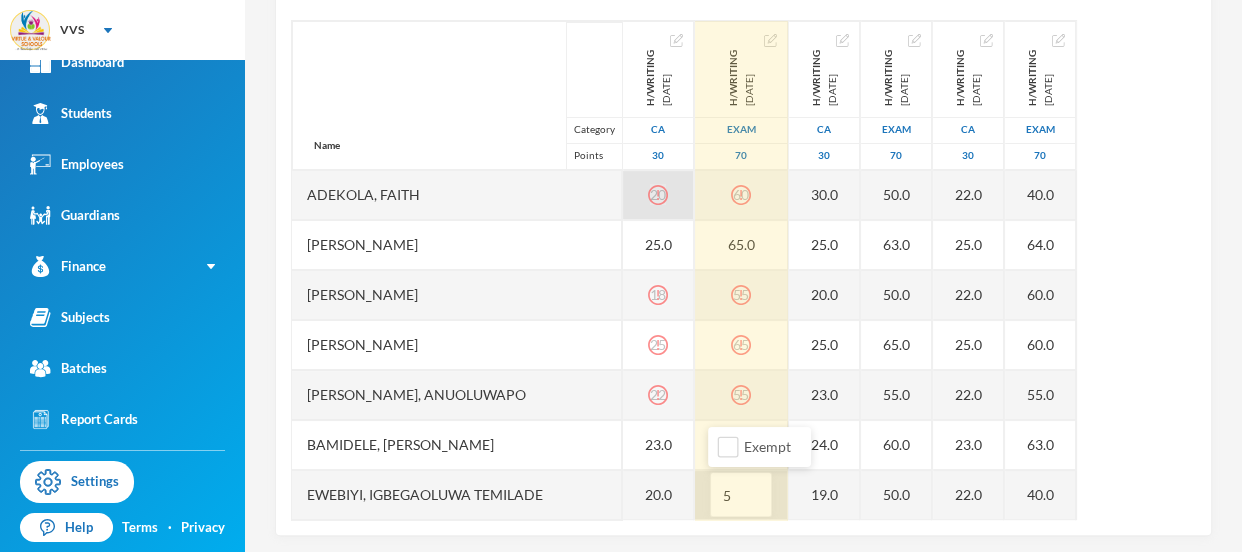 type on "58" 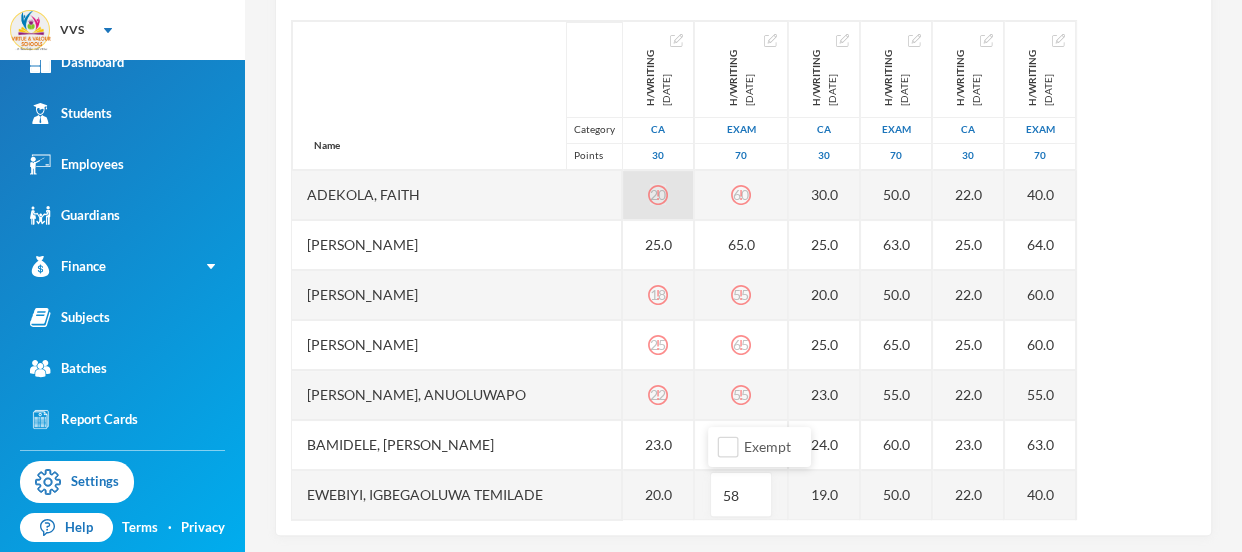 click on "Bamidele, [PERSON_NAME]" at bounding box center [457, 445] 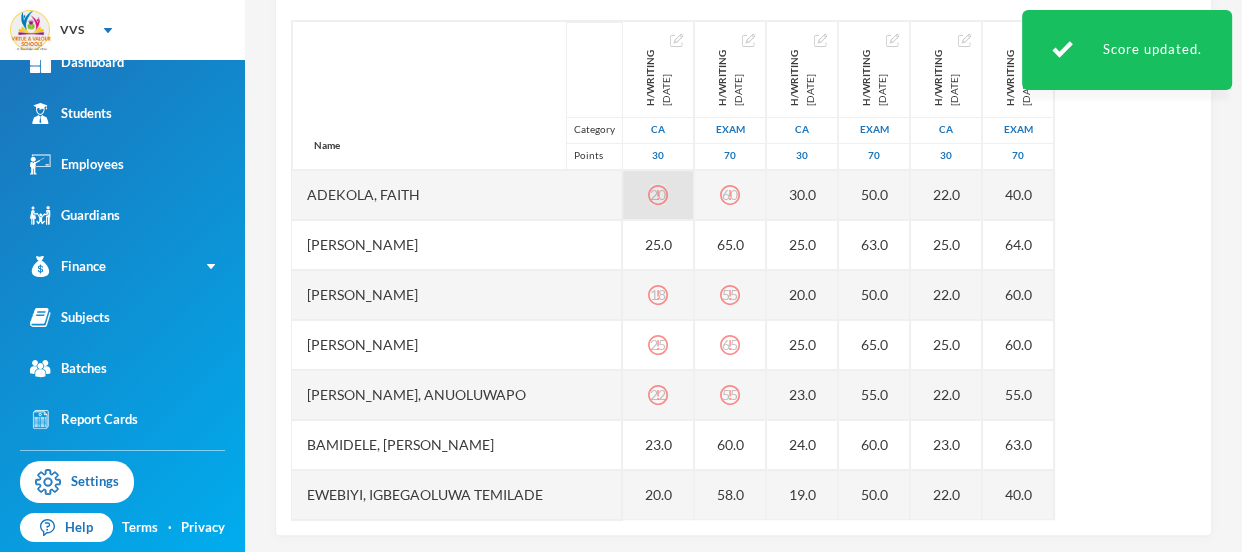 scroll, scrollTop: 359, scrollLeft: 0, axis: vertical 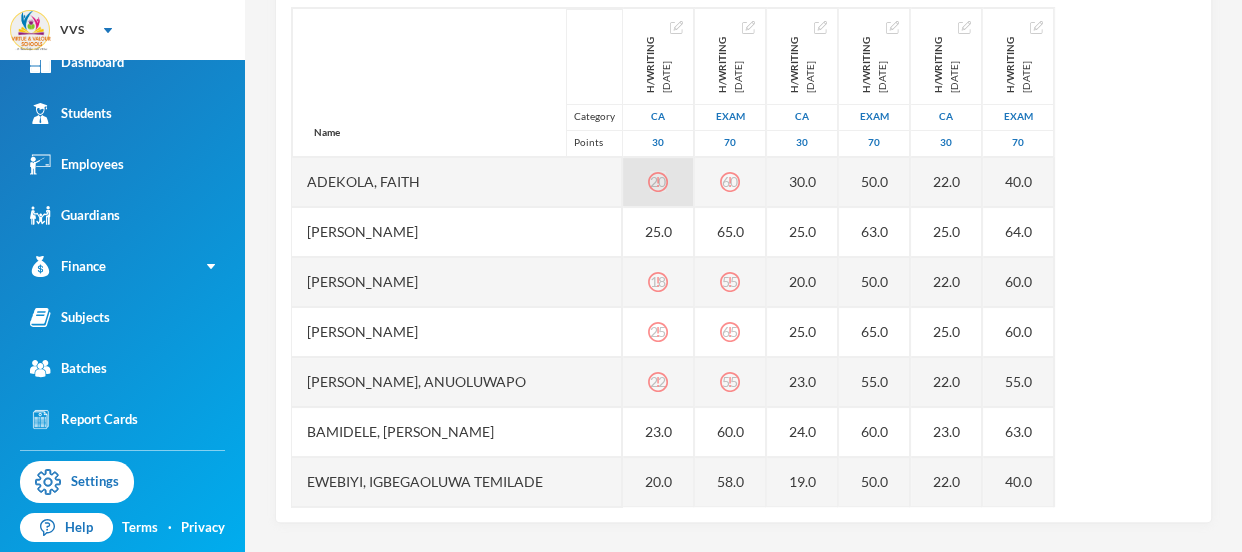 click 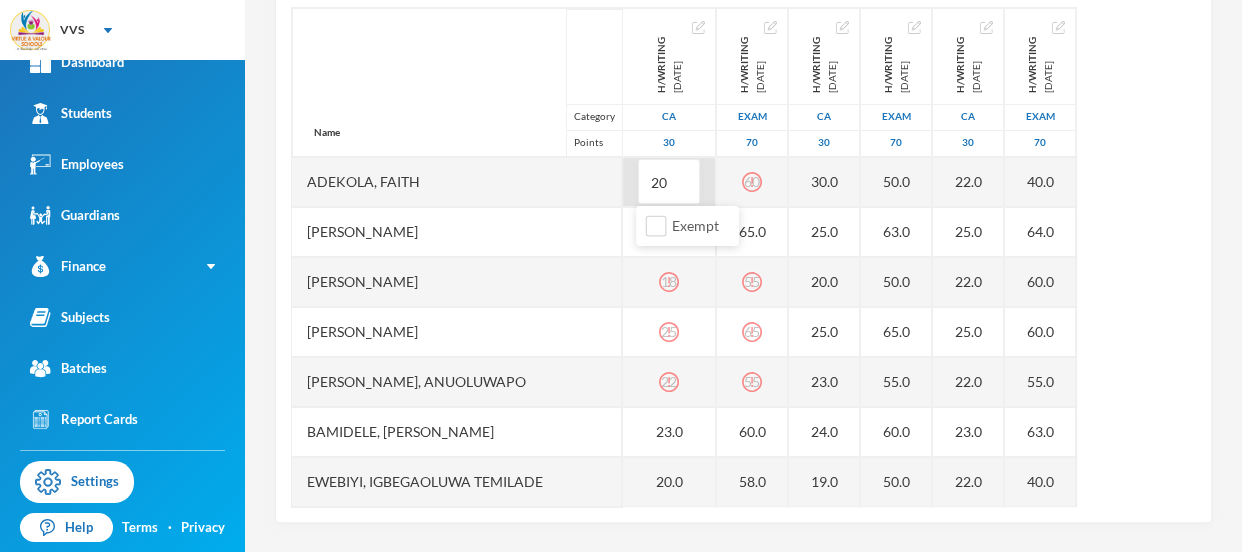 click on "Adekola, Faith" at bounding box center [457, 182] 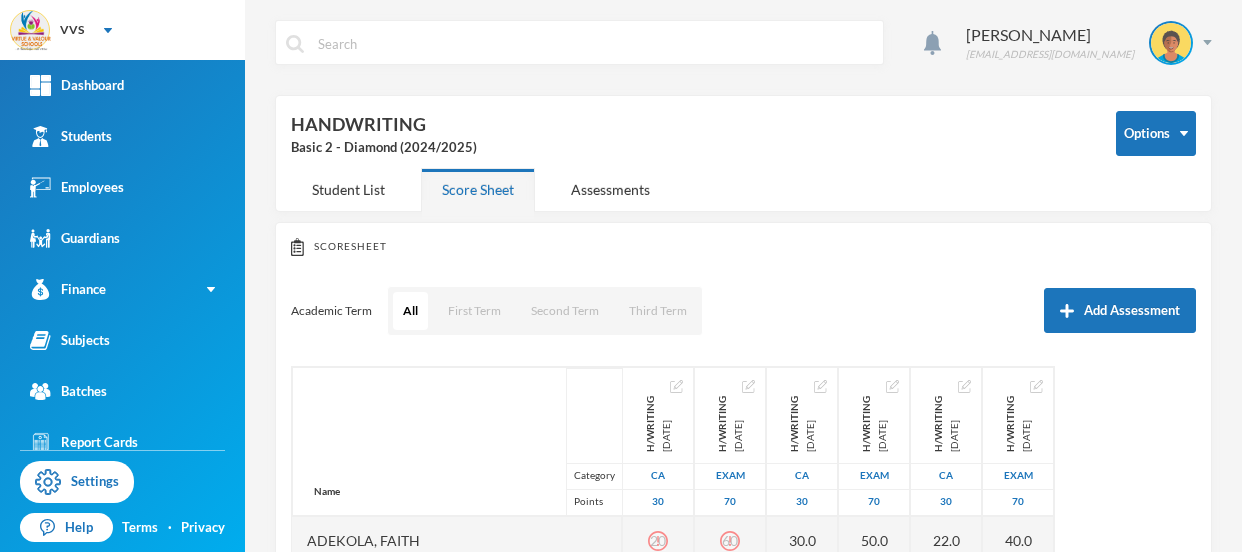 scroll, scrollTop: 0, scrollLeft: 0, axis: both 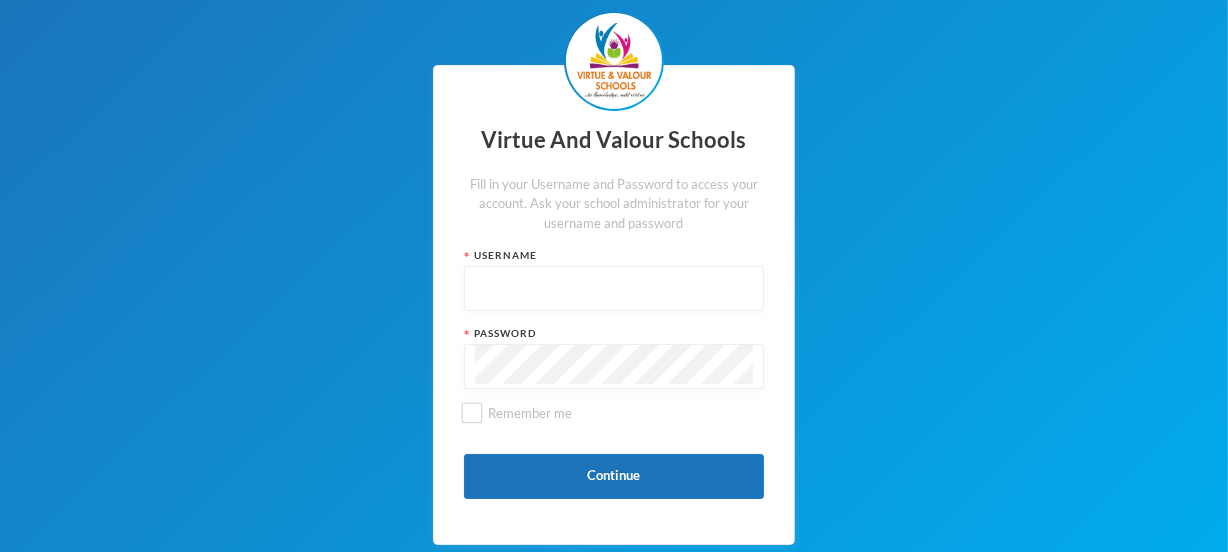 type on "vvsstaff120" 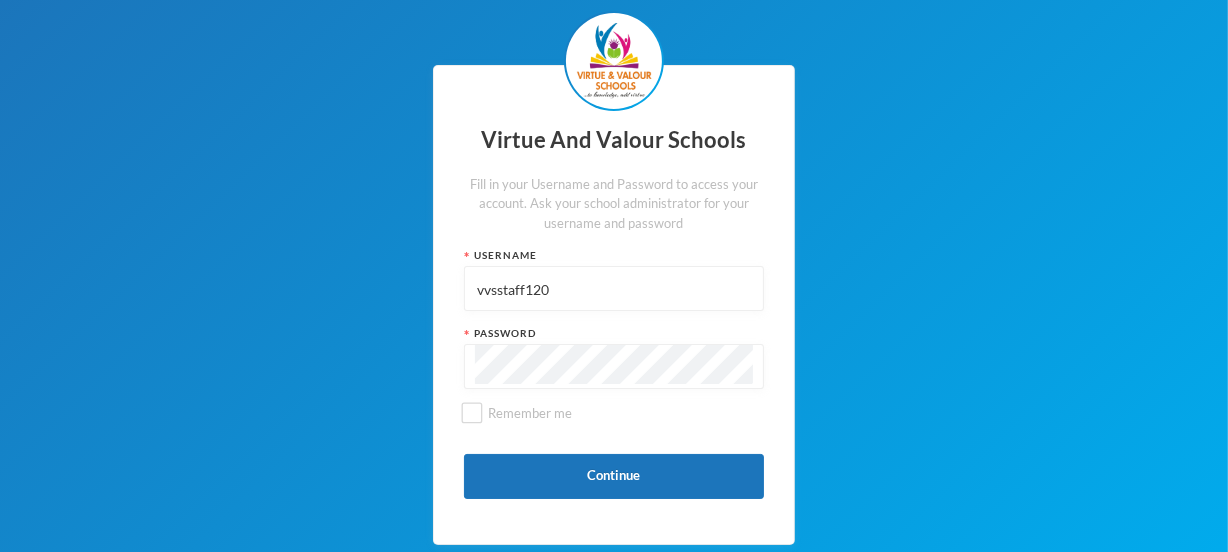 click on "Continue" at bounding box center [614, 476] 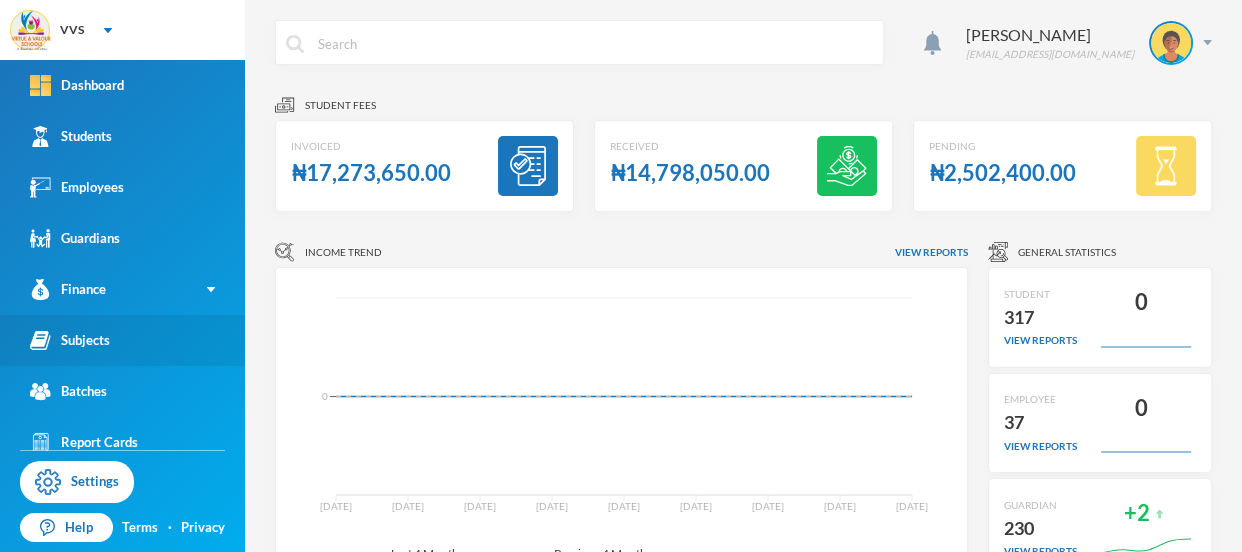 click on "Subjects" at bounding box center (70, 340) 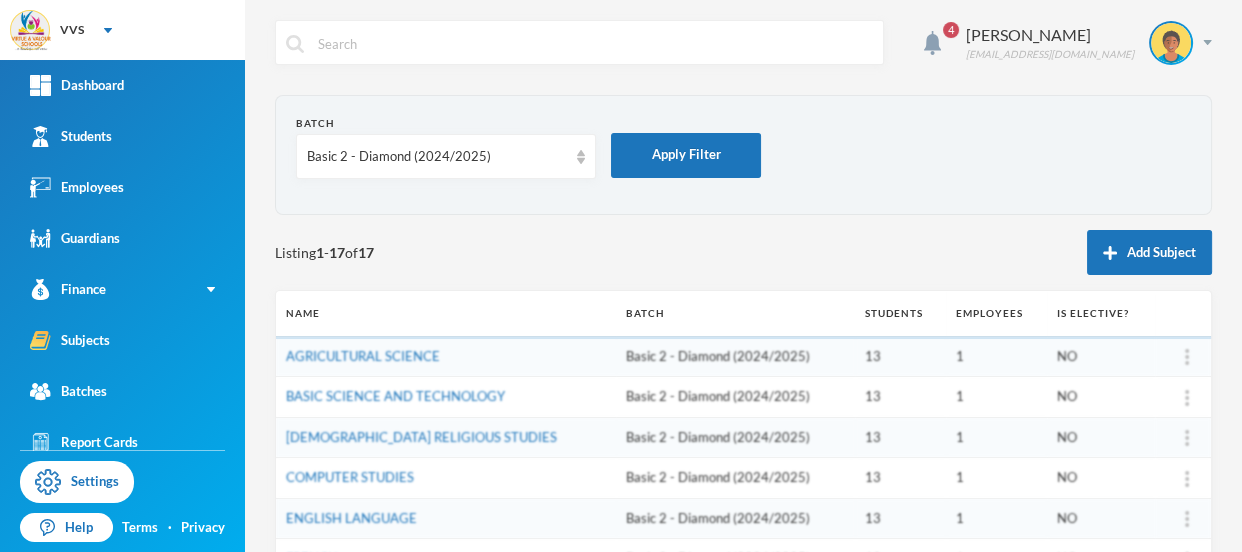 click on "Batch Basic 2 - Diamond (2024/2025) Apply Filter" at bounding box center [743, 155] 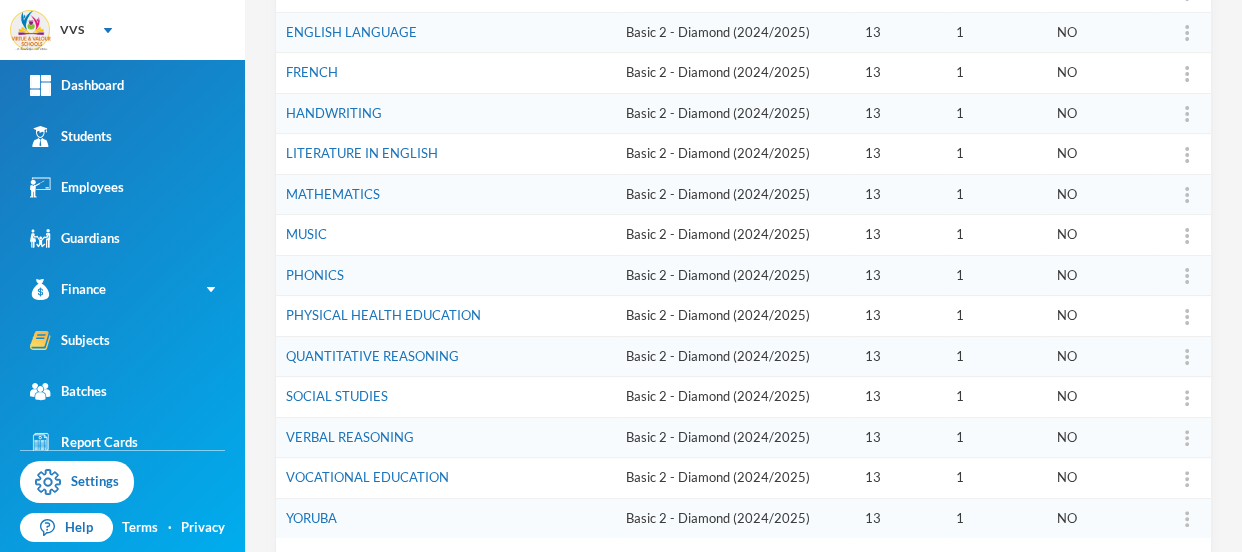 scroll, scrollTop: 484, scrollLeft: 0, axis: vertical 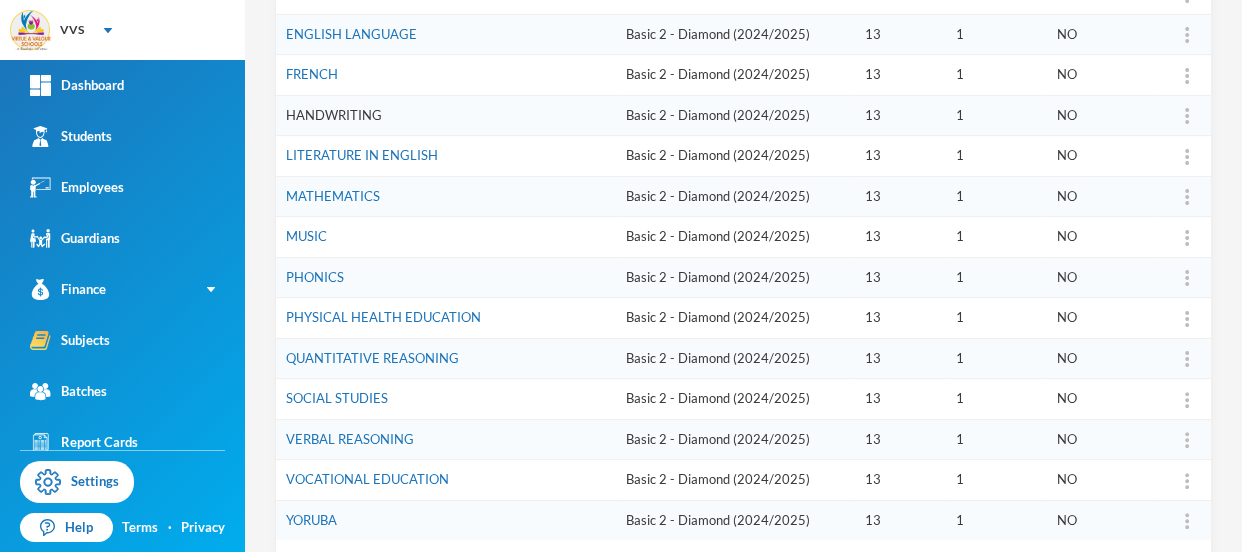 click on "HANDWRITING" at bounding box center (334, 115) 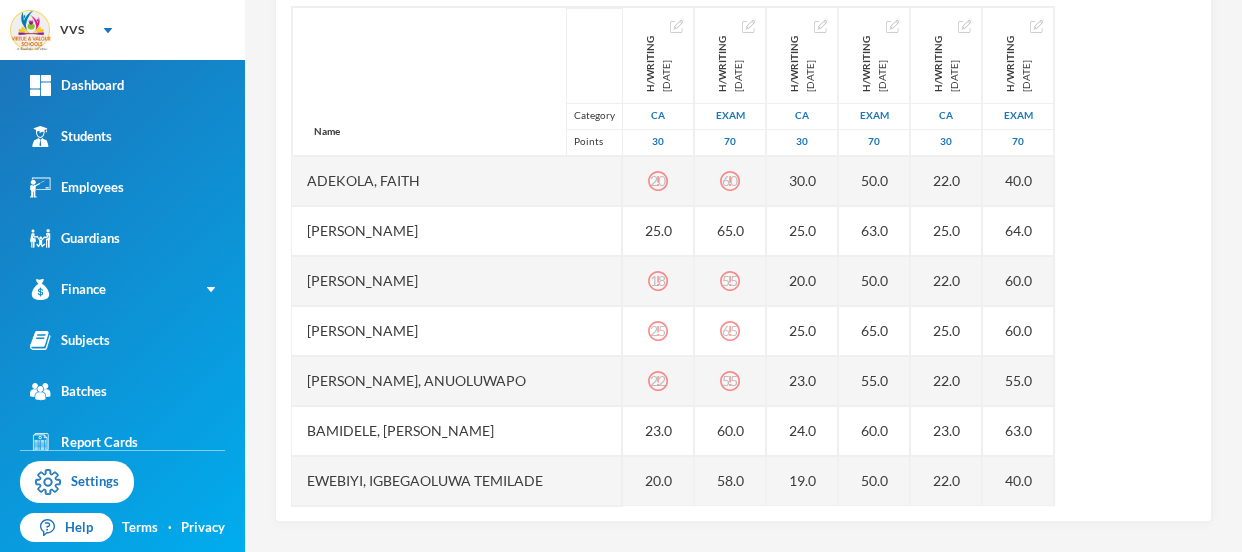 scroll, scrollTop: 359, scrollLeft: 0, axis: vertical 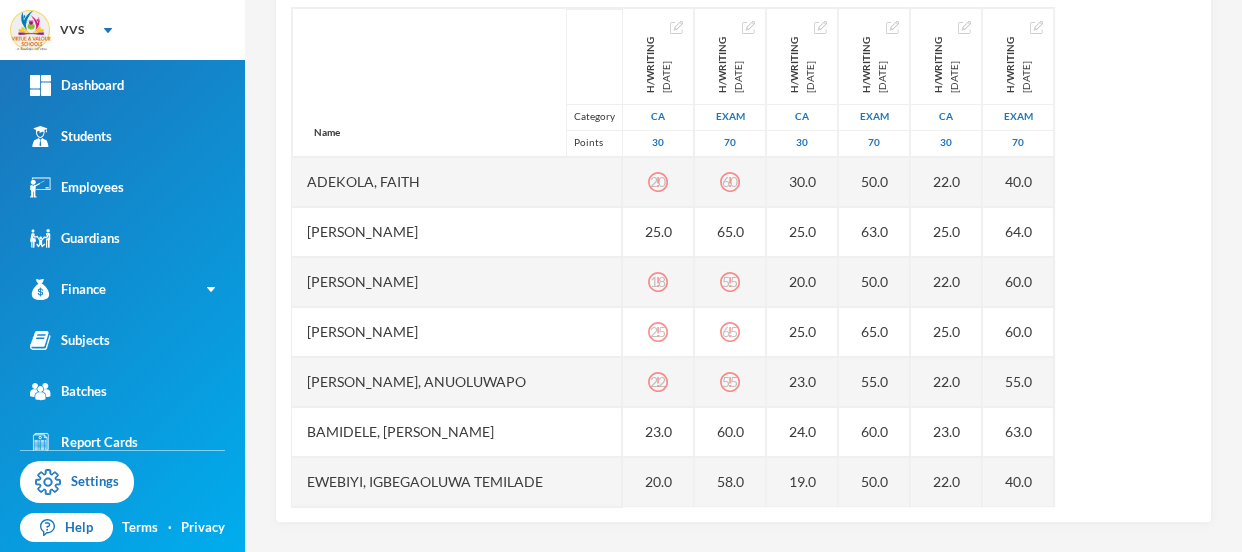 click on "Name   Category Points Adekola, Faith Ademola, Zainab Adeyemo, Olamiji Jeffrey Akeju, Harriet Anuoluwapo Akinniyi, Anuoluwapo Bamidele, Oluwafemi Mark Ewebiyi, Igbegaoluwa Temilade Oladetohun, Isaac Olajide, Iyiola Oloyede, Praise Samuel Oluwagbemiga, Israel Obaloluwa Owosowoye, Oluwarokanmi Prudence Sulaimon, Farid Ishola H/Writing 2024-11-30 CA 30 20 25.0 18 25 22 23.0 20.0 19.0 30.0 20.0 20.0 18.0 16.0 H/Writing 2024-11-30 Exam 70 60 65.0 55 65 55 60.0 58.0 55.0 65.0 57.0 60.0 57.0 30.0 H/WRITING 2025-02-21 CA 30 30.0 25.0 20.0 25.0 23.0 24.0 19.0 EX 22.0 20.0 20.0 19.0 10.0 H/WRITING 2025-03-19 Exam 70 50.0 63.0 50.0 65.0 55.0 60.0 50.0 EX 65.0 60.0 55.0 45.0 30.0 H/WRITING 2025-06-06 CA 30 22.0 25.0 22.0 25.0 22.0 23.0 22.0 22.0 25.0 20.0 23.0 23.0 10.0 H/WRITING 2025-07-07 Exam 70 40.0 64.0 60.0 60.0 55.0 63.0 40.0 58.0 62.0 58.0 50.0 55.0 35.0" at bounding box center [743, 257] 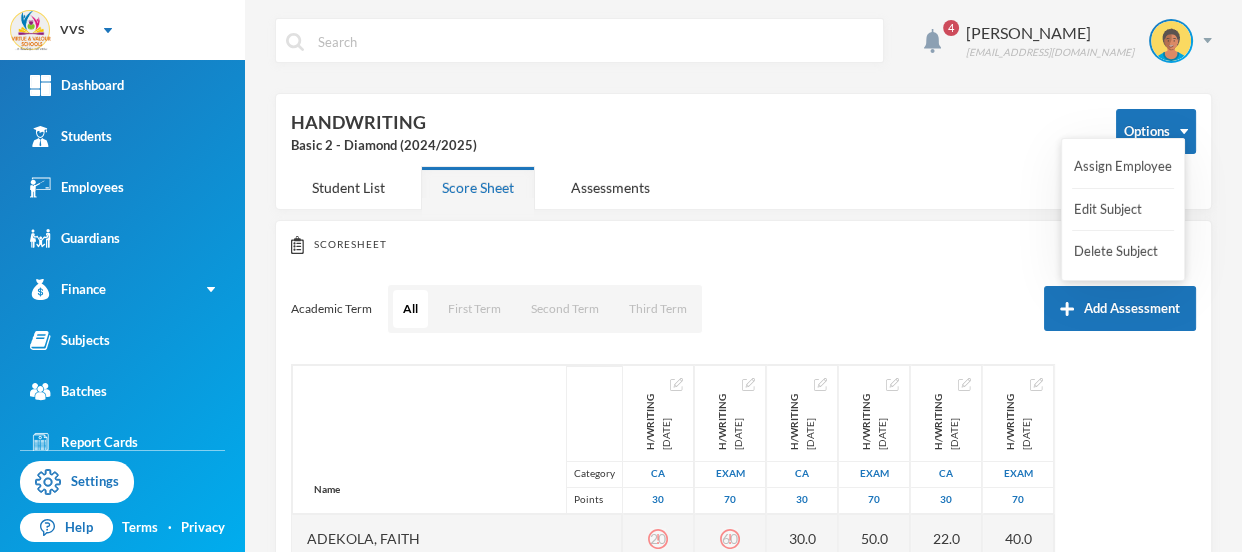 scroll, scrollTop: 0, scrollLeft: 0, axis: both 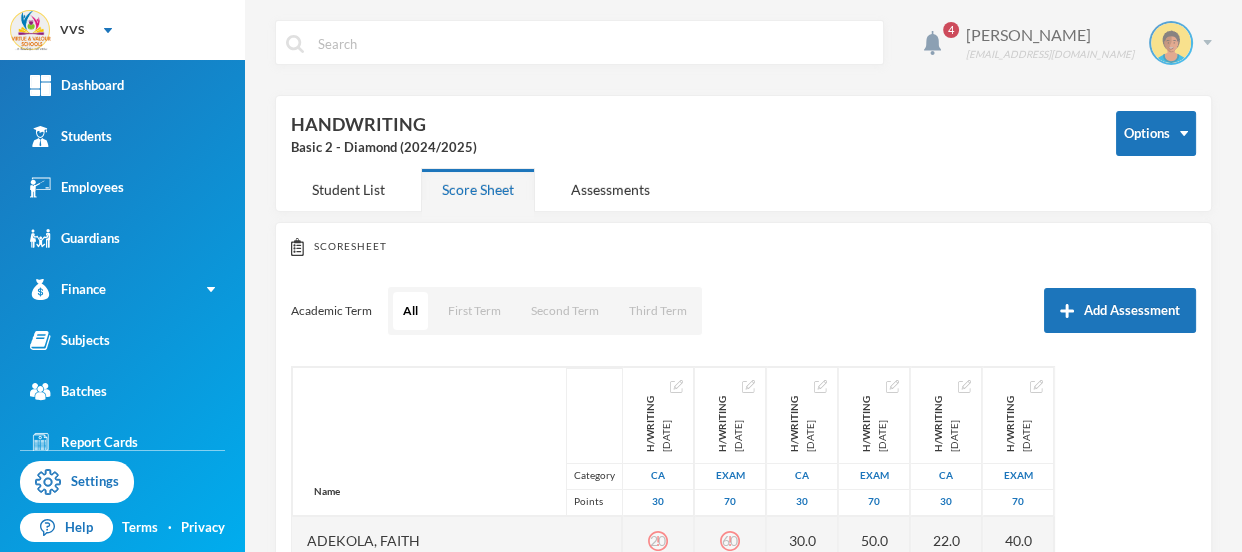 click at bounding box center [1207, 42] 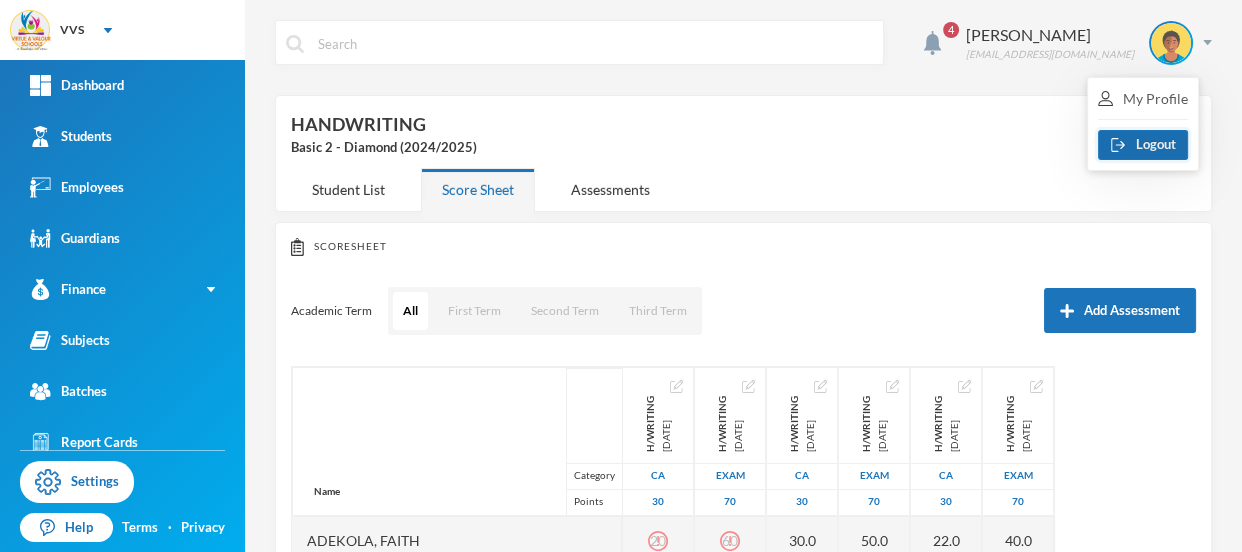 click on "Logout" at bounding box center (1143, 145) 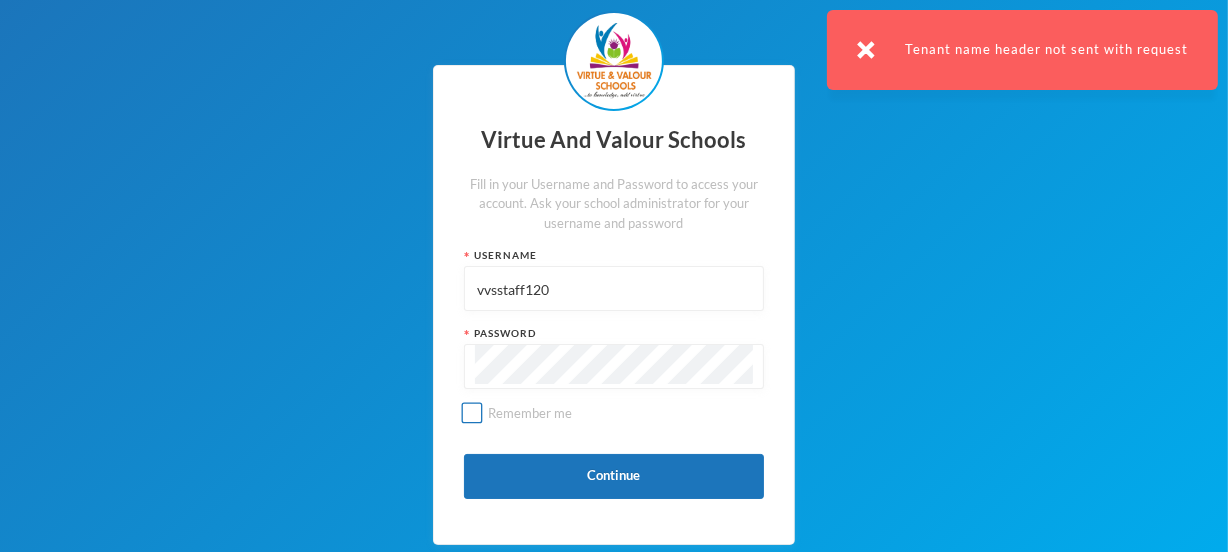click on "Remember me" at bounding box center [472, 413] 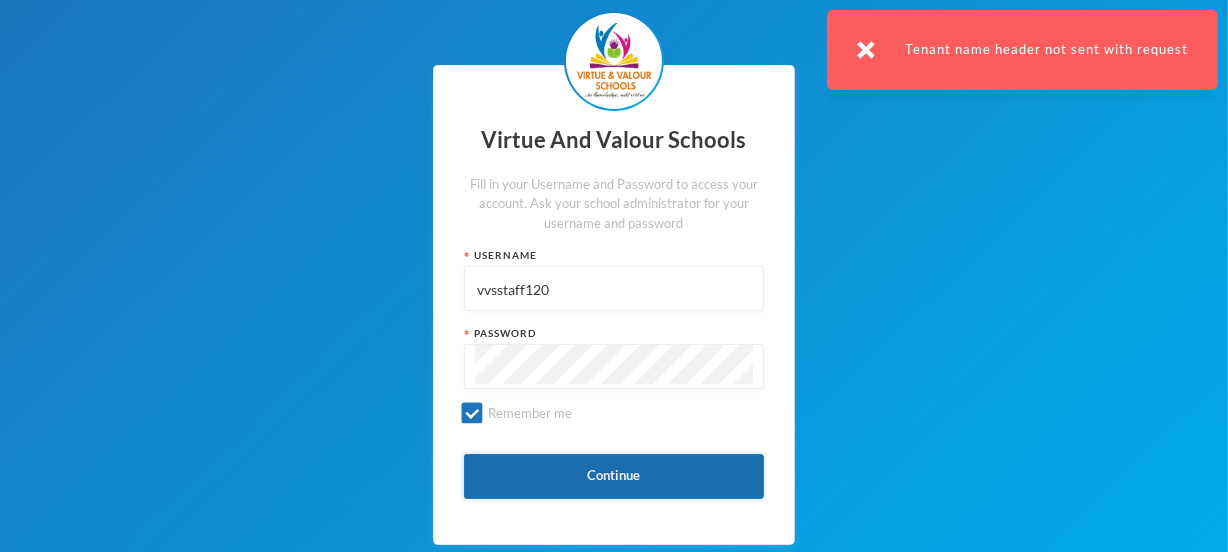 click on "Continue" at bounding box center [614, 476] 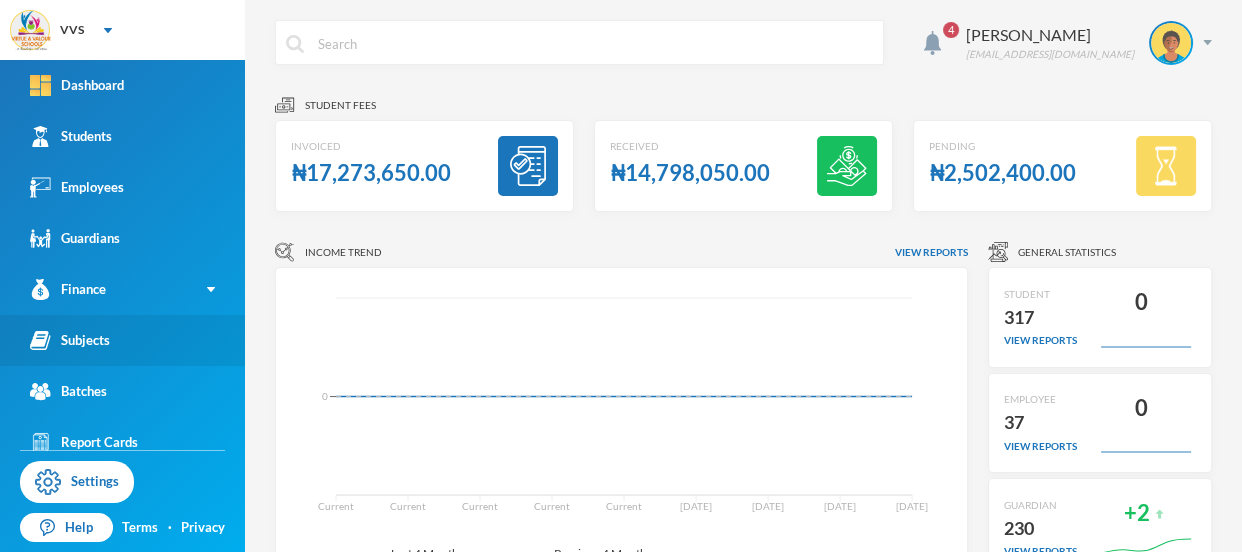 click on "Subjects" at bounding box center [122, 340] 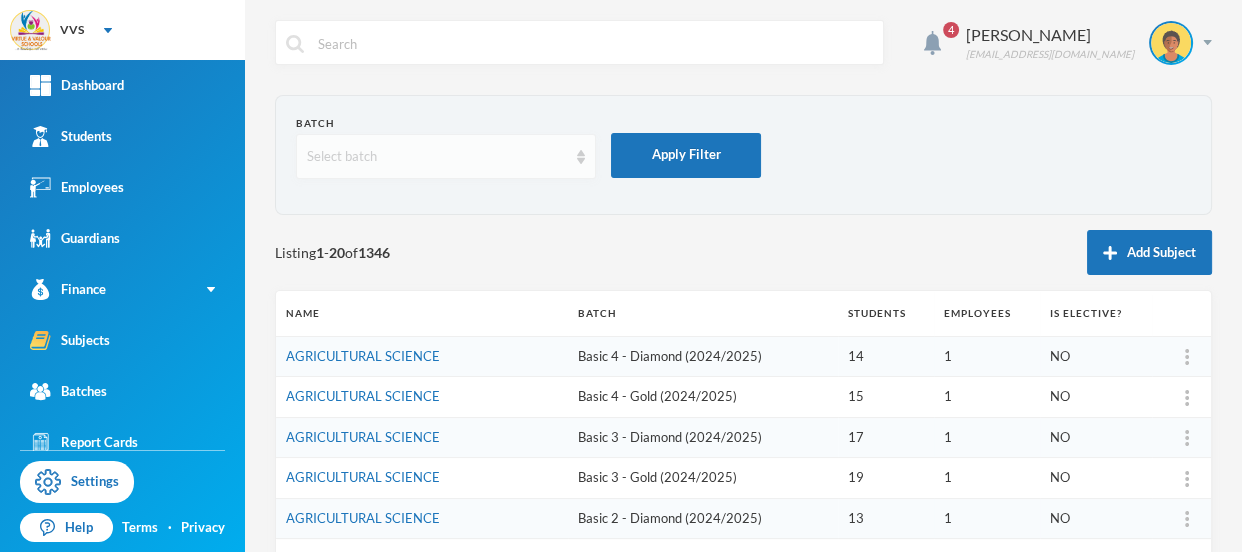 click on "Select batch" at bounding box center (437, 157) 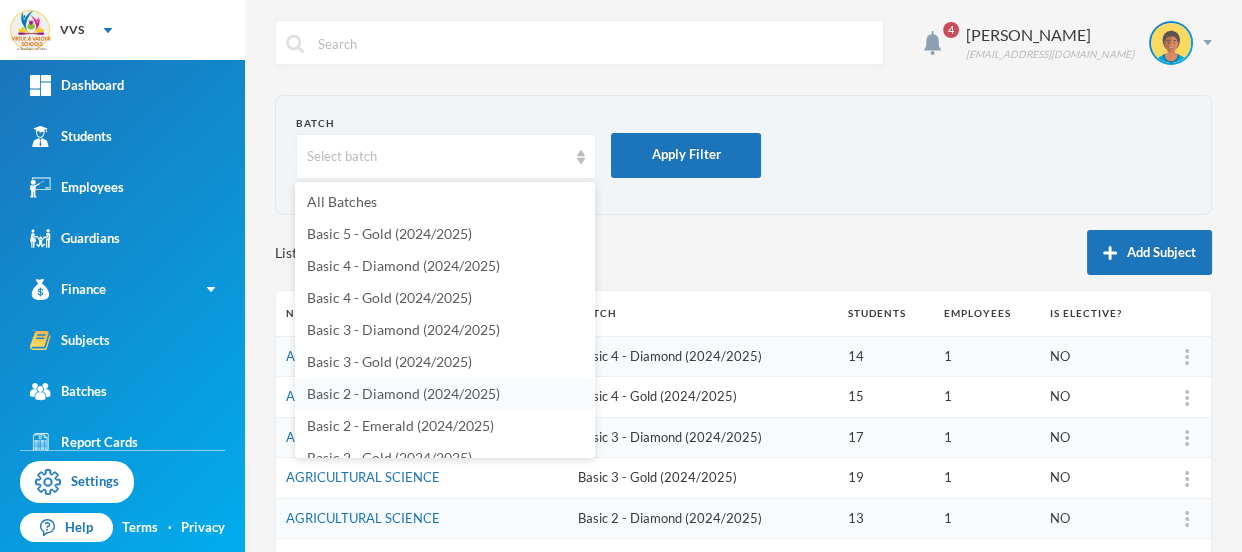 click on "Basic 2 - Diamond (2024/2025)" at bounding box center (403, 393) 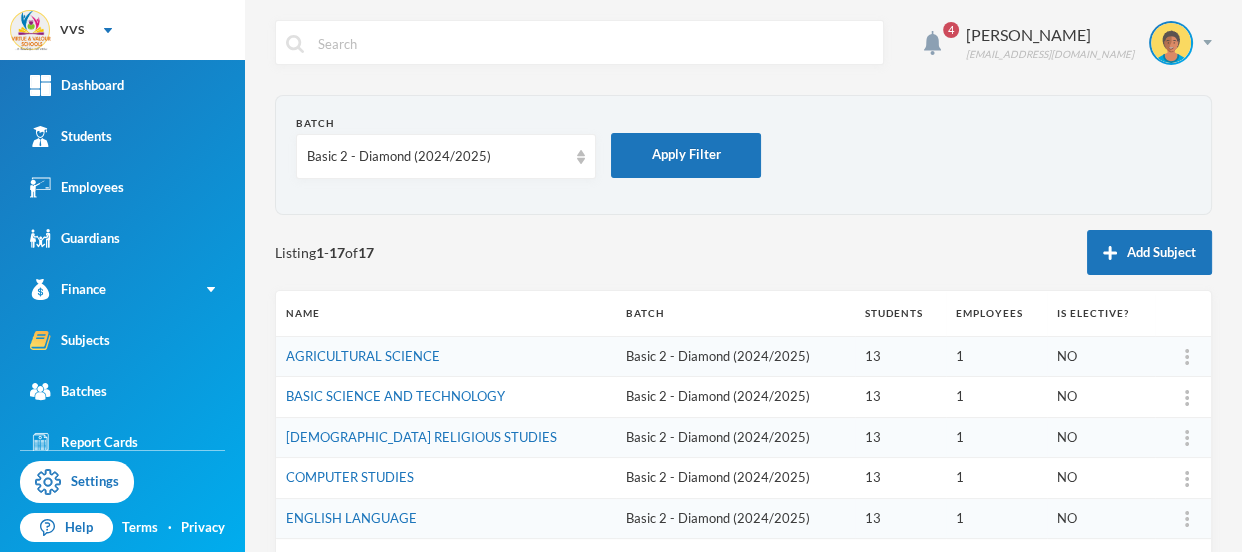click on "Listing  1  -  17  of  17 Add Subject" at bounding box center (743, 252) 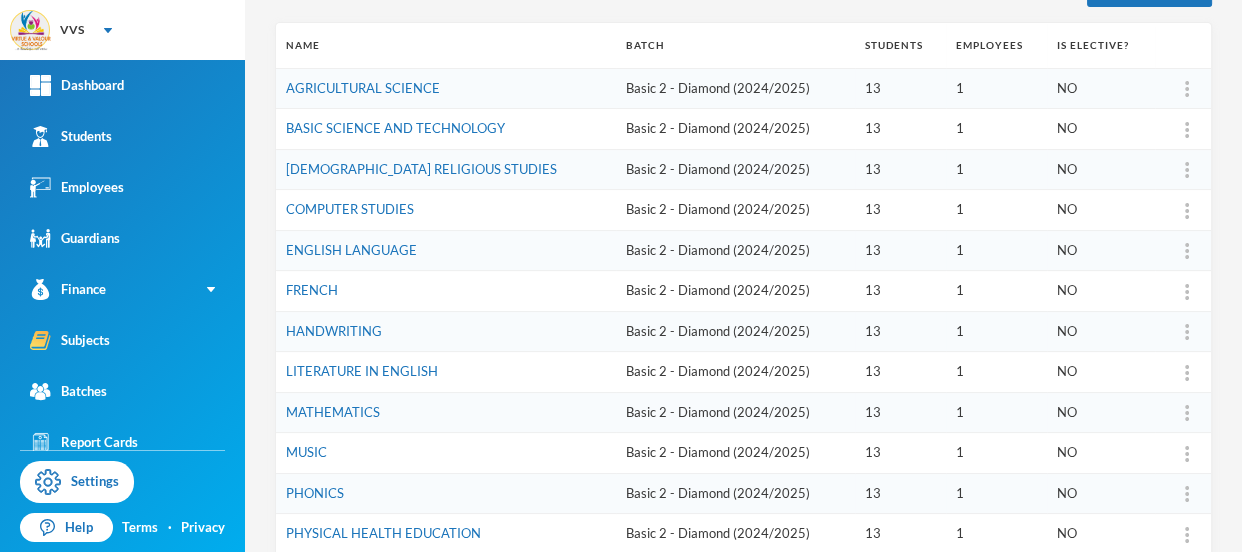 scroll, scrollTop: 290, scrollLeft: 0, axis: vertical 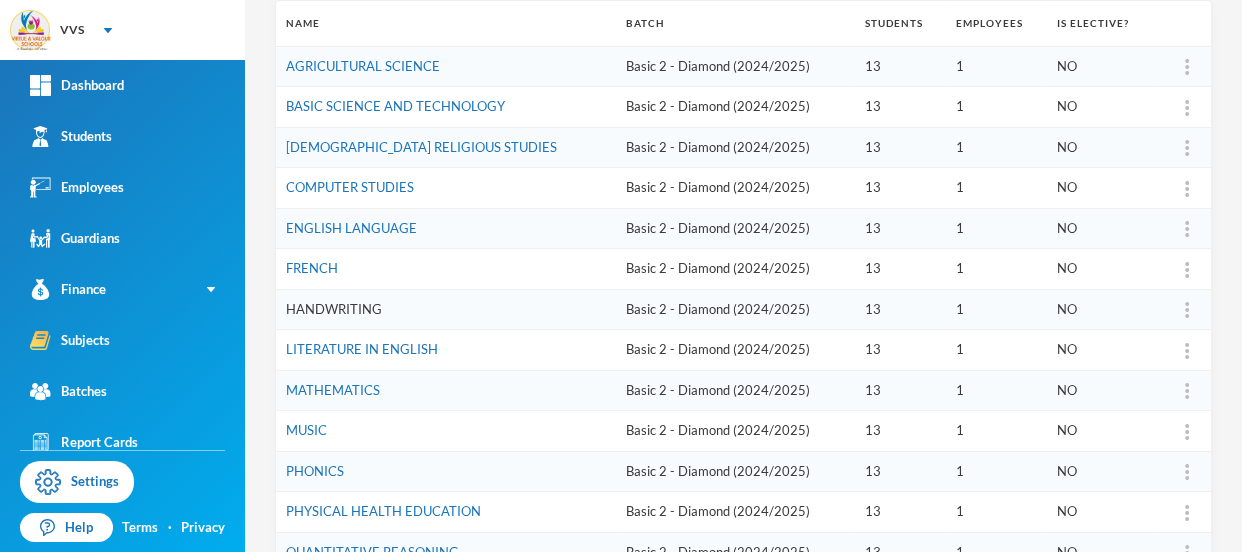 click on "HANDWRITING" at bounding box center (334, 309) 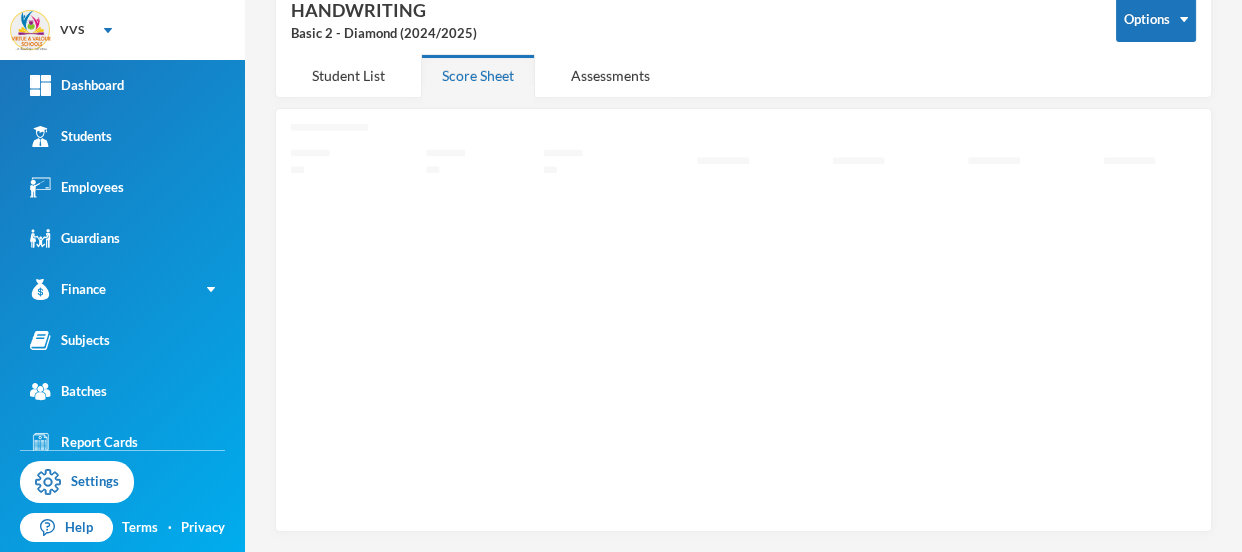 scroll, scrollTop: 109, scrollLeft: 0, axis: vertical 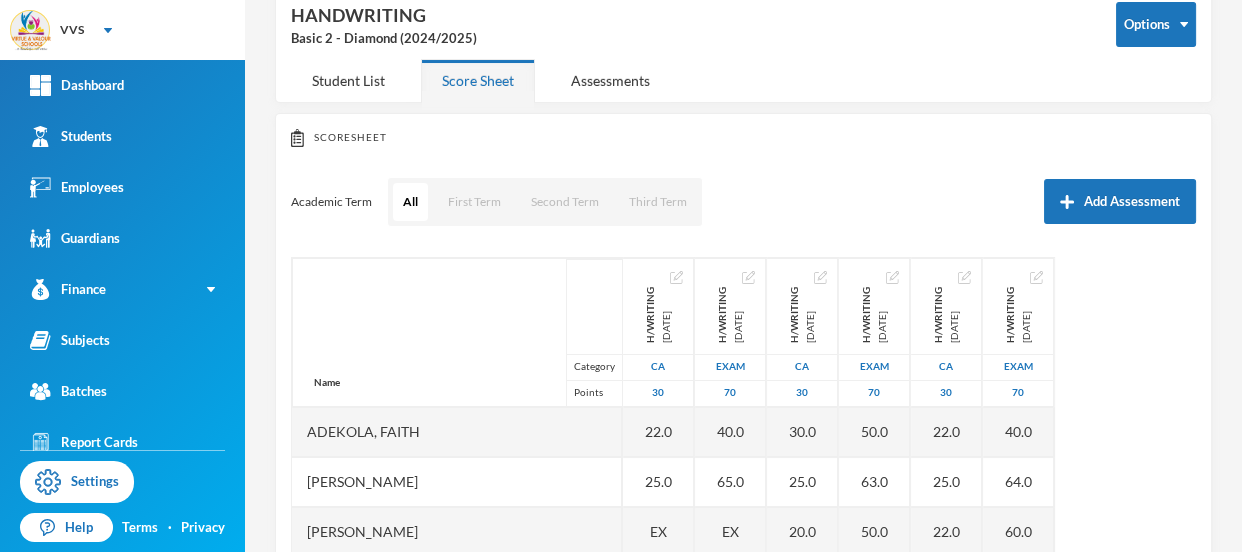 click on "Academic Term All First Term Second Term Third Term Add Assessment" at bounding box center [743, 202] 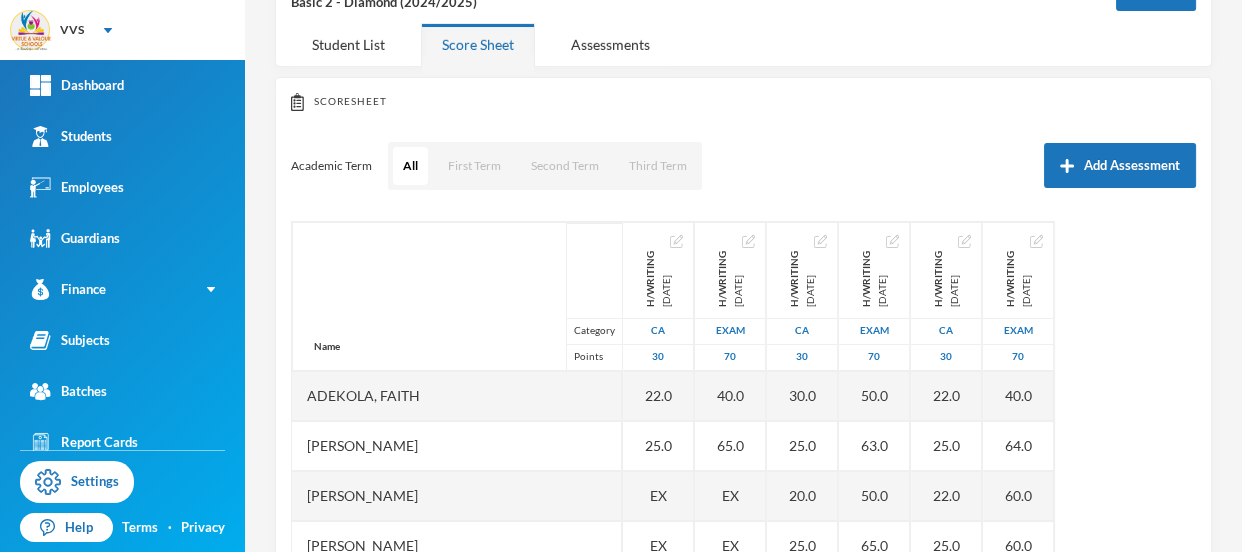 scroll, scrollTop: 359, scrollLeft: 0, axis: vertical 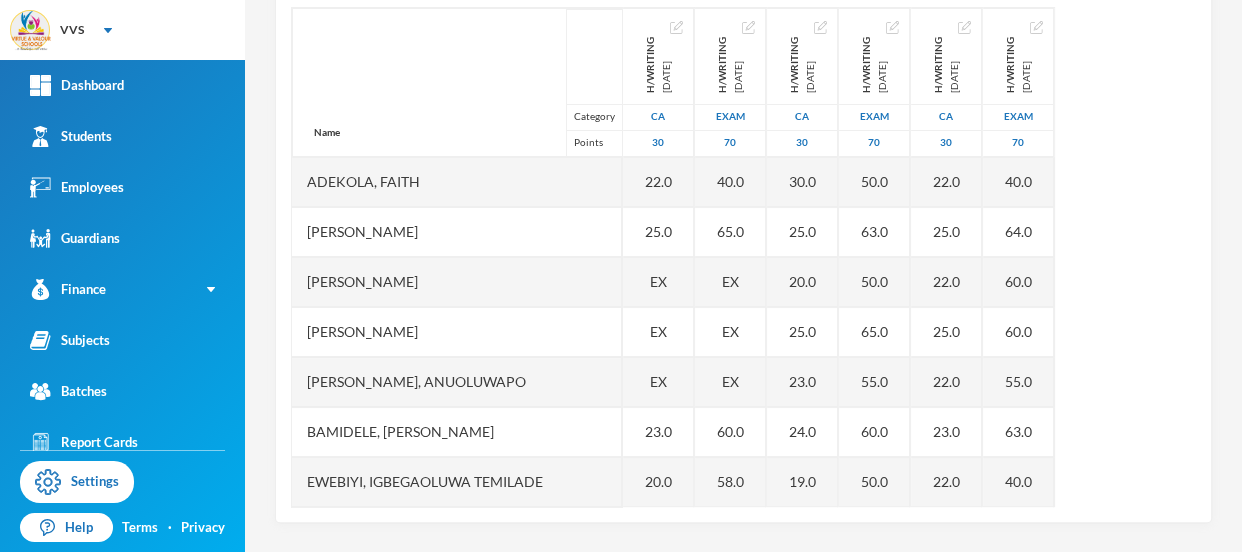 click on "Name   Category Points Adekola, Faith Ademola, Zainab Adeyemo, Olamiji Jeffrey Akeju, Harriet Anuoluwapo Akinniyi, Anuoluwapo Bamidele, Oluwafemi Mark Ewebiyi, Igbegaoluwa Temilade Oladetohun, Isaac Olajide, Iyiola Oloyede, Praise Samuel Oluwagbemiga, Israel Obaloluwa Owosowoye, Oluwarokanmi Prudence Sulaimon, Farid Ishola H/Writing 2024-11-30 CA 30 22.0 25.0 EX EX EX 23.0 20.0 19.0 30.0 20.0 20.0 18.0 16.0 H/Writing 2024-11-30 Exam 70 40.0 65.0 EX EX EX 60.0 58.0 55.0 65.0 57.0 60.0 57.0 30.0 H/WRITING 2025-02-21 CA 30 30.0 25.0 20.0 25.0 23.0 24.0 19.0 EX 22.0 20.0 20.0 19.0 10.0 H/WRITING 2025-03-19 Exam 70 50.0 63.0 50.0 65.0 55.0 60.0 50.0 EX 65.0 60.0 55.0 45.0 30.0 H/WRITING 2025-06-06 CA 30 22.0 25.0 22.0 25.0 22.0 23.0 22.0 22.0 25.0 20.0 23.0 23.0 10.0 H/WRITING 2025-07-07 Exam 70 40.0 64.0 60.0 60.0 55.0 63.0 40.0 58.0 62.0 58.0 50.0 55.0 35.0" at bounding box center (743, 257) 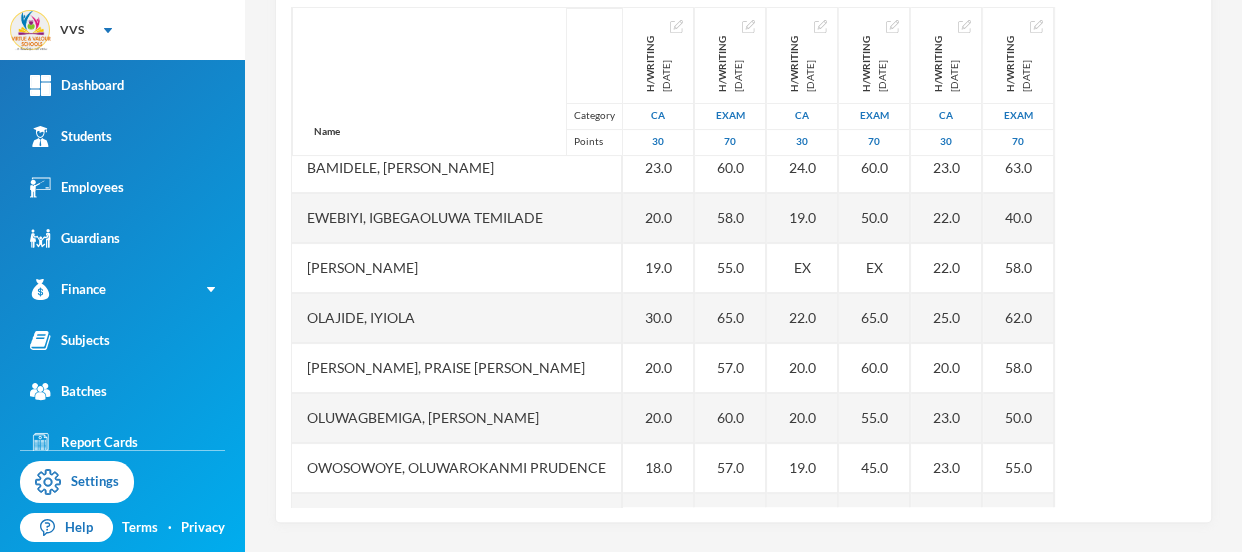 scroll, scrollTop: 0, scrollLeft: 0, axis: both 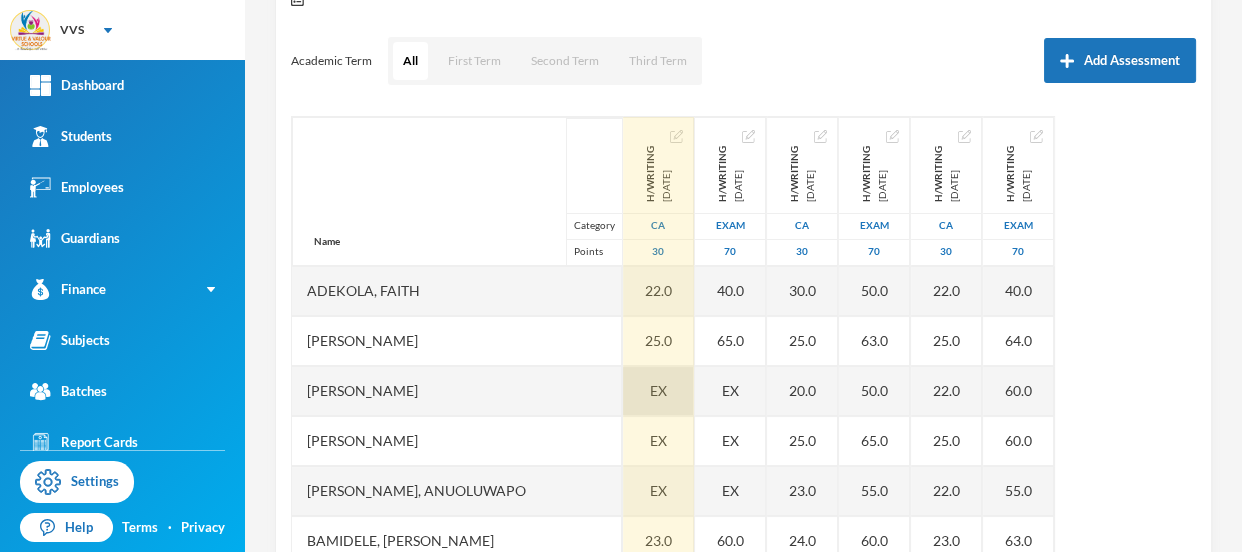 click on "EX" at bounding box center (658, 390) 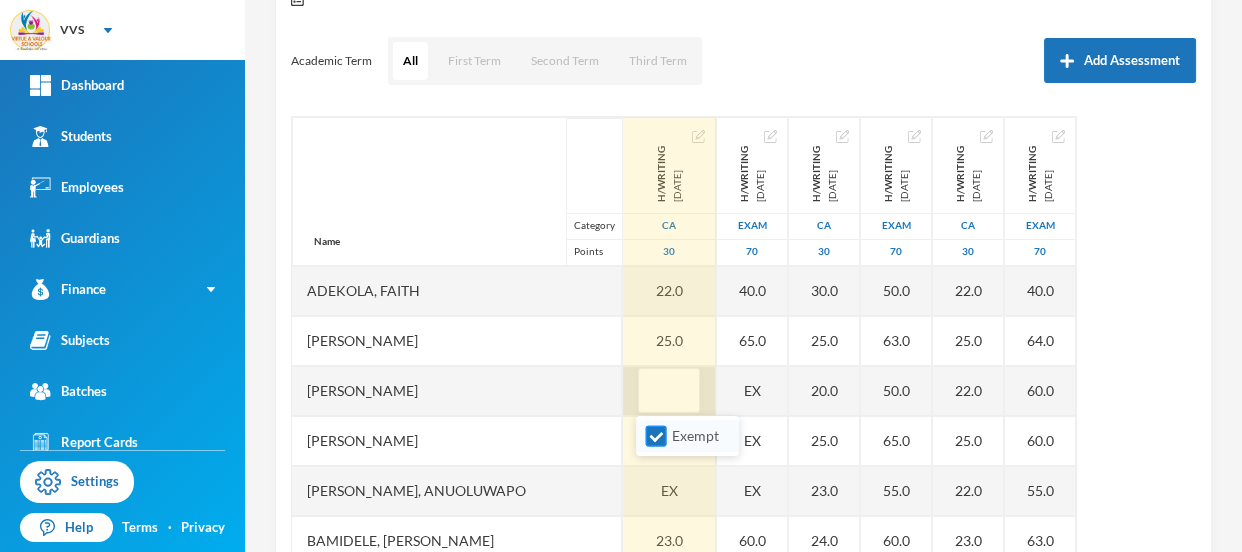 click on "Exempt" at bounding box center [656, 436] 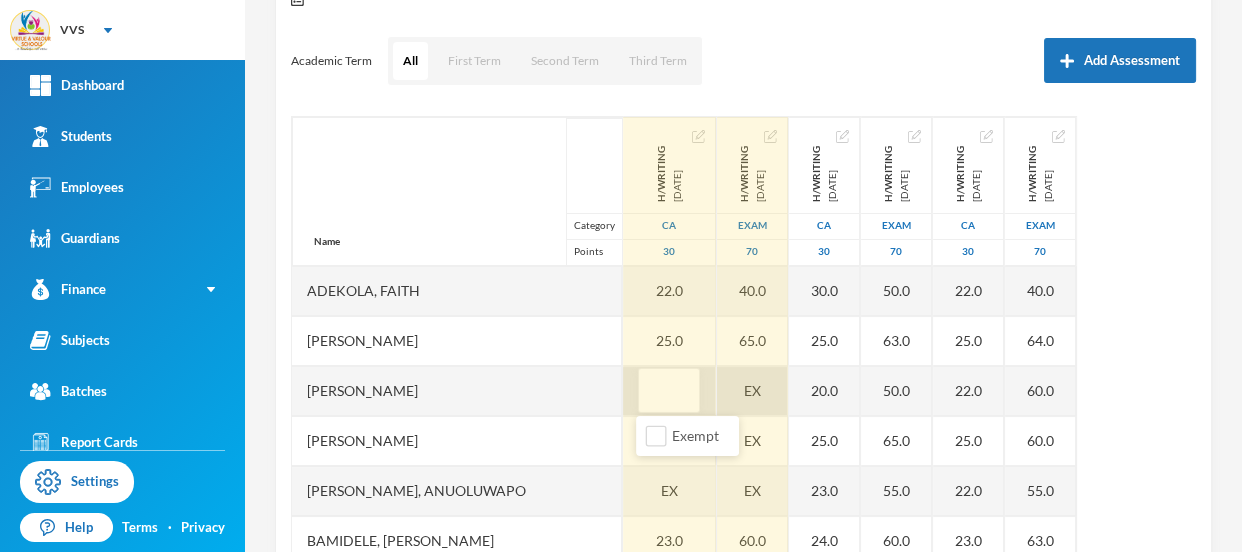 click on "EX" at bounding box center [752, 391] 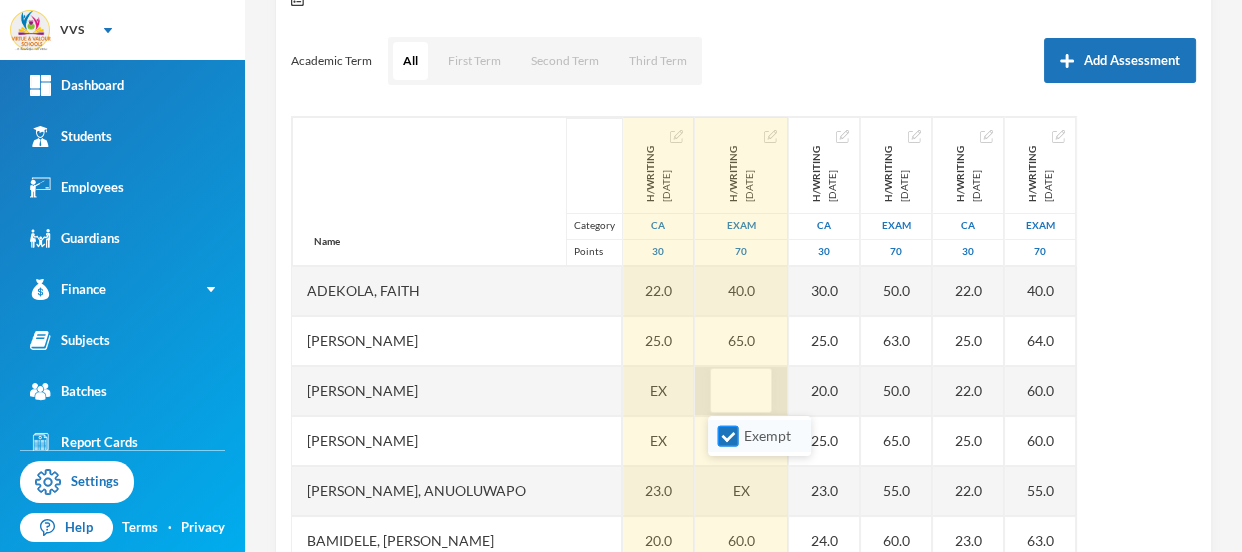 click on "Exempt" at bounding box center [728, 436] 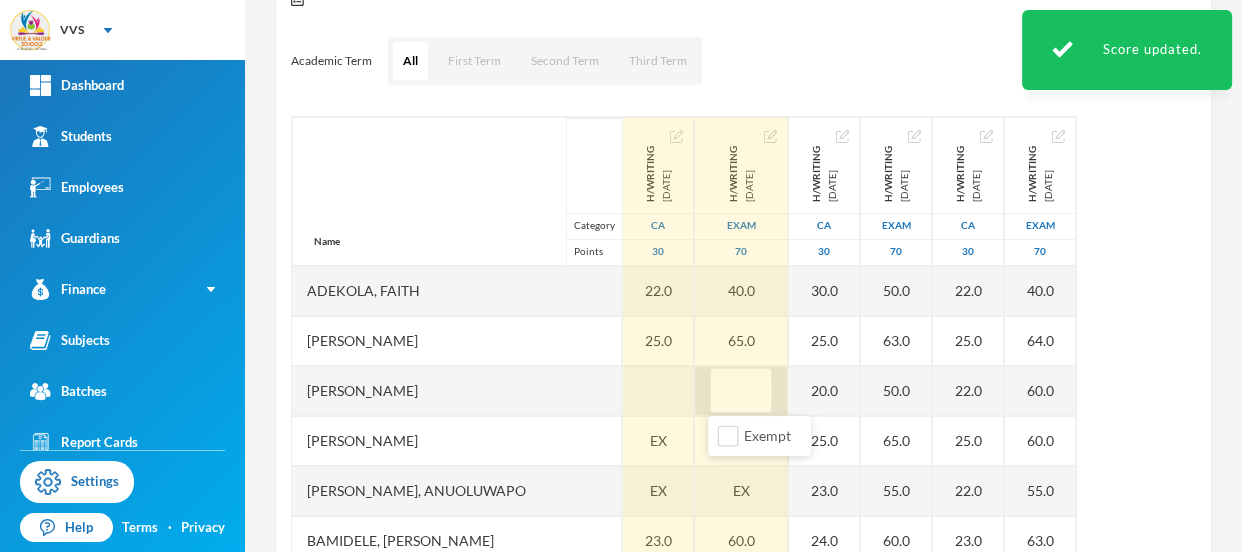 click on "Name   Category Points Adekola, Faith Ademola, Zainab Adeyemo, Olamiji Jeffrey Akeju, Harriet Anuoluwapo Akinniyi, Anuoluwapo Bamidele, Oluwafemi Mark Ewebiyi, Igbegaoluwa Temilade Oladetohun, Isaac Olajide, Iyiola Oloyede, Praise Samuel Oluwagbemiga, Israel Obaloluwa Owosowoye, Oluwarokanmi Prudence Sulaimon, Farid Ishola H/Writing 2024-11-30 CA 30 22.0 25.0 EX EX 23.0 20.0 19.0 30.0 20.0 20.0 18.0 16.0 H/Writing 2024-11-30 Exam 70 40.0 65.0 EX EX 60.0 58.0 55.0 65.0 57.0 60.0 57.0 30.0 H/WRITING 2025-02-21 CA 30 30.0 25.0 20.0 25.0 23.0 24.0 19.0 EX 22.0 20.0 20.0 19.0 10.0 H/WRITING 2025-03-19 Exam 70 50.0 63.0 50.0 65.0 55.0 60.0 50.0 EX 65.0 60.0 55.0 45.0 30.0 H/WRITING 2025-06-06 CA 30 22.0 25.0 22.0 25.0 22.0 23.0 22.0 22.0 25.0 20.0 23.0 23.0 10.0 H/WRITING 2025-07-07 Exam 70 40.0 64.0 60.0 60.0 55.0 63.0 40.0 58.0 62.0 58.0 50.0 55.0 35.0" at bounding box center [743, 366] 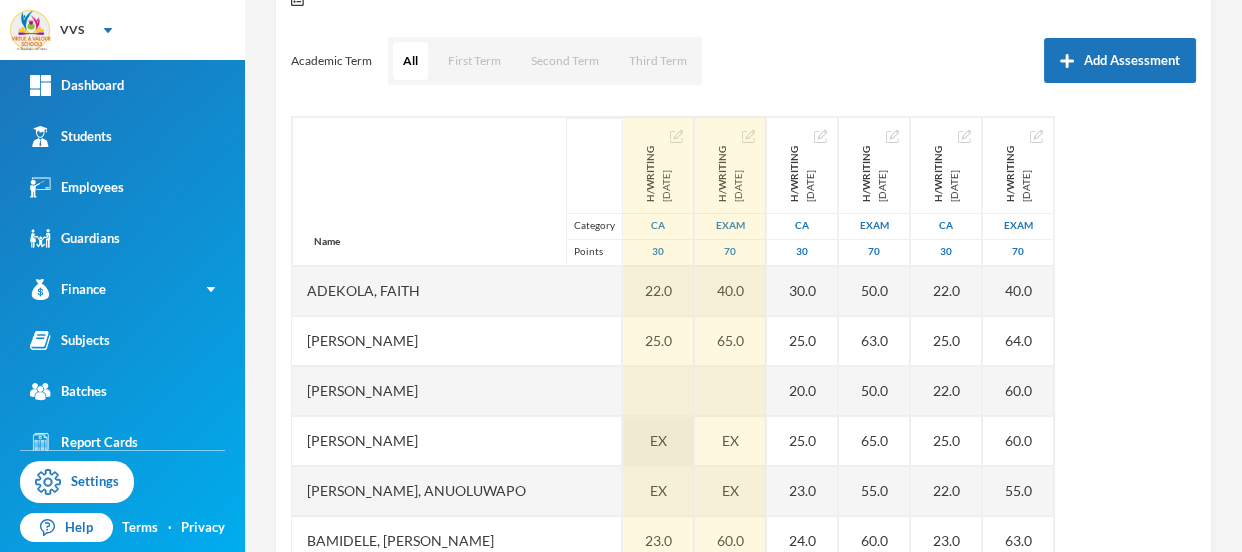 click on "EX" at bounding box center (658, 440) 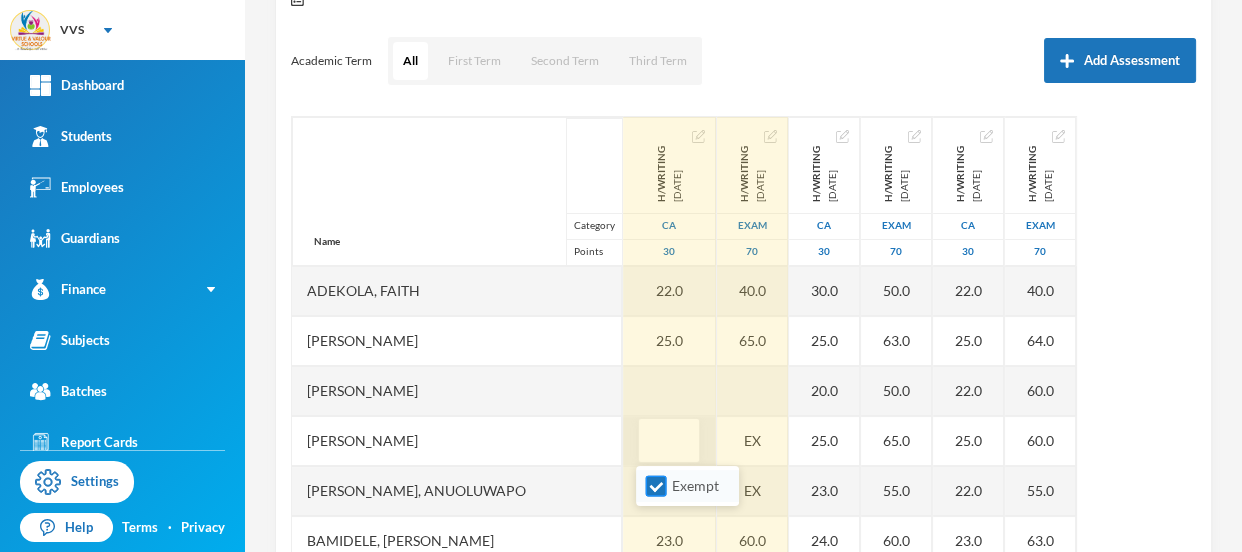 click on "Exempt" at bounding box center (656, 486) 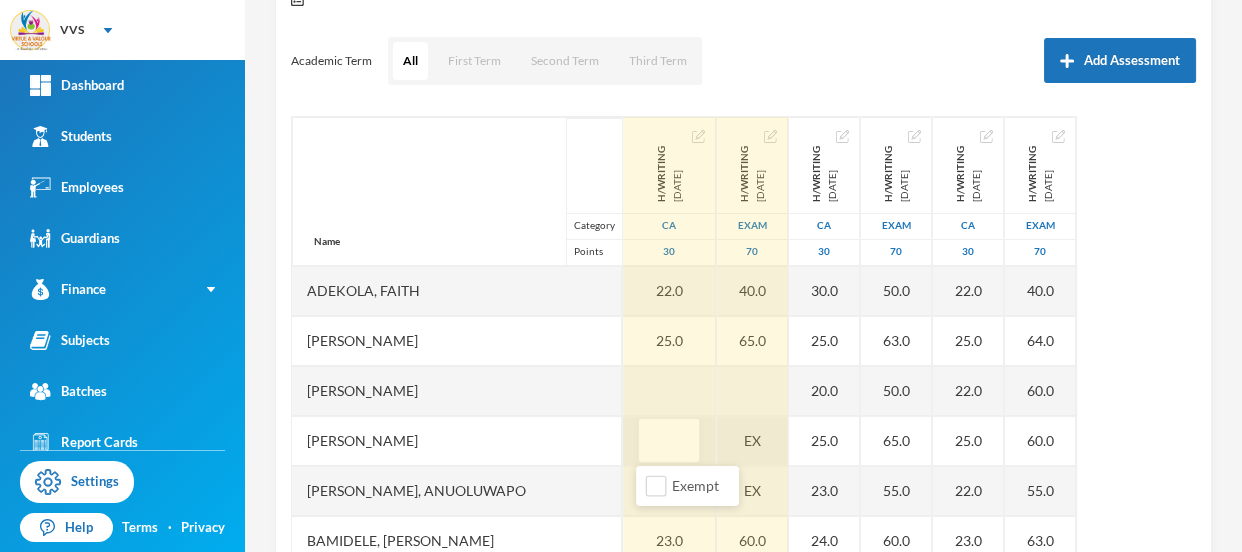 click on "EX" at bounding box center [752, 441] 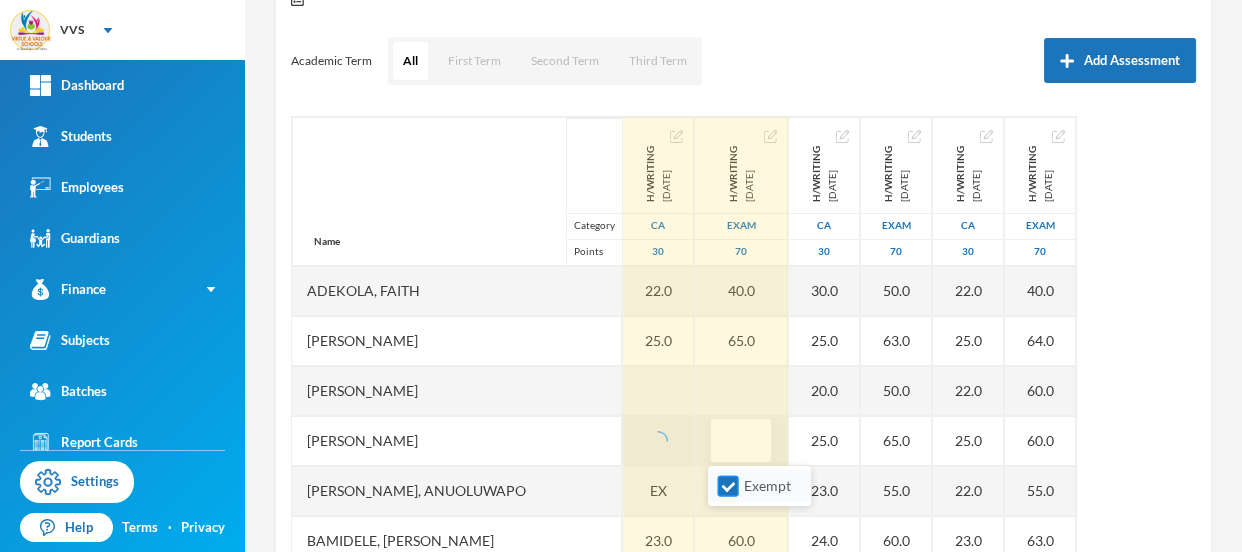 click on "Exempt" at bounding box center (728, 486) 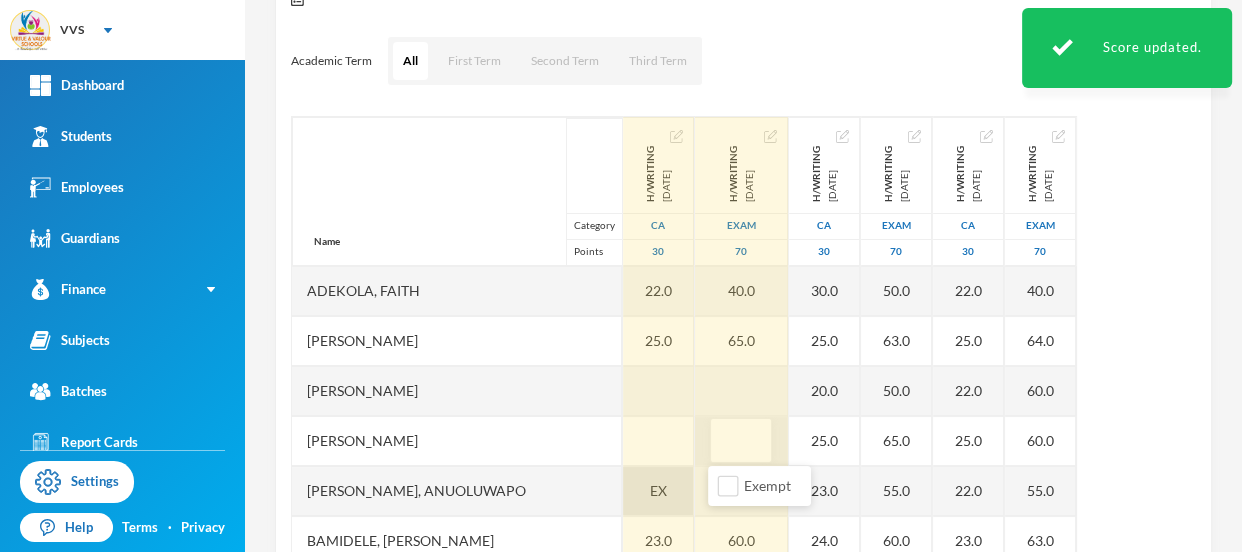 click on "EX" at bounding box center (658, 491) 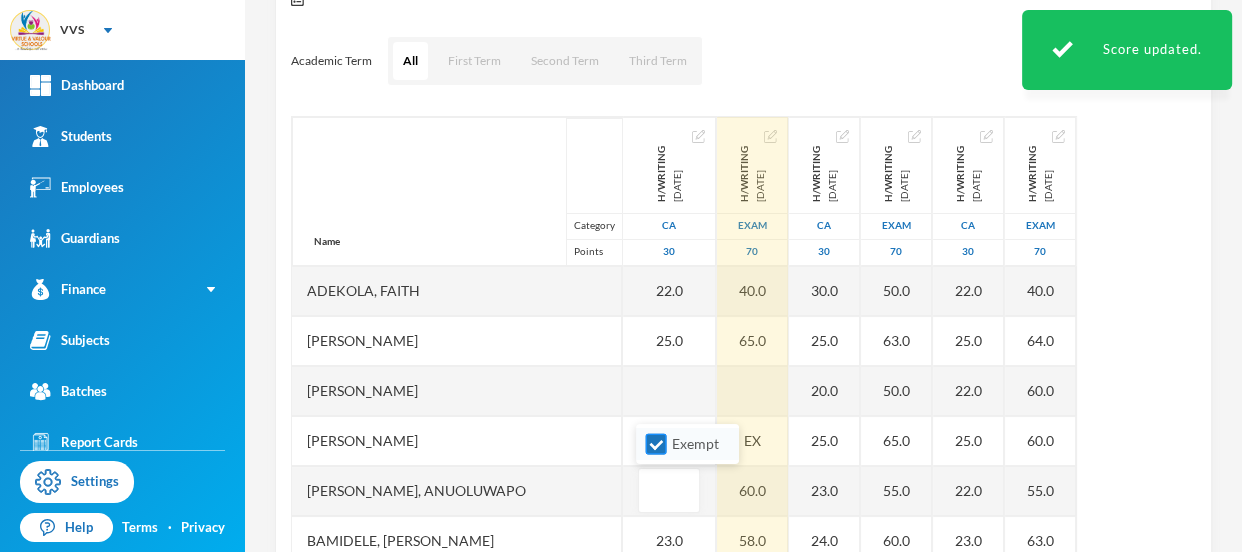 click on "Exempt" at bounding box center (656, 444) 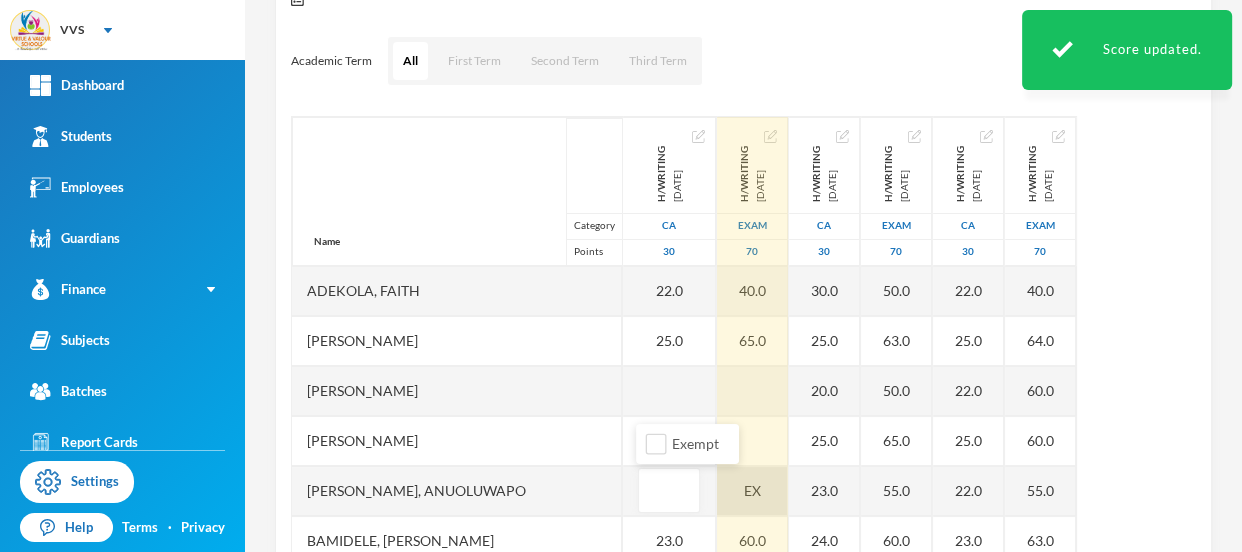 click on "EX" at bounding box center [752, 491] 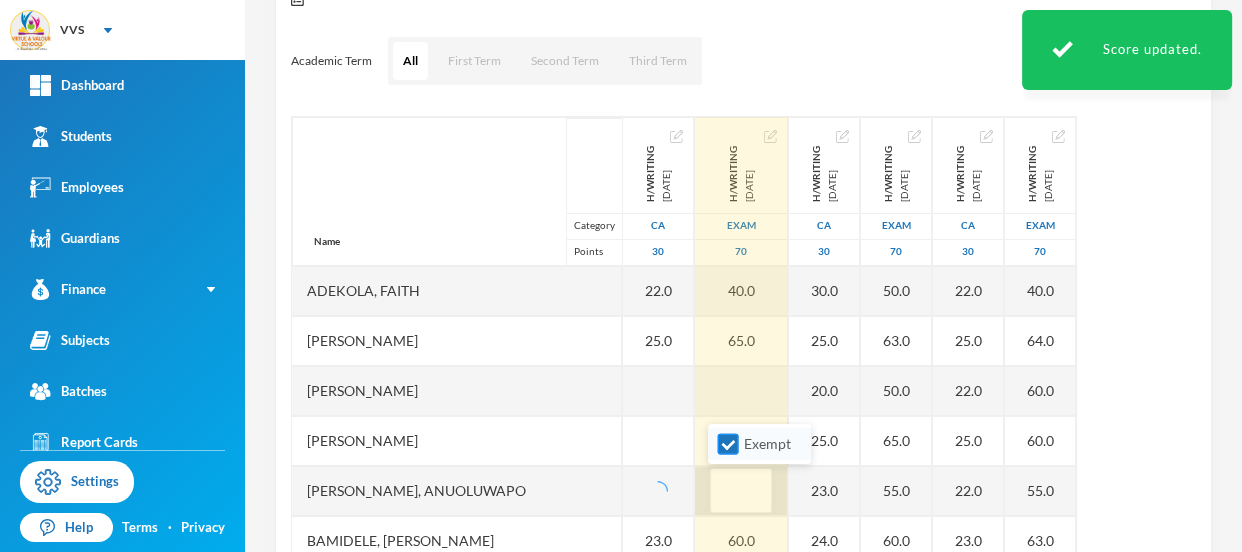click on "Exempt" at bounding box center [728, 444] 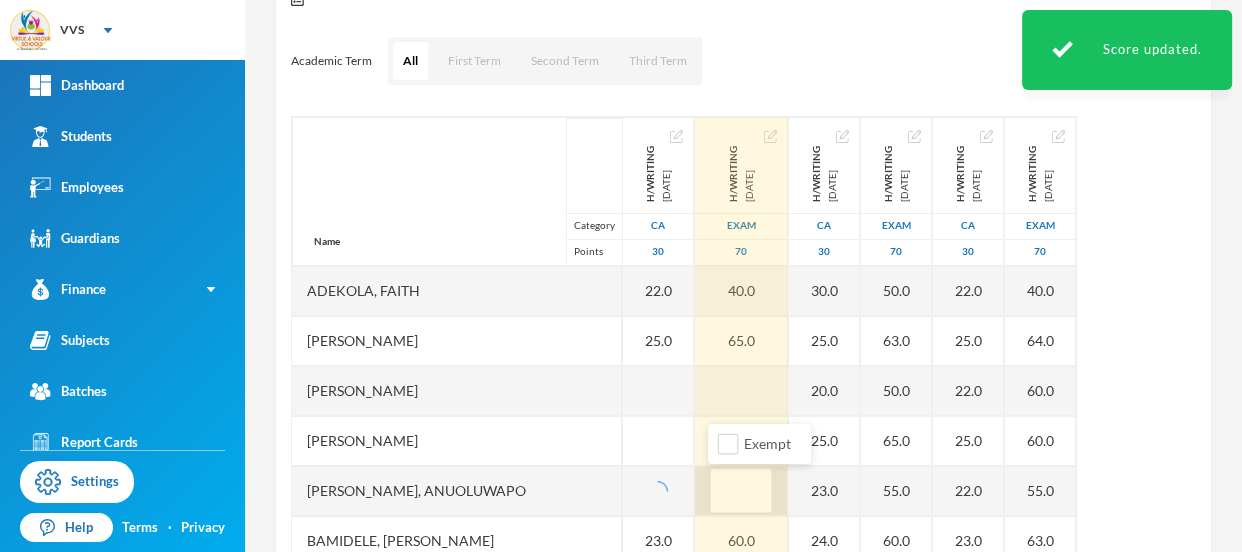 click on "Name   Category Points Adekola, Faith Ademola, Zainab Adeyemo, Olamiji Jeffrey Akeju, Harriet Anuoluwapo Akinniyi, Anuoluwapo Bamidele, Oluwafemi Mark Ewebiyi, Igbegaoluwa Temilade Oladetohun, Isaac Olajide, Iyiola Oloyede, Praise Samuel Oluwagbemiga, Israel Obaloluwa Owosowoye, Oluwarokanmi Prudence Sulaimon, Farid Ishola H/Writing 2024-11-30 CA 30 22.0 25.0 23.0 20.0 19.0 30.0 20.0 20.0 18.0 16.0 H/Writing 2024-11-30 Exam 70 40.0 65.0 60.0 58.0 55.0 65.0 57.0 60.0 57.0 30.0 H/WRITING 2025-02-21 CA 30 30.0 25.0 20.0 25.0 23.0 24.0 19.0 EX 22.0 20.0 20.0 19.0 10.0 H/WRITING 2025-03-19 Exam 70 50.0 63.0 50.0 65.0 55.0 60.0 50.0 EX 65.0 60.0 55.0 45.0 30.0 H/WRITING 2025-06-06 CA 30 22.0 25.0 22.0 25.0 22.0 23.0 22.0 22.0 25.0 20.0 23.0 23.0 10.0 H/WRITING 2025-07-07 Exam 70 40.0 64.0 60.0 60.0 55.0 63.0 40.0 58.0 62.0 58.0 50.0 55.0 35.0" at bounding box center [743, 366] 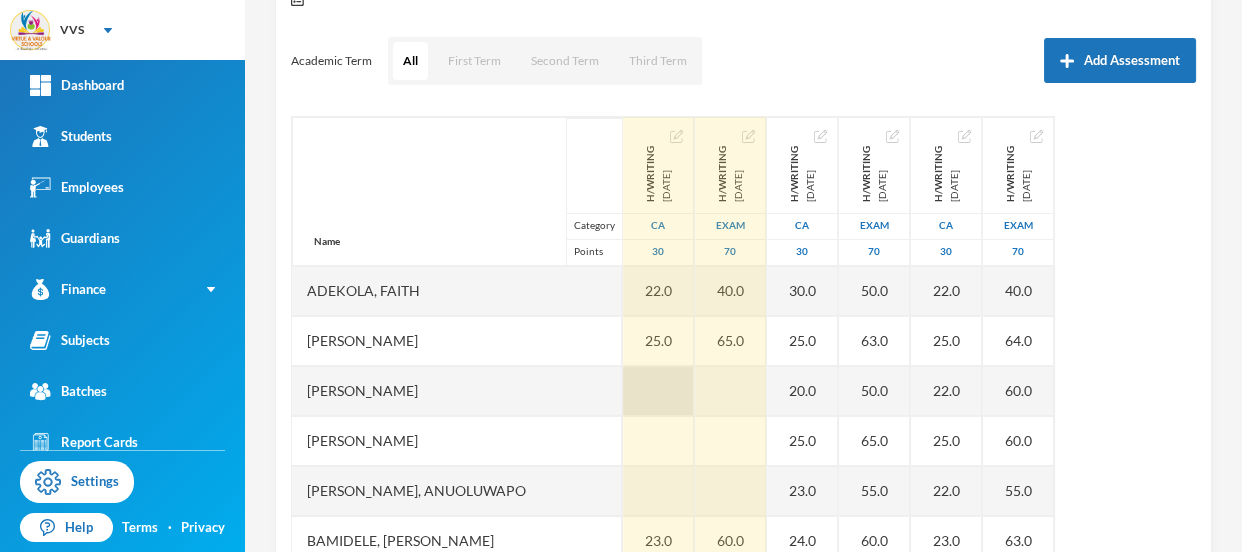 click at bounding box center [658, 391] 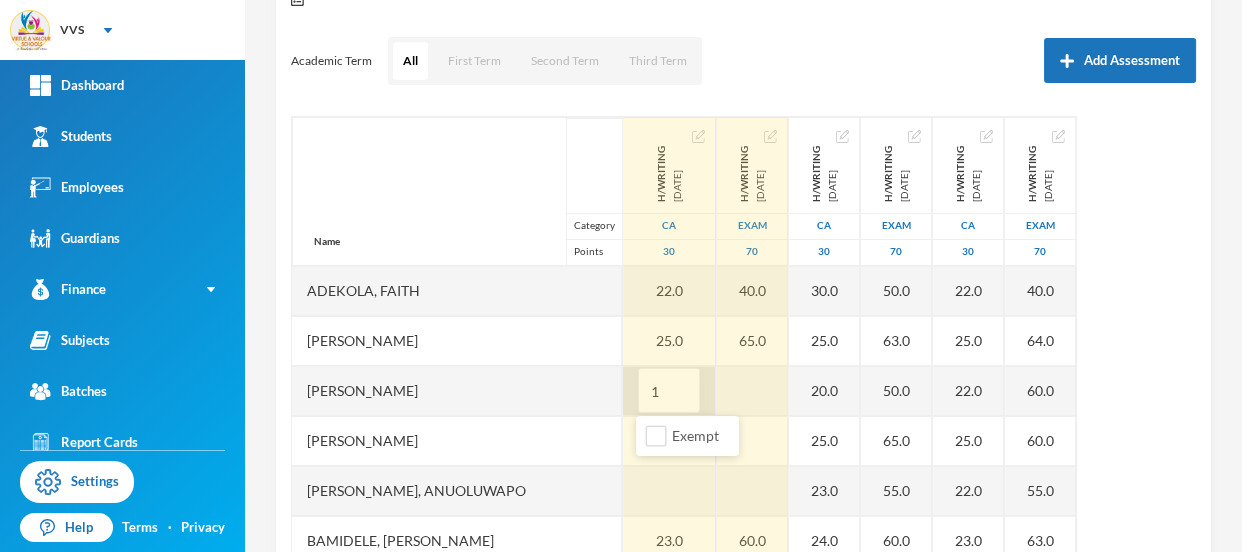 type on "18" 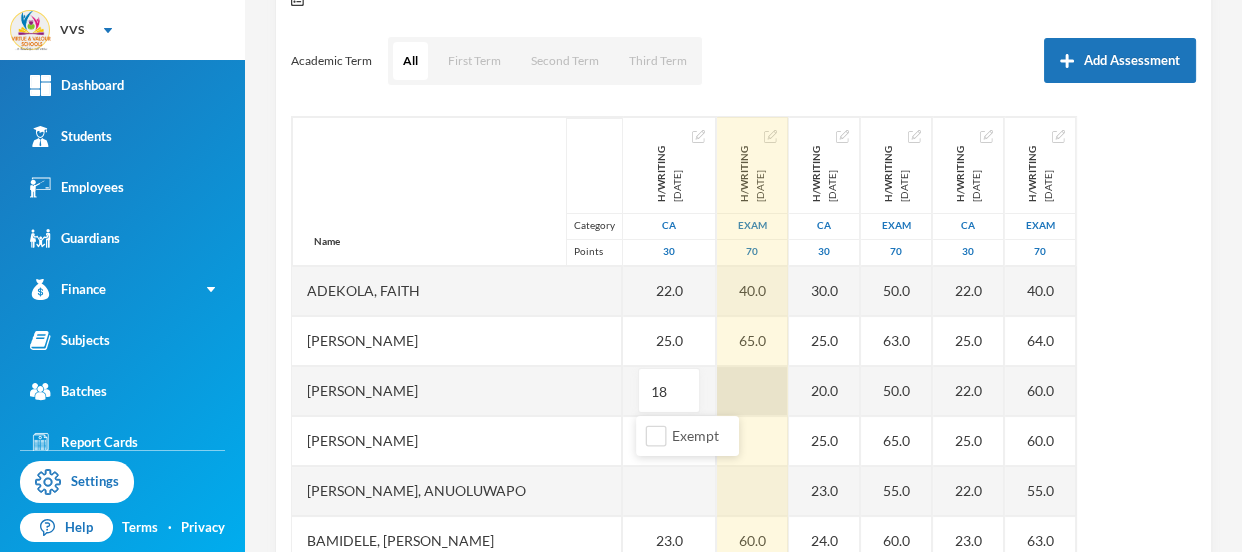 click at bounding box center [752, 391] 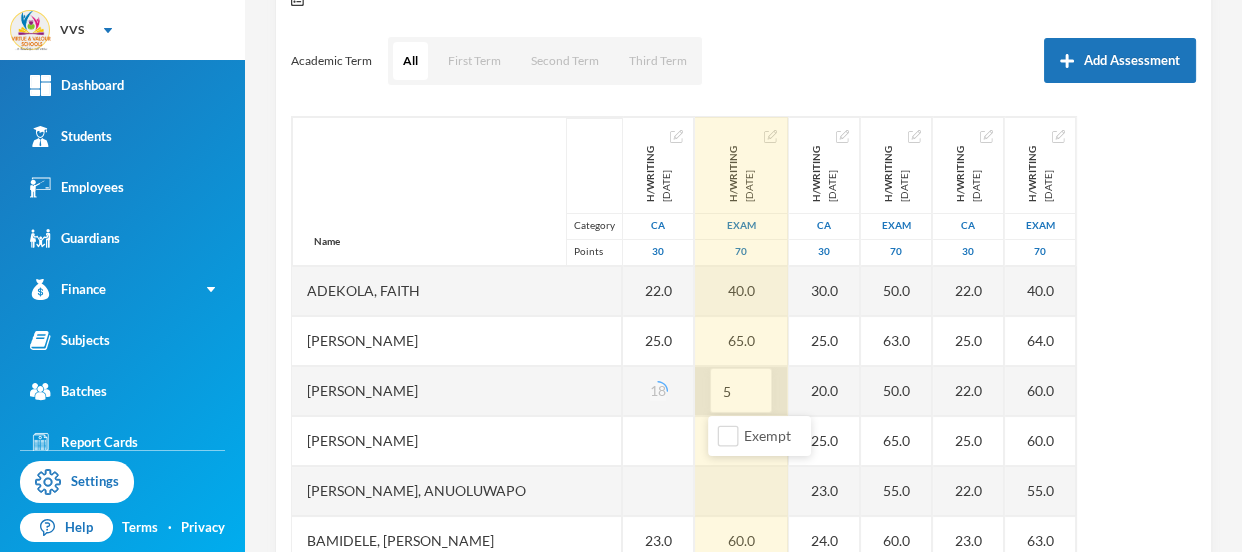 type on "55" 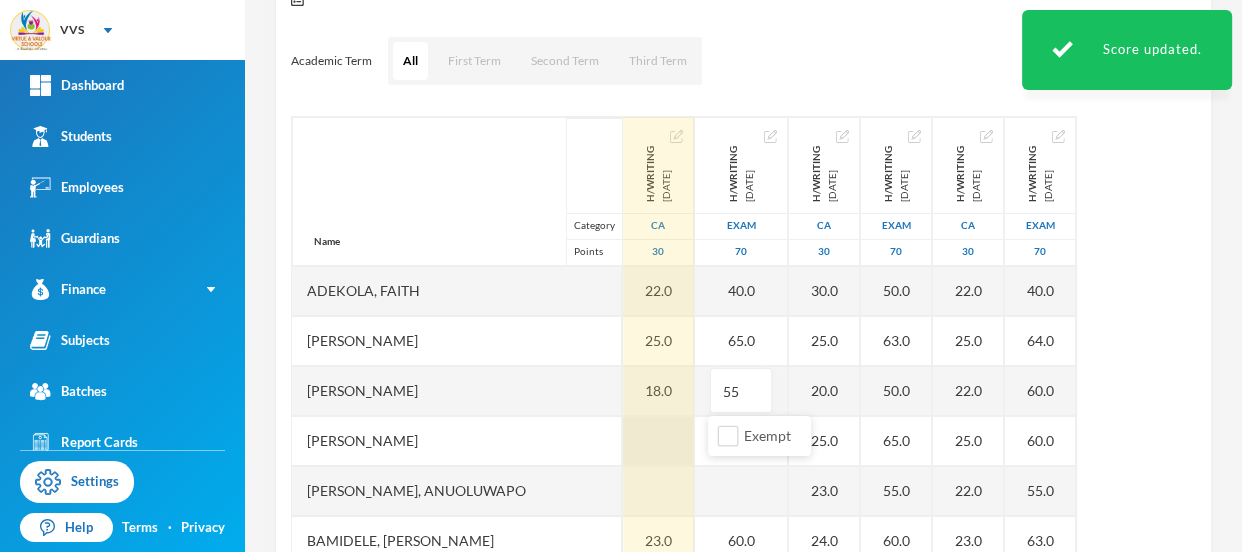 click at bounding box center (658, 441) 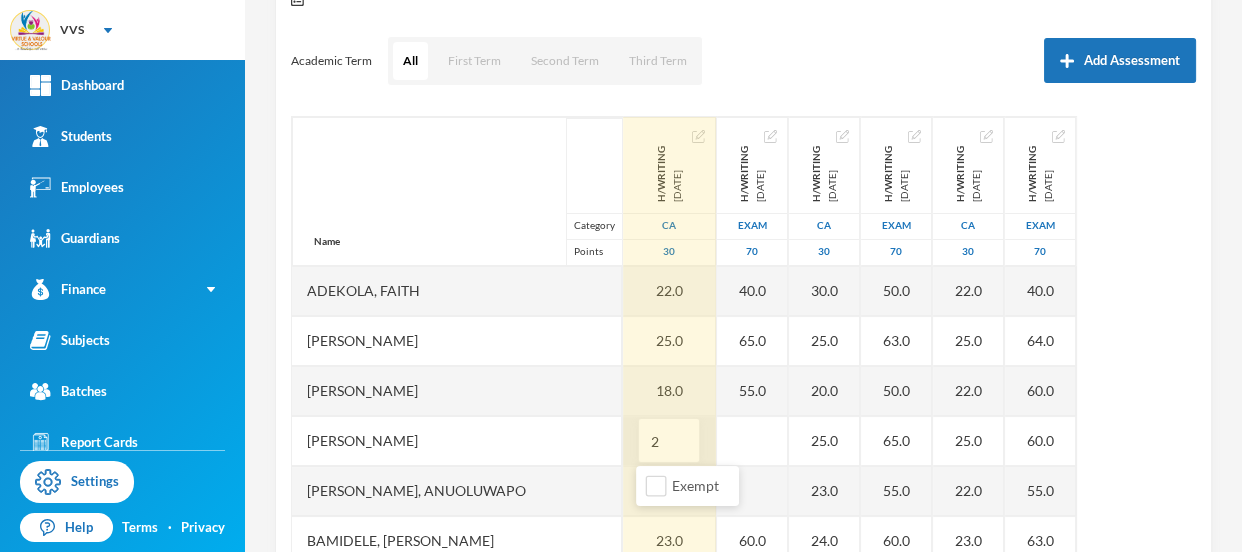 type on "25" 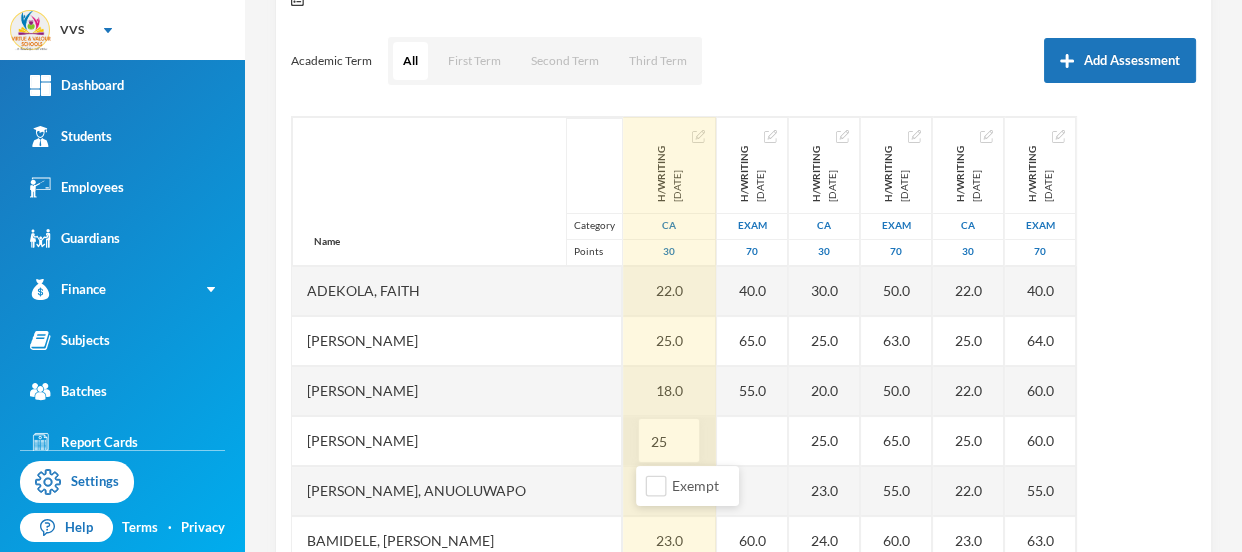 type 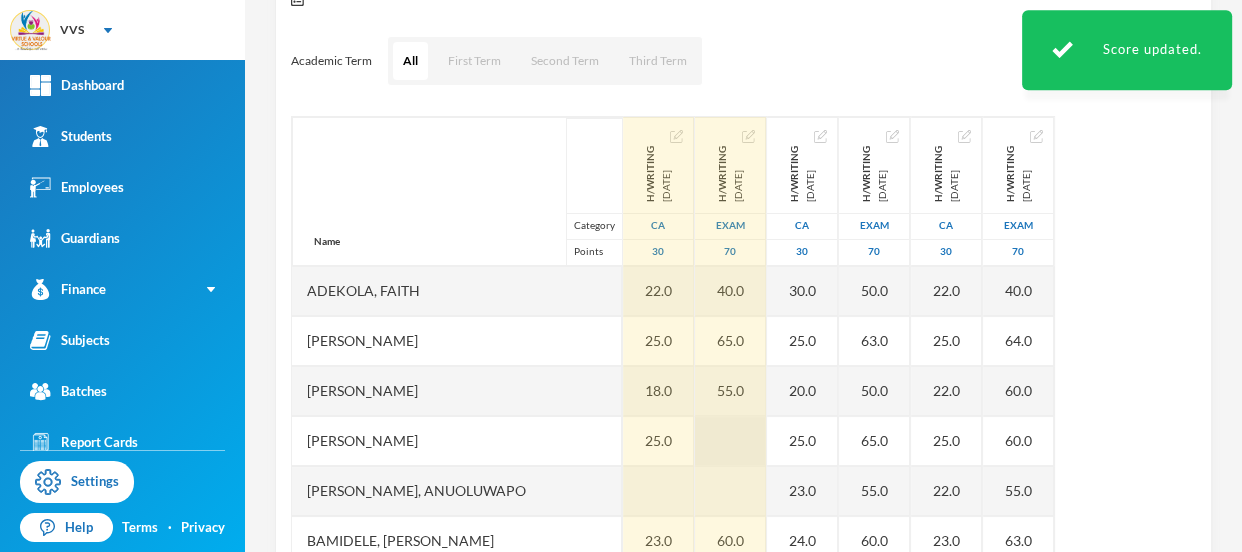 click at bounding box center [730, 441] 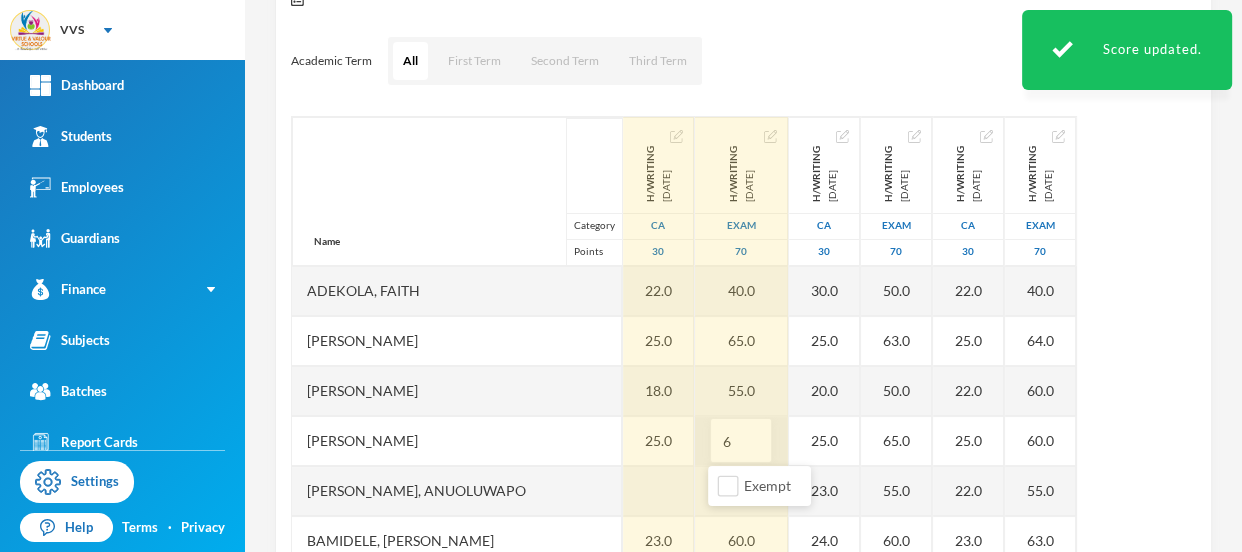 type on "65" 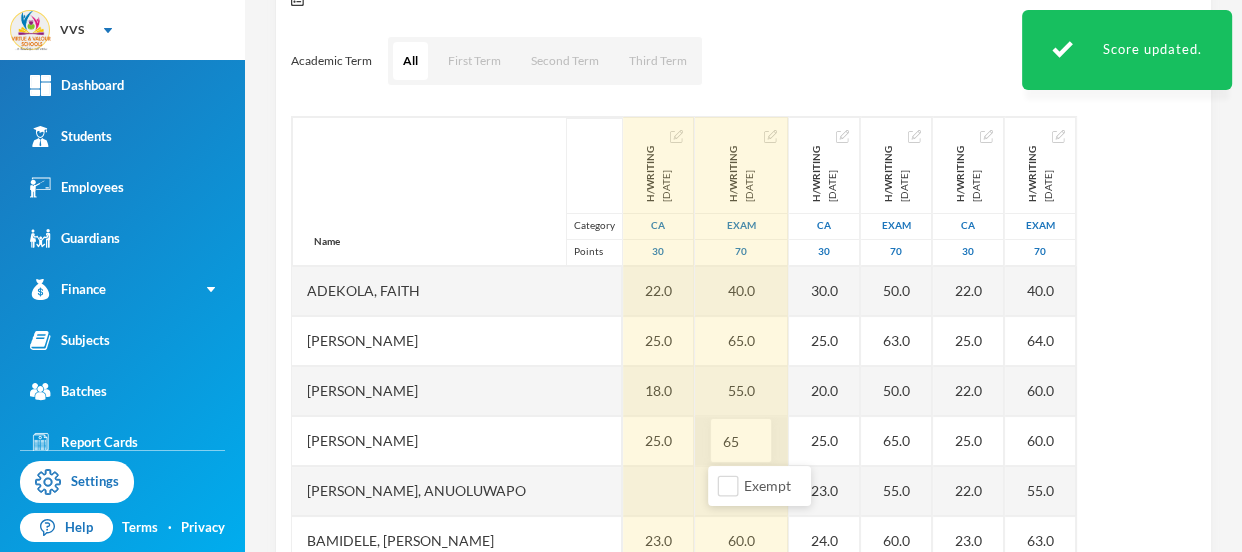 type 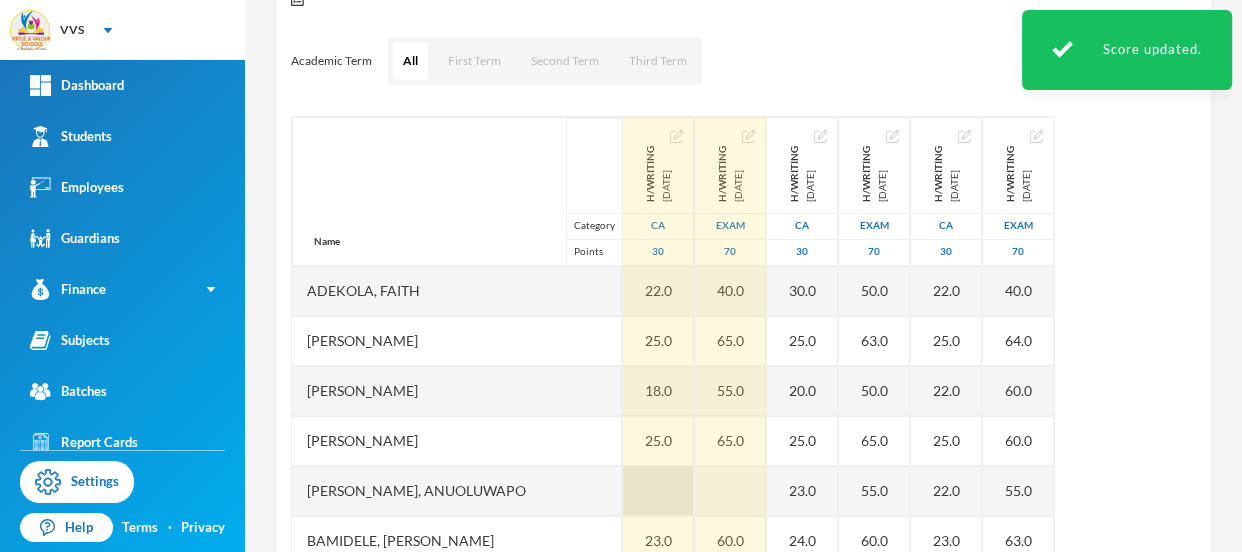 click at bounding box center (658, 491) 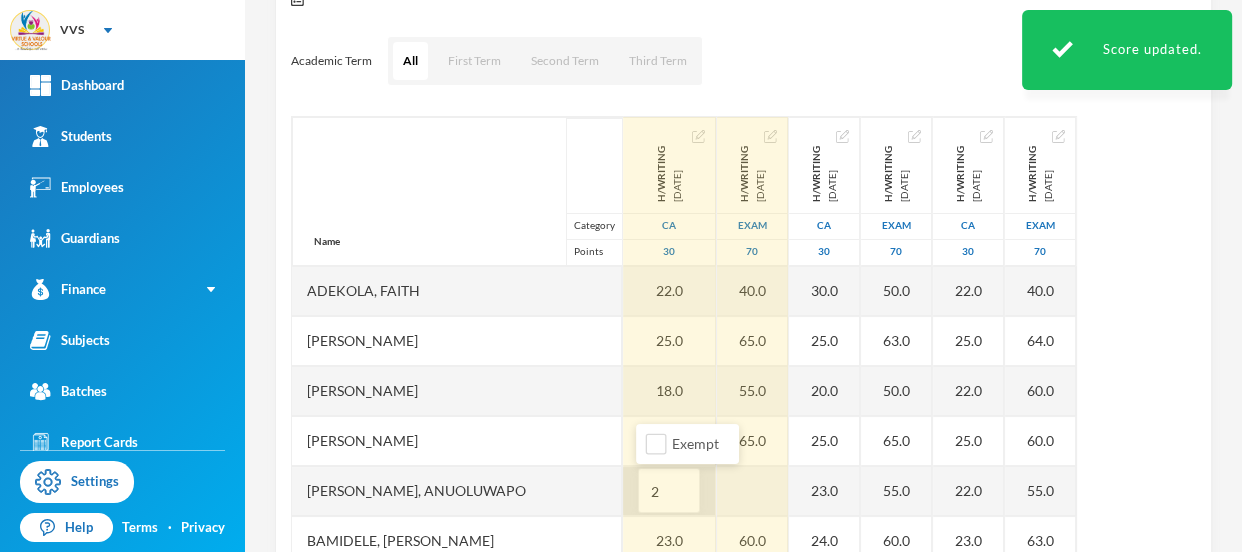 type on "22" 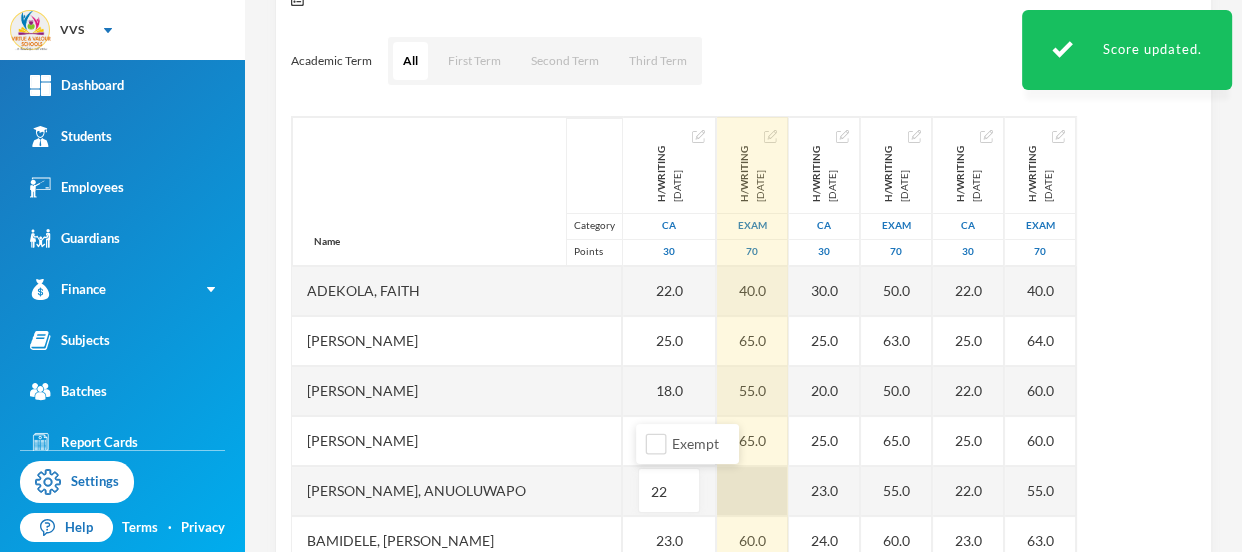 click at bounding box center (752, 491) 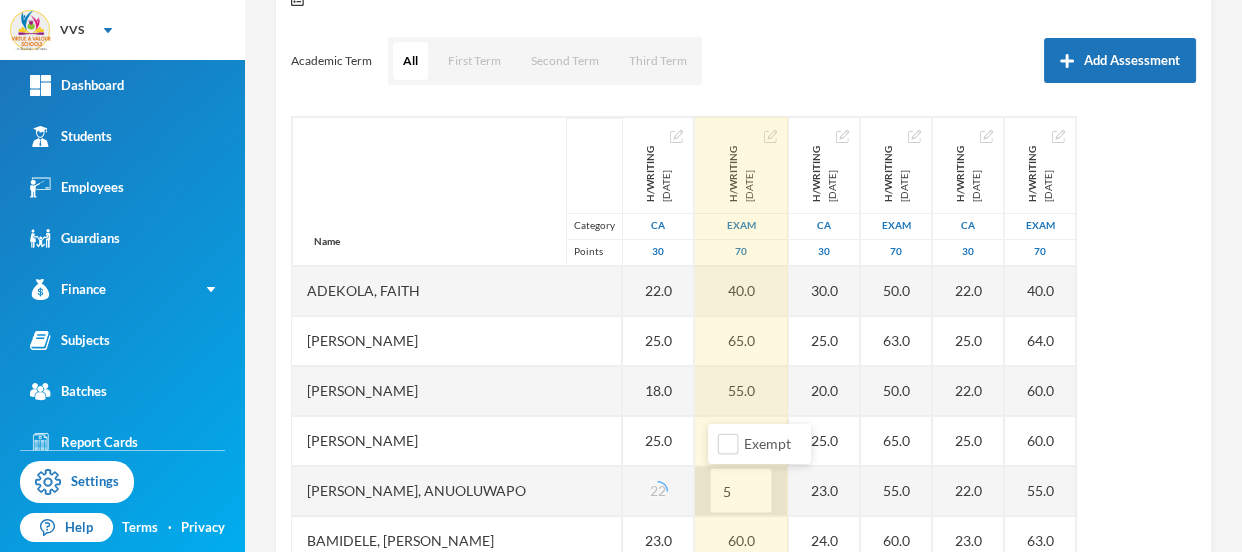 type on "55" 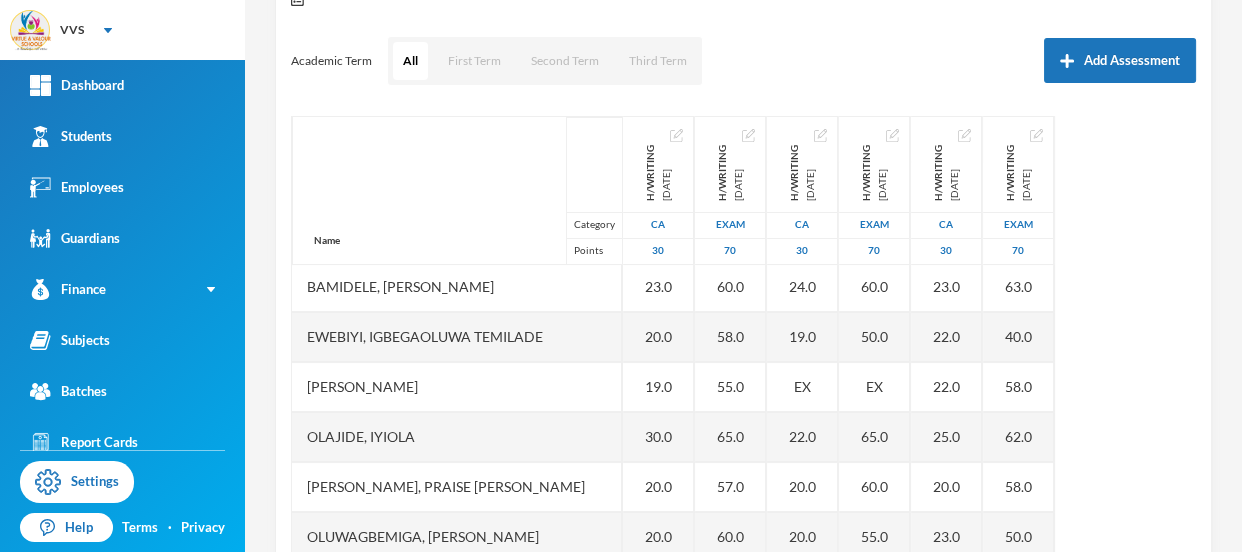 scroll, scrollTop: 300, scrollLeft: 0, axis: vertical 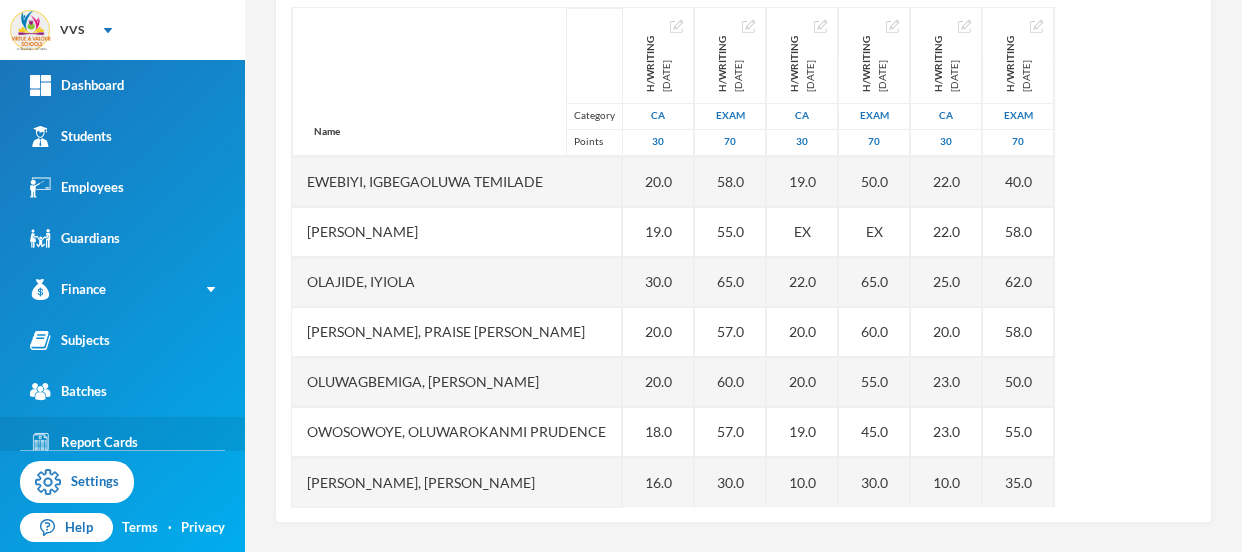 click on "Report Cards" at bounding box center (84, 442) 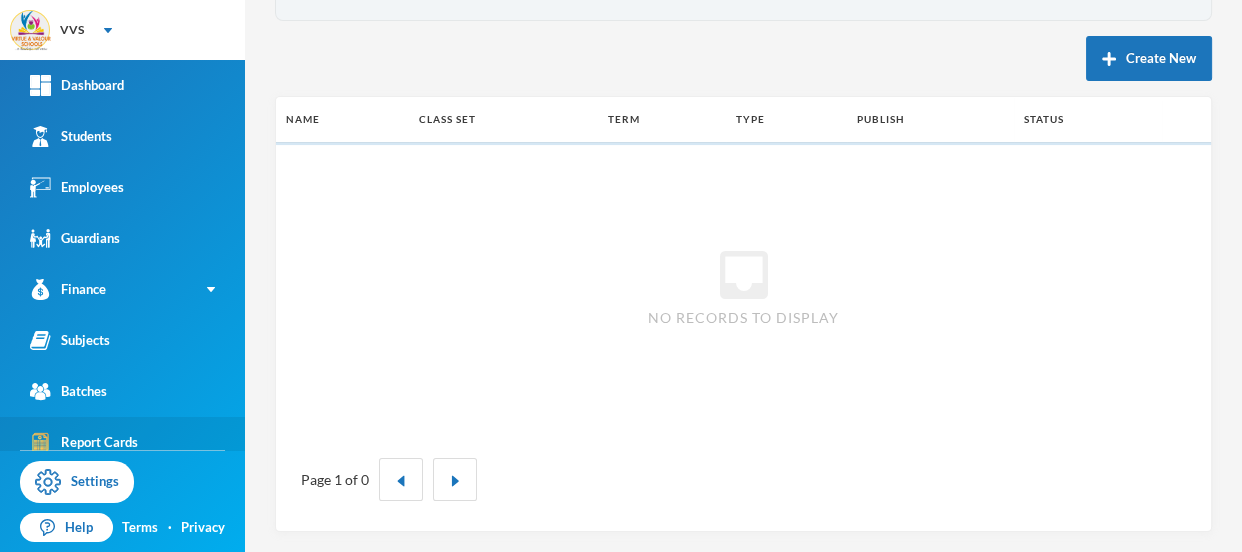 scroll, scrollTop: 192, scrollLeft: 0, axis: vertical 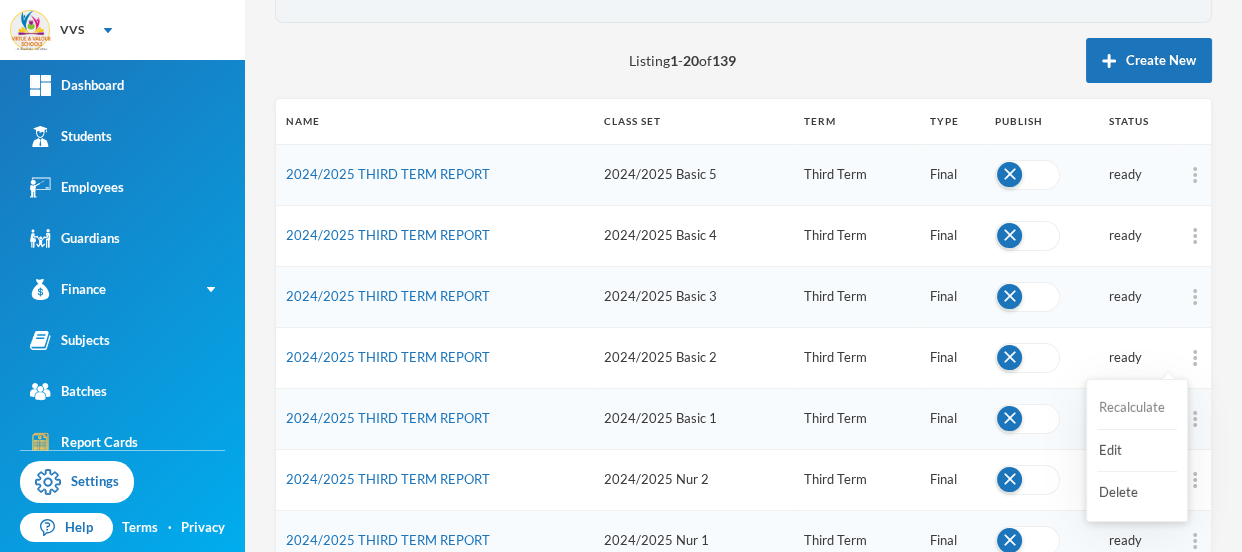 click on "Recalculate" at bounding box center [1137, 408] 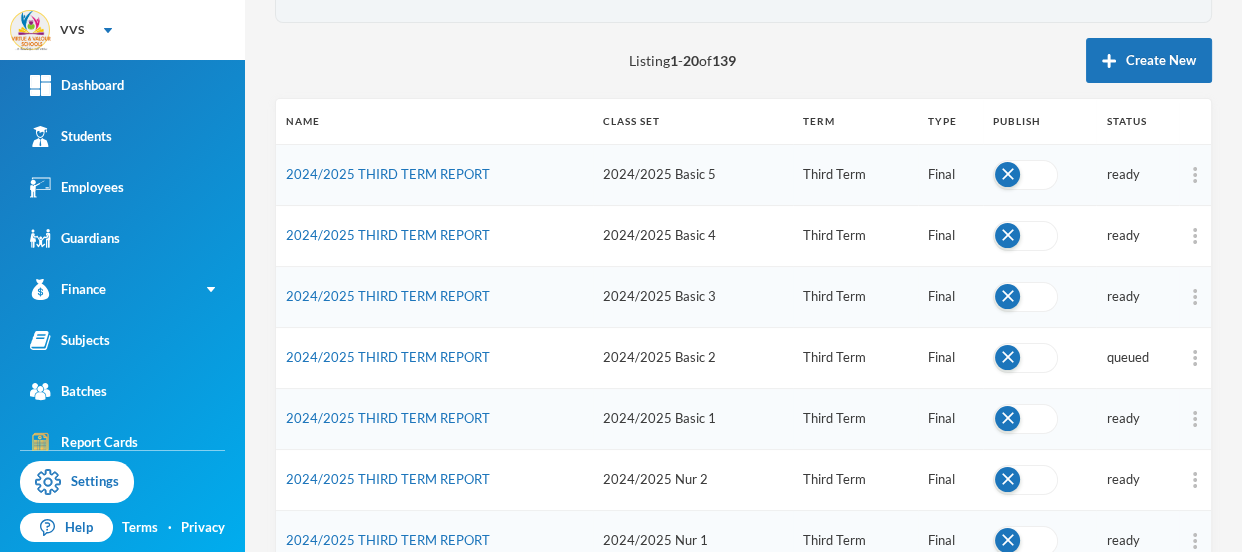 scroll, scrollTop: 120, scrollLeft: 0, axis: vertical 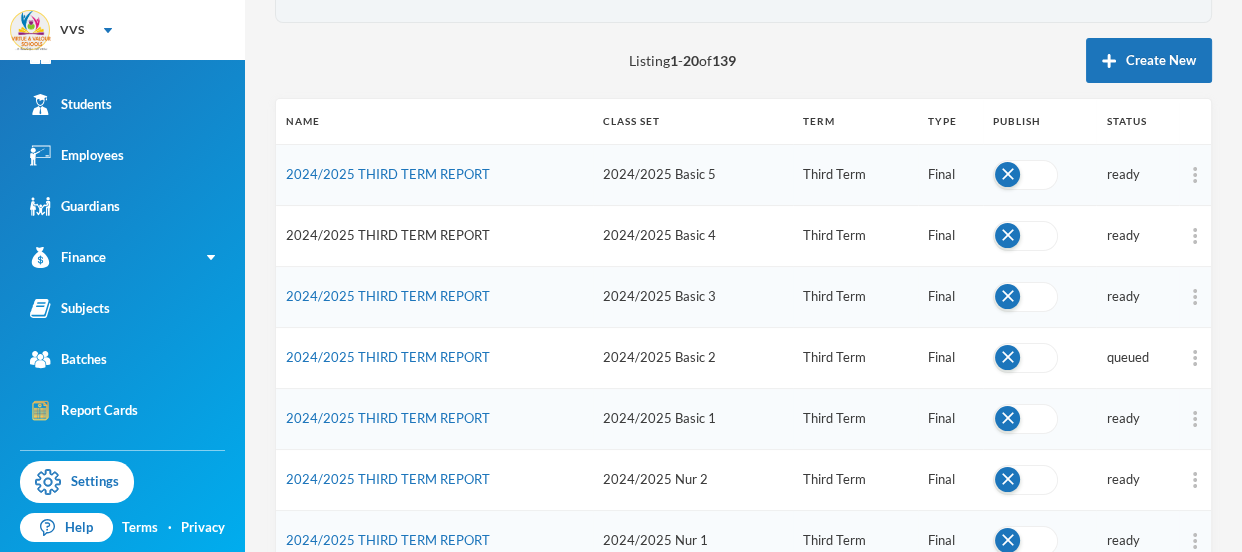click on "2024/2025 THIRD TERM REPORT" at bounding box center (388, 235) 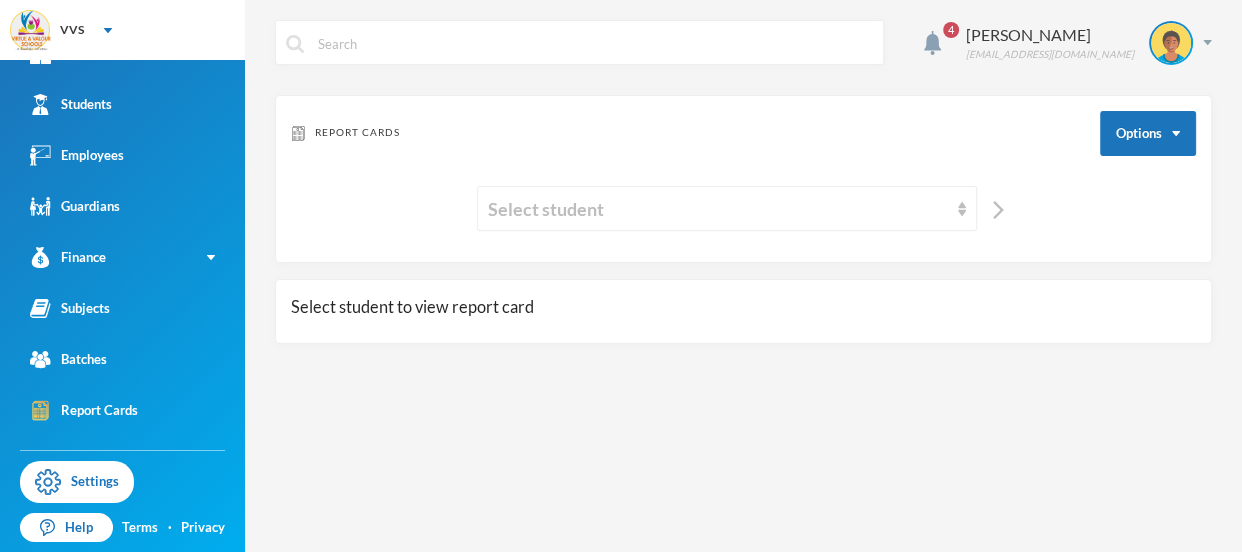 scroll, scrollTop: 0, scrollLeft: 0, axis: both 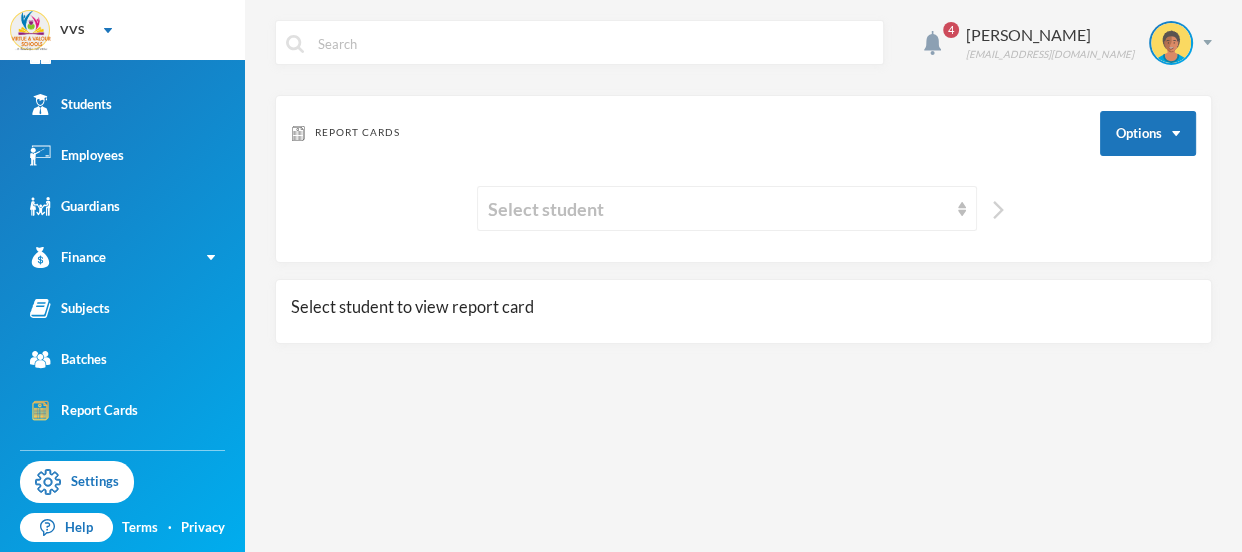 click at bounding box center [998, 210] 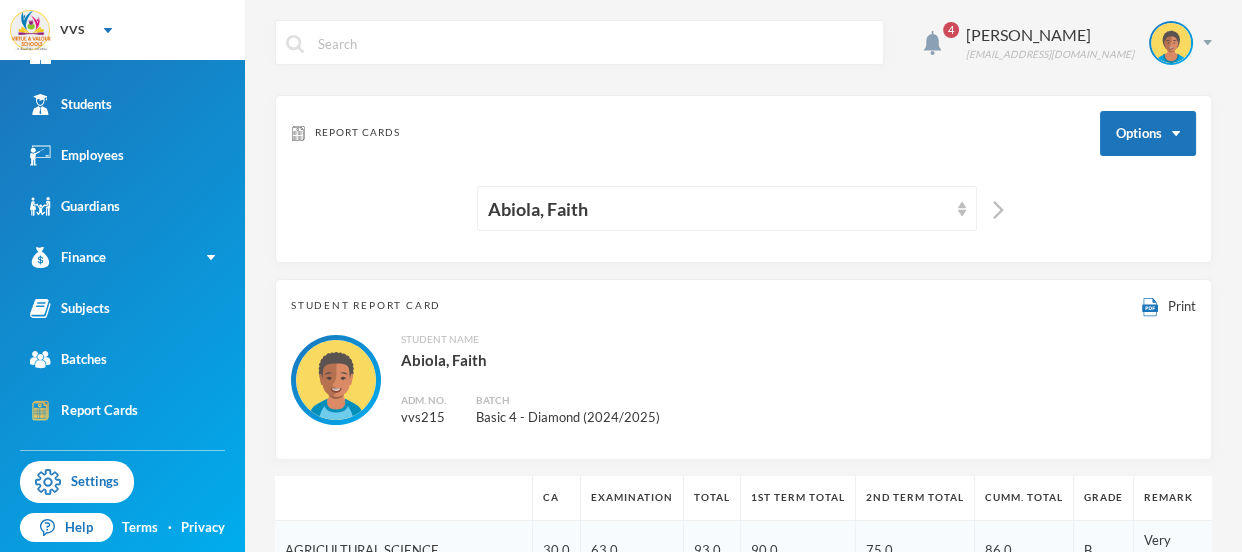 click on "Student Report Card Print" at bounding box center (743, 306) 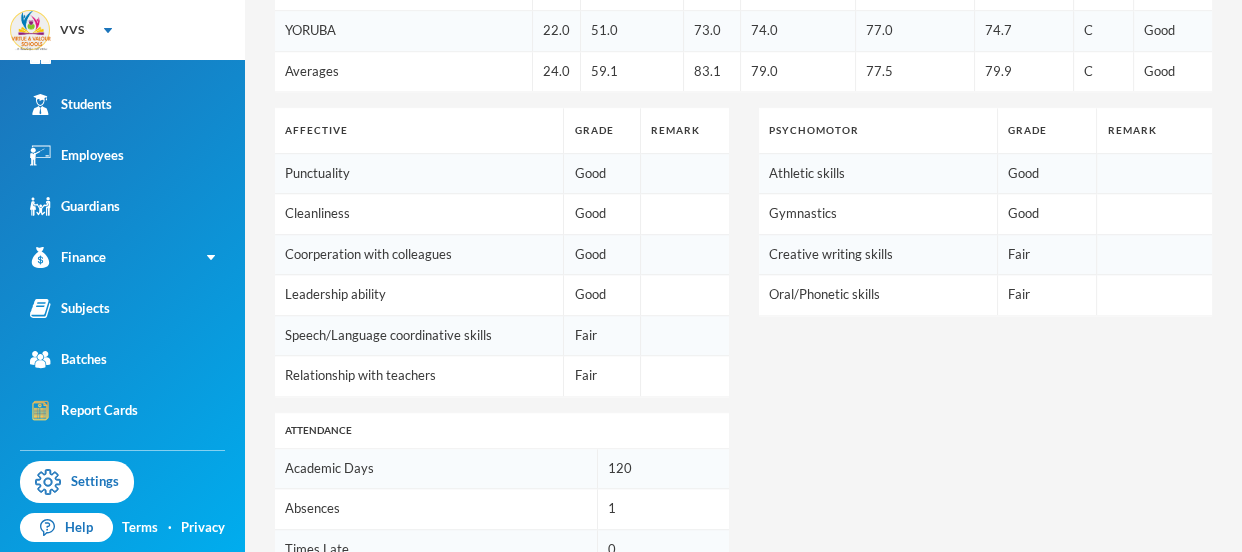 scroll, scrollTop: 1391, scrollLeft: 0, axis: vertical 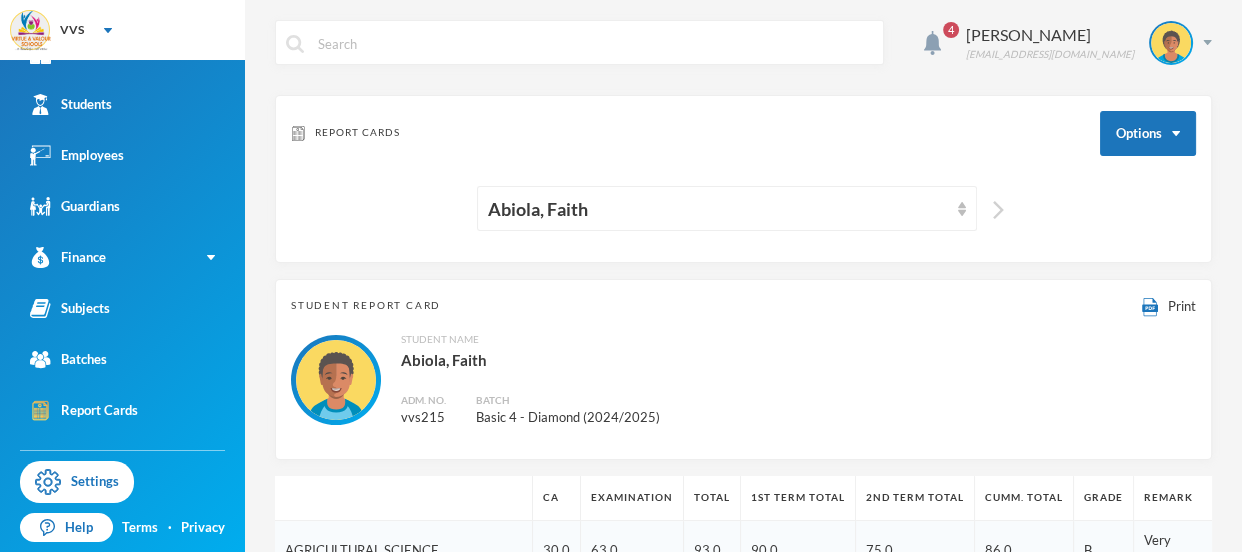 click at bounding box center (998, 210) 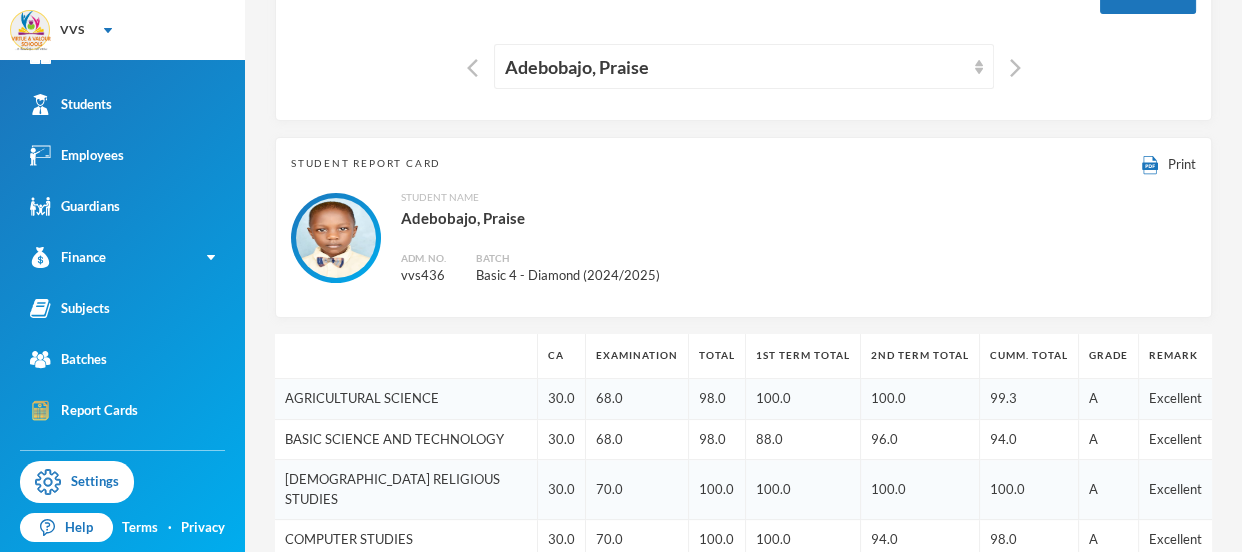 scroll, scrollTop: 0, scrollLeft: 0, axis: both 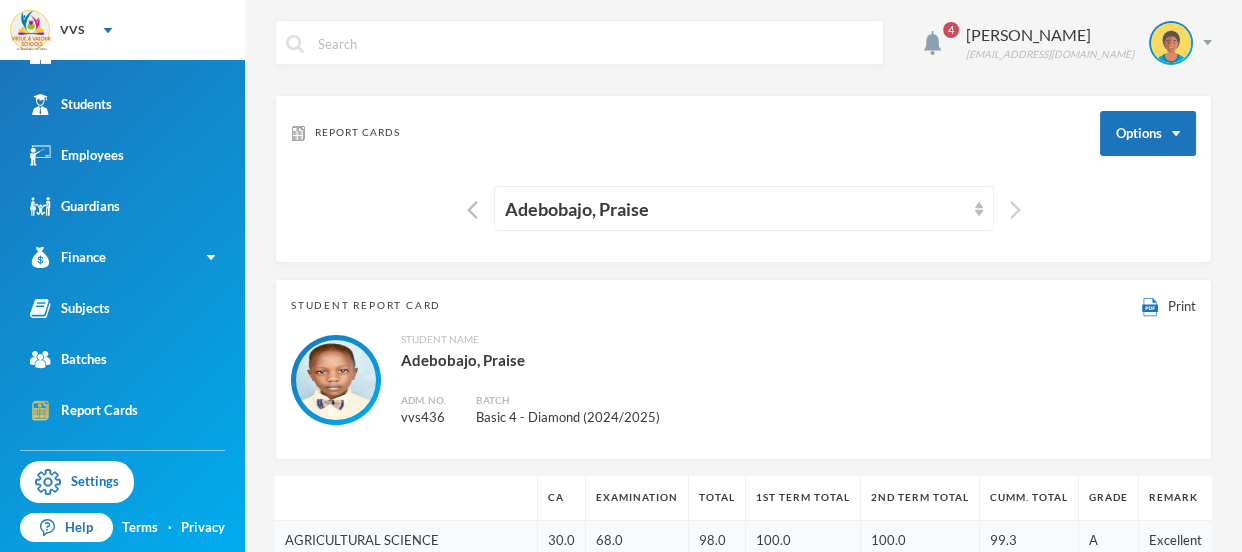 click at bounding box center (1015, 210) 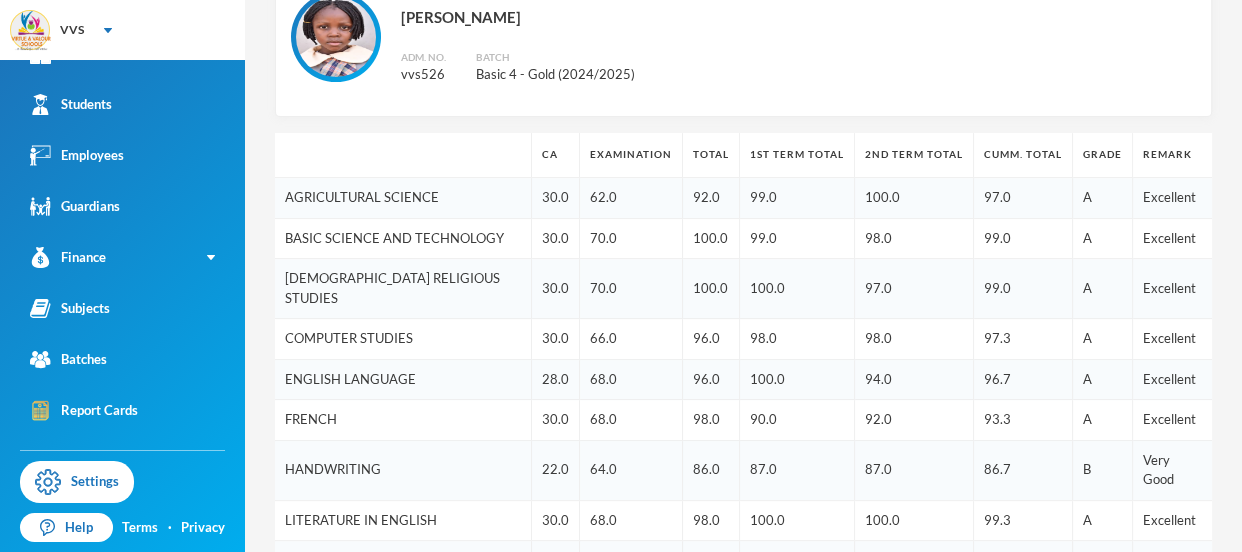 scroll, scrollTop: 0, scrollLeft: 0, axis: both 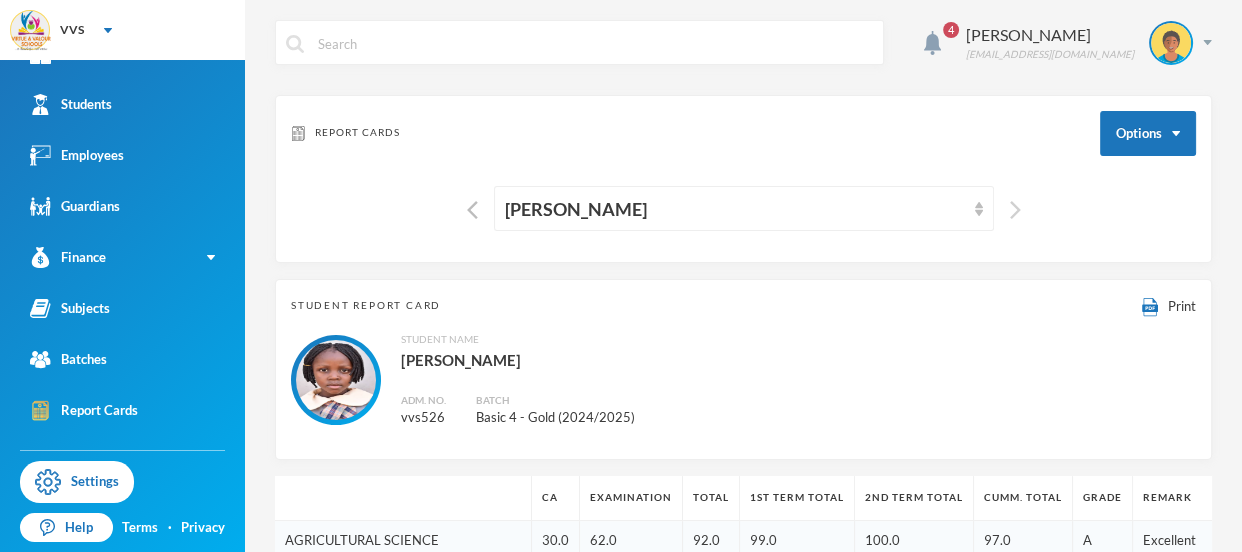 click at bounding box center (1015, 210) 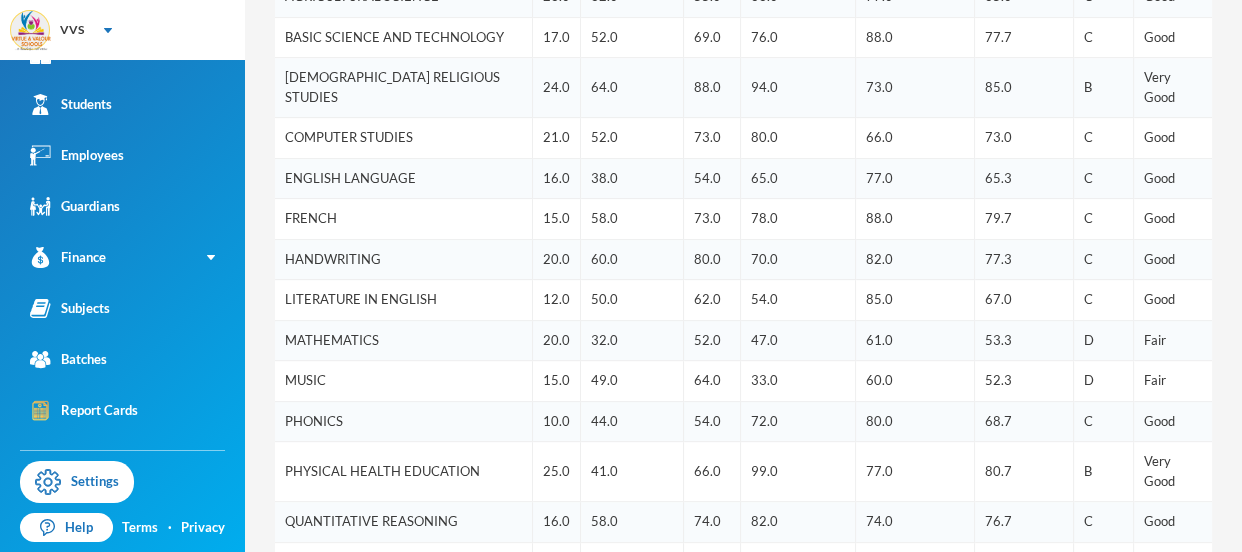 scroll, scrollTop: 0, scrollLeft: 0, axis: both 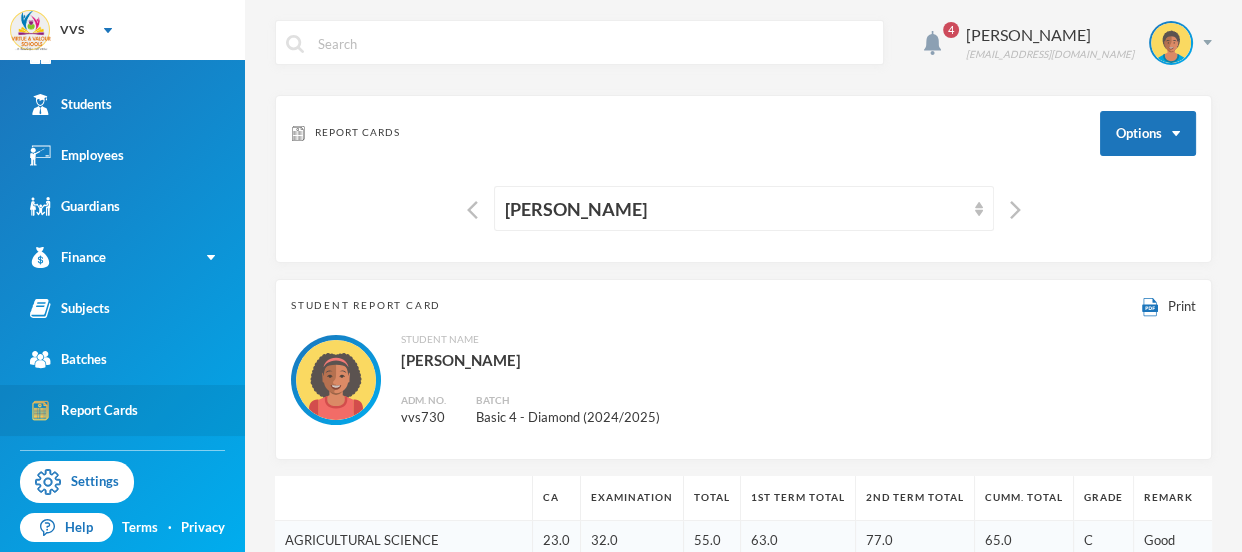 click on "Report Cards" at bounding box center (84, 410) 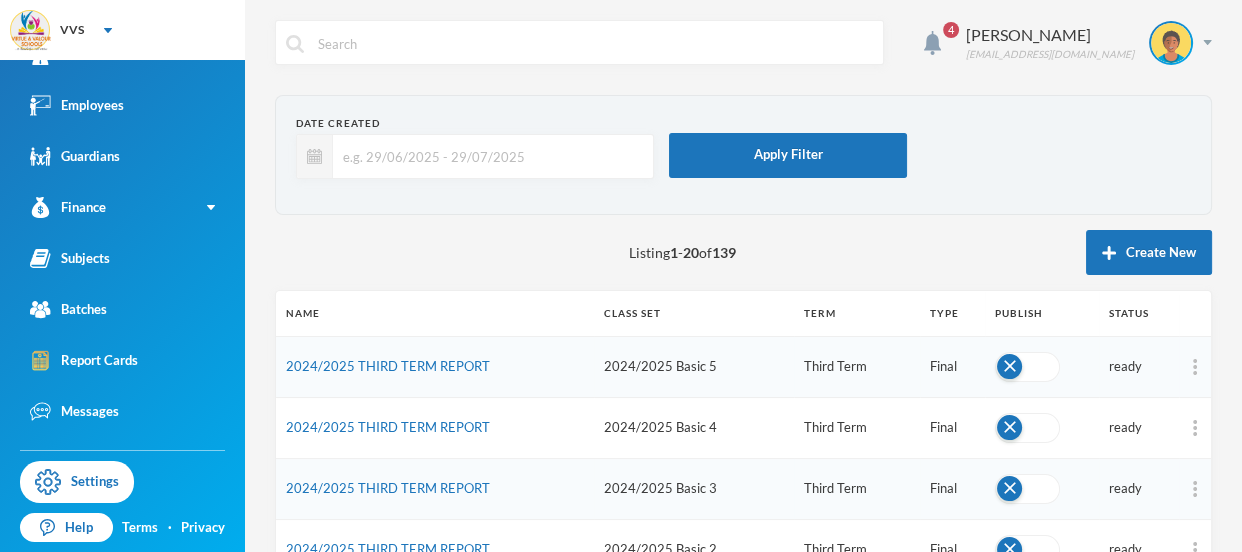 scroll, scrollTop: 120, scrollLeft: 0, axis: vertical 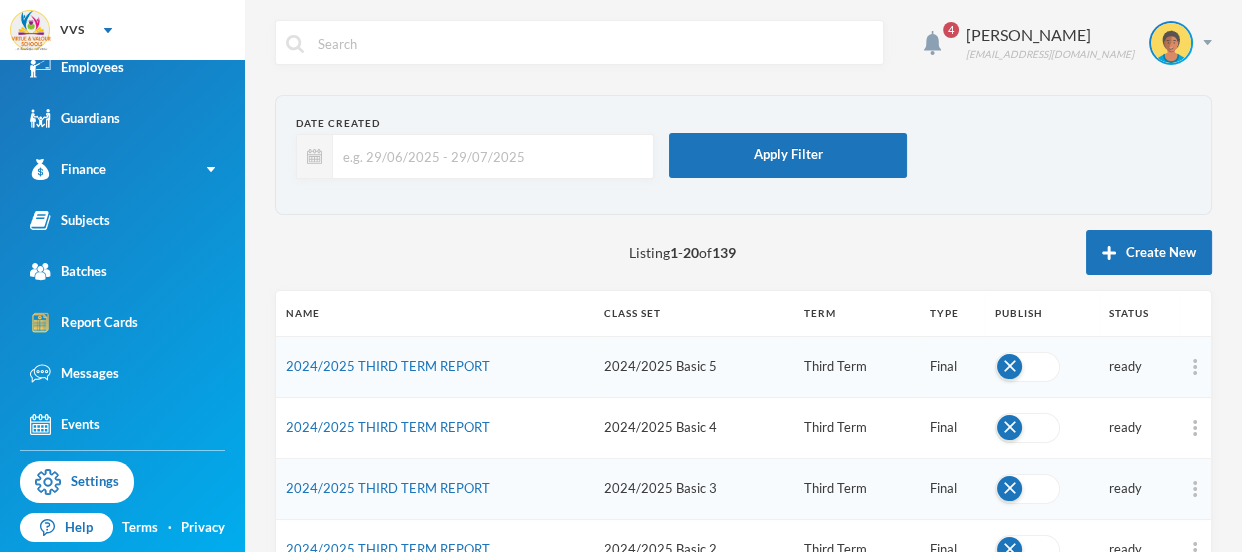 click on "Listing  1  -  20  of  139 Create New" at bounding box center [743, 252] 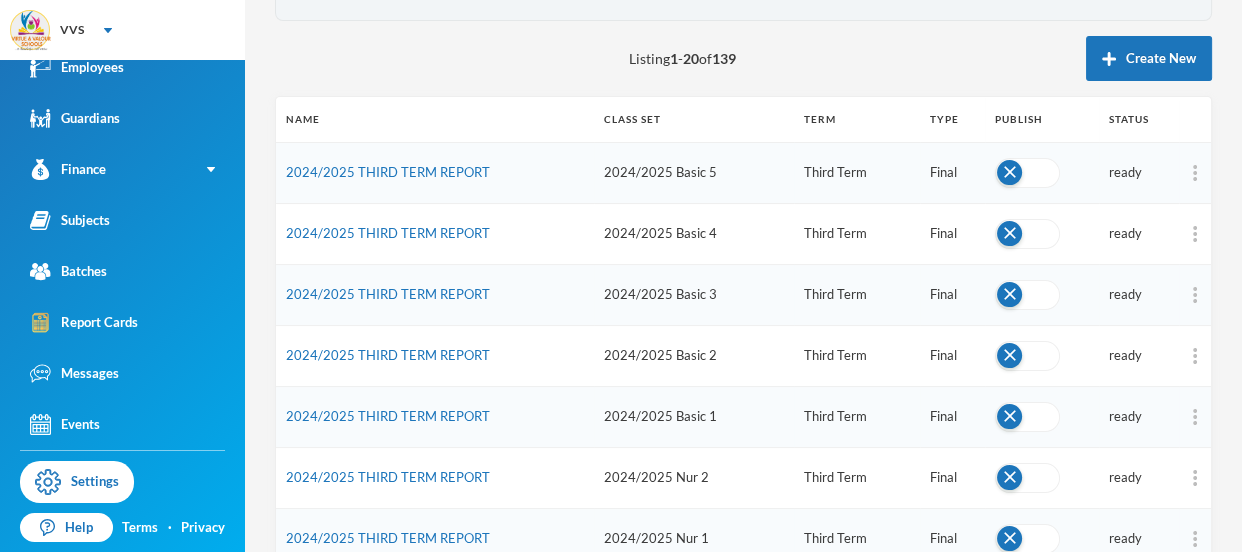 scroll, scrollTop: 218, scrollLeft: 0, axis: vertical 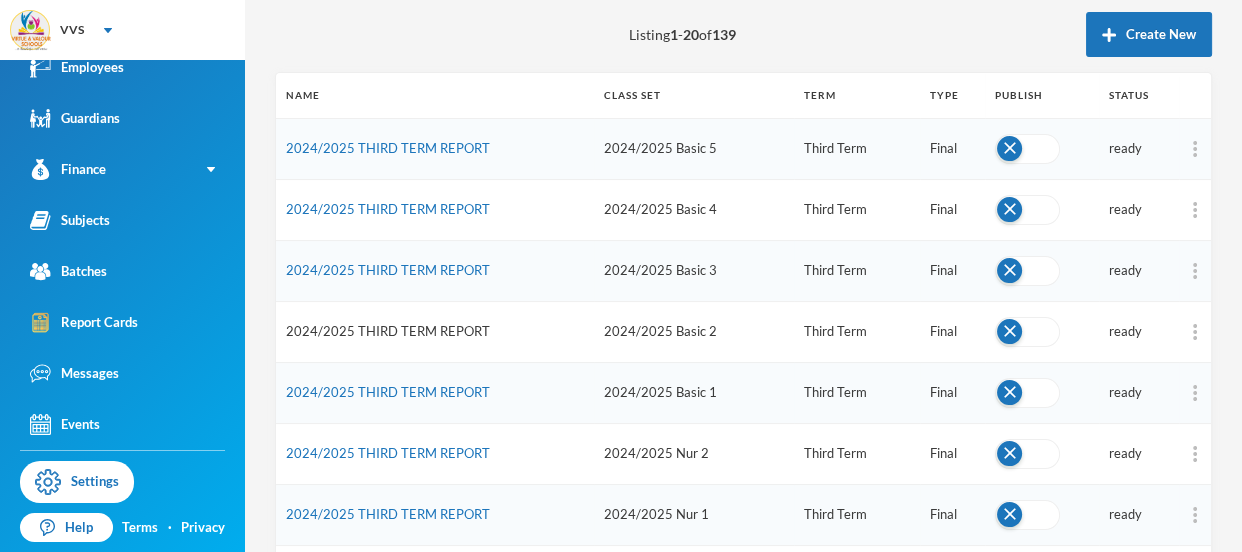 click on "2024/2025 THIRD TERM REPORT" at bounding box center [388, 331] 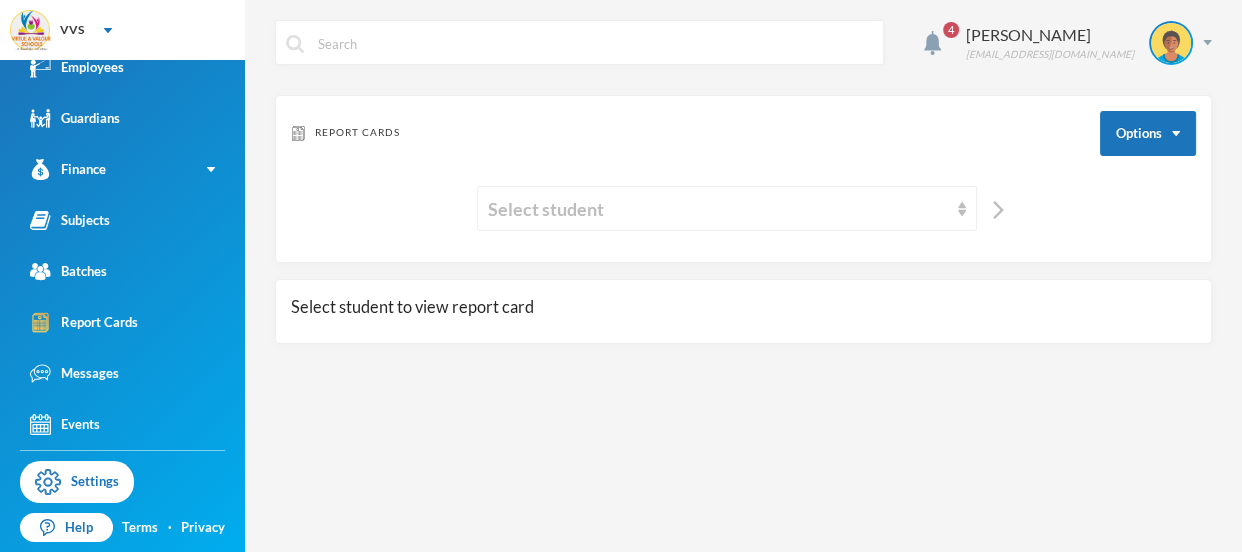 scroll, scrollTop: 0, scrollLeft: 0, axis: both 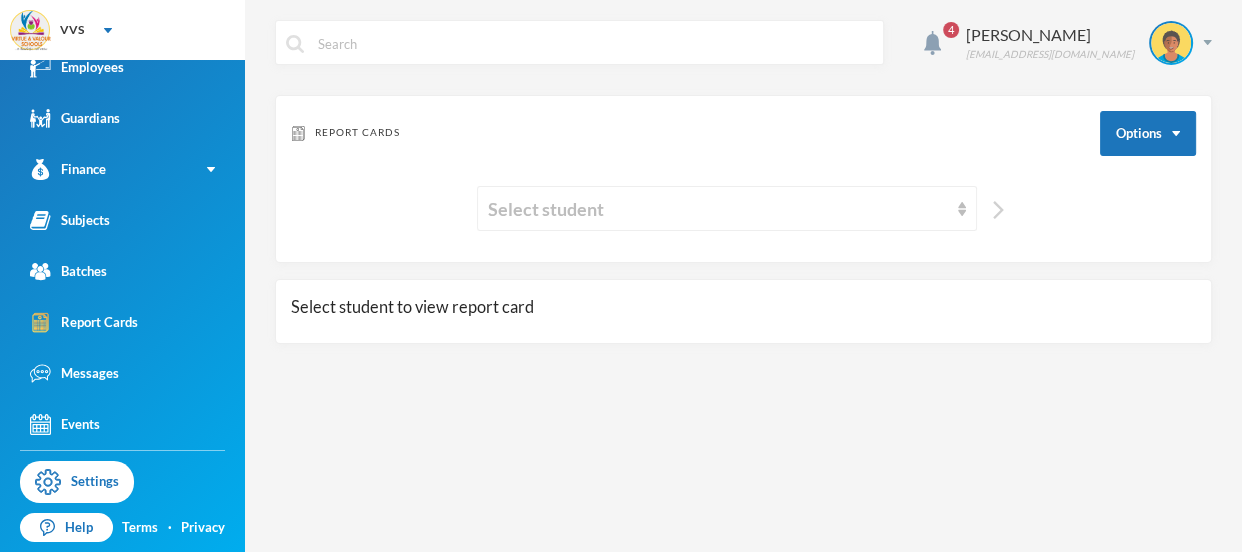 click at bounding box center [998, 210] 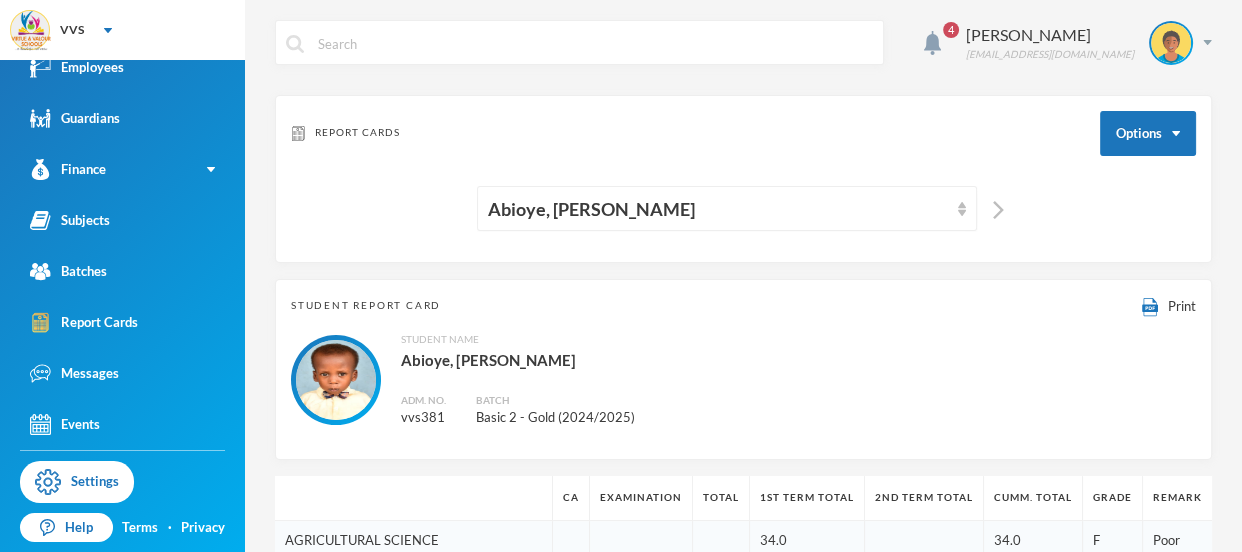 type 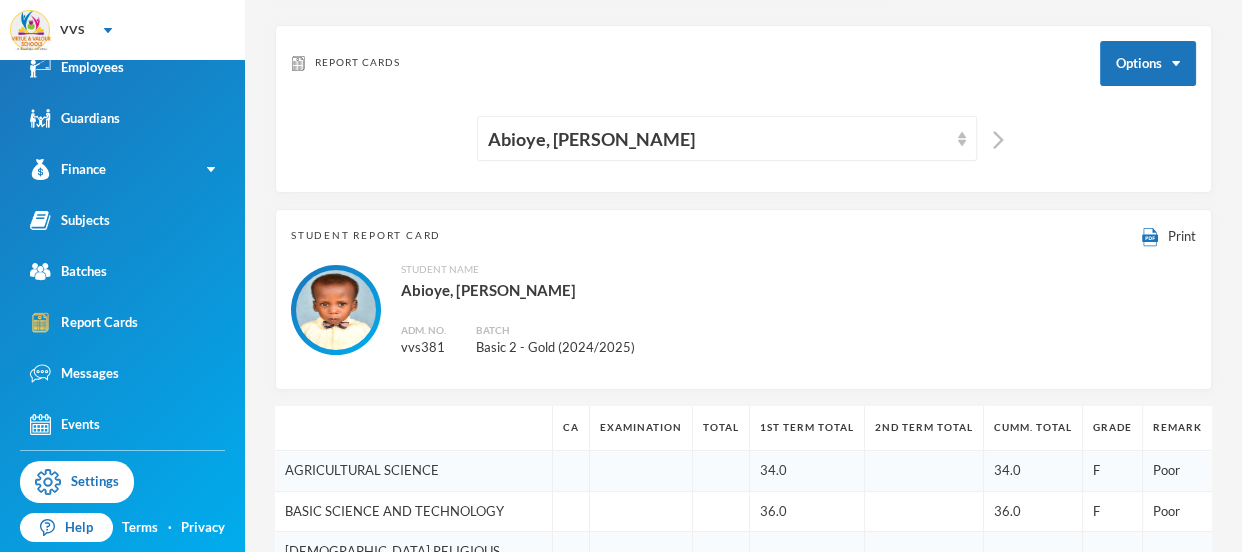 scroll, scrollTop: 103, scrollLeft: 0, axis: vertical 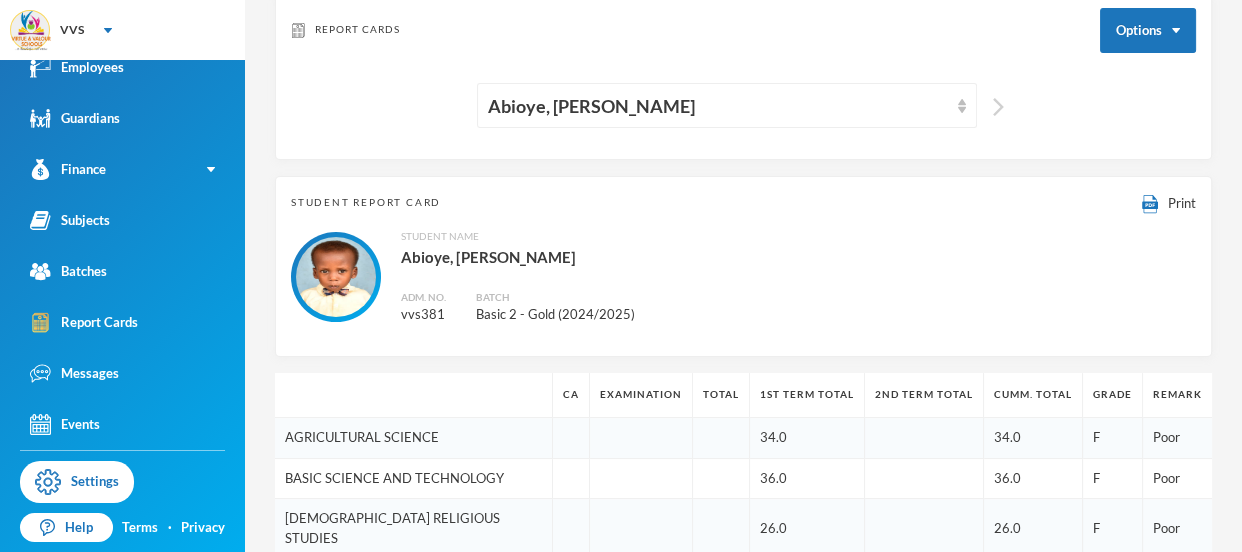 click at bounding box center [998, 107] 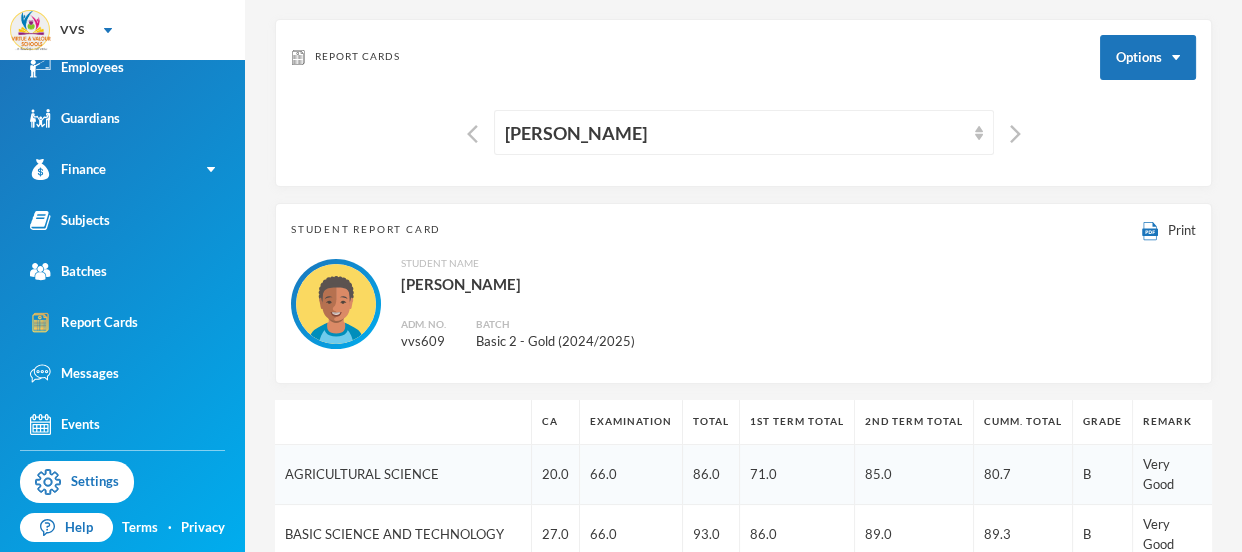 scroll, scrollTop: 0, scrollLeft: 0, axis: both 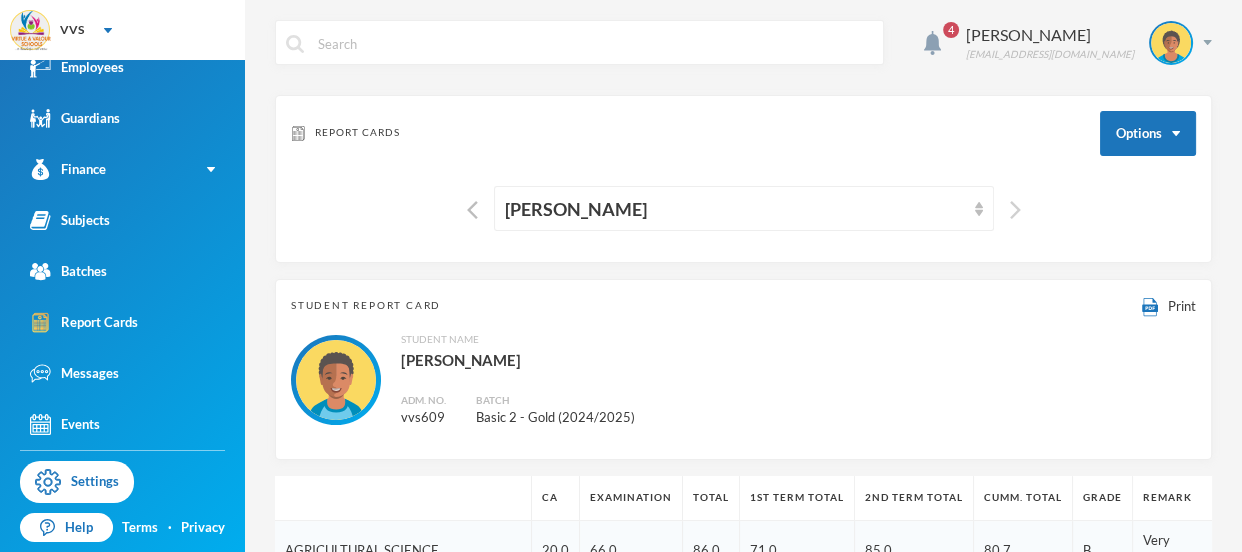 click at bounding box center [1015, 210] 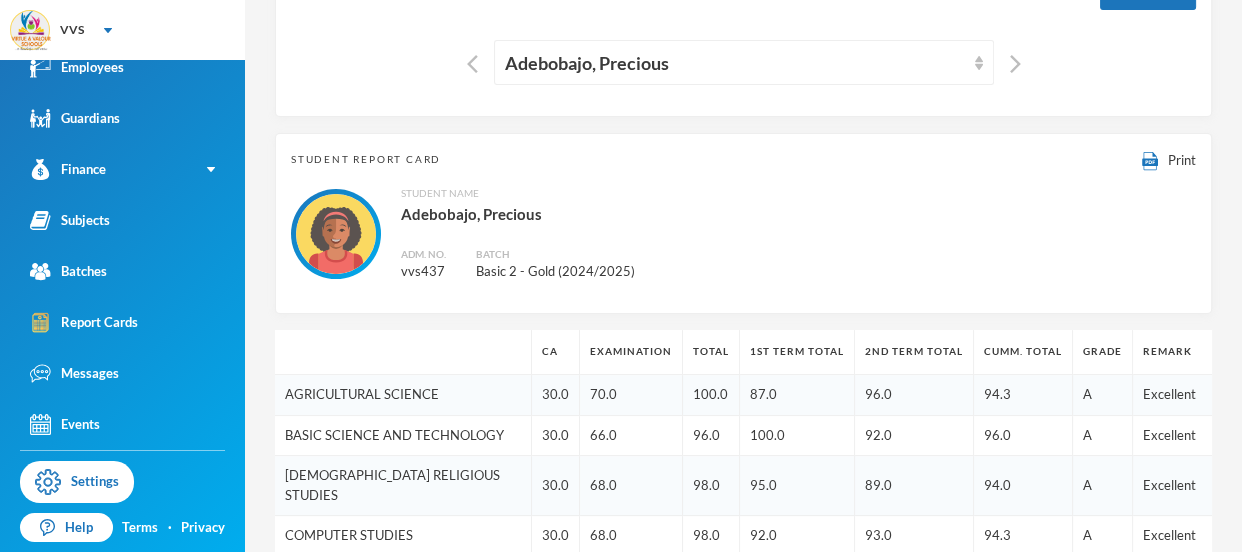 scroll, scrollTop: 0, scrollLeft: 0, axis: both 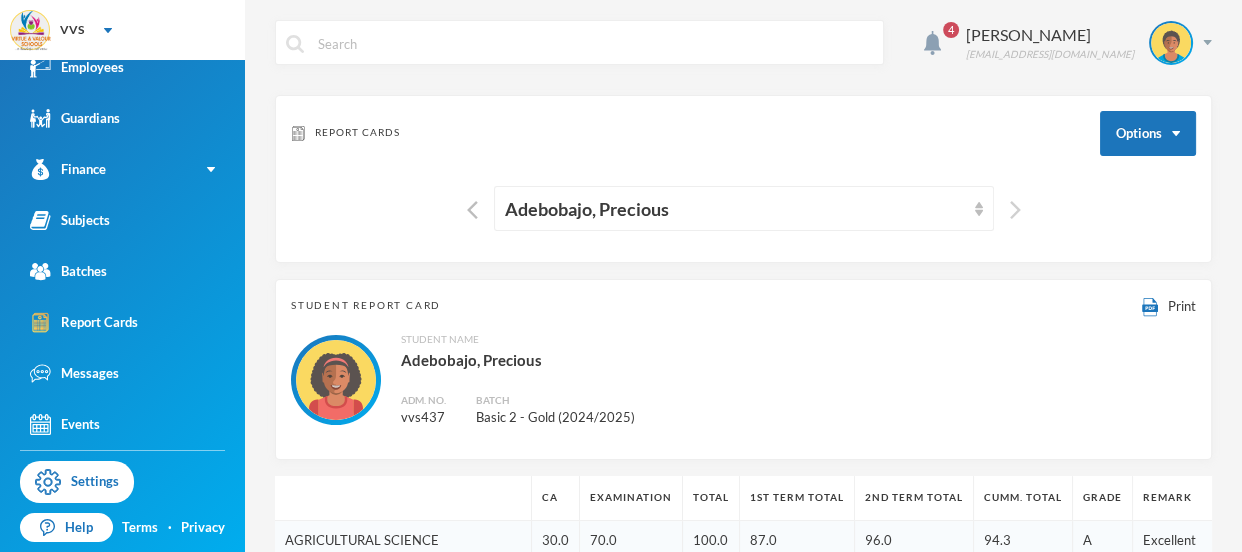 click at bounding box center [1015, 210] 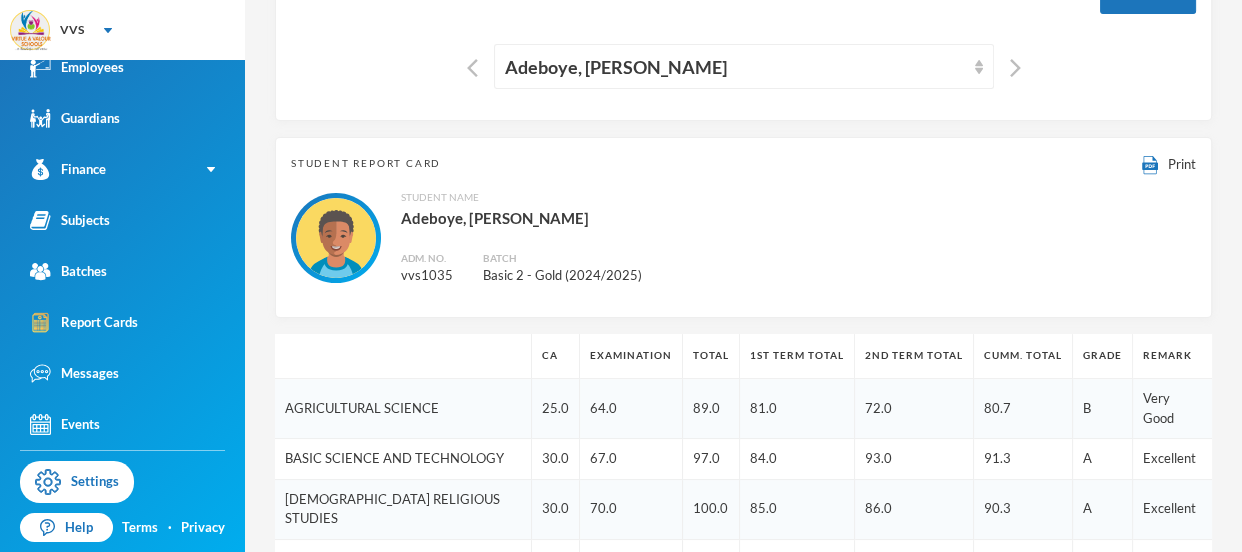 scroll, scrollTop: 0, scrollLeft: 0, axis: both 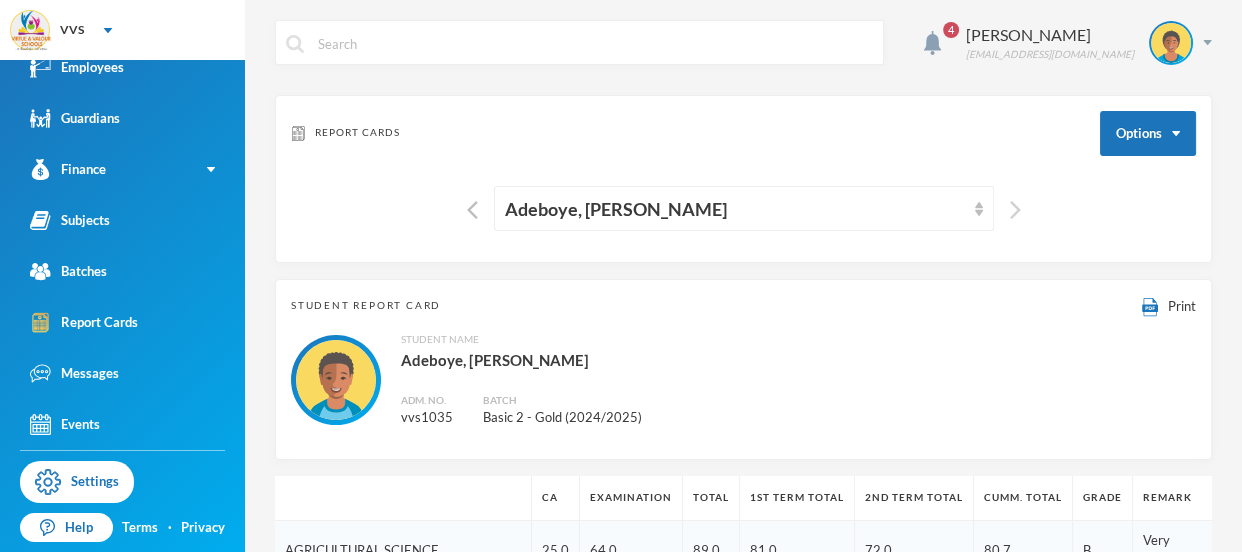 click at bounding box center (1015, 210) 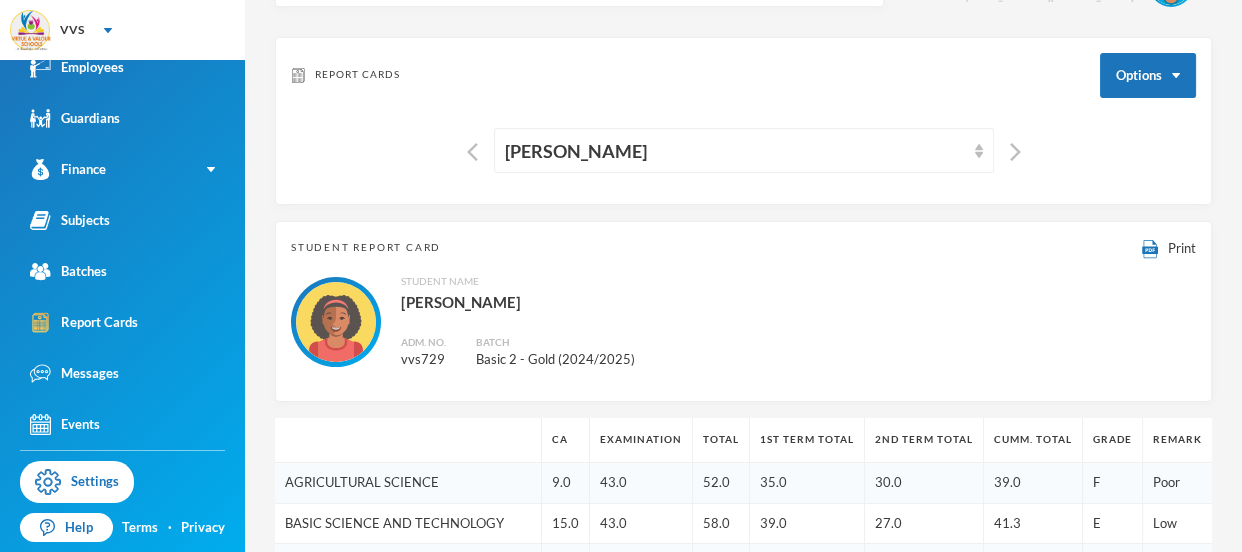 scroll, scrollTop: 54, scrollLeft: 0, axis: vertical 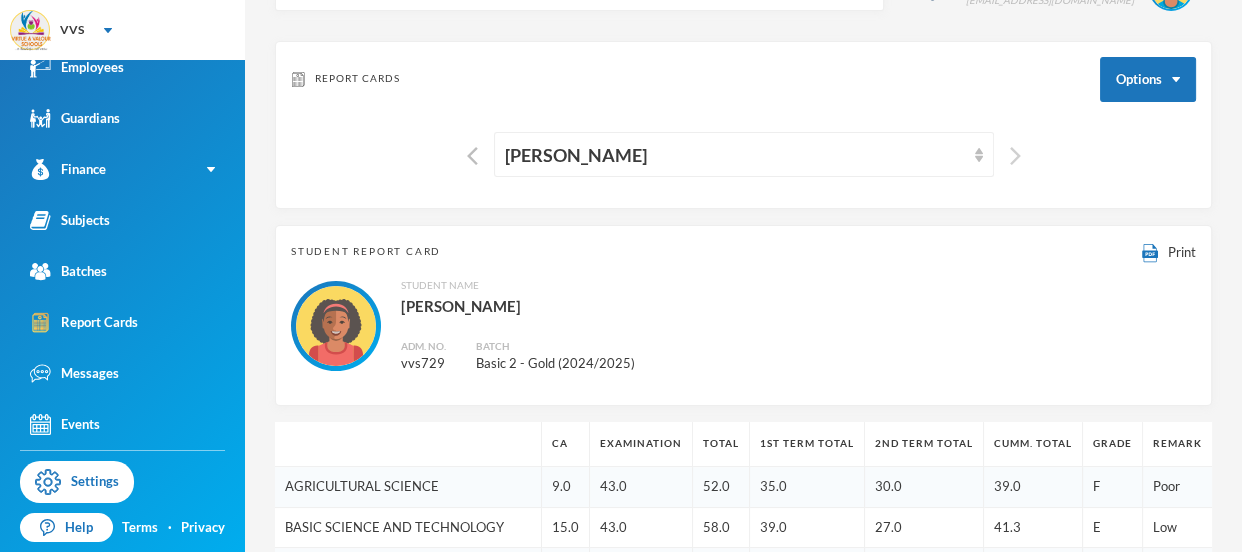 click at bounding box center (1015, 156) 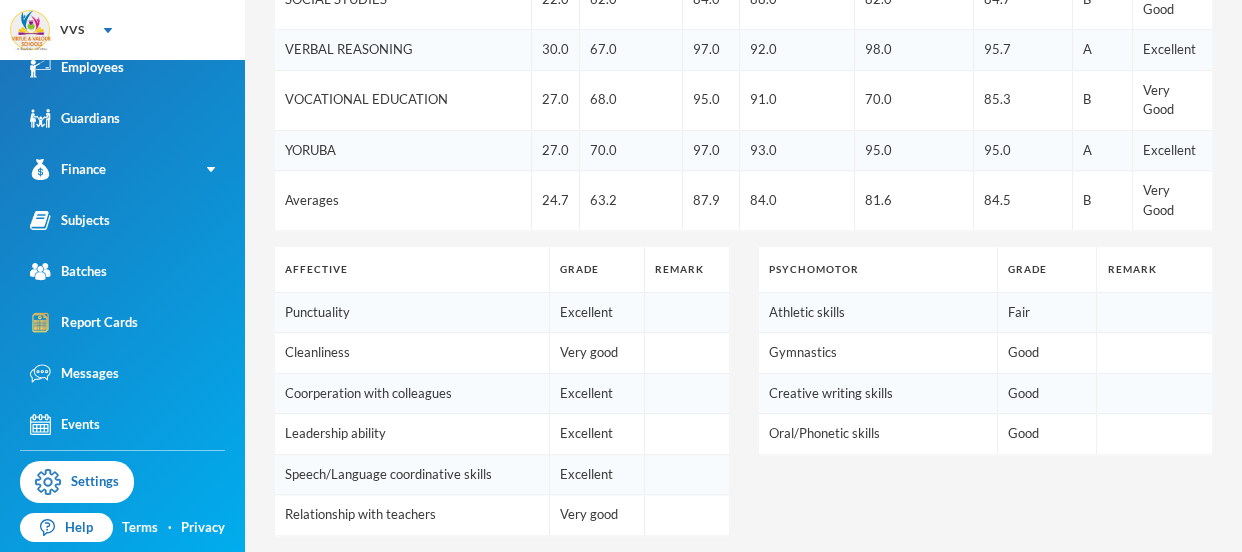 scroll, scrollTop: 1391, scrollLeft: 0, axis: vertical 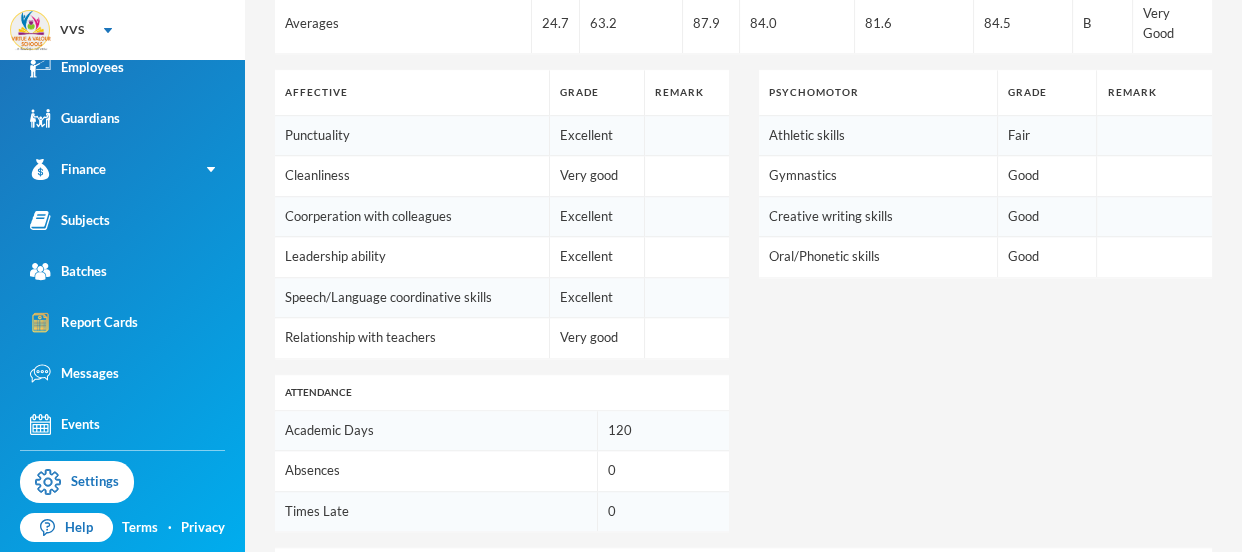 click on "Edit" at bounding box center (1191, 658) 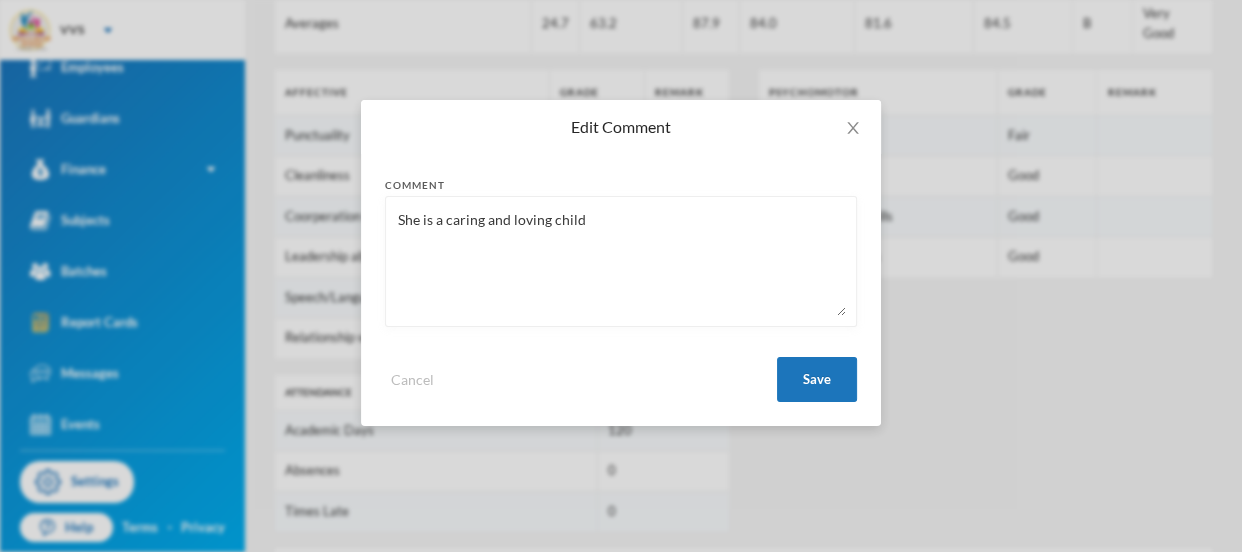 click on "She is a caring and loving child" at bounding box center (621, 261) 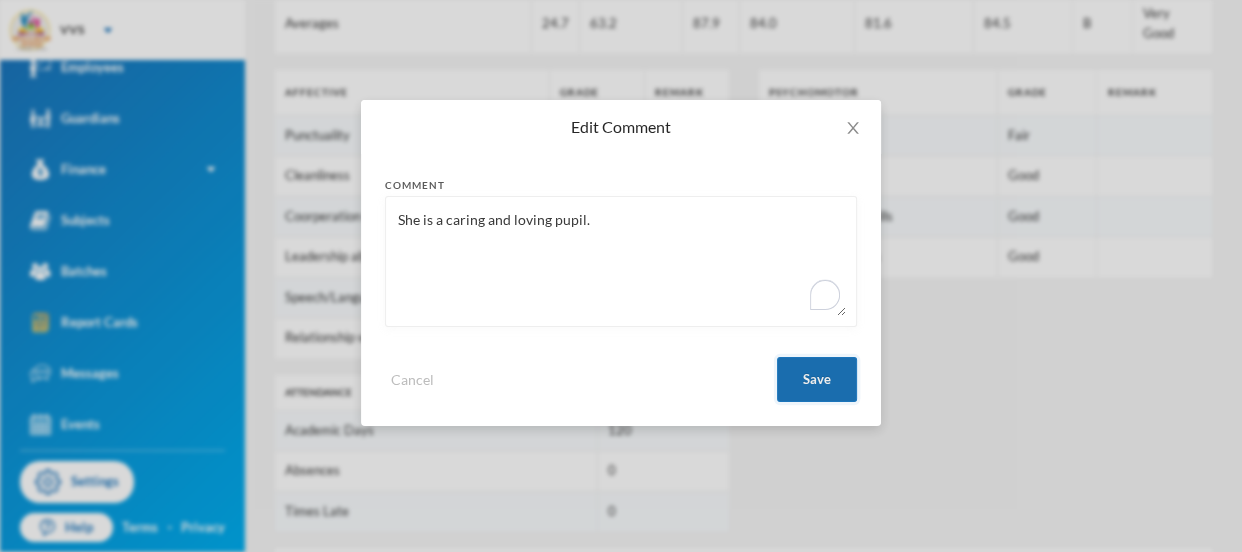 type on "She is a caring and loving pupil." 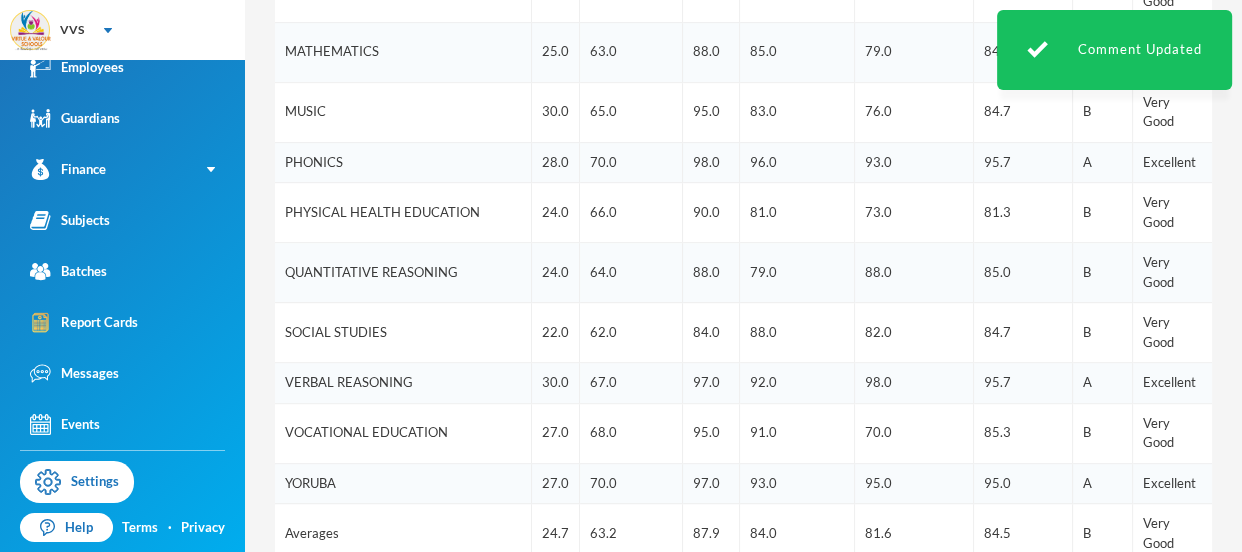 scroll, scrollTop: 1391, scrollLeft: 0, axis: vertical 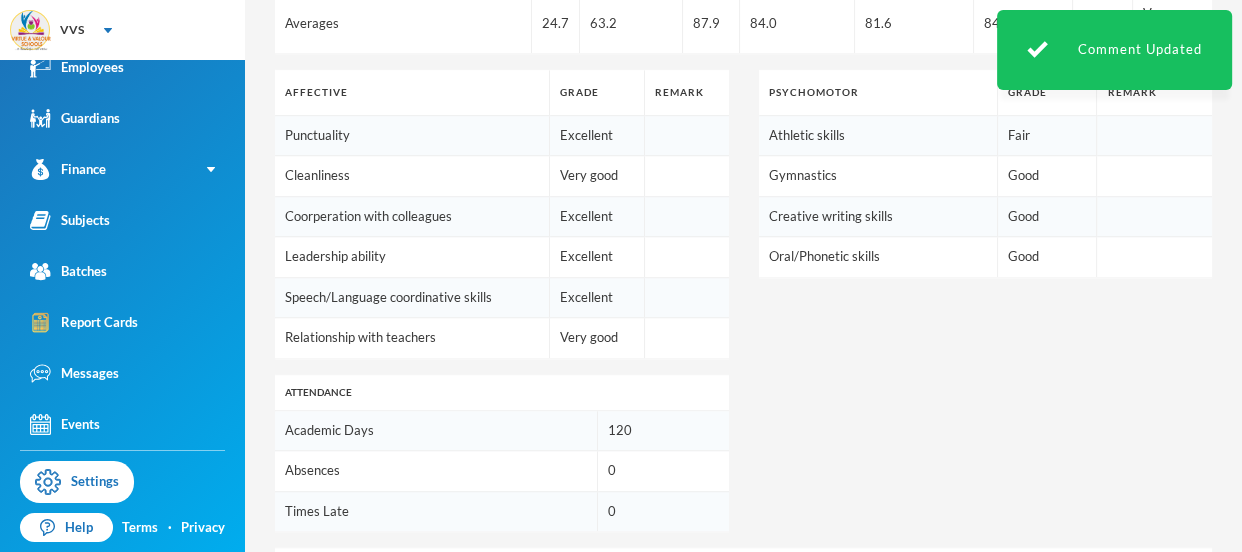click on "Edit" at bounding box center (1191, 658) 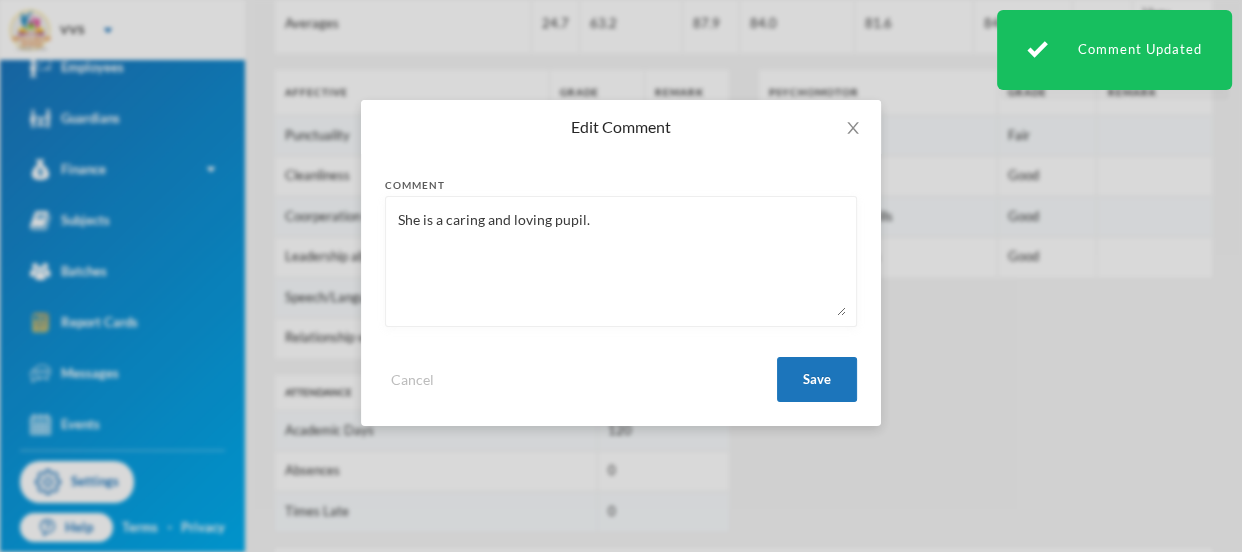 click on "She is a caring and loving pupil." at bounding box center [621, 261] 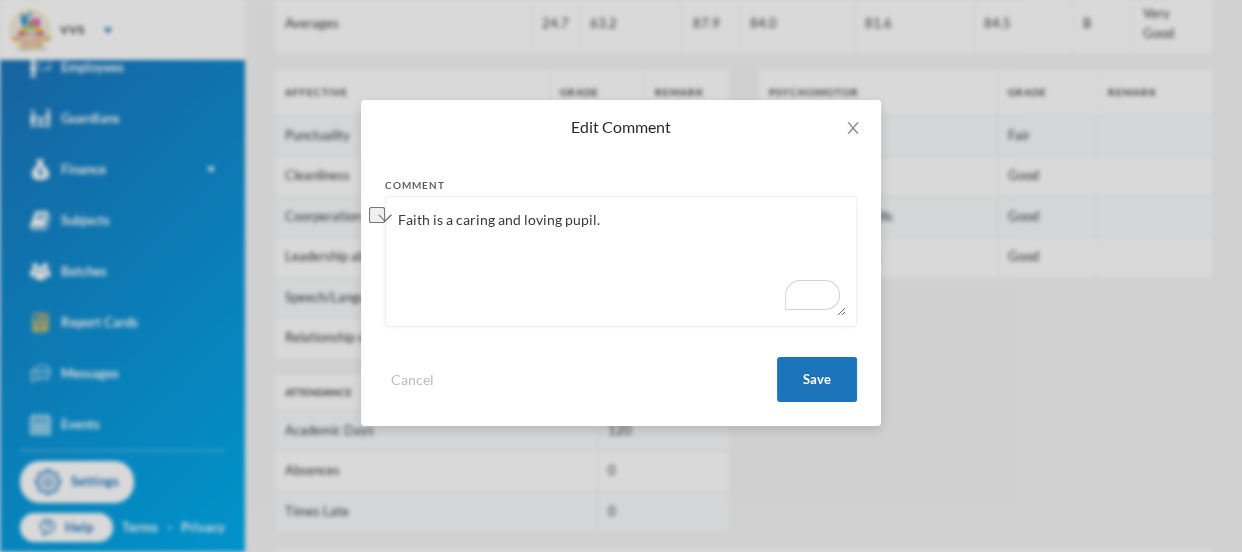 paste on "kind-hearted and affectionate pupil who shows care and concern for others" 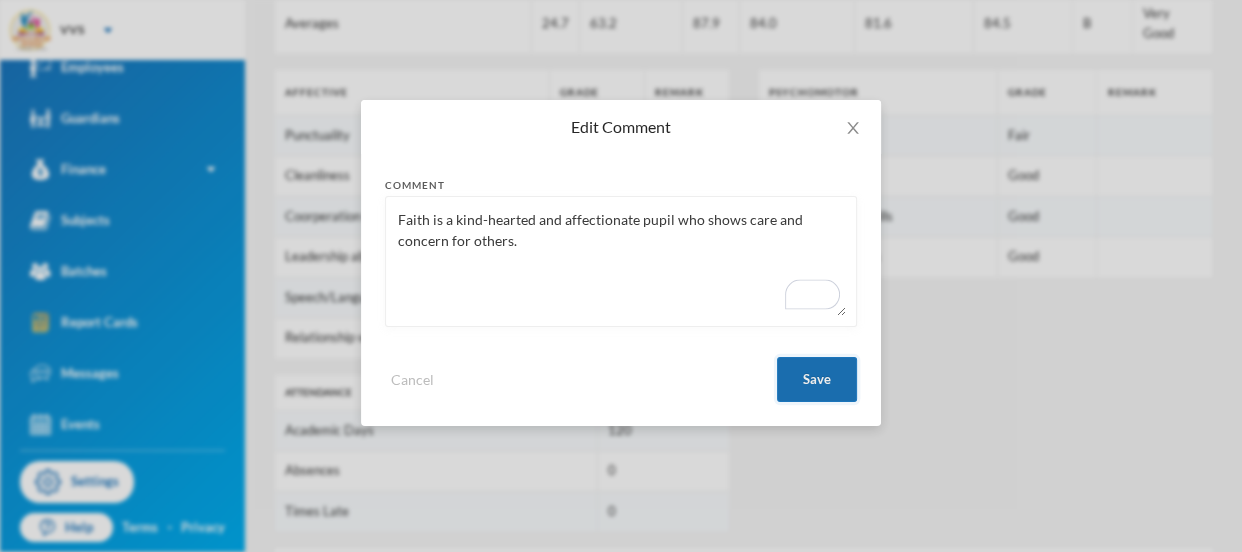type on "Faith is a kind-hearted and affectionate pupil who shows care and concern for others." 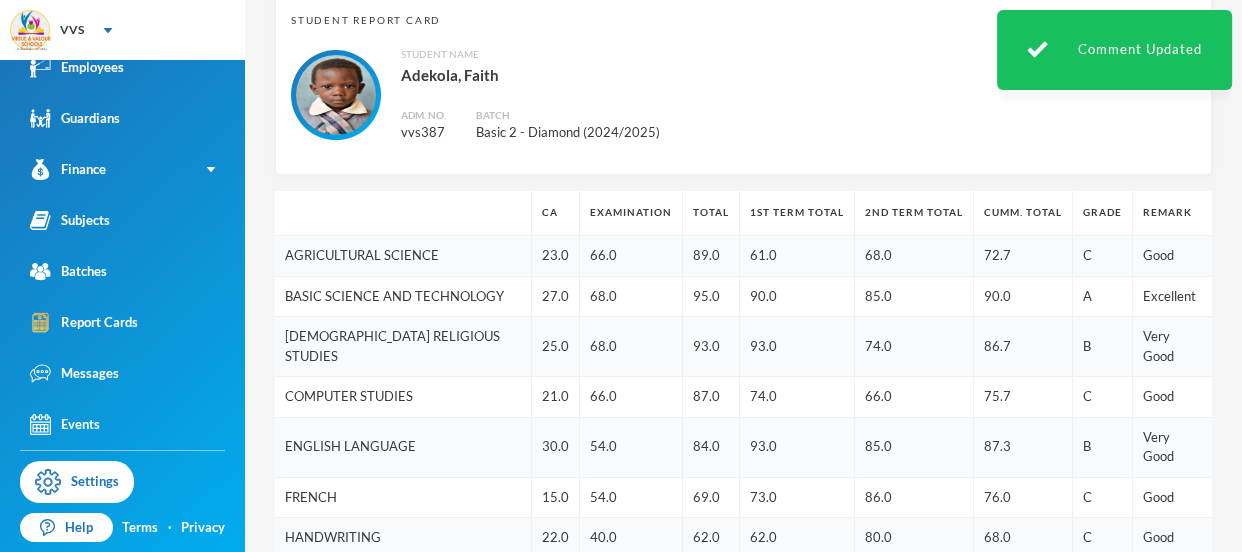 scroll, scrollTop: 0, scrollLeft: 0, axis: both 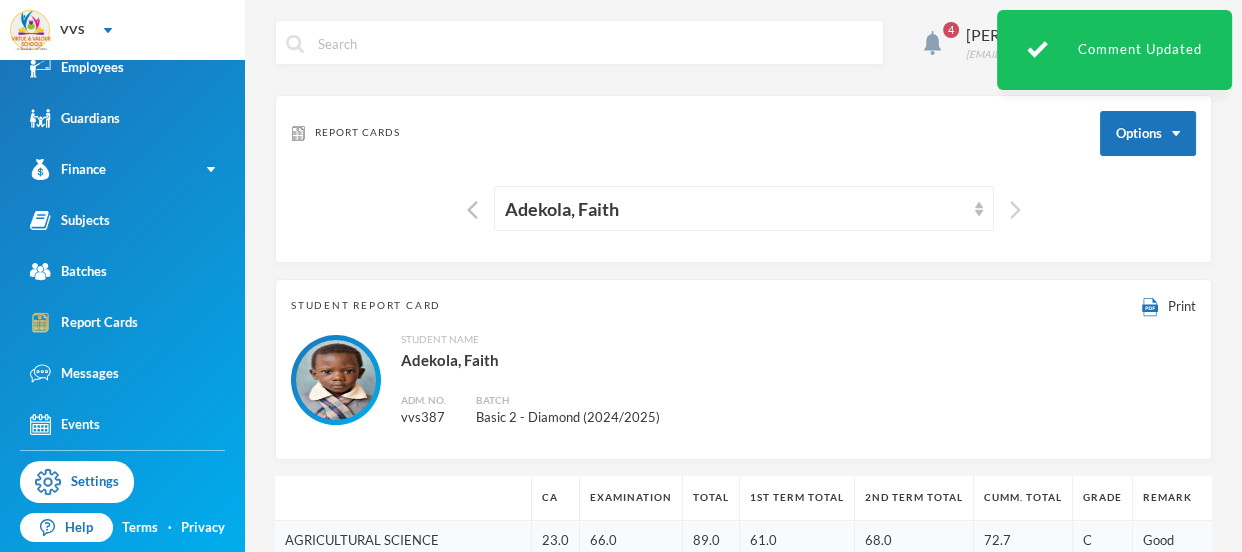 click at bounding box center (1015, 210) 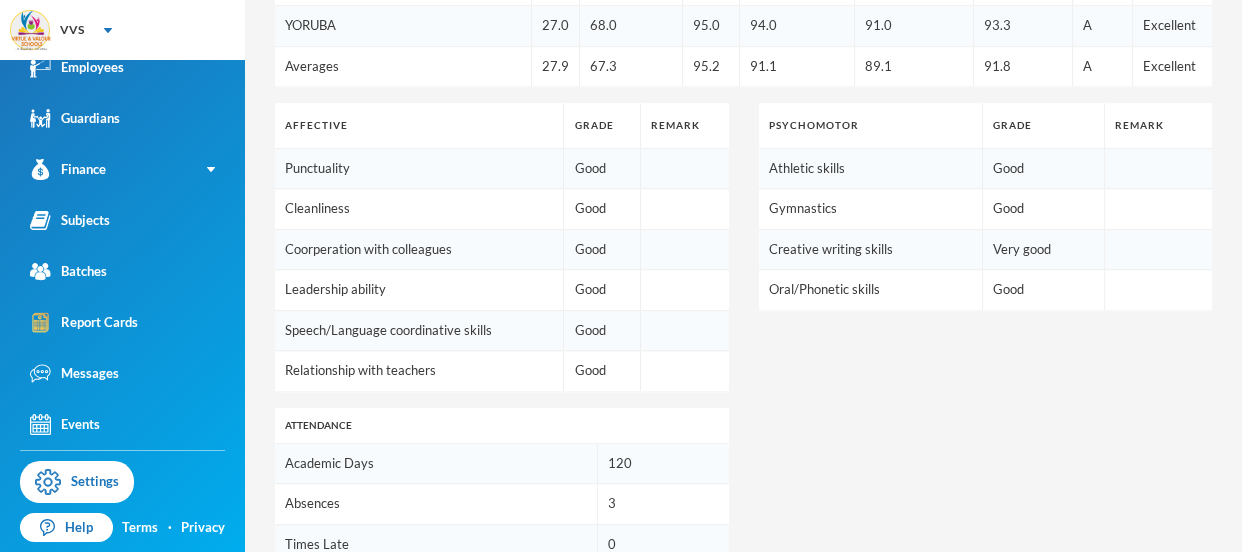scroll, scrollTop: 1391, scrollLeft: 0, axis: vertical 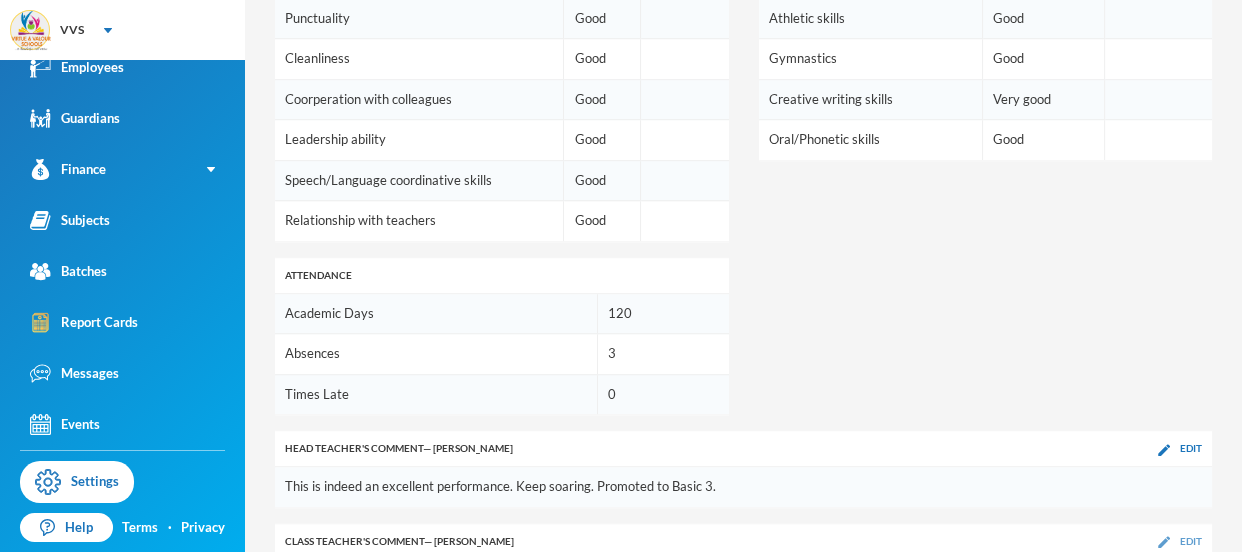 click on "Edit" at bounding box center (1191, 541) 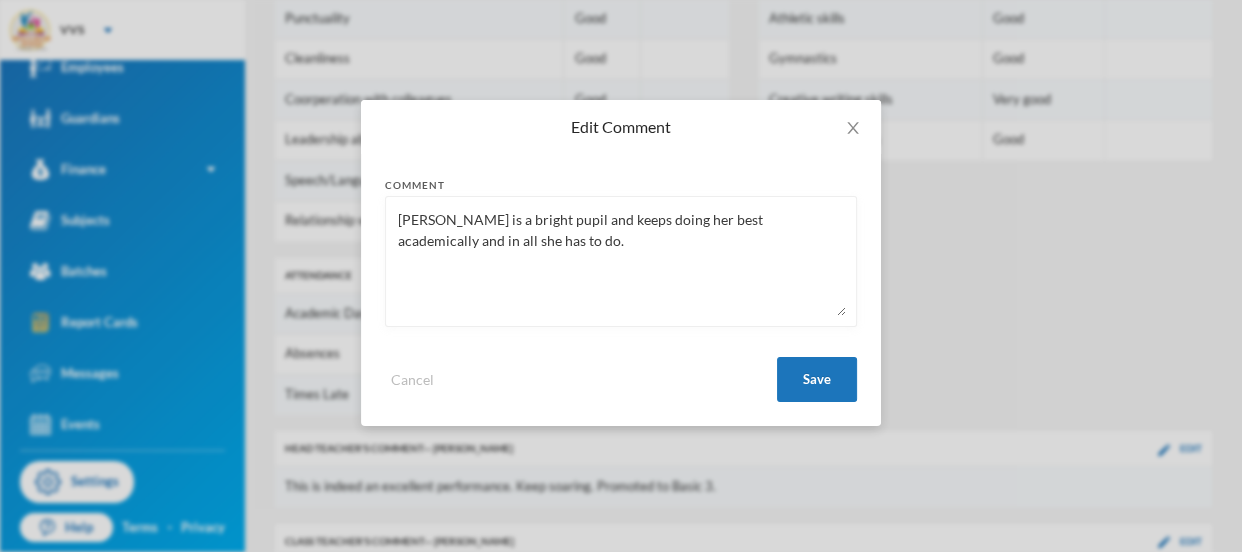 click on "Folashade is a bright pupil and keeps doing her best academically and in all she has to do." at bounding box center [621, 261] 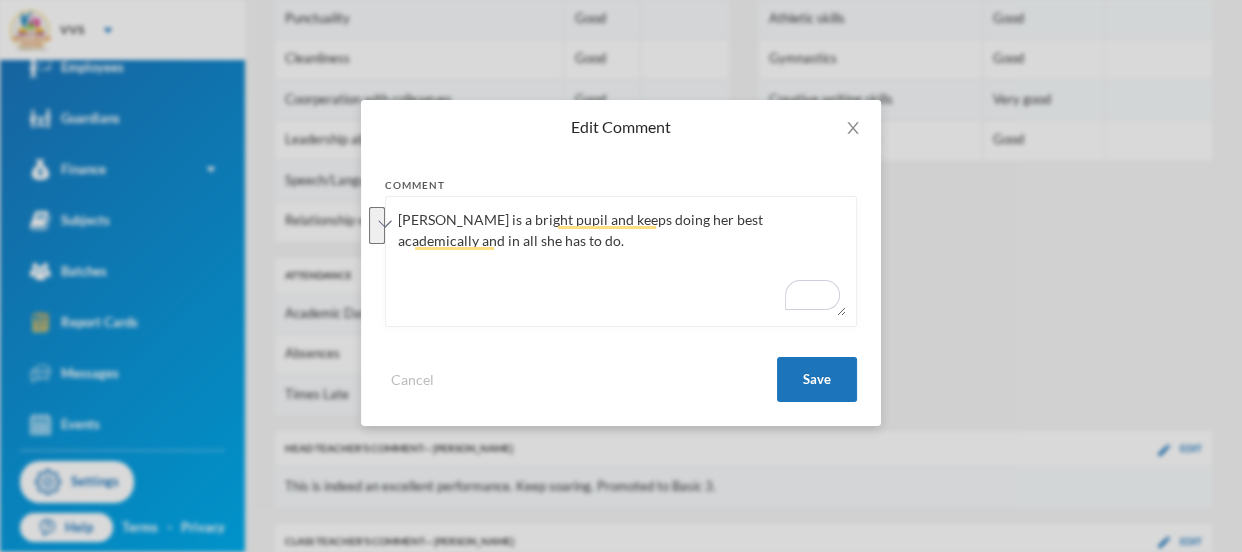 paste on "and diligent pupil who consistently gives her best in academics and all areas of responsibility" 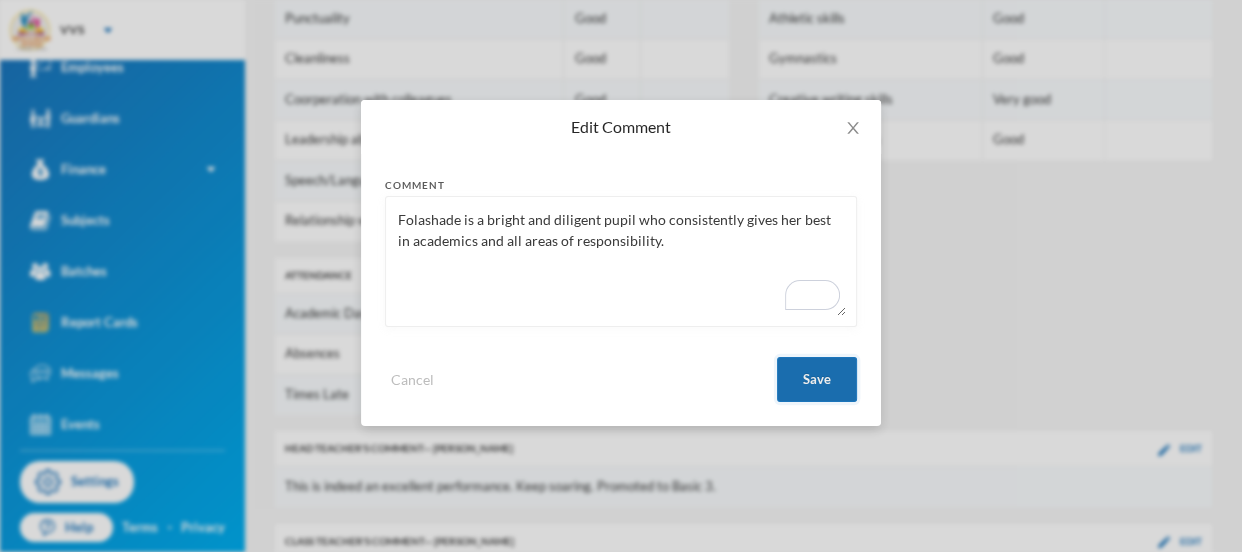 type on "Folashade is a bright and diligent pupil who consistently gives her best in academics and all areas of responsibility." 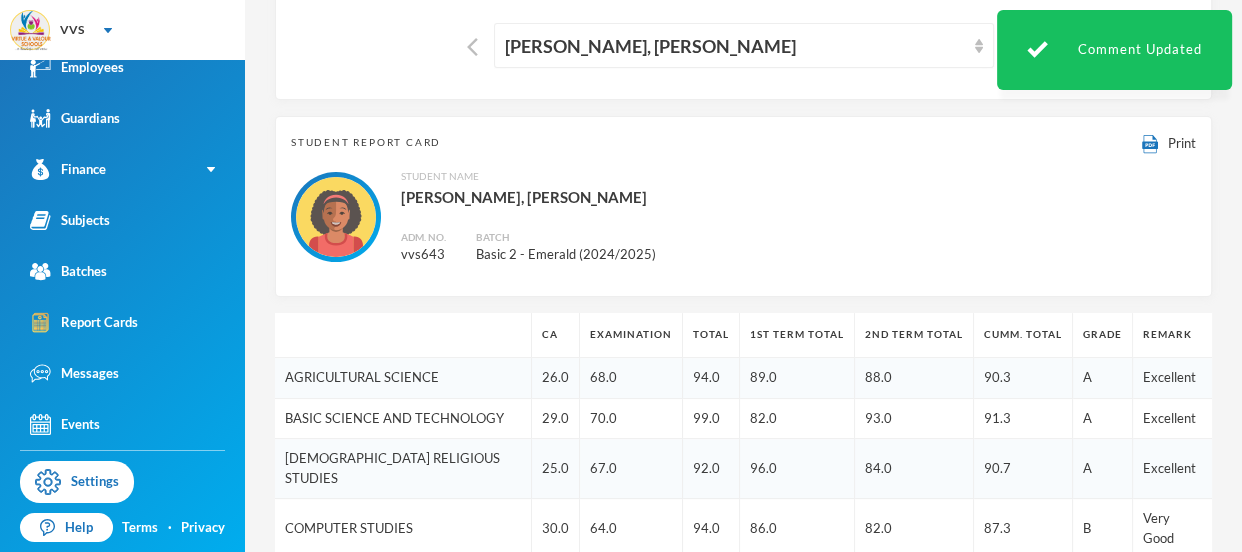 scroll, scrollTop: 20, scrollLeft: 0, axis: vertical 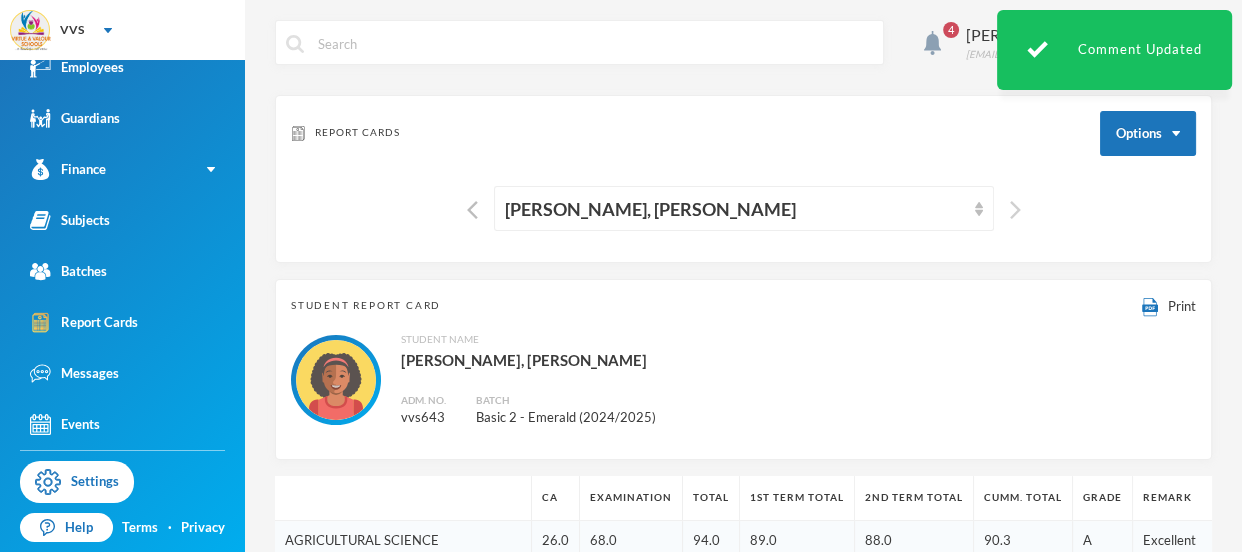 click at bounding box center (1015, 210) 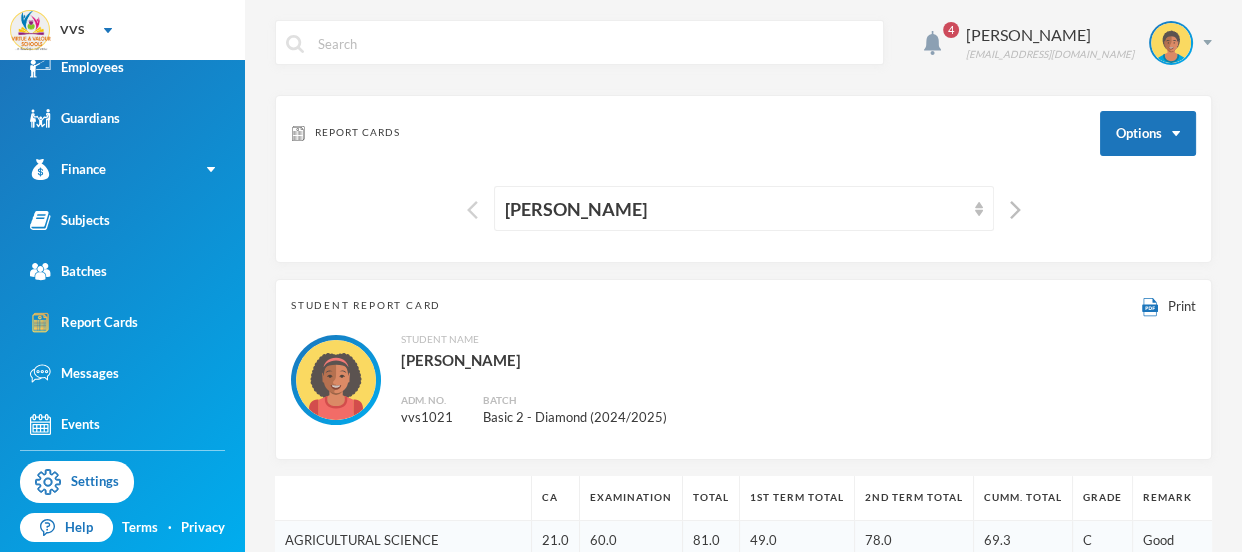 click at bounding box center [472, 210] 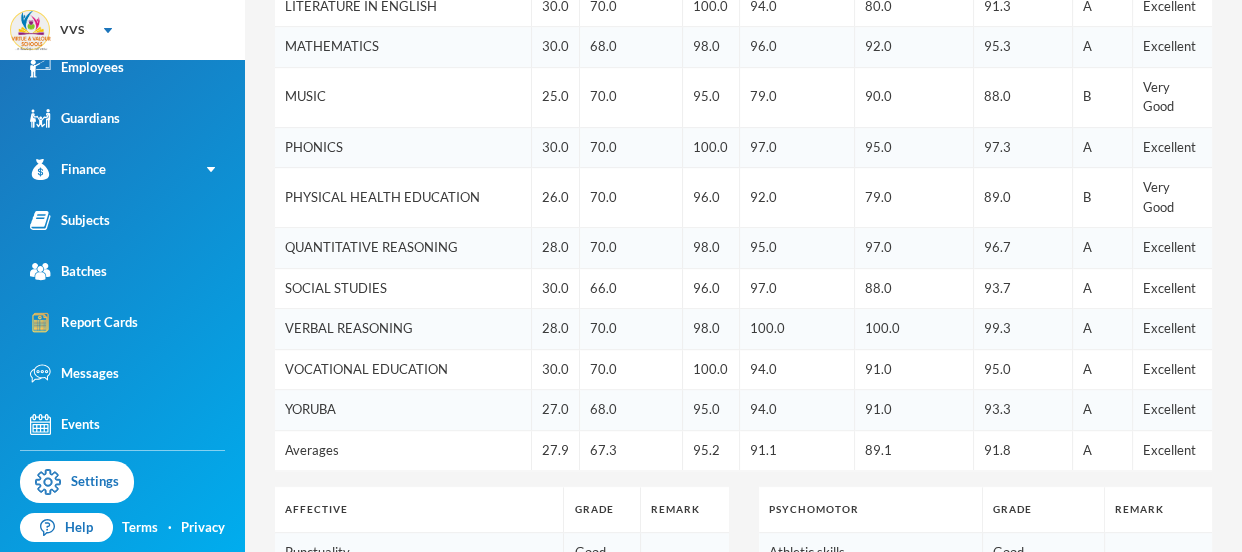 scroll, scrollTop: 874, scrollLeft: 0, axis: vertical 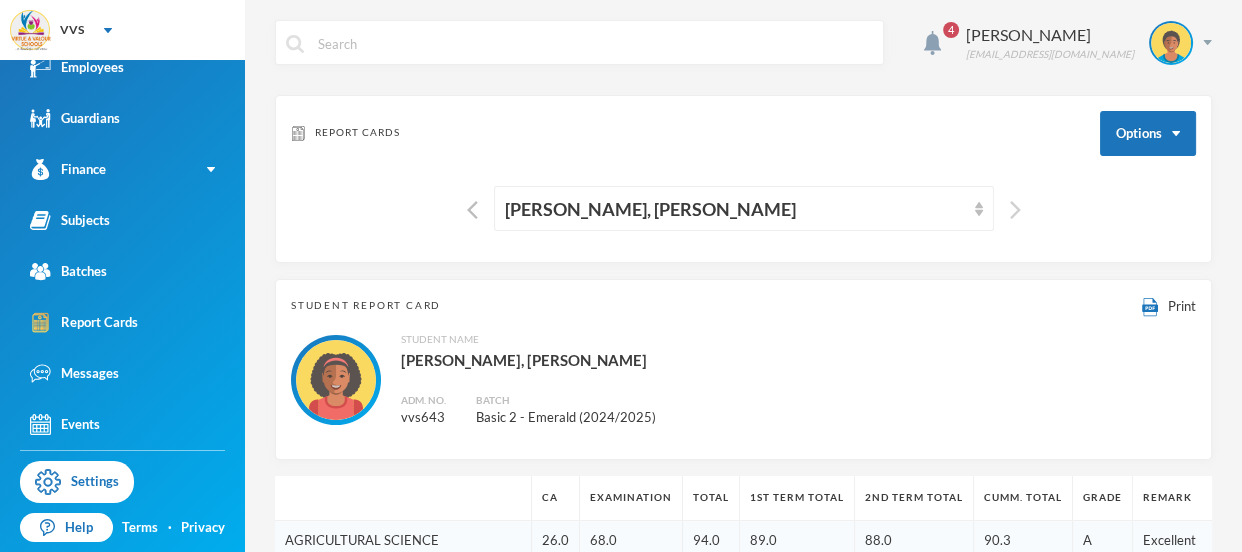 click at bounding box center (1015, 210) 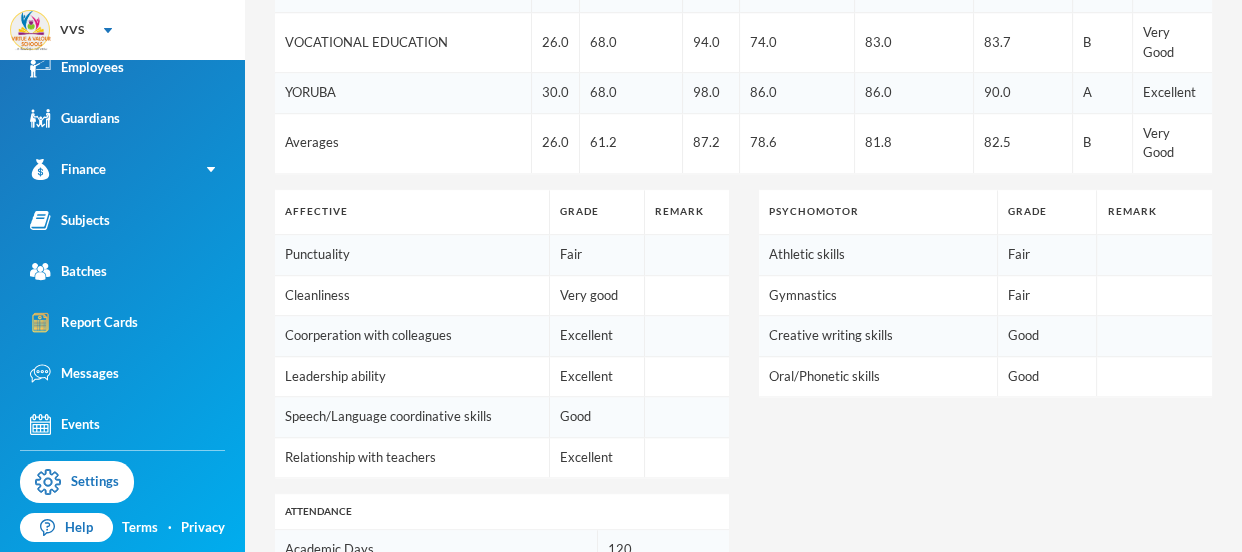 scroll, scrollTop: 1391, scrollLeft: 0, axis: vertical 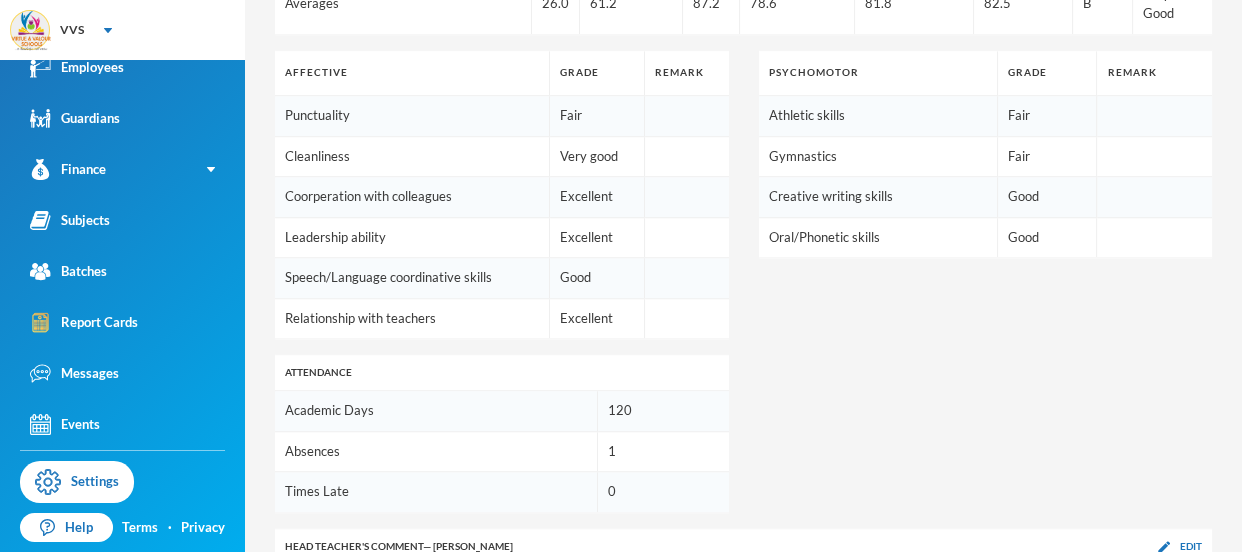click on "Edit" at bounding box center [1191, 638] 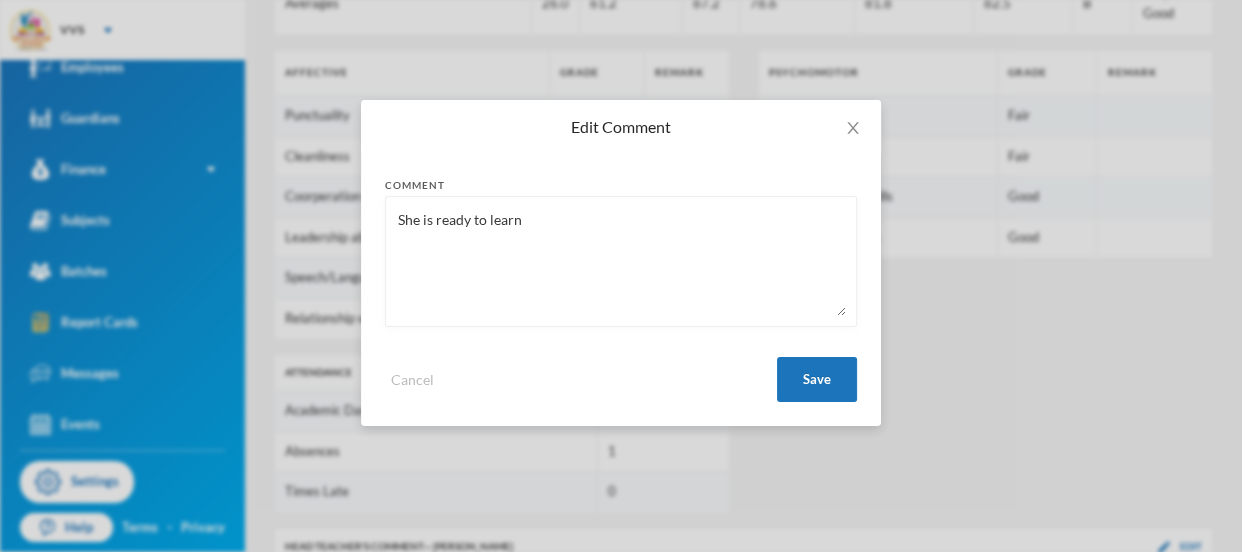 click on "She is ready to learn" at bounding box center [621, 261] 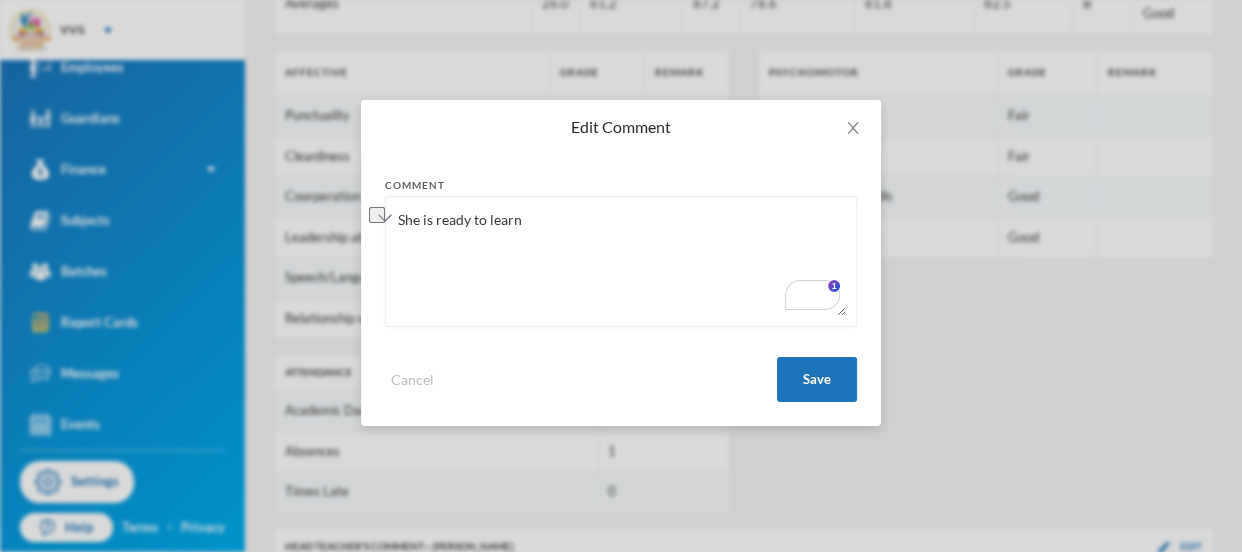 paste on "demonstrates a positive attitude towards learning." 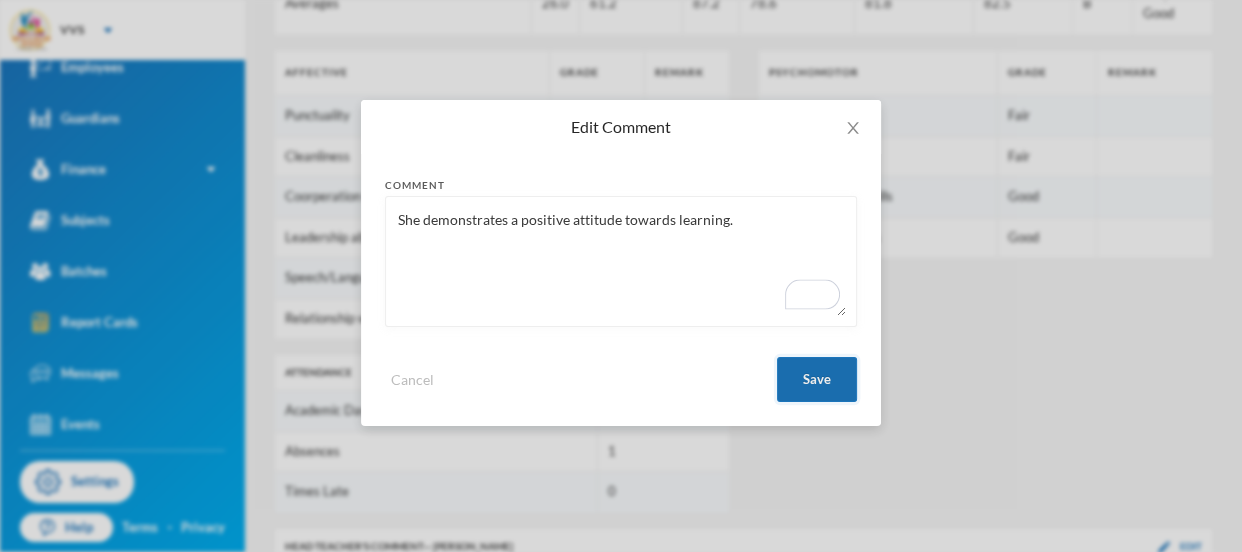 type on "She demonstrates a positive attitude towards learning." 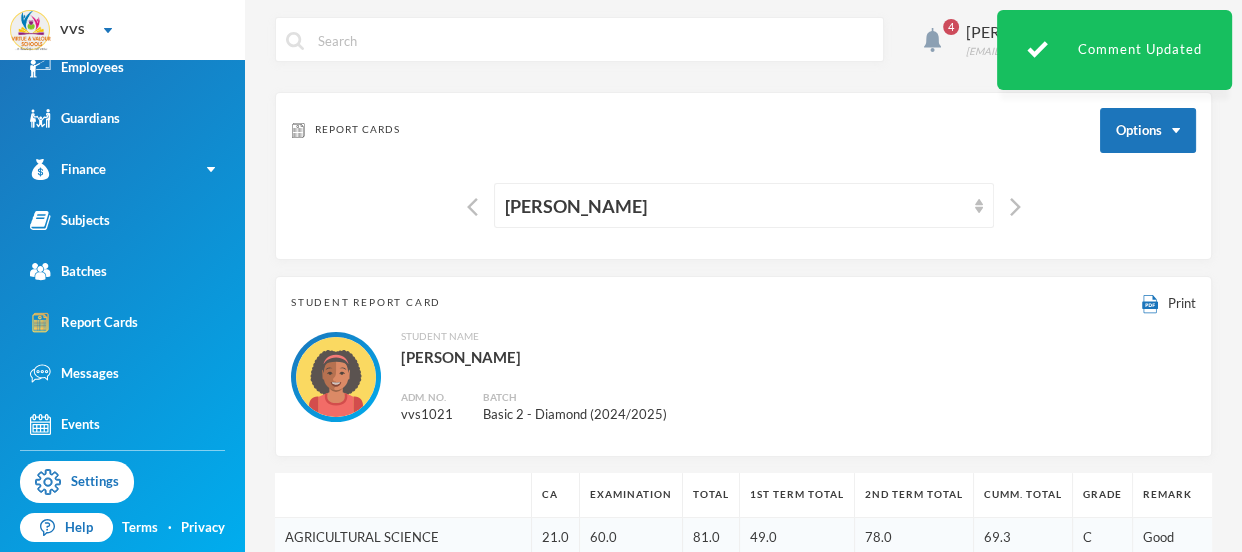 scroll, scrollTop: 0, scrollLeft: 0, axis: both 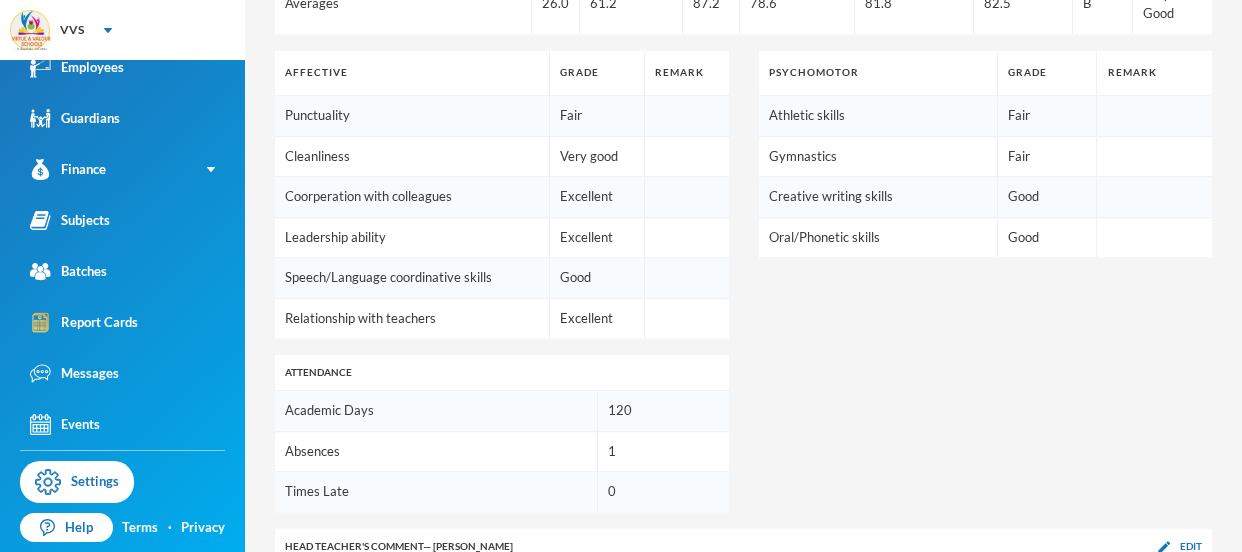 click on "Edit" at bounding box center (1191, 638) 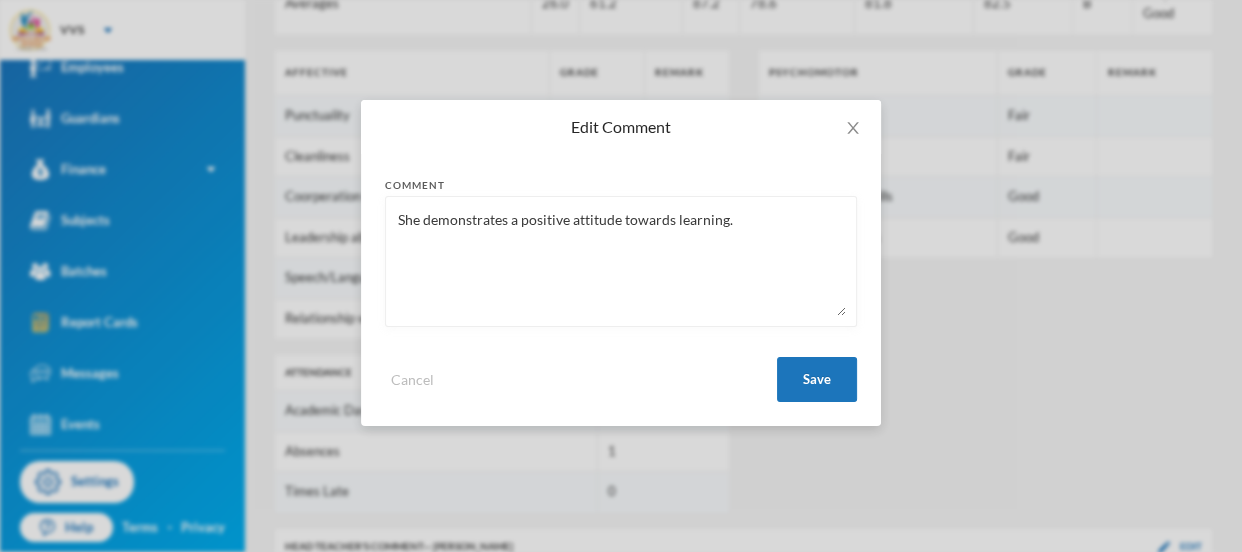 click on "She demonstrates a positive attitude towards learning." at bounding box center [621, 261] 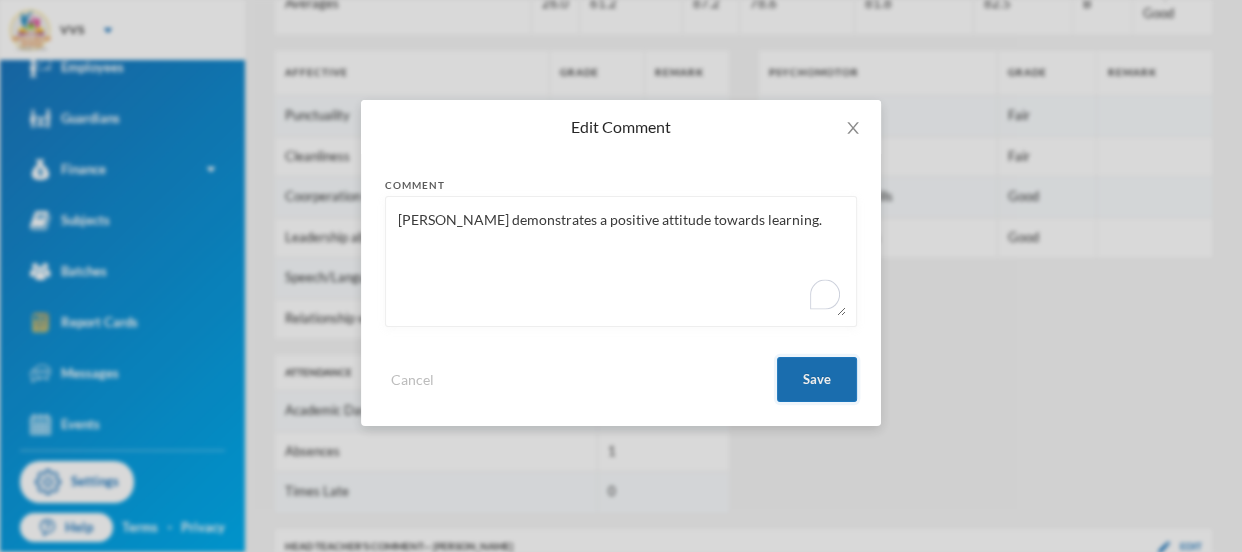 type on "Zainab demonstrates a positive attitude towards learning." 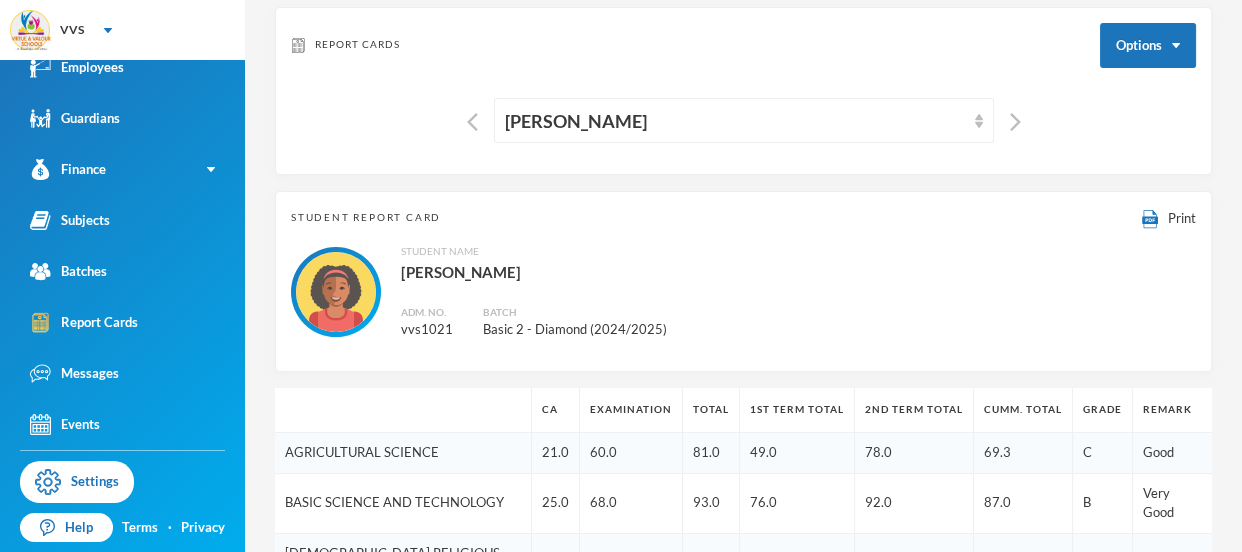 scroll, scrollTop: 0, scrollLeft: 0, axis: both 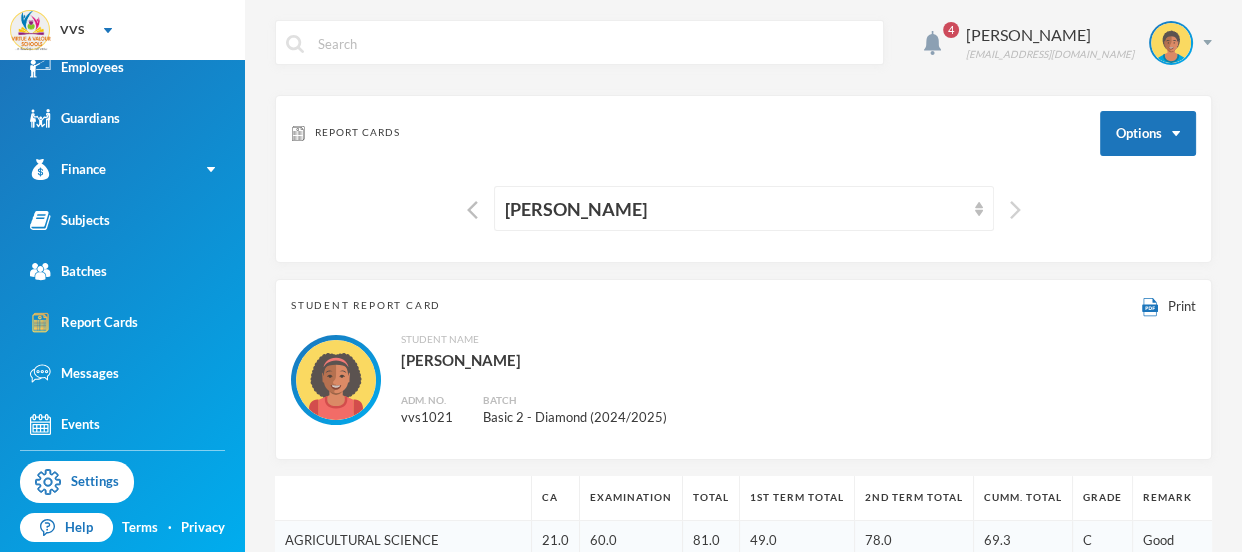 click at bounding box center [1015, 210] 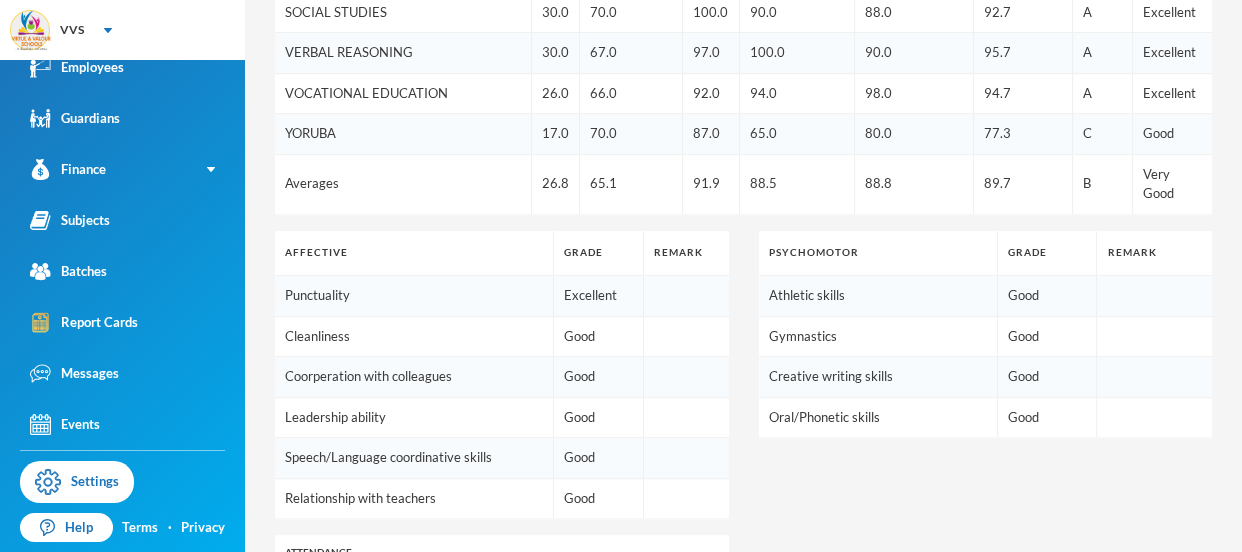 scroll, scrollTop: 1391, scrollLeft: 0, axis: vertical 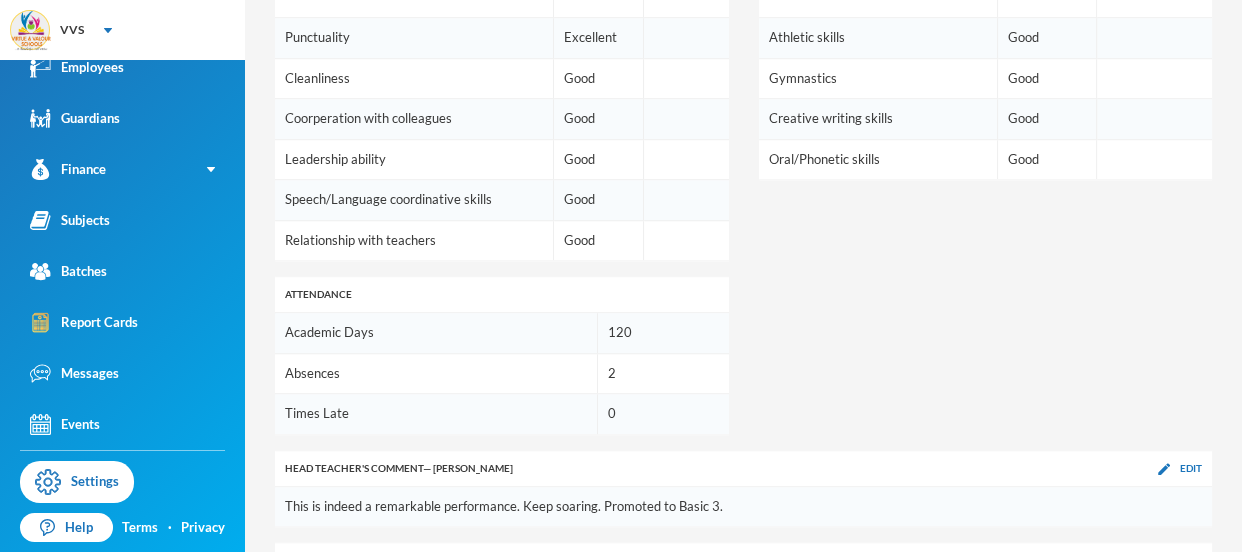 click on "Edit" at bounding box center [1191, 560] 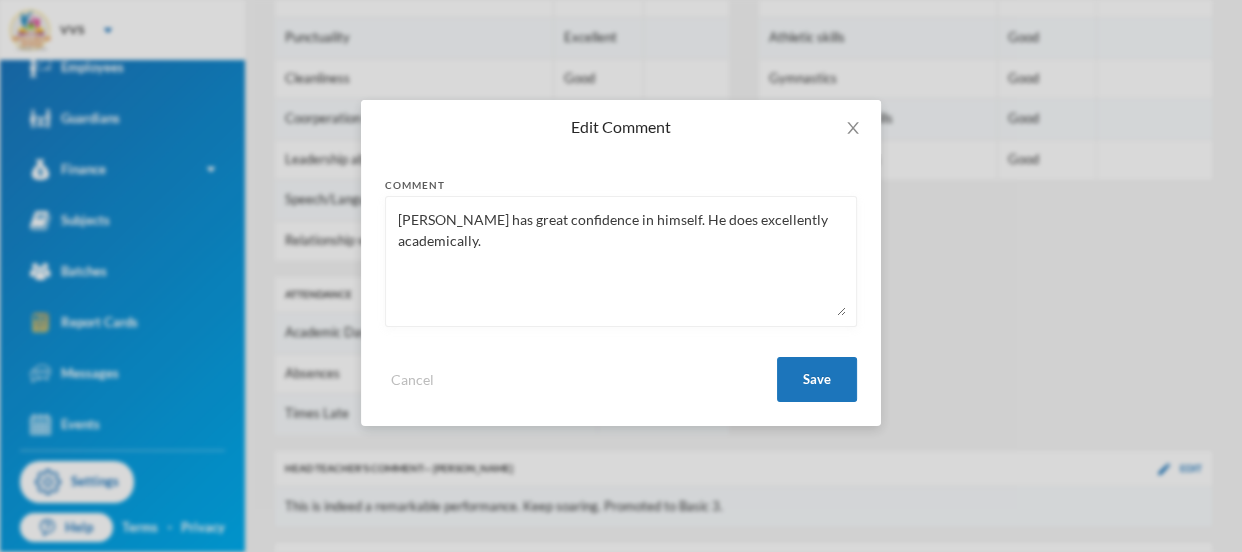 click on "Peniel has great confidence in himself. He does excellently academically." at bounding box center [621, 261] 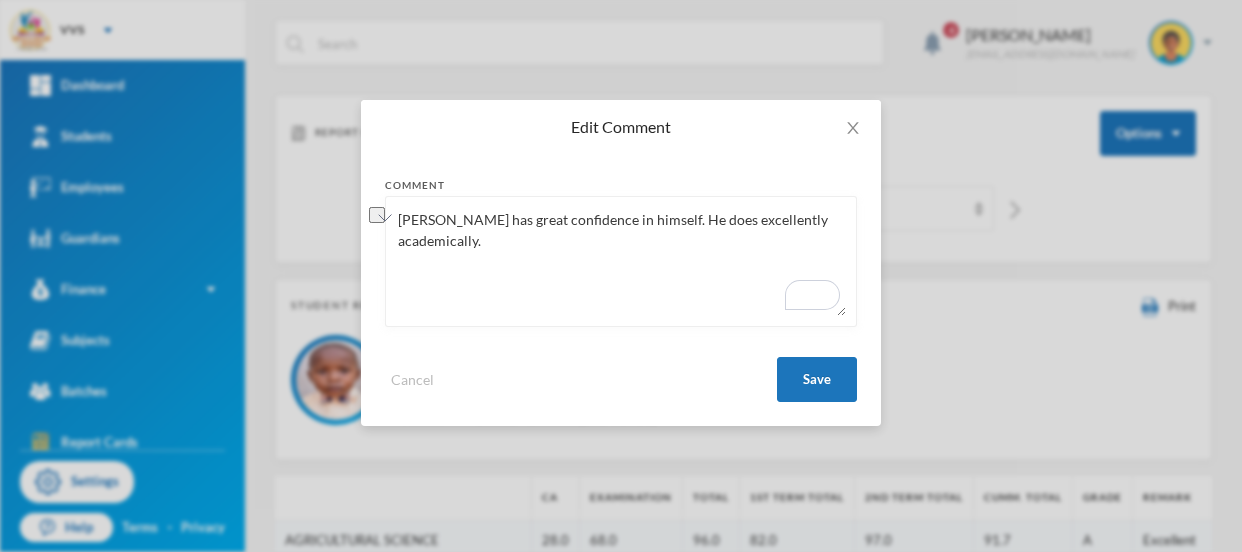 scroll, scrollTop: 0, scrollLeft: 0, axis: both 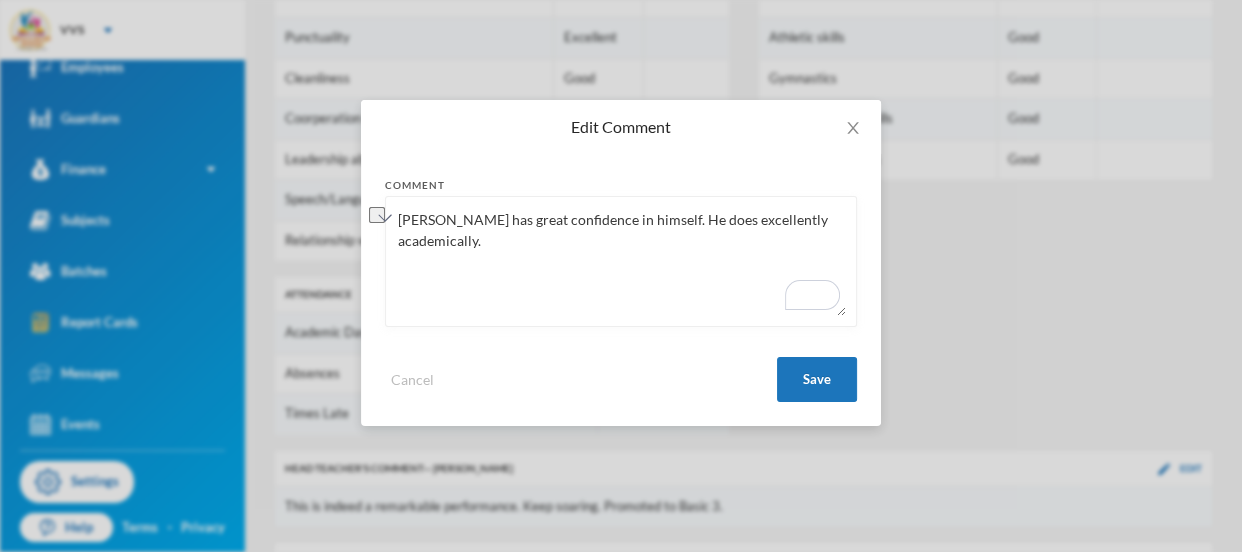 paste on "is a confident pupil who performs excellently in his academics" 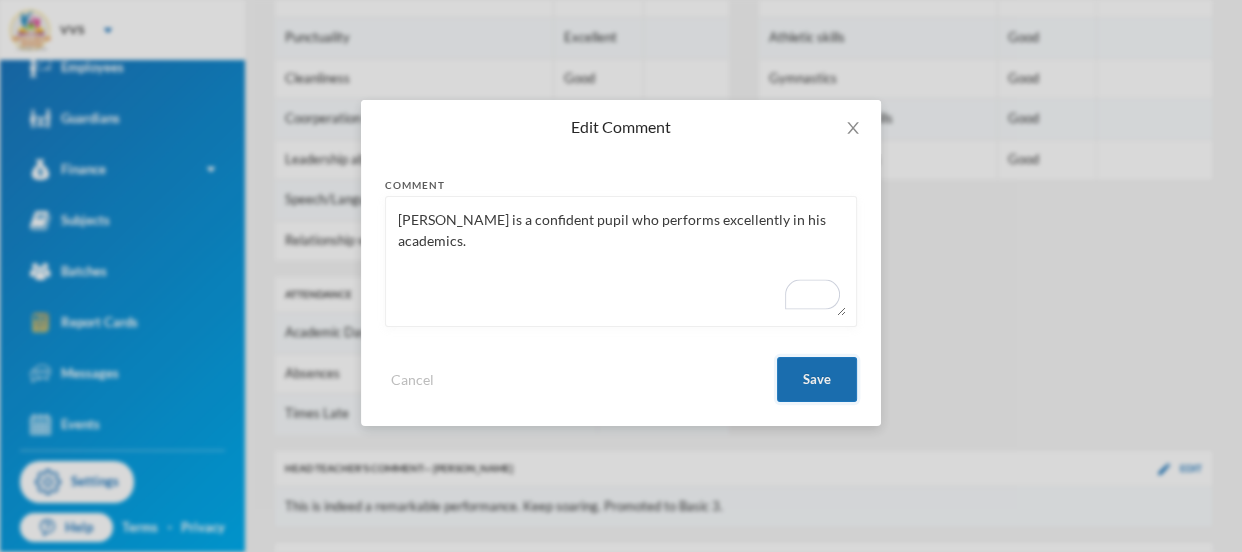 type on "Peniel is a confident pupil who performs excellently in his academics." 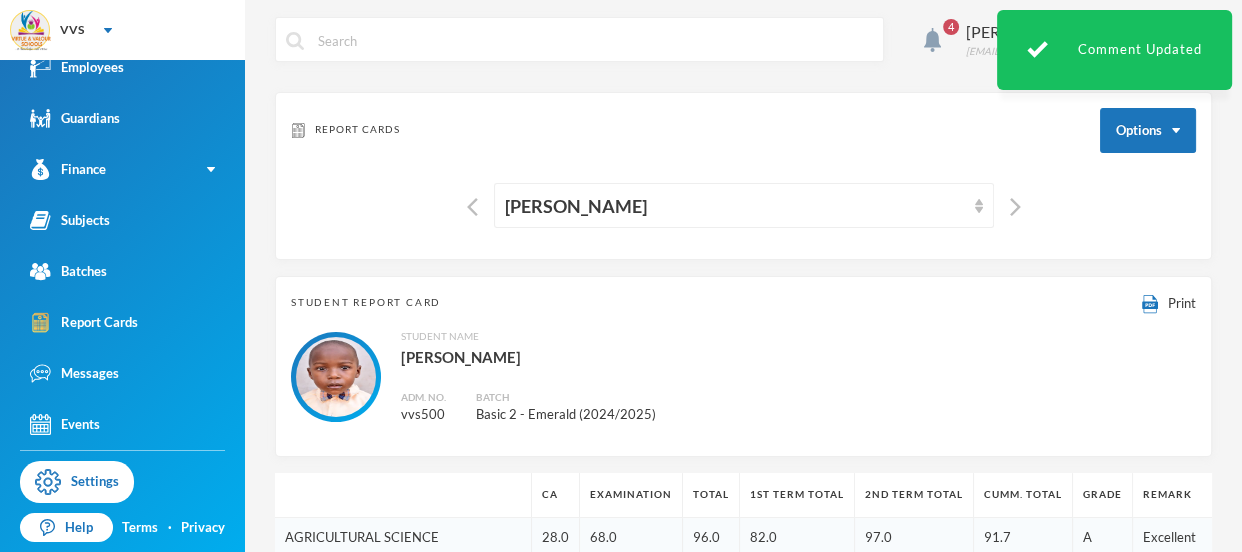 scroll, scrollTop: 0, scrollLeft: 0, axis: both 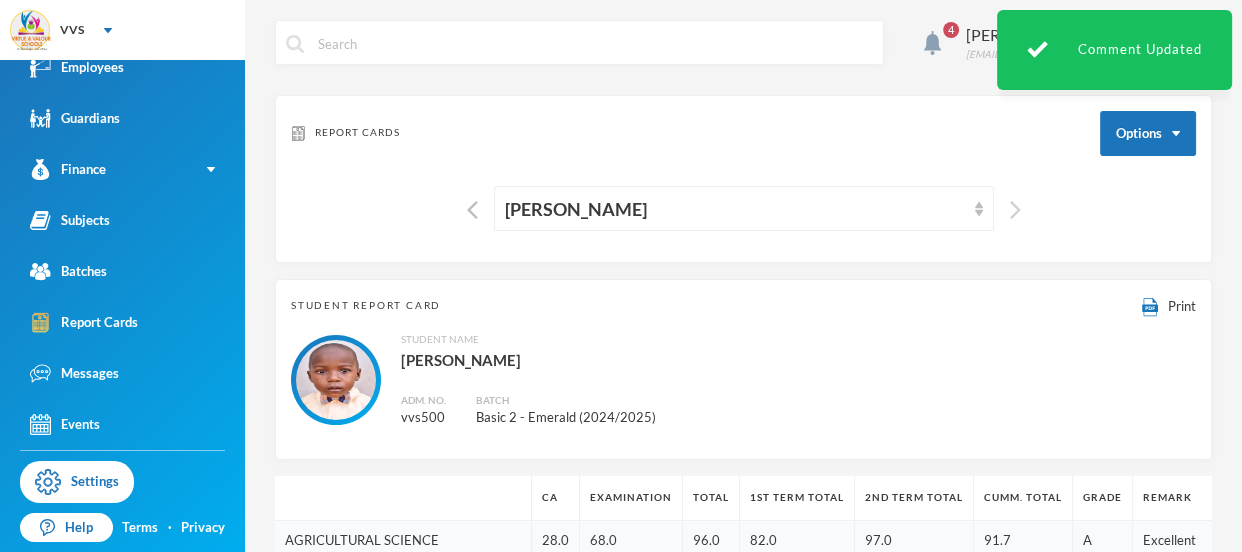 click at bounding box center [1015, 210] 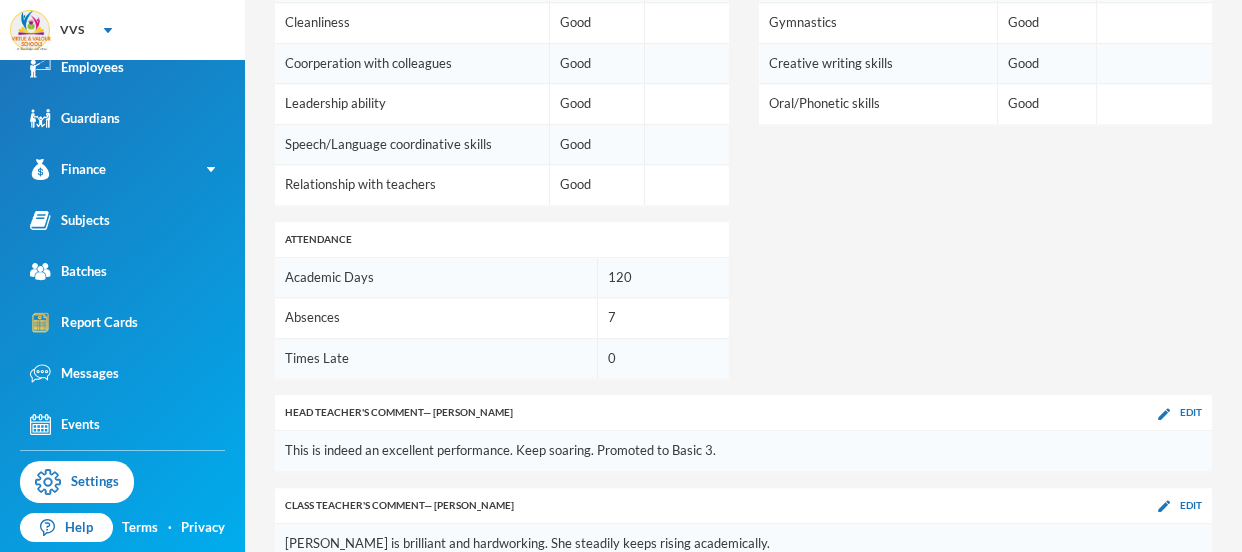 scroll, scrollTop: 1391, scrollLeft: 0, axis: vertical 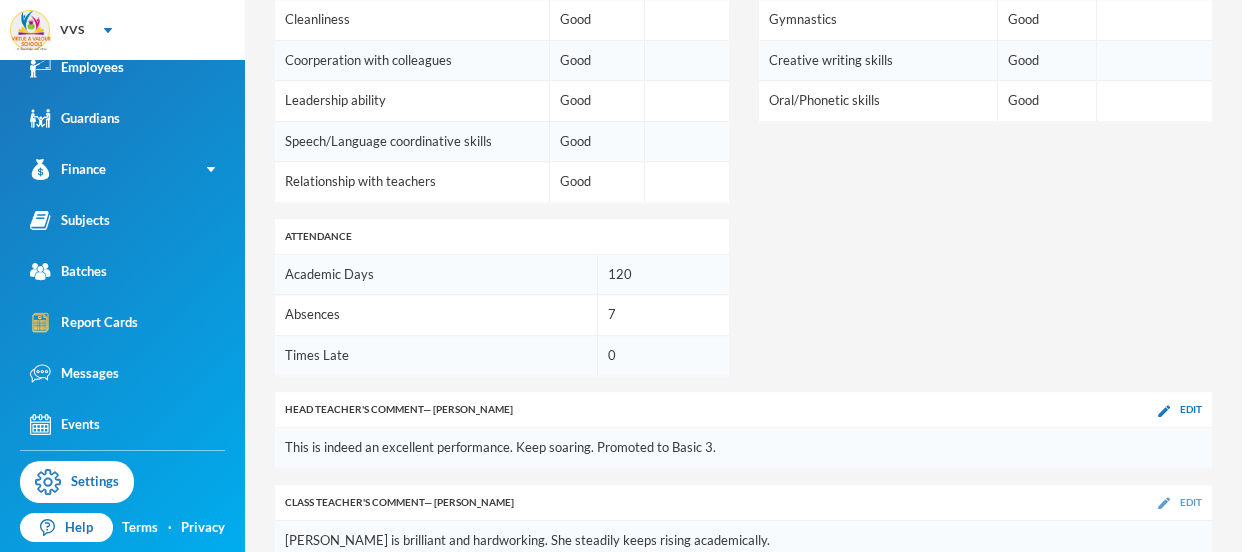 click on "Edit" at bounding box center [1191, 502] 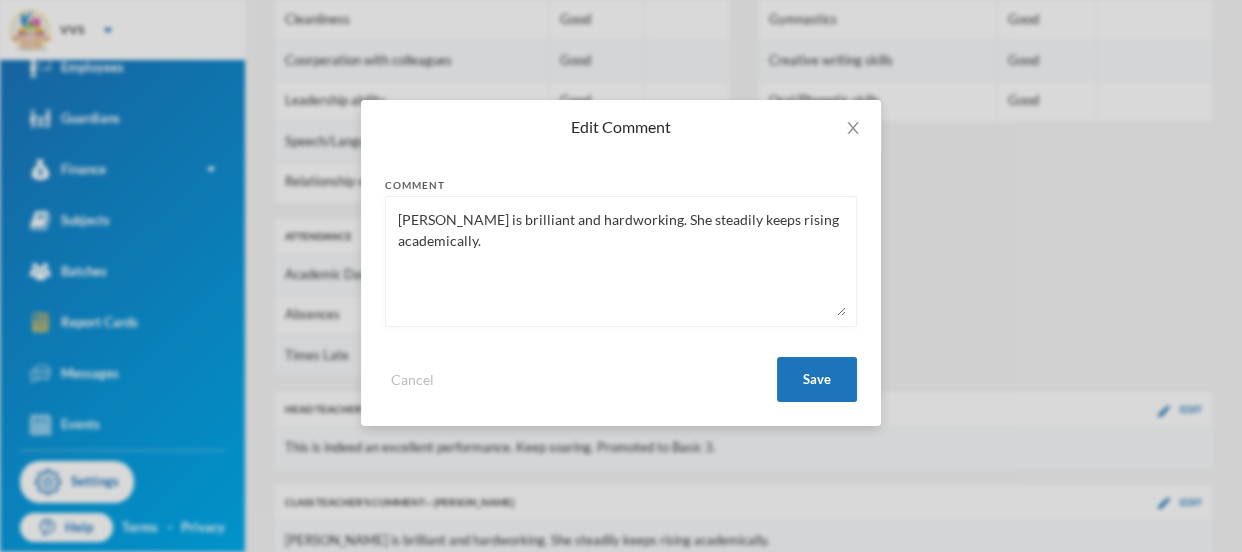 click on "Temilade is brilliant and hardworking. She steadily keeps rising academically." at bounding box center (621, 261) 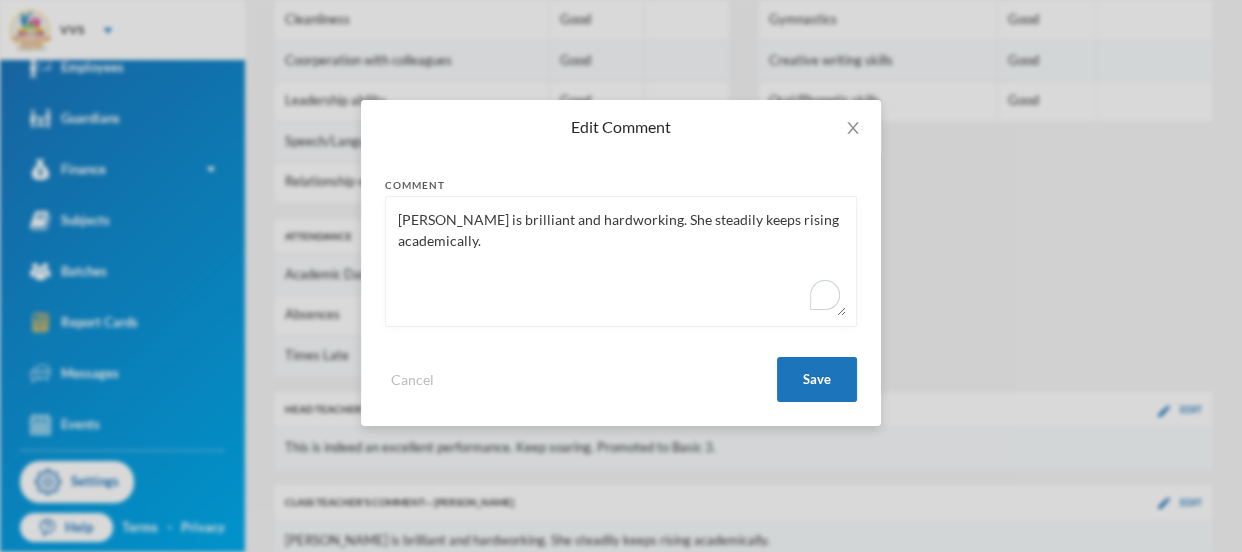 click on "Temilade is brilliant and hardworking. She steadily keeps rising academically." at bounding box center (621, 261) 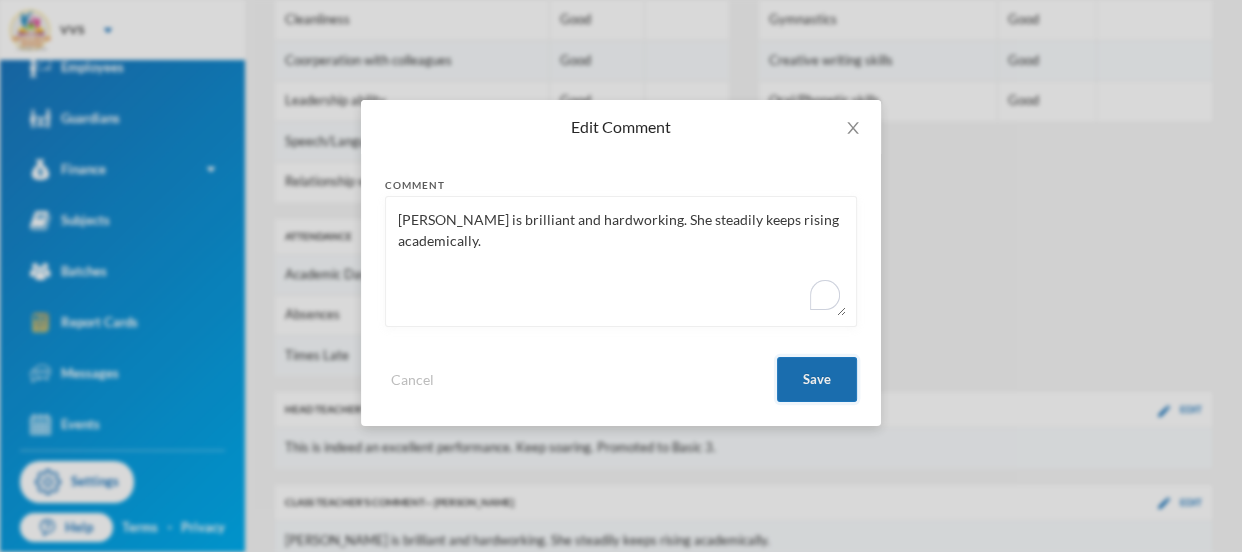 click on "Save" at bounding box center (817, 379) 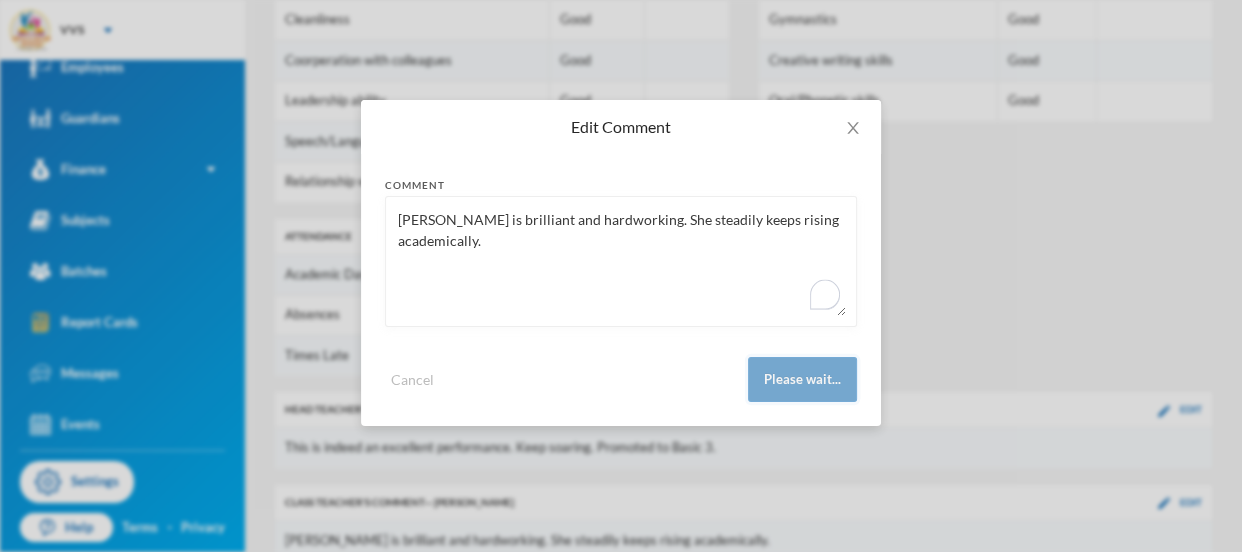 click on "Please wait..." at bounding box center (802, 379) 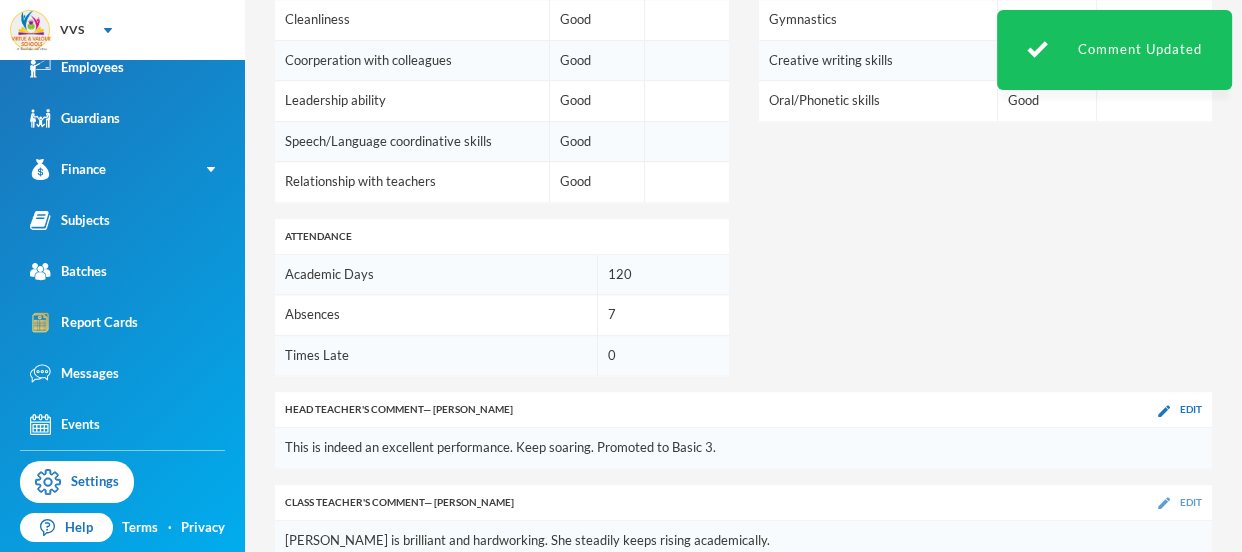 click on "Edit" at bounding box center (1191, 502) 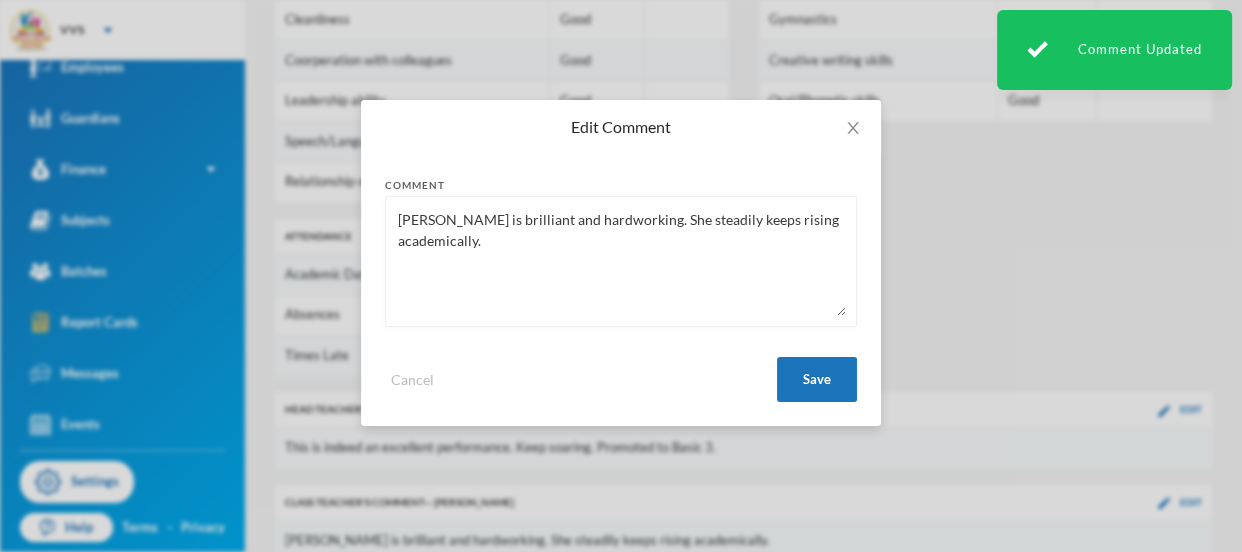 click on "Temilade is brilliant and hardworking. She steadily keeps rising academically." at bounding box center (621, 261) 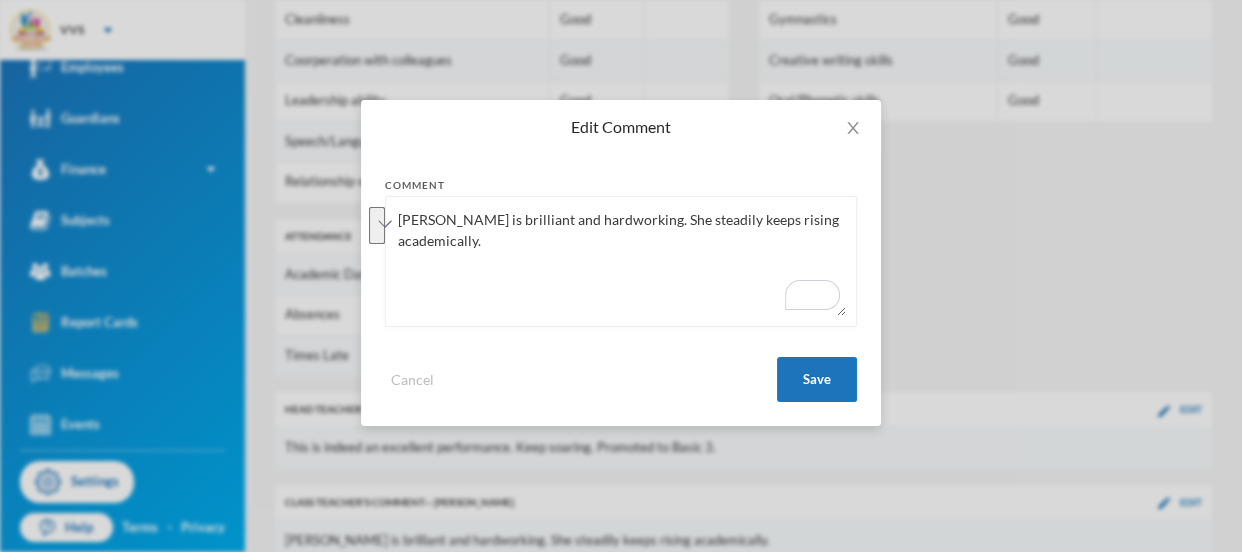 paste on "a brilliant and hardworking pupil who continues to make steady academic progress" 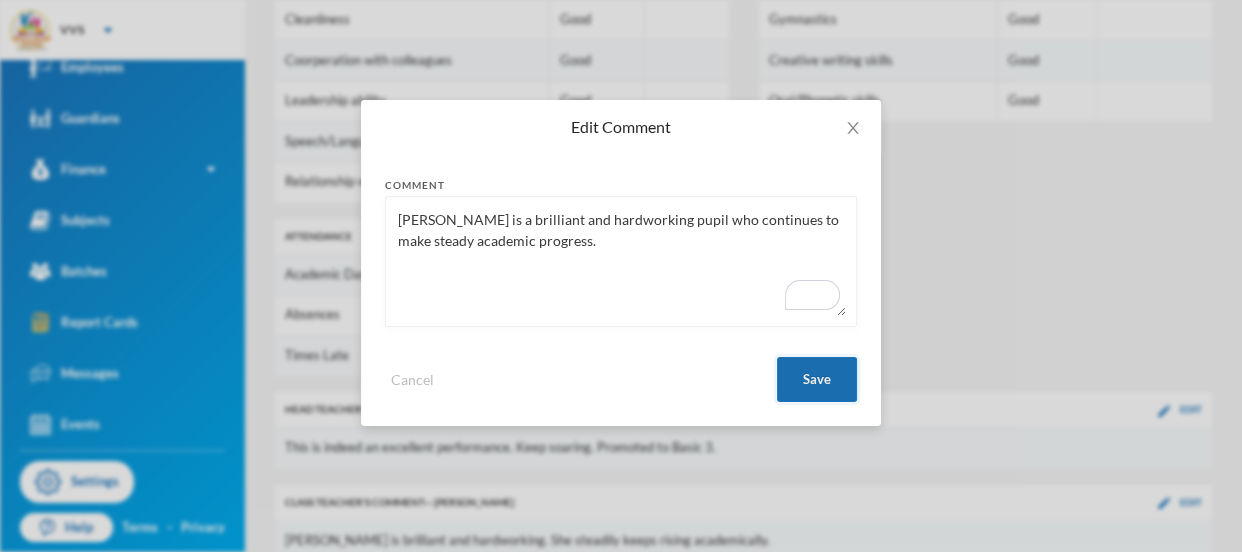 type on "Temilade is a brilliant and hardworking pupil who continues to make steady academic progress." 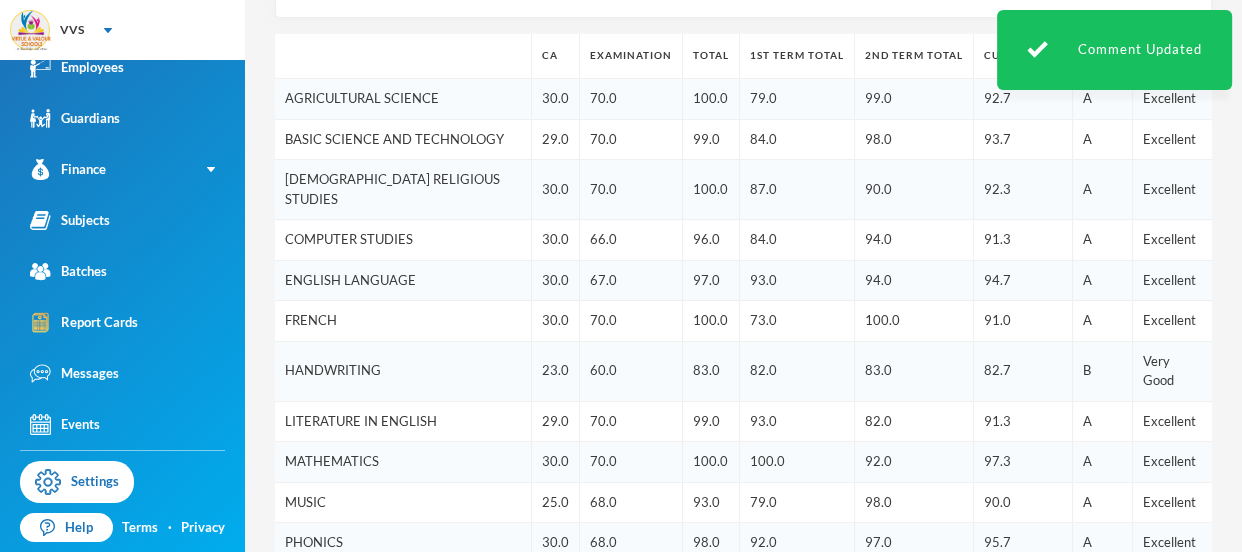 scroll, scrollTop: 0, scrollLeft: 0, axis: both 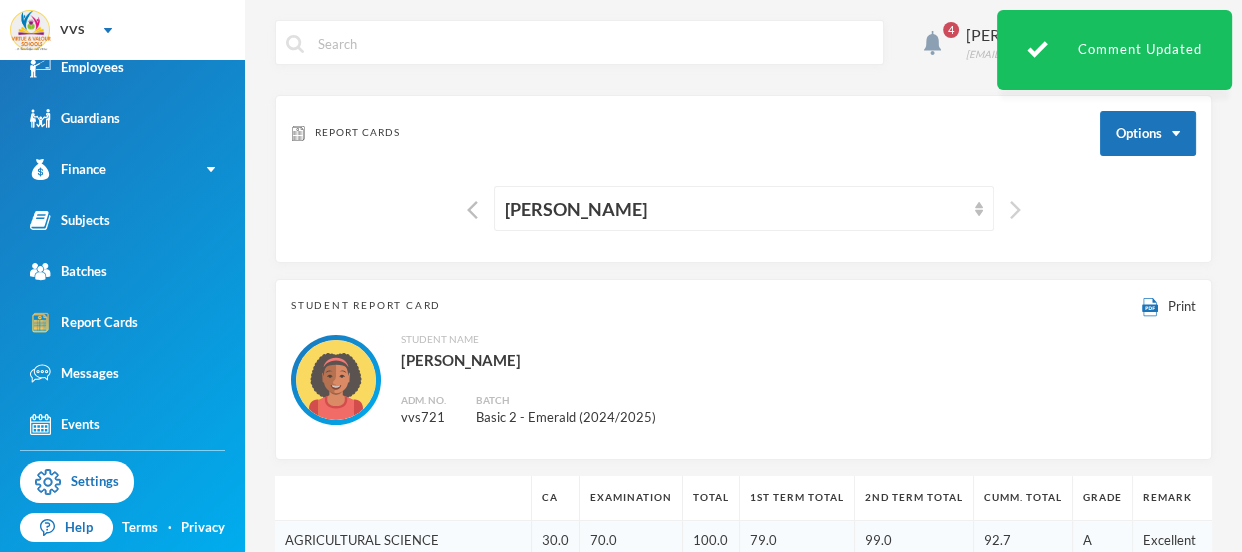 click at bounding box center (1015, 210) 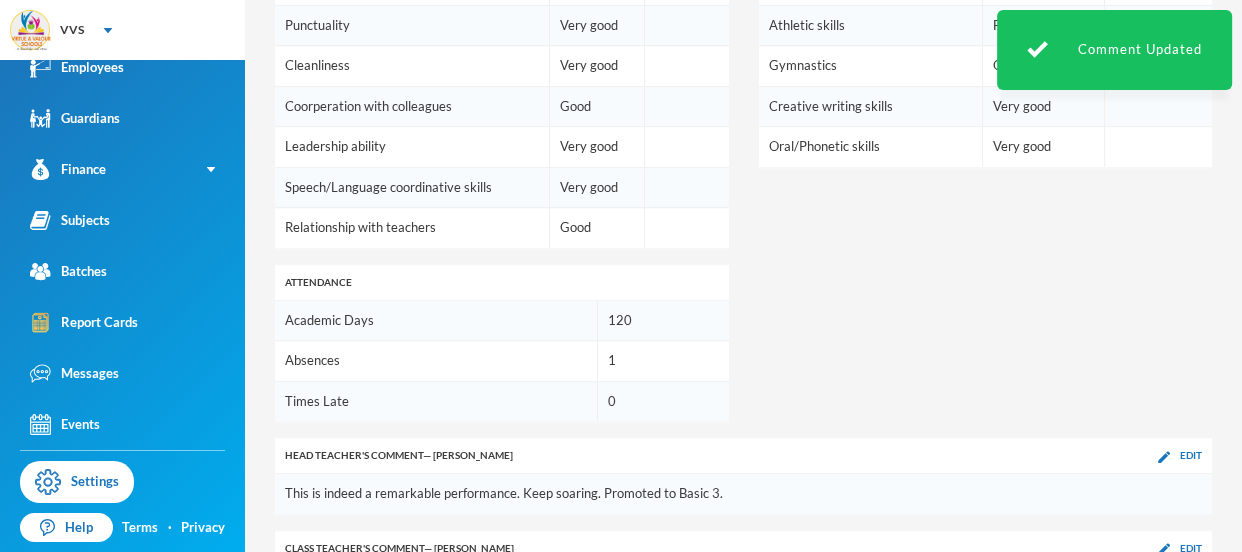 scroll, scrollTop: 1391, scrollLeft: 0, axis: vertical 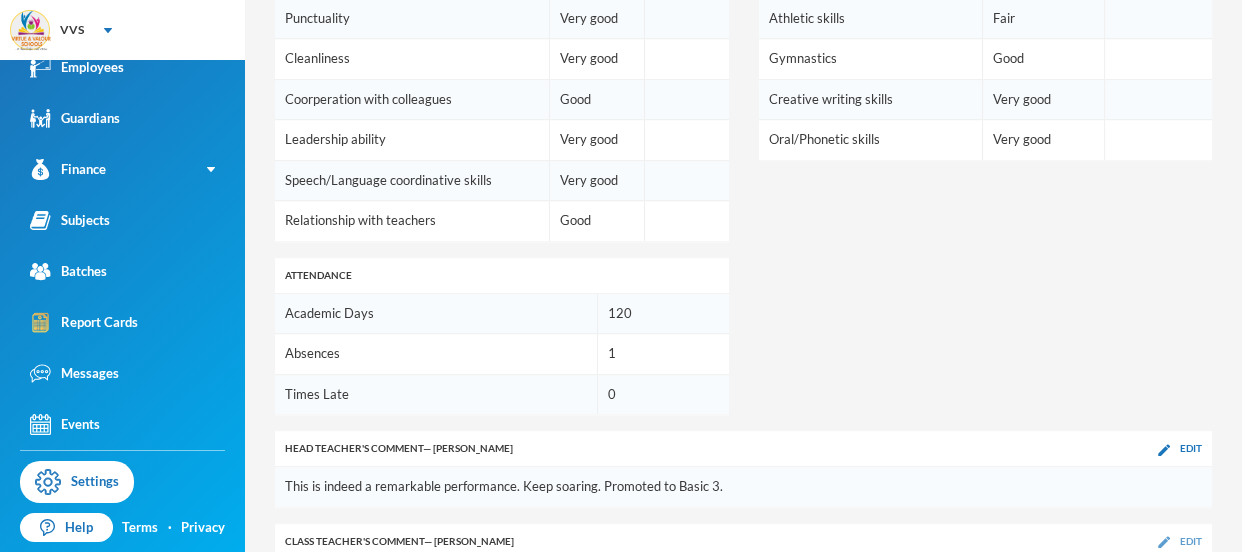 click on "Edit" at bounding box center [1191, 541] 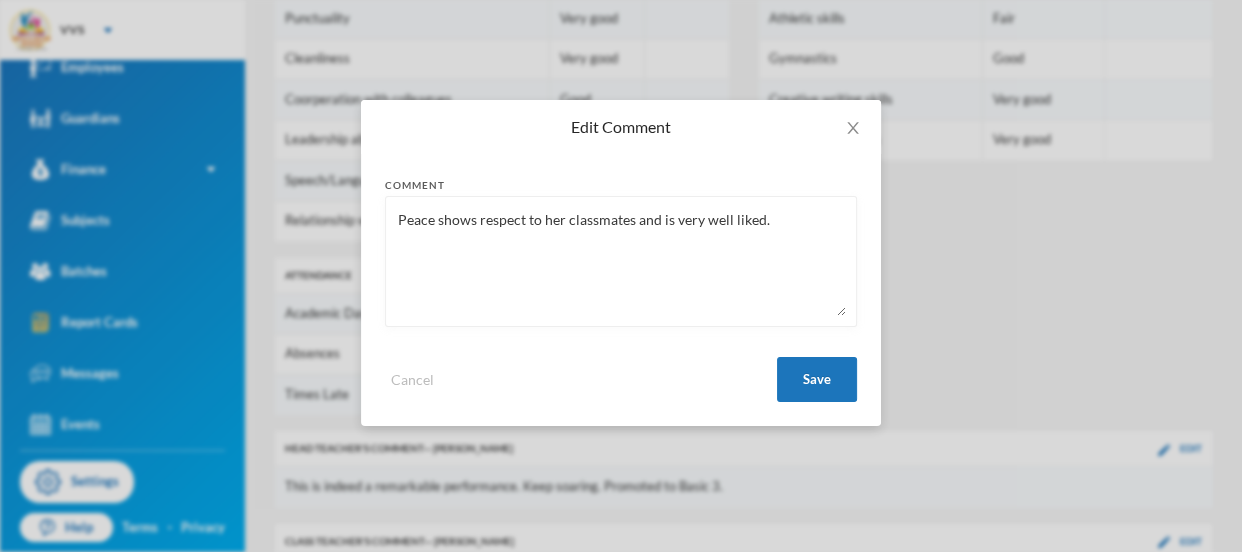 click on "Peace shows respect to her classmates and is very well liked." at bounding box center [621, 261] 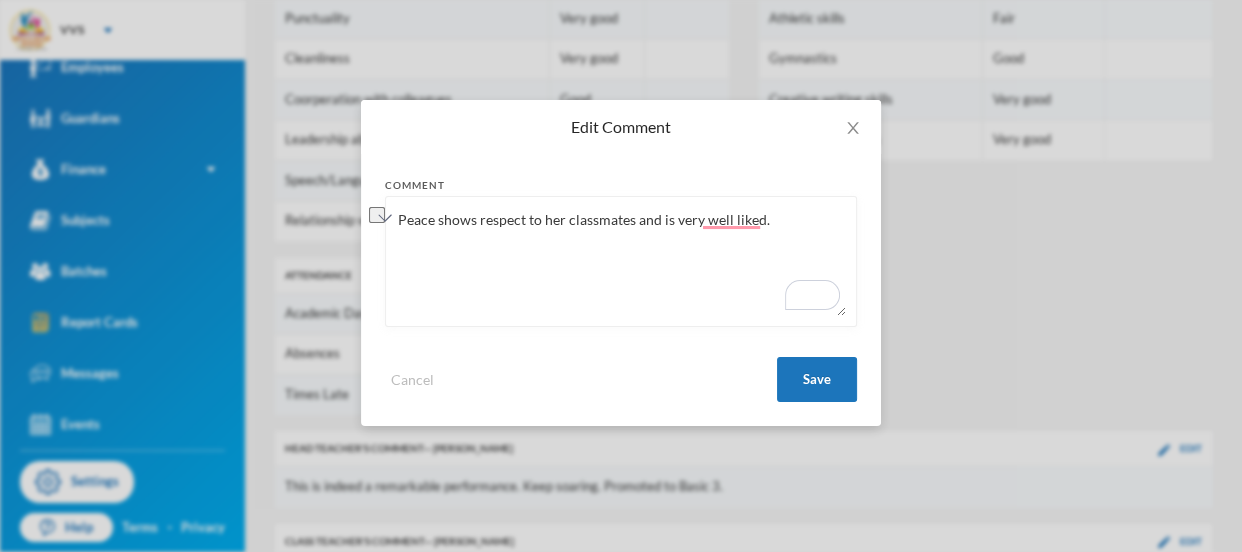 paste on "is respectful to her classmates and is well liked by her peers" 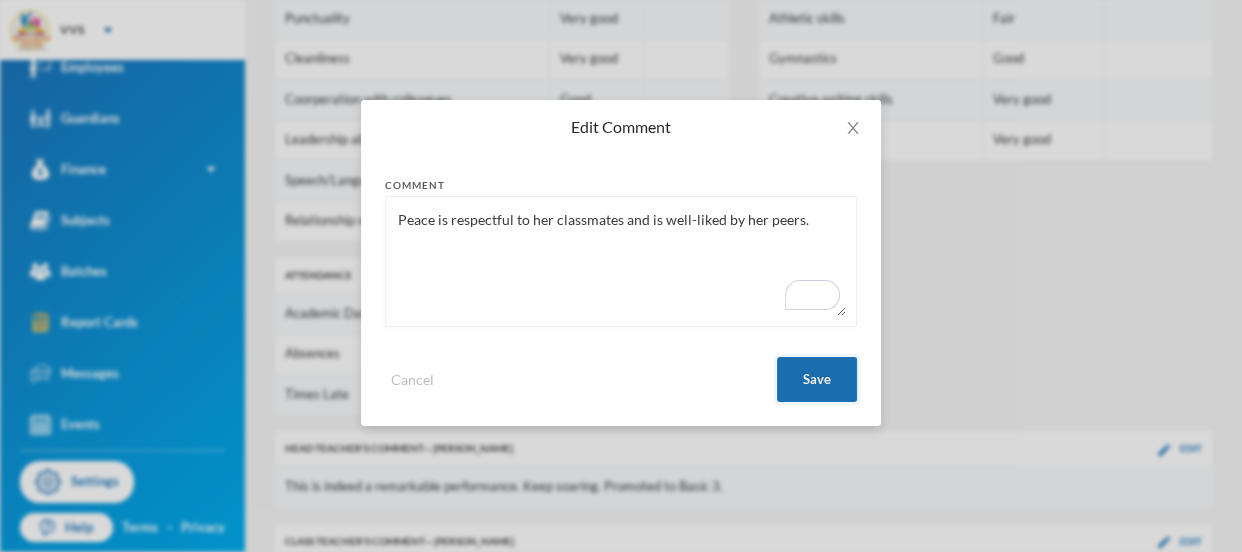 type on "Peace is respectful to her classmates and is well-liked by her peers." 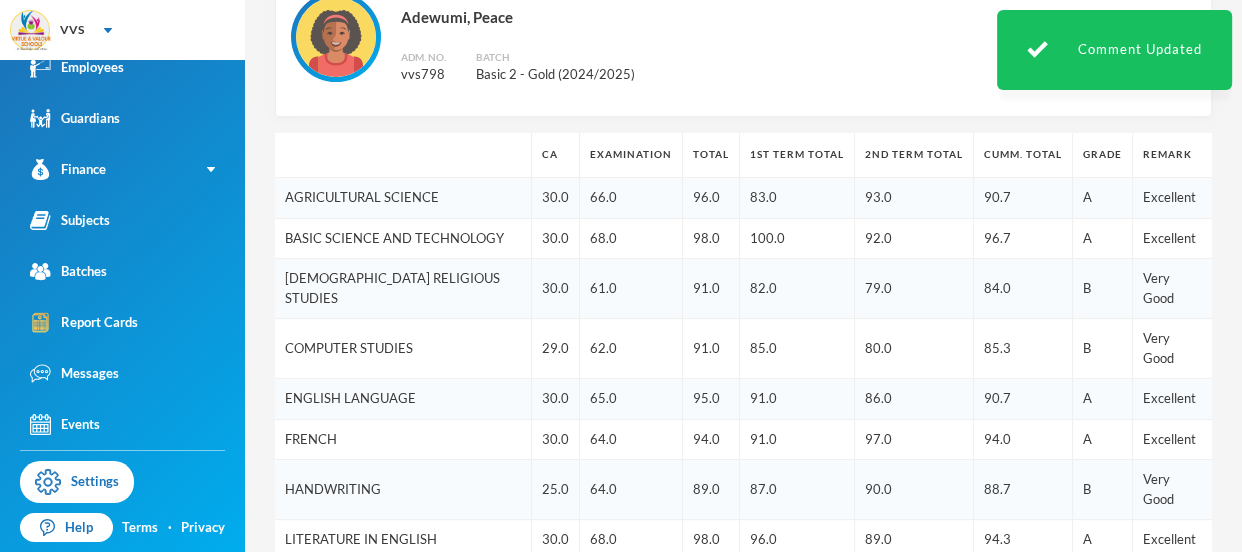 scroll, scrollTop: 0, scrollLeft: 0, axis: both 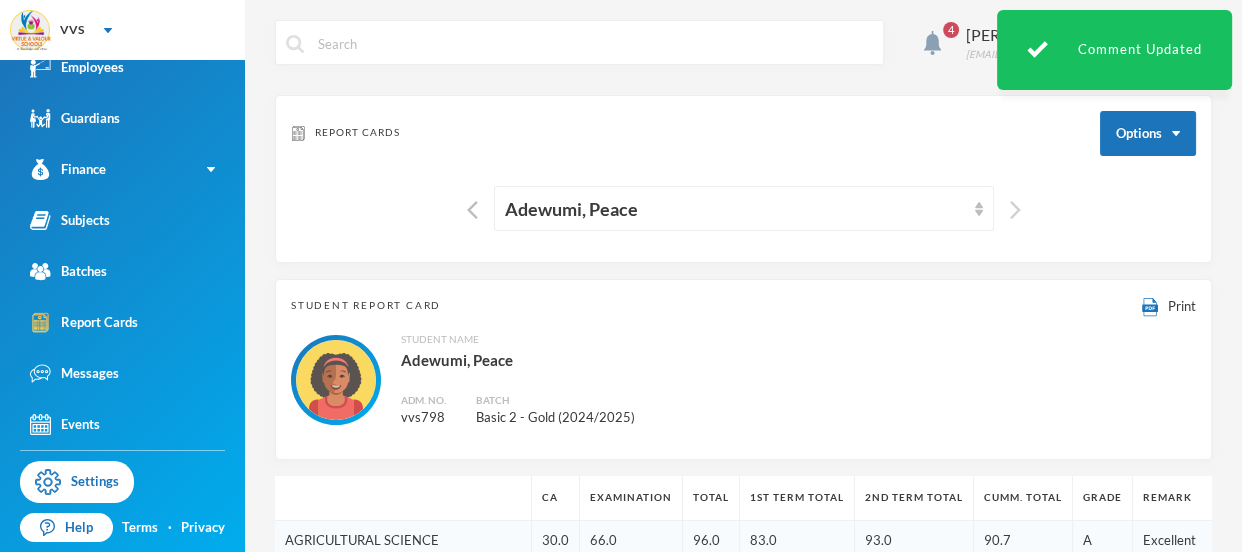 click at bounding box center [1015, 210] 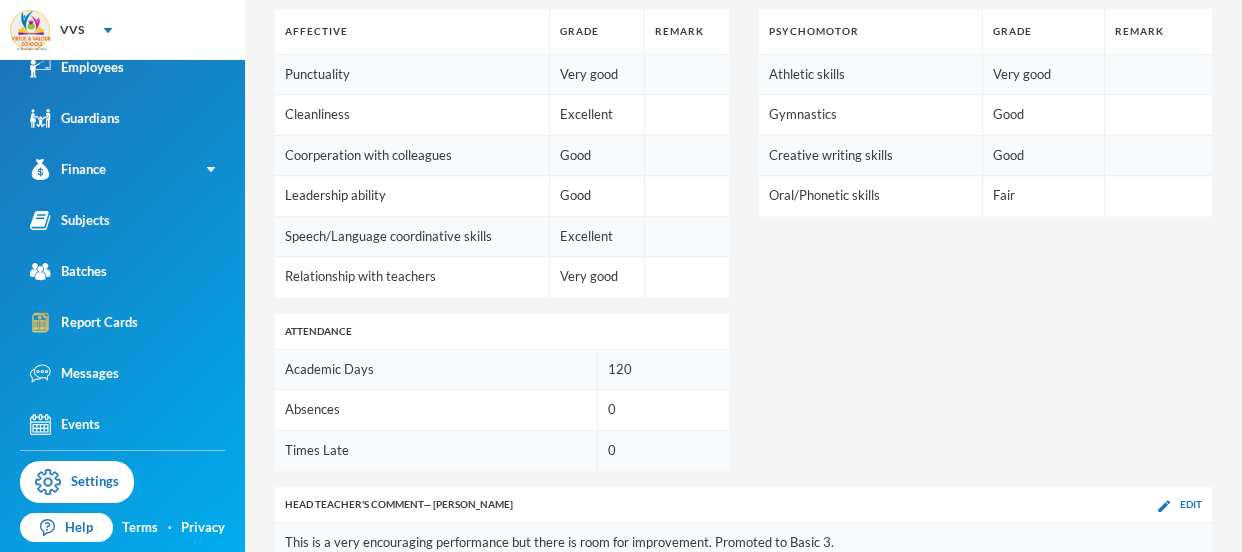 scroll, scrollTop: 1391, scrollLeft: 0, axis: vertical 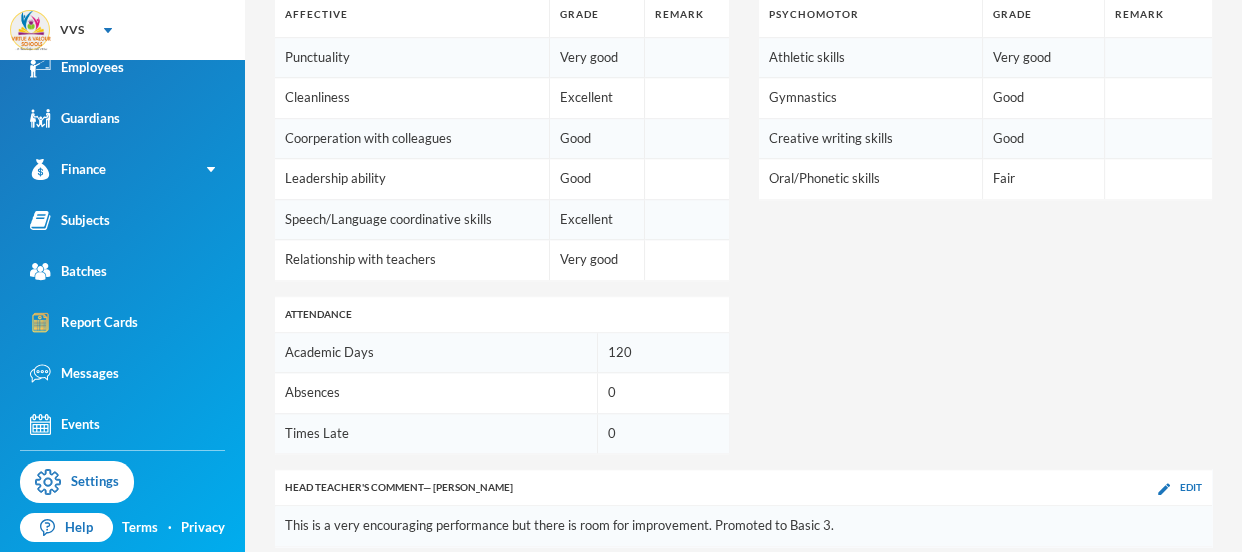 click on "Edit" at bounding box center (1191, 580) 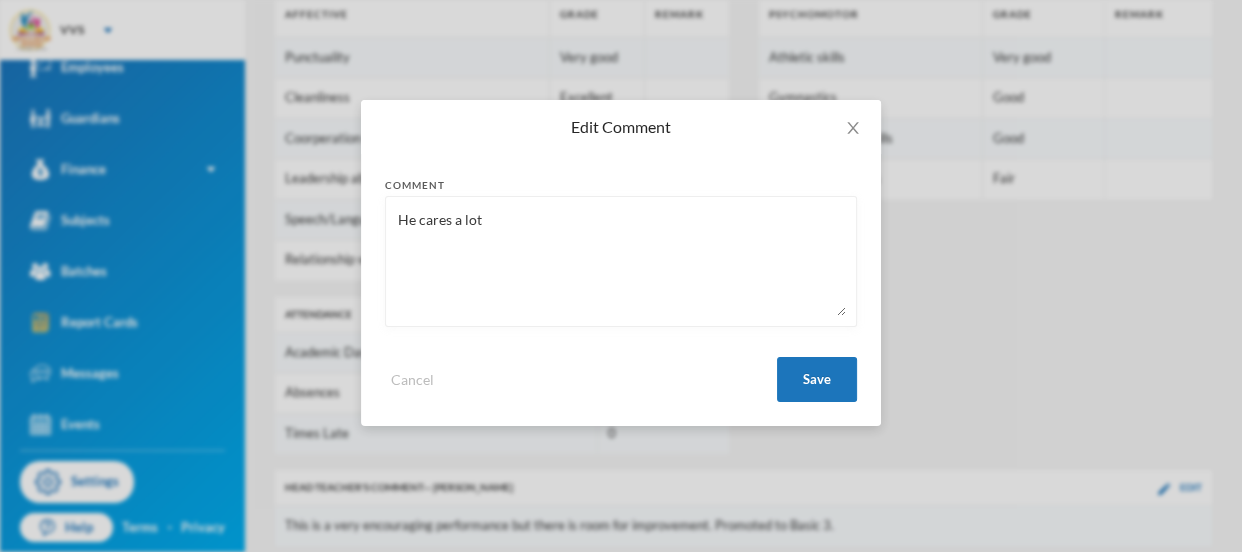 click on "He cares a lot" at bounding box center (621, 261) 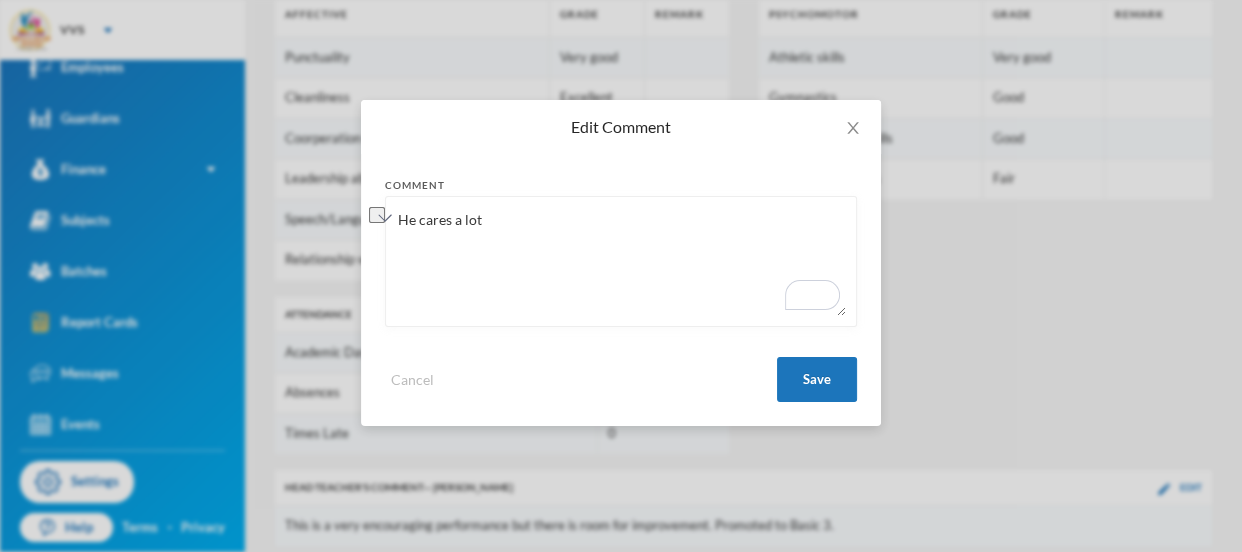 paste on "is caring and shows genuine concern for others." 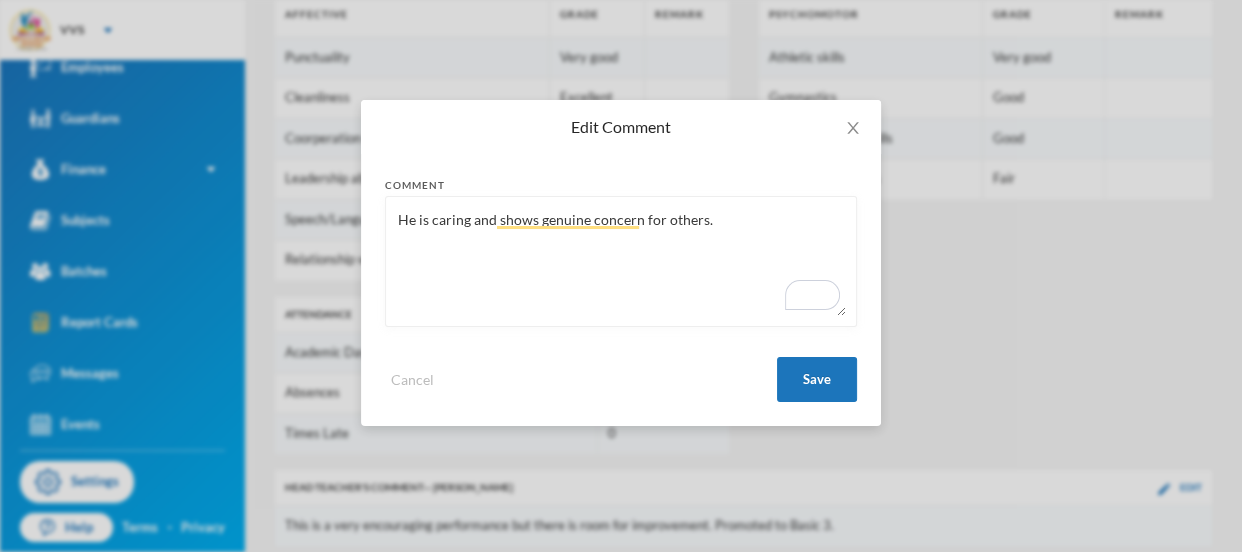 click on "He is caring and shows genuine concern for others." at bounding box center (621, 261) 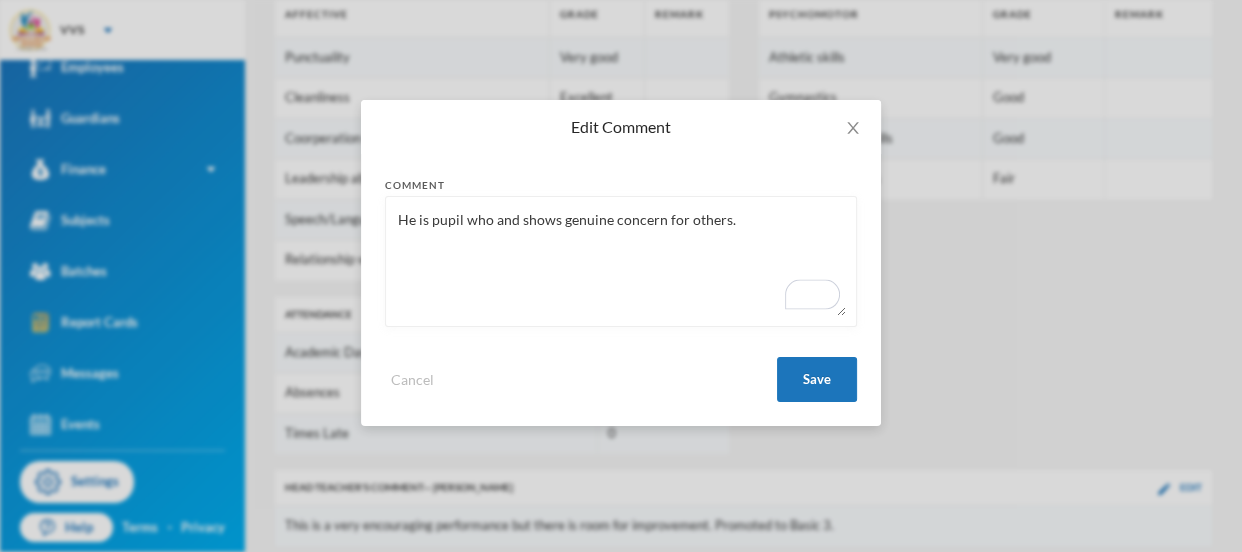 click on "He is pupil who and shows genuine concern for others." at bounding box center (621, 261) 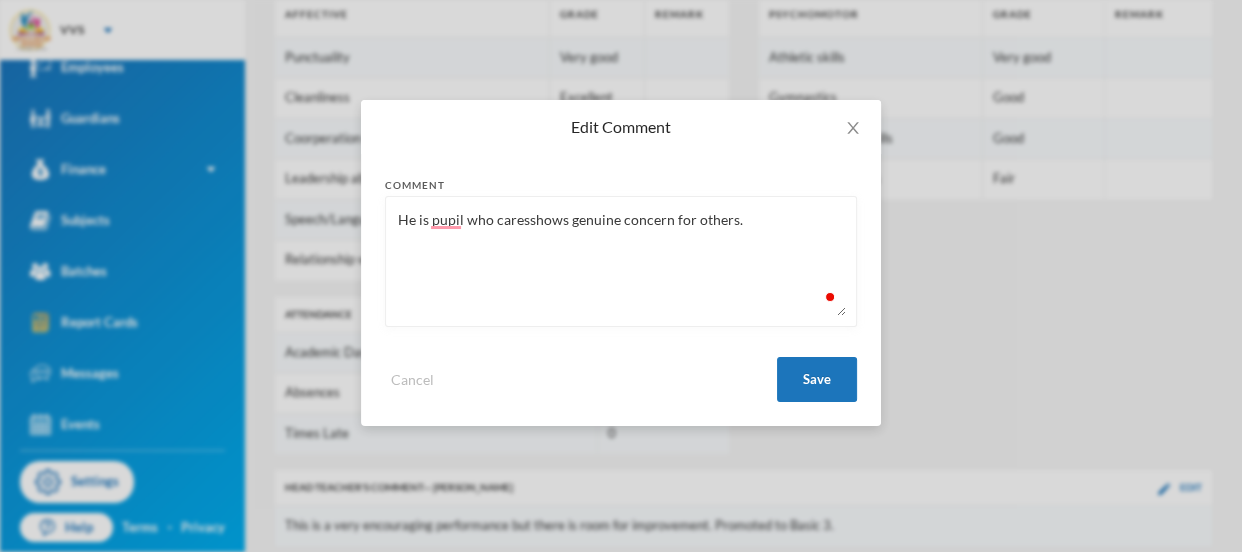 type on "He is pupil who cares shows genuine concern for others." 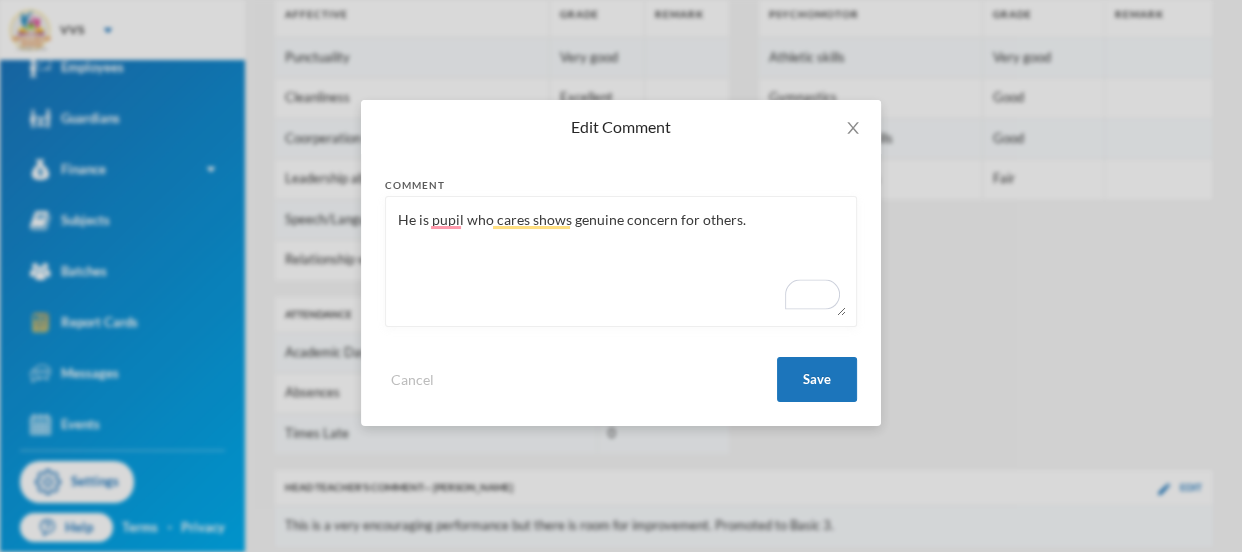 click on "He is pupil who cares shows genuine concern for others." at bounding box center [621, 261] 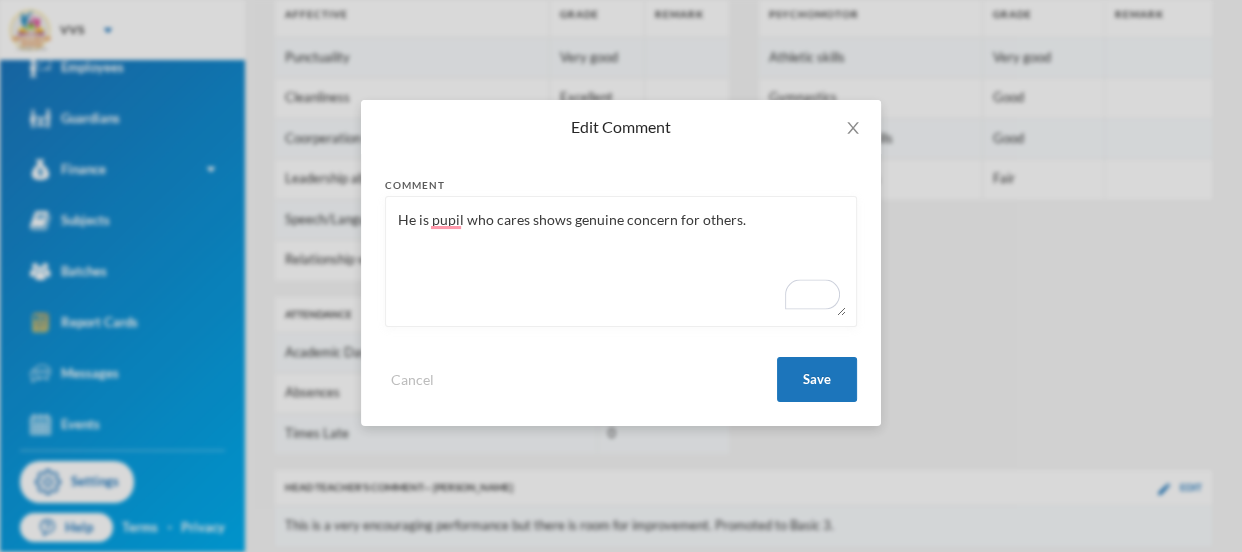 click on "He is pupil who cares shows genuine concern for others." at bounding box center (621, 261) 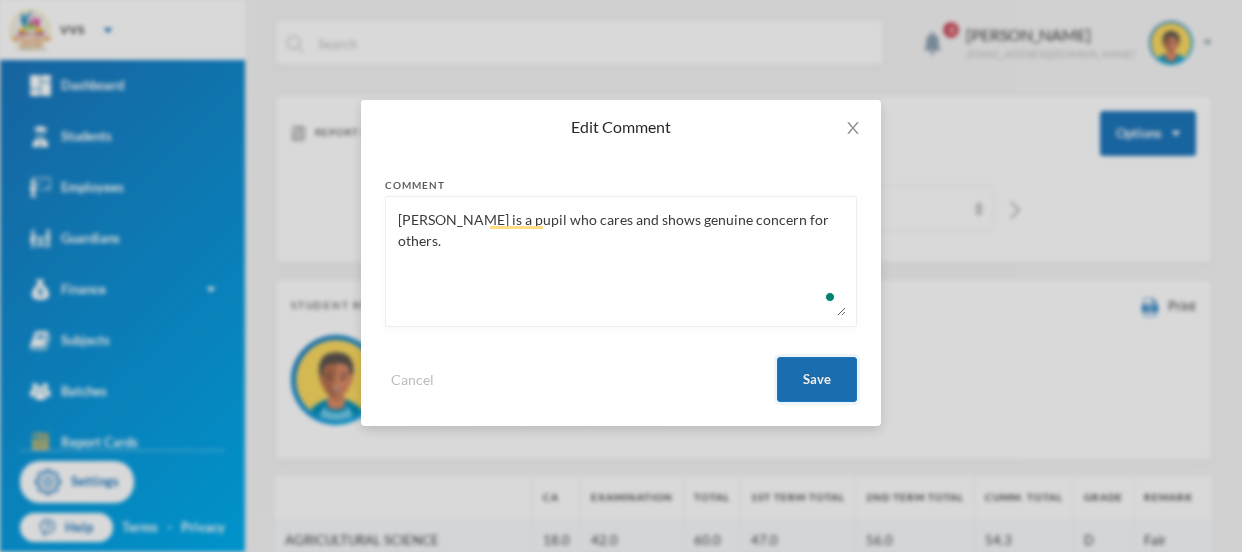 type on "[PERSON_NAME] is a pupil who cares and shows genuine concern for others." 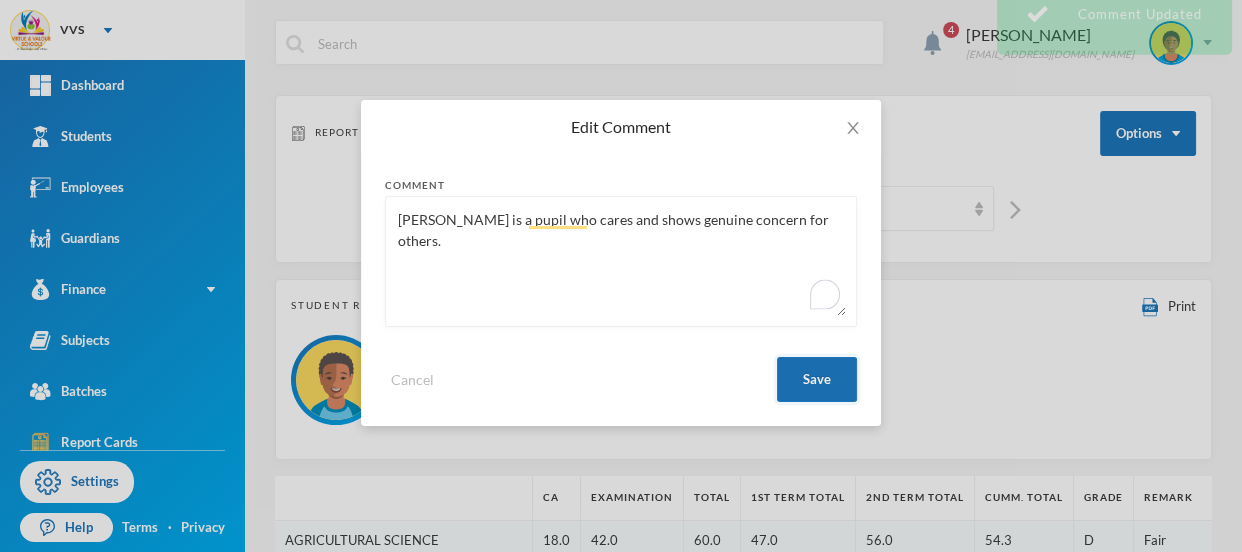 scroll, scrollTop: 120, scrollLeft: 0, axis: vertical 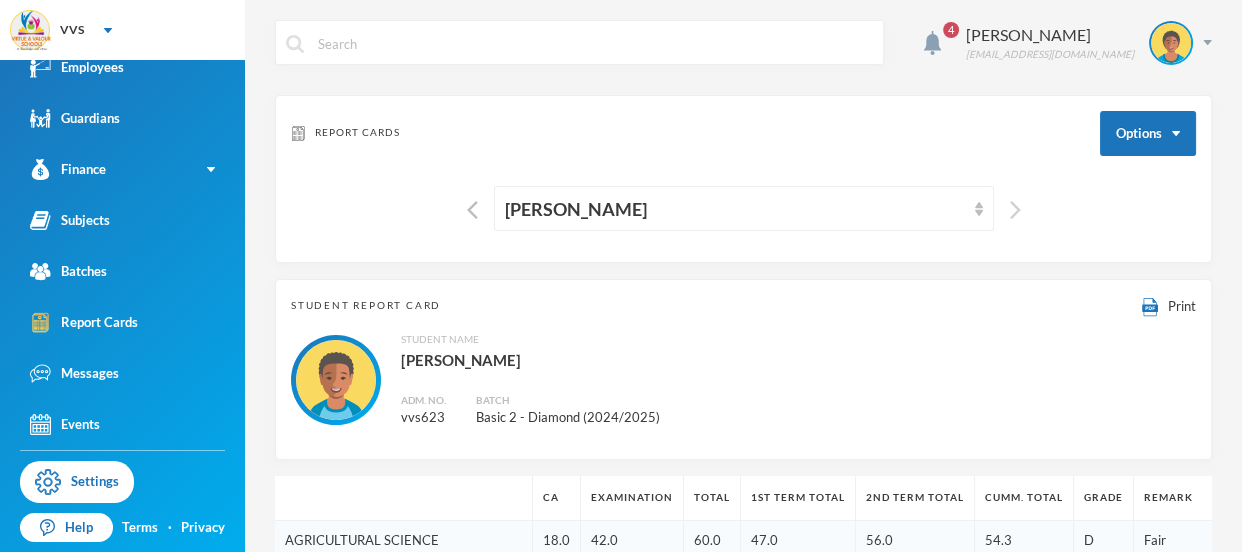 click at bounding box center (1015, 210) 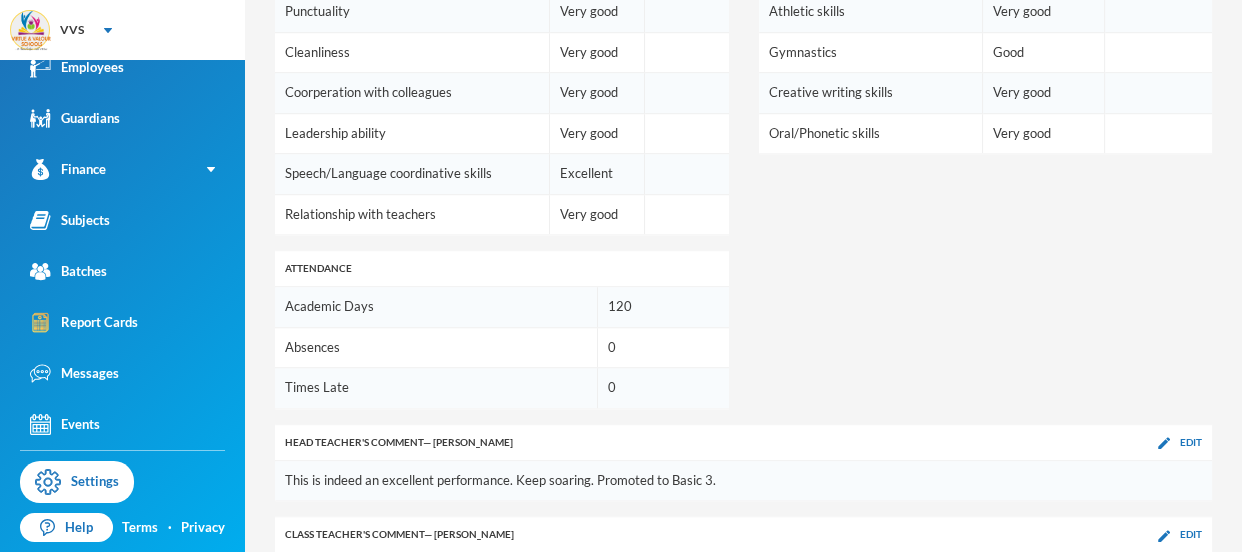 scroll, scrollTop: 1391, scrollLeft: 0, axis: vertical 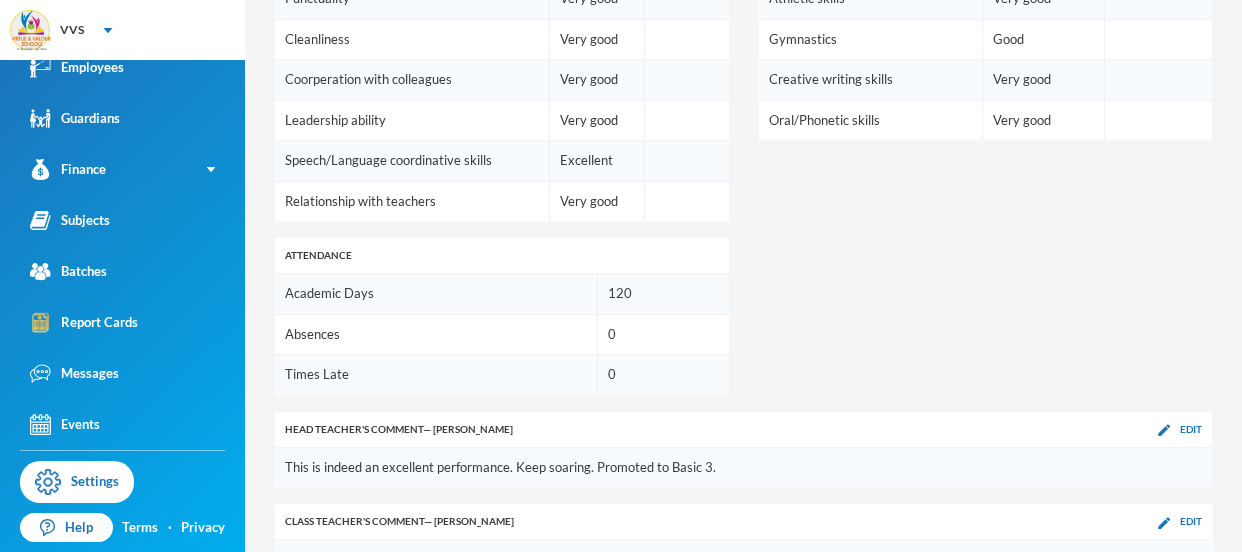click on "Class Teacher 's Comment   — [PERSON_NAME] Edit" at bounding box center [743, 522] 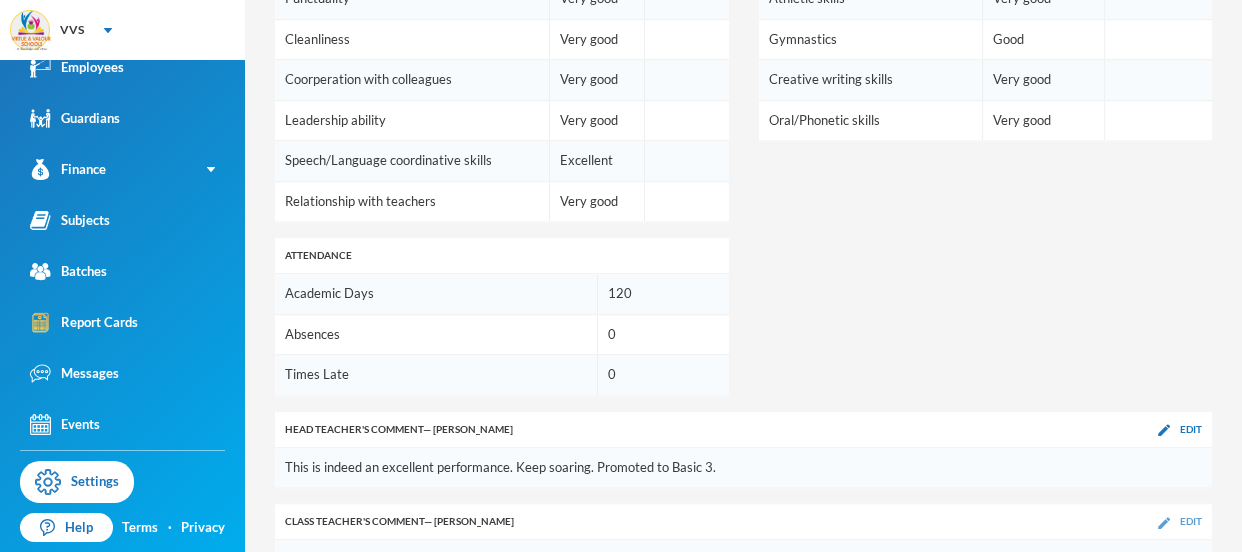 click on "Edit" at bounding box center [1191, 521] 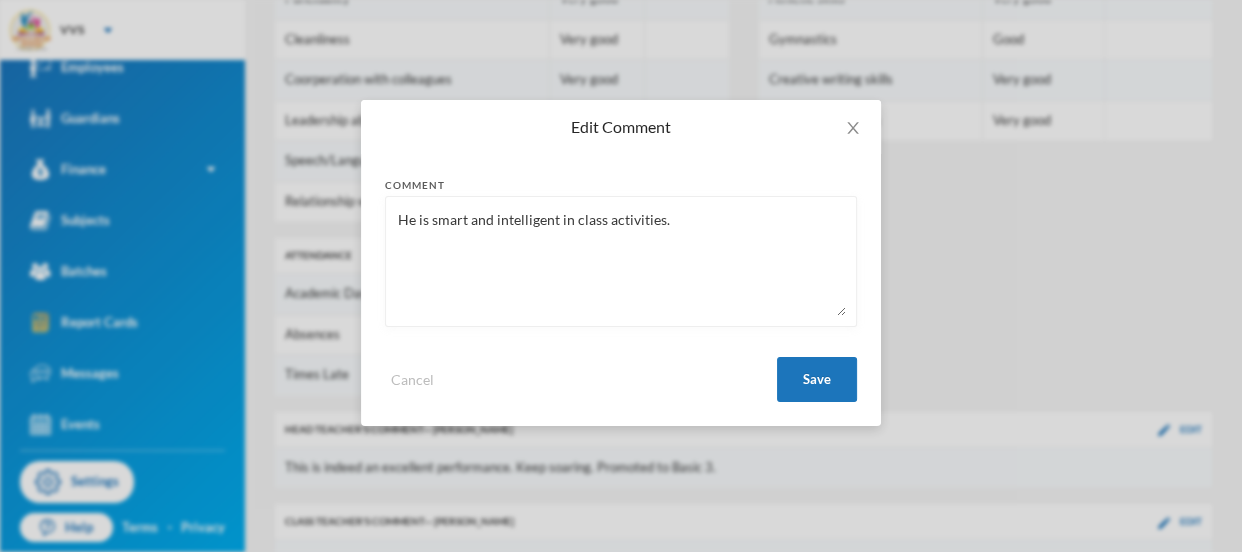 click on "He is smart and intelligent in class activities." at bounding box center (621, 261) 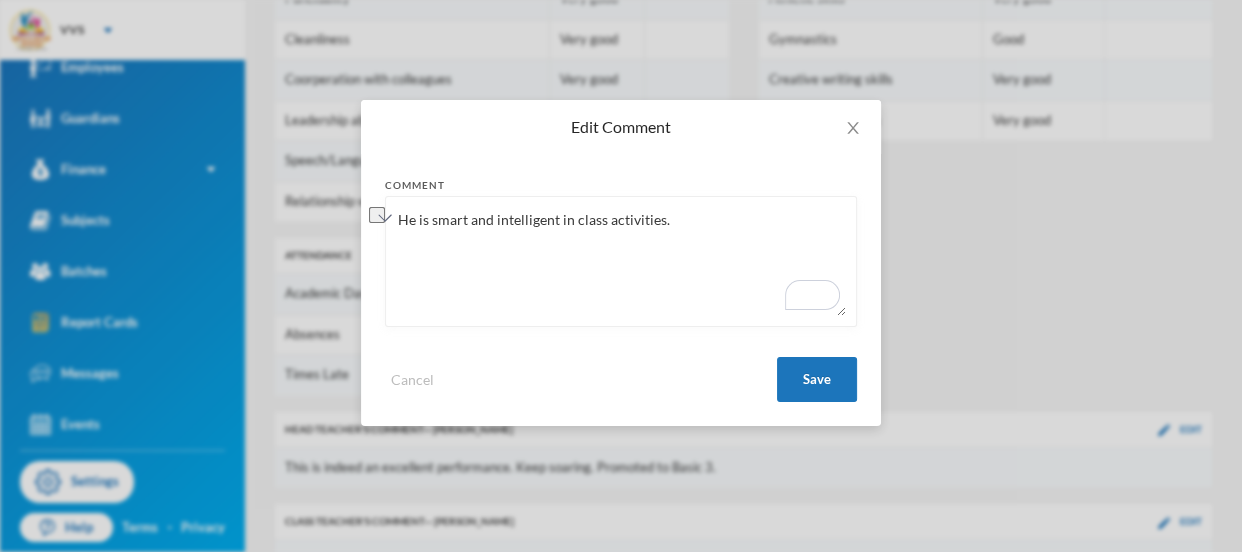 paste on "demonstrates intelligence" 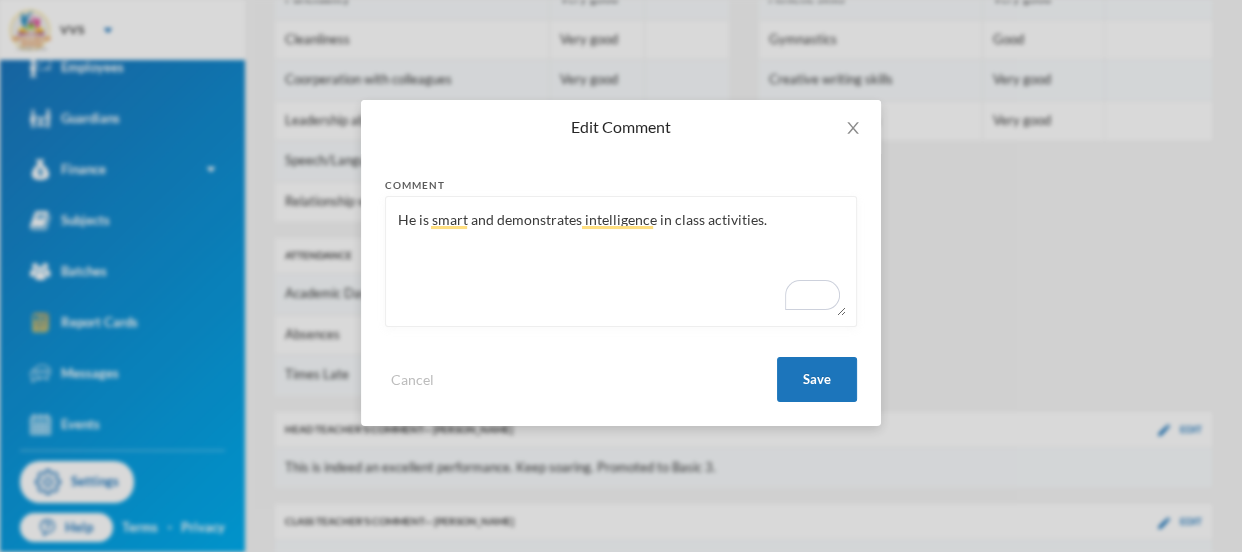 click on "He is smart and demonstrates intelligence in class activities." at bounding box center (621, 261) 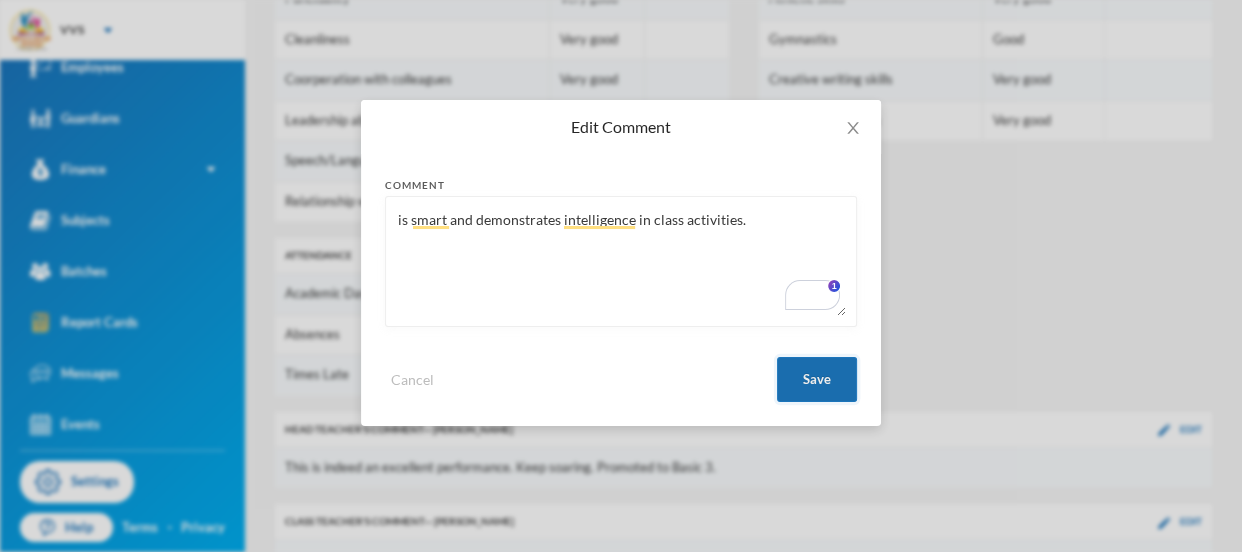 type on "is smart and demonstrates intelligence in class activities." 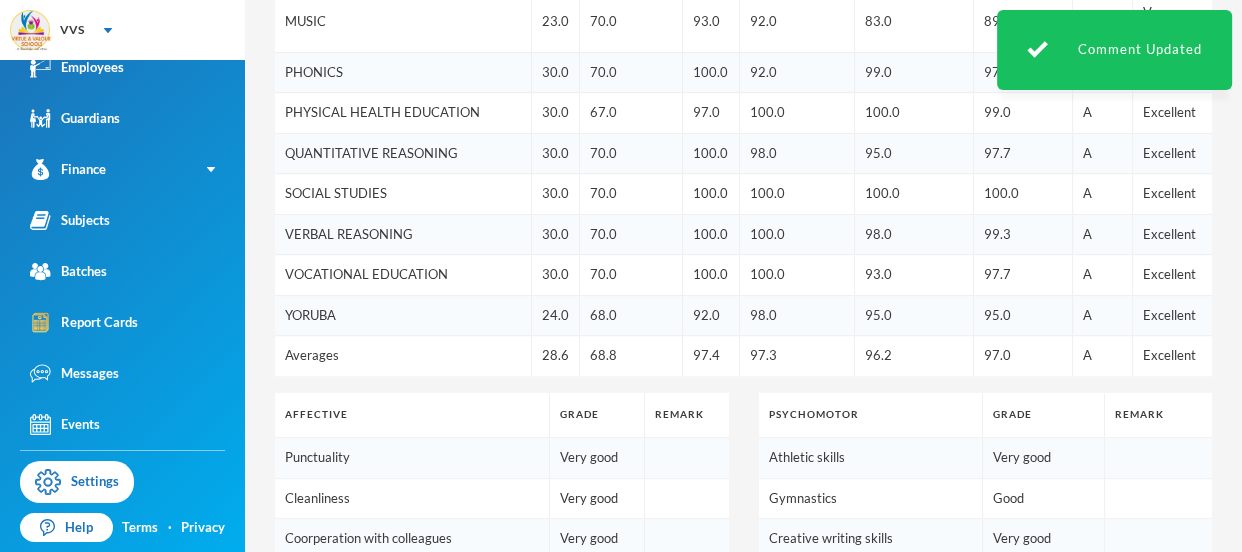 scroll, scrollTop: 1391, scrollLeft: 0, axis: vertical 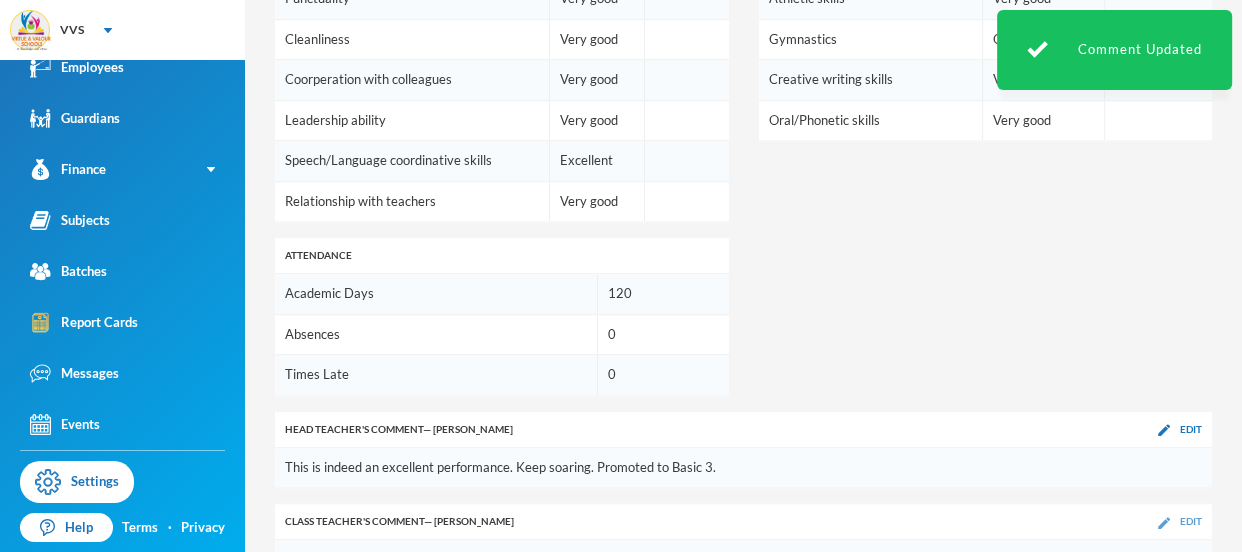 click on "Edit" at bounding box center [1191, 521] 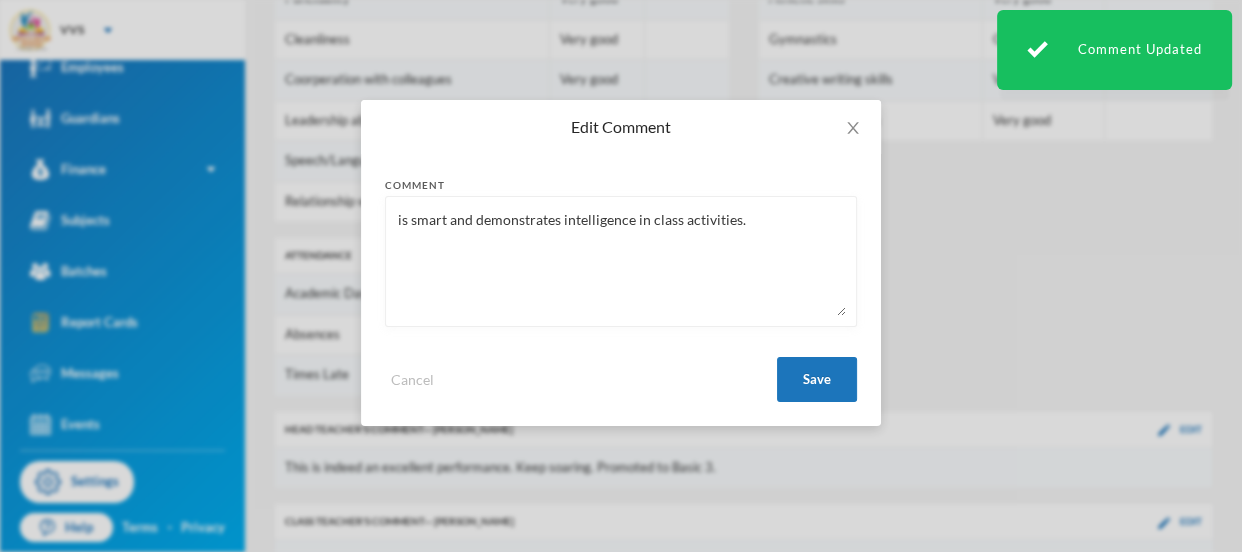 click on "is smart and demonstrates intelligence in class activities." at bounding box center [621, 261] 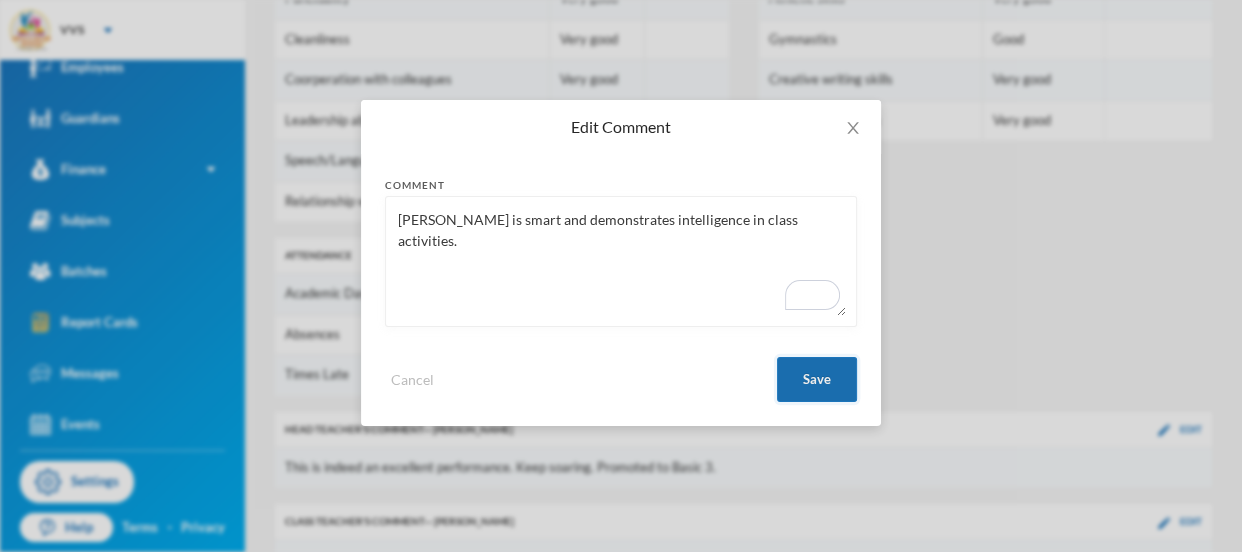 type on "[PERSON_NAME] is smart and demonstrates intelligence in class activities." 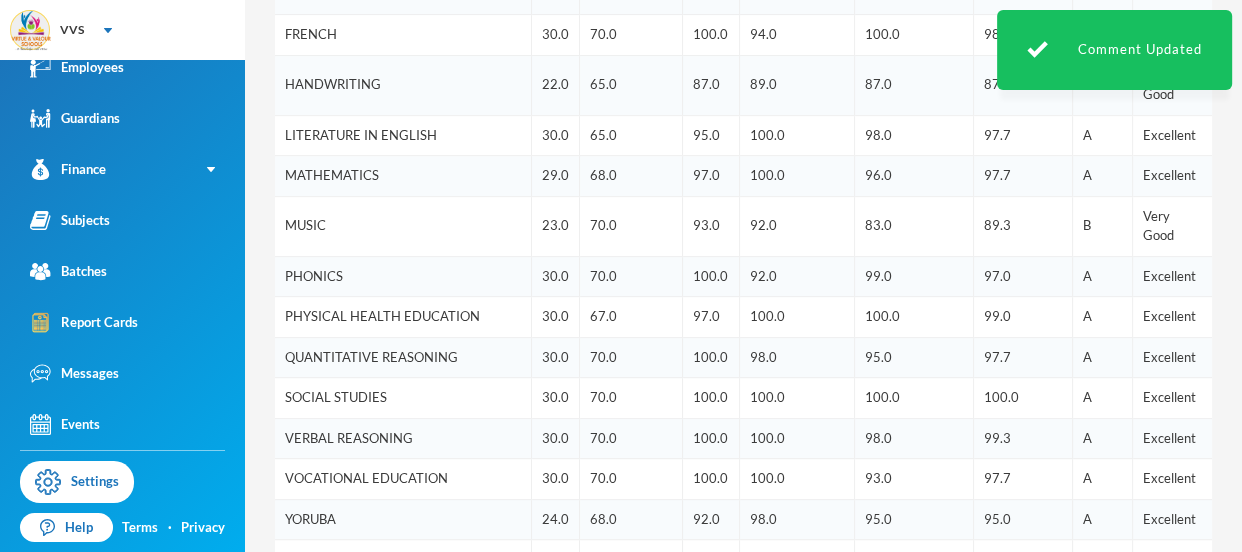 scroll, scrollTop: 0, scrollLeft: 0, axis: both 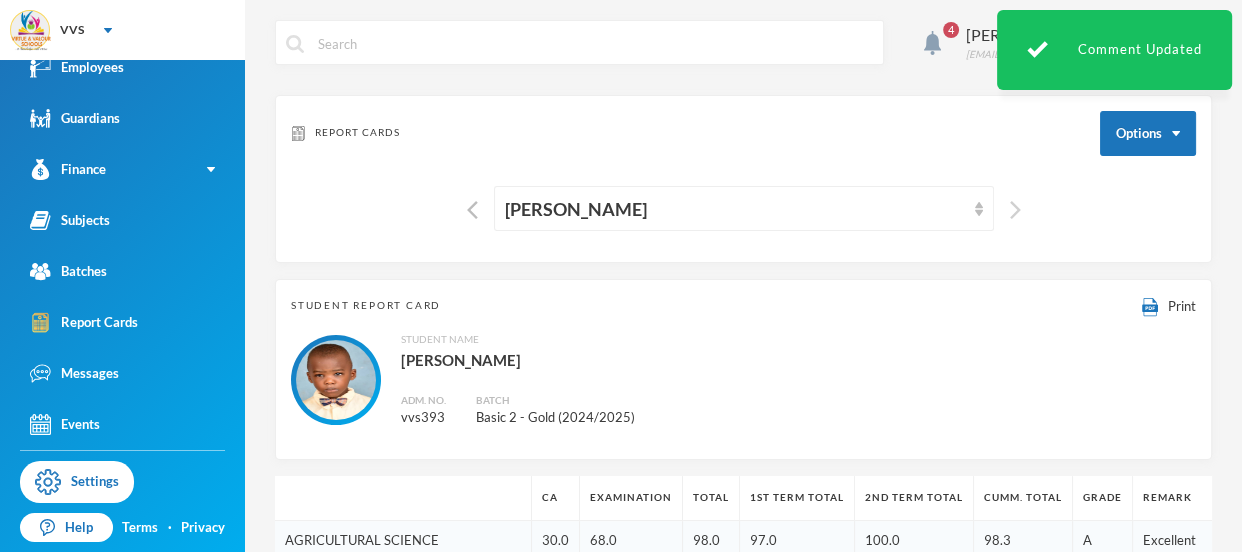 click at bounding box center [1015, 210] 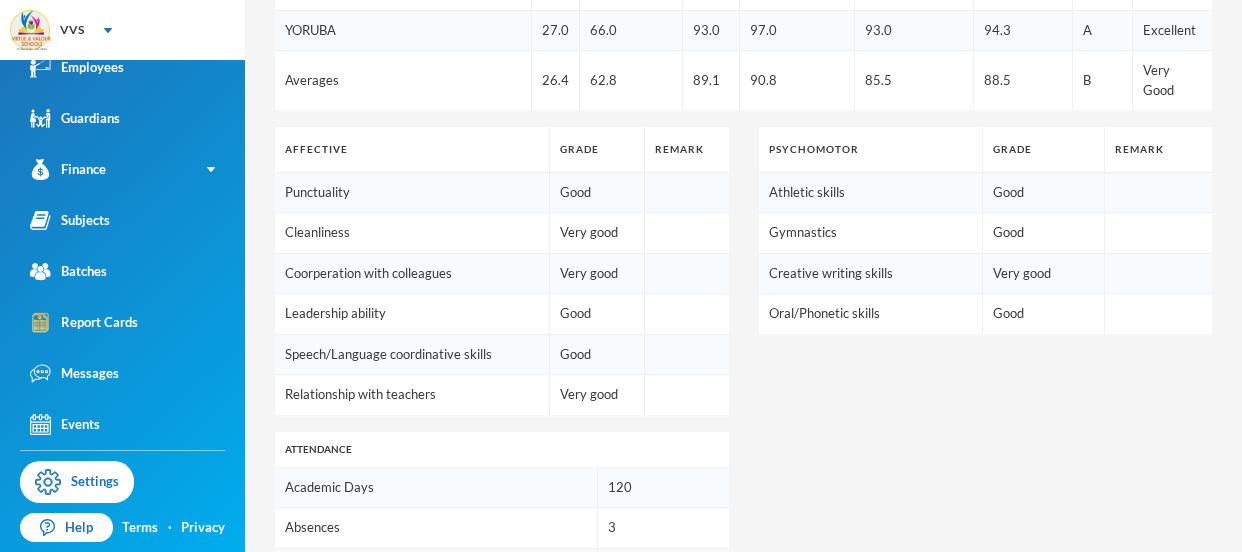 scroll, scrollTop: 1391, scrollLeft: 0, axis: vertical 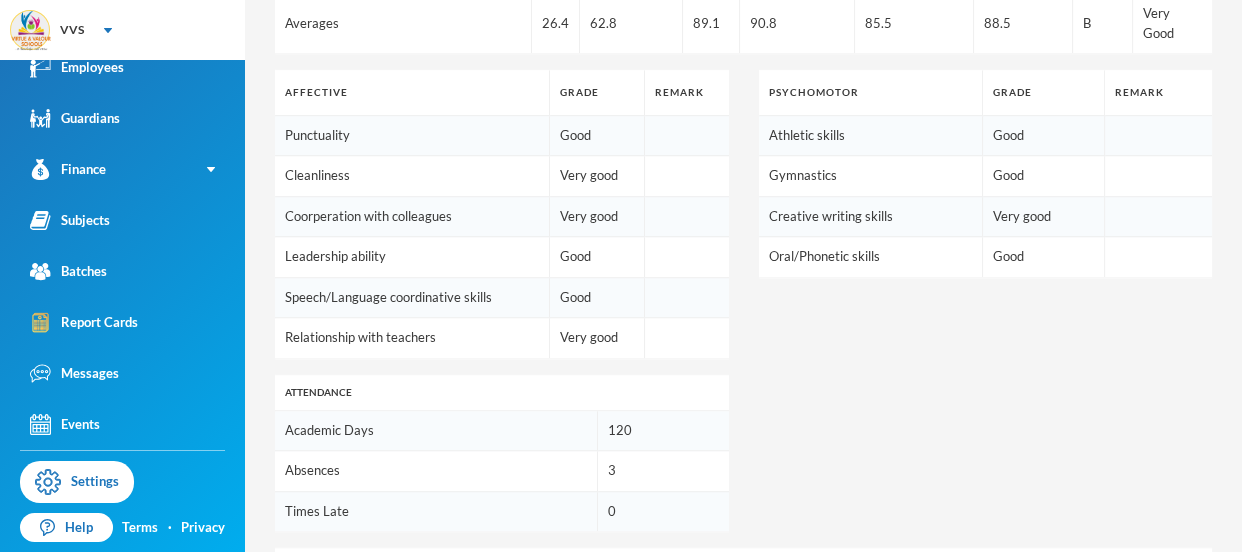 click on "Edit" at bounding box center [1191, 658] 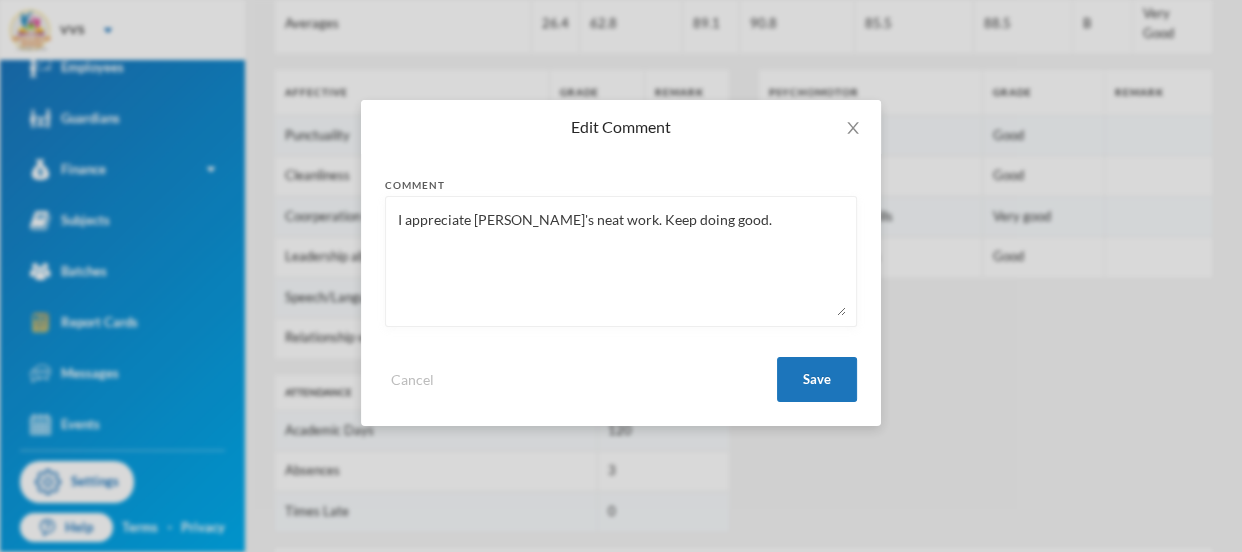 click on "I appreciate [PERSON_NAME]'s neat work. Keep doing good." at bounding box center (621, 261) 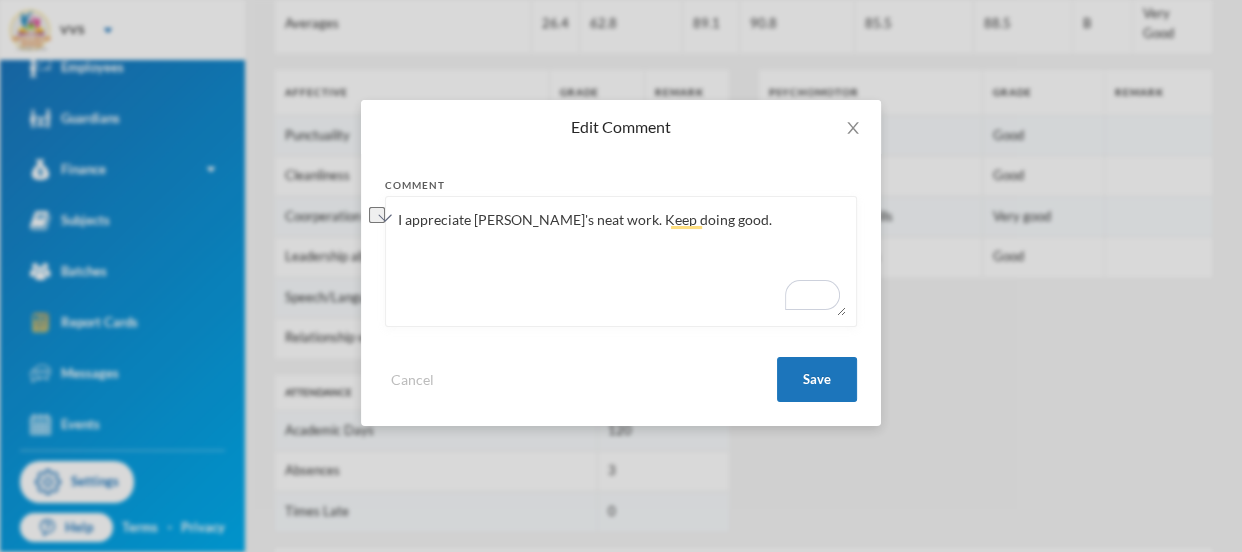 paste on "[PERSON_NAME] consistently produces neat work. Keep up the good effort!" 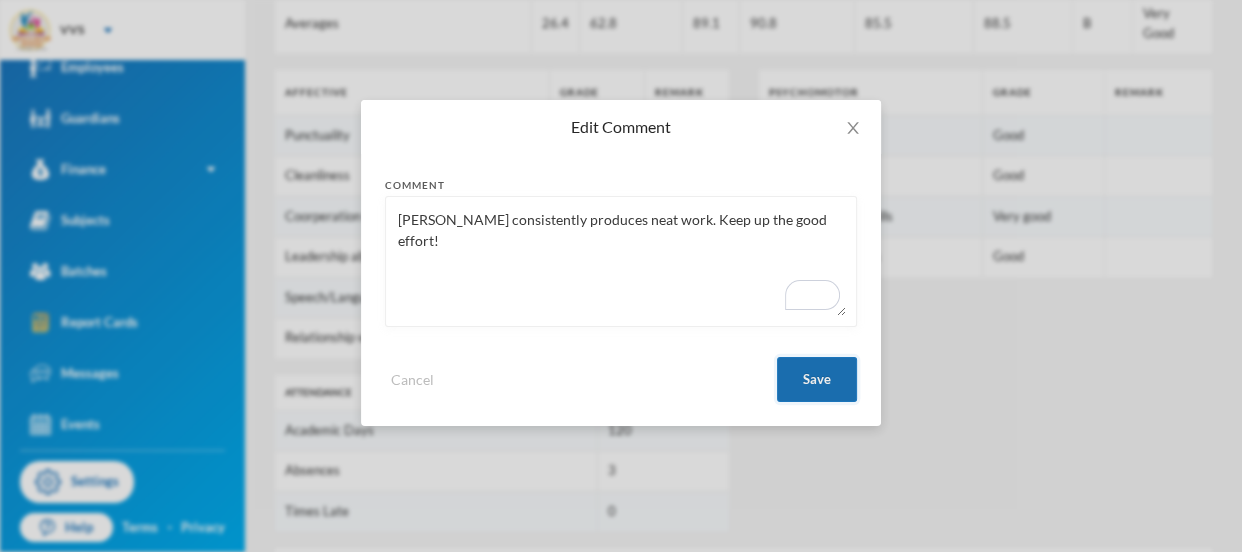 type on "[PERSON_NAME] consistently produces neat work. Keep up the good effort!" 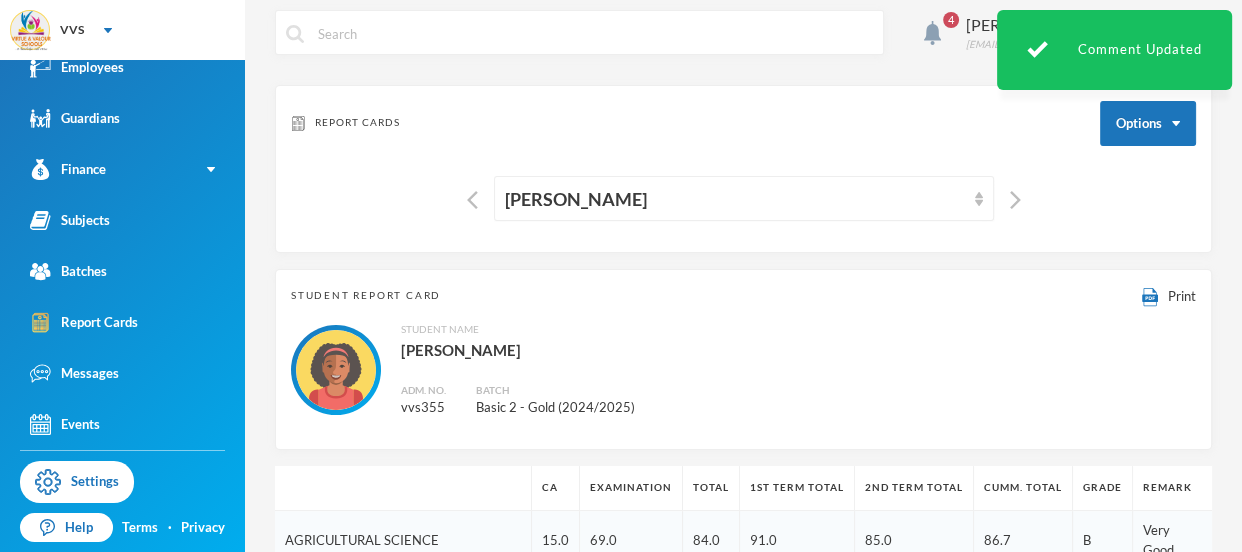 scroll, scrollTop: 2, scrollLeft: 0, axis: vertical 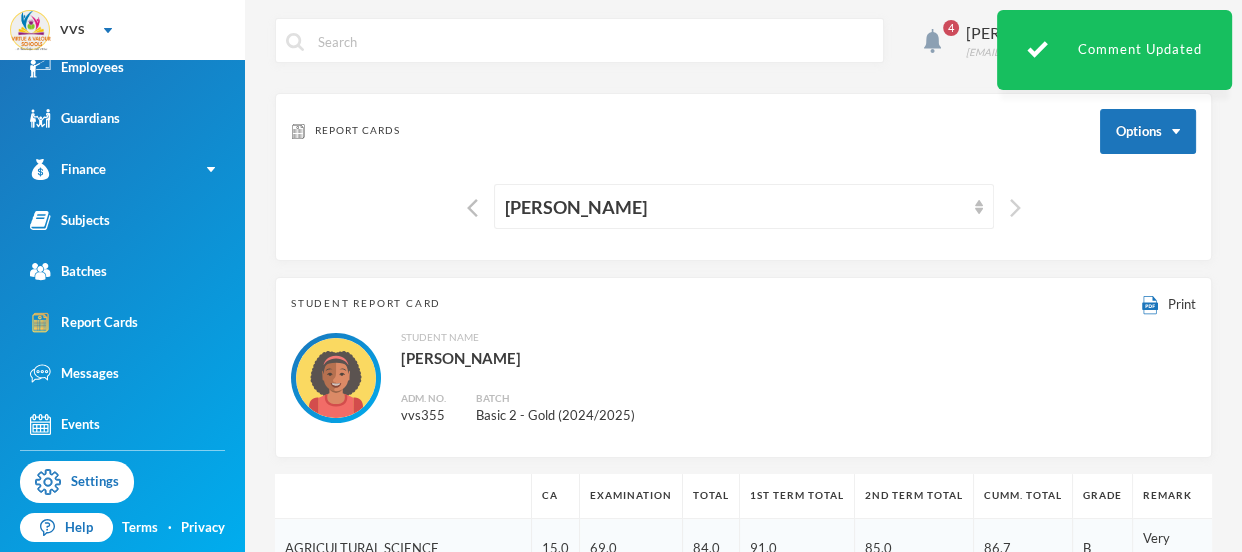 click at bounding box center [1015, 208] 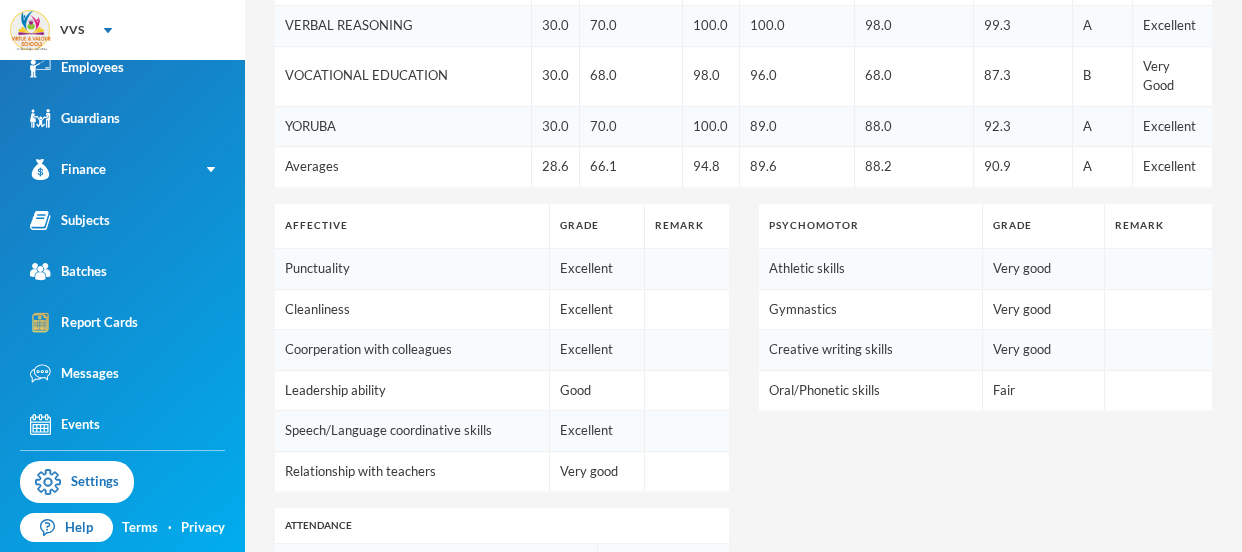 scroll, scrollTop: 1391, scrollLeft: 0, axis: vertical 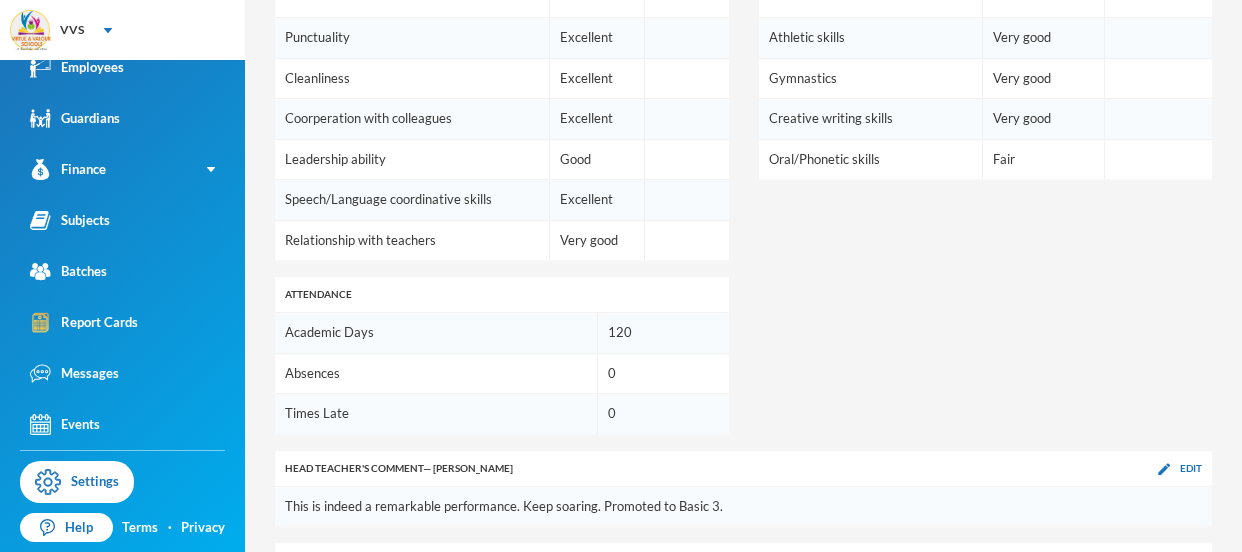 click on "Edit" at bounding box center [1191, 560] 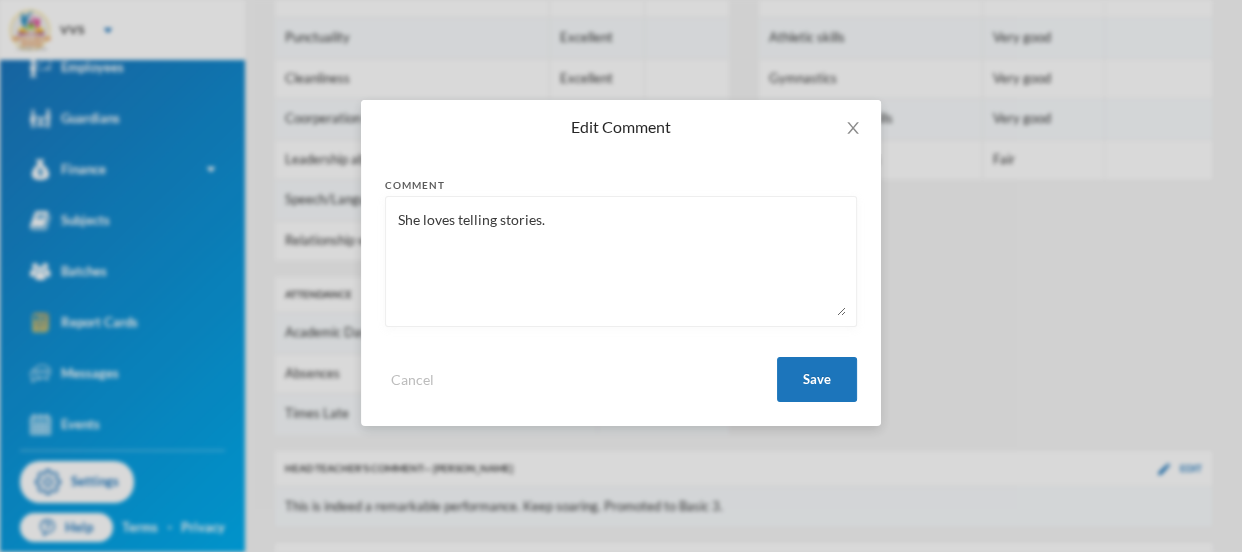 click on "She loves telling stories." at bounding box center [621, 261] 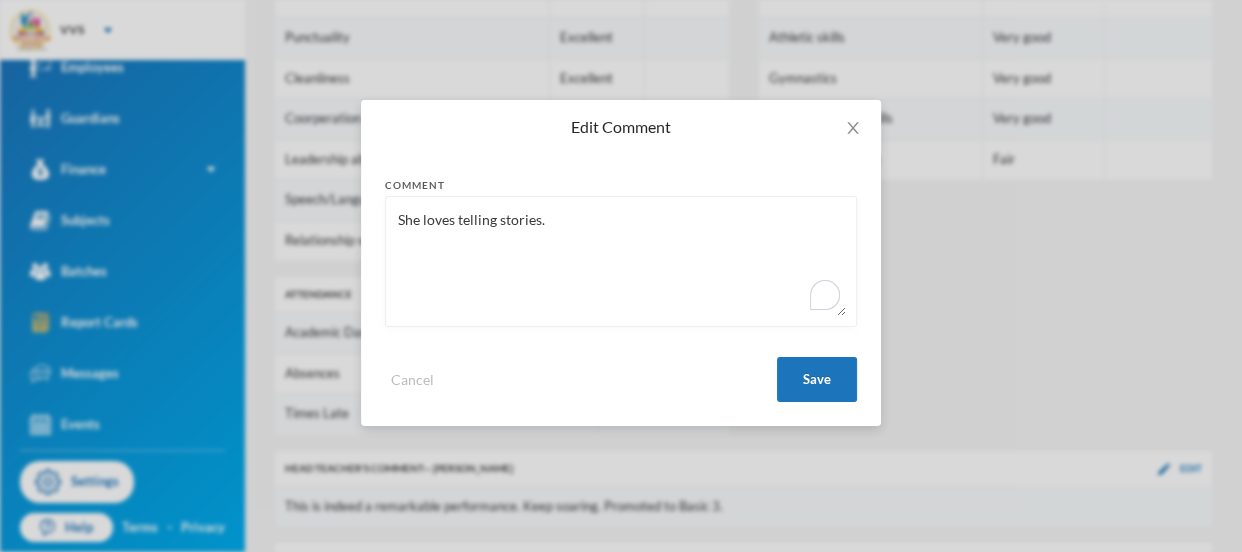 click on "She loves telling stories." at bounding box center [621, 261] 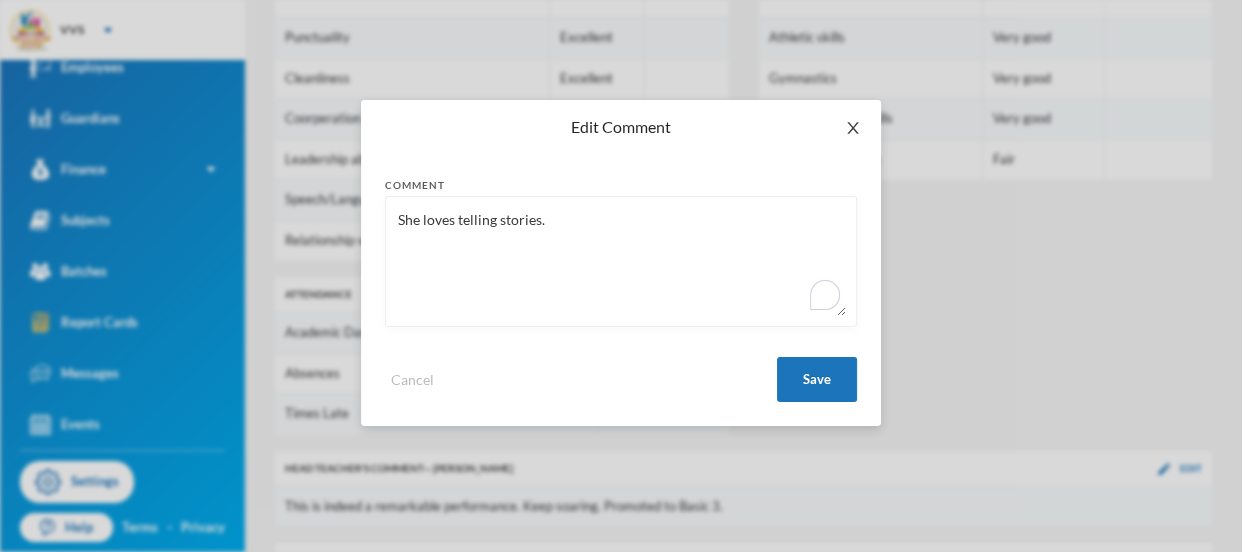 click 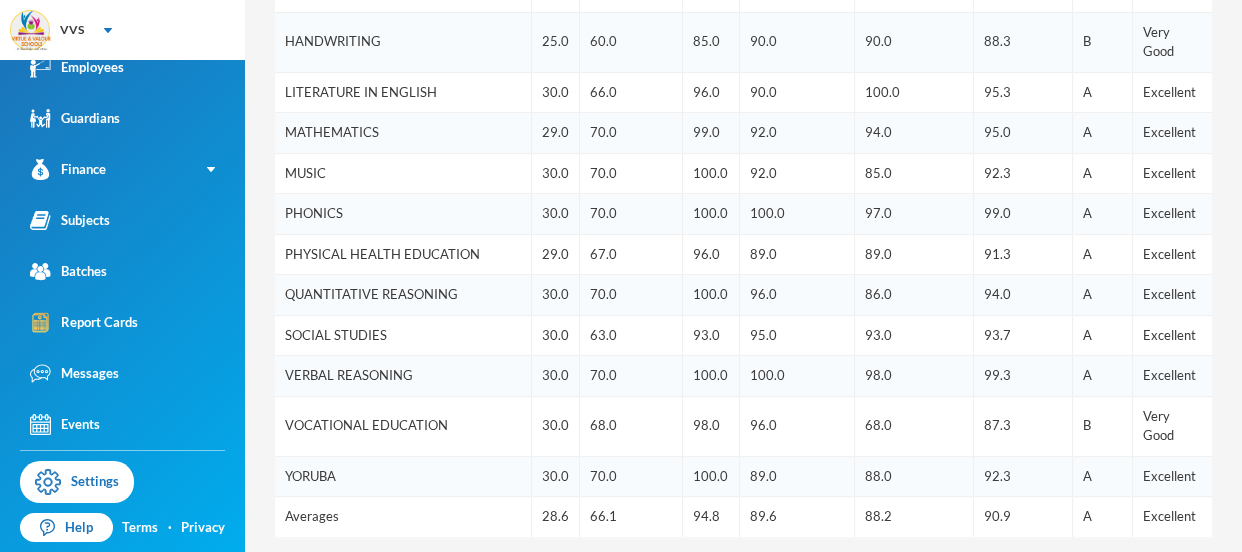 scroll, scrollTop: 1391, scrollLeft: 0, axis: vertical 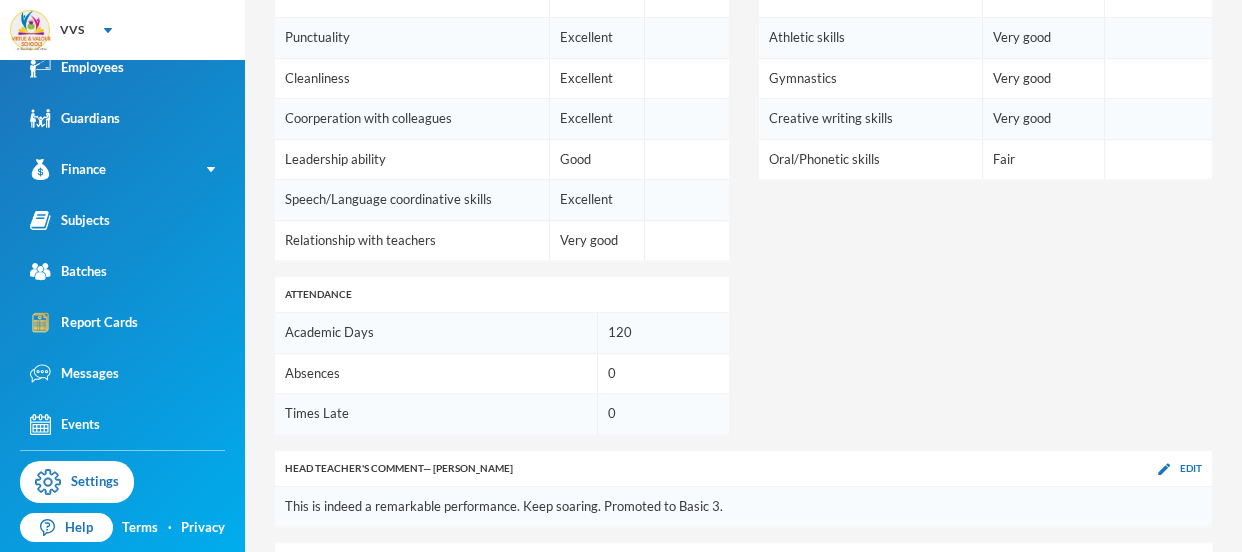 click on "Edit" at bounding box center (1191, 560) 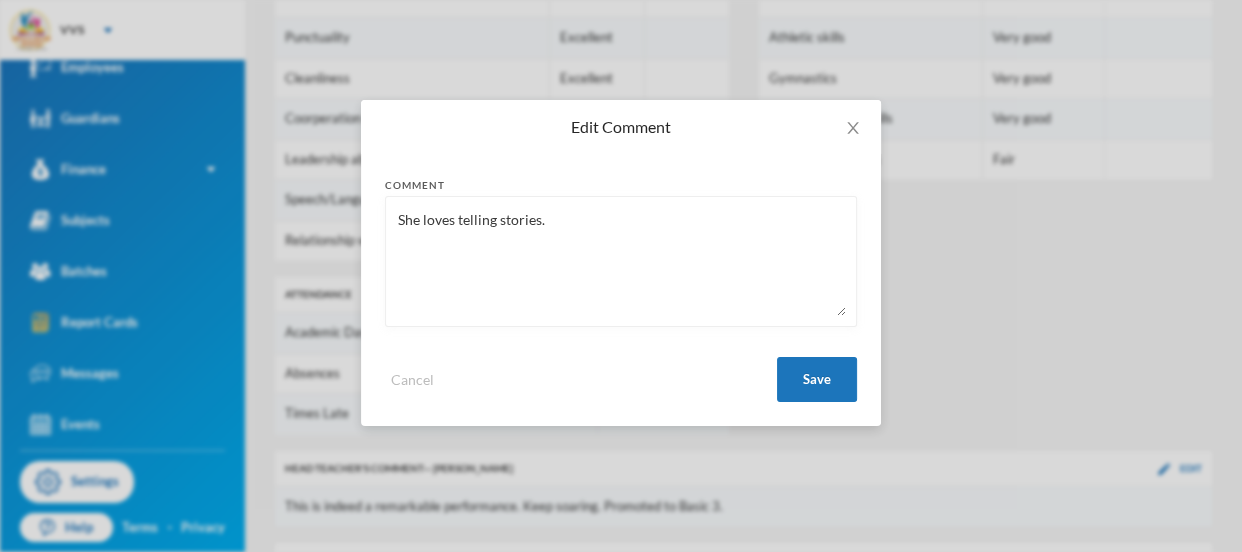 click on "She loves telling stories." at bounding box center (621, 261) 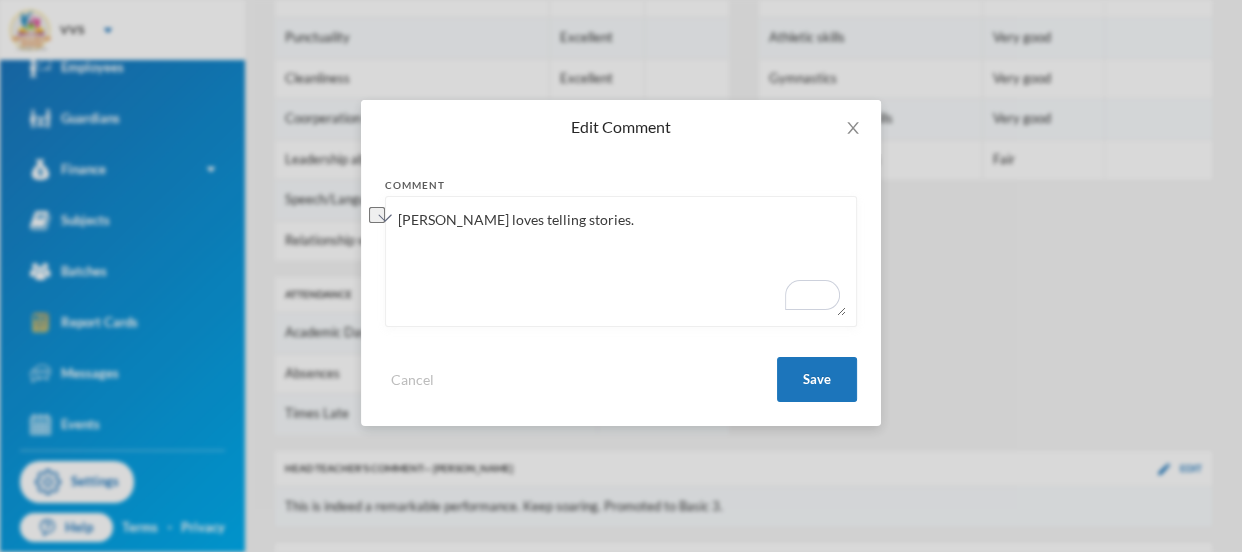 paste on "has a strong interest in storytelling and shares her ideas with enthusiasm" 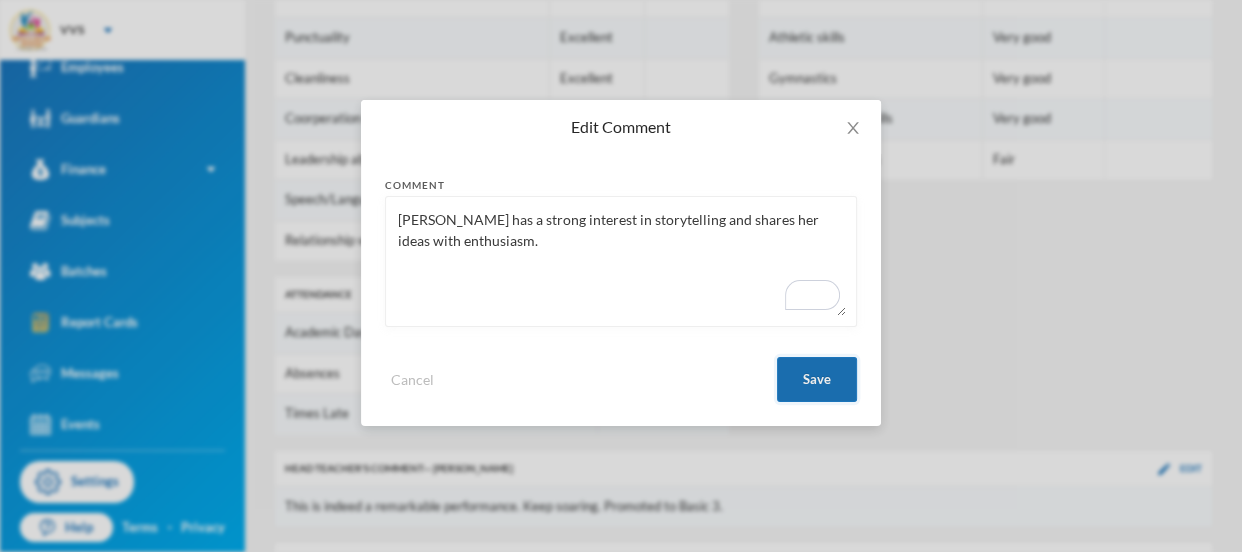 type on "Harriet has a strong interest in storytelling and shares her ideas with enthusiasm." 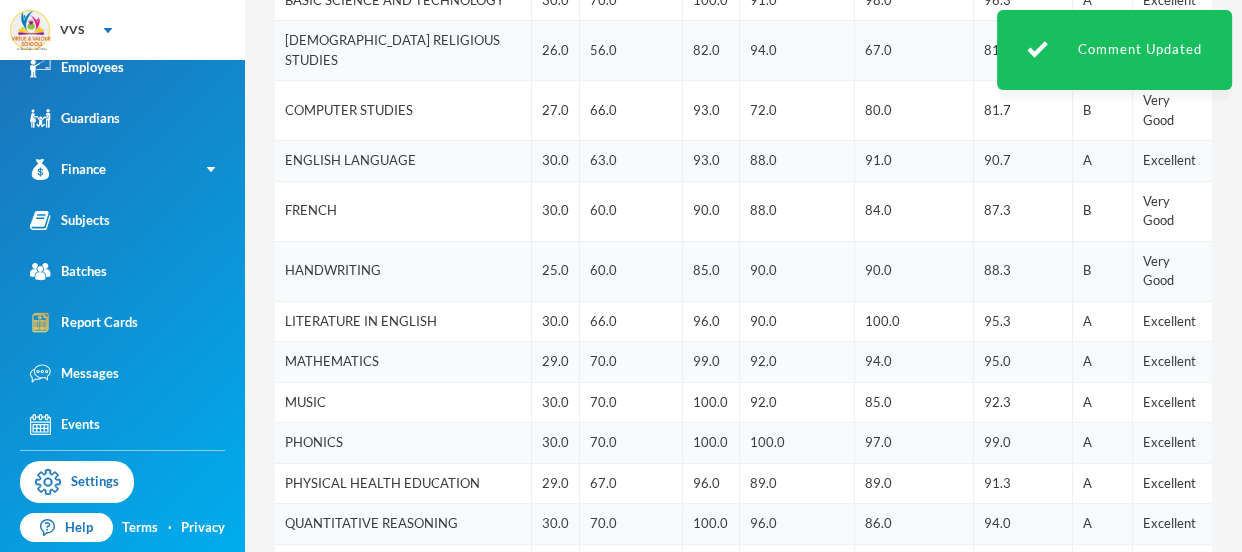 scroll, scrollTop: 0, scrollLeft: 0, axis: both 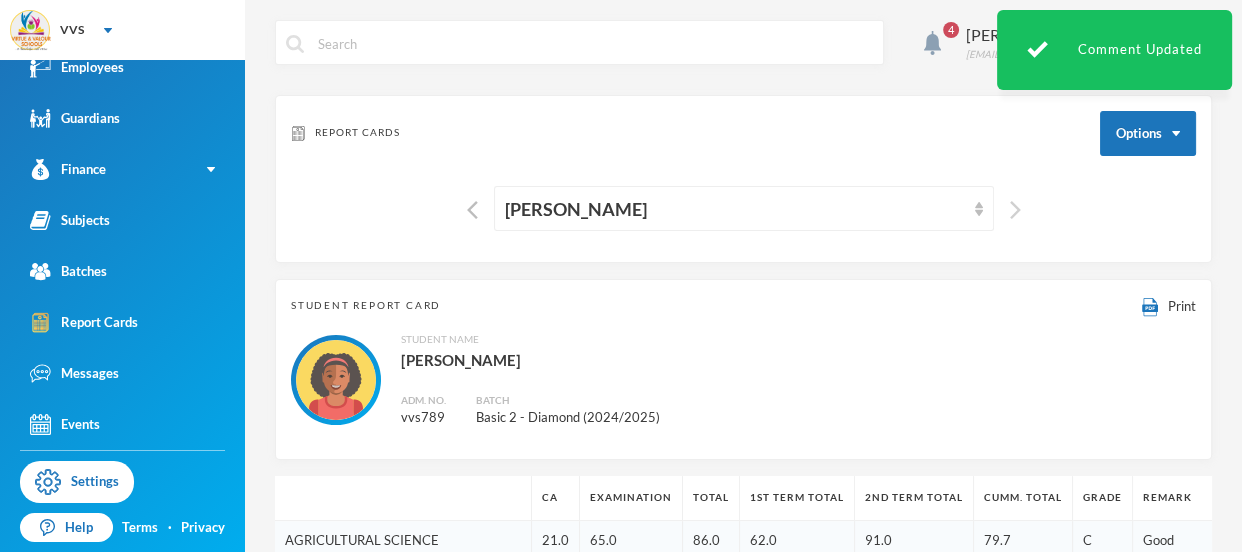 click at bounding box center [1015, 210] 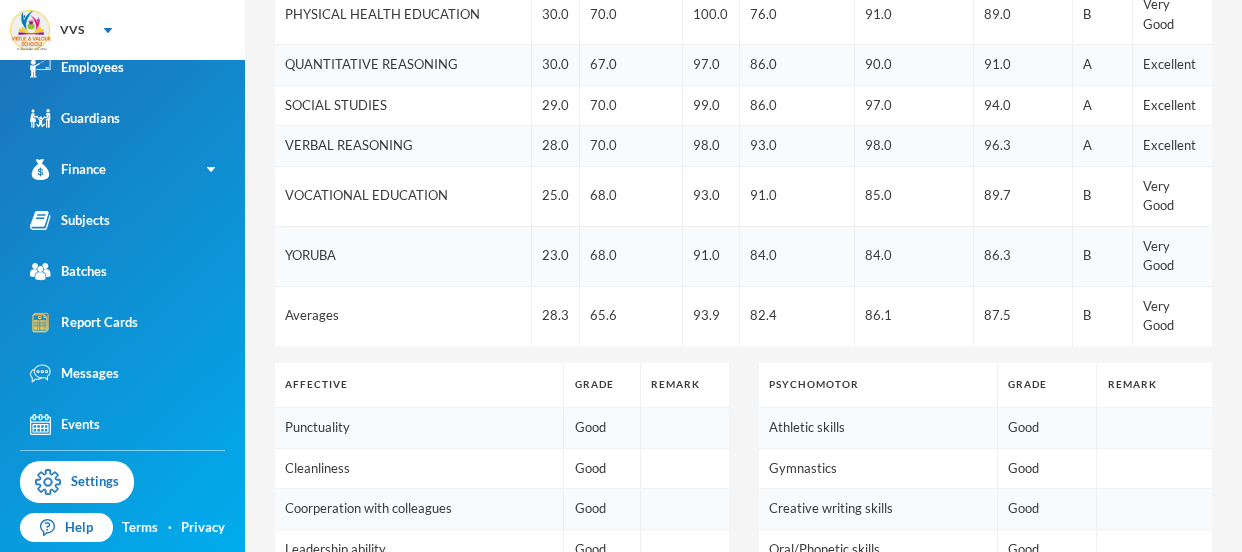 scroll, scrollTop: 1391, scrollLeft: 0, axis: vertical 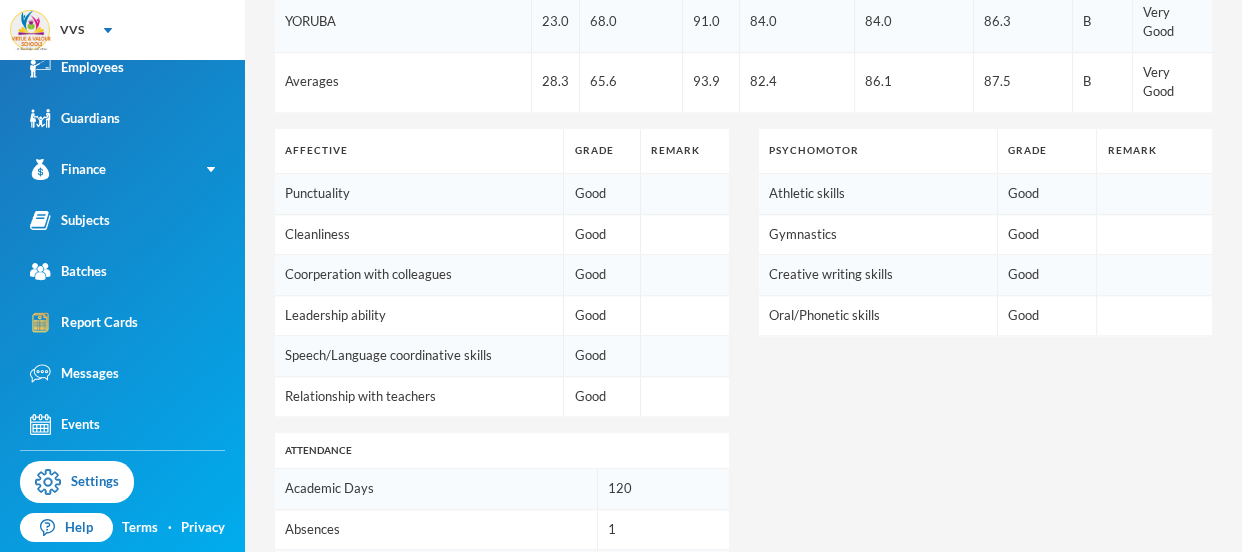 click on "Edit" at bounding box center [1180, 716] 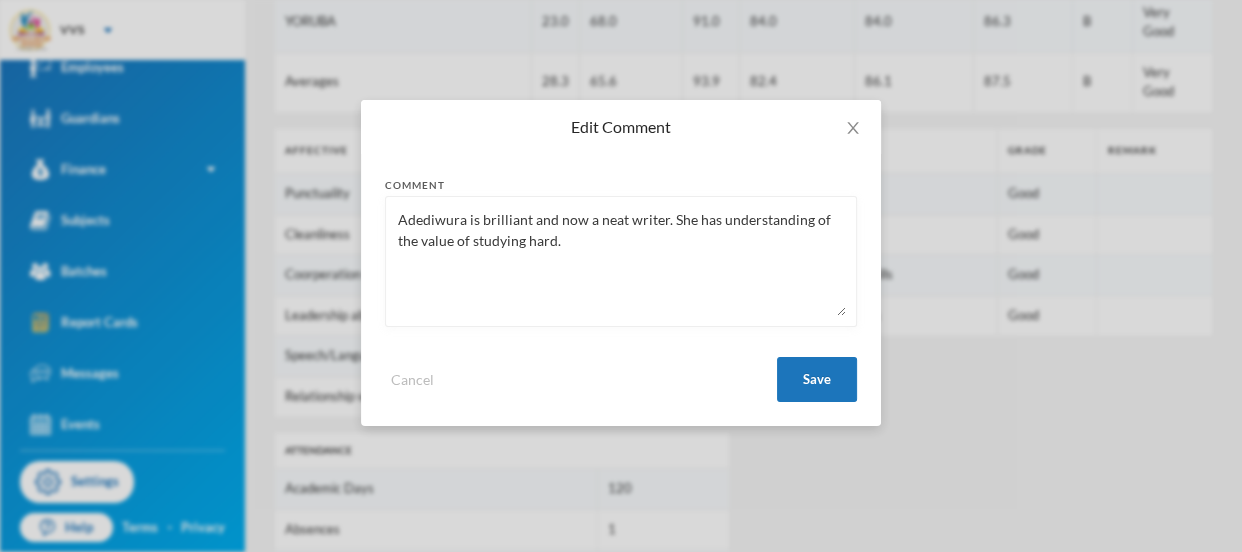 click on "Adediwura is brilliant and now a neat writer. She has understanding of the value of studying hard." at bounding box center [621, 261] 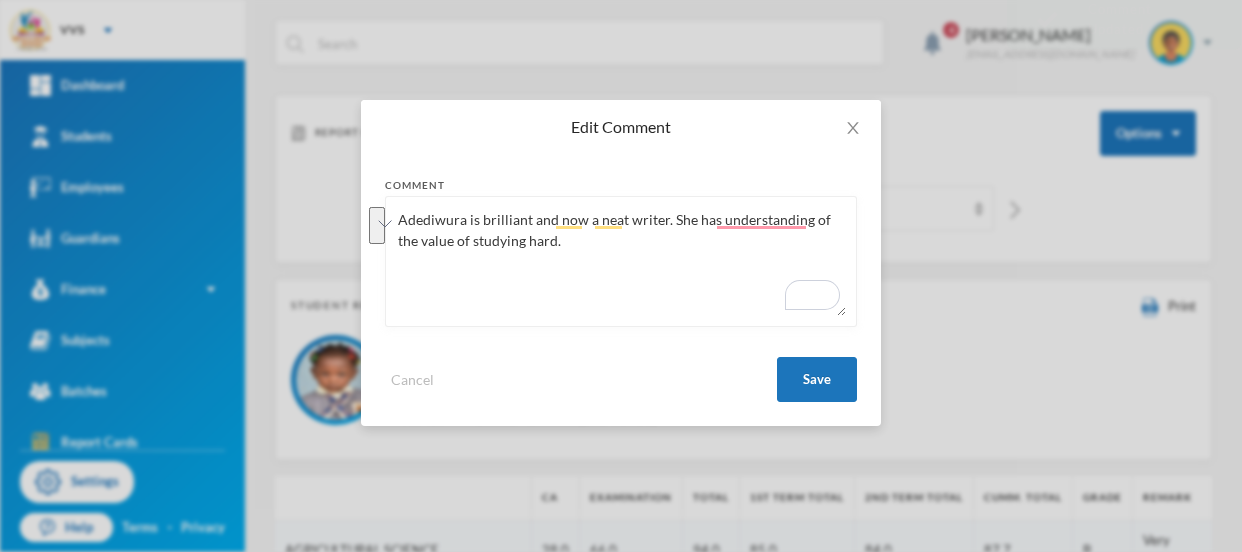 scroll, scrollTop: 0, scrollLeft: 0, axis: both 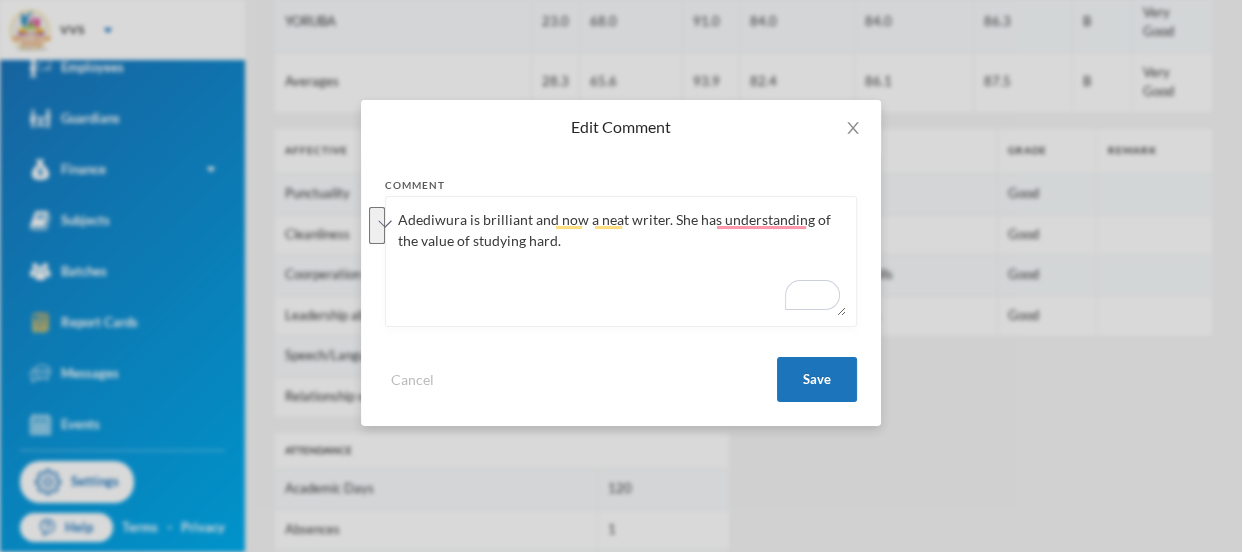 paste on "a brilliant pupil and has developed neat handwriting. She understands the value of hard work and studying diligently" 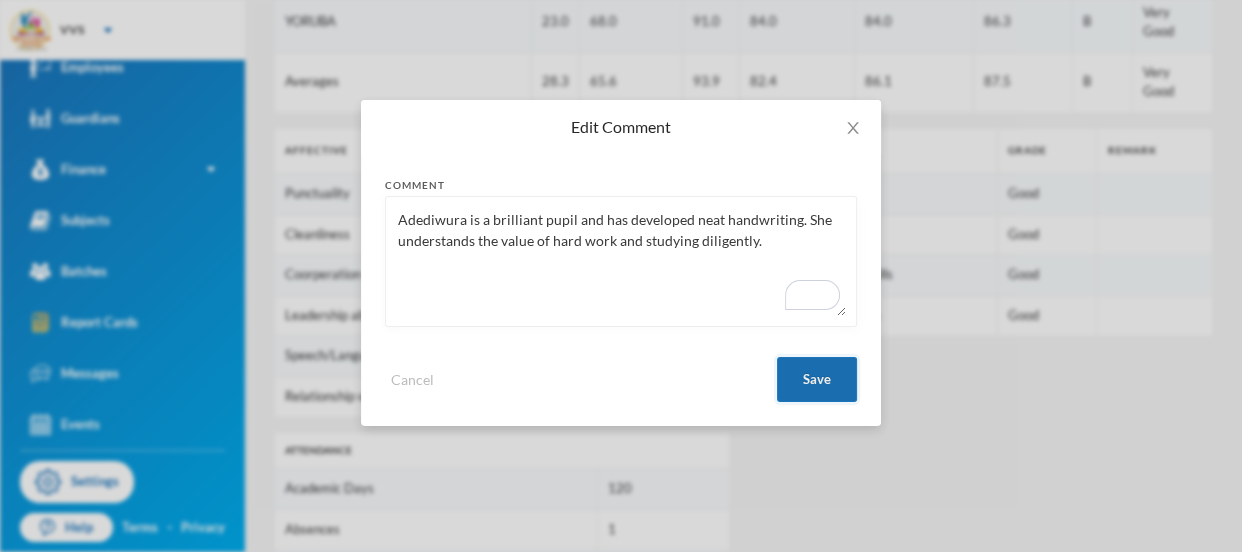 type on "Adediwura is a brilliant pupil and has developed neat handwriting. She understands the value of hard work and studying diligently." 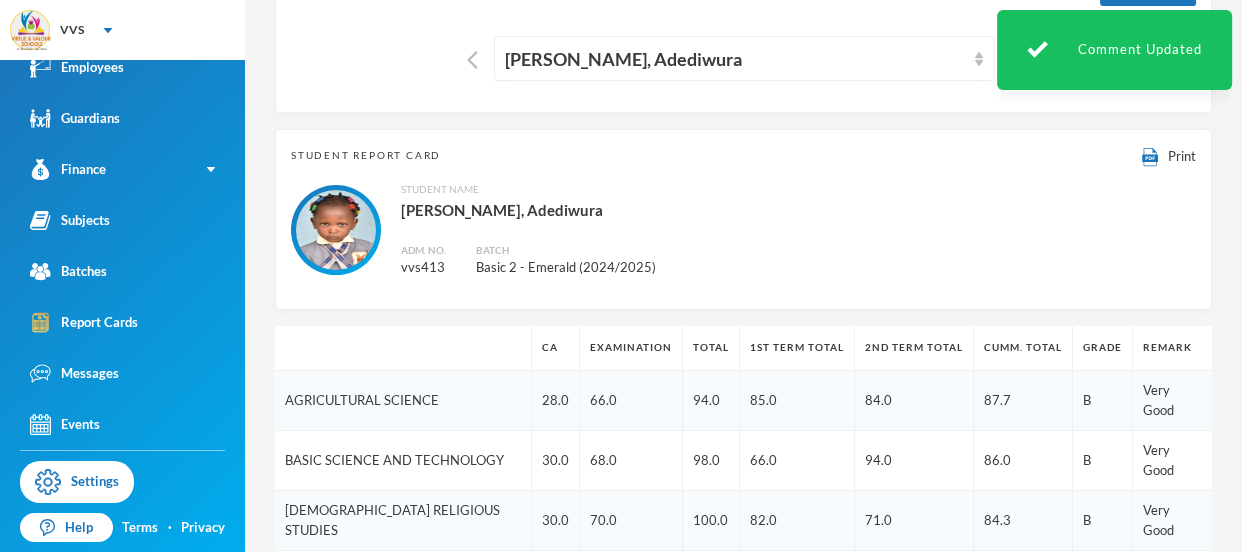 scroll, scrollTop: 0, scrollLeft: 0, axis: both 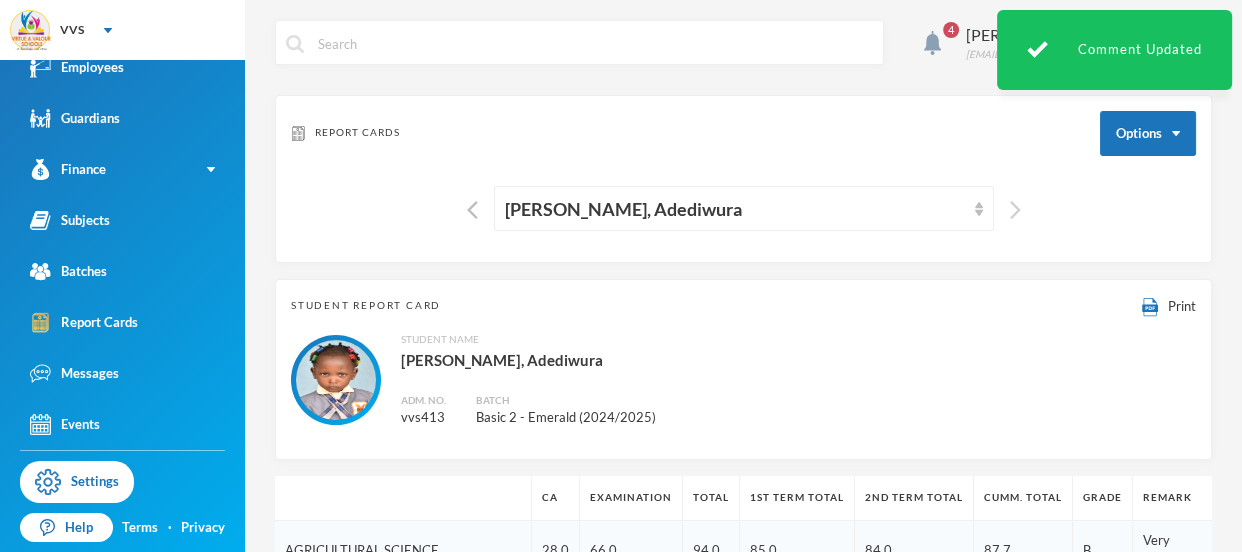 click at bounding box center [1015, 210] 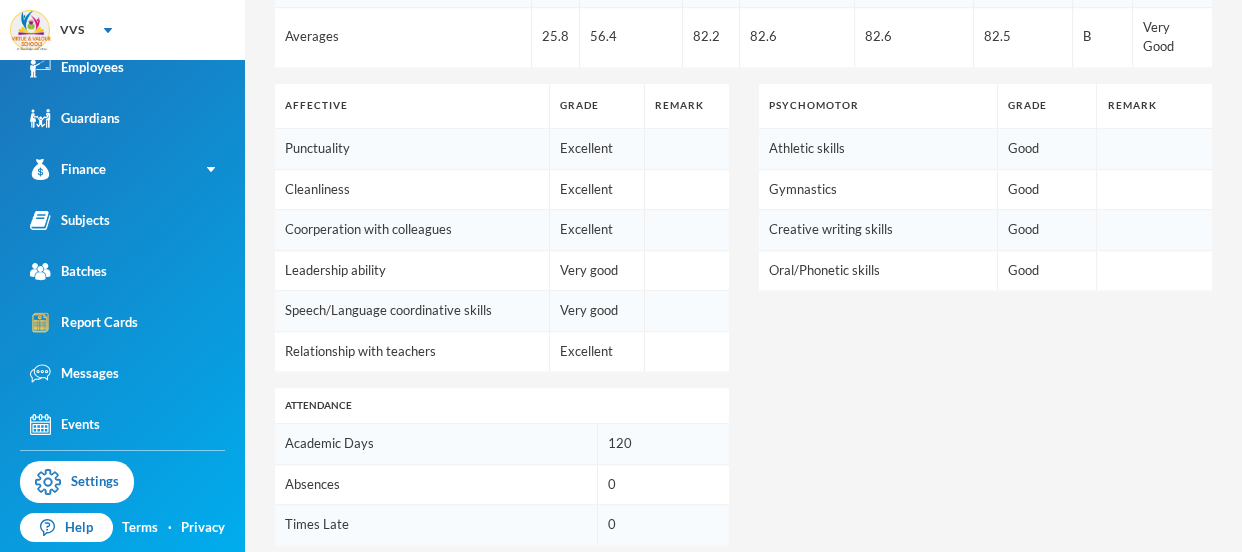 scroll, scrollTop: 1391, scrollLeft: 0, axis: vertical 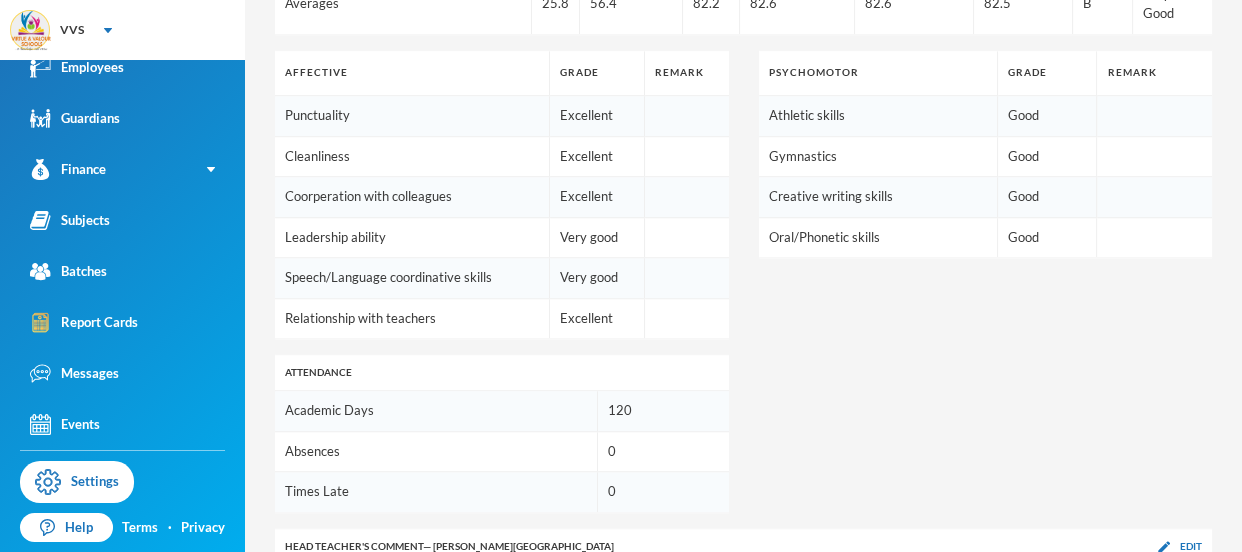 click on "Edit" at bounding box center (1191, 638) 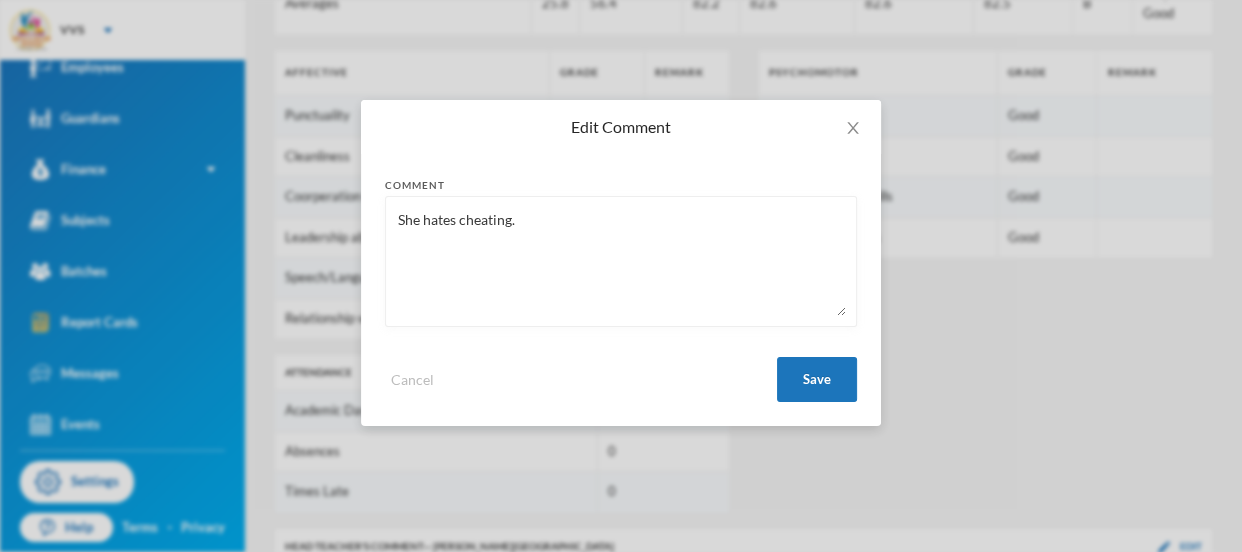 click on "She hates cheating." at bounding box center [621, 261] 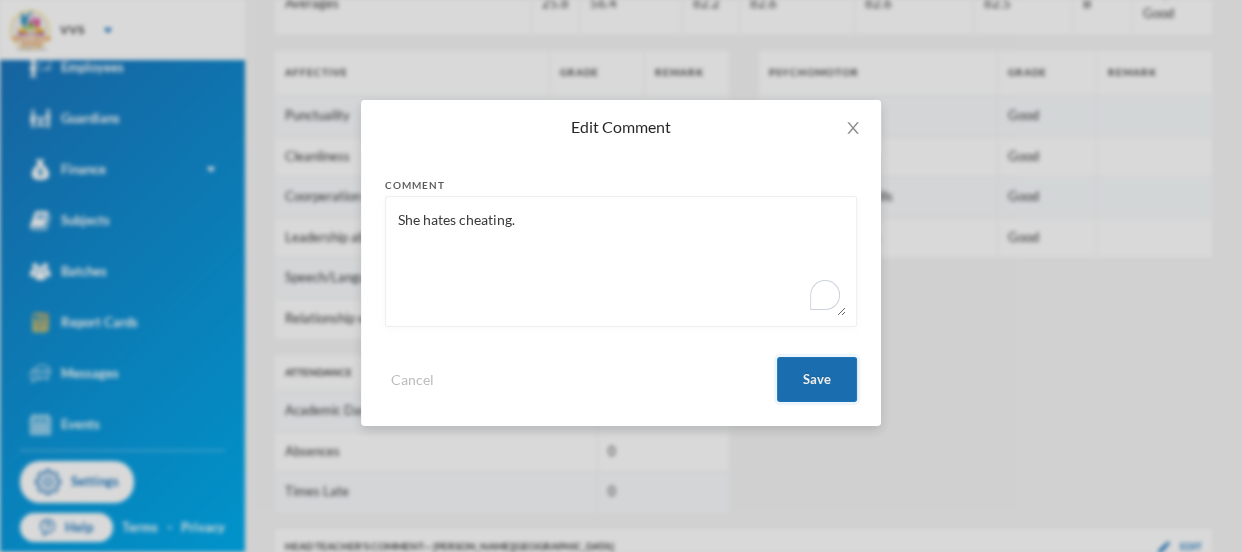 click on "Save" at bounding box center [817, 379] 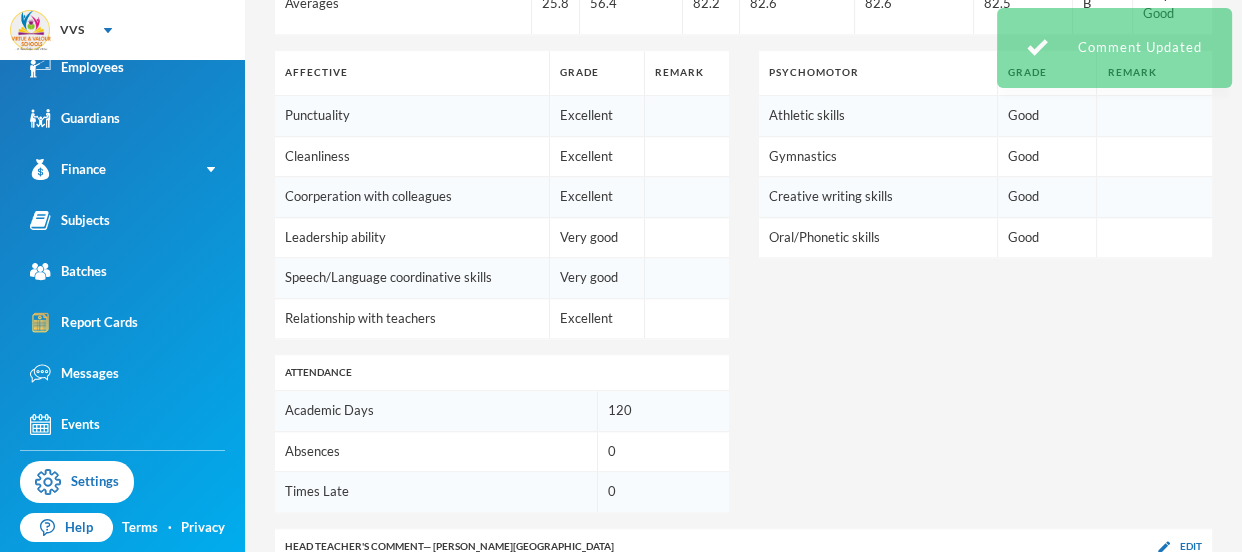 click on "Edit" at bounding box center [1191, 638] 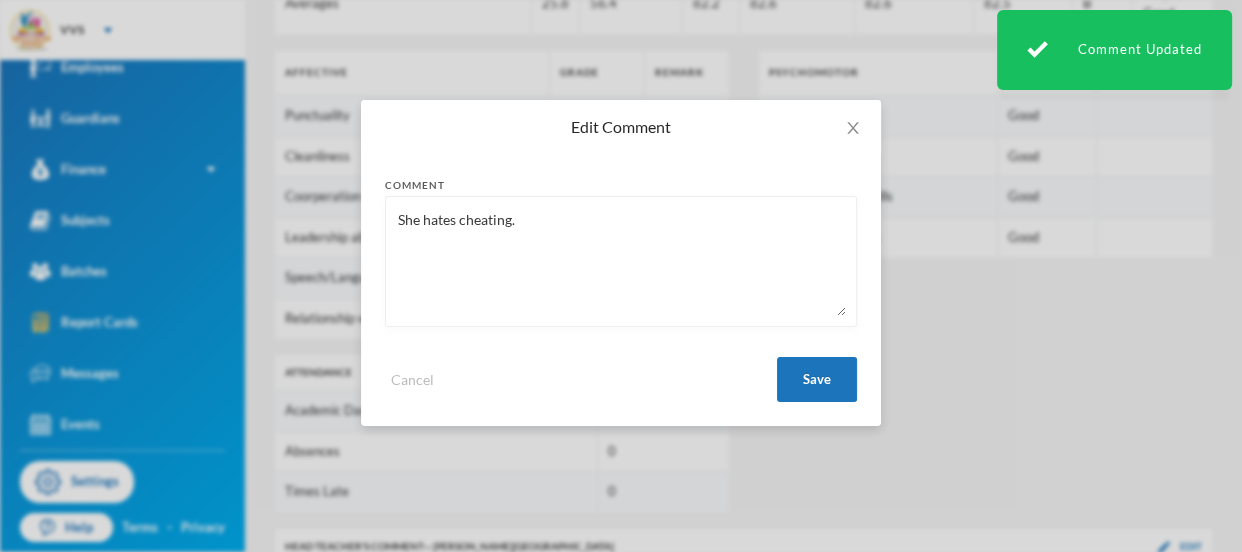 click on "She hates cheating." at bounding box center [621, 261] 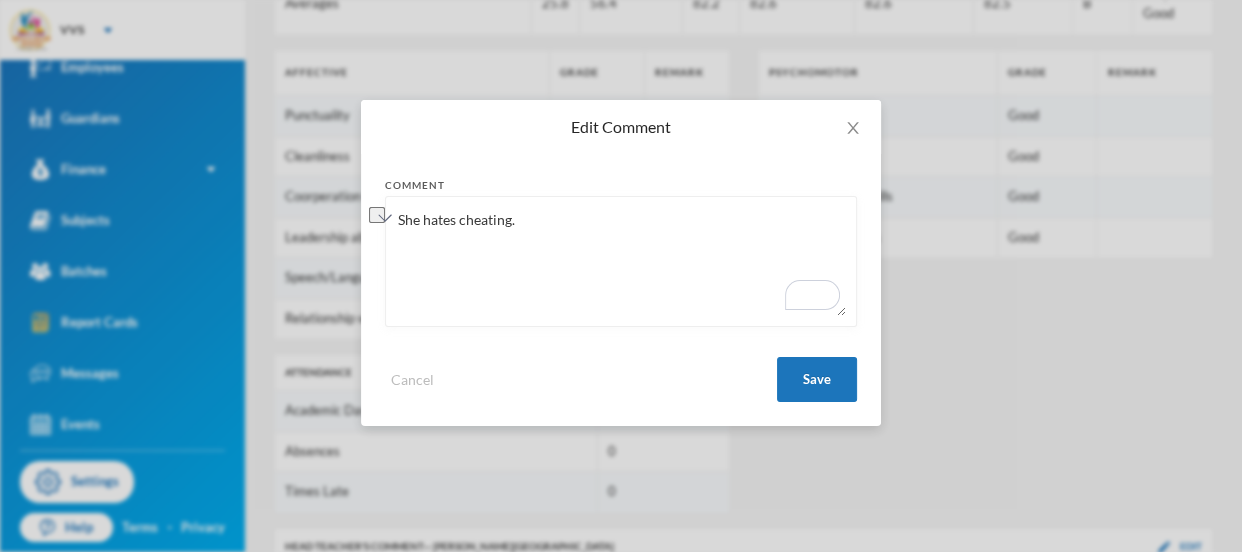paste on "values honesty and strongly upholds integrity in her work" 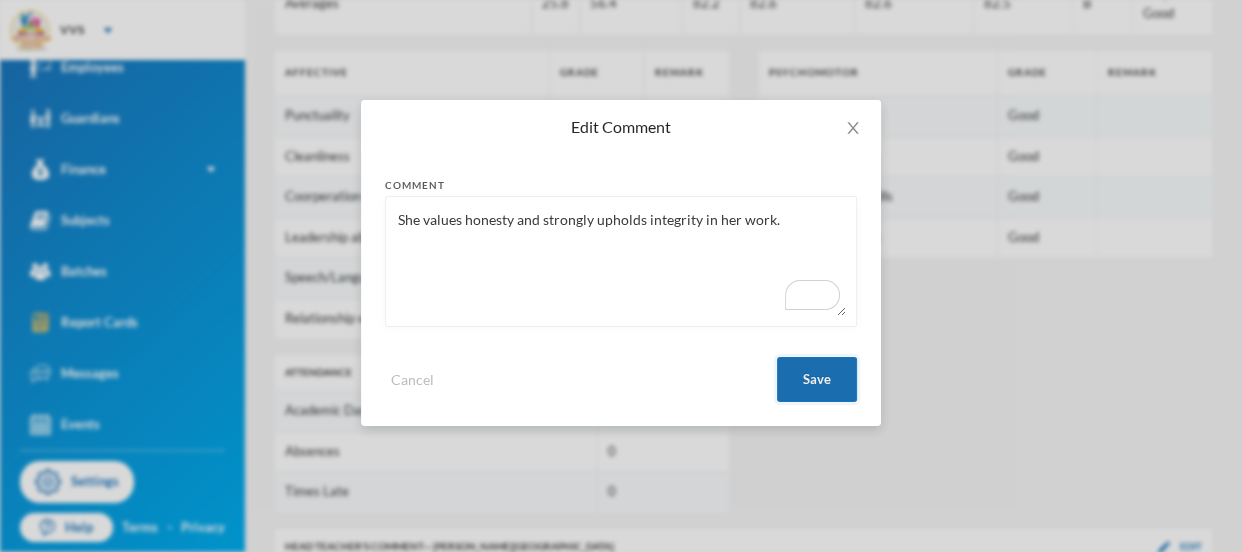 type on "She values honesty and strongly upholds integrity in her work." 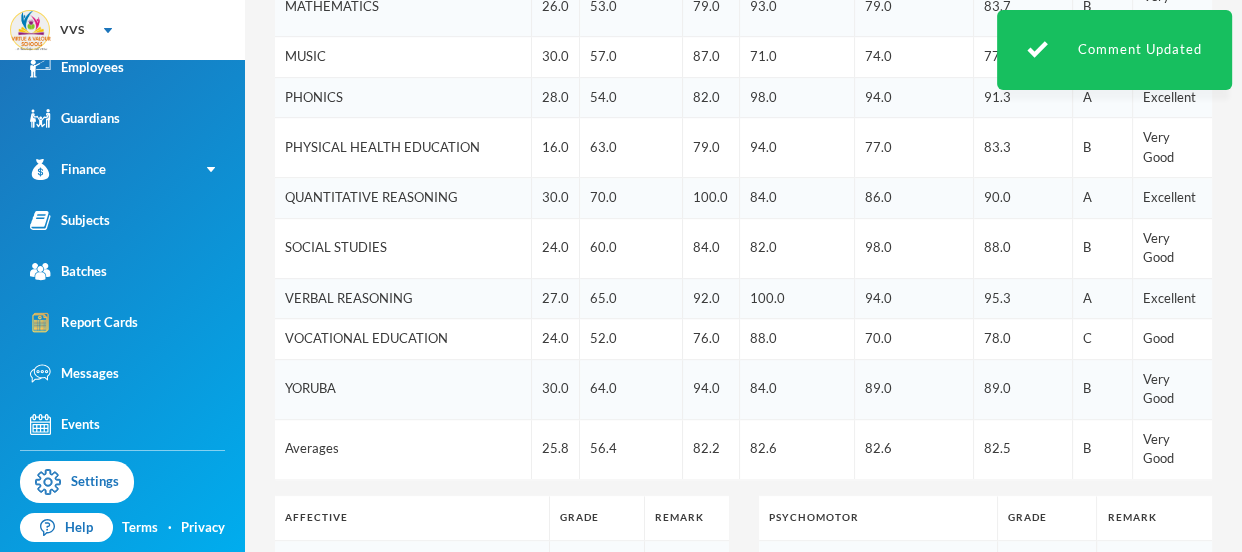 scroll, scrollTop: 1391, scrollLeft: 0, axis: vertical 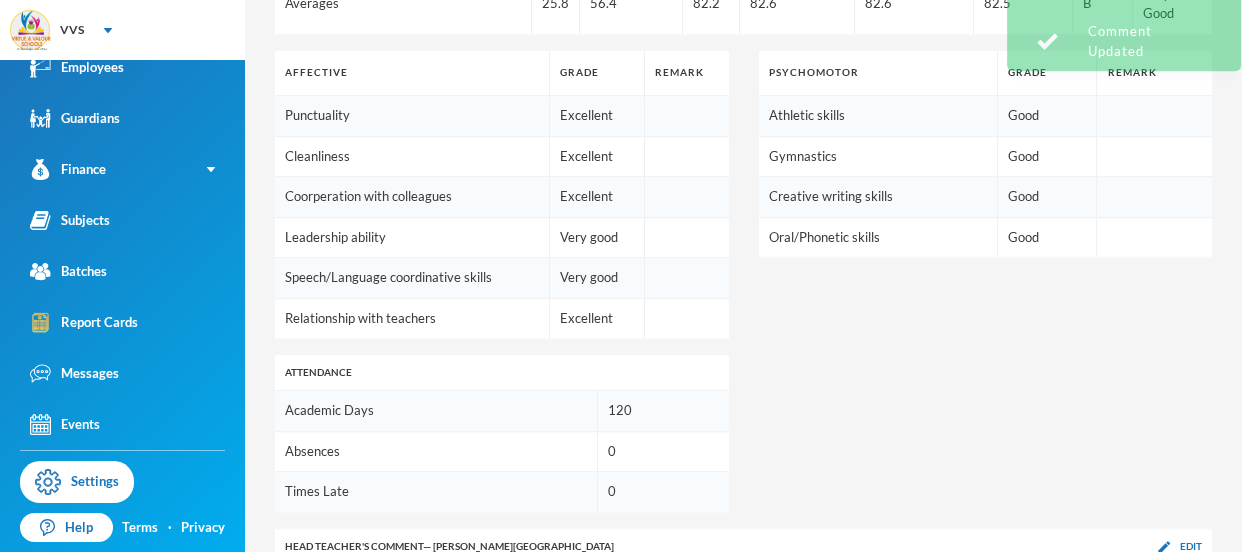 click on "Edit" at bounding box center [1191, 638] 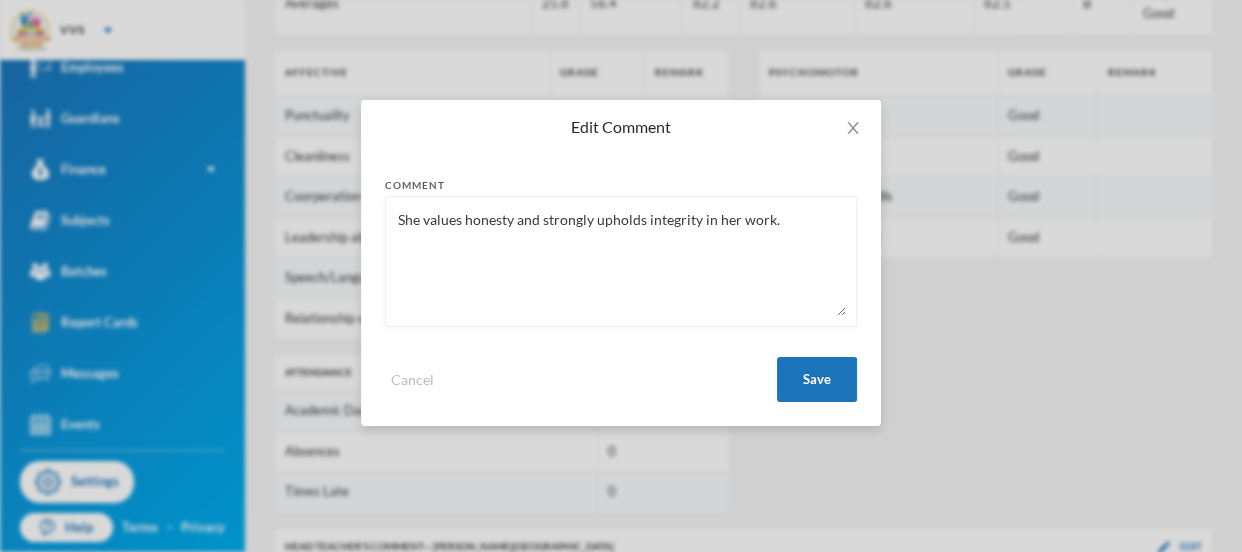 click on "She values honesty and strongly upholds integrity in her work." at bounding box center [621, 261] 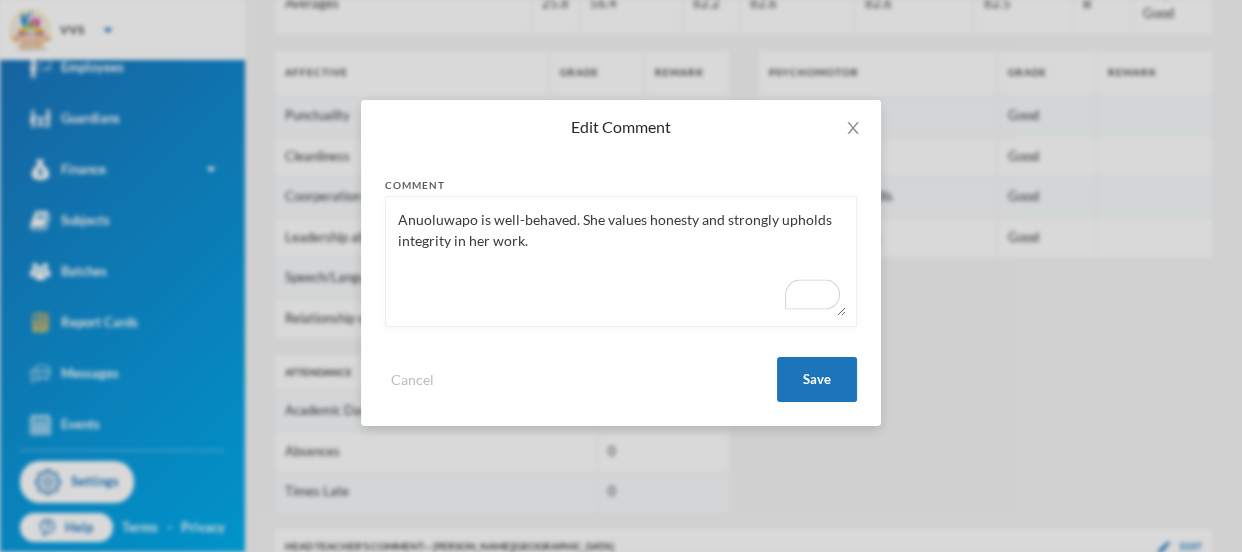 click on "Anuoluwapo is well-behaved. She values honesty and strongly upholds integrity in her work." at bounding box center [621, 261] 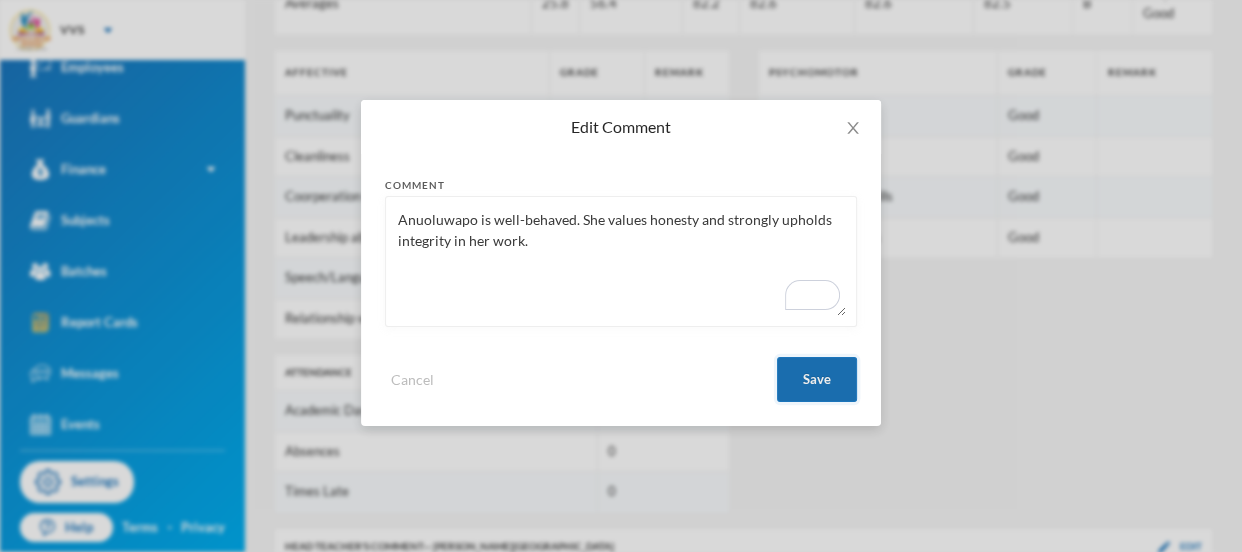 type on "Anuoluwapo is well-behaved. She values honesty and strongly upholds integrity in her work." 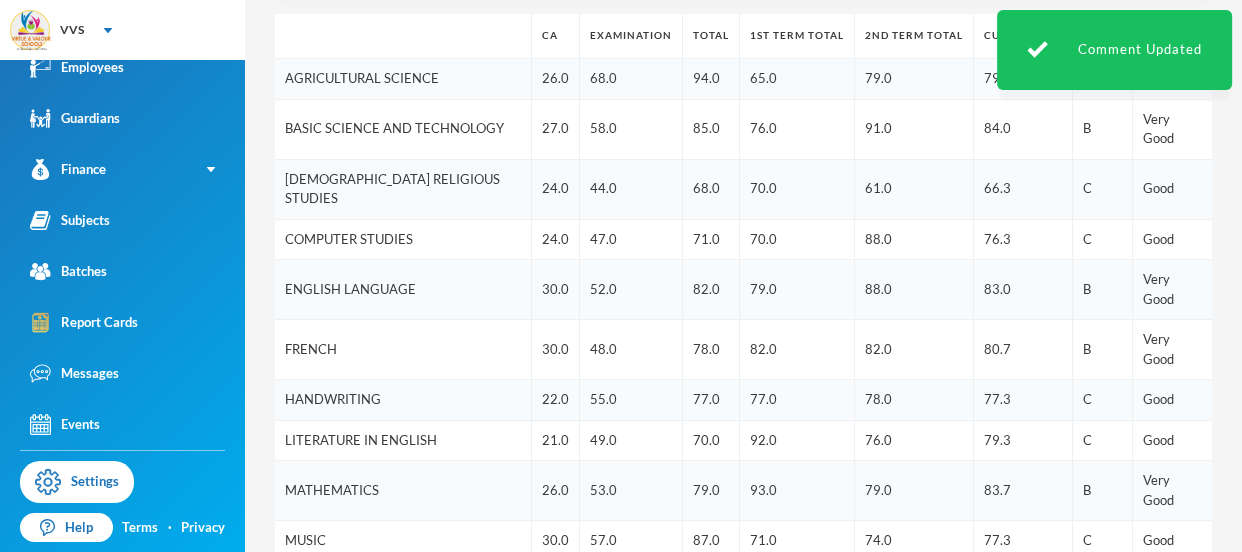 scroll, scrollTop: 0, scrollLeft: 0, axis: both 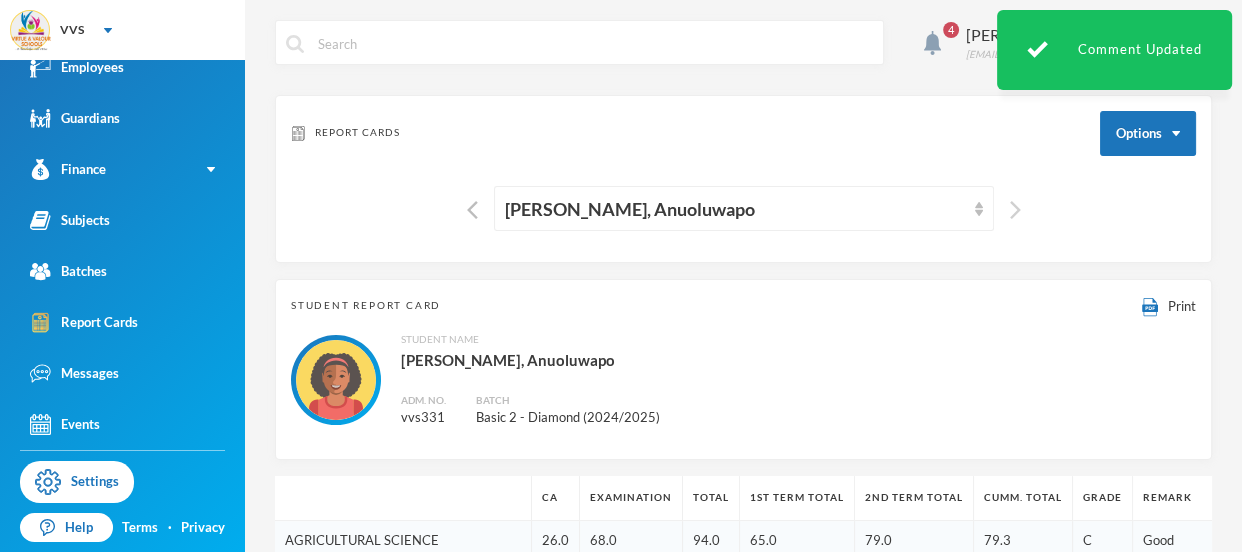 click at bounding box center [1015, 210] 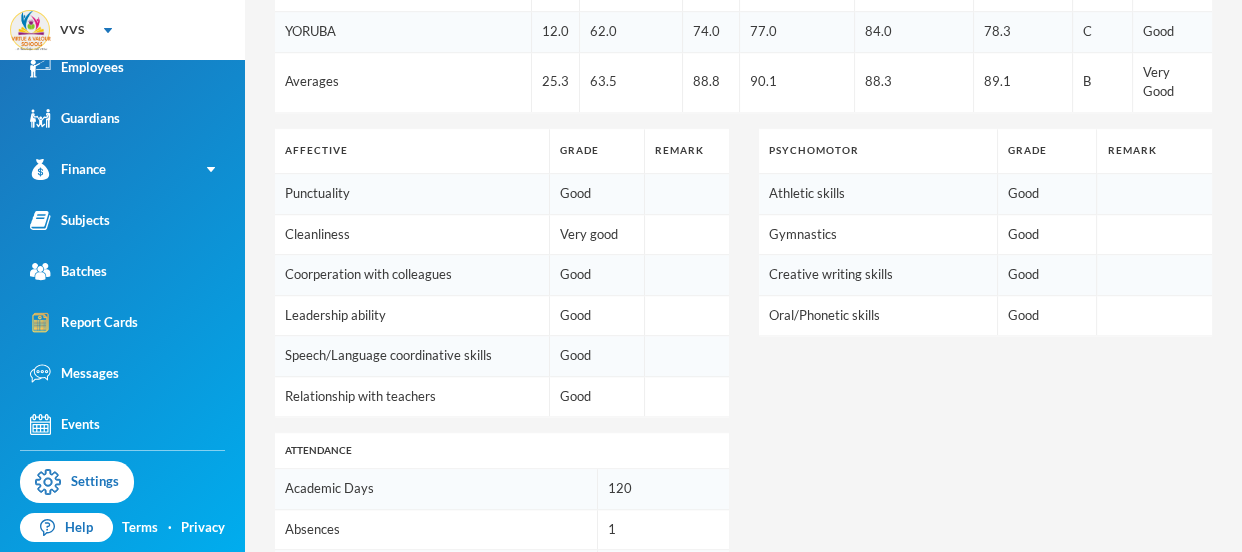 scroll, scrollTop: 1391, scrollLeft: 0, axis: vertical 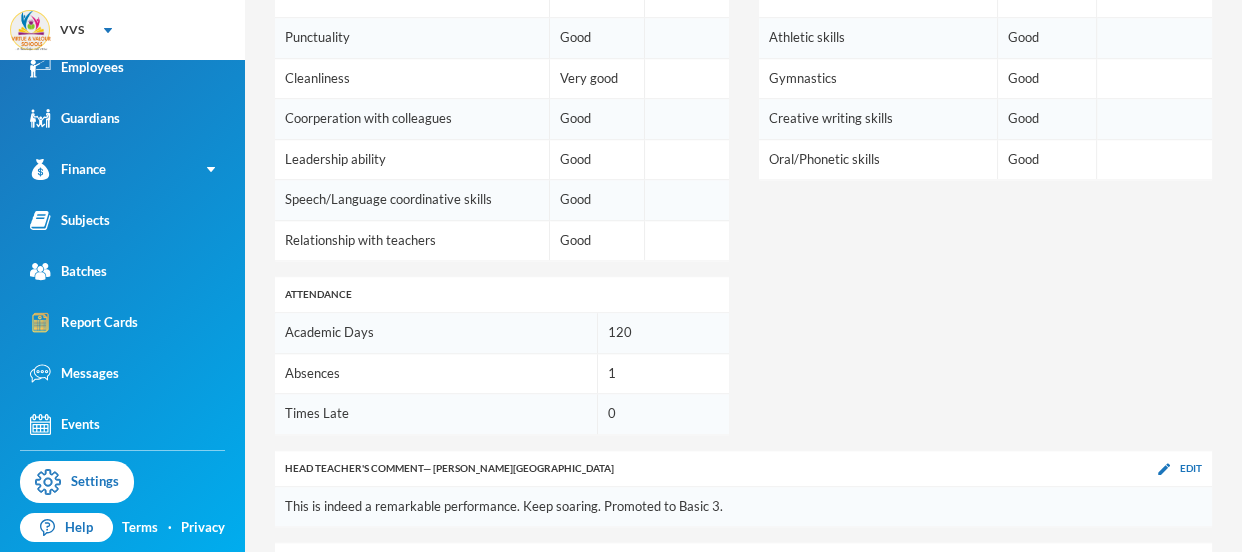 click on "Edit" at bounding box center [1191, 560] 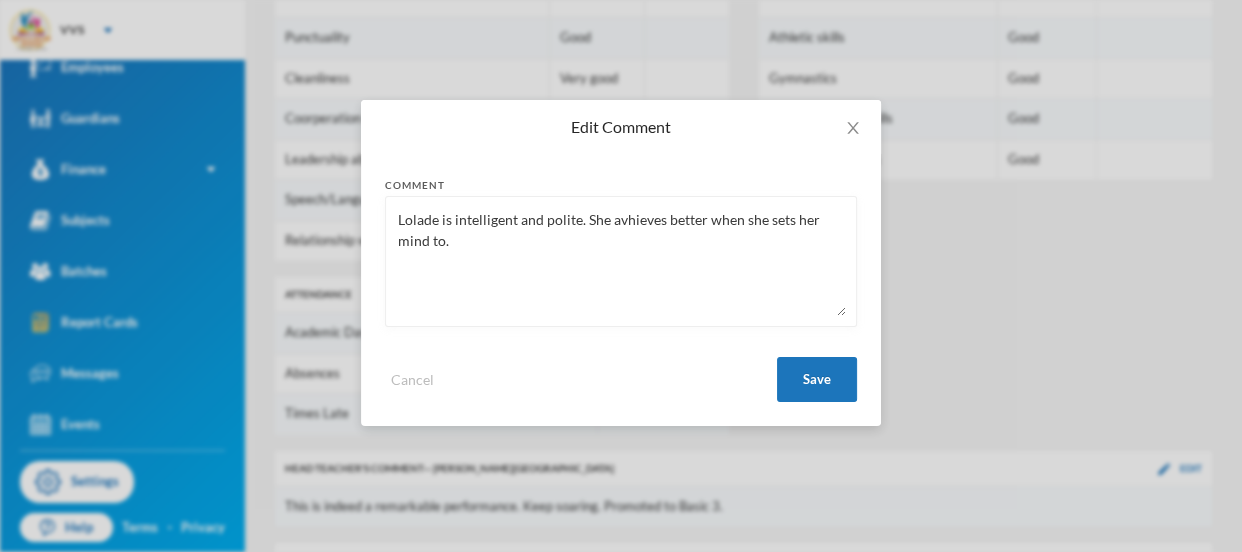 click on "Lolade is intelligent and polite. She avhieves better when she sets her mind to." at bounding box center [621, 261] 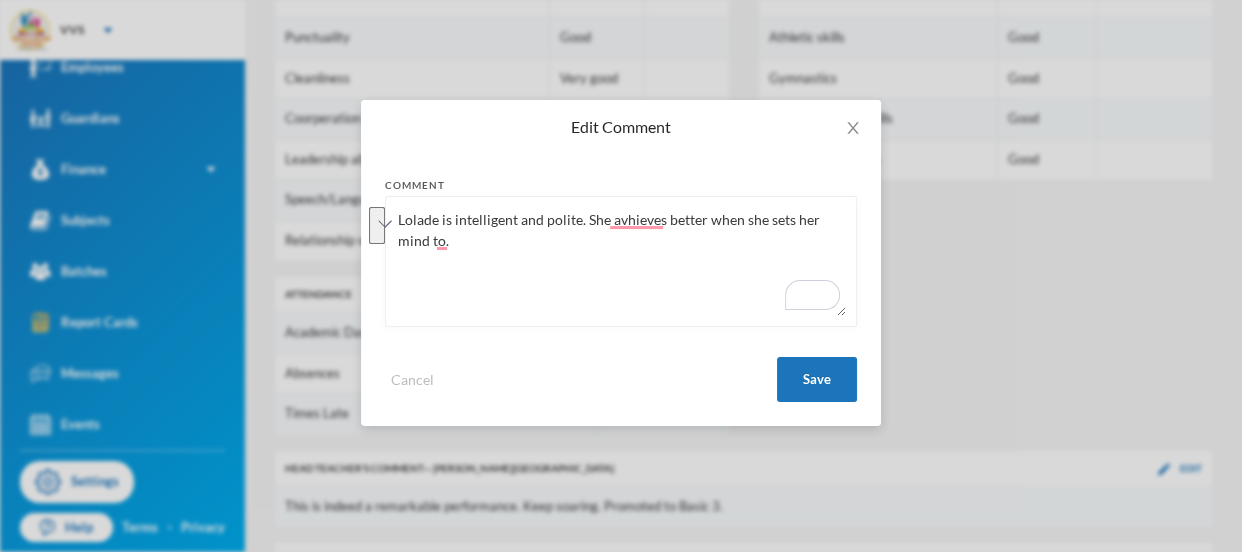 paste on "performs better when she is focused and determined" 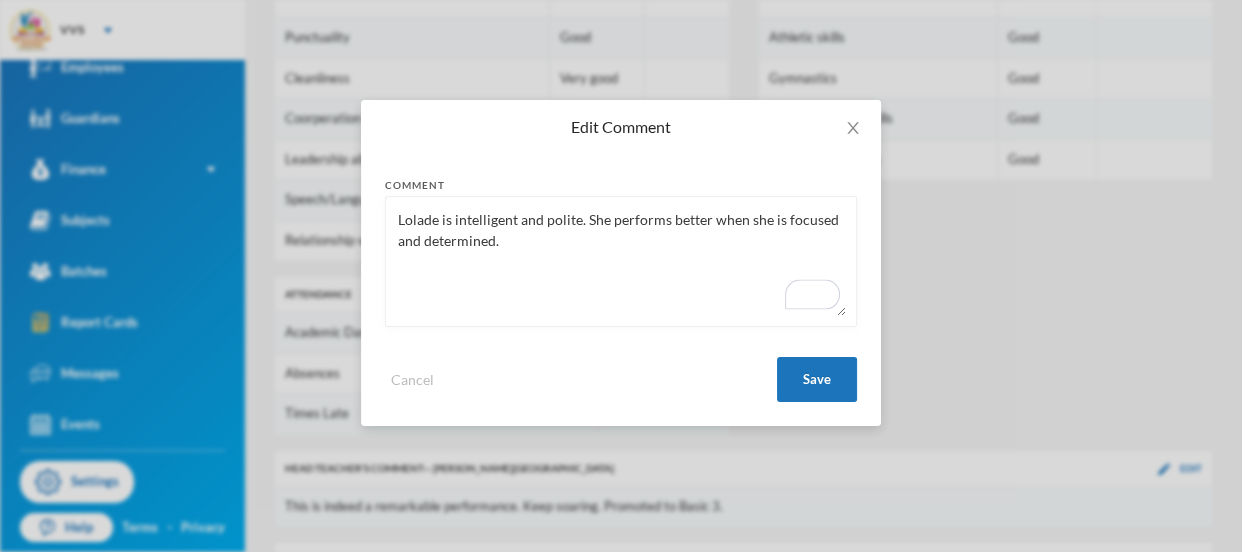 click on "Lolade is intelligent and polite. She performs better when she is focused and determined." at bounding box center [621, 261] 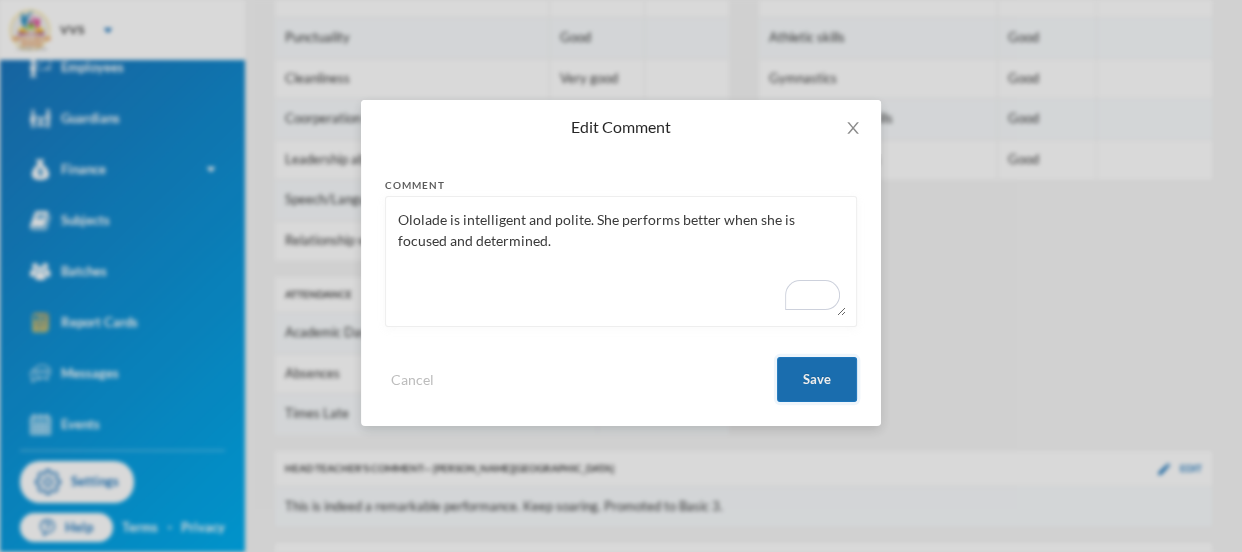 type on "Ololade is intelligent and polite. She performs better when she is focused and determined." 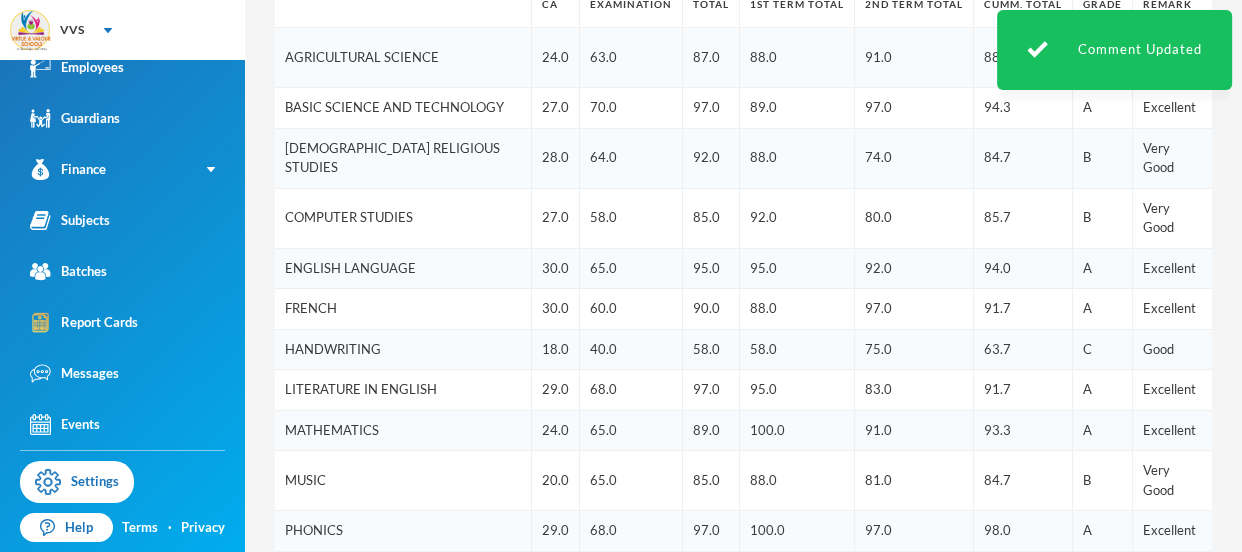 scroll, scrollTop: 0, scrollLeft: 0, axis: both 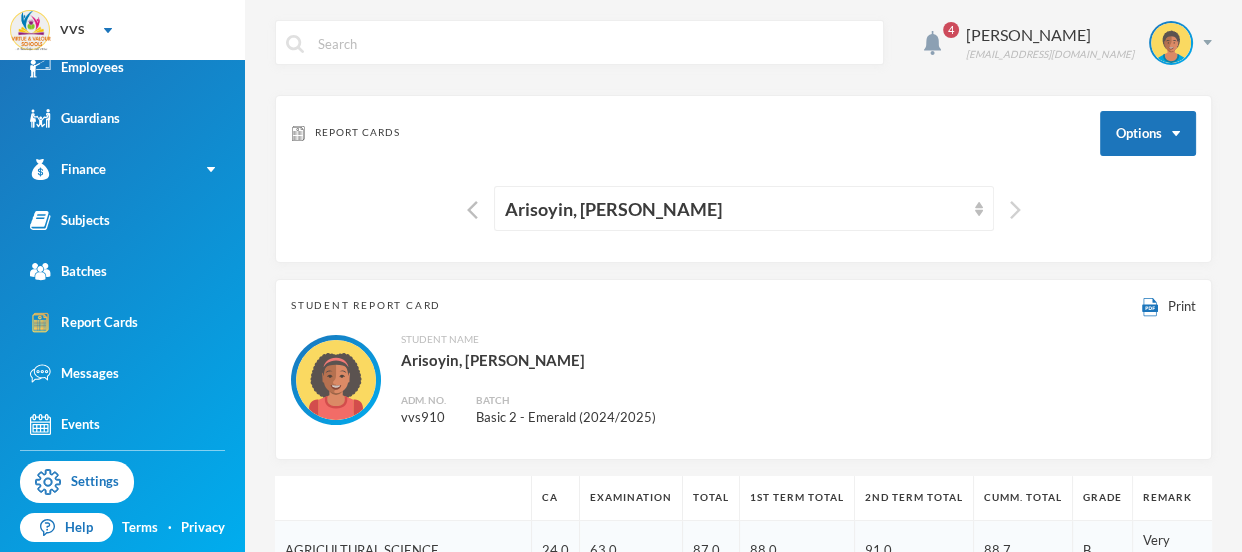 click at bounding box center (1015, 210) 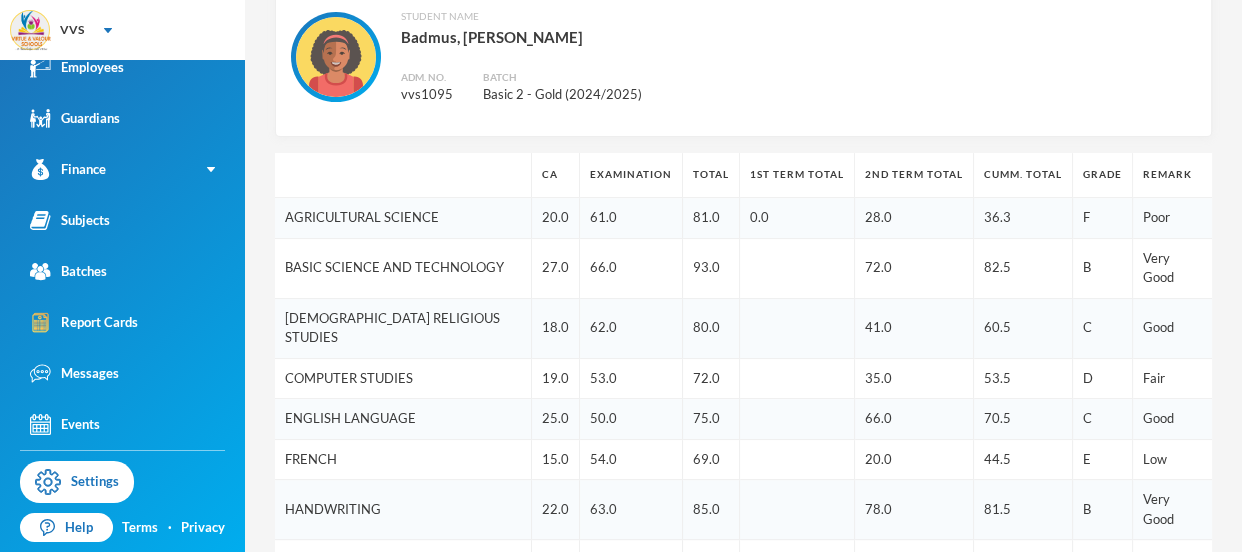 scroll, scrollTop: 330, scrollLeft: 0, axis: vertical 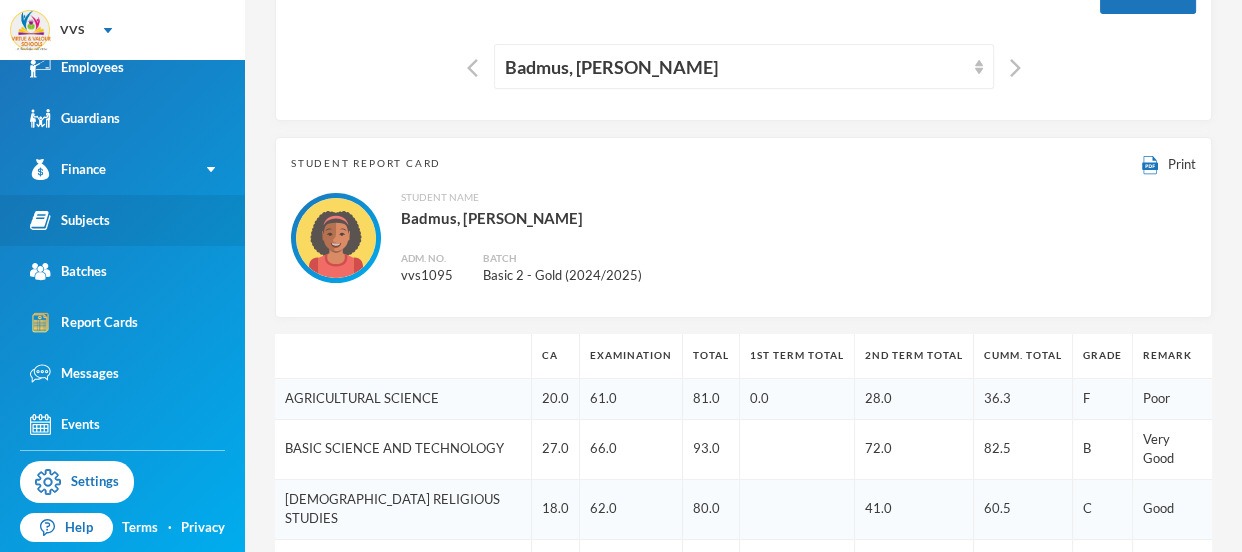 click on "Subjects" at bounding box center [70, 220] 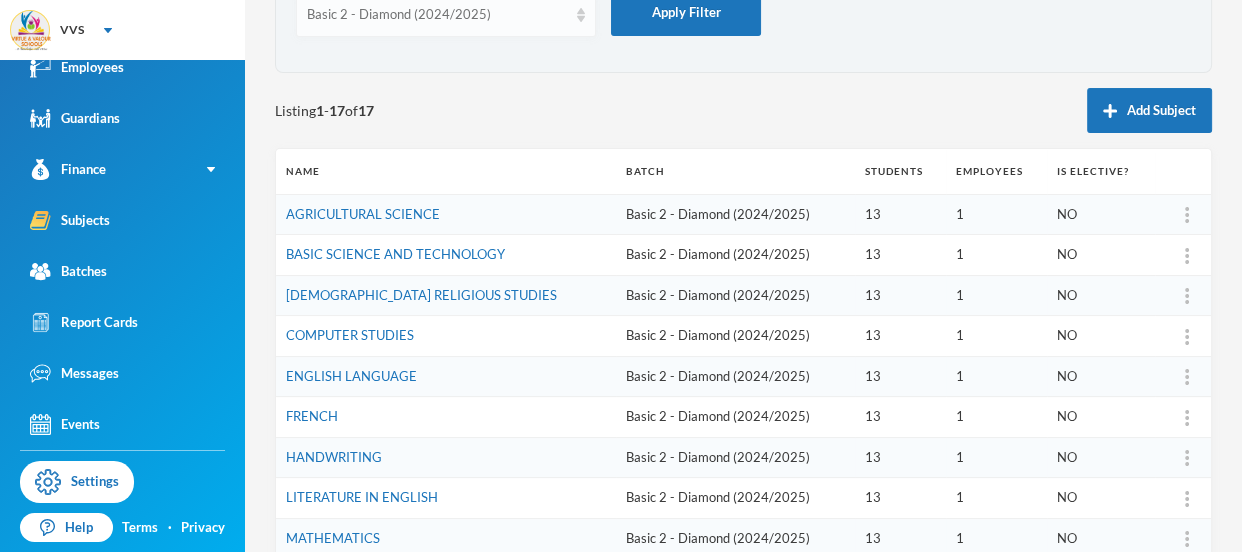 click on "Basic 2 - Diamond (2024/2025)" at bounding box center [437, 15] 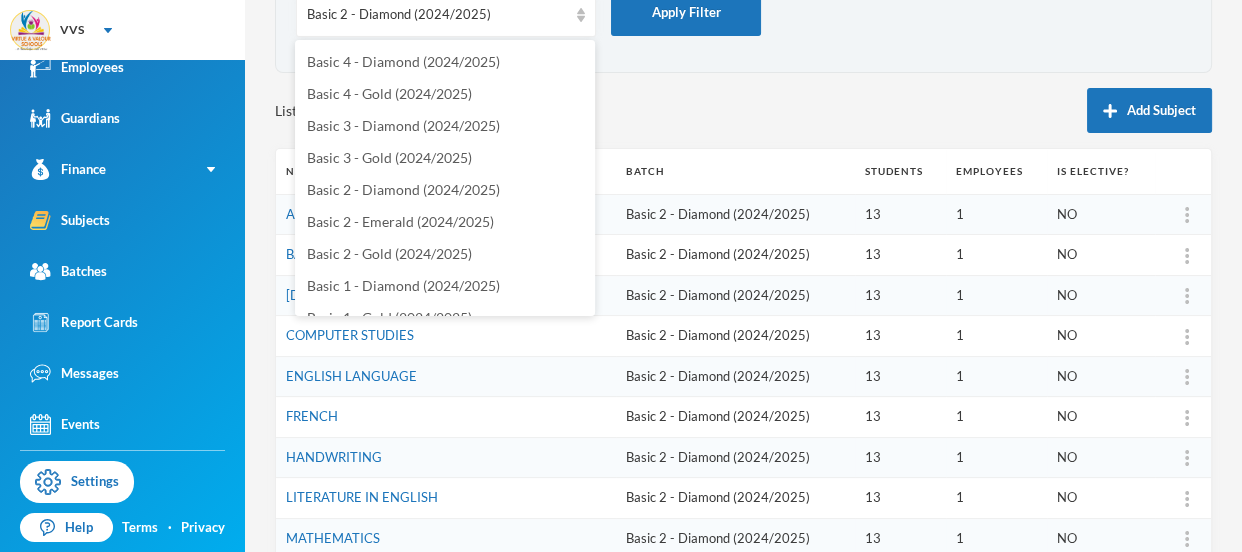 scroll, scrollTop: 75, scrollLeft: 0, axis: vertical 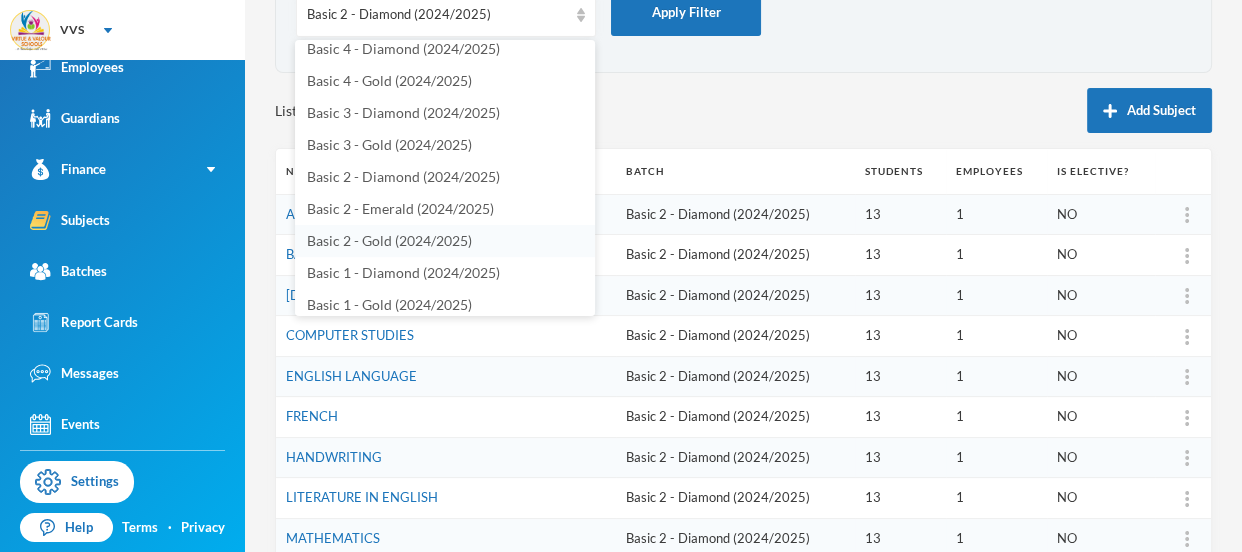 click on "Basic 2 - Gold (2024/2025)" at bounding box center (389, 240) 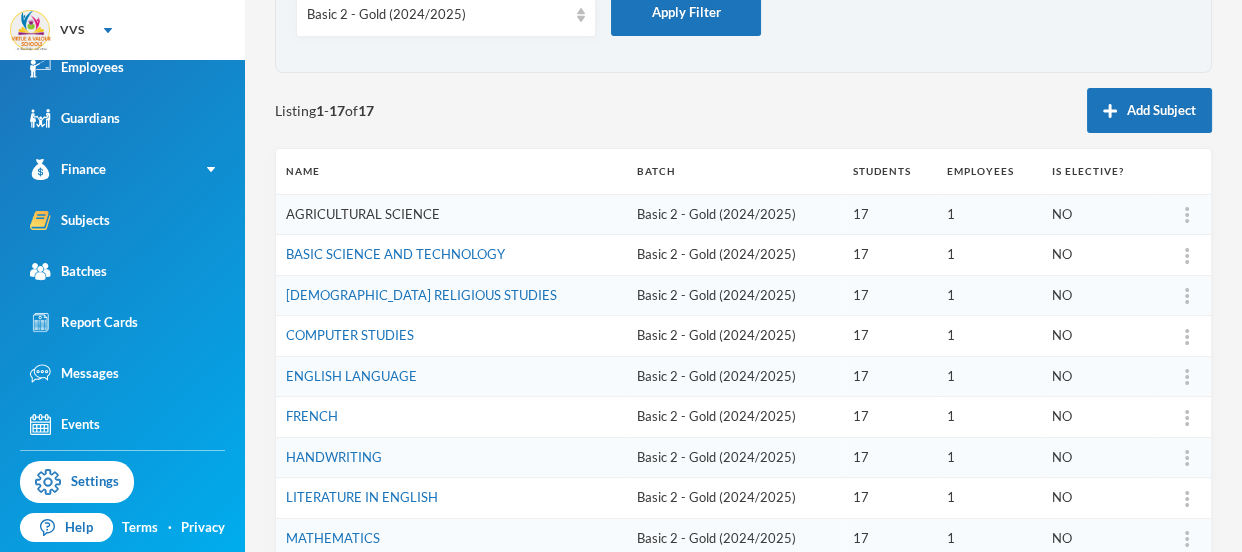 click on "AGRICULTURAL SCIENCE" at bounding box center [363, 214] 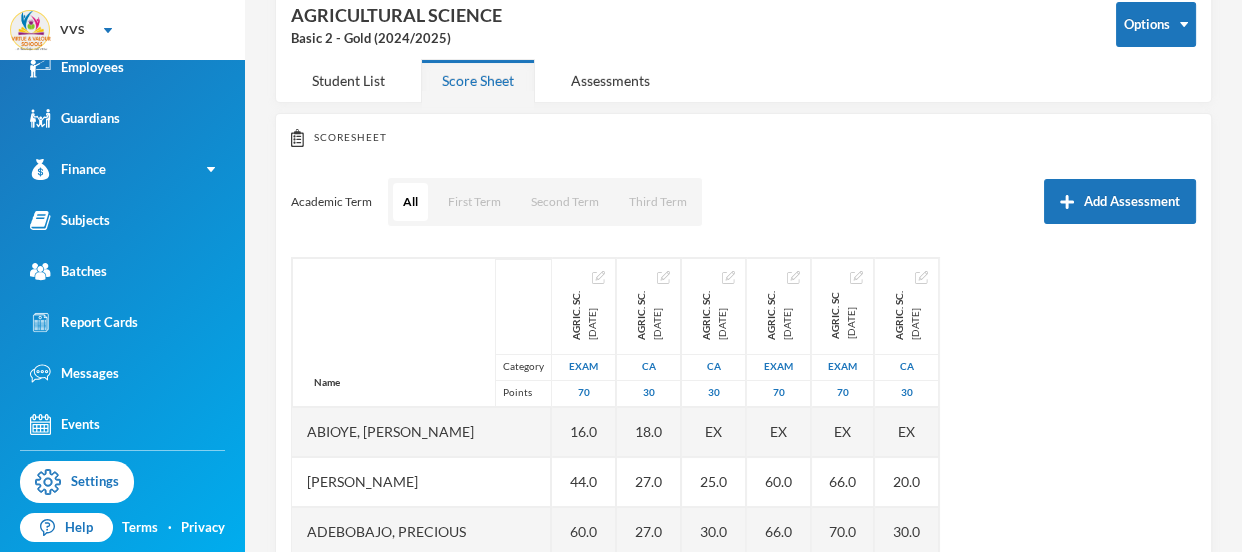 scroll, scrollTop: 142, scrollLeft: 0, axis: vertical 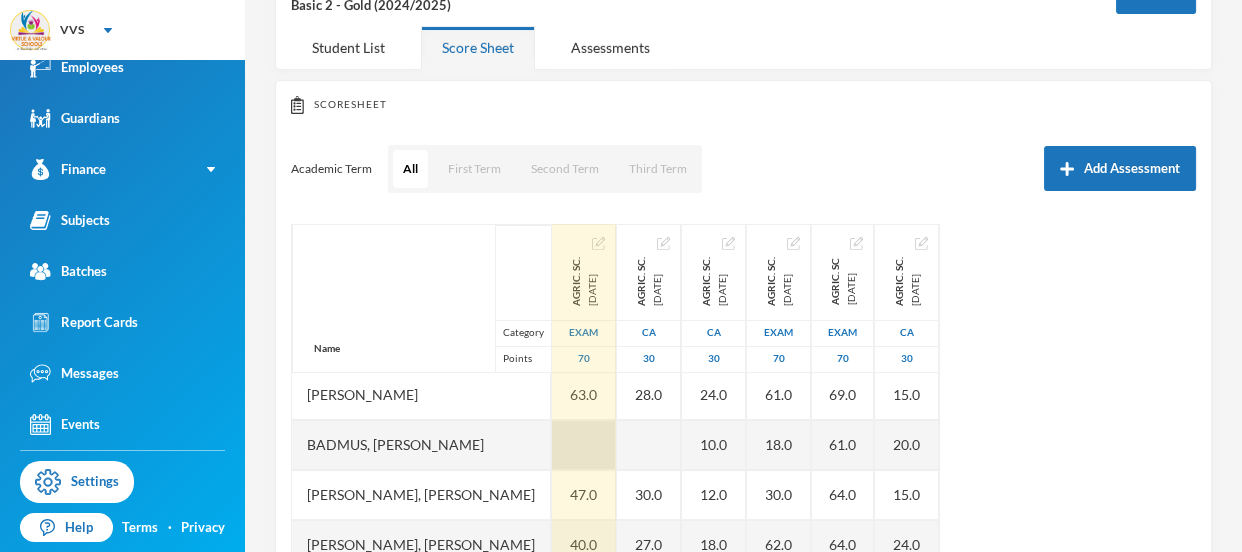 click at bounding box center [584, 445] 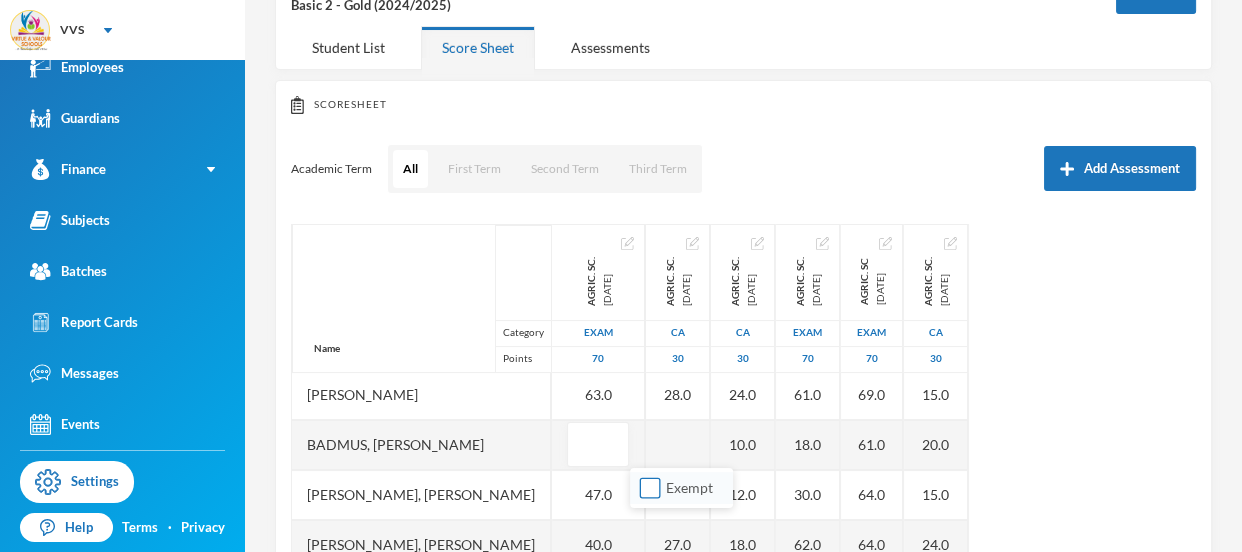 click on "Exempt" at bounding box center (650, 488) 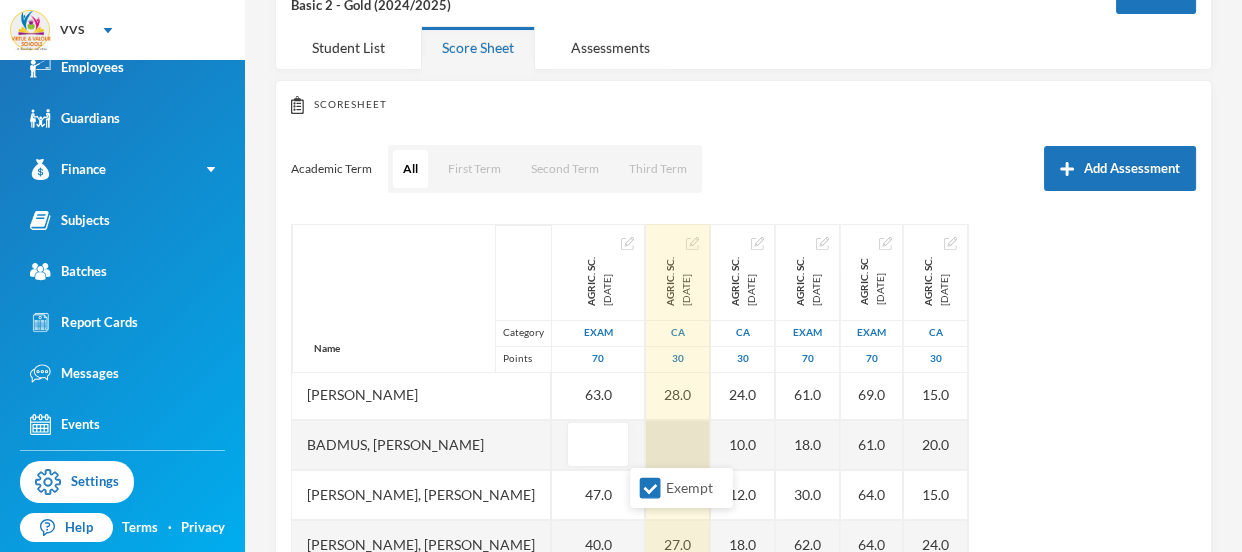 click at bounding box center (678, 445) 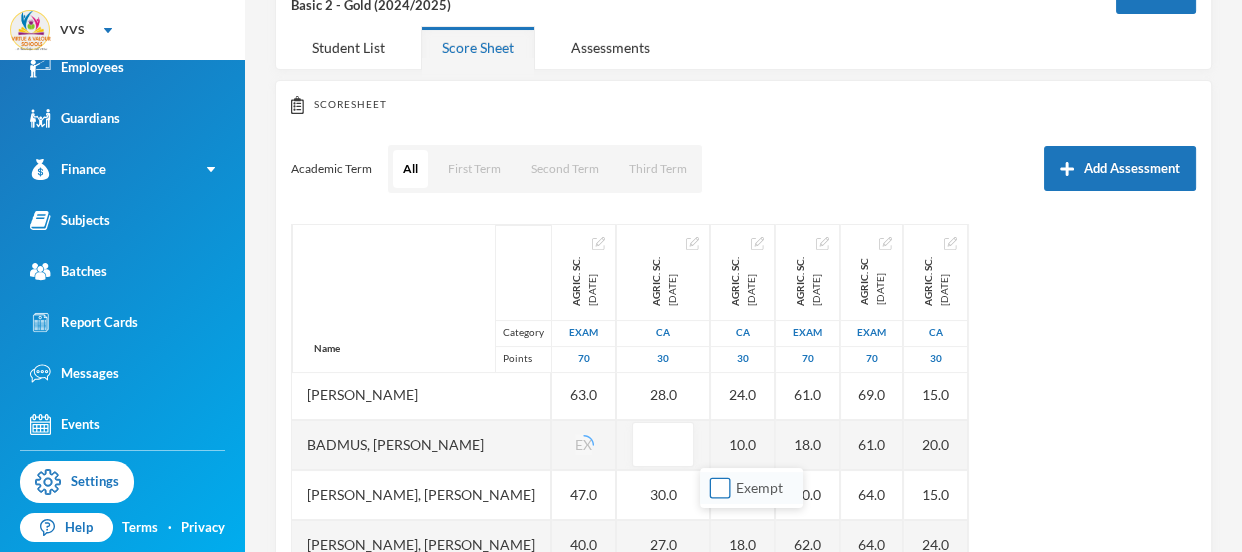 click on "Exempt" at bounding box center [720, 488] 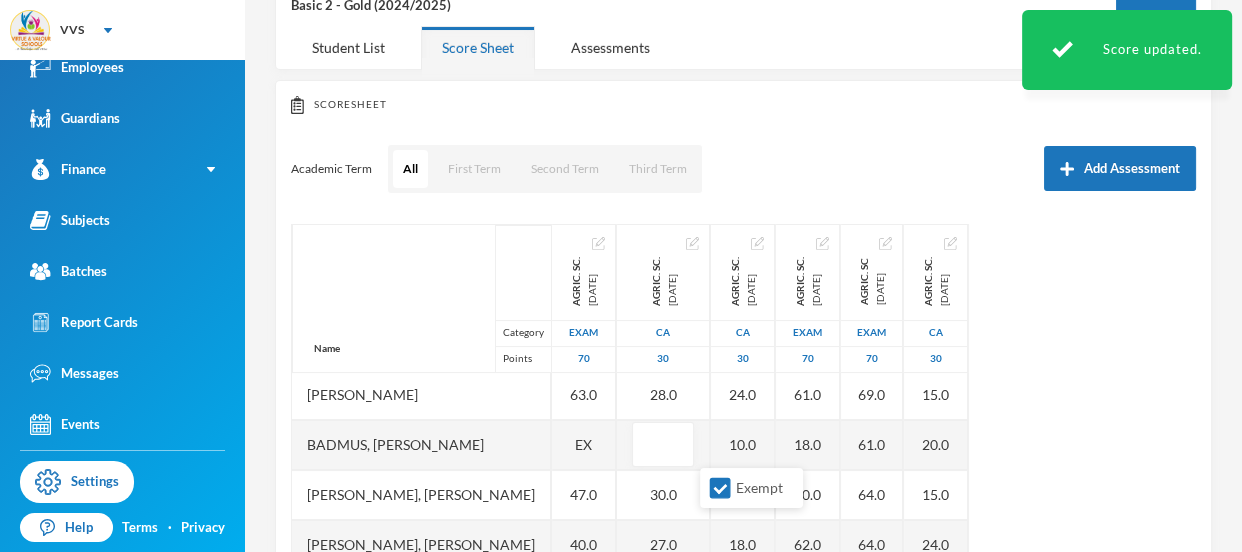 click on "Name   Category Points Abioye, Oluwamurewa Daniel Abodunrin, Emmanuel Oluwasemilore Adebobajo, Precious Adeboye, Desmond Adekoyejo Adedokun, David Semiloore Adewumi, Peace Ajayi, Olasubomi Ajenifuja, Priscilla Badmus, Iremide Mordiya Charles, Somtochi Dina, Queen Michelle Adetomilola Ogundeji, Shawn David Ogunwumi, Richard Emmanuel Ojo, Ifedola Elijah Oladimeji, Excel Oluleke, Peniel Oyesiji, Blessing Petinrin, Pamilerin Israel Agric. Sc. 2024-11-22 Exam 70 16.0 44.0 60.0 51.0 20.0 53.0 67.0 63.0 EX 47.0 40.0 EX 64.0 69.0 EX 58.0 64.0 45.0 Agric. Sc. 2024-11-22 CA 30 18.0 27.0 27.0 30.0 15.0 30.0 30.0 28.0 30.0 27.0 EX 30.0 30.0 EX 27.0 30.0 30.0 AGRIC. SC. 2025-02-21 CA 30 EX 25.0 30.0 20.0 4.0 29.0 30.0 24.0 10.0 12.0 18.0 EX 29.0 28.0 30.0 24.0 30.0 15.0 AGRIC. SC. 2025-03-19 Exam 70 EX 60.0 66.0 52.0 26.0 64.0 70.0 61.0 18.0 30.0 62.0 EX 67.0 68.0 68.0 57.0 64.0 41.0 AGRIC. SC 2025-06-07 Exam 70 EX 66.0 70.0 64.0 43.0 66.0 68.0 69.0 61.0 64.0 64.0 68.0 70.0 70.0 68.0 66.0 66.0 61.0 AGRIC. SC. 2025-07-06" at bounding box center [743, 474] 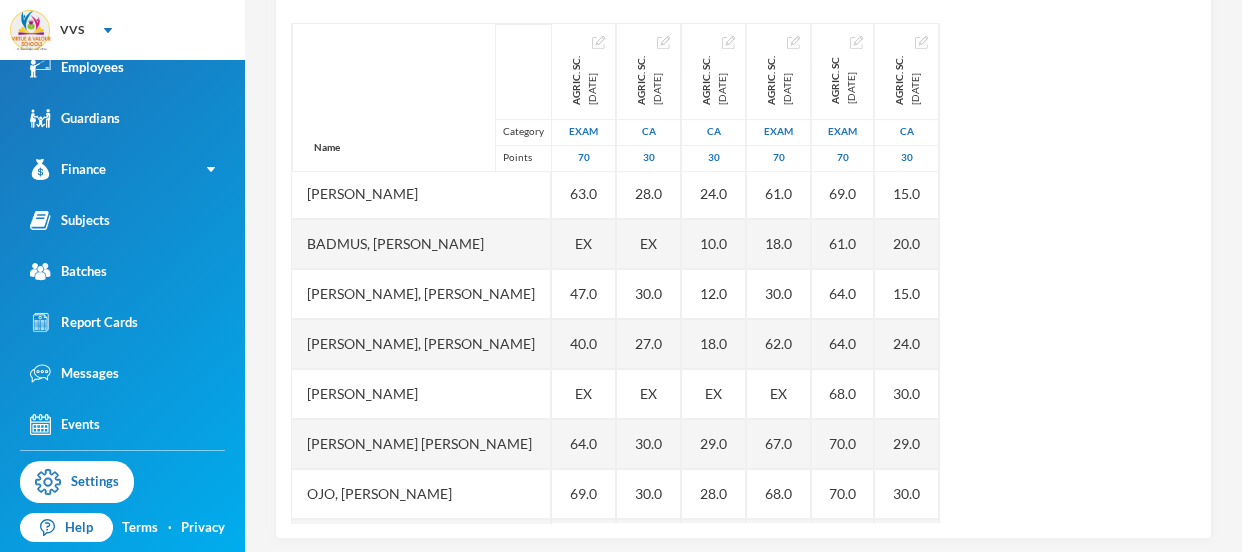 scroll, scrollTop: 359, scrollLeft: 0, axis: vertical 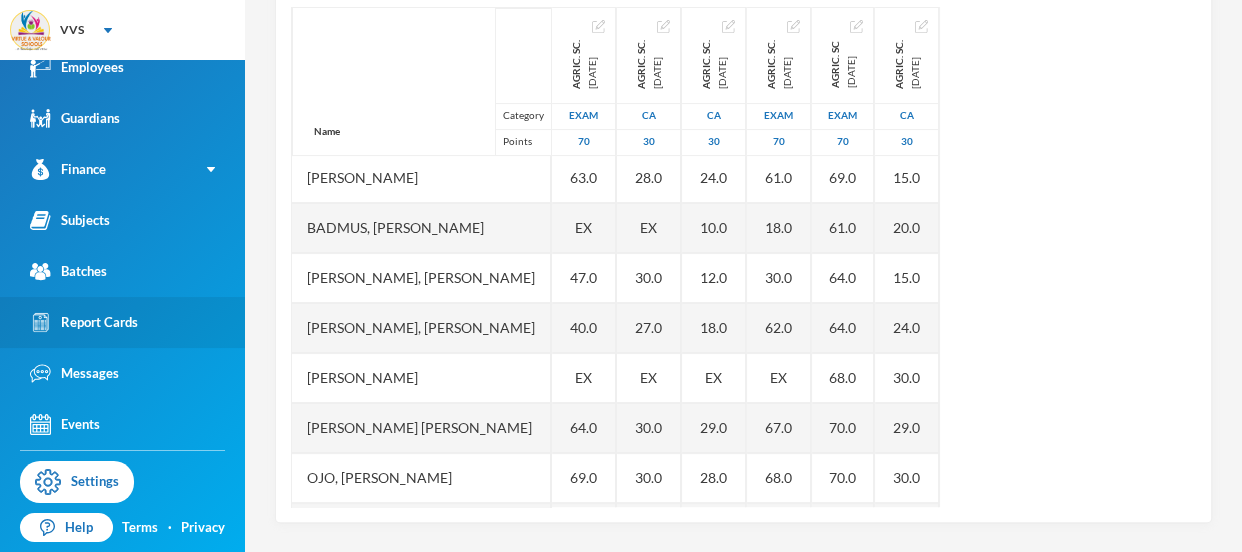 click on "Report Cards" at bounding box center [84, 322] 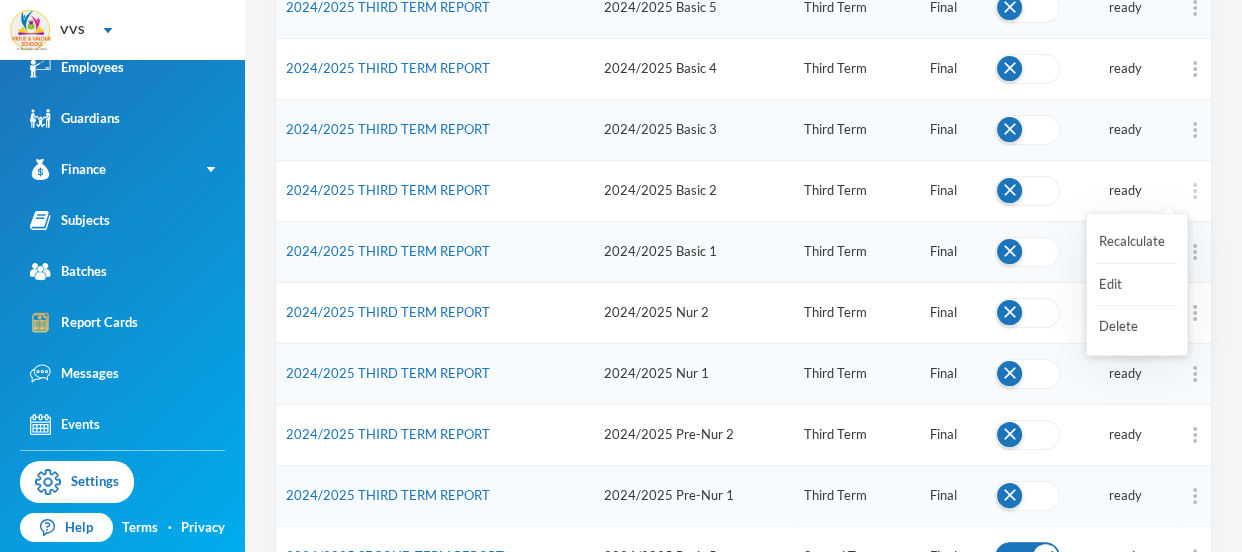 click at bounding box center [1195, 191] 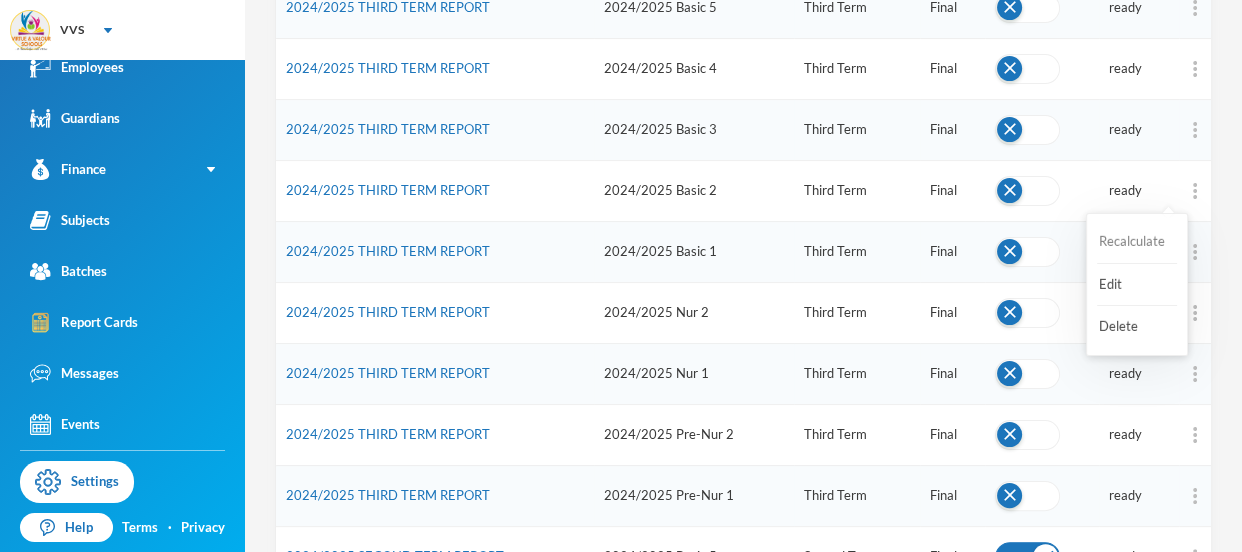 click on "Recalculate" at bounding box center [1137, 242] 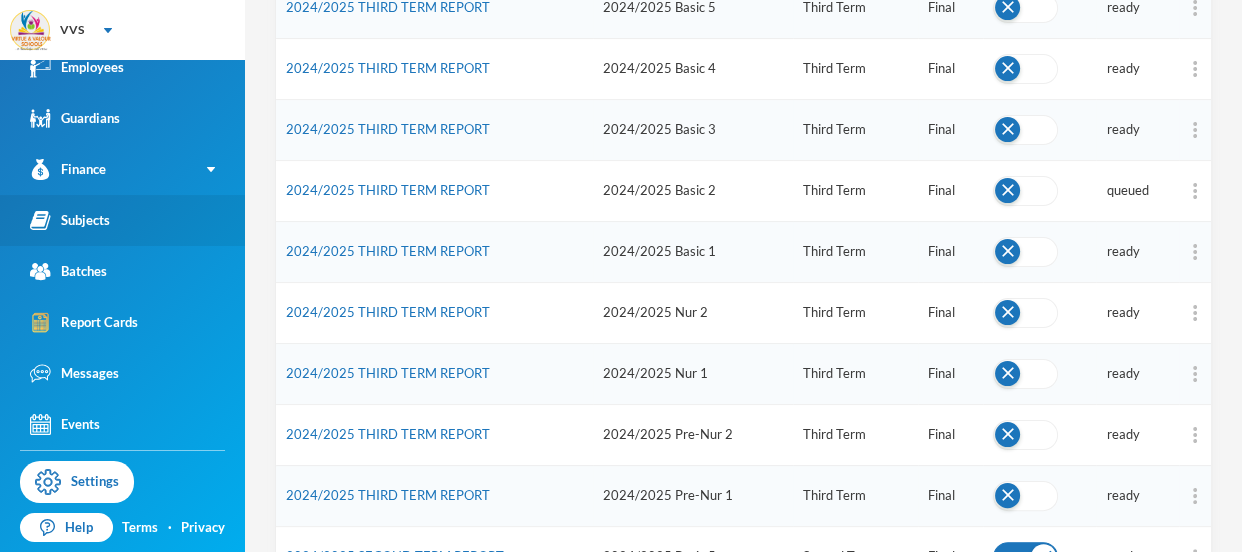 click on "Subjects" at bounding box center (122, 220) 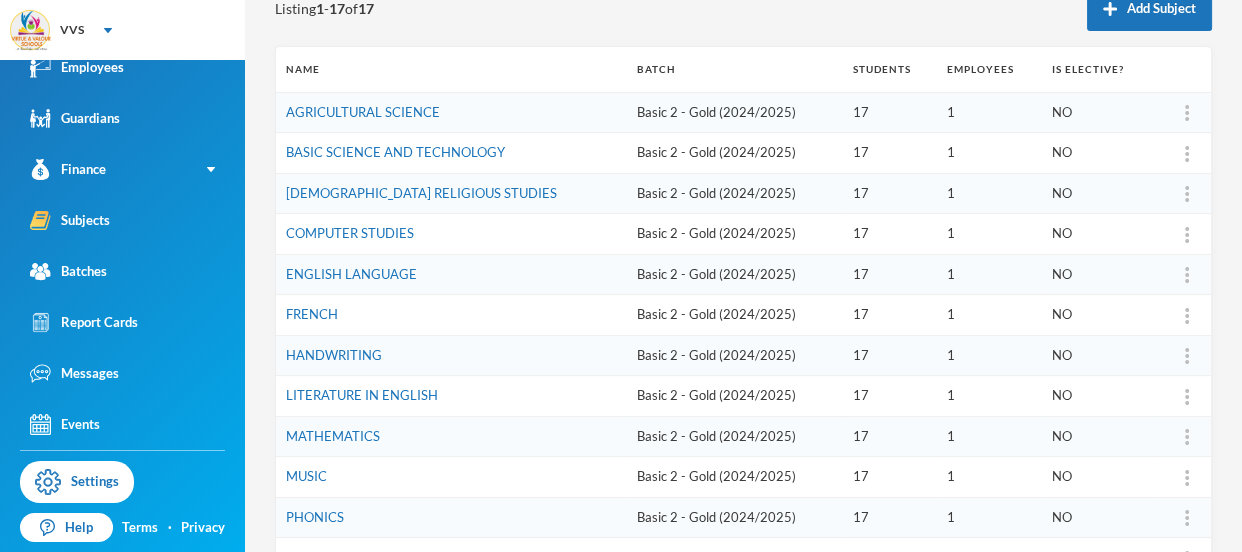 scroll, scrollTop: 226, scrollLeft: 0, axis: vertical 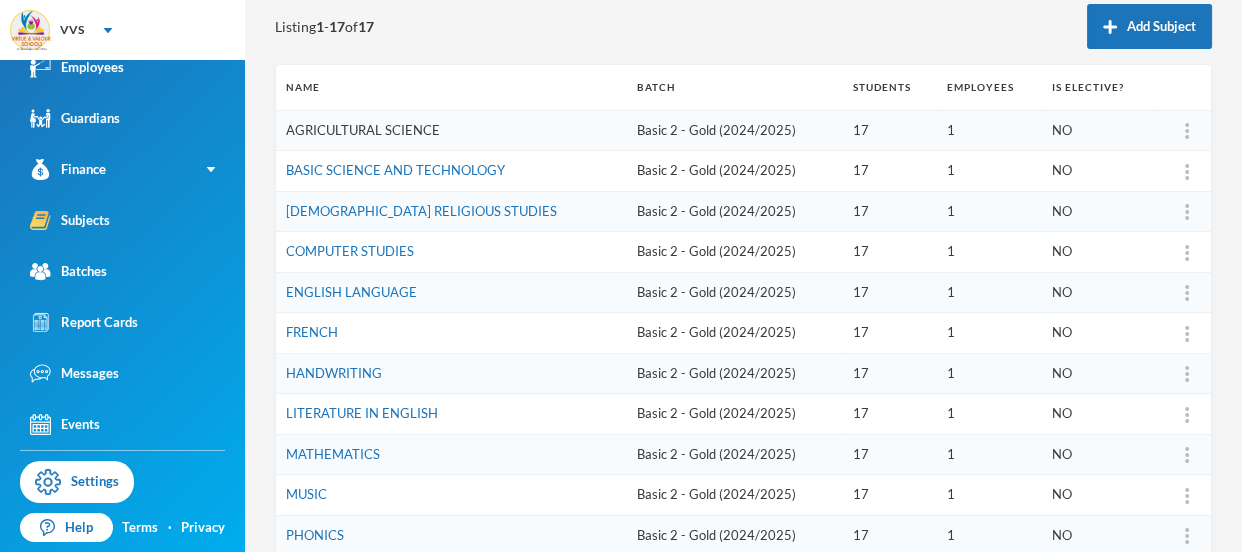 click on "AGRICULTURAL SCIENCE" at bounding box center [363, 130] 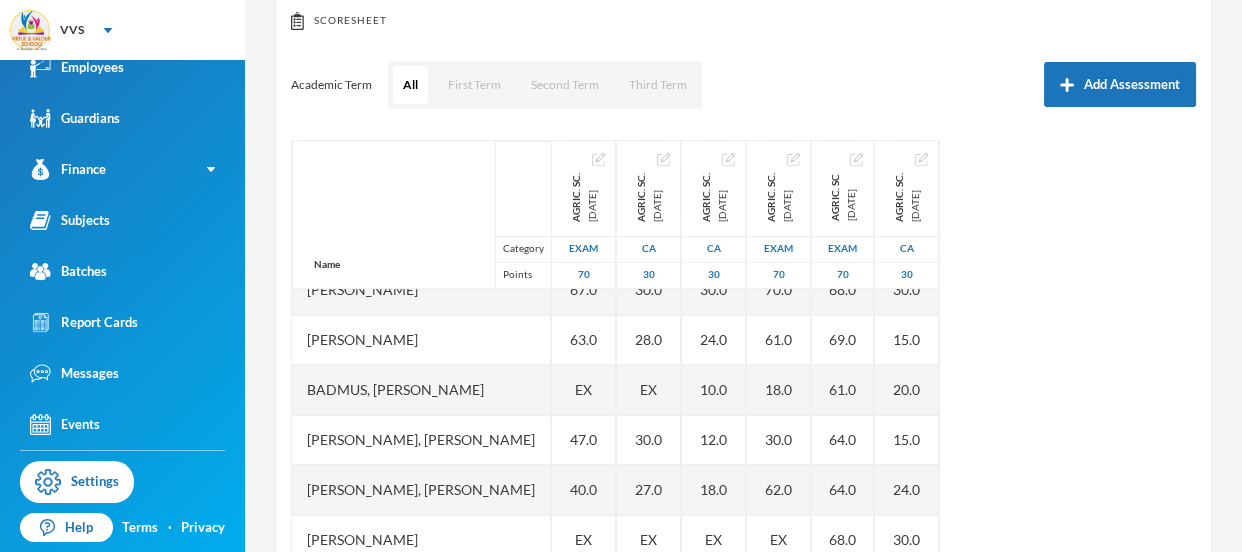 scroll, scrollTop: 335, scrollLeft: 0, axis: vertical 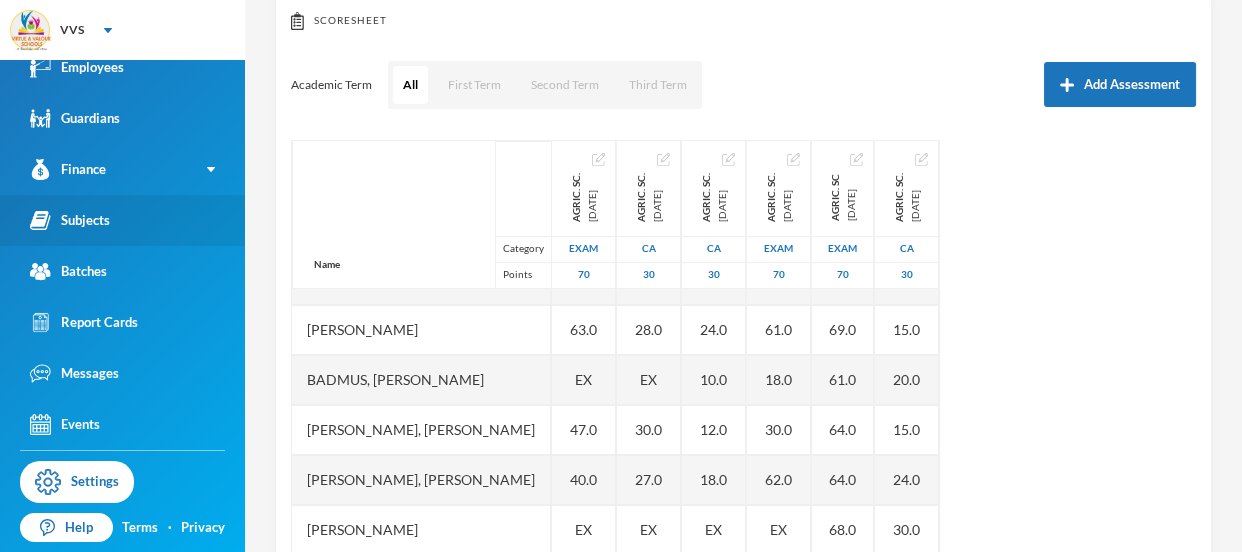 click on "Subjects" at bounding box center (122, 220) 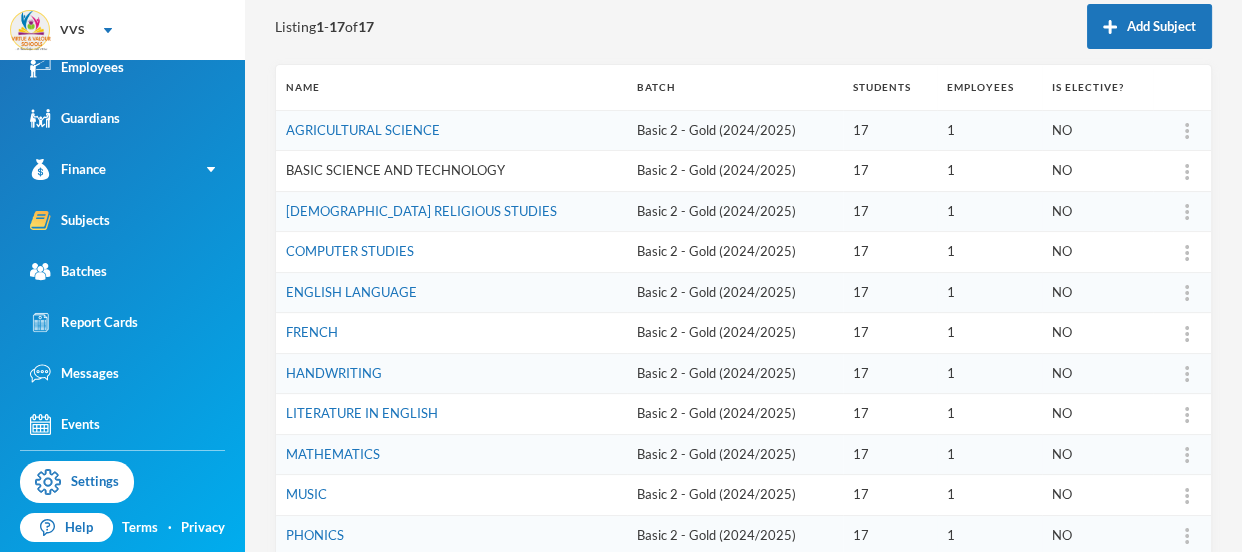 click on "BASIC SCIENCE AND TECHNOLOGY" at bounding box center [395, 170] 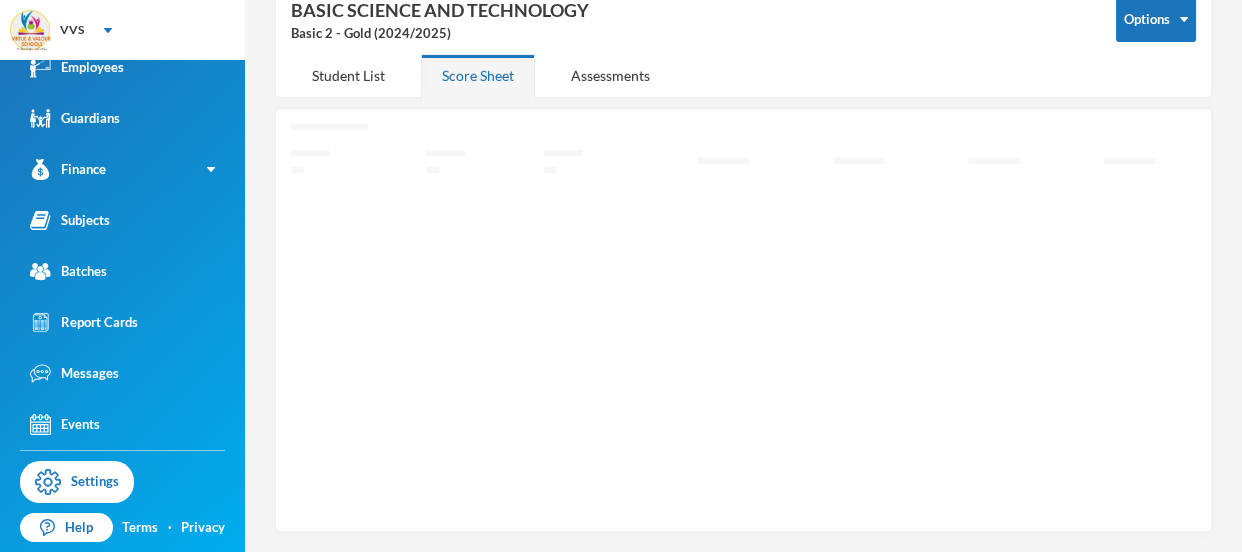 scroll, scrollTop: 109, scrollLeft: 0, axis: vertical 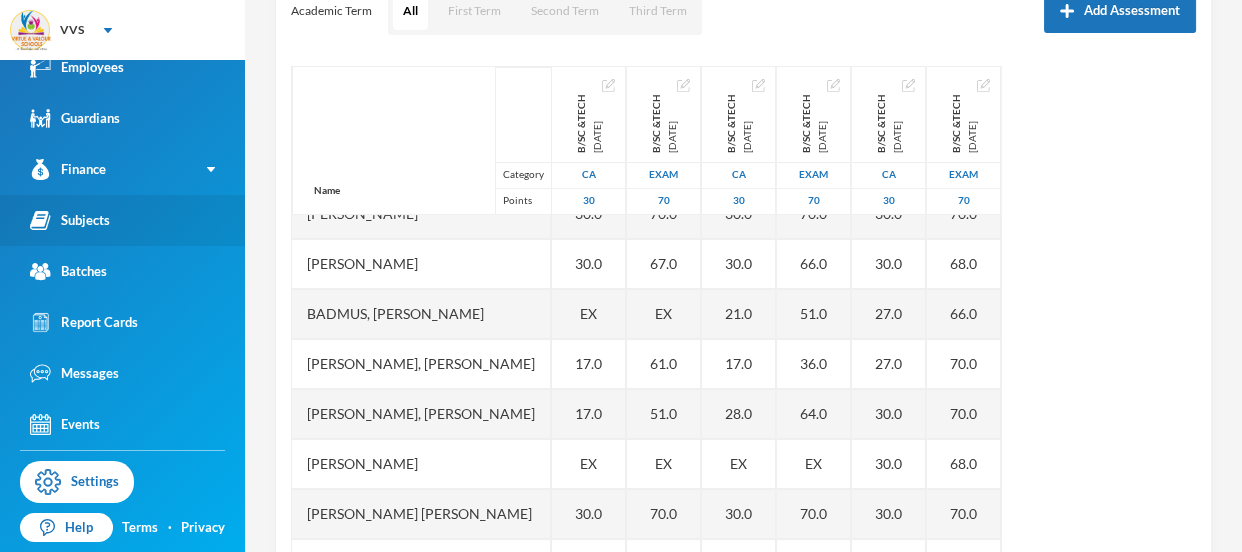 click on "Subjects" at bounding box center (70, 220) 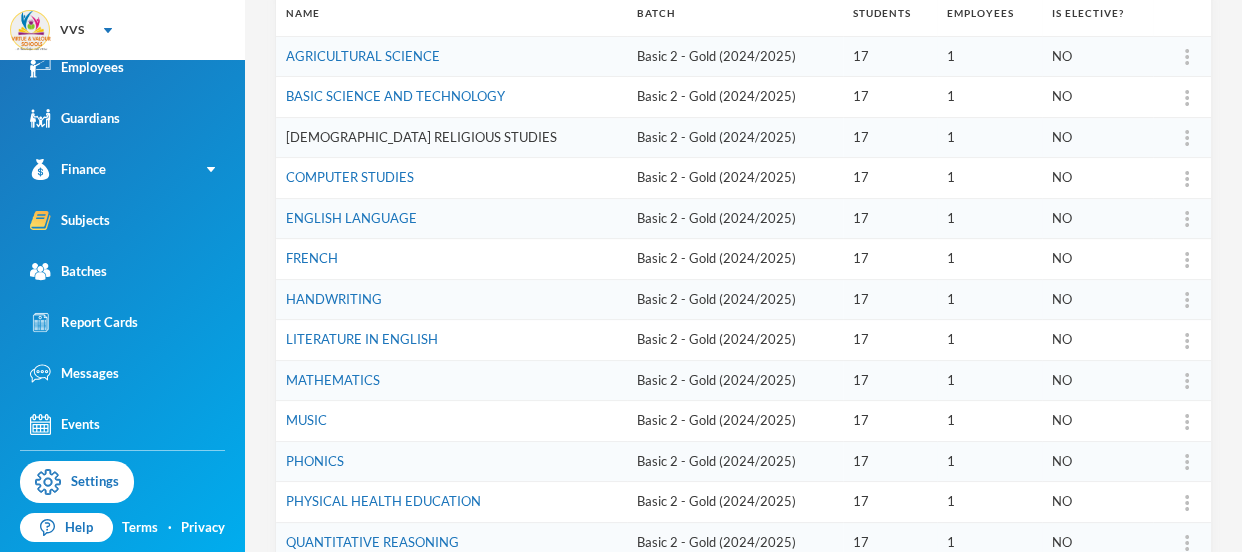 click on "[DEMOGRAPHIC_DATA] RELIGIOUS STUDIES" at bounding box center [421, 137] 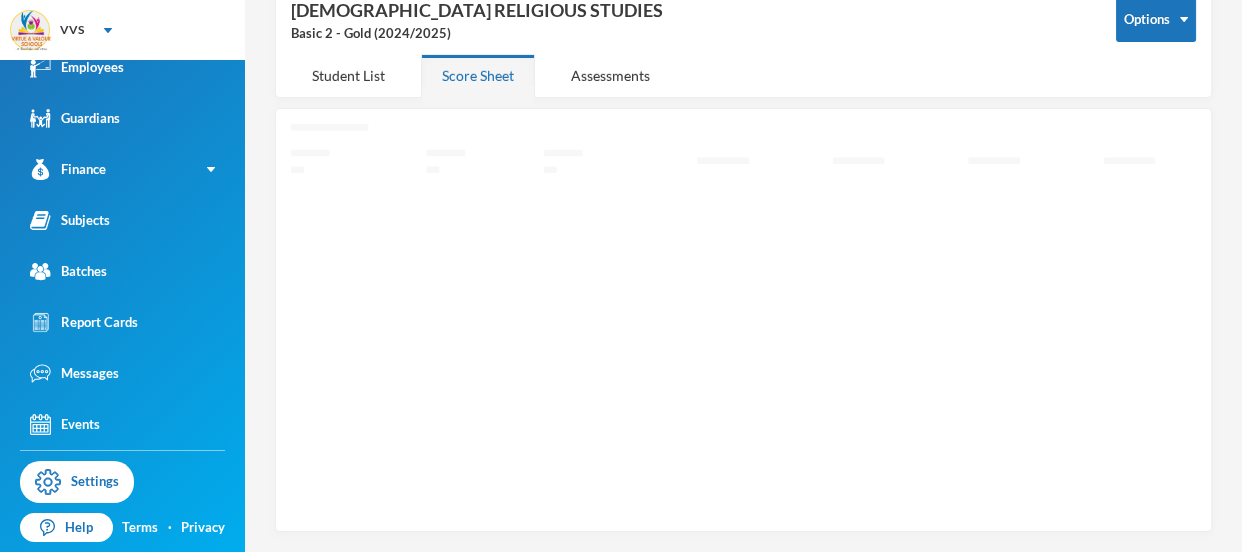 scroll, scrollTop: 109, scrollLeft: 0, axis: vertical 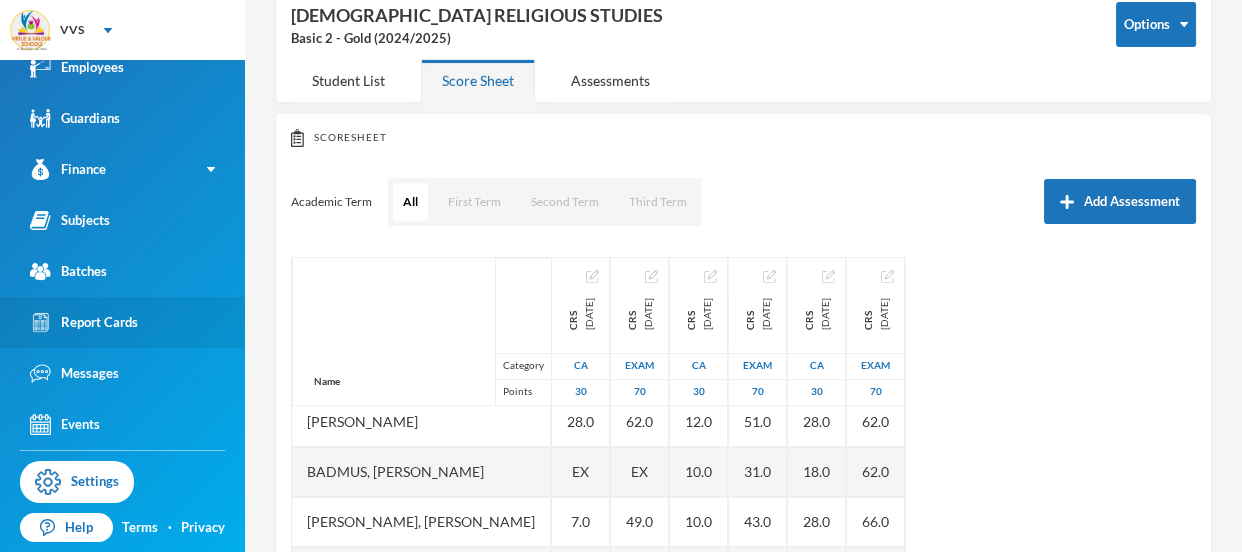 click on "Report Cards" at bounding box center [84, 322] 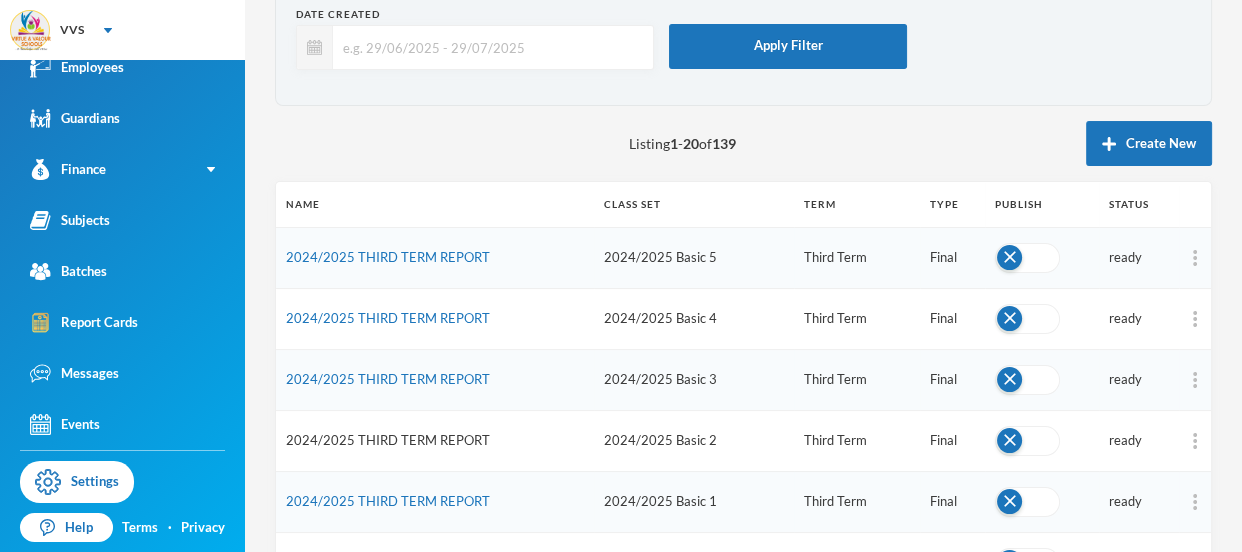 click on "2024/2025 THIRD TERM REPORT" at bounding box center [388, 440] 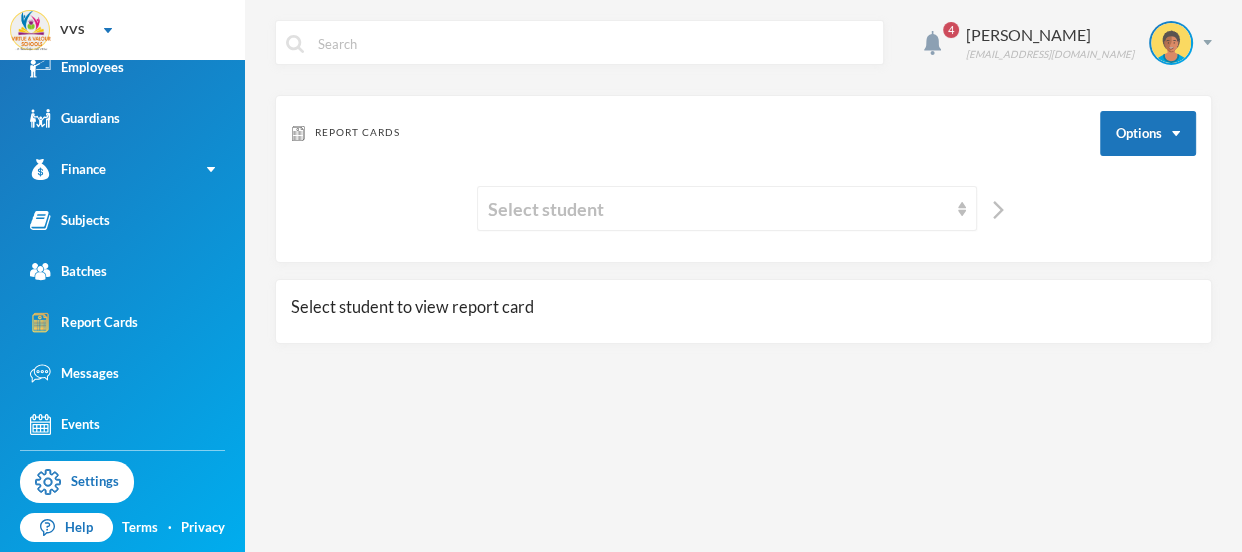 scroll, scrollTop: 0, scrollLeft: 0, axis: both 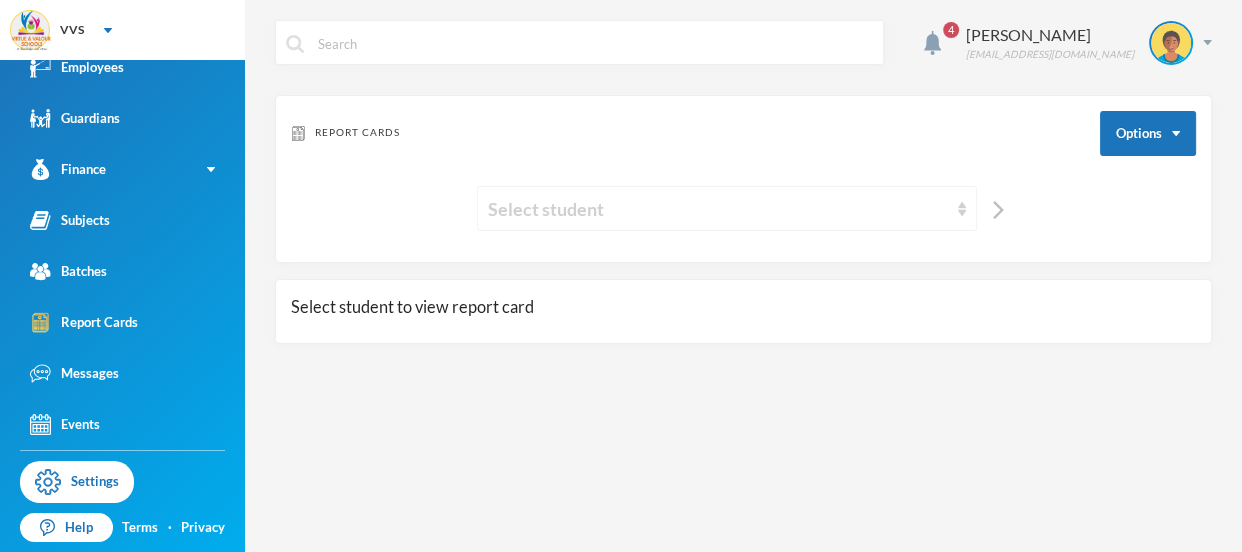 click on "Select student" at bounding box center [718, 209] 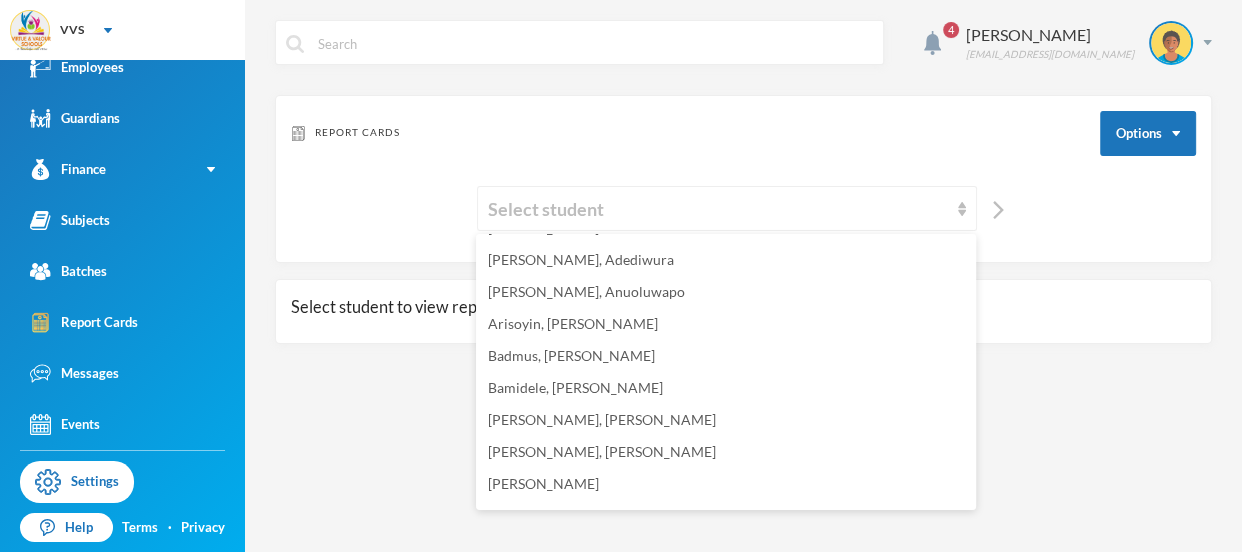 scroll, scrollTop: 480, scrollLeft: 0, axis: vertical 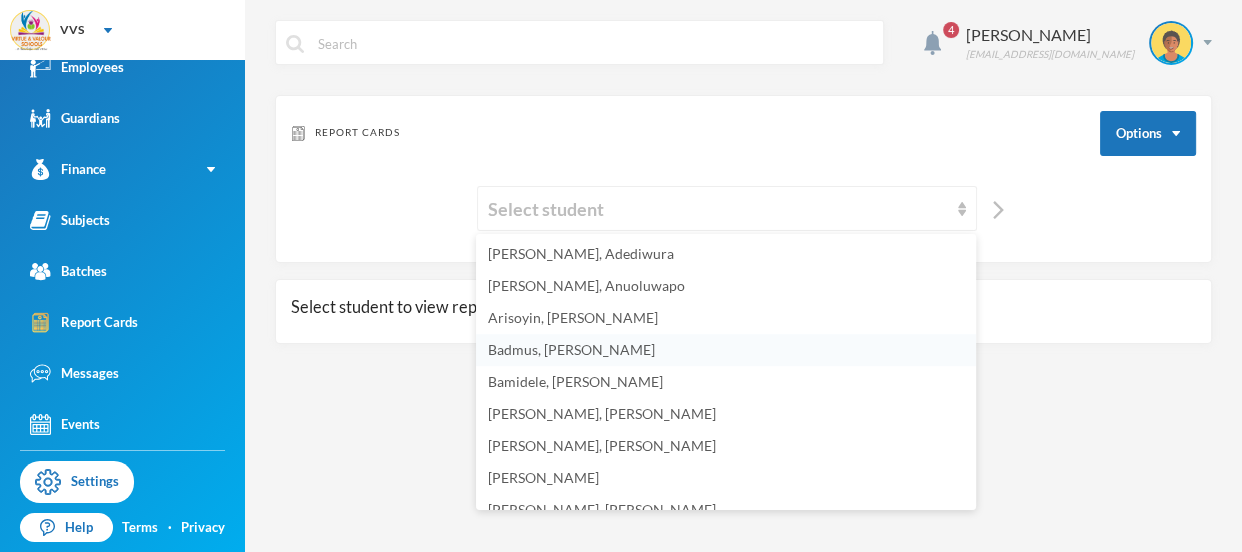 click on "Badmus, [PERSON_NAME]" at bounding box center [571, 349] 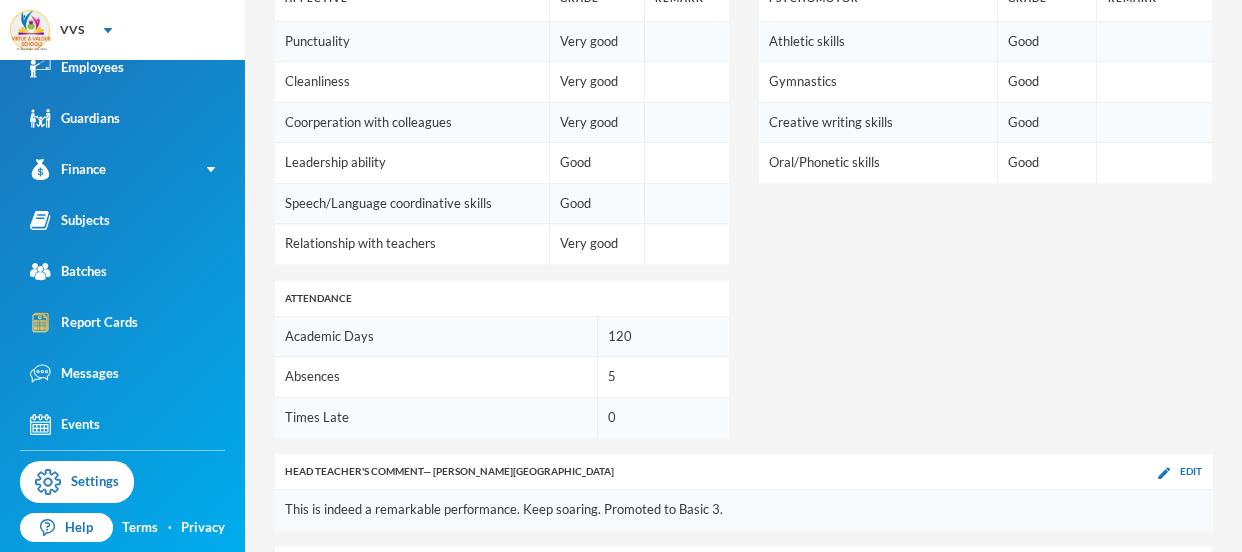 scroll, scrollTop: 1391, scrollLeft: 0, axis: vertical 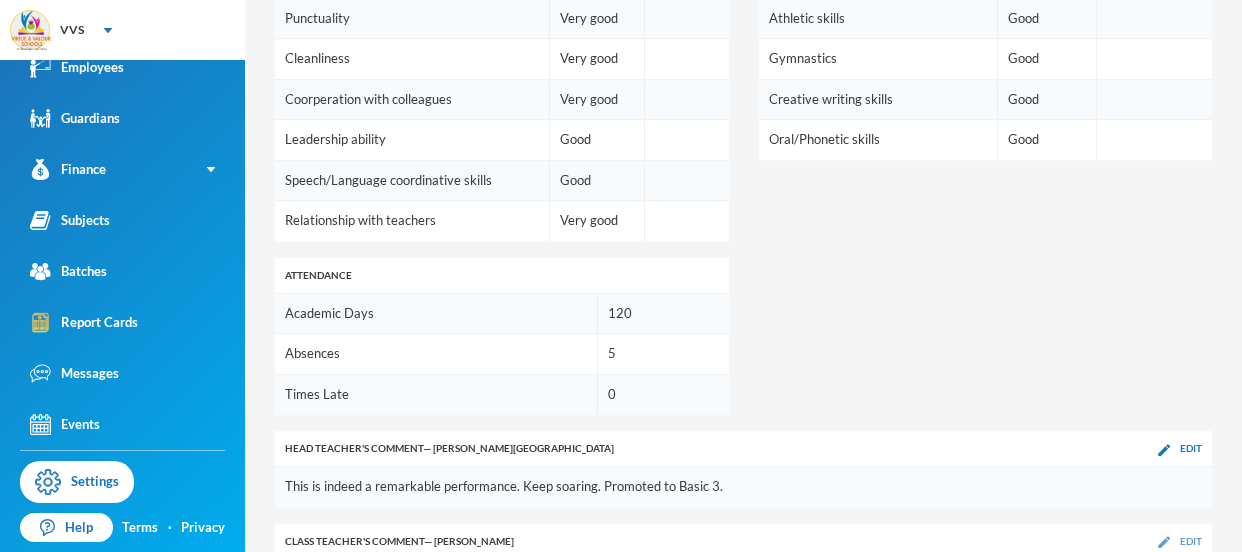 click on "Edit" at bounding box center [1191, 541] 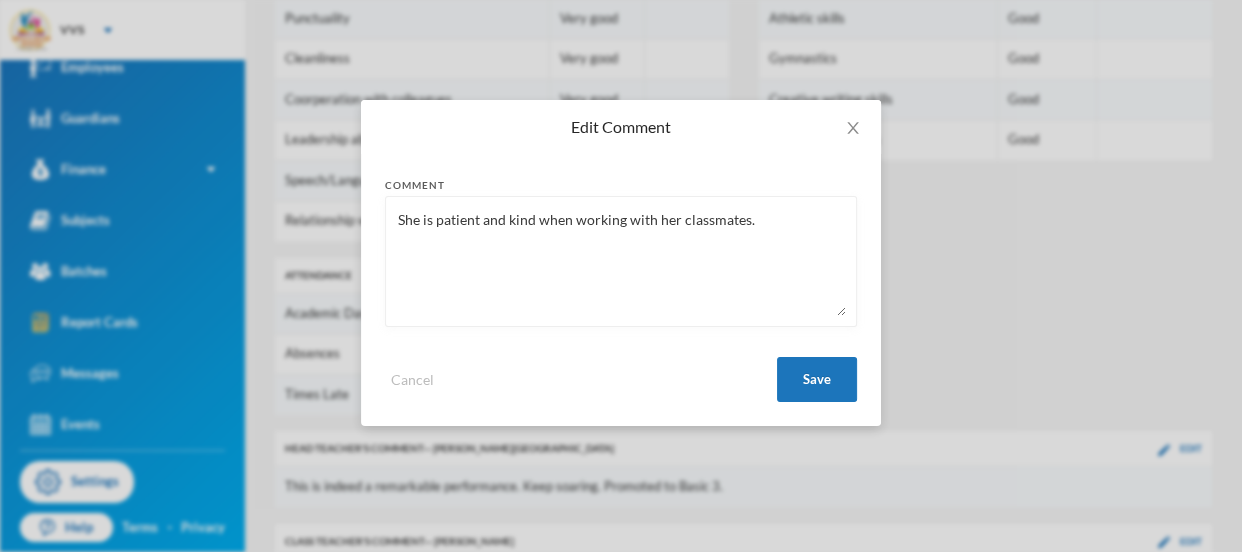 click on "She is patient and kind when working with her classmates." at bounding box center [621, 261] 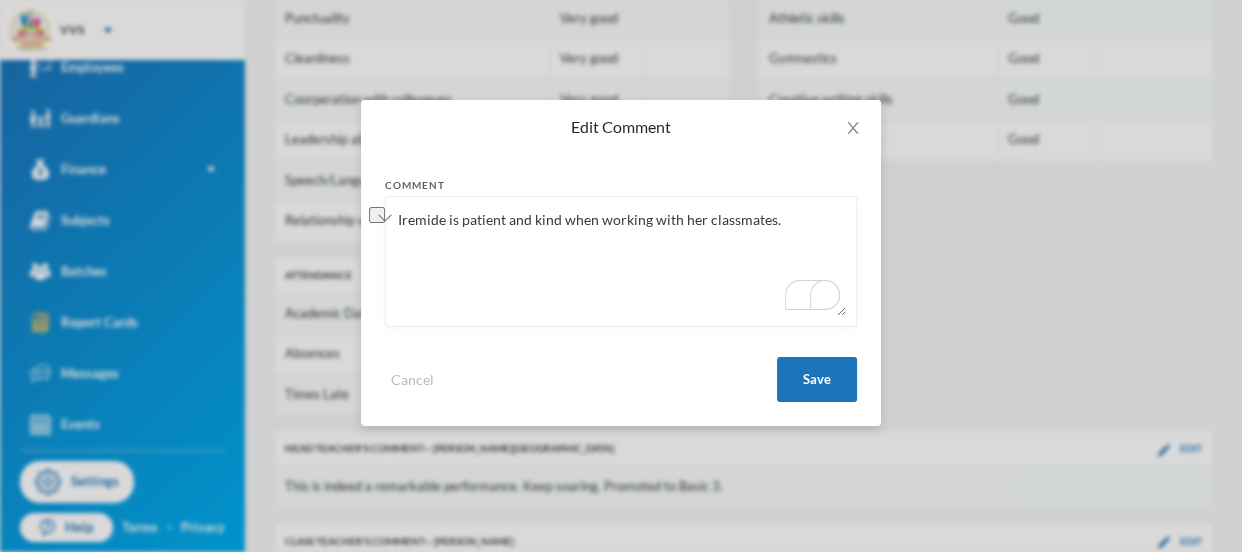 type on "Iremide is patient and kind when working with her classmates." 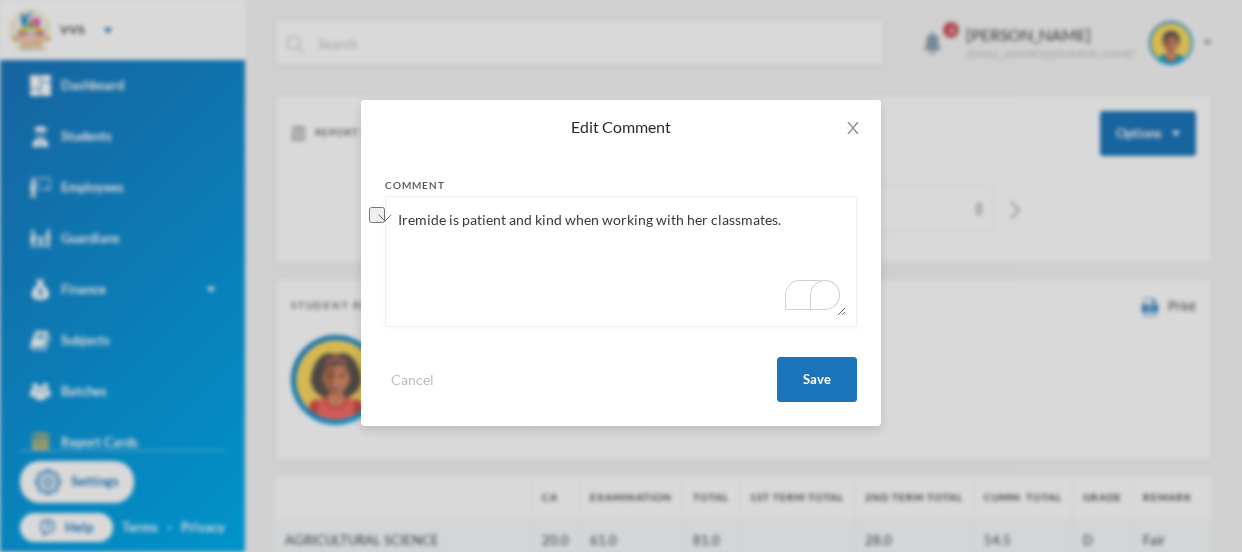 scroll, scrollTop: 0, scrollLeft: 0, axis: both 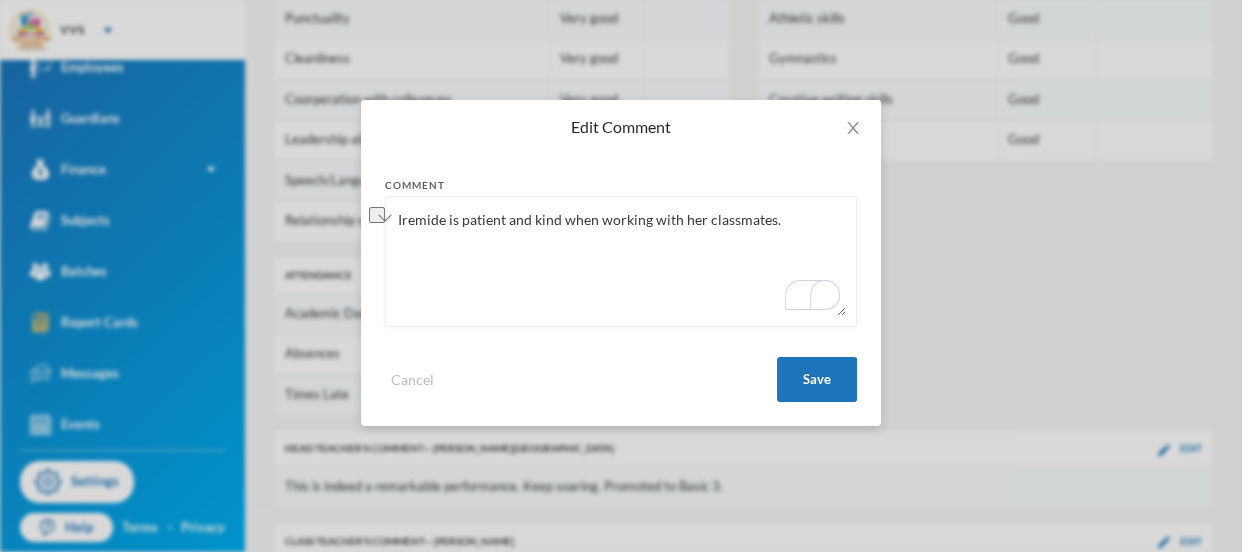 paste on ", especially when working collaboratively" 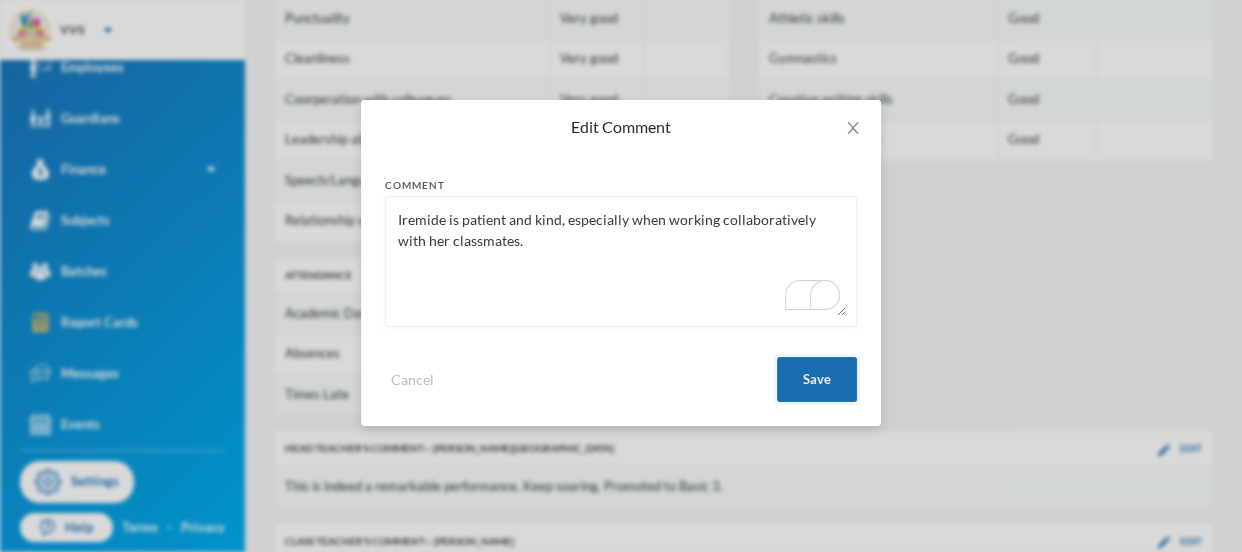 type on "Iremide is patient and kind, especially when working collaboratively with her classmates." 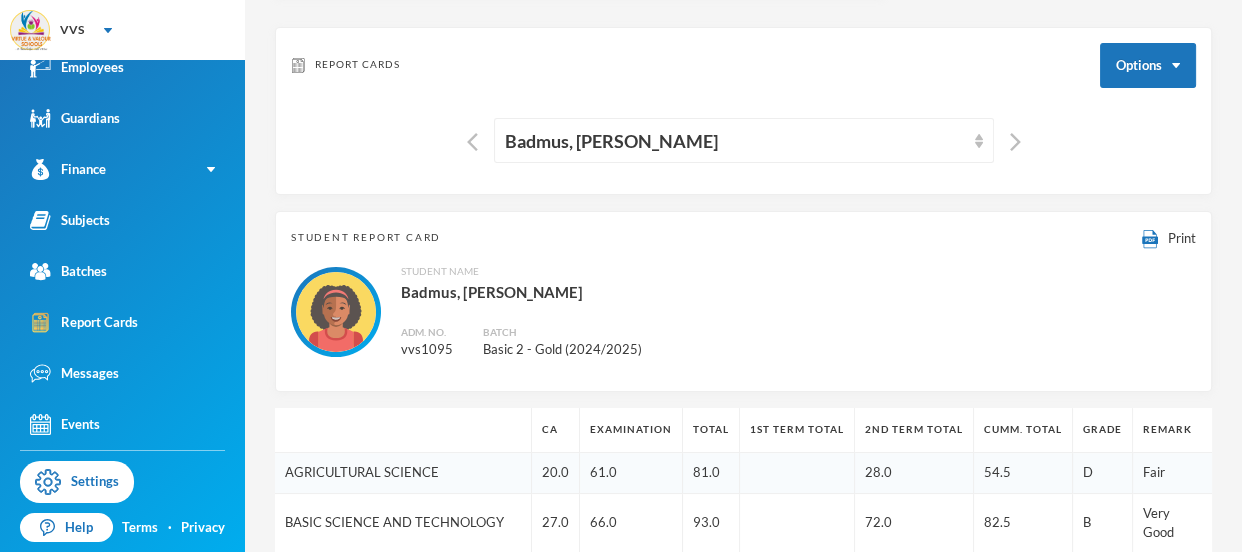 scroll, scrollTop: 44, scrollLeft: 0, axis: vertical 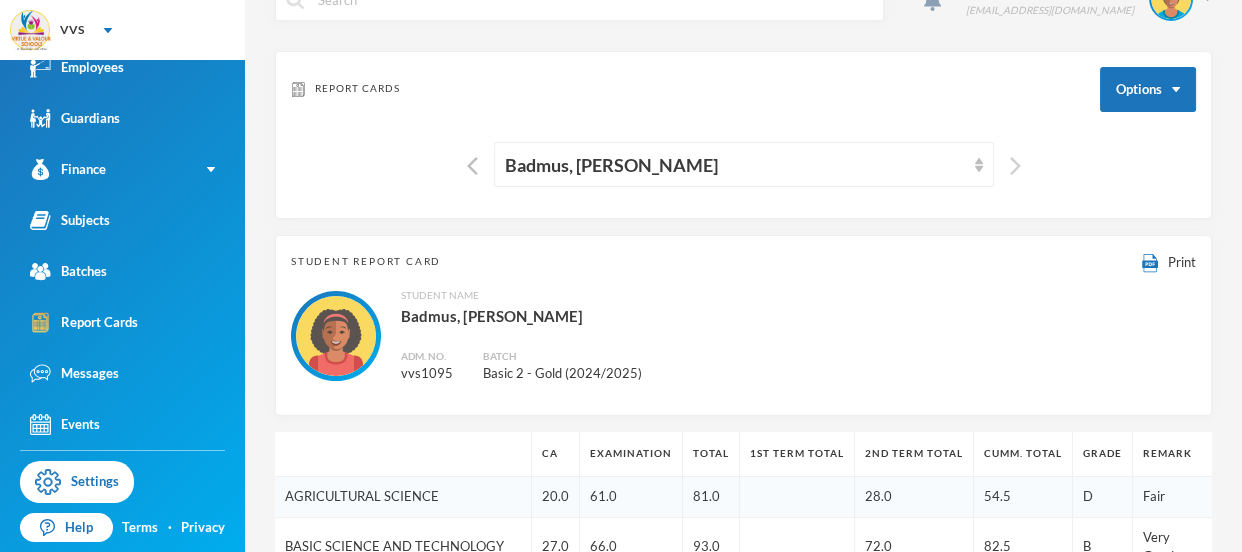 click at bounding box center (1015, 166) 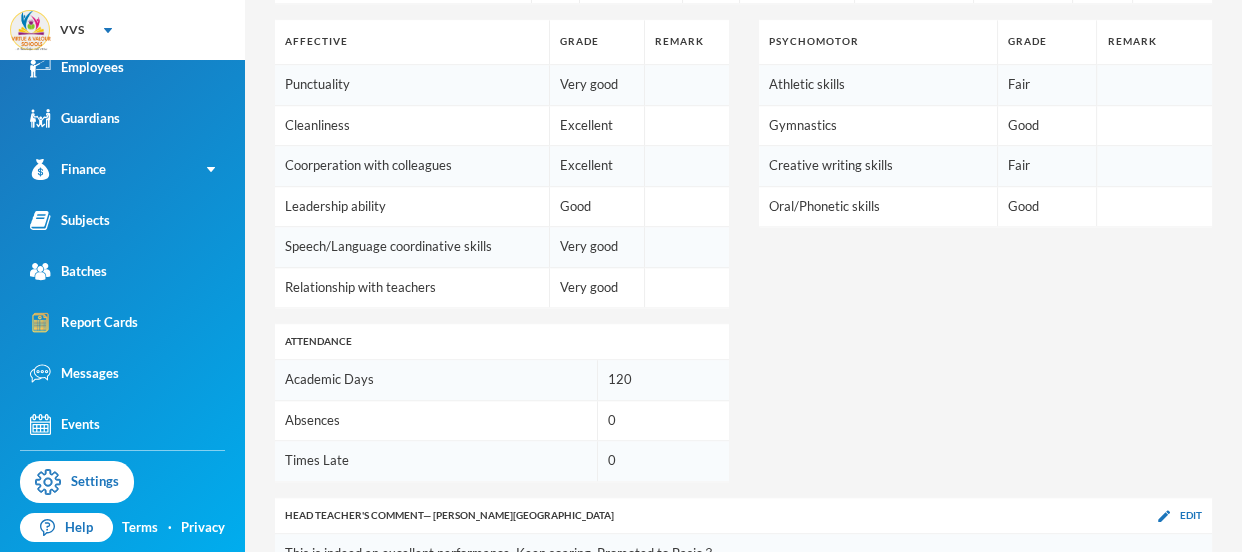 scroll, scrollTop: 1391, scrollLeft: 0, axis: vertical 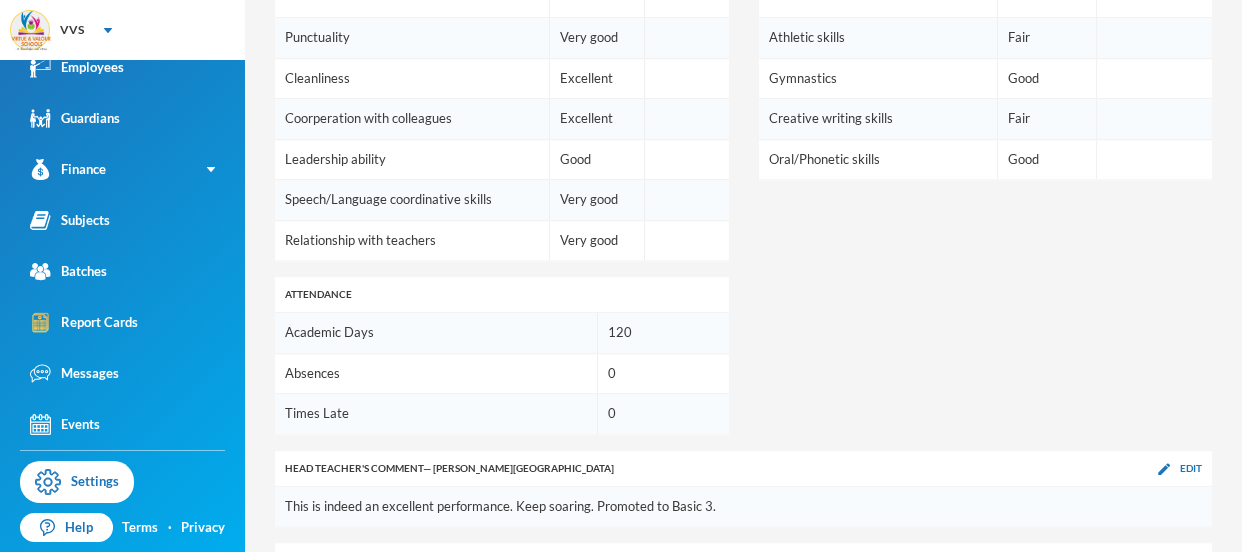 click on "Edit" at bounding box center [1180, 560] 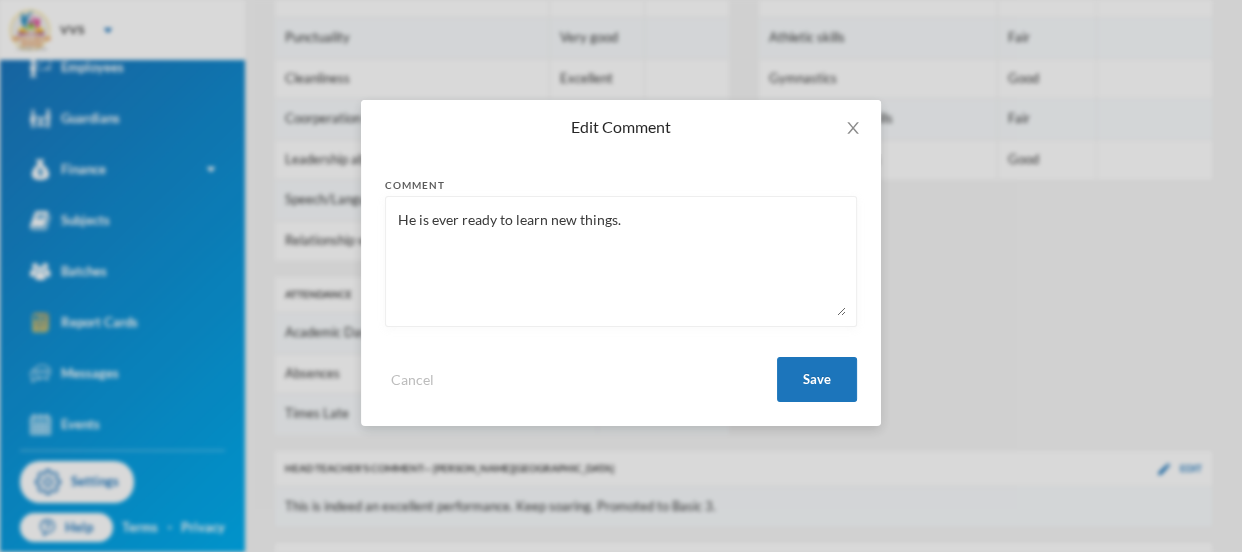 click on "He is ever ready to learn new things." at bounding box center (621, 261) 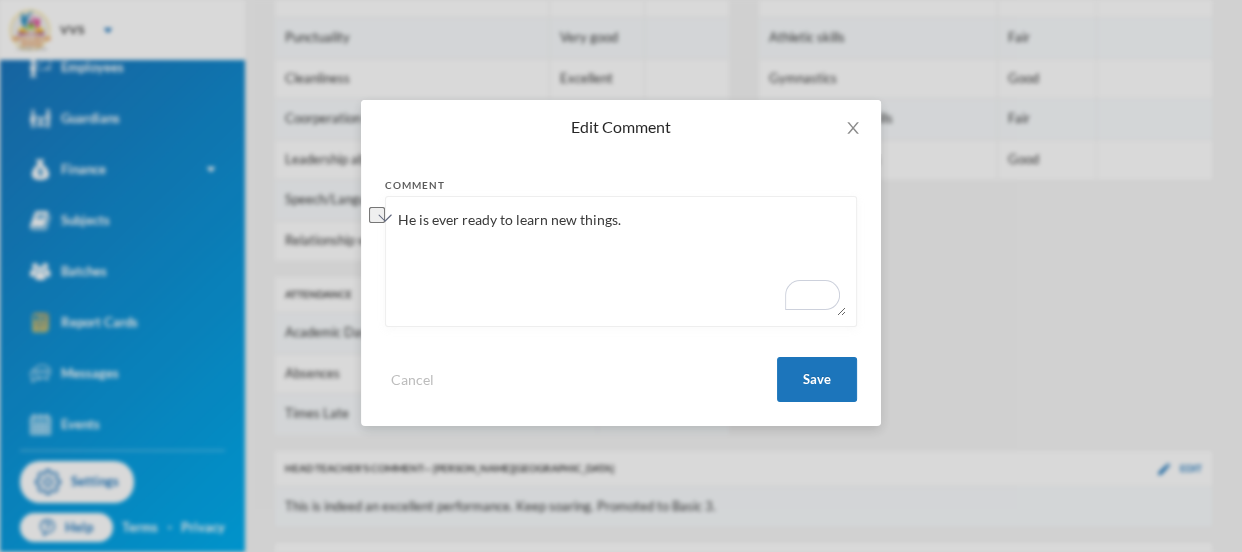 paste on "always eager and" 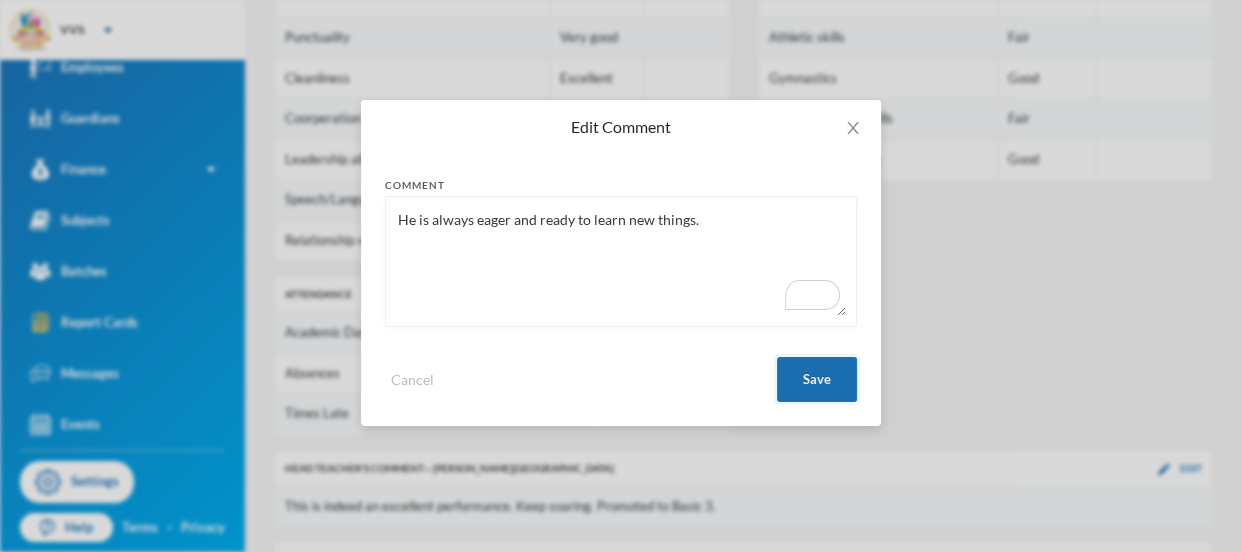 type on "He is always eager and ready to learn new things." 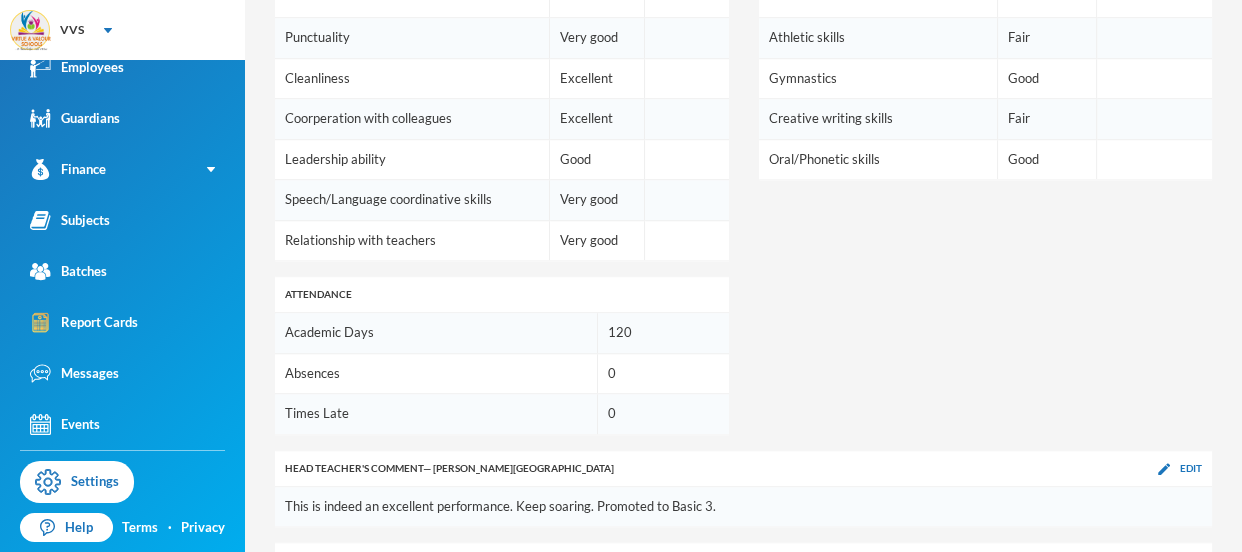 click on "Edit" at bounding box center [1191, 560] 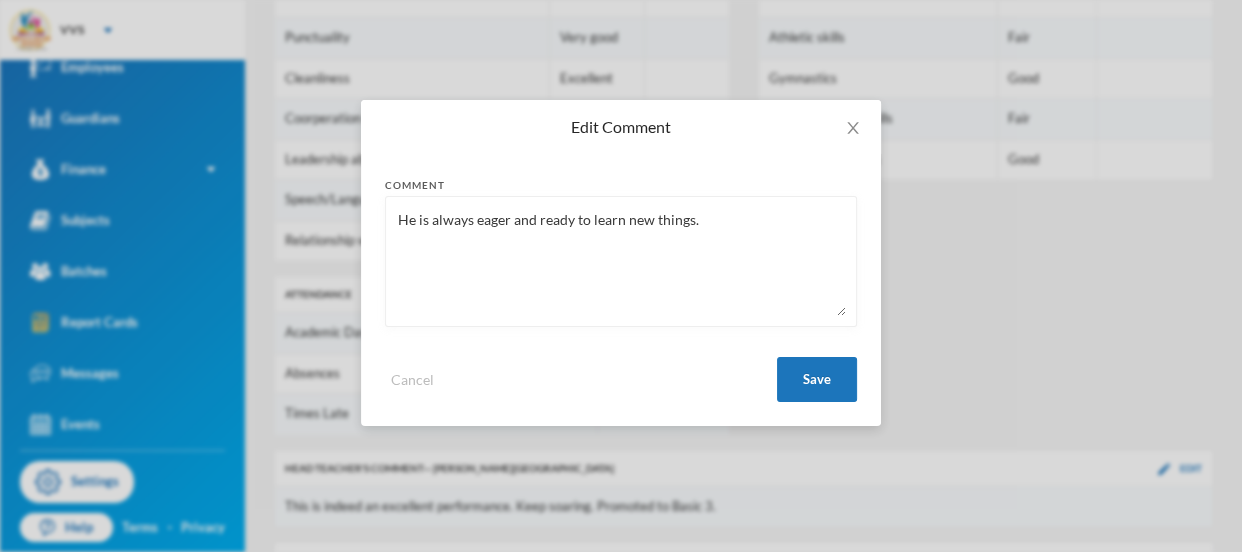 click on "He is always eager and ready to learn new things." at bounding box center (621, 261) 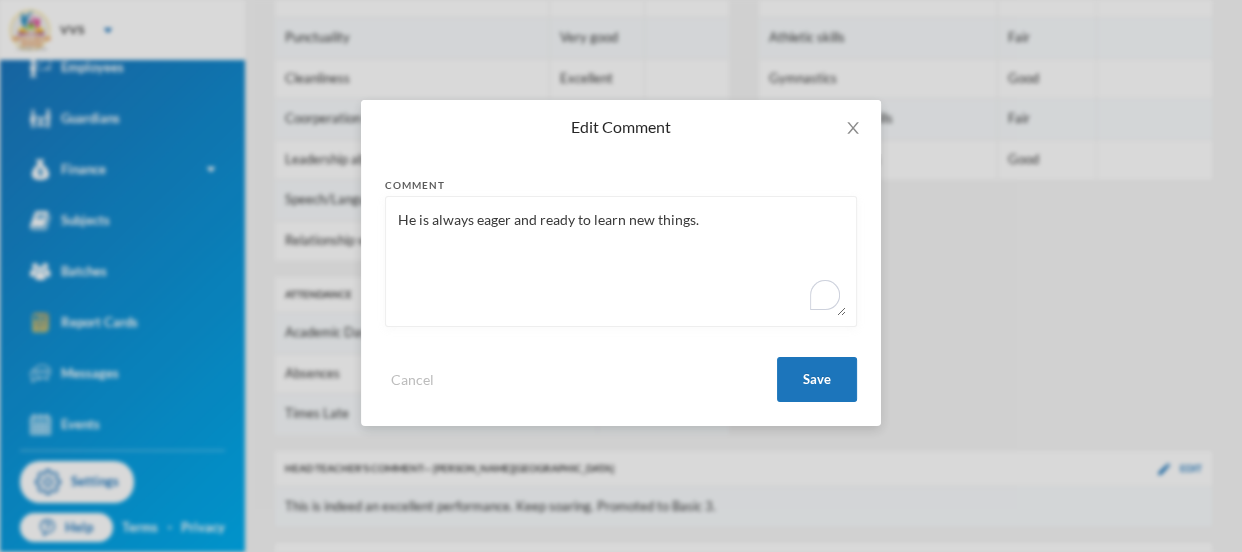 paste on "consistently shows enthusiasm for learning new concept" 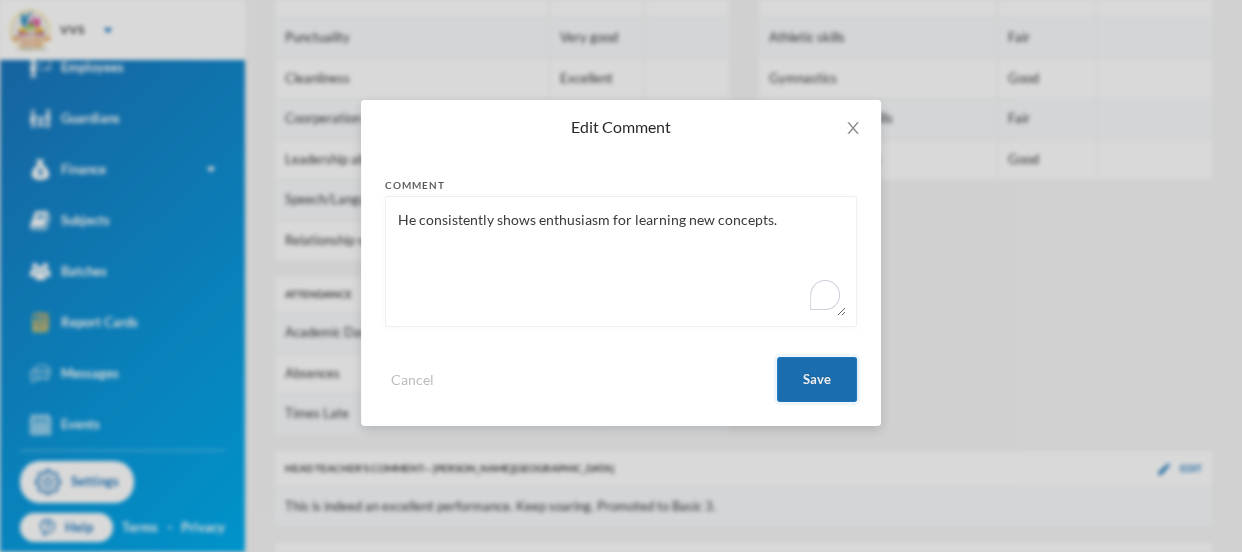 type on "He consistently shows enthusiasm for learning new concepts." 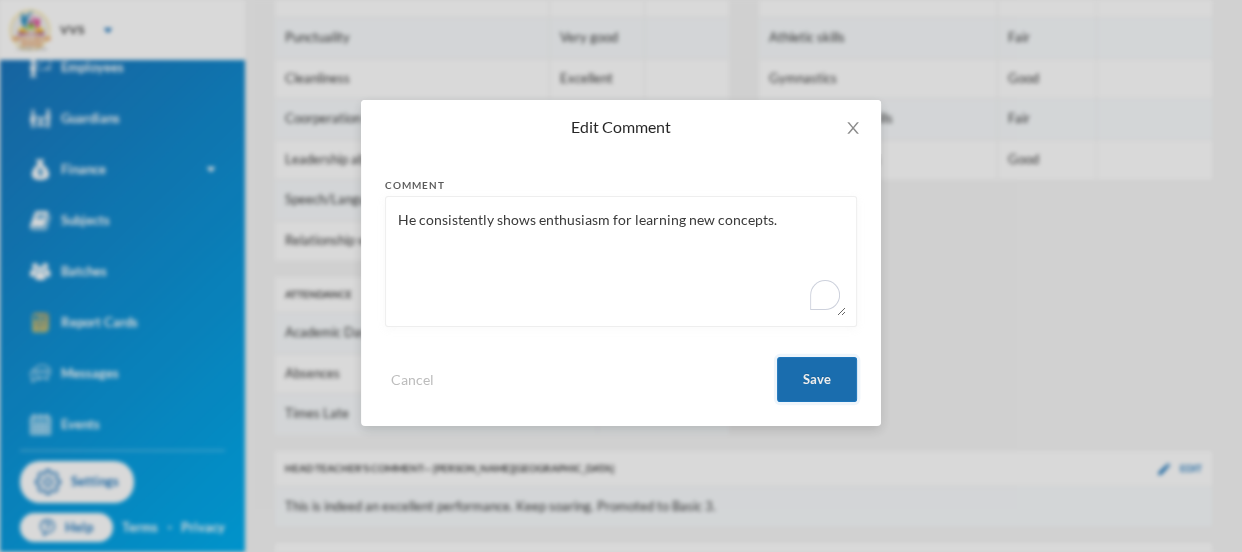 click on "Save" at bounding box center [817, 379] 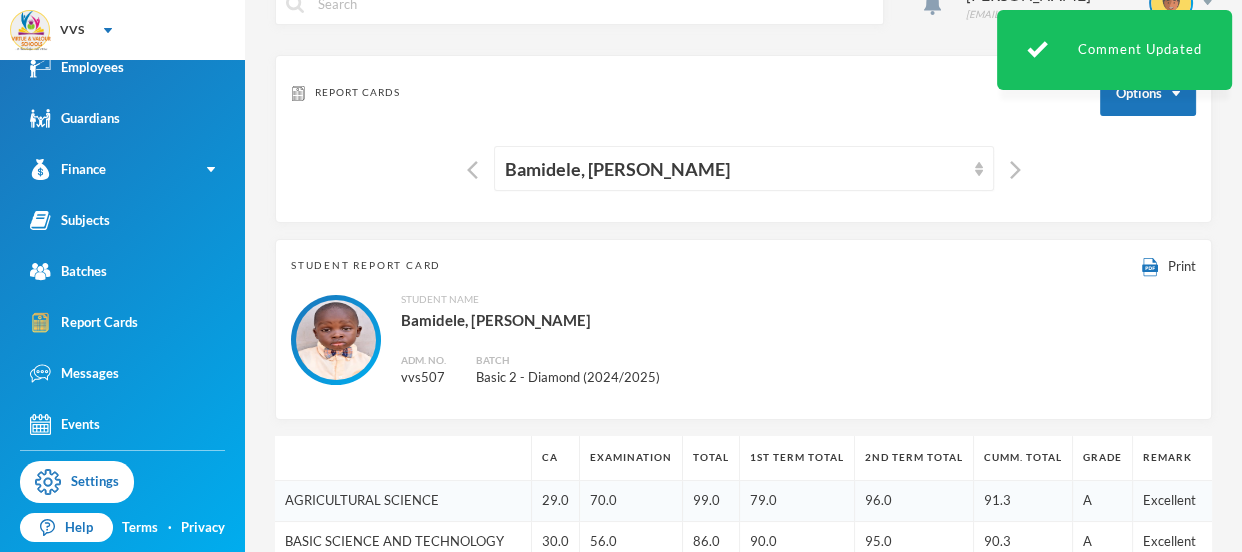 scroll, scrollTop: 17, scrollLeft: 0, axis: vertical 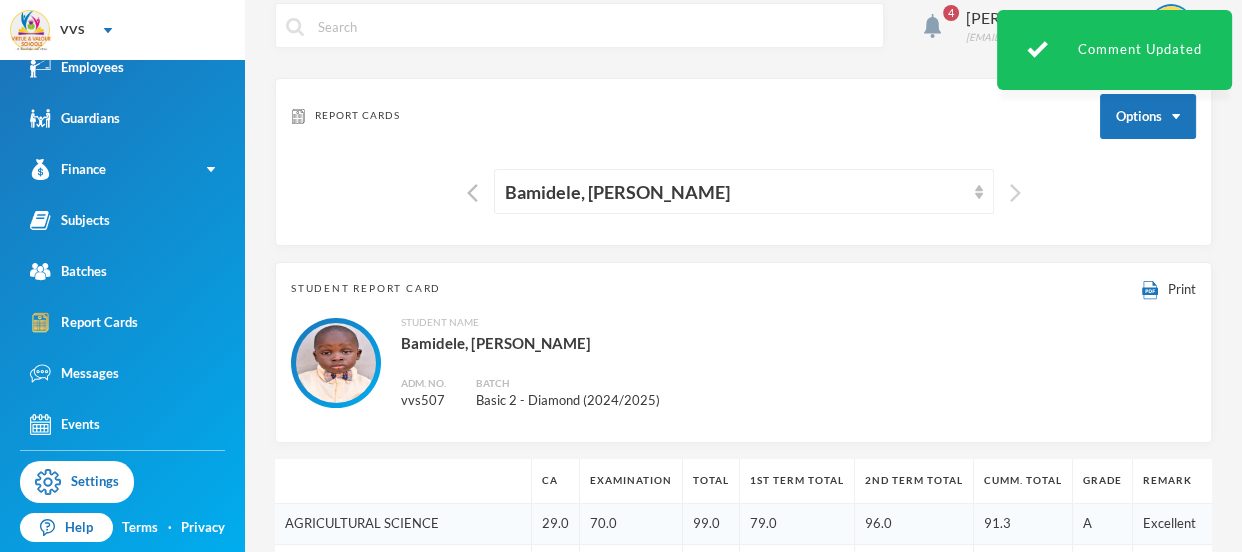 click at bounding box center (1015, 193) 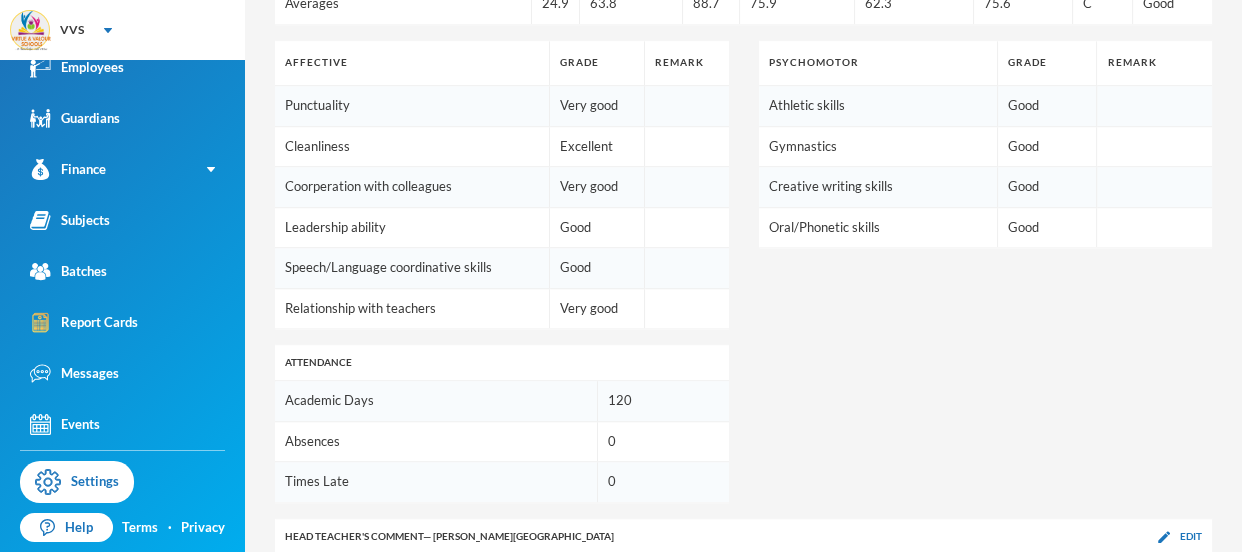 scroll, scrollTop: 1391, scrollLeft: 0, axis: vertical 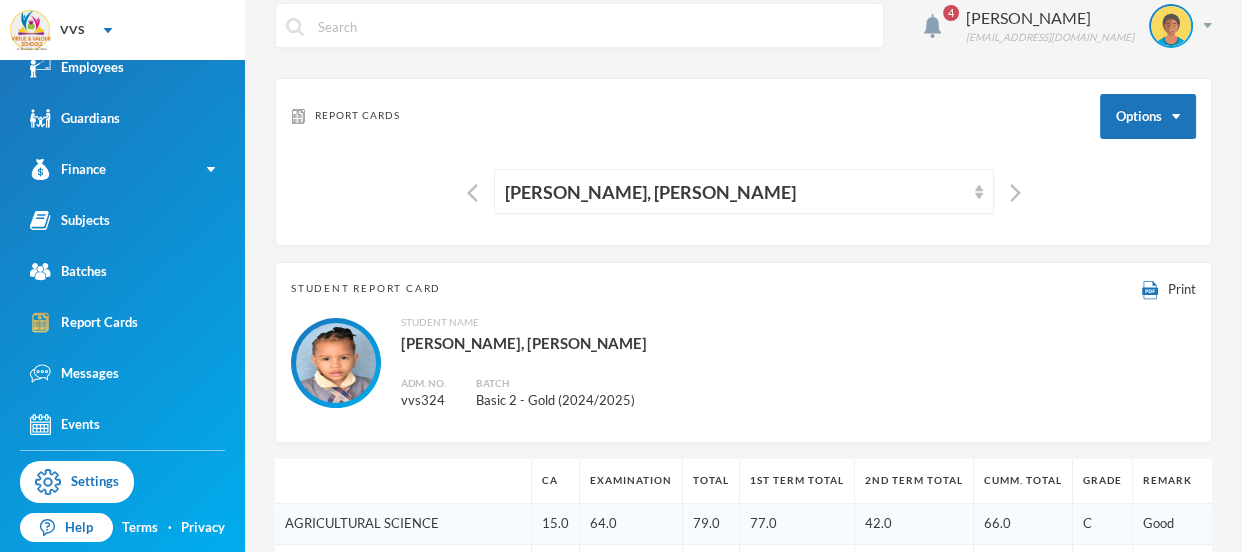 click at bounding box center (477, 191) 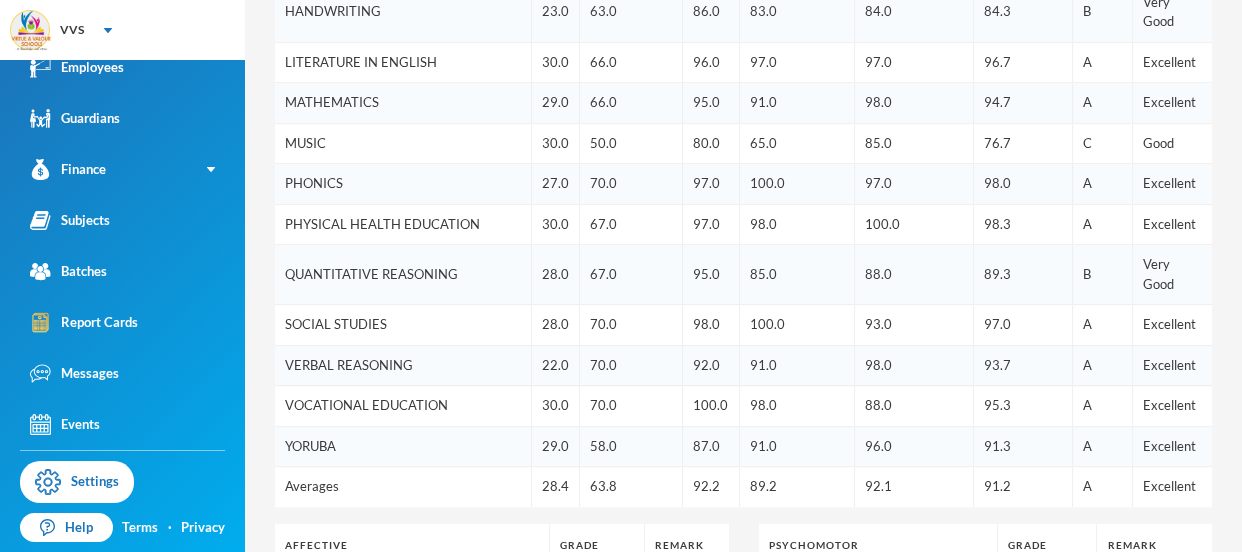 scroll, scrollTop: 0, scrollLeft: 0, axis: both 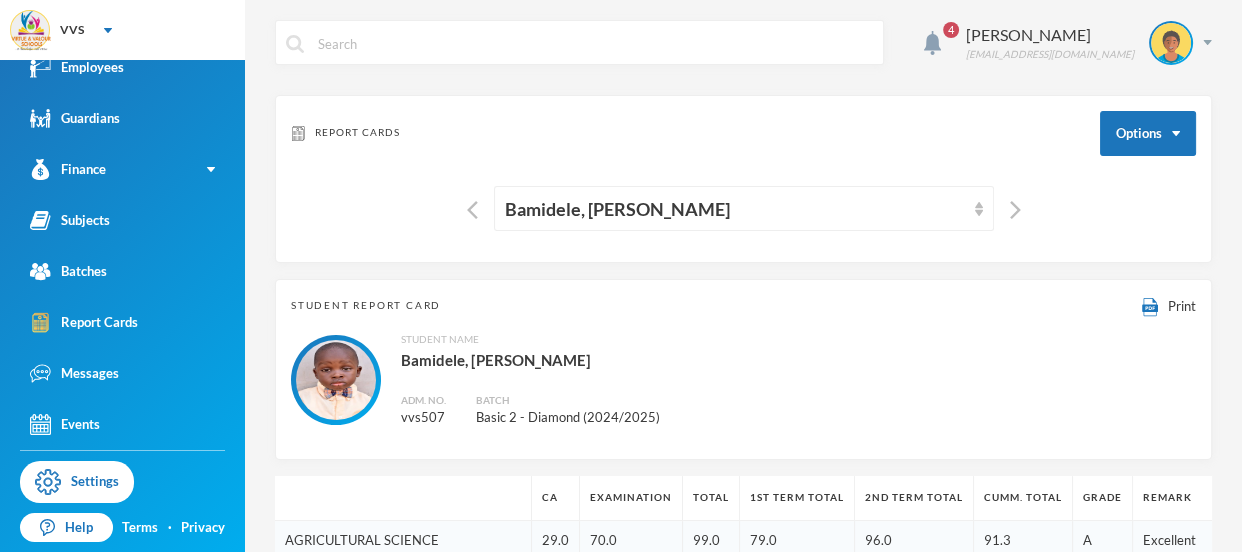 click at bounding box center (477, 208) 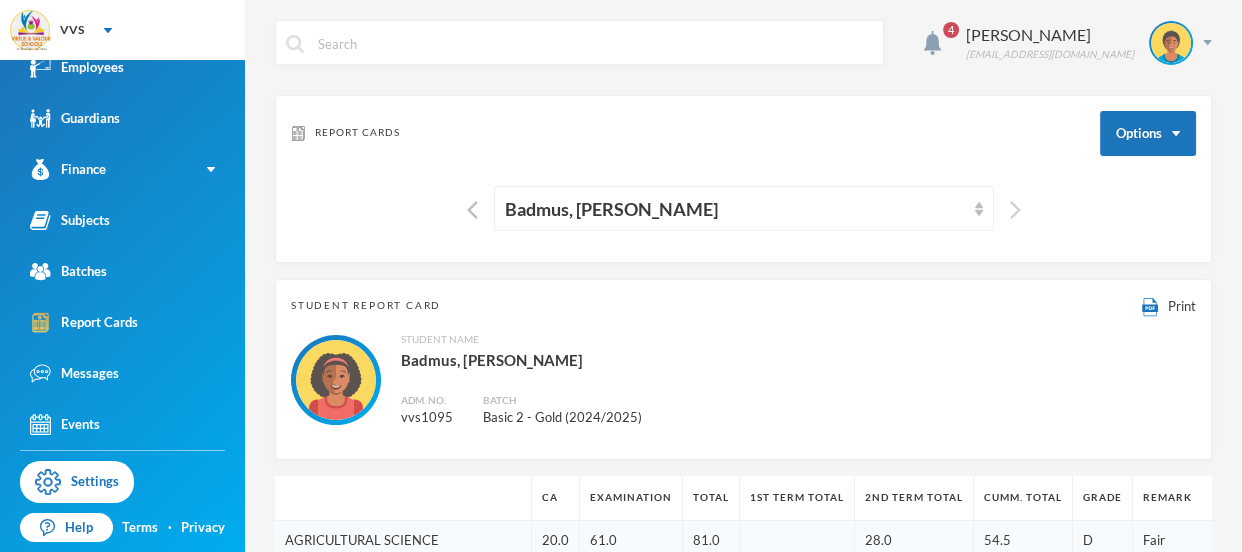 click at bounding box center [1015, 210] 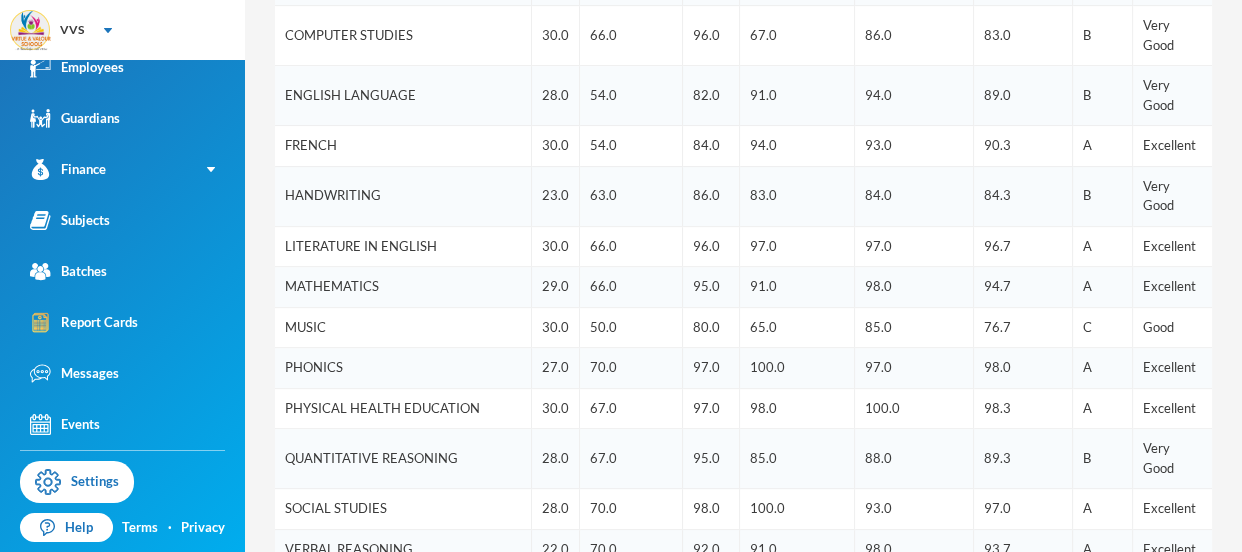 scroll, scrollTop: 1391, scrollLeft: 0, axis: vertical 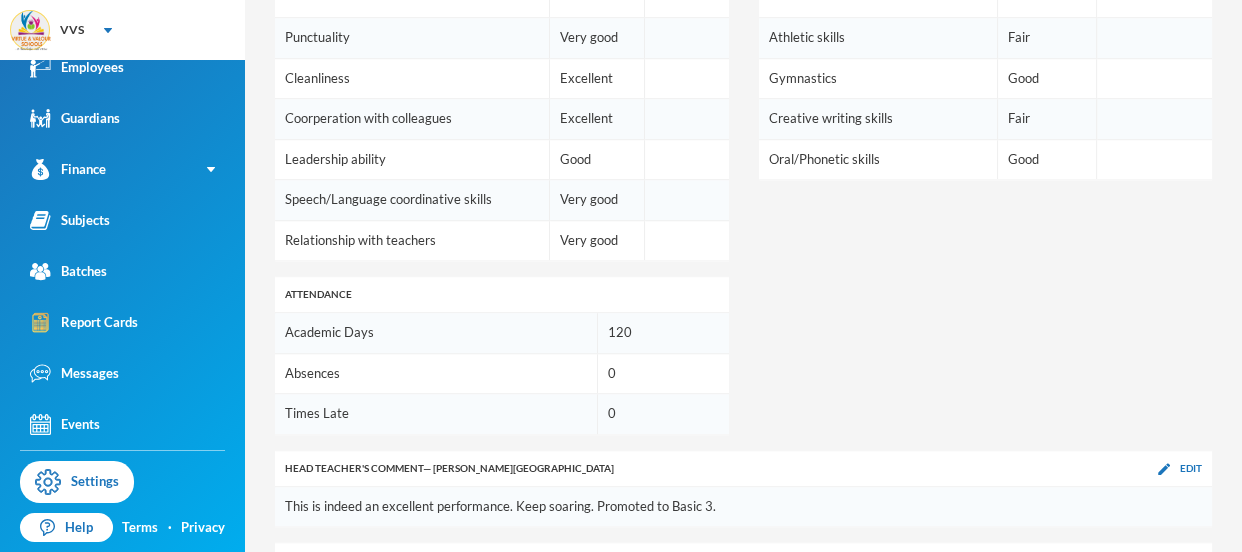 click on "Edit" at bounding box center [1191, 560] 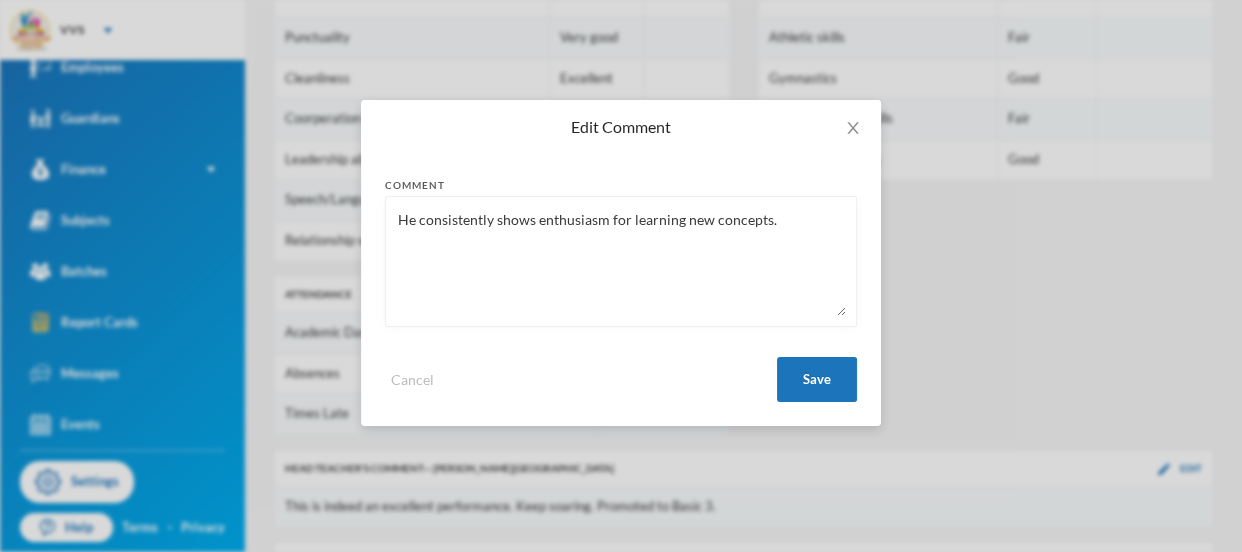 click on "He consistently shows enthusiasm for learning new concepts." at bounding box center (621, 261) 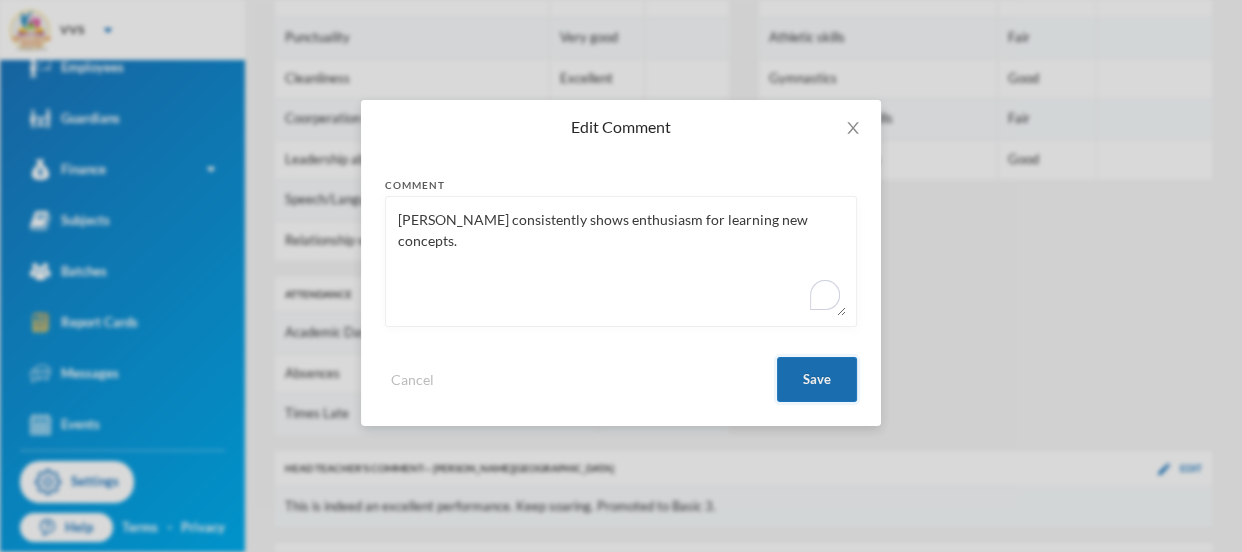 type on "Mark consistently shows enthusiasm for learning new concepts." 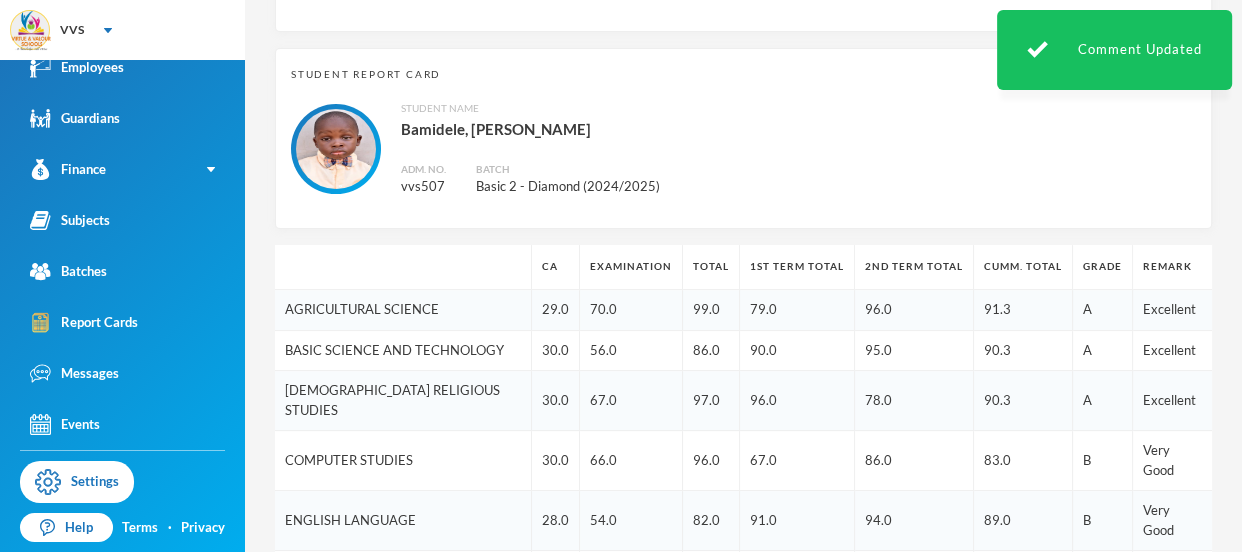 scroll, scrollTop: 0, scrollLeft: 0, axis: both 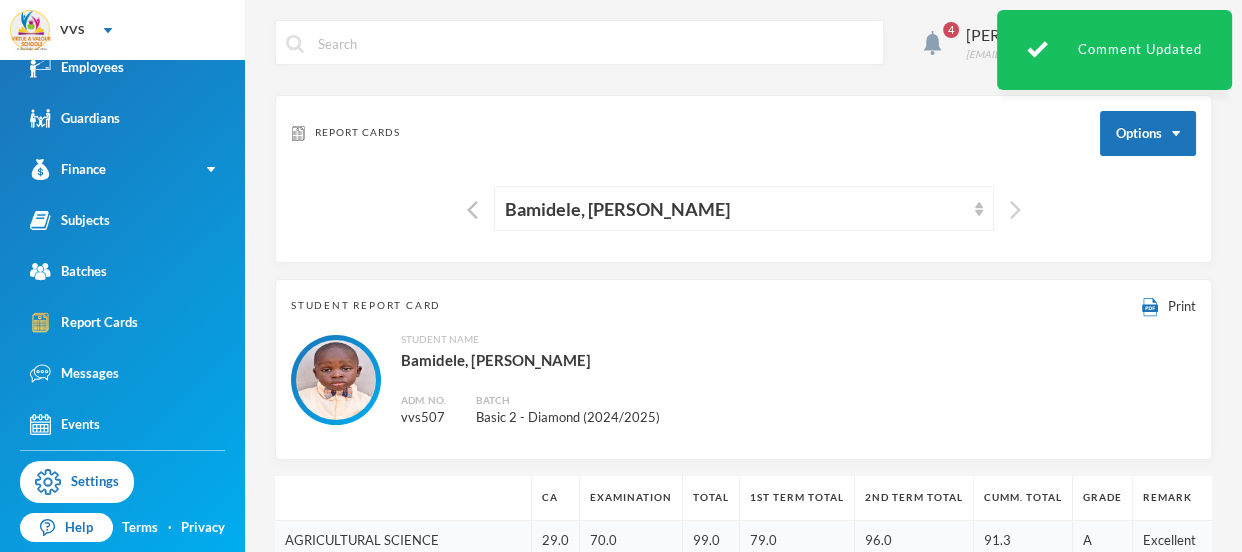 click at bounding box center (1015, 210) 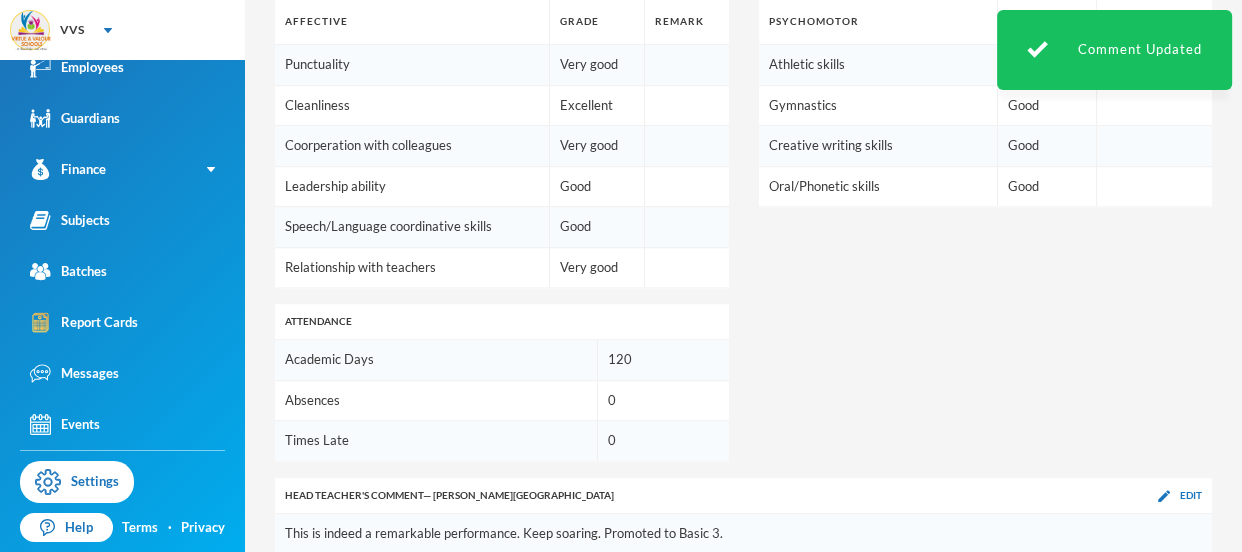 scroll, scrollTop: 1391, scrollLeft: 0, axis: vertical 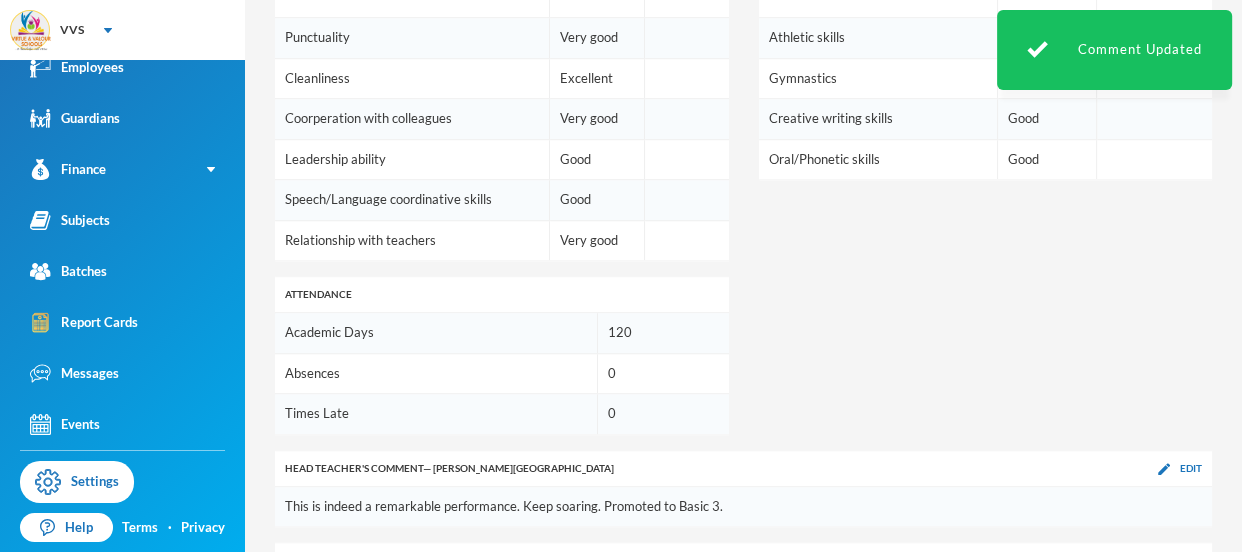 click on "Edit" at bounding box center (1191, 560) 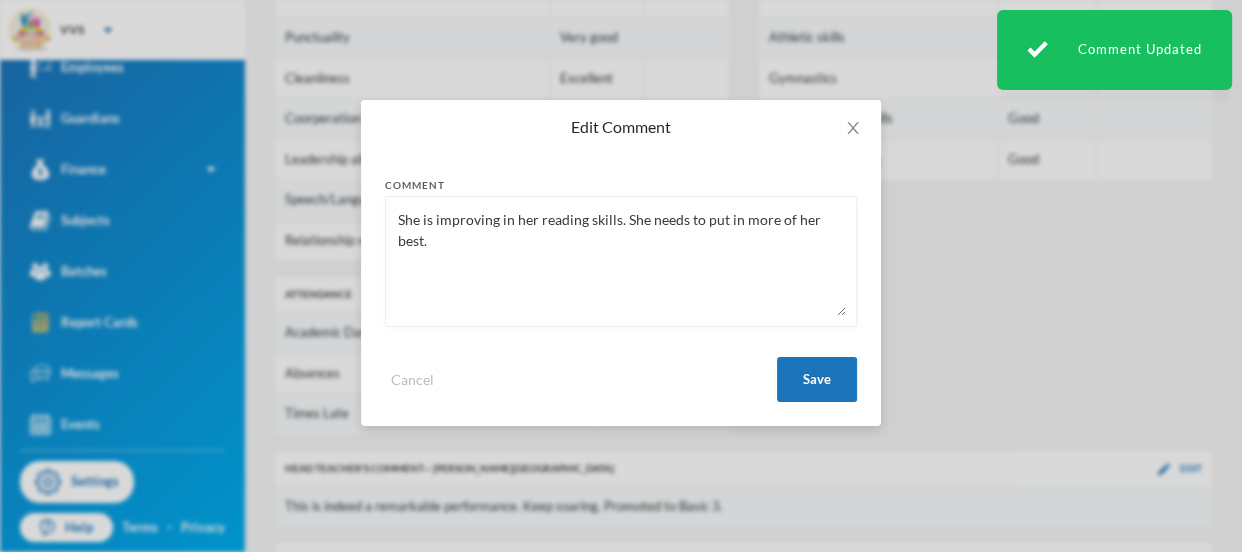 click on "She is improving in her reading skills. She needs to put in more of her best." at bounding box center [621, 261] 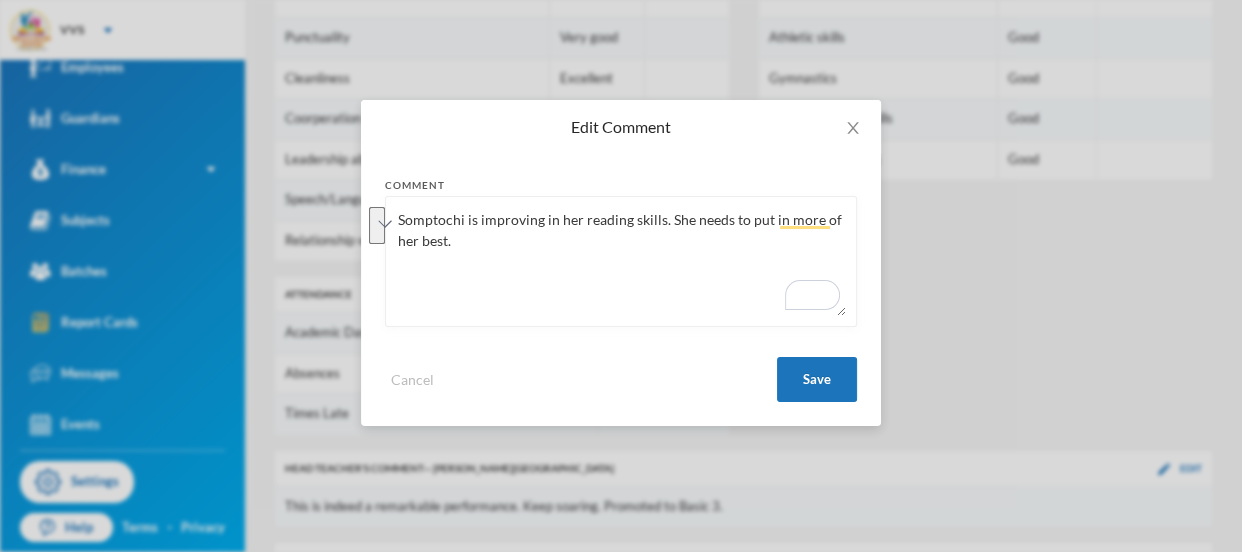 paste on "making progress in her reading skills but needs to put in more effort to reach her full potential" 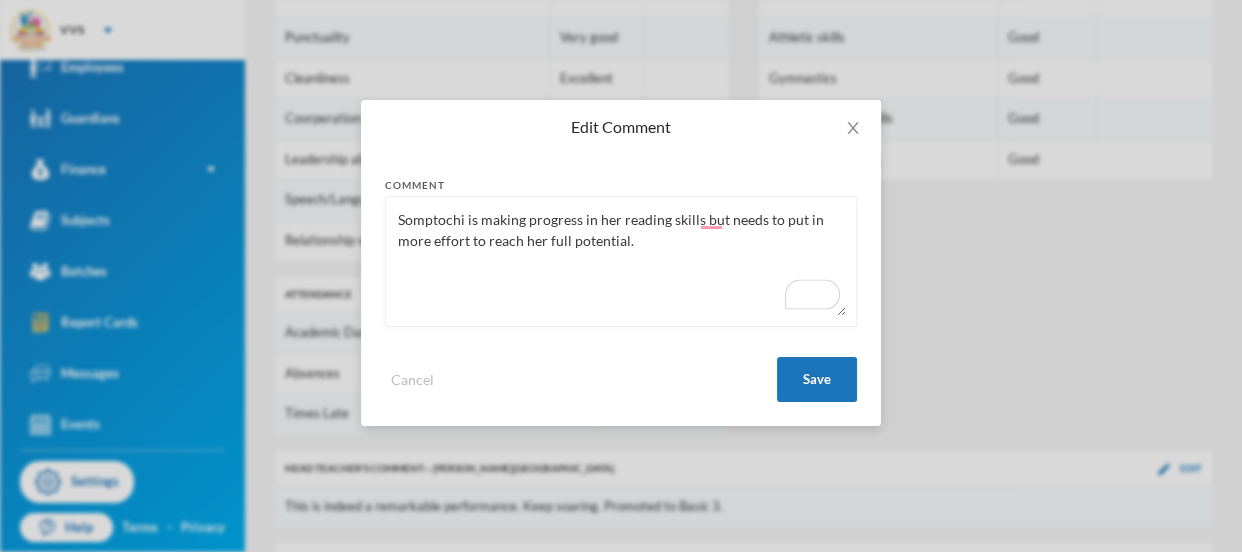 click on "Somptochi is making progress in her reading skills but needs to put in more effort to reach her full potential." at bounding box center (621, 261) 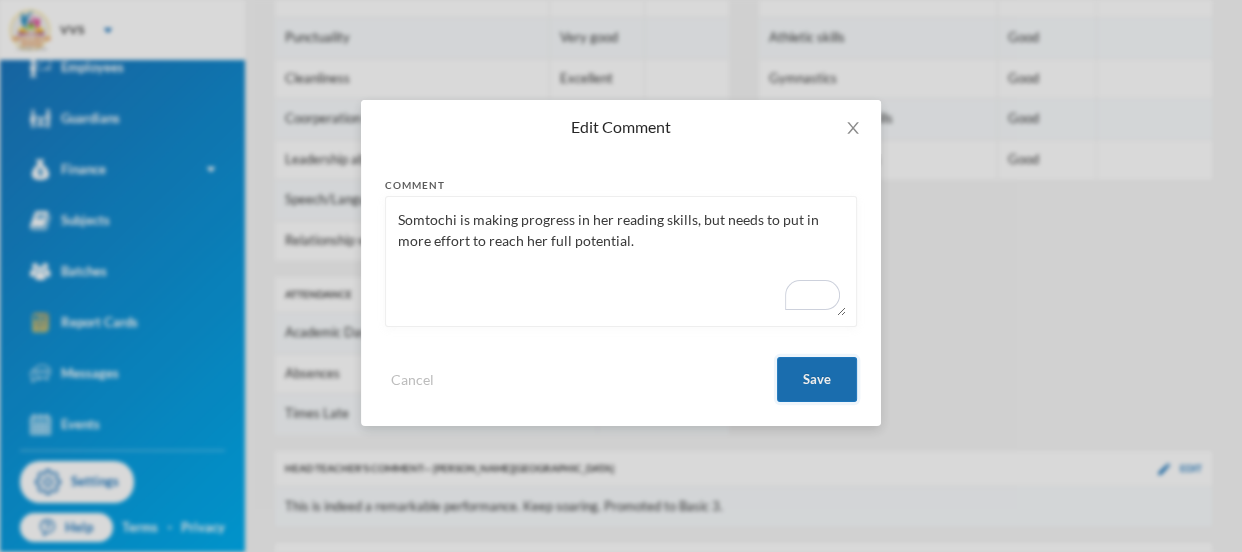 type on "Somtochi is making progress in her reading skills, but needs to put in more effort to reach her full potential." 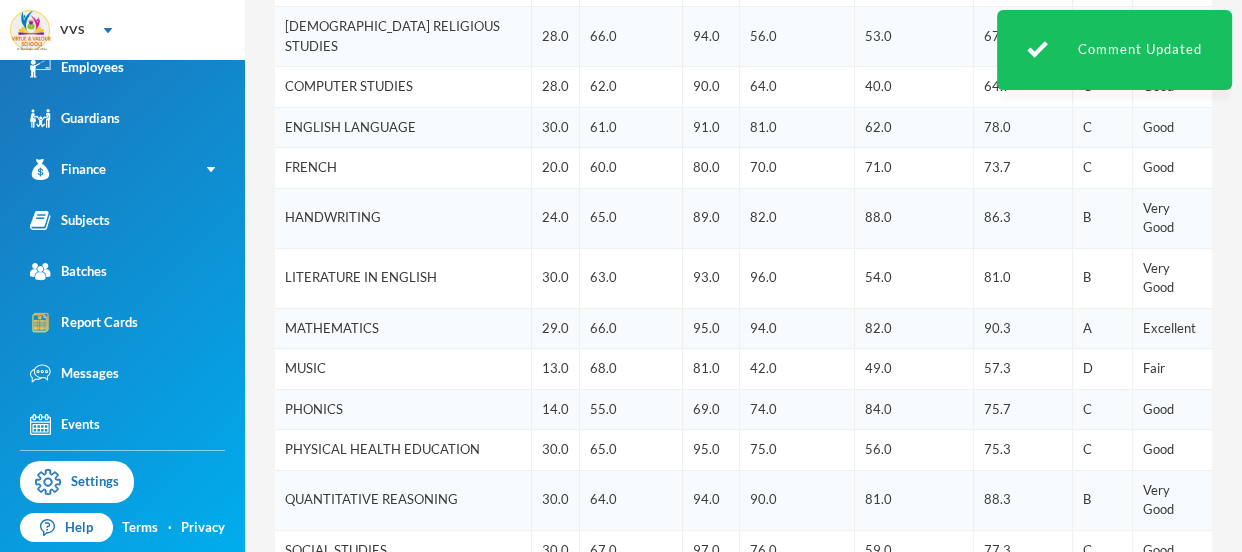 scroll, scrollTop: 0, scrollLeft: 0, axis: both 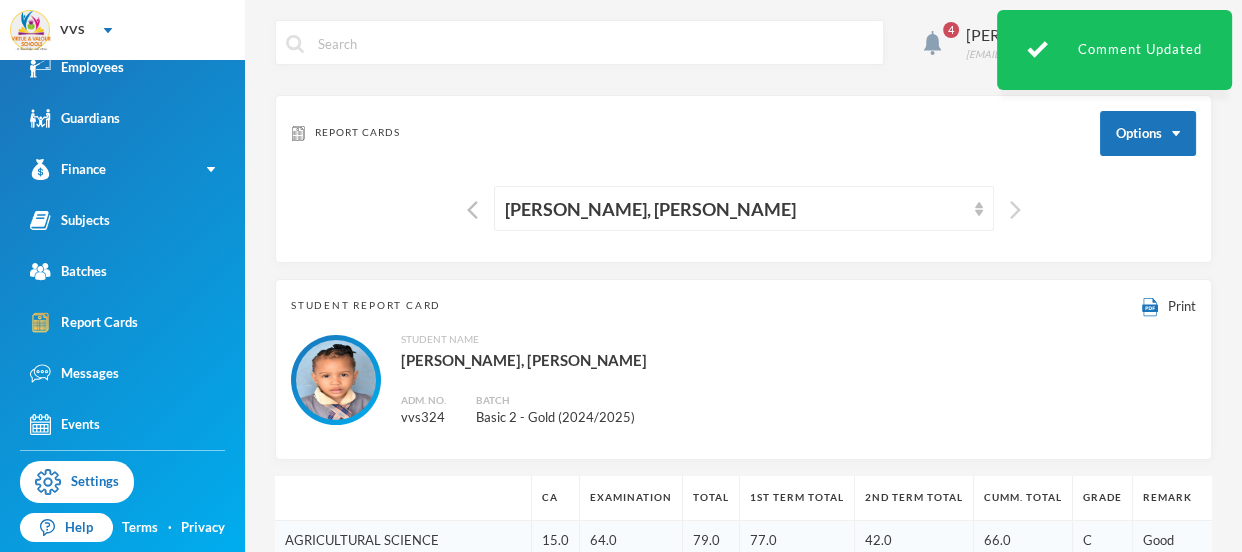 click at bounding box center (1015, 210) 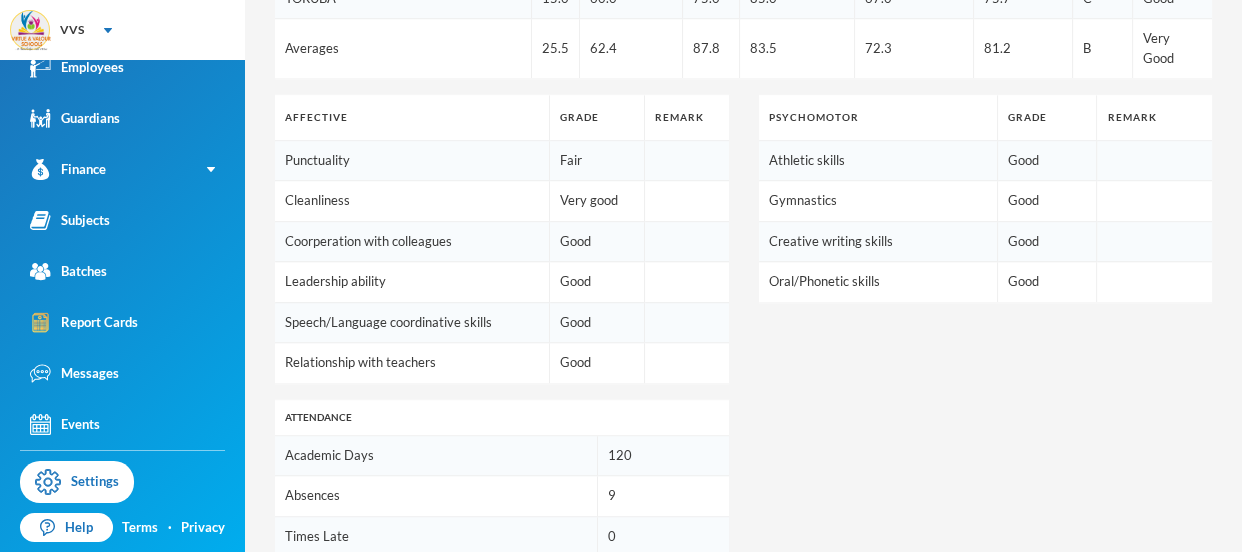 scroll, scrollTop: 1391, scrollLeft: 0, axis: vertical 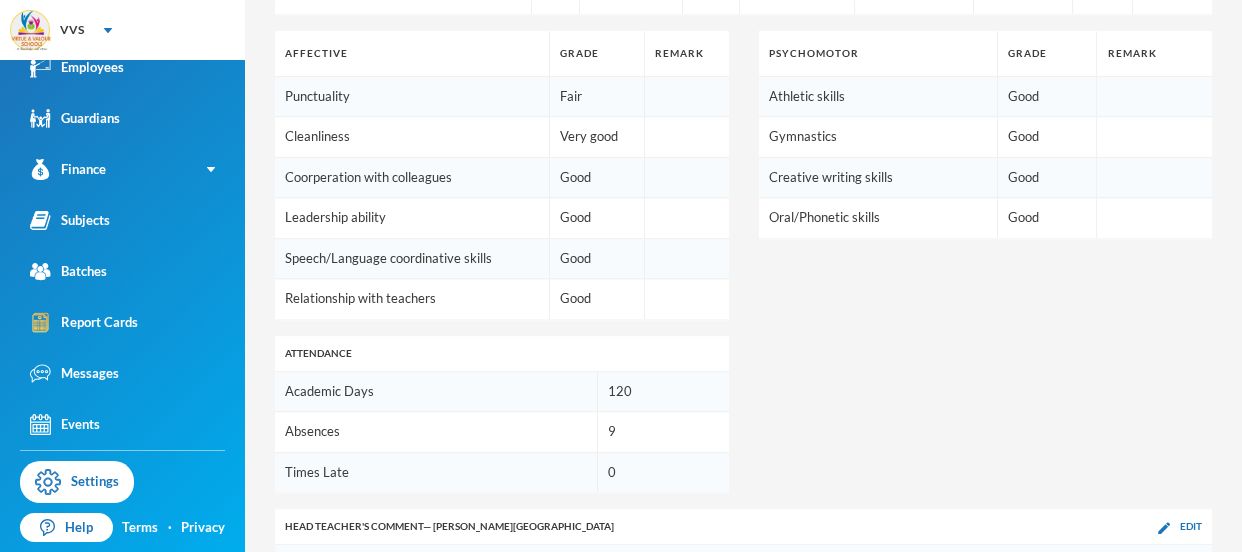click on "Edit" at bounding box center [1191, 619] 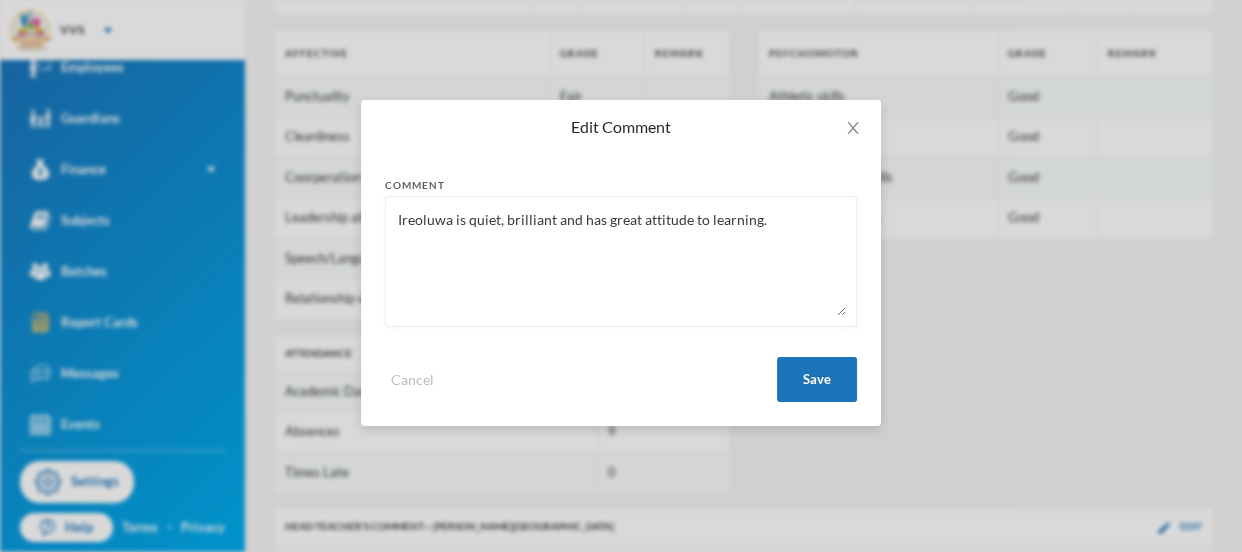click on "Ireoluwa is quiet, brilliant and has great attitude to learning." at bounding box center (621, 261) 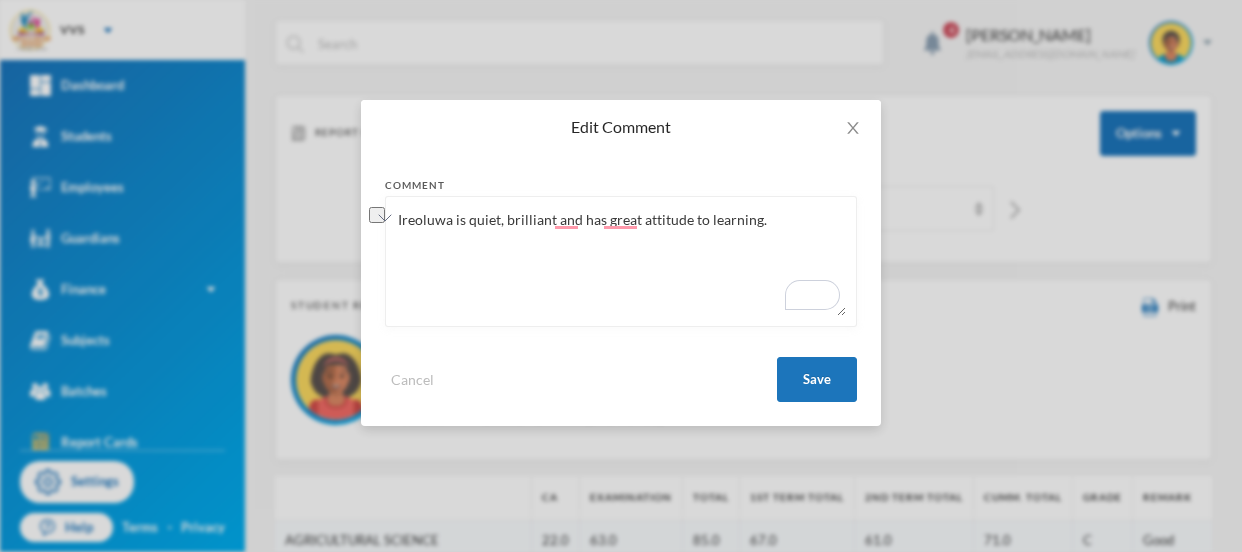 scroll, scrollTop: 0, scrollLeft: 0, axis: both 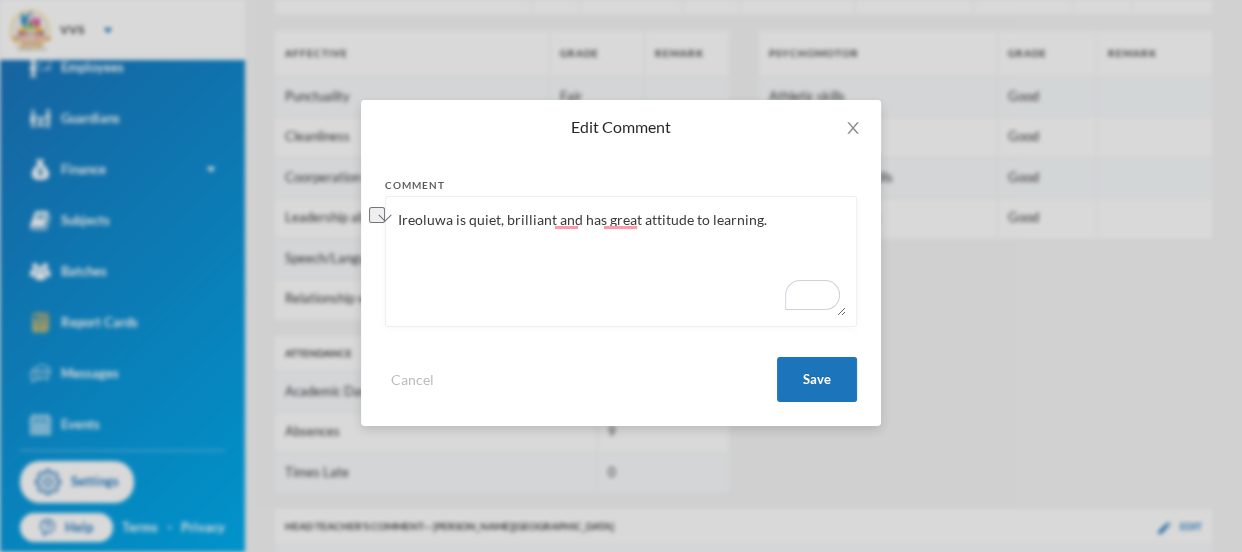 paste on "and brilliant, with an excellent attitude toward" 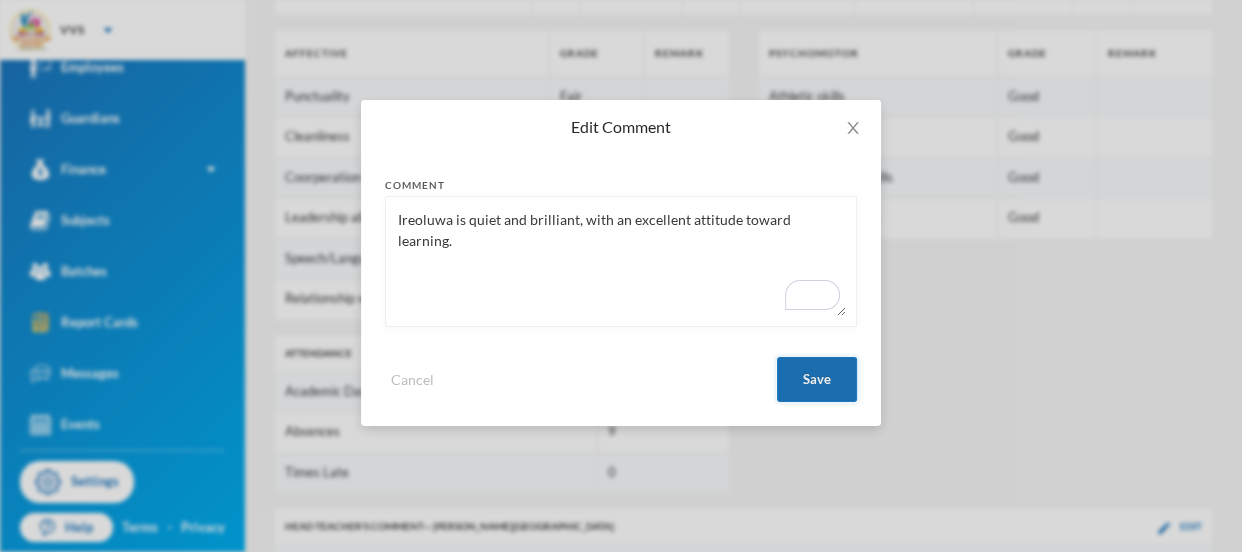 type on "Ireoluwa is quiet and brilliant, with an excellent attitude toward learning." 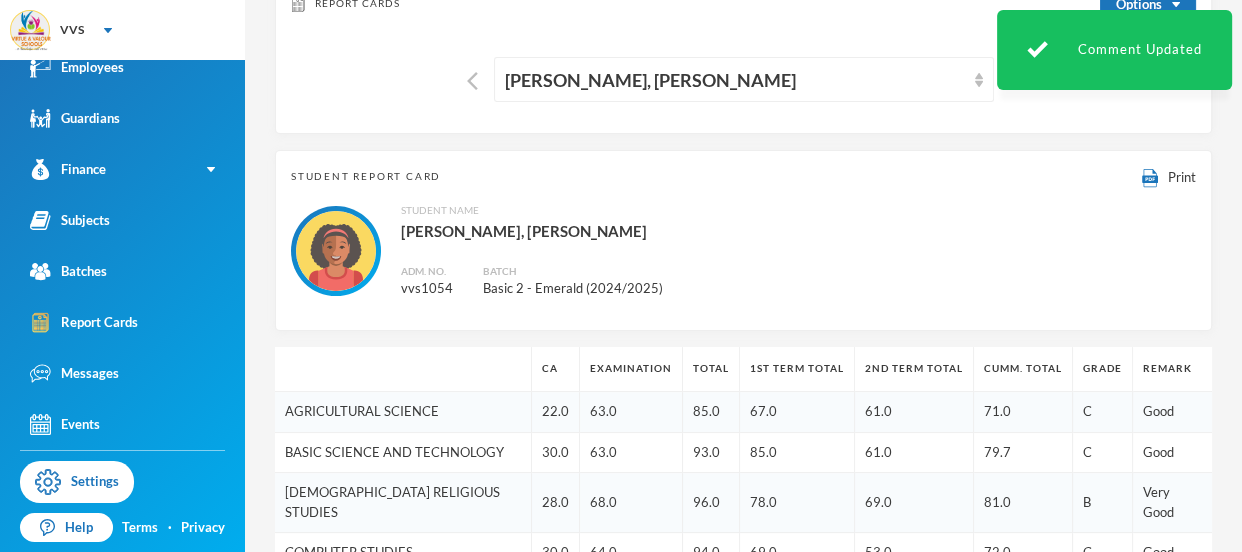 scroll, scrollTop: 0, scrollLeft: 0, axis: both 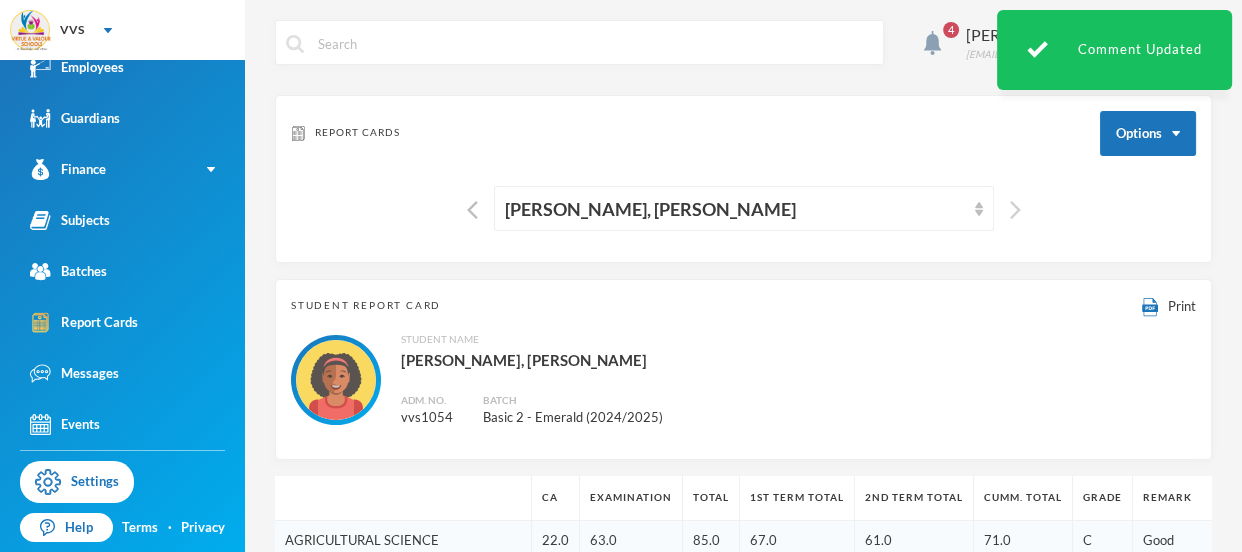 click at bounding box center [1015, 210] 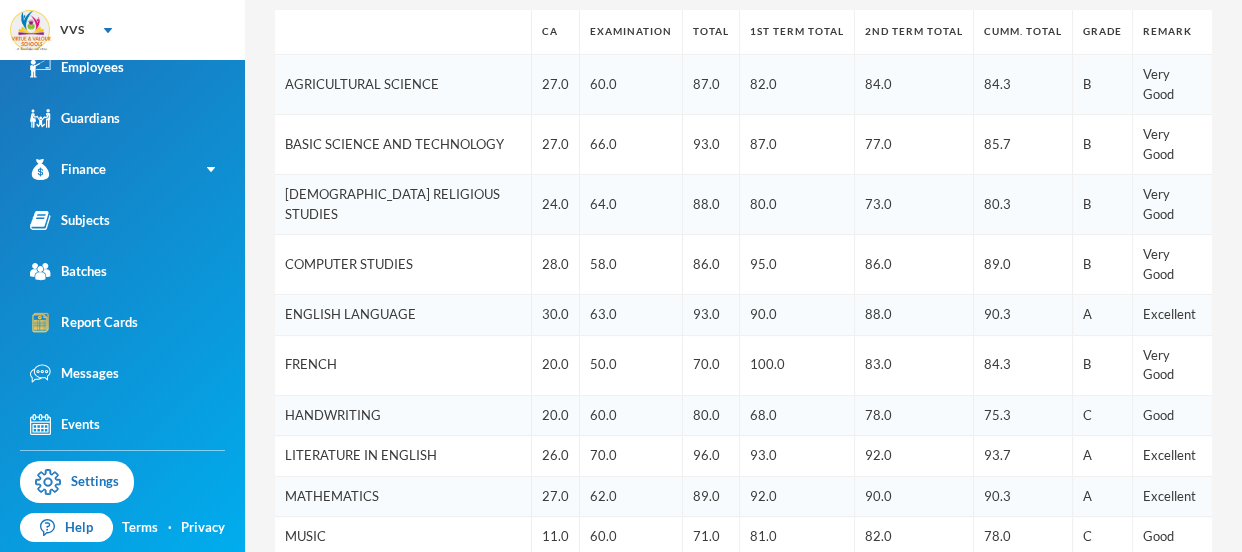 scroll, scrollTop: 0, scrollLeft: 0, axis: both 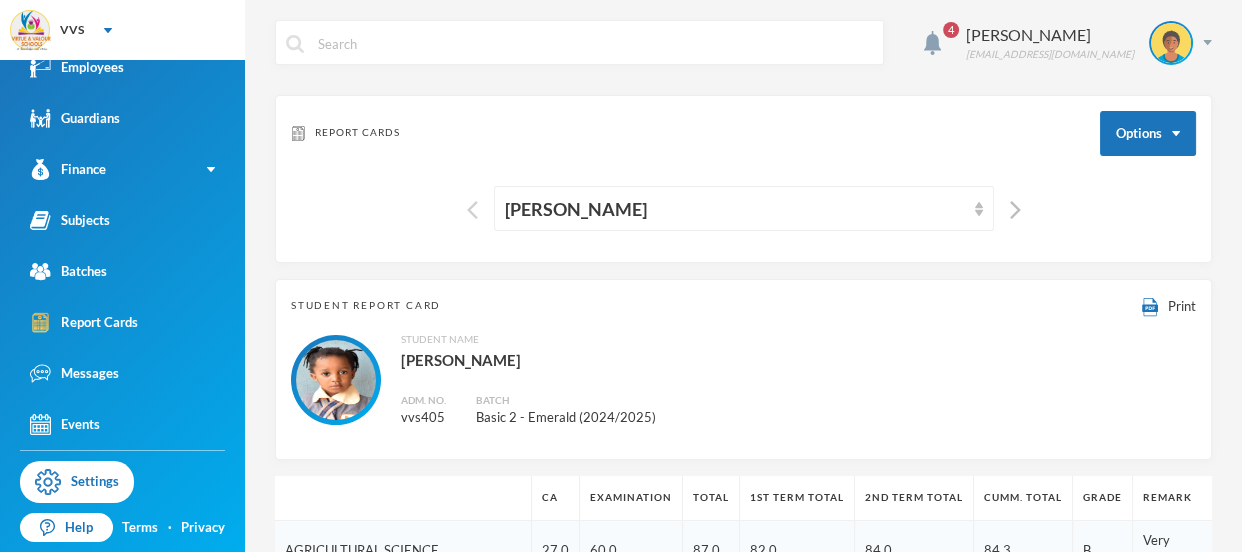 click at bounding box center (472, 210) 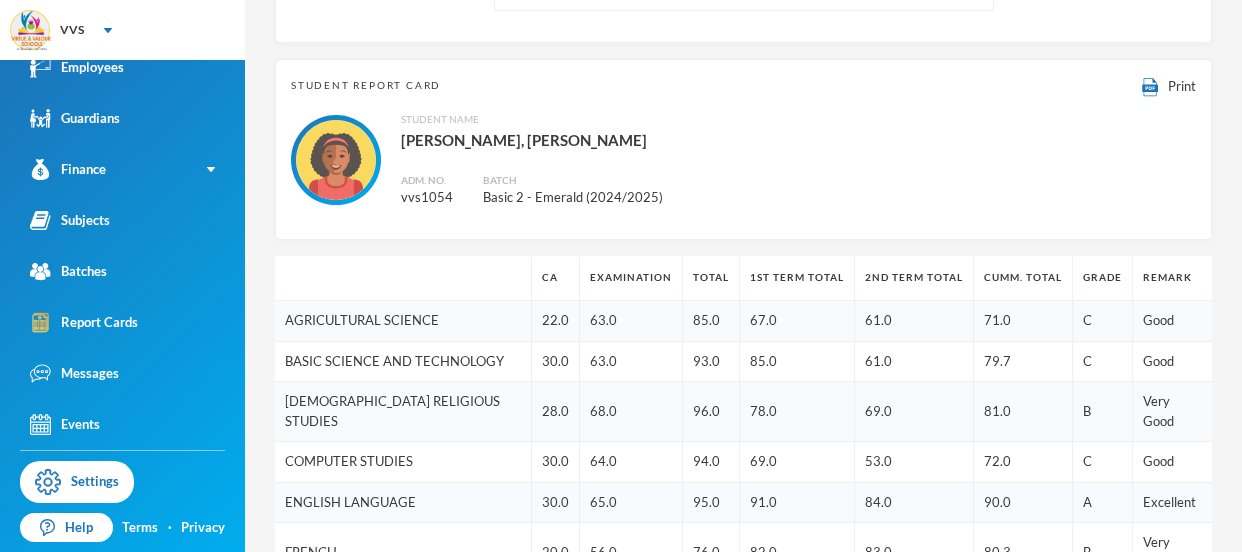 scroll, scrollTop: 0, scrollLeft: 0, axis: both 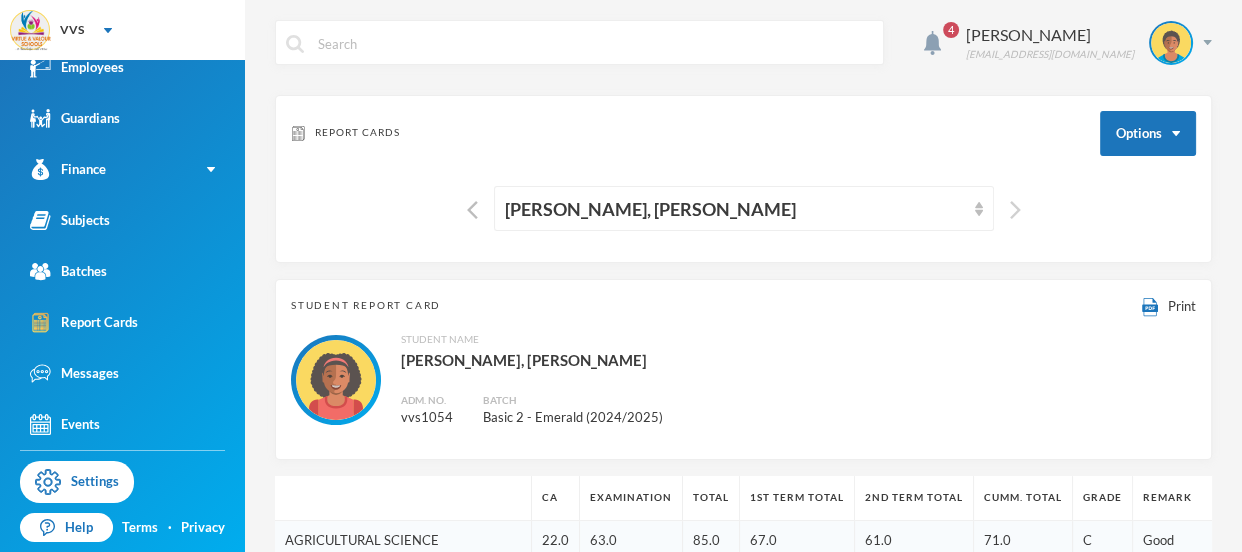 click at bounding box center [1015, 210] 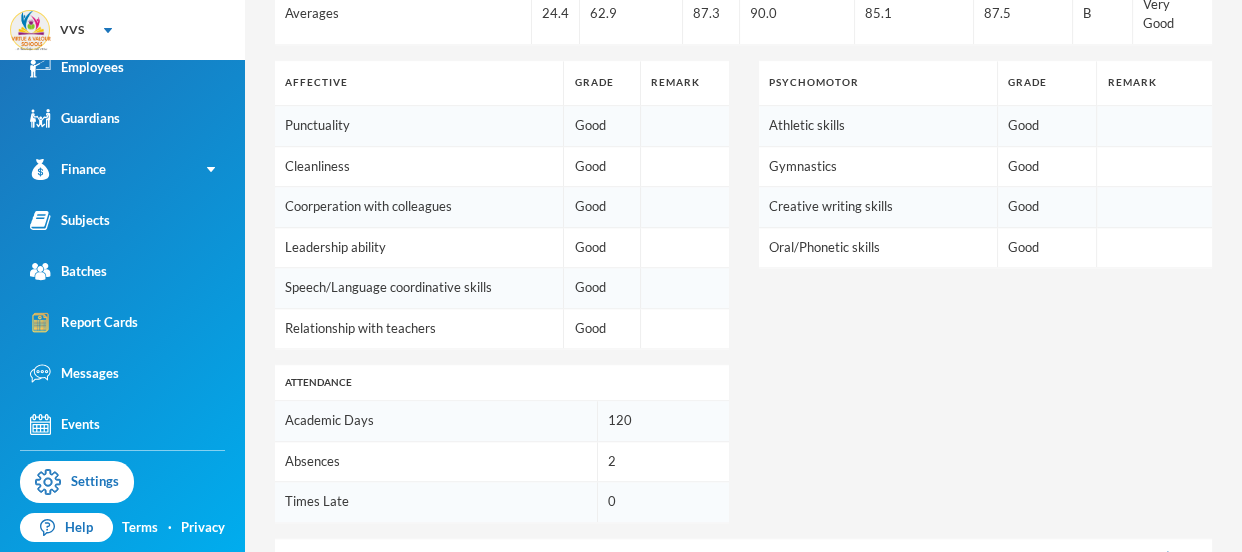 scroll, scrollTop: 1391, scrollLeft: 0, axis: vertical 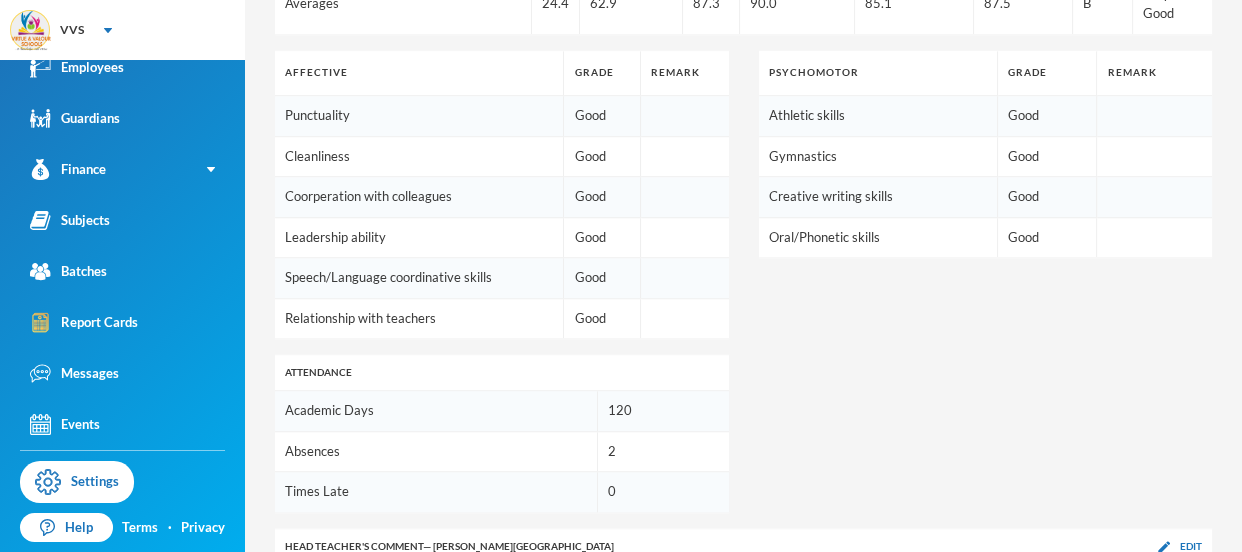 click on "Edit" at bounding box center [1191, 638] 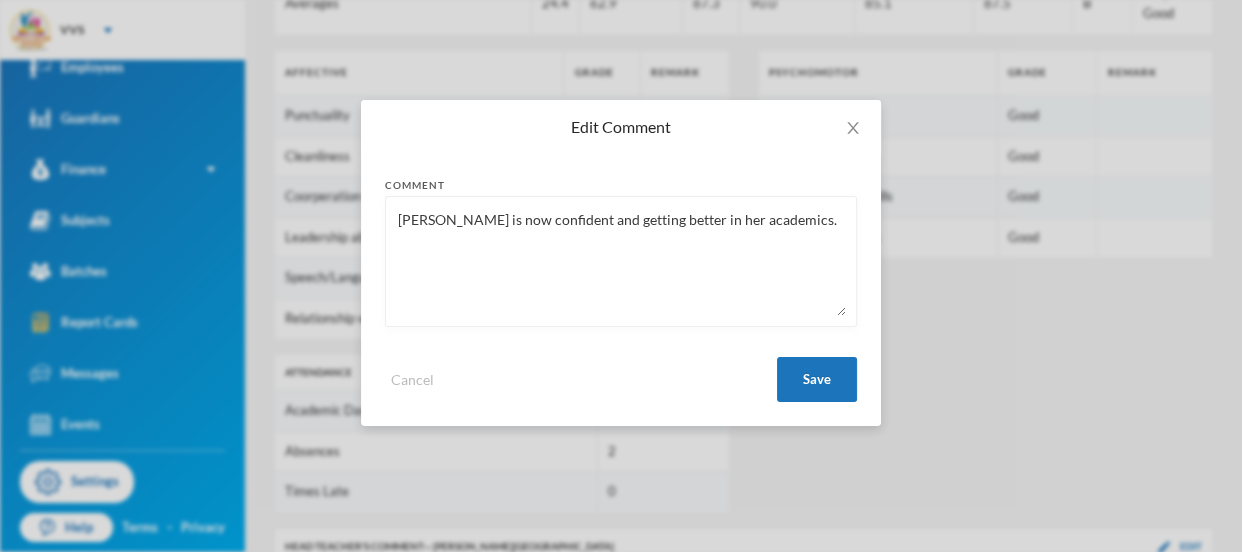 click on "Michelle is now confident and getting better in her academics." at bounding box center [621, 261] 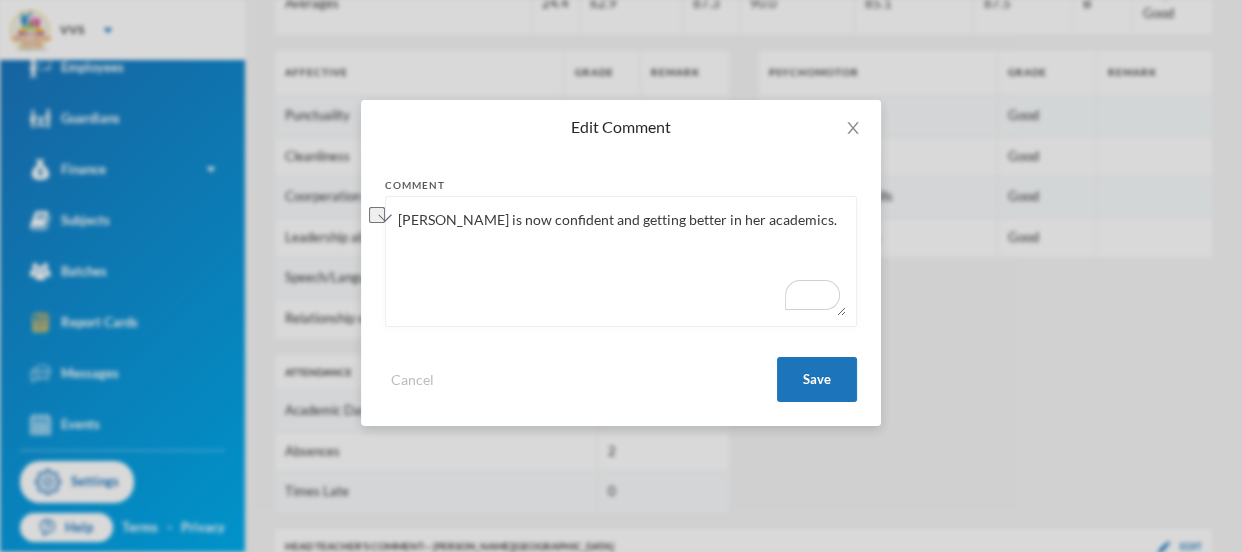 paste on "has become more confident and is making steady progress" 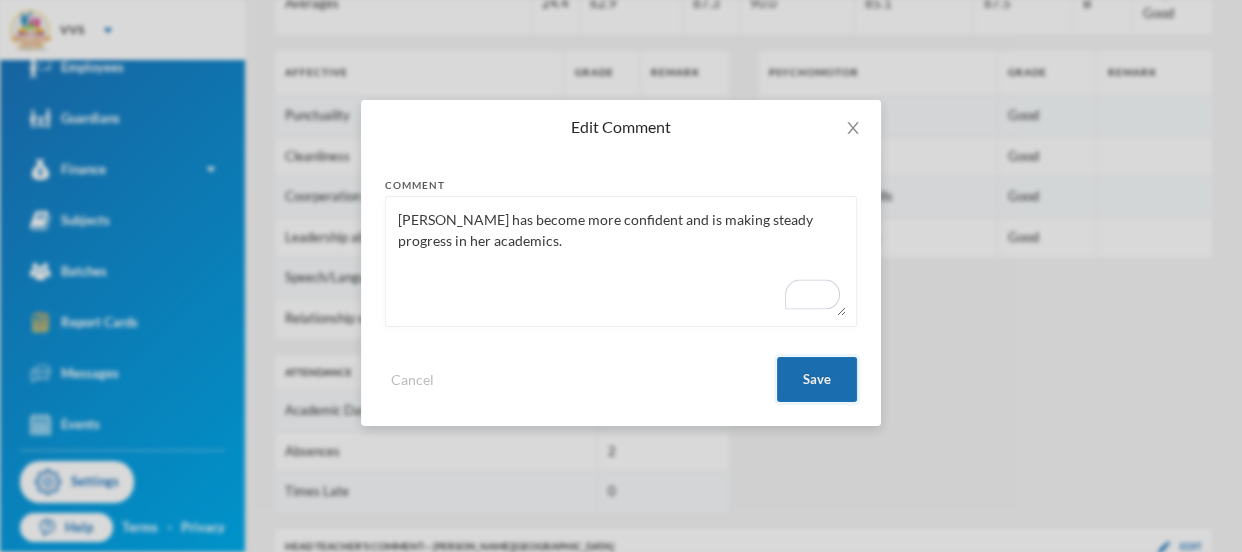 type on "Michelle has become more confident and is making steady progress in her academics." 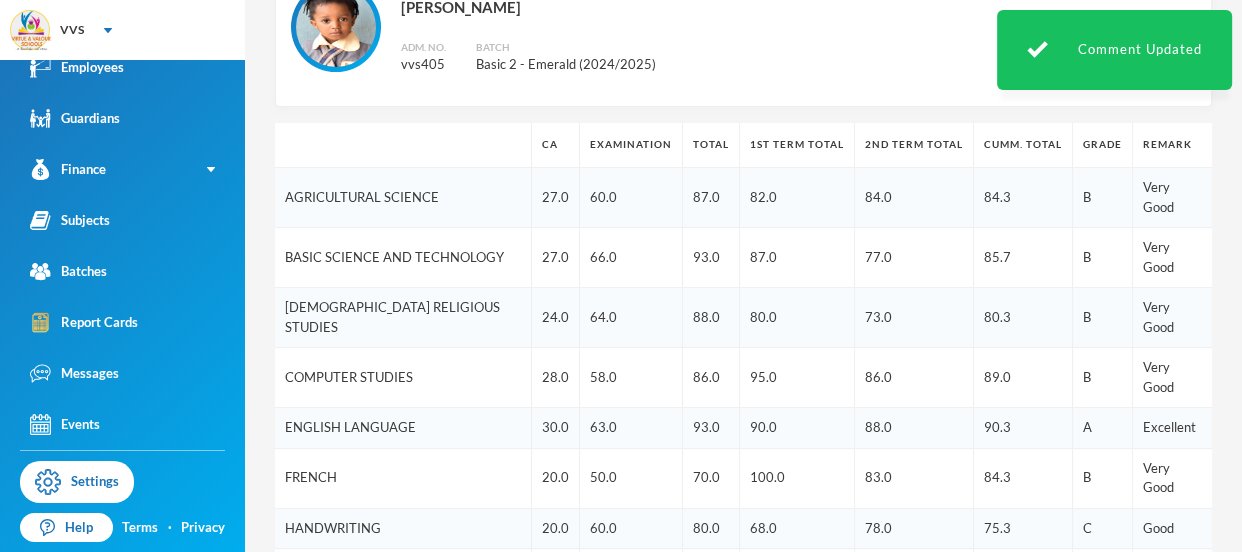 scroll, scrollTop: 0, scrollLeft: 0, axis: both 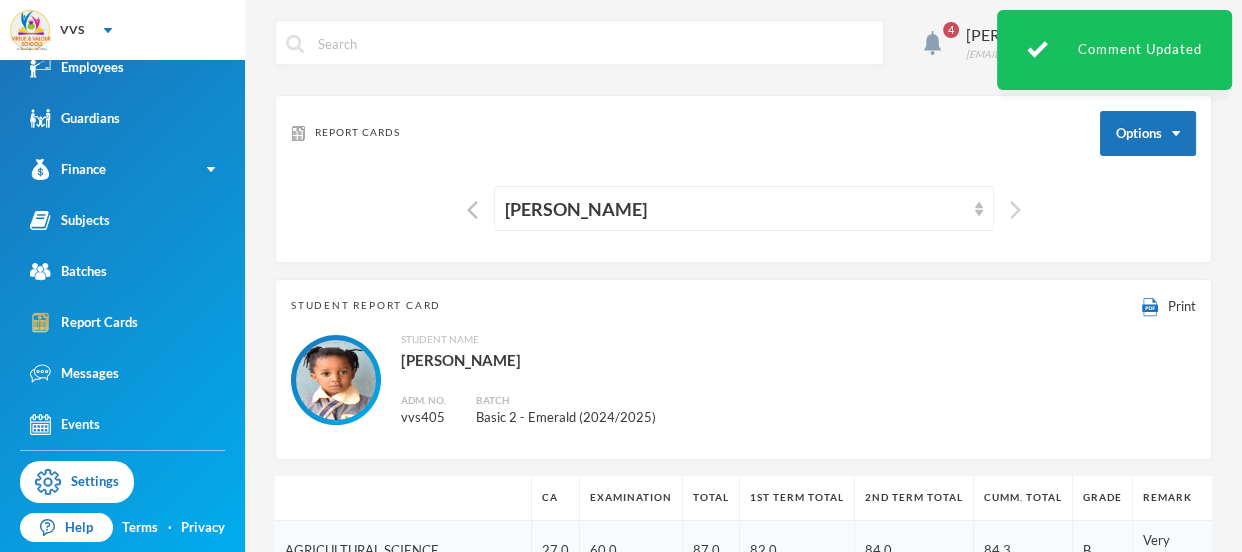 click at bounding box center [1015, 210] 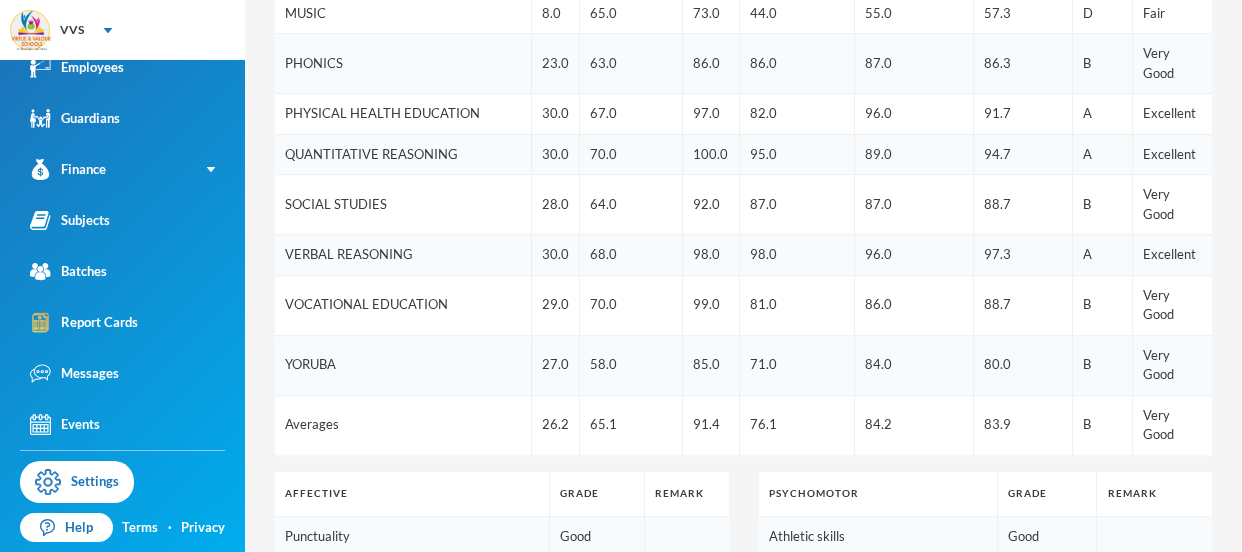 scroll, scrollTop: 1391, scrollLeft: 0, axis: vertical 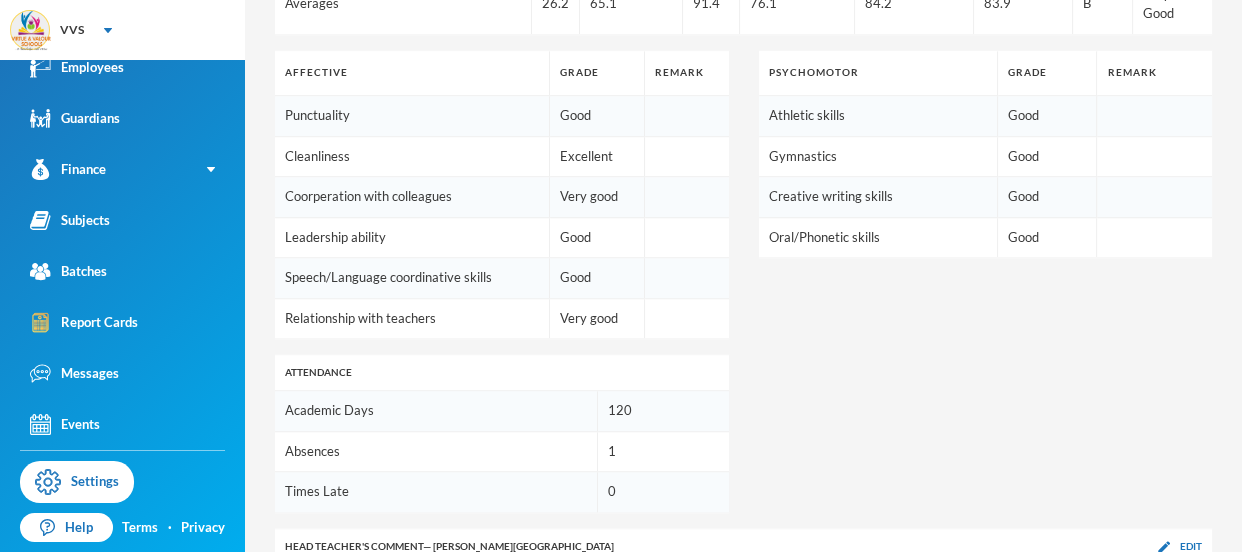 click on "Edit" at bounding box center [1191, 638] 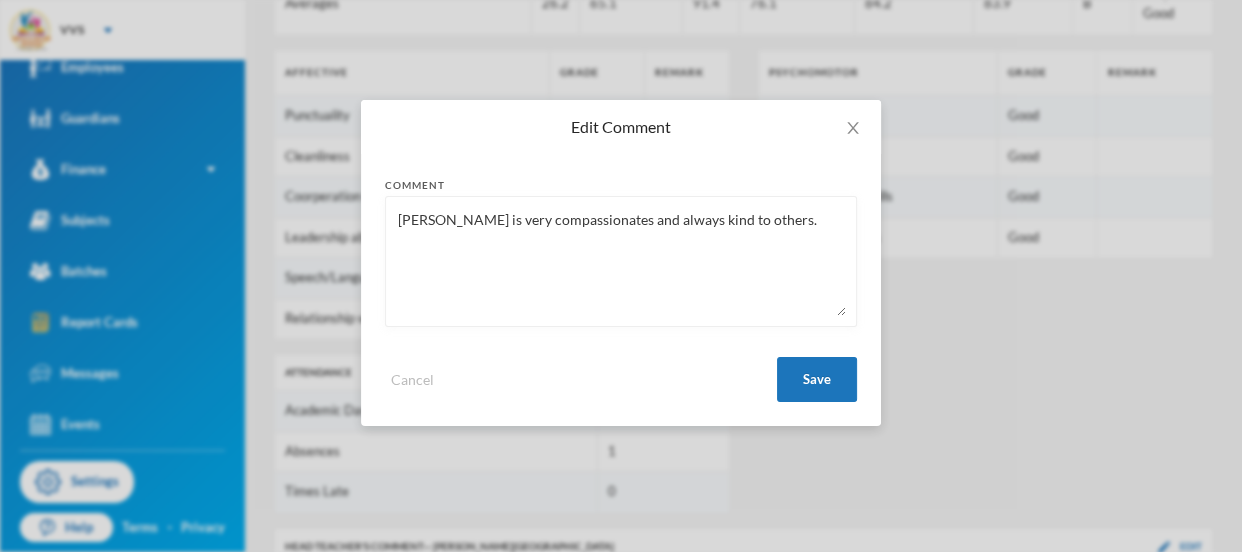click on "Michelle is very compassionates and always kind to others." at bounding box center [621, 261] 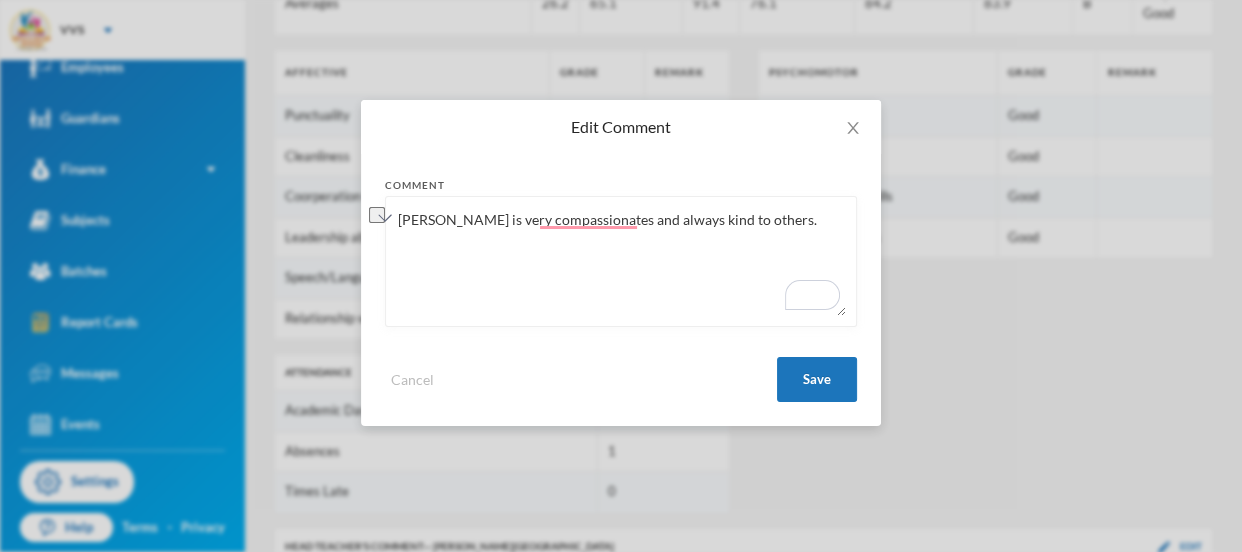paste 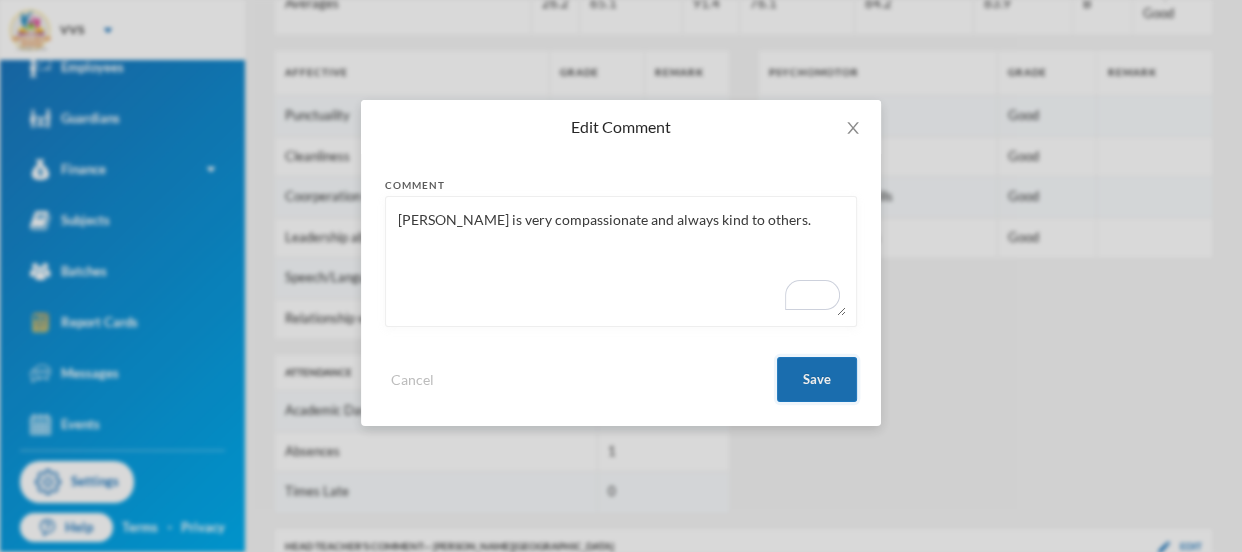 type on "Queen Michelle is very compassionate and always kind to others." 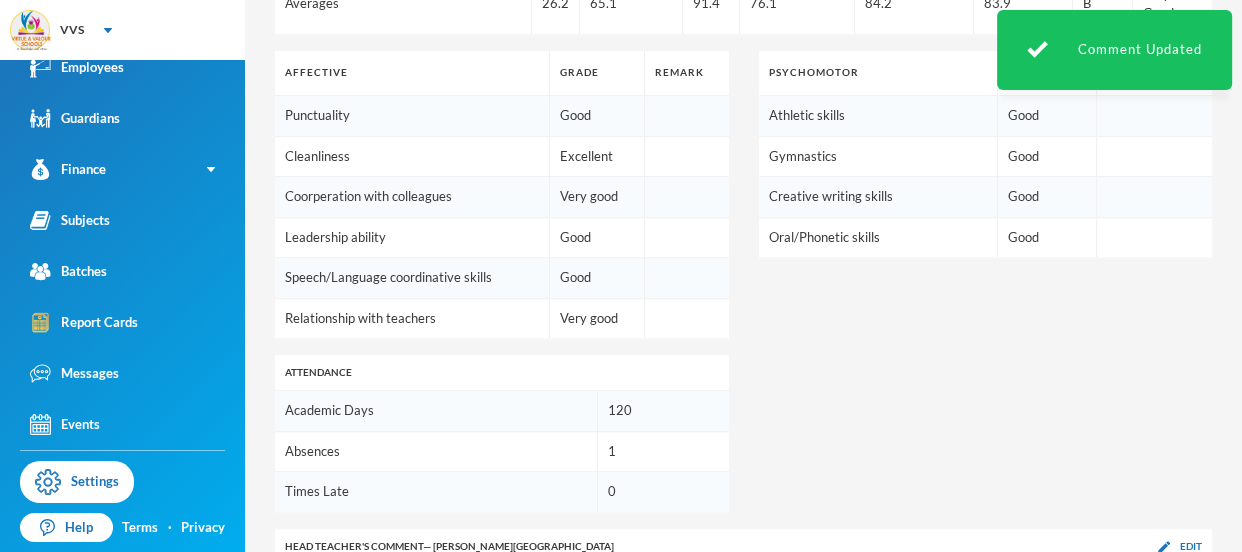 click on "CA Examination Total 1st Term Total 2nd Term Total Cumm. Total Grade Remark AGRICULTURAL SCIENCE 24.0 64.0 88.0 67.0 80.0 78.3 C Good BASIC SCIENCE AND TECHNOLOGY 30.0 70.0 100.0 68.0 92.0 86.7 B Very Good CHRISTIAN RELIGIOUS STUDIES 25.0 70.0 95.0 56.0 76.0 75.7 C Good COMPUTER STUDIES 30.0 66.0 96.0 45.0 78.0 73.0 C Good ENGLISH LANGUAGE 30.0 60.0 90.0 97.0 86.0 91.0 A Excellent FRENCH 20.0 56.0 76.0 63.0 76.0 71.7 C Good HANDWRITING 22.0 64.0 86.0 79.0 83.0 82.7 B Very Good LITERATURE IN ENGLISH 30.0 64.0 94.0 76.0 85.0 85.0 B Very Good MATHEMATICS 30.0 68.0 98.0 98.0 96.0 97.3 A Excellent MUSIC 8.0 65.0 73.0 44.0 55.0 57.3 D Fair PHONICS 23.0 63.0 86.0 86.0 87.0 86.3 B Very Good PHYSICAL HEALTH EDUCATION 30.0 67.0 97.0 82.0 96.0 91.7 A Excellent QUANTITATIVE REASONING 30.0 70.0 100.0 95.0 89.0 94.7 A Excellent SOCIAL STUDIES 28.0 64.0 92.0 87.0 87.0 88.7 B Very Good VERBAL REASONING 30.0 68.0 98.0 98.0 96.0 97.3 A Excellent VOCATIONAL EDUCATION 29.0 70.0 99.0 81.0 86.0 88.7 B Very Good YORUBA 27.0 58.0 B" at bounding box center [743, -109] 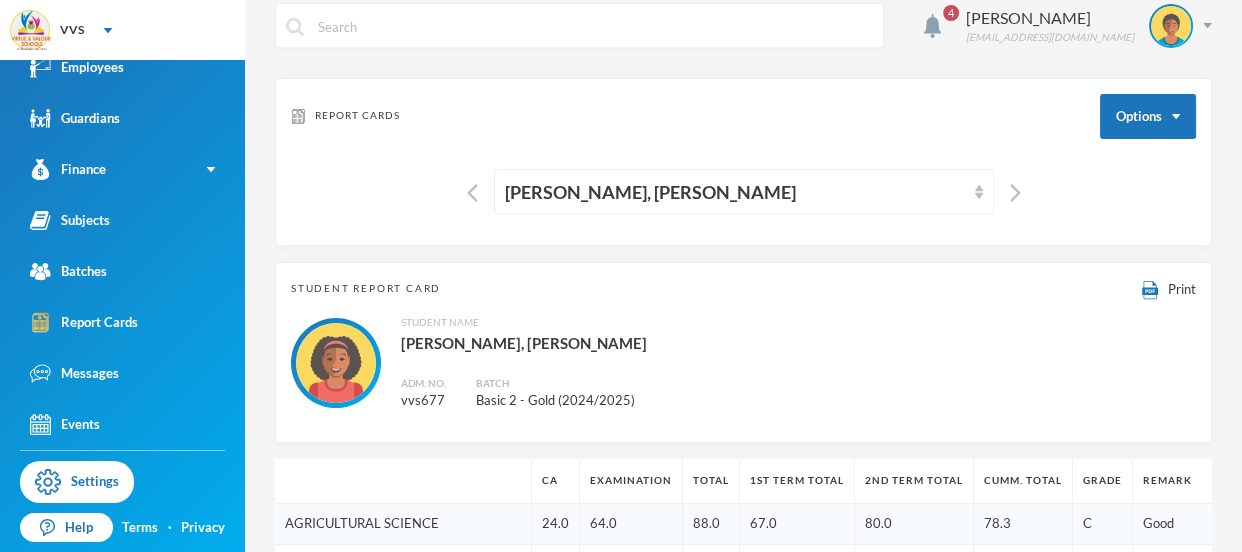 scroll, scrollTop: 13, scrollLeft: 0, axis: vertical 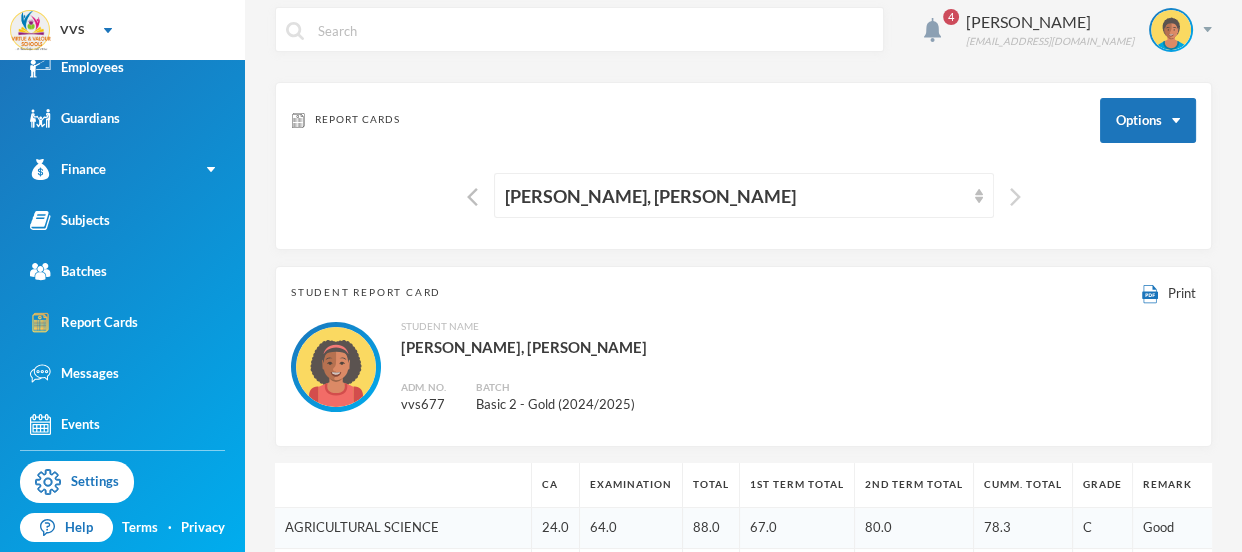 click at bounding box center (1015, 197) 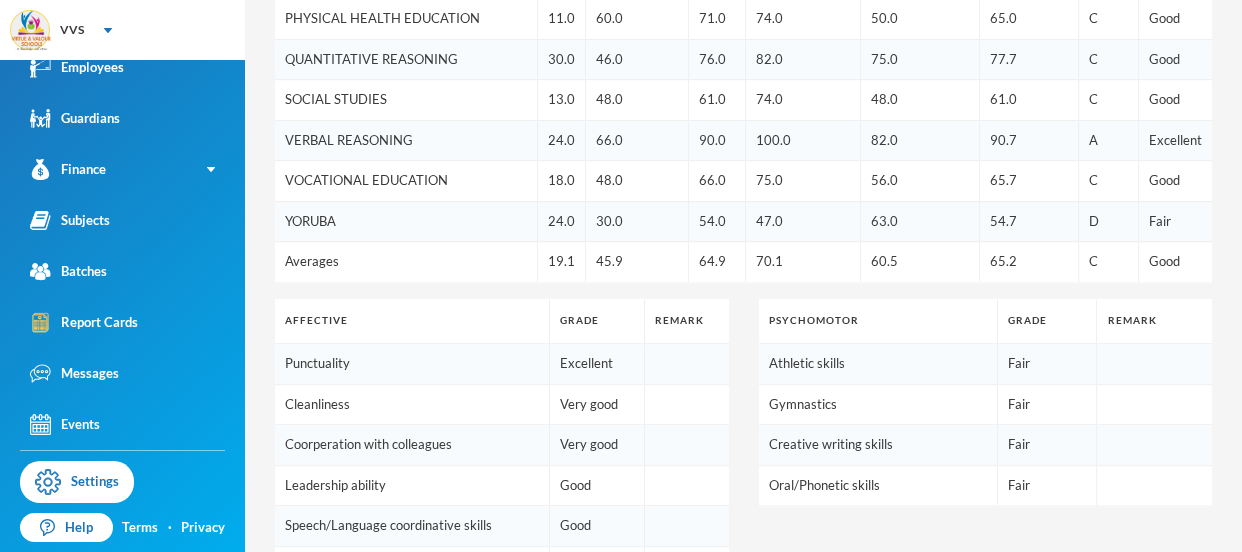 scroll, scrollTop: 1391, scrollLeft: 0, axis: vertical 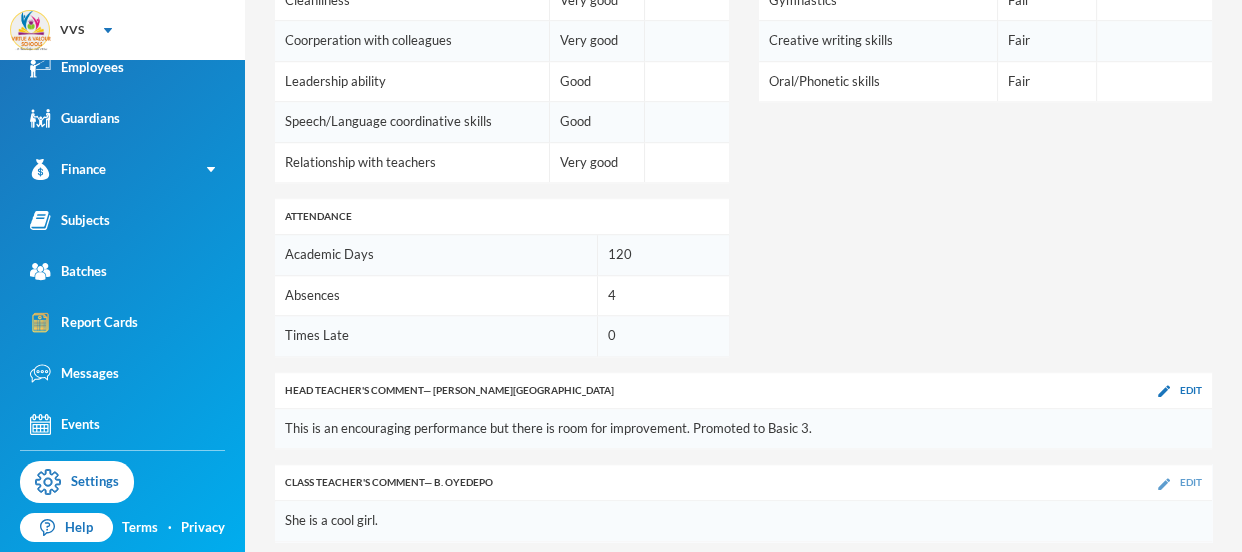 click on "Edit" at bounding box center [1191, 482] 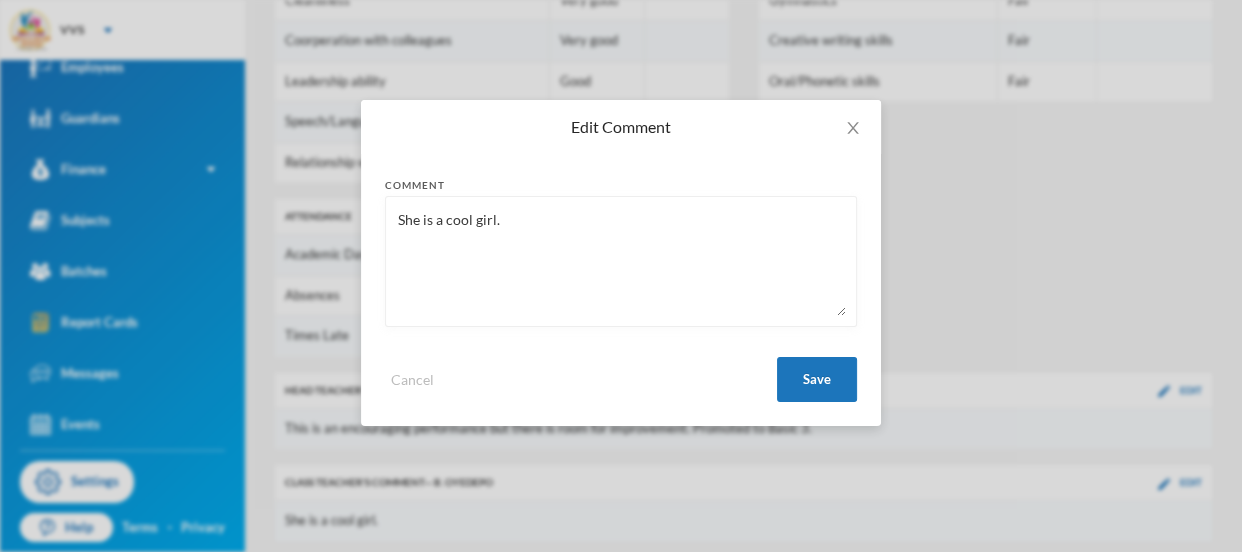 click on "She is a cool girl." at bounding box center [621, 261] 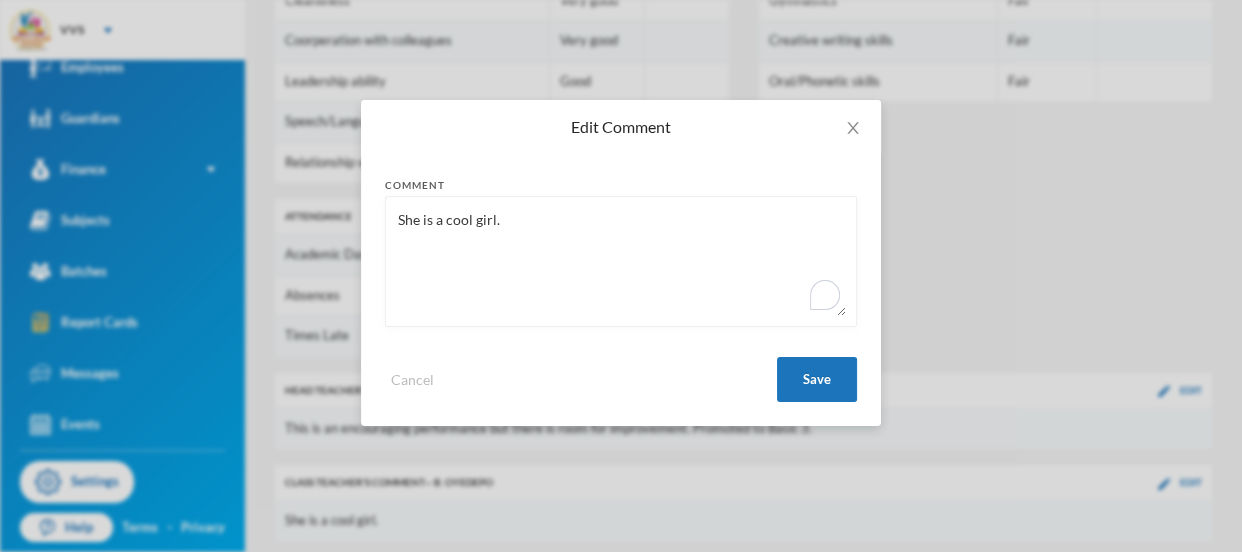 click on "She is a cool girl." at bounding box center [621, 261] 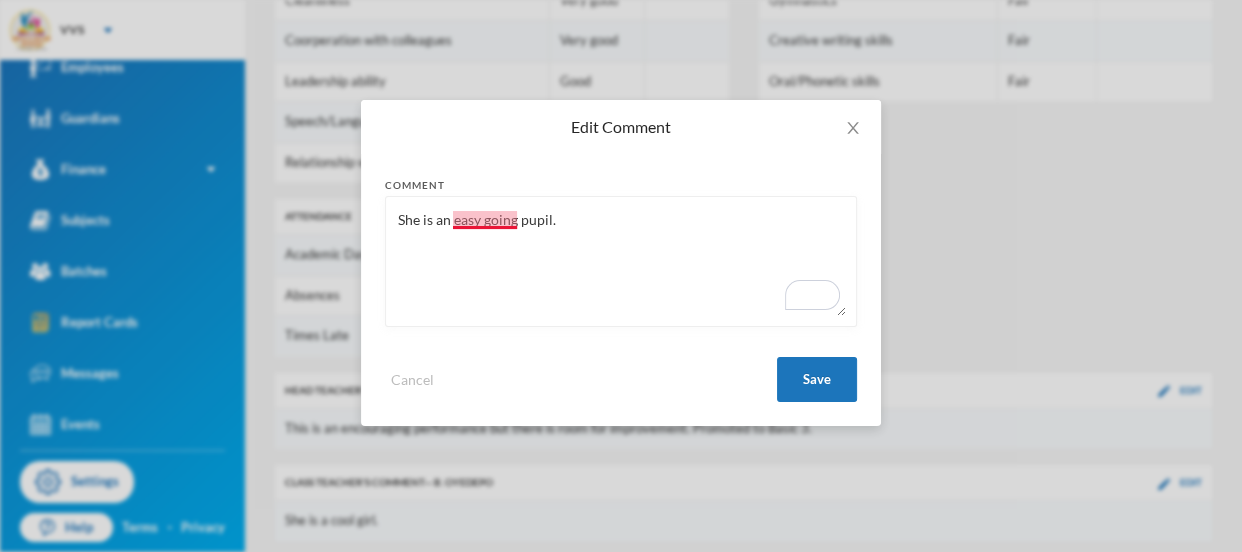 click on "She is an easy going pupil." at bounding box center (621, 261) 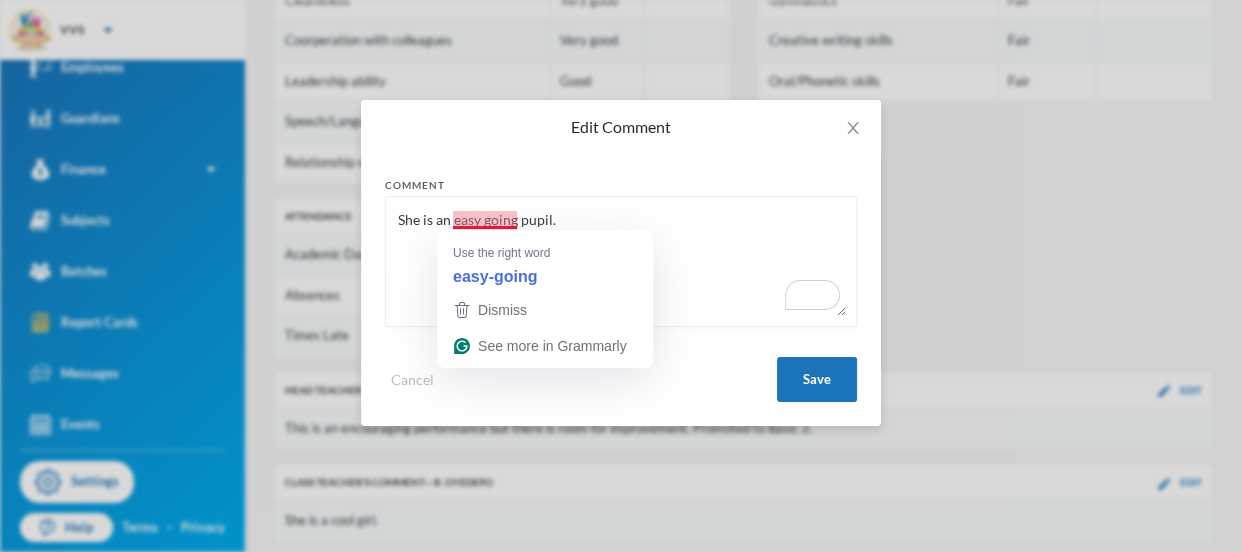 click on "She is an easy going pupil." at bounding box center (621, 261) 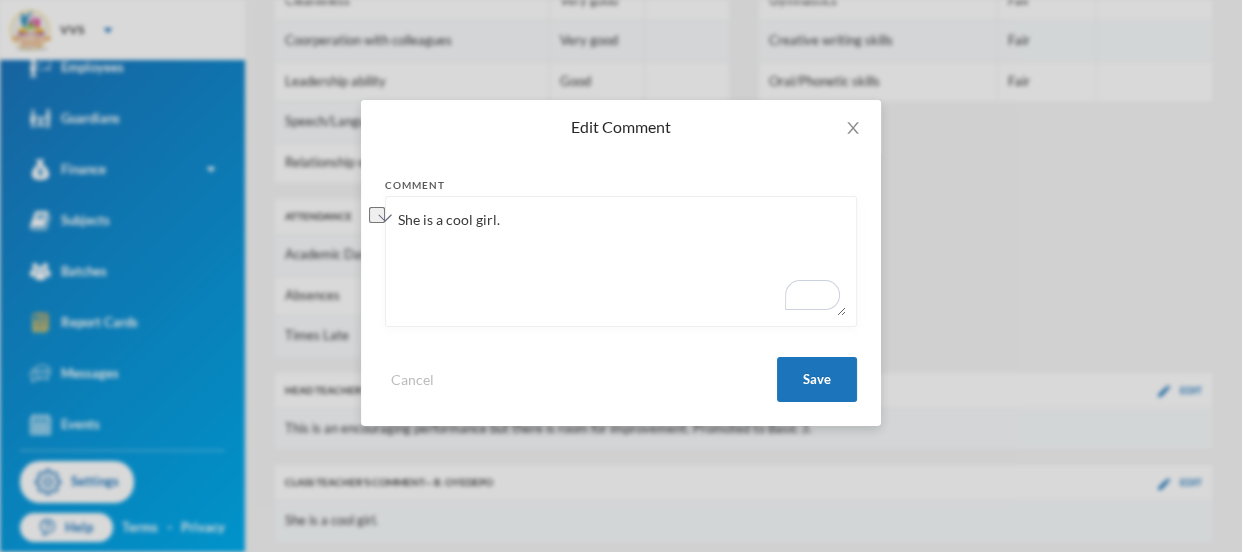 paste on "calm, pleasant, and well-behaved" 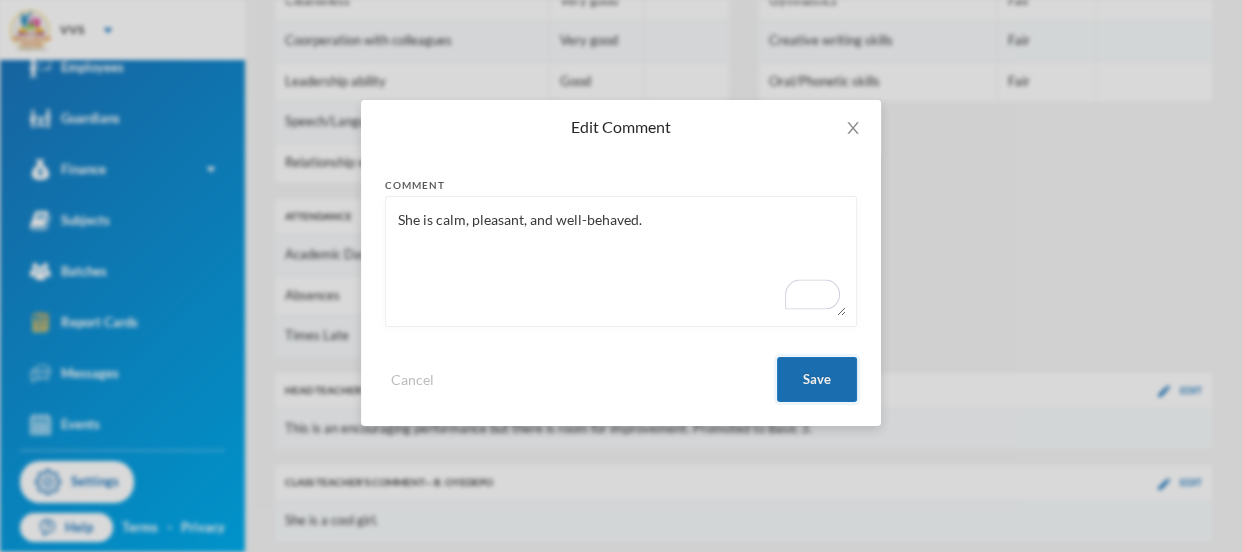 type on "She is calm, pleasant, and well-behaved." 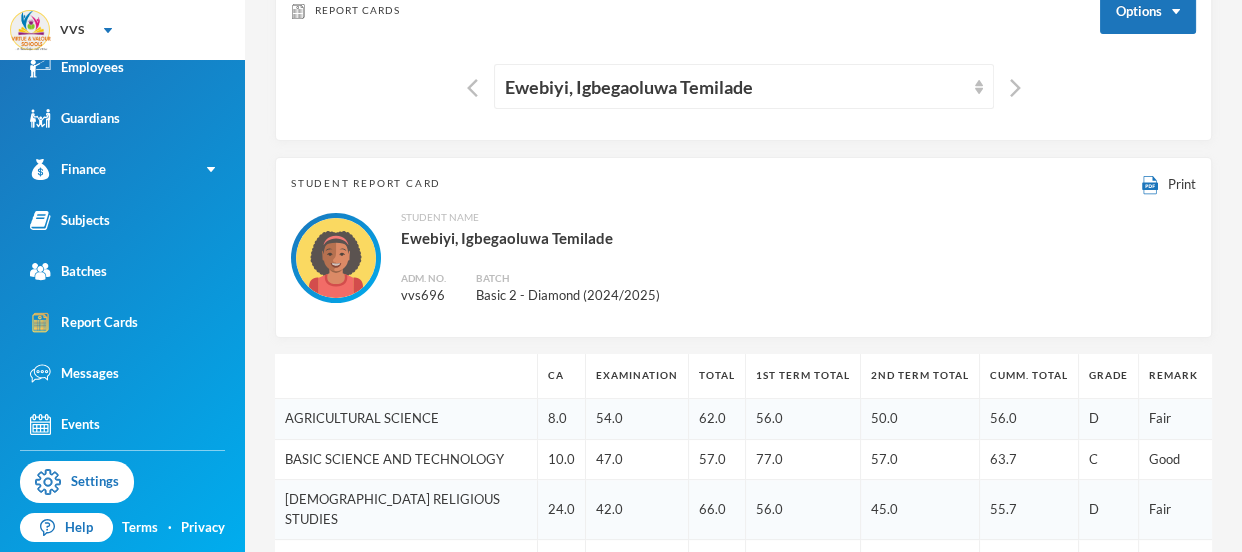 scroll, scrollTop: 0, scrollLeft: 0, axis: both 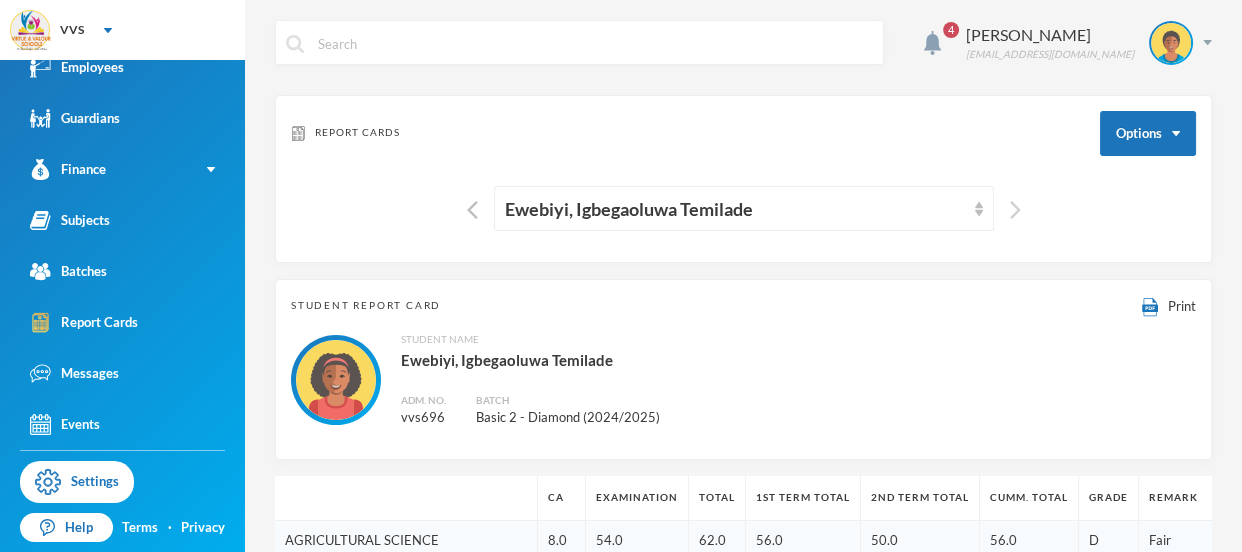 click at bounding box center [1015, 210] 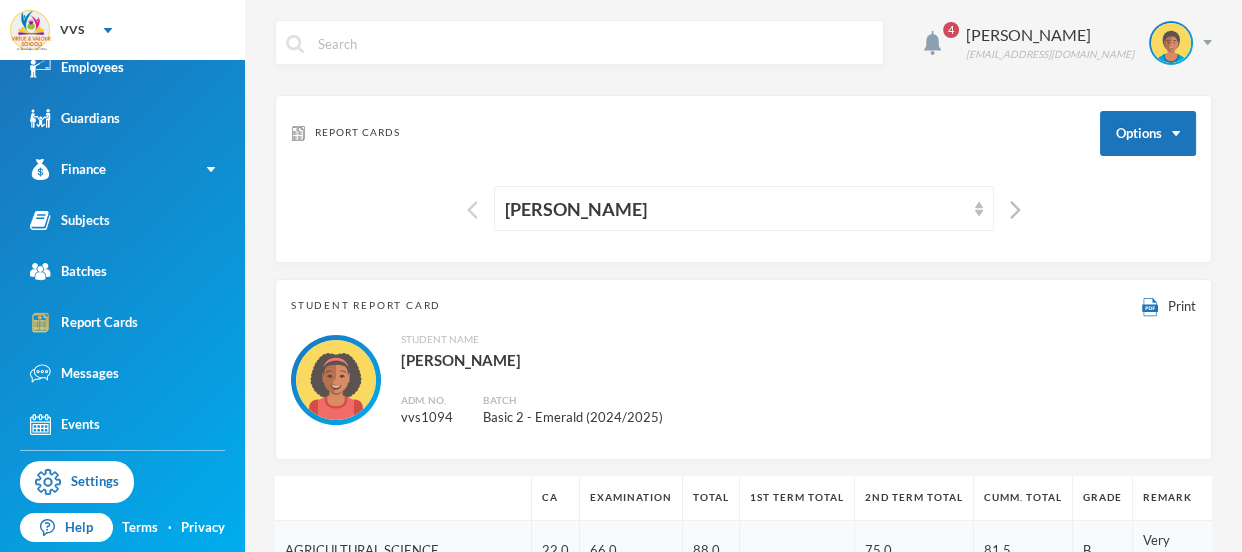 click at bounding box center (472, 210) 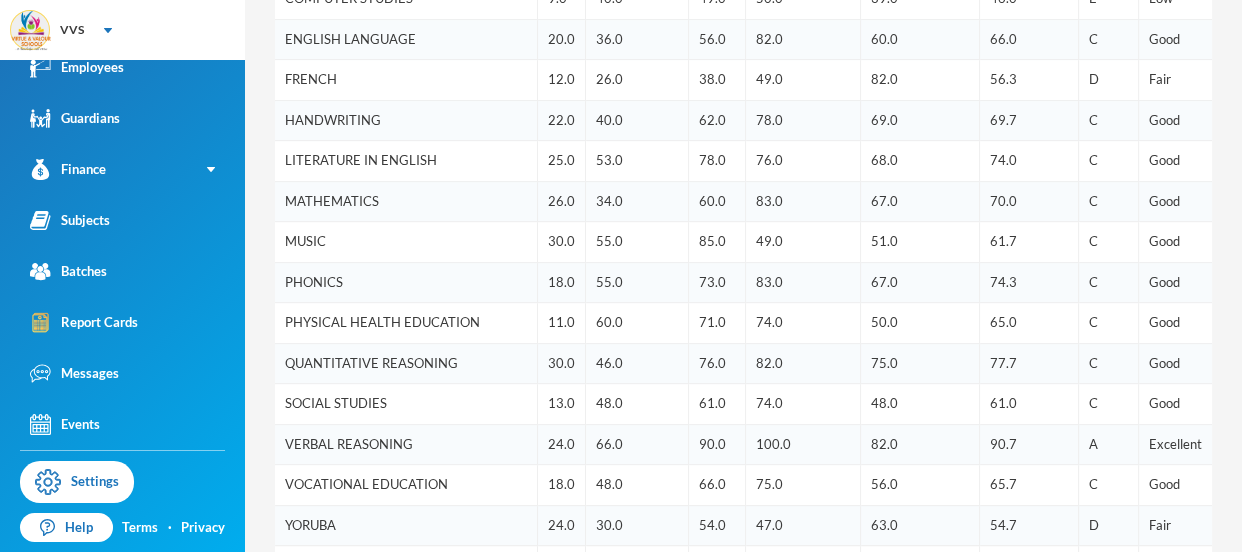 scroll, scrollTop: 1391, scrollLeft: 0, axis: vertical 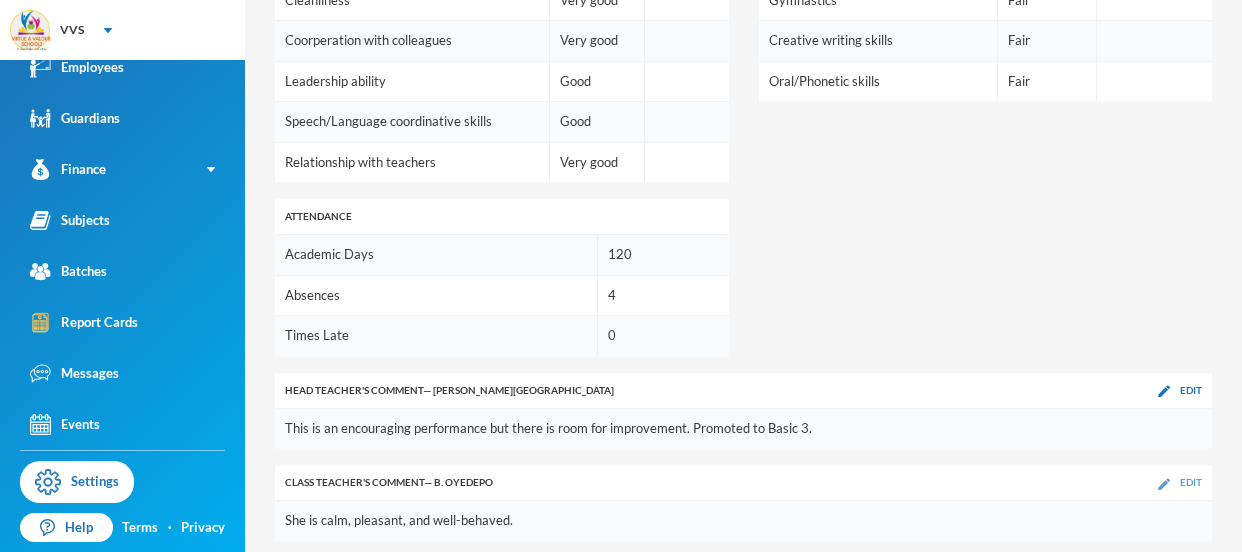click on "Edit" at bounding box center [1191, 482] 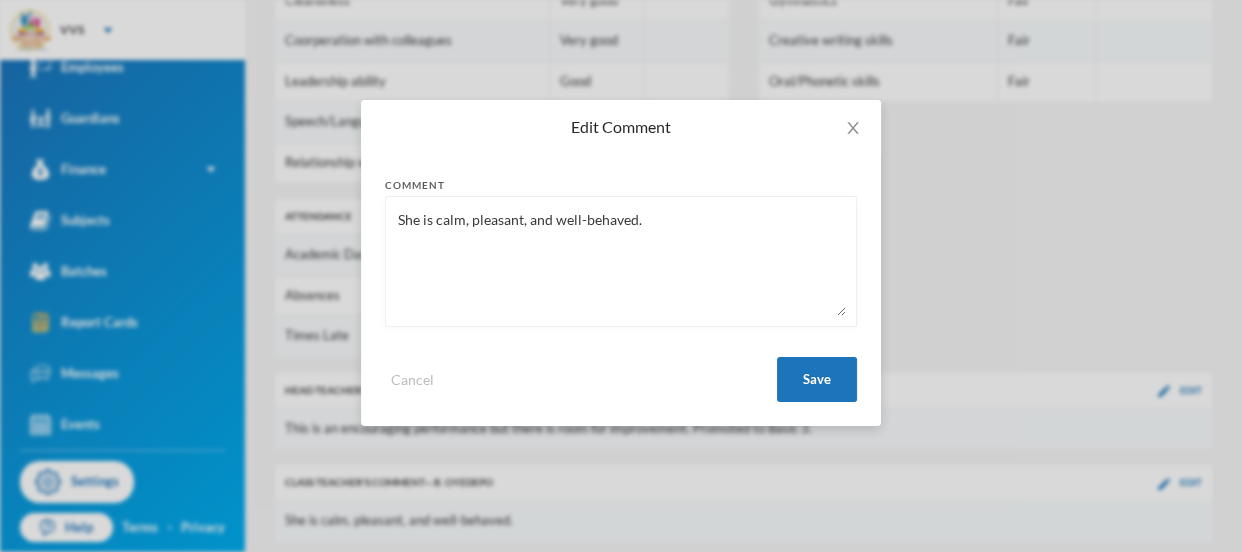 click on "She is calm, pleasant, and well-behaved." at bounding box center [621, 261] 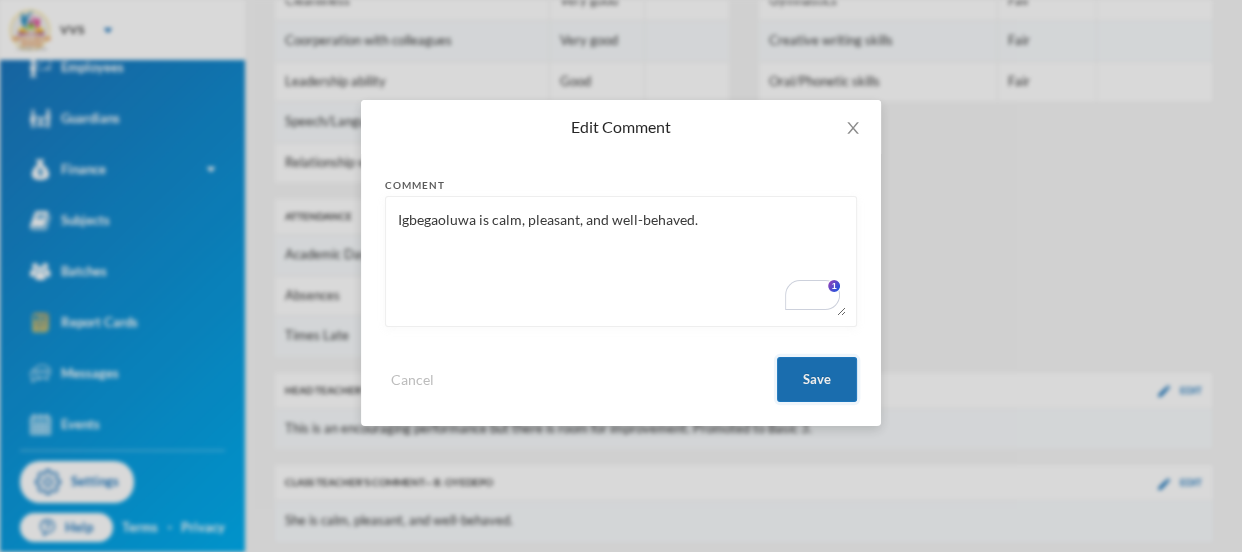 type on "Igbegaoluwa is calm, pleasant, and well-behaved." 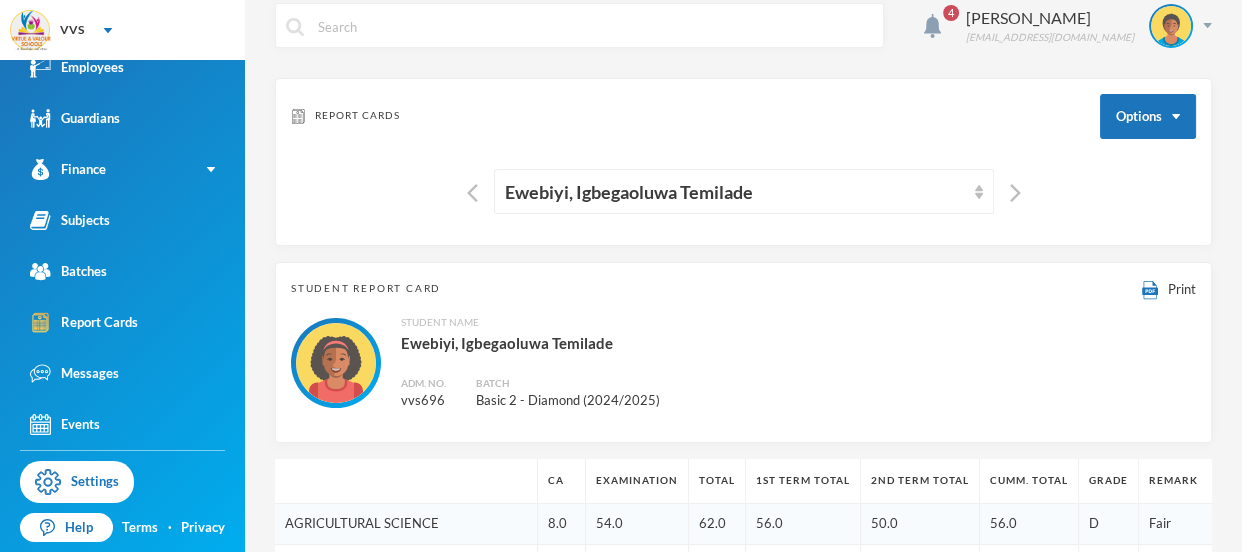 scroll, scrollTop: 0, scrollLeft: 0, axis: both 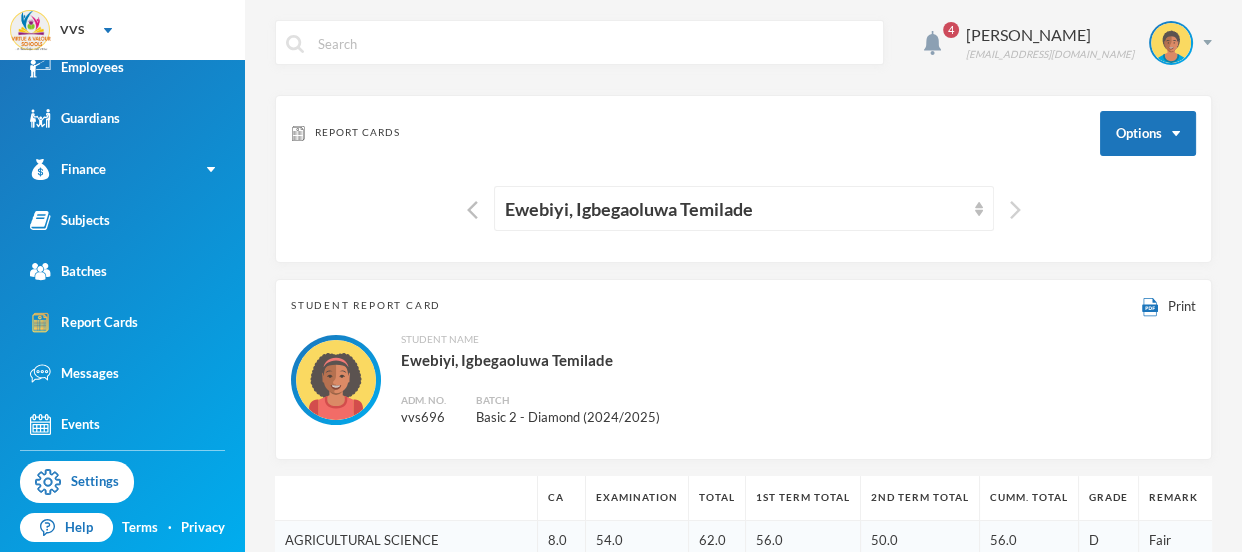 click at bounding box center [1015, 210] 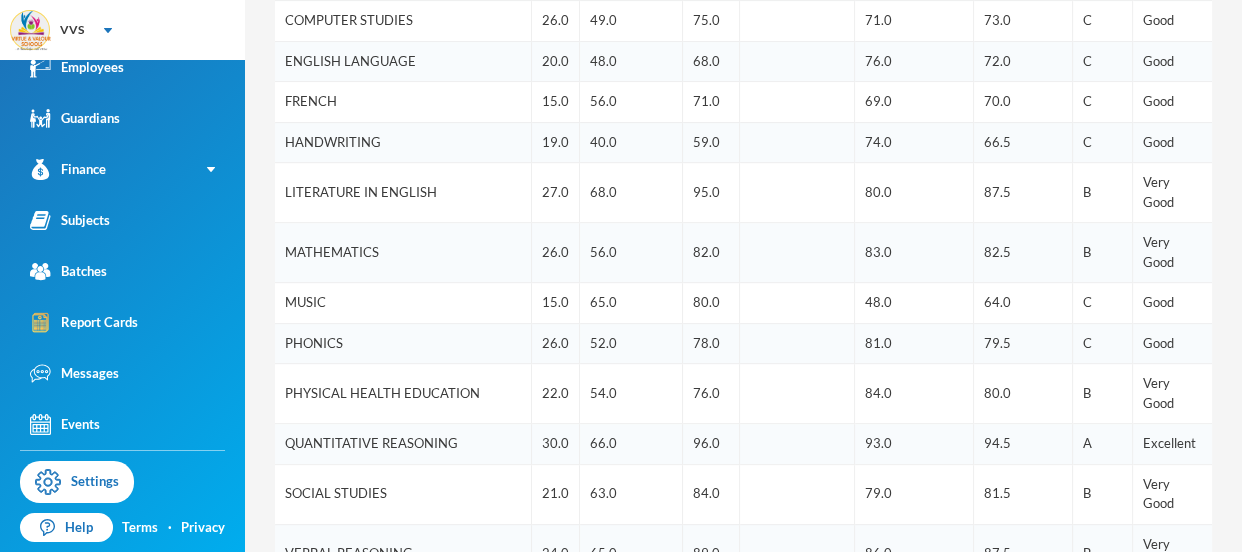 scroll, scrollTop: 779, scrollLeft: 0, axis: vertical 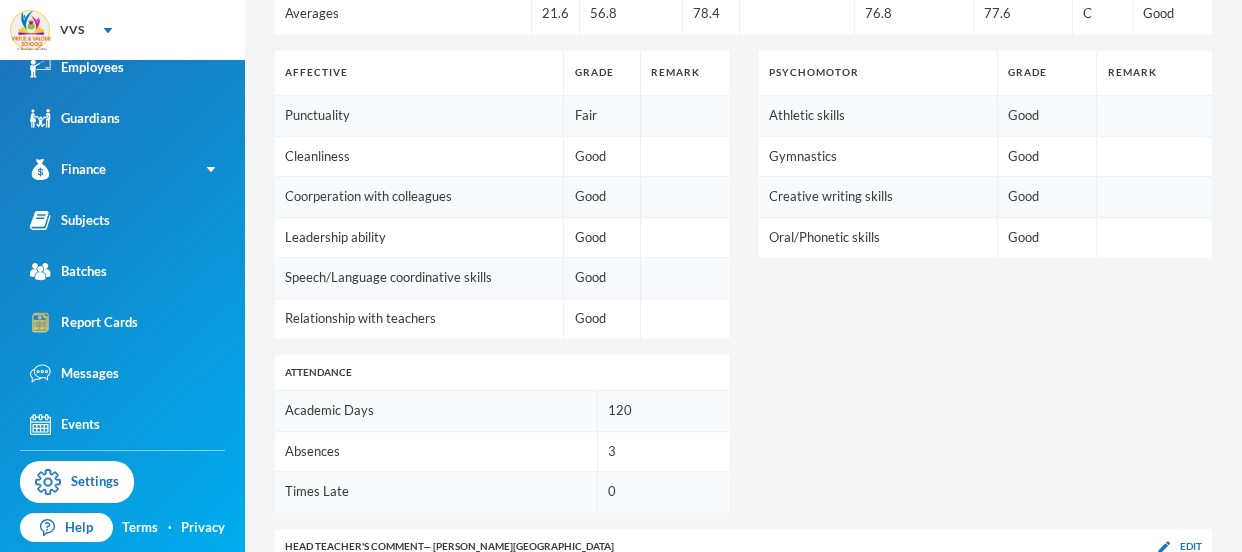 click on "Edit" at bounding box center [1191, 638] 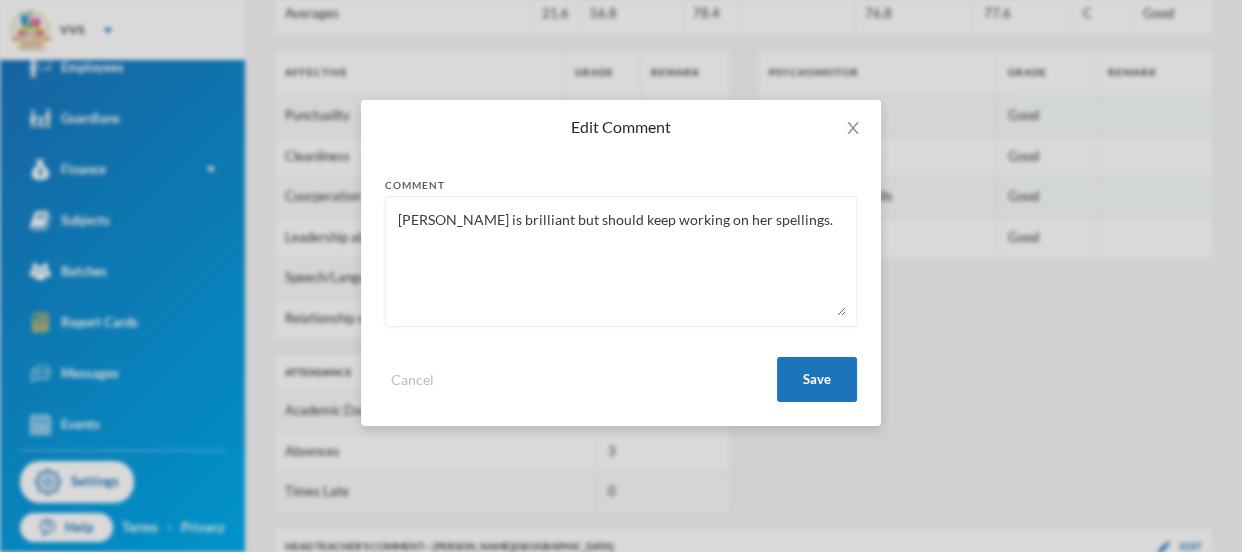 click on "[PERSON_NAME] is brilliant but should keep working on her spellings." at bounding box center [621, 261] 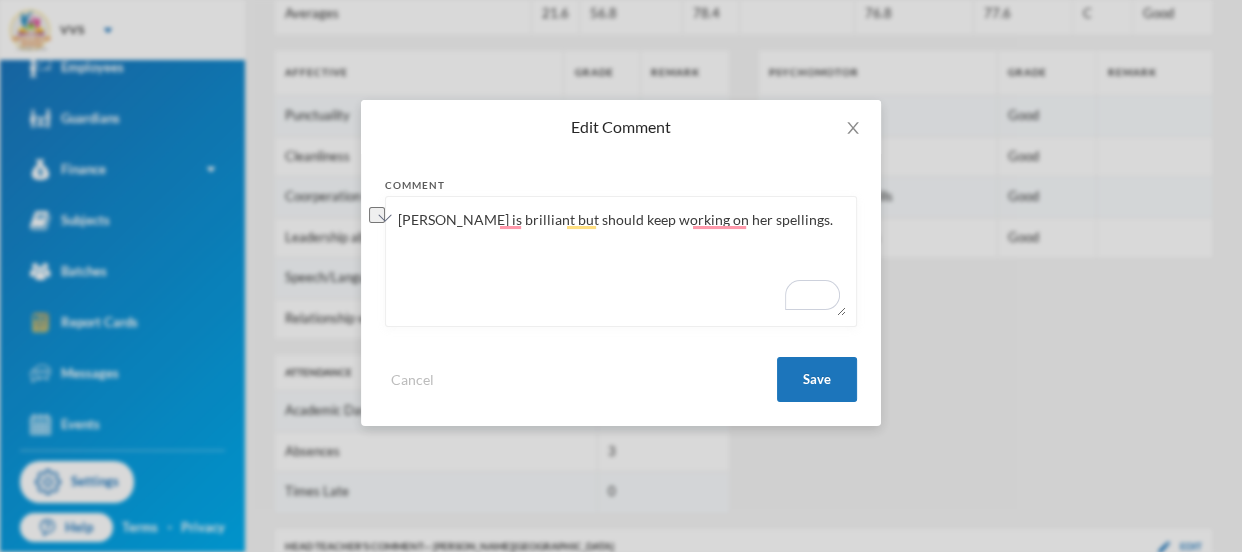 paste on "a brilliant pupil but needs to continue working on improving her spelling" 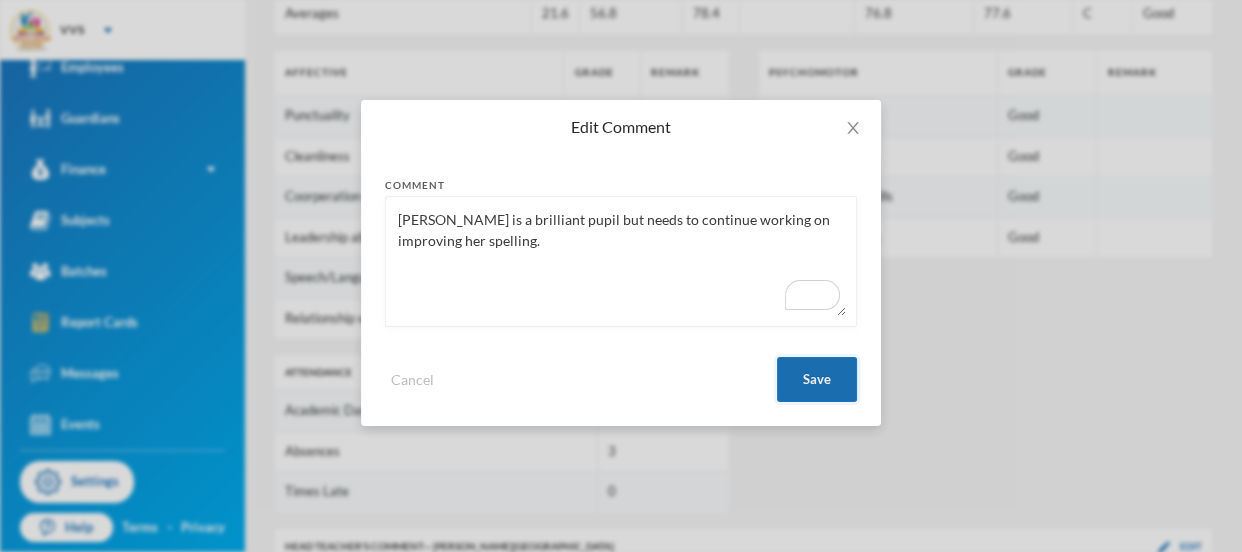 type on "[PERSON_NAME] is a brilliant pupil but needs to continue working on improving her spelling." 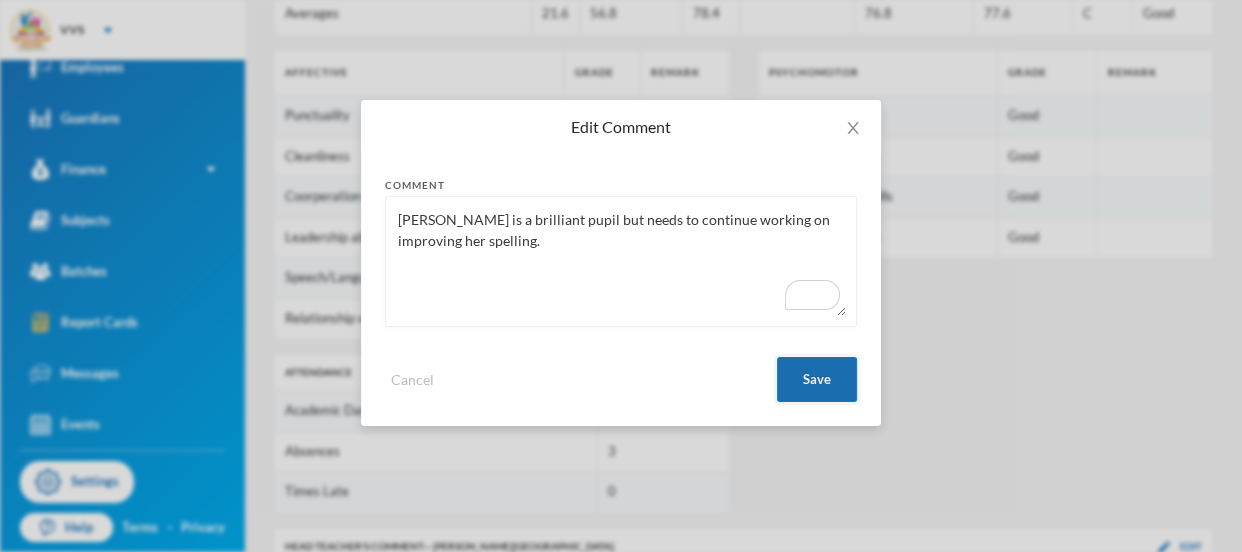 click on "Save" at bounding box center [817, 379] 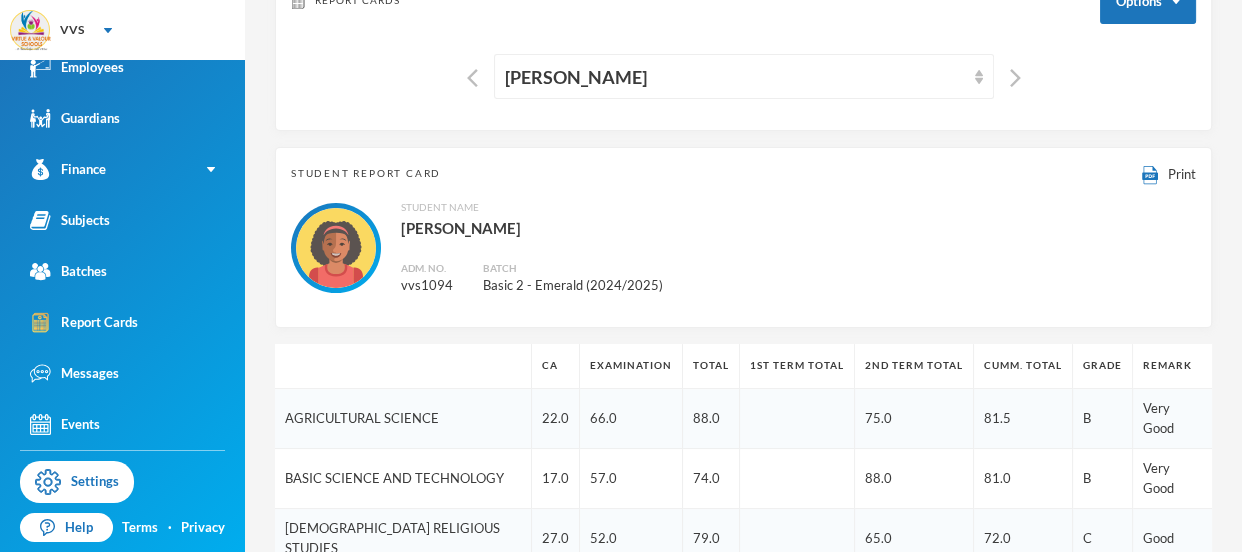 scroll, scrollTop: 0, scrollLeft: 0, axis: both 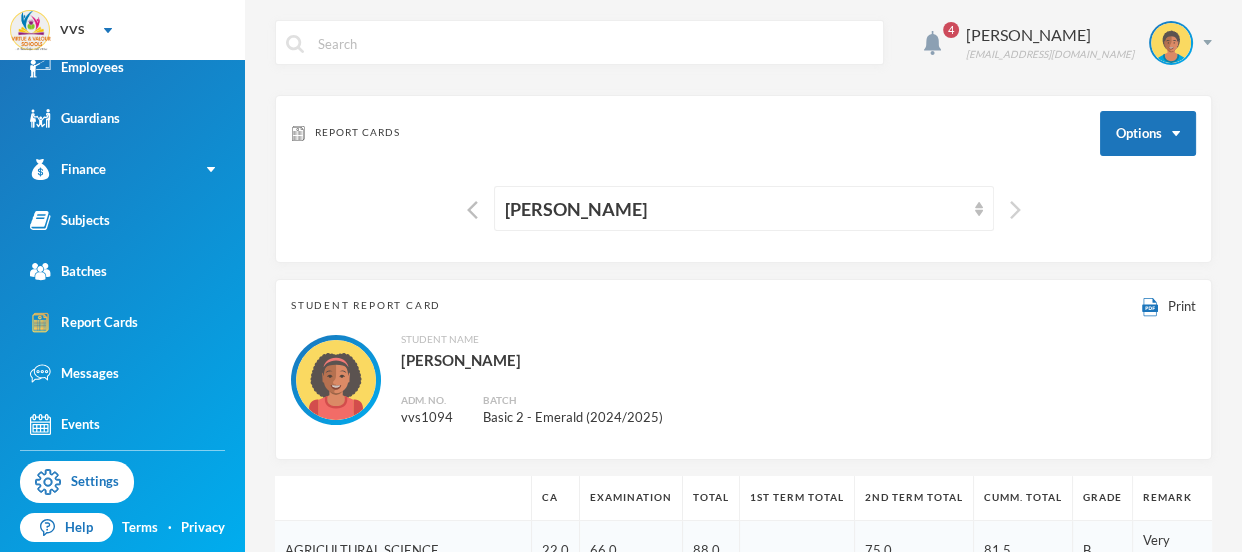 click at bounding box center (1015, 210) 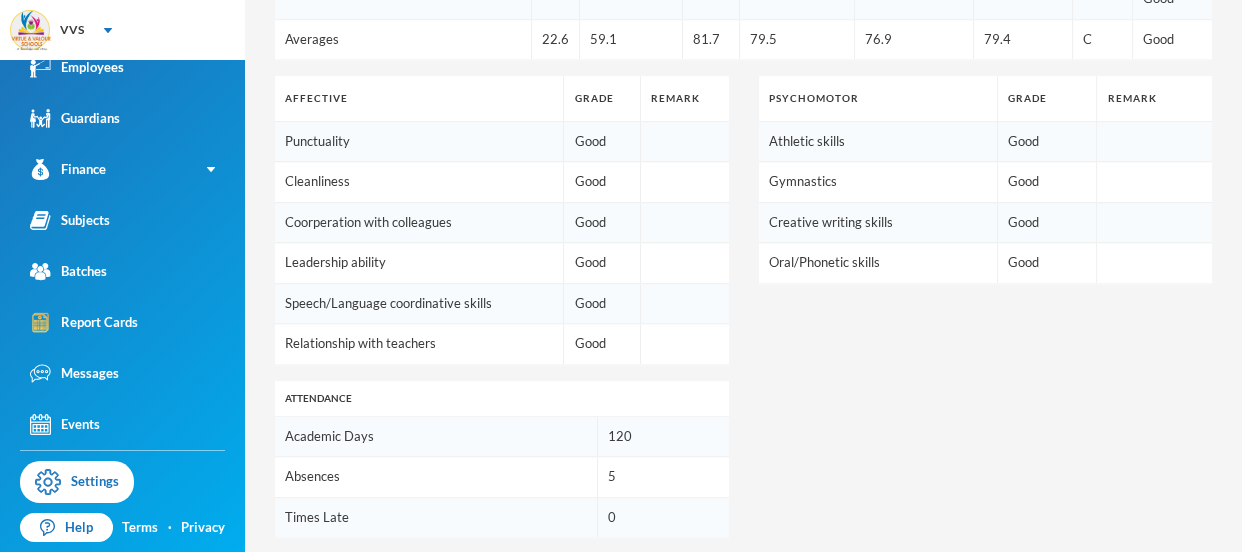 scroll, scrollTop: 1391, scrollLeft: 0, axis: vertical 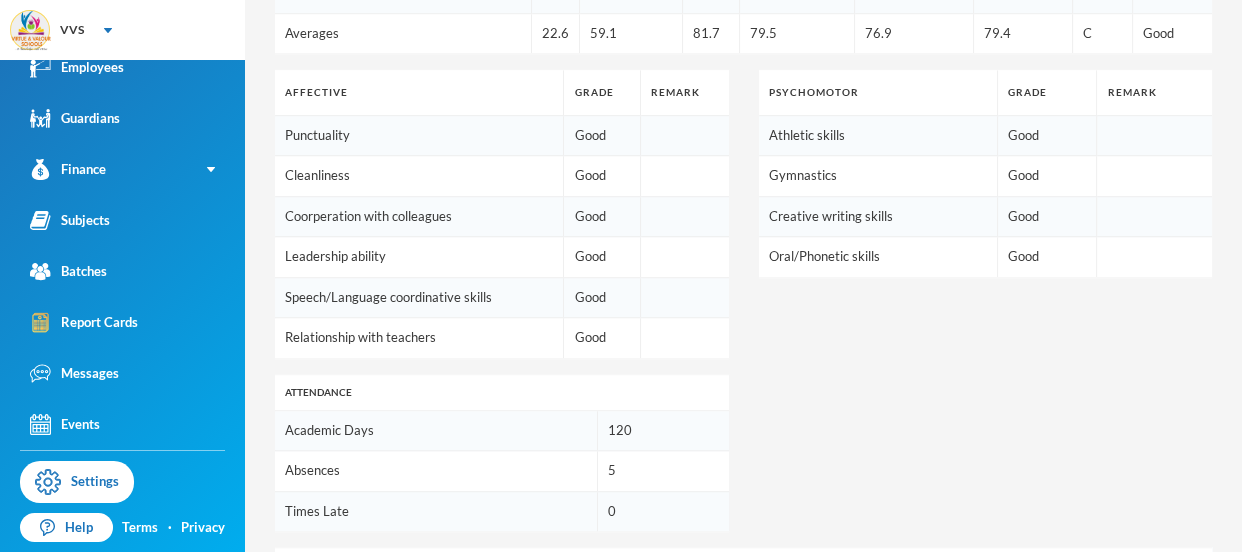 click on "Edit" at bounding box center [1180, 658] 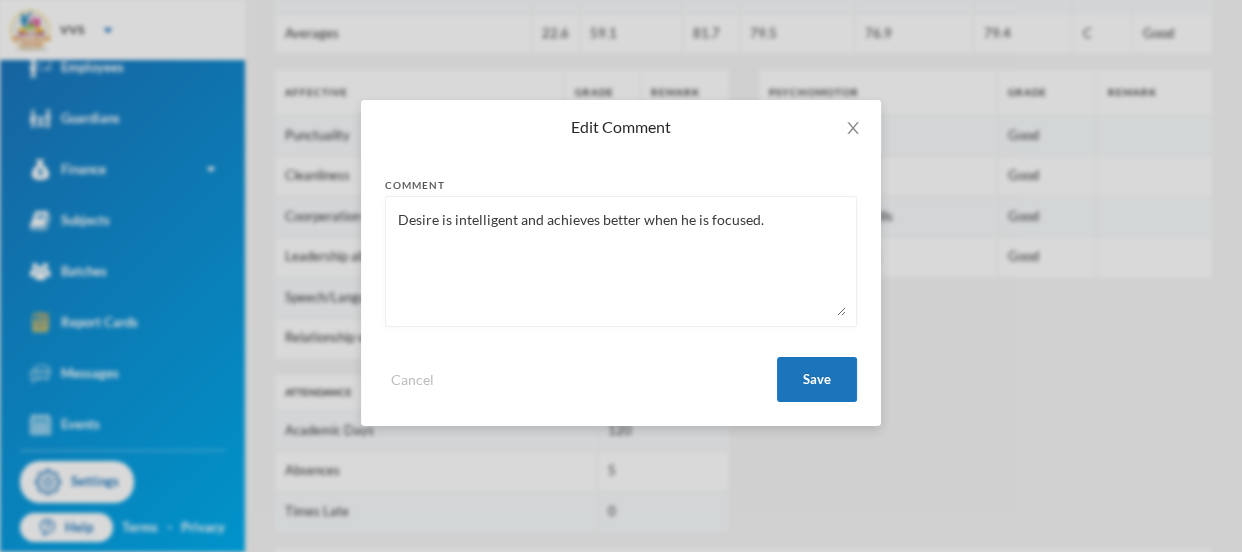 click on "Desire is intelligent and achieves better when he is focused." at bounding box center [621, 261] 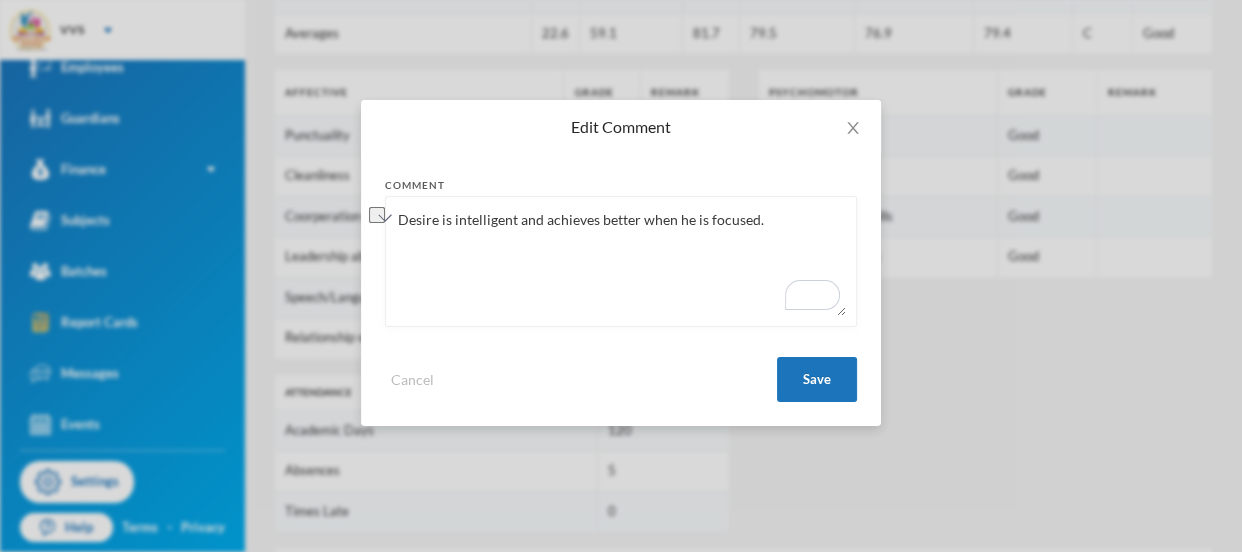 paste on "performs better when he remain" 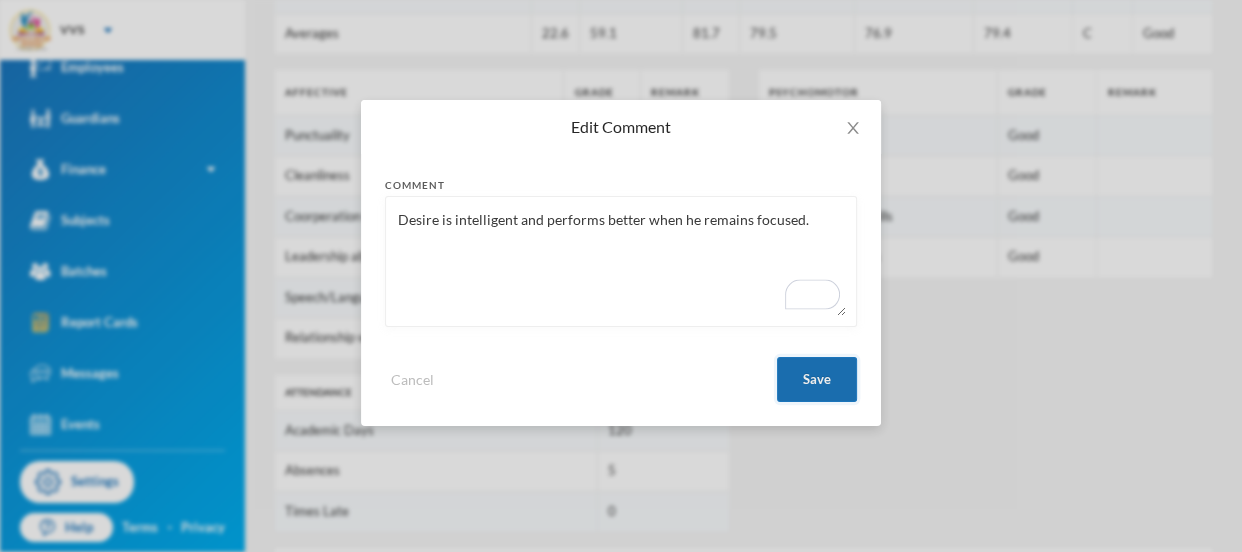 type on "Desire is intelligent and performs better when he remains focused." 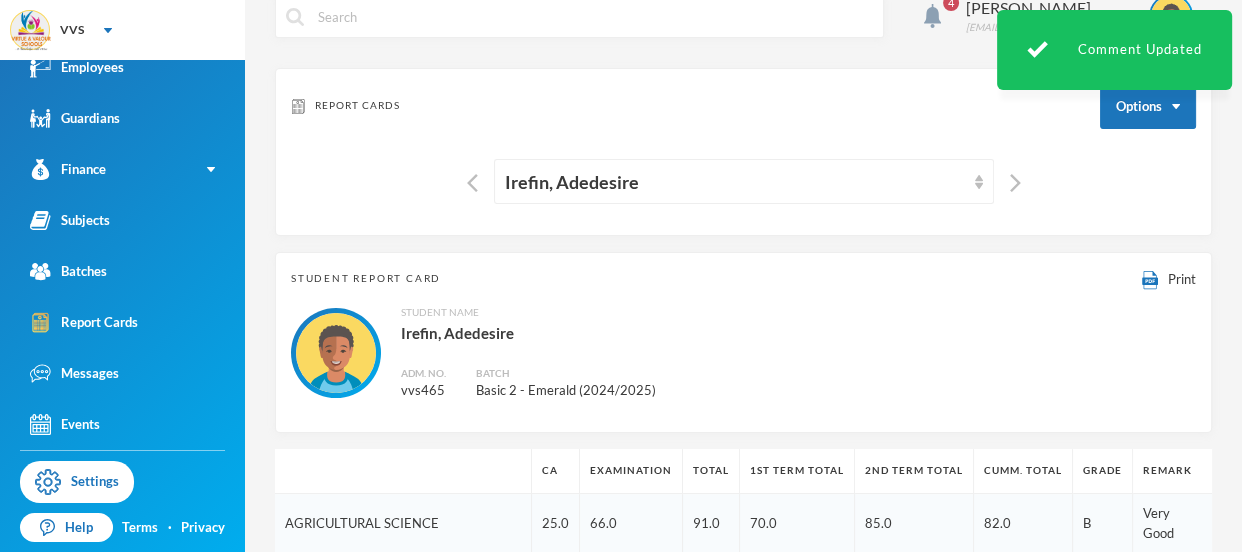 scroll, scrollTop: 0, scrollLeft: 0, axis: both 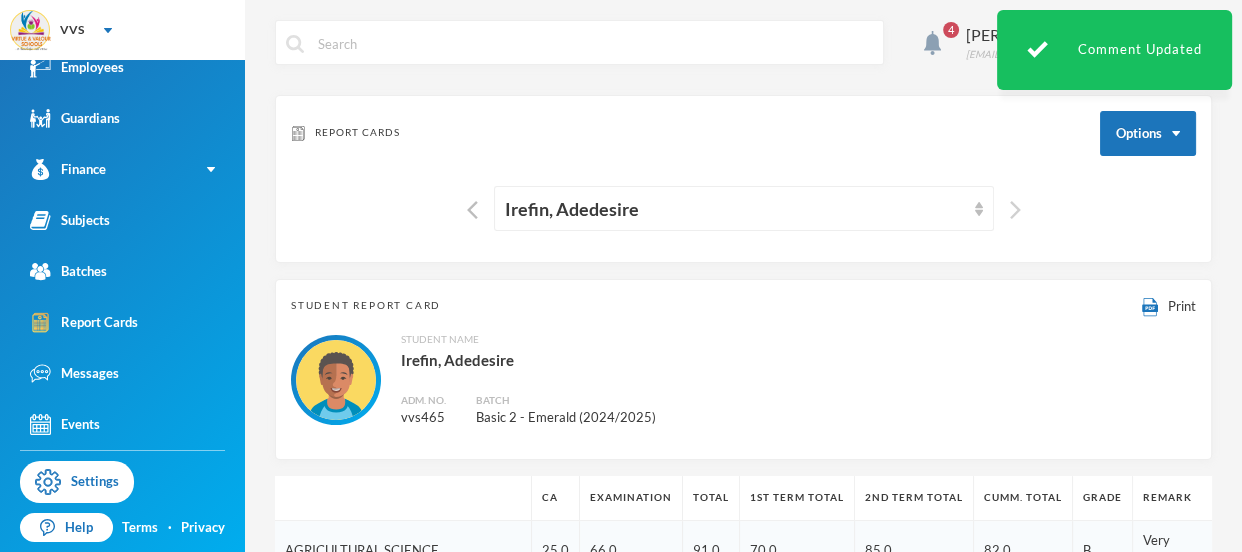 click at bounding box center (1015, 210) 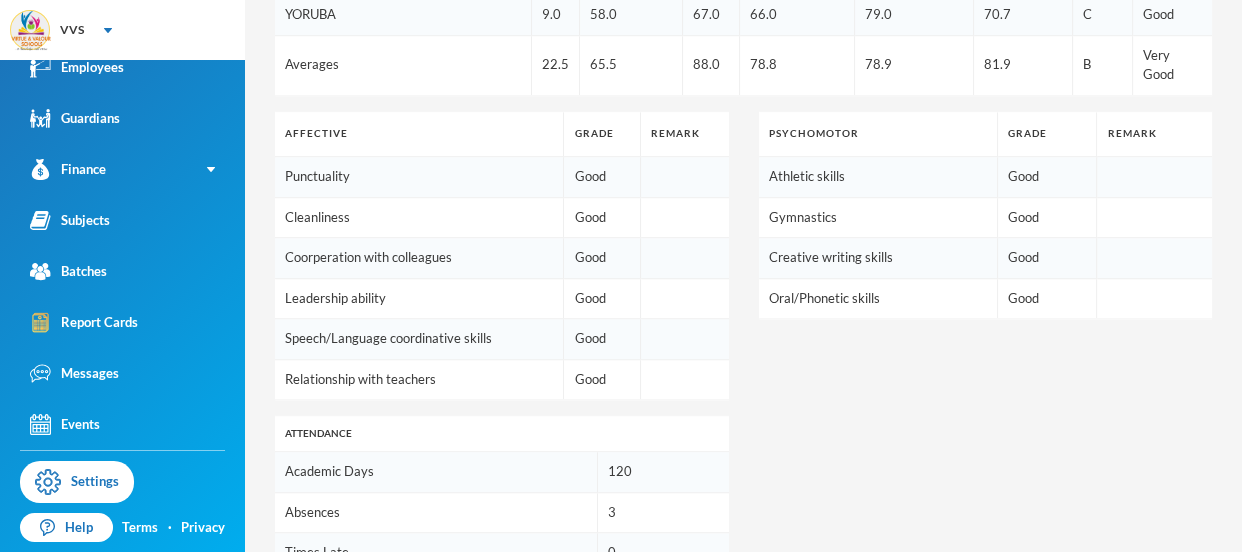 scroll, scrollTop: 1391, scrollLeft: 0, axis: vertical 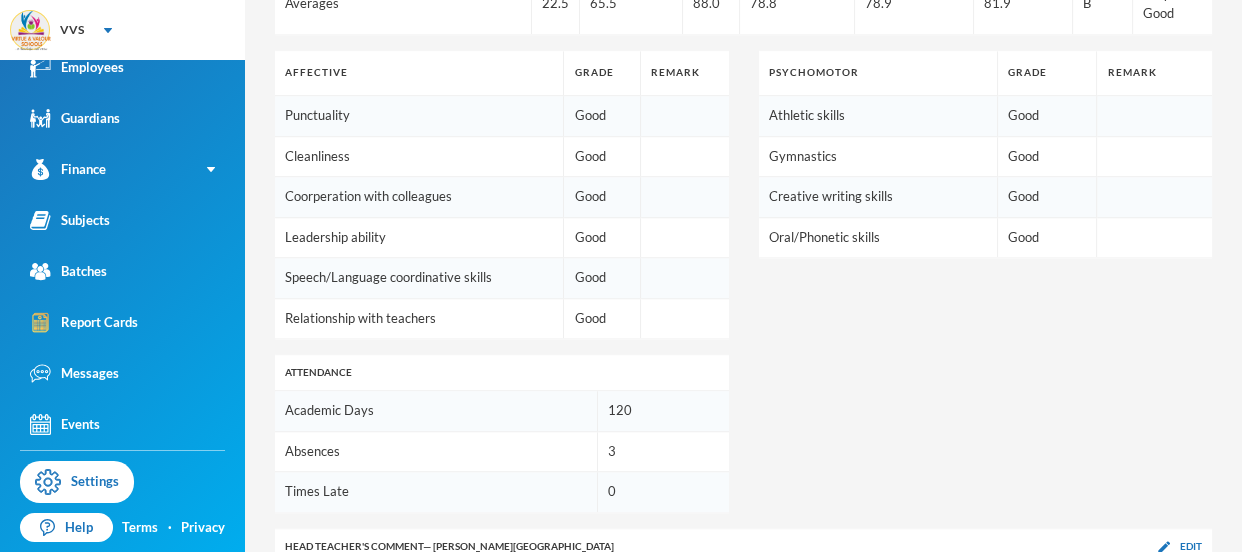 click on "Edit" at bounding box center (1191, 638) 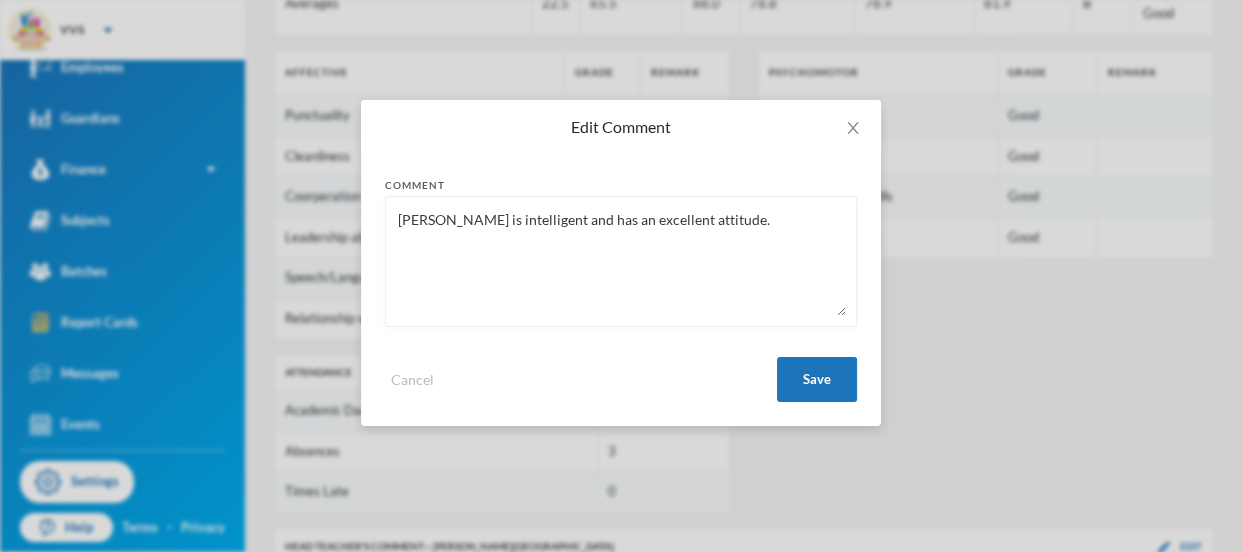 click on "[PERSON_NAME] is intelligent and has an excellent attitude." at bounding box center [621, 261] 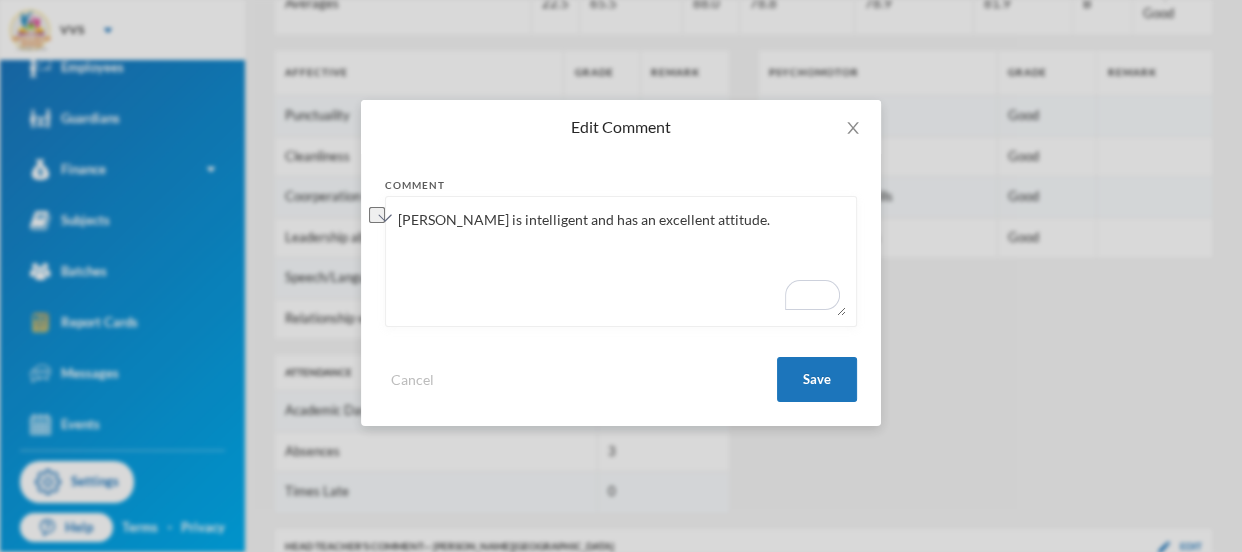 paste on "displays an excellent attitude toward learning and behavior" 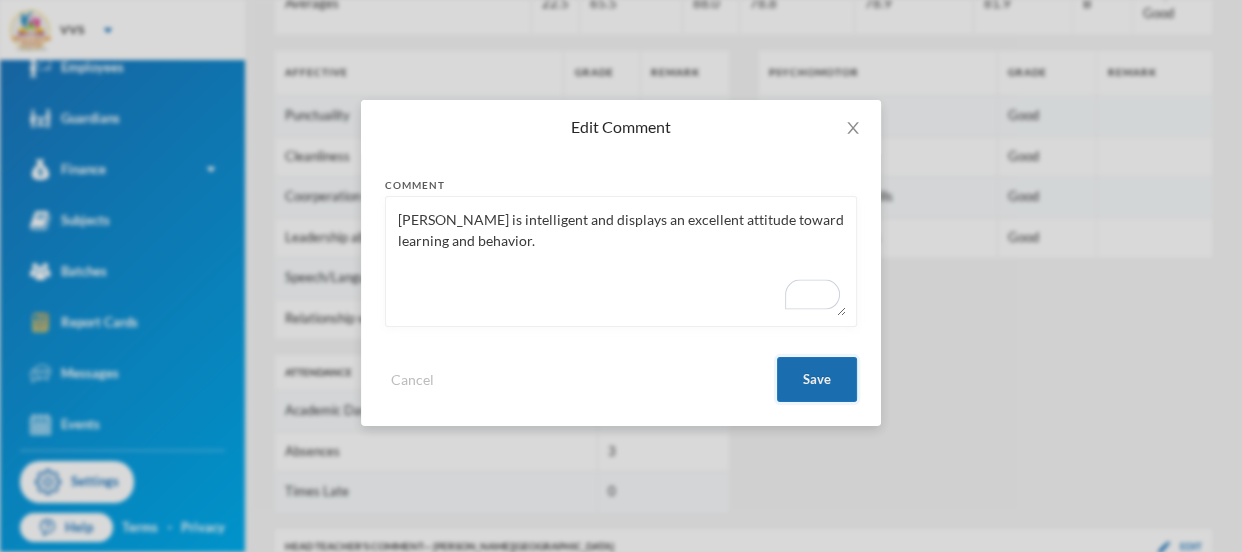 type on "[PERSON_NAME] is intelligent and displays an excellent attitude toward learning and behavior." 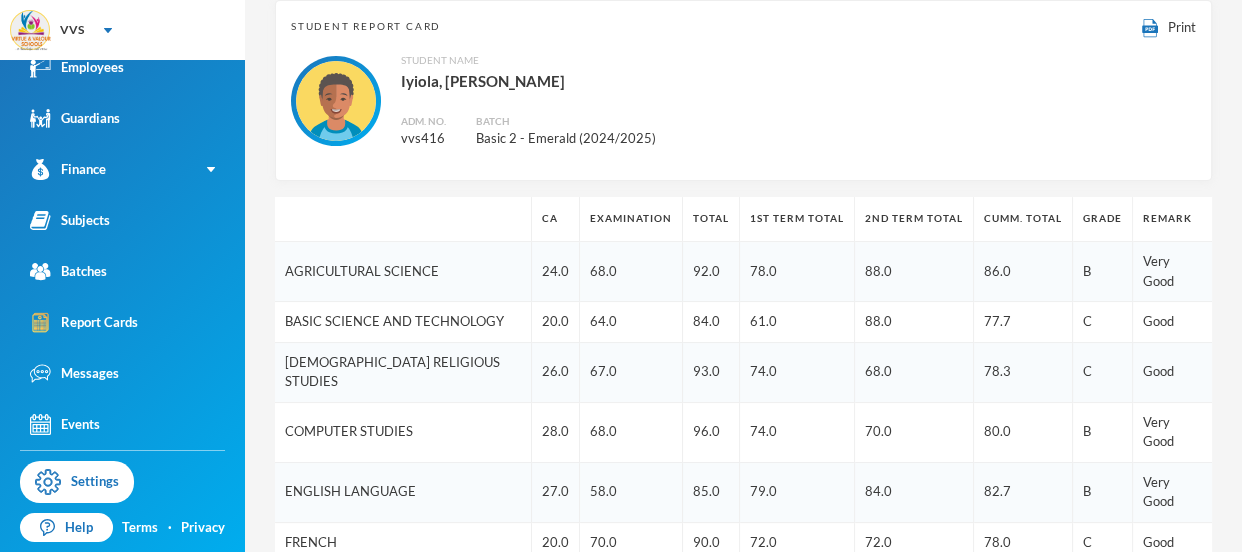 scroll, scrollTop: 0, scrollLeft: 0, axis: both 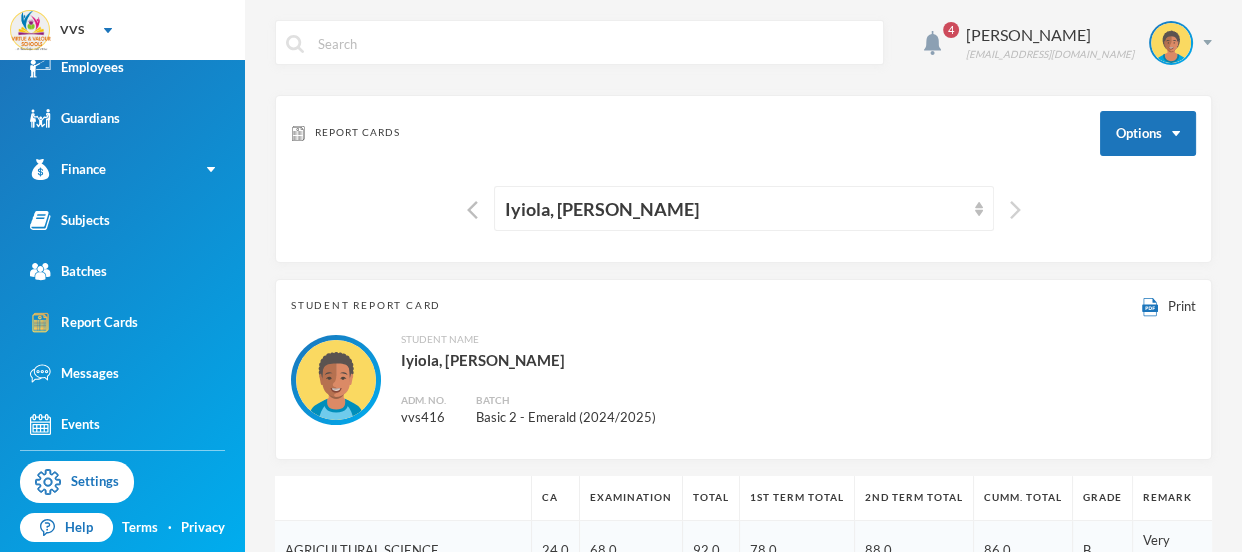 click at bounding box center [1015, 210] 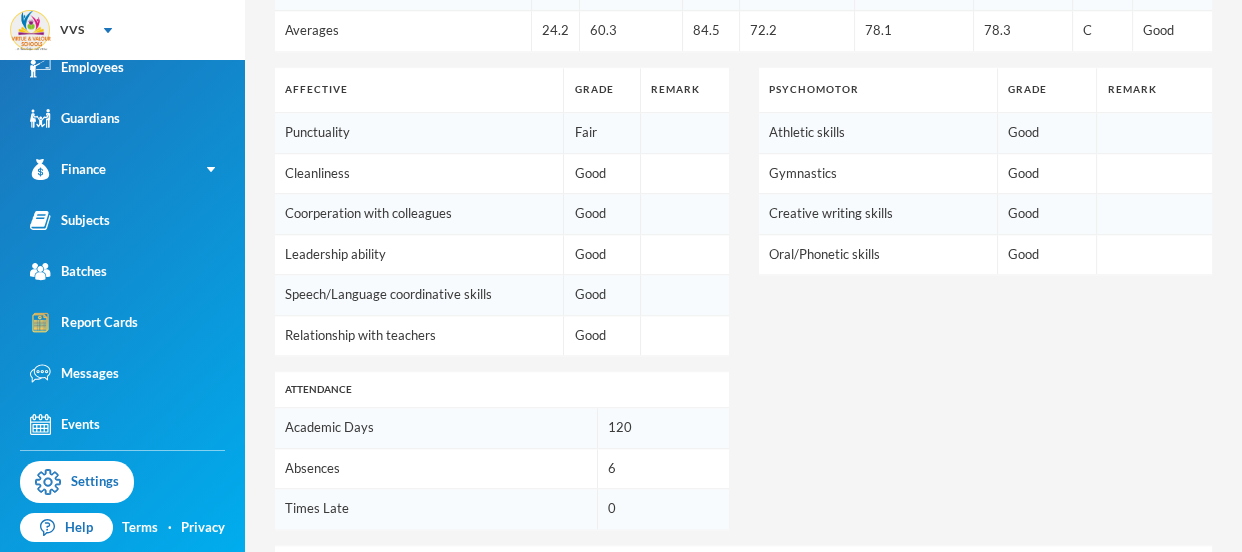 scroll, scrollTop: 1391, scrollLeft: 0, axis: vertical 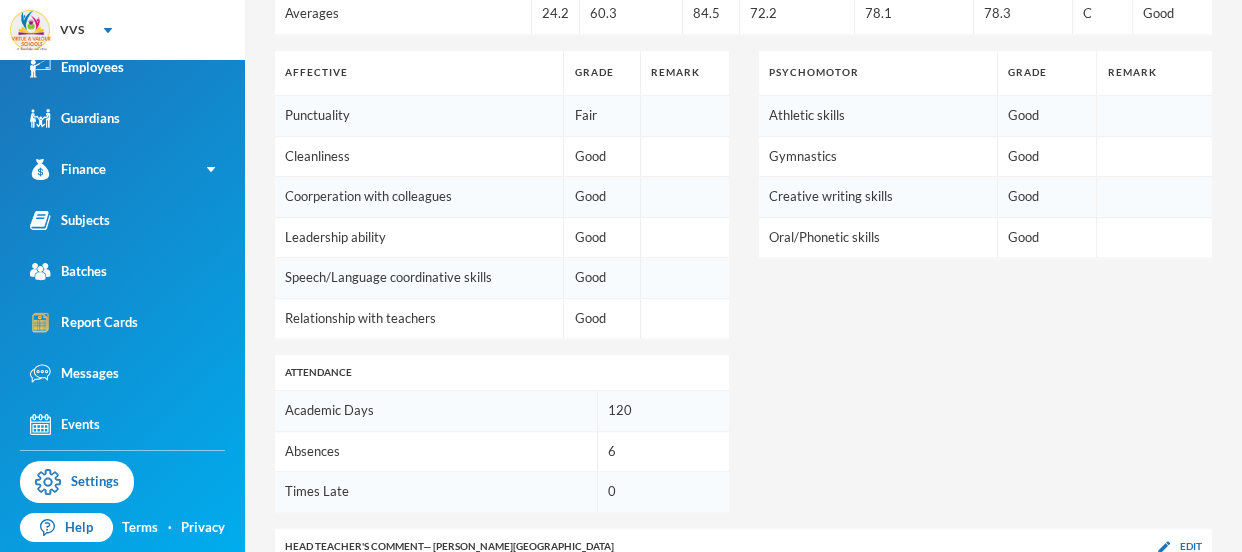 click on "Edit" at bounding box center [1180, 638] 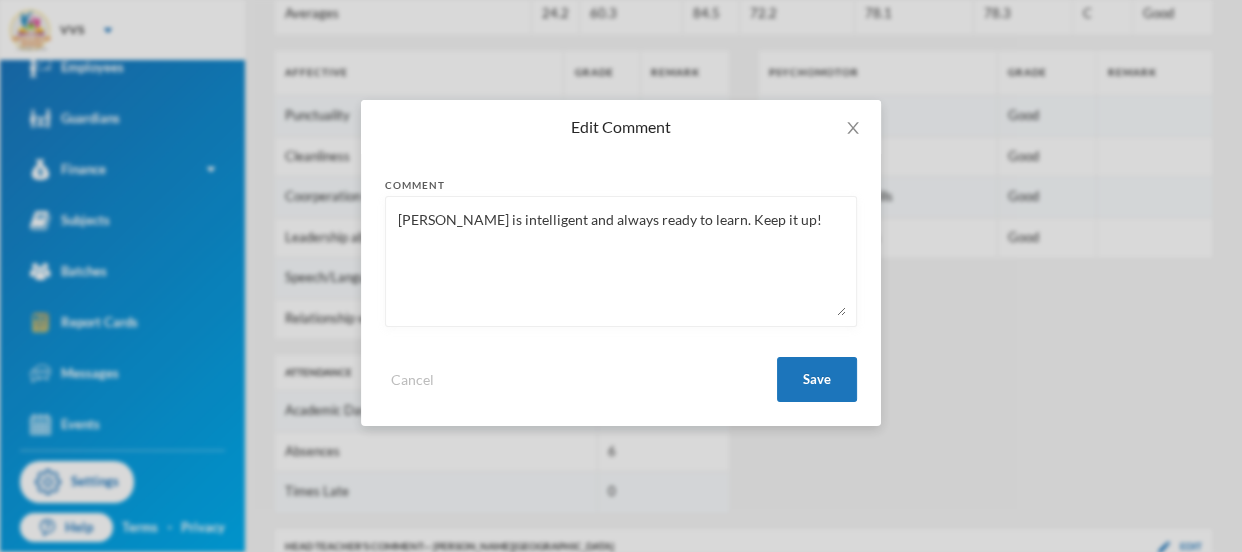 click on "[PERSON_NAME] is intelligent and always ready to learn. Keep it up!" at bounding box center [621, 261] 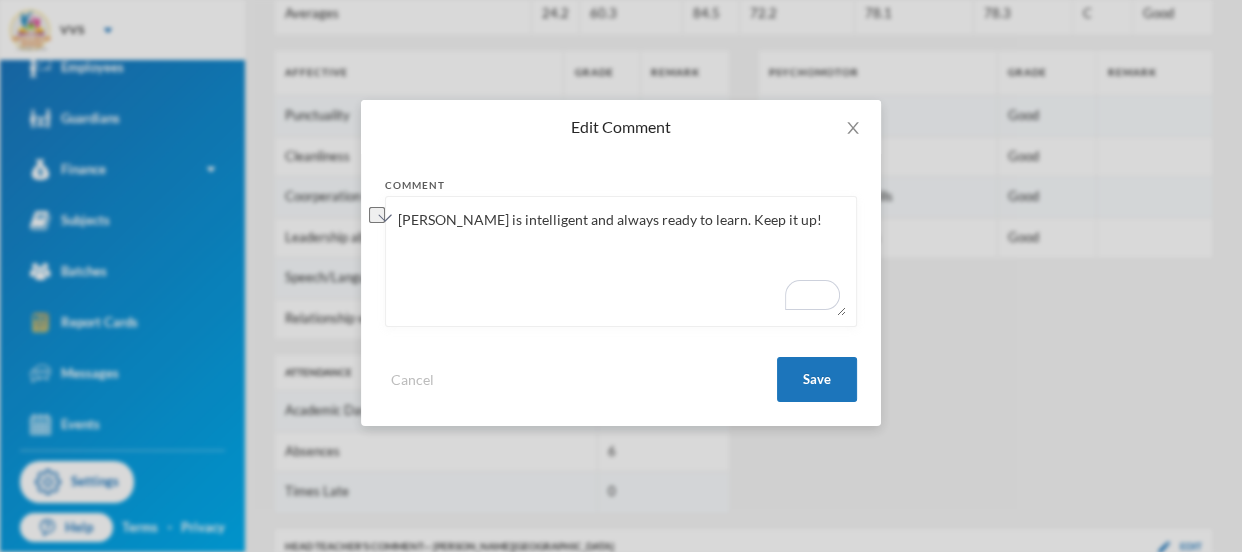 paste on "eager to learn. Keep up the good work" 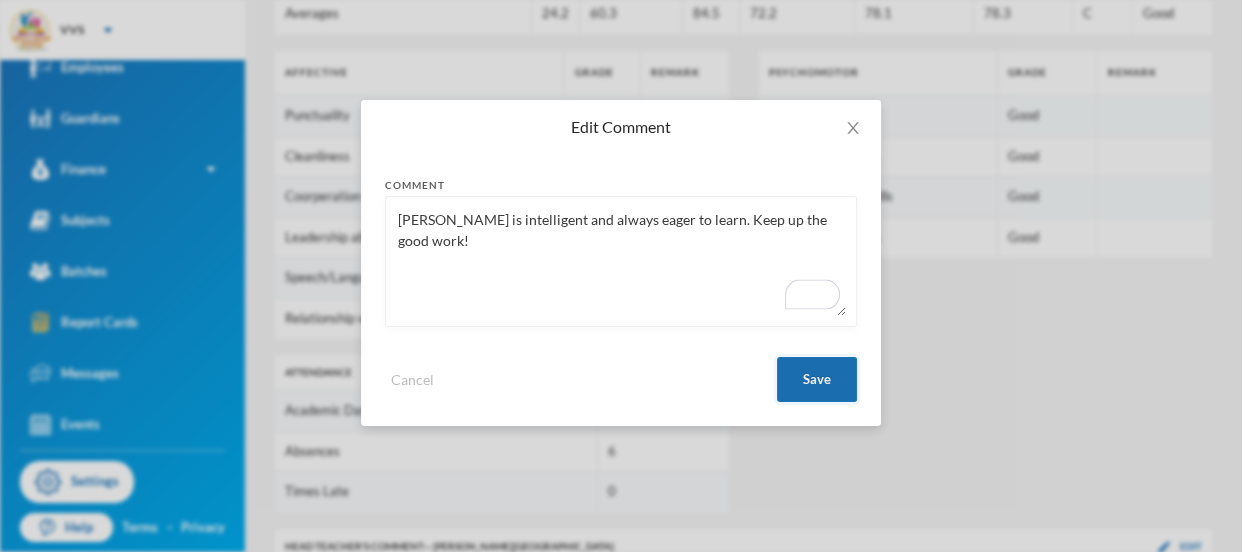 type on "[PERSON_NAME] is intelligent and always eager to learn. Keep up the good work!" 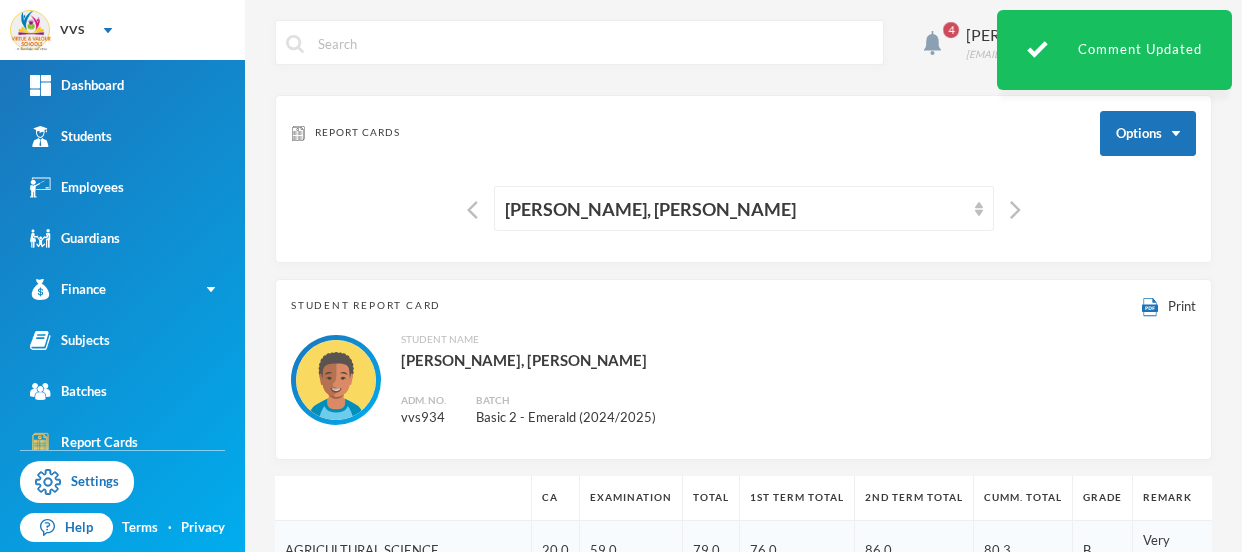 scroll, scrollTop: 0, scrollLeft: 0, axis: both 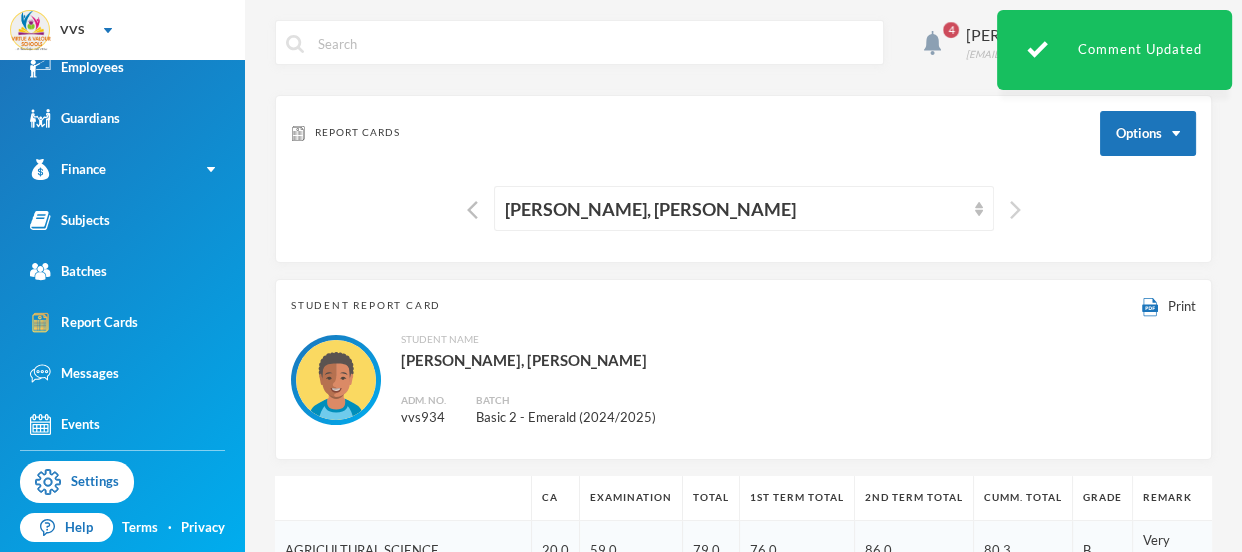 click at bounding box center [1015, 210] 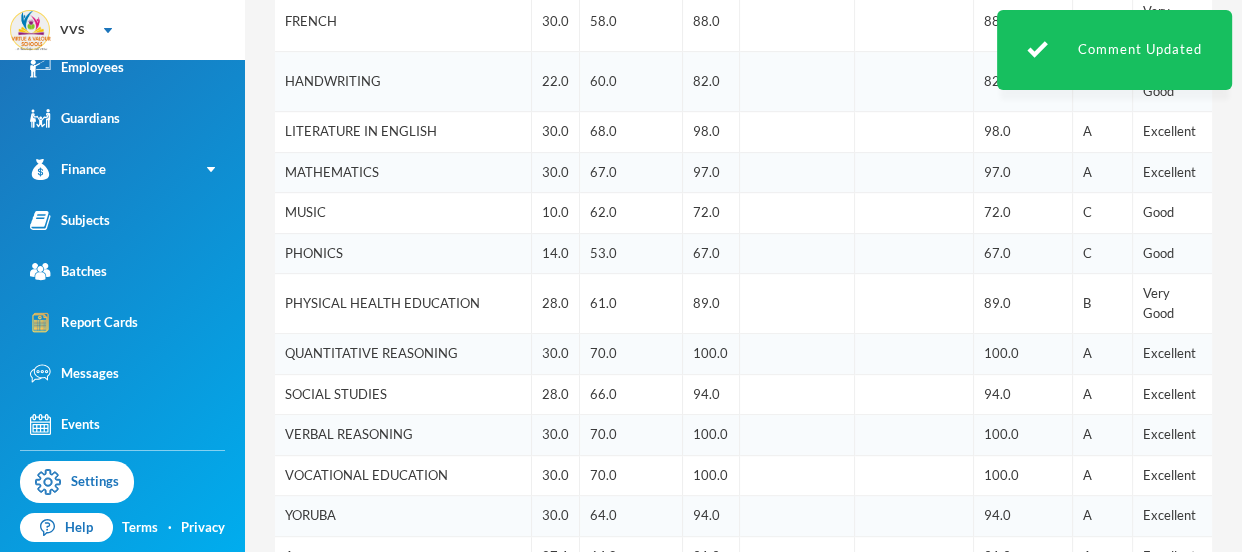 scroll, scrollTop: 1391, scrollLeft: 0, axis: vertical 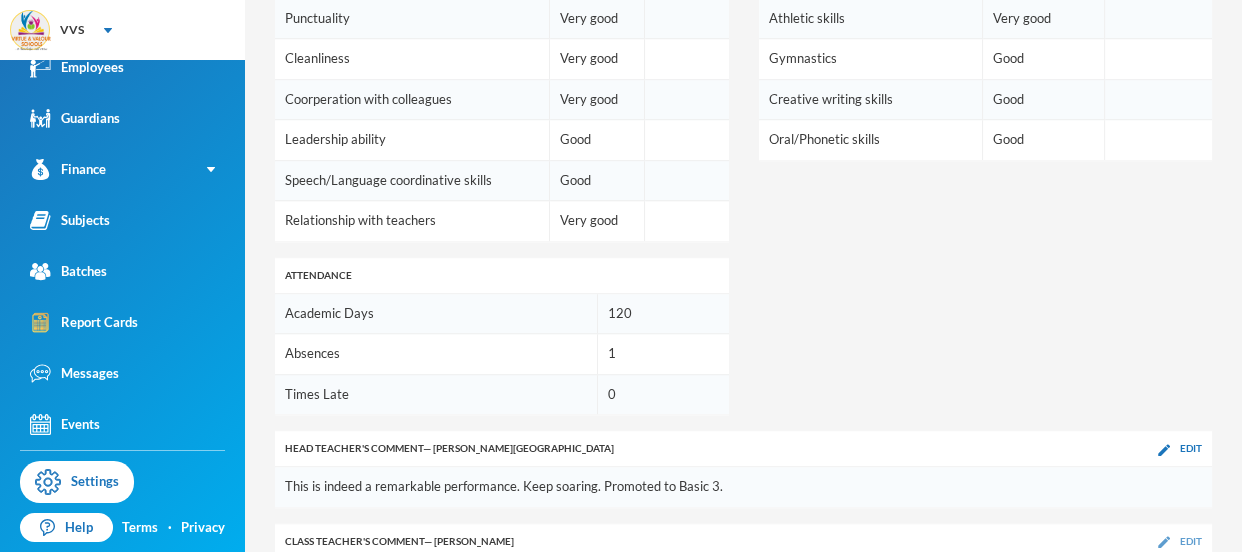 click on "Edit" at bounding box center (1191, 541) 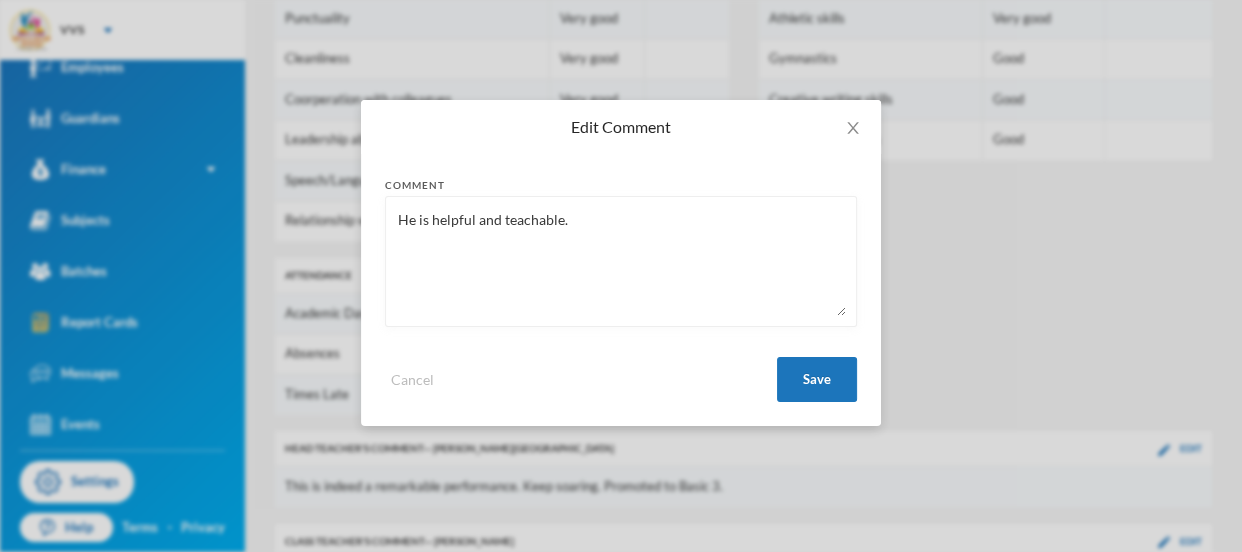click on "He is helpful and teachable." at bounding box center (621, 261) 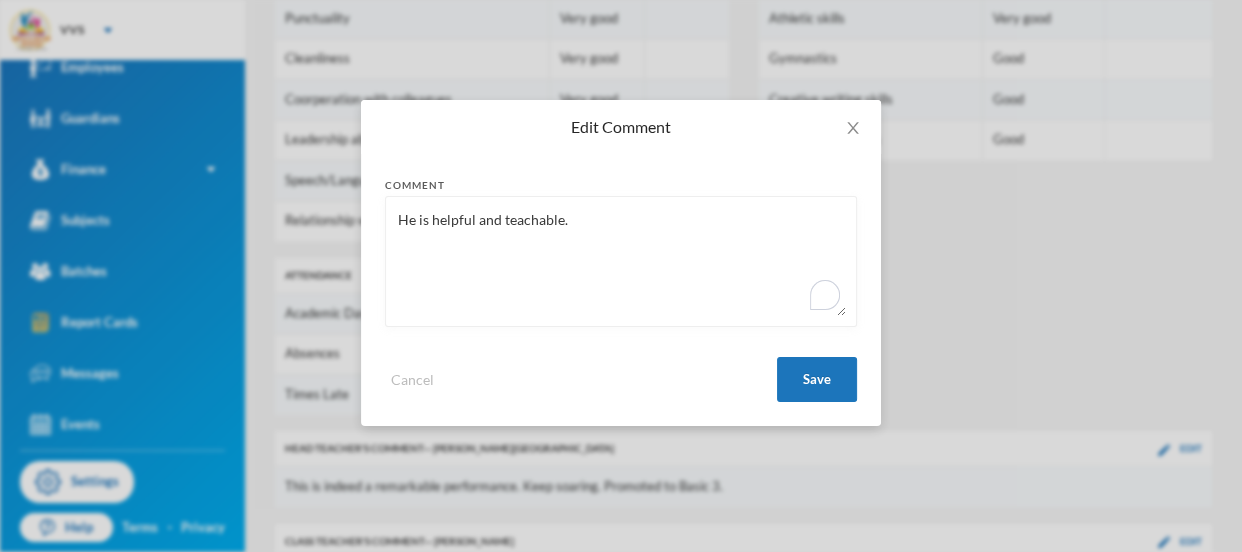 click on "He is helpful and teachable." at bounding box center [621, 261] 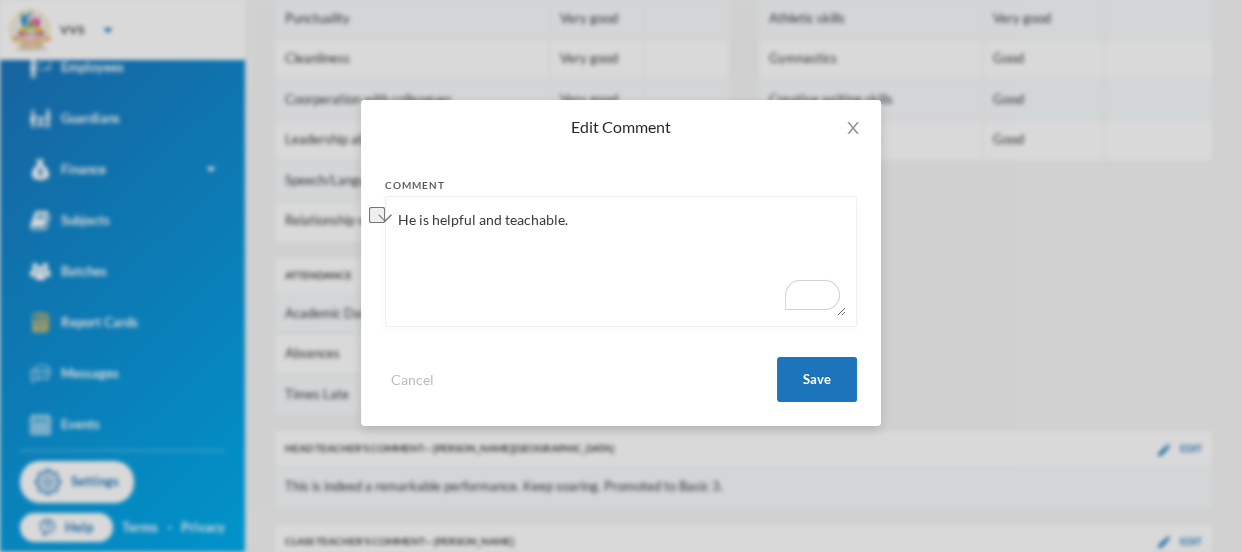 paste on "a teachable pupil who is always willing to assist others" 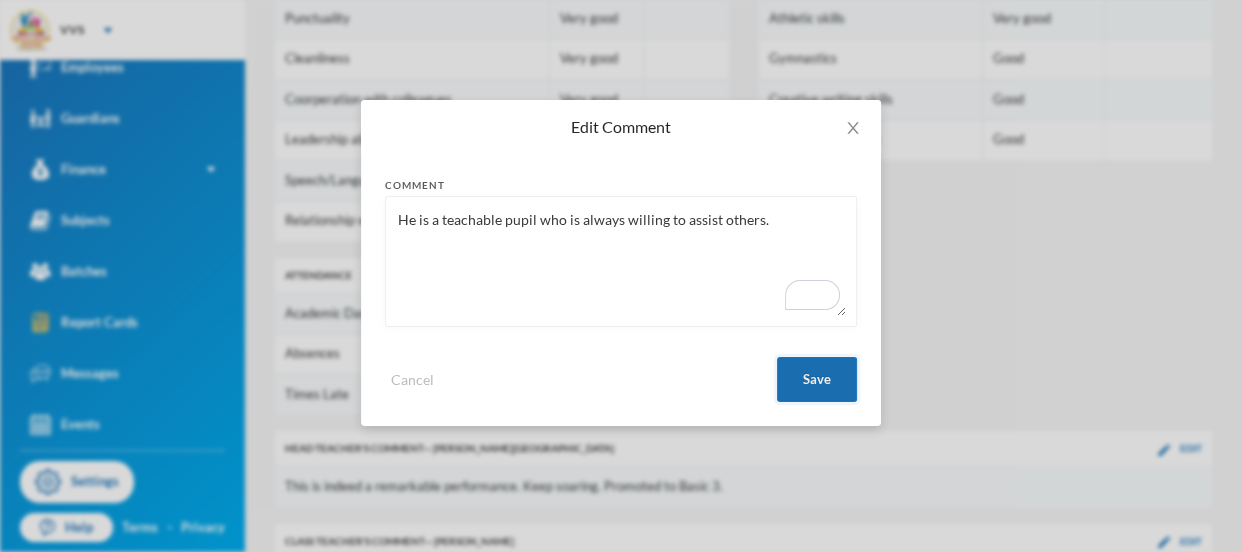 type on "He is a teachable pupil who is always willing to assist others." 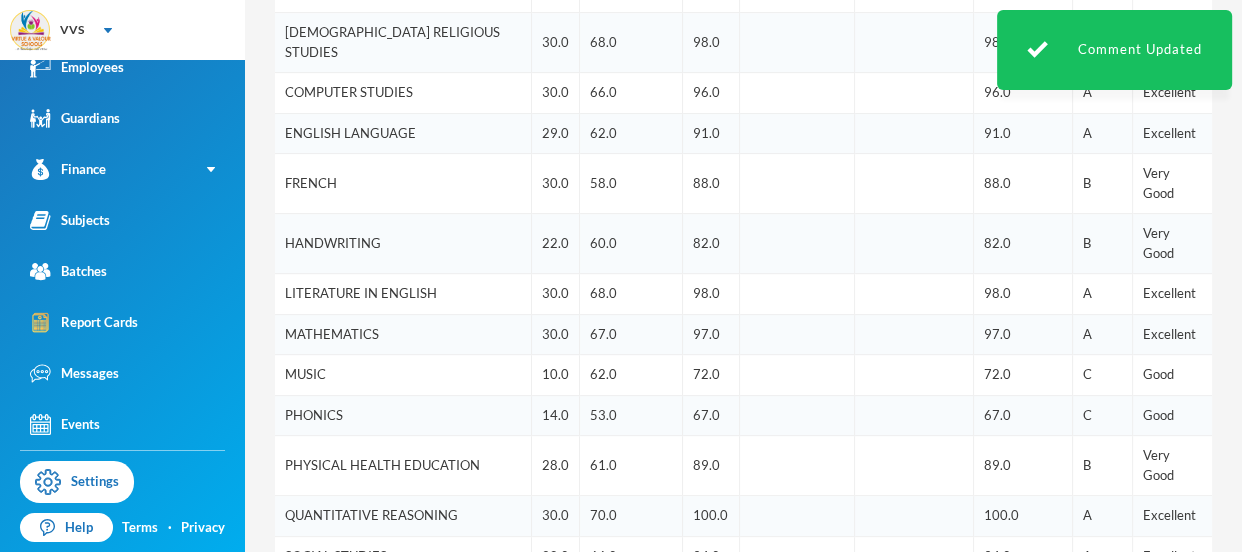 scroll, scrollTop: 40, scrollLeft: 0, axis: vertical 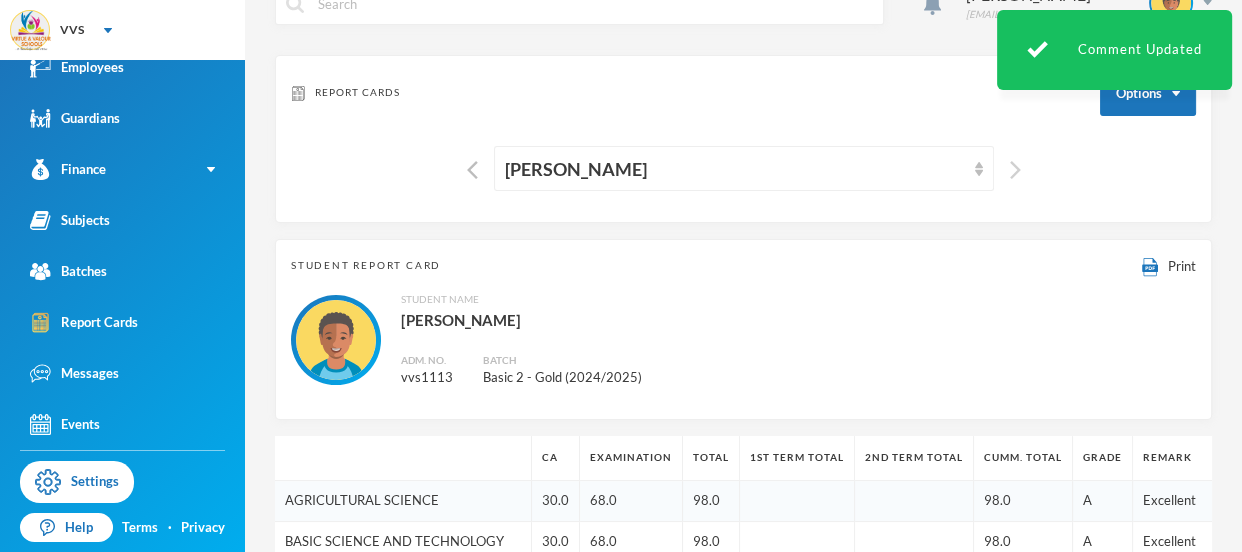 click at bounding box center [1015, 170] 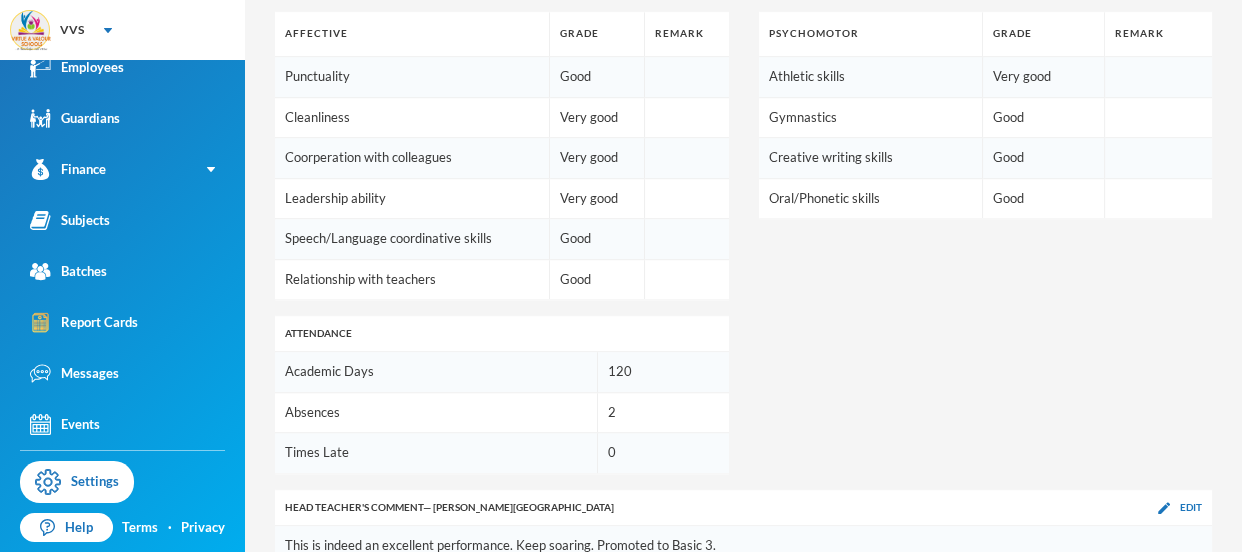 scroll, scrollTop: 1391, scrollLeft: 0, axis: vertical 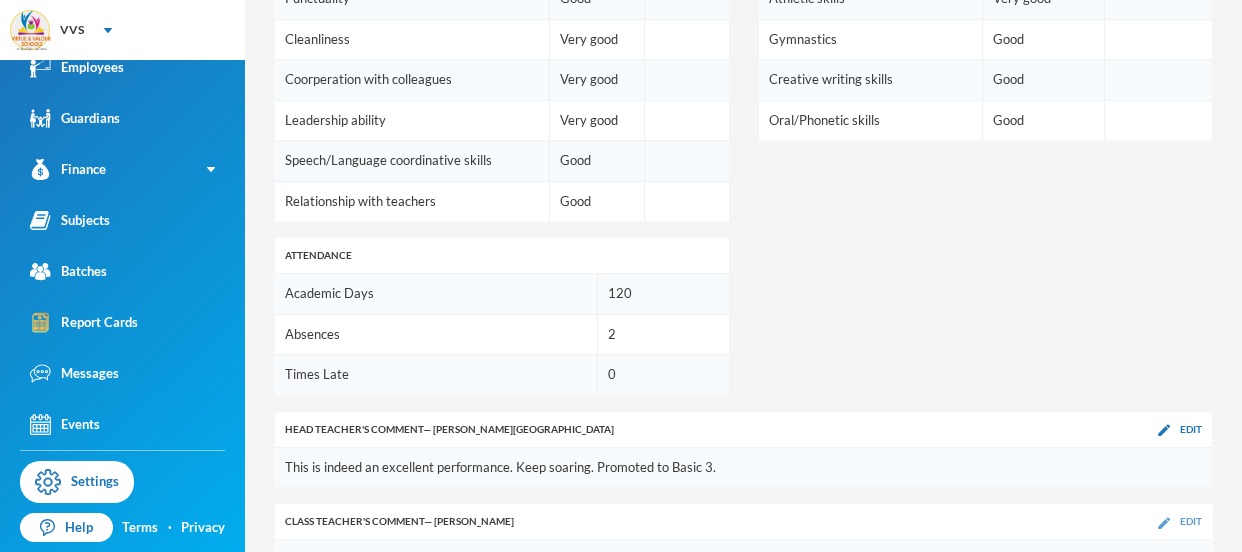 click on "Edit" at bounding box center [1191, 521] 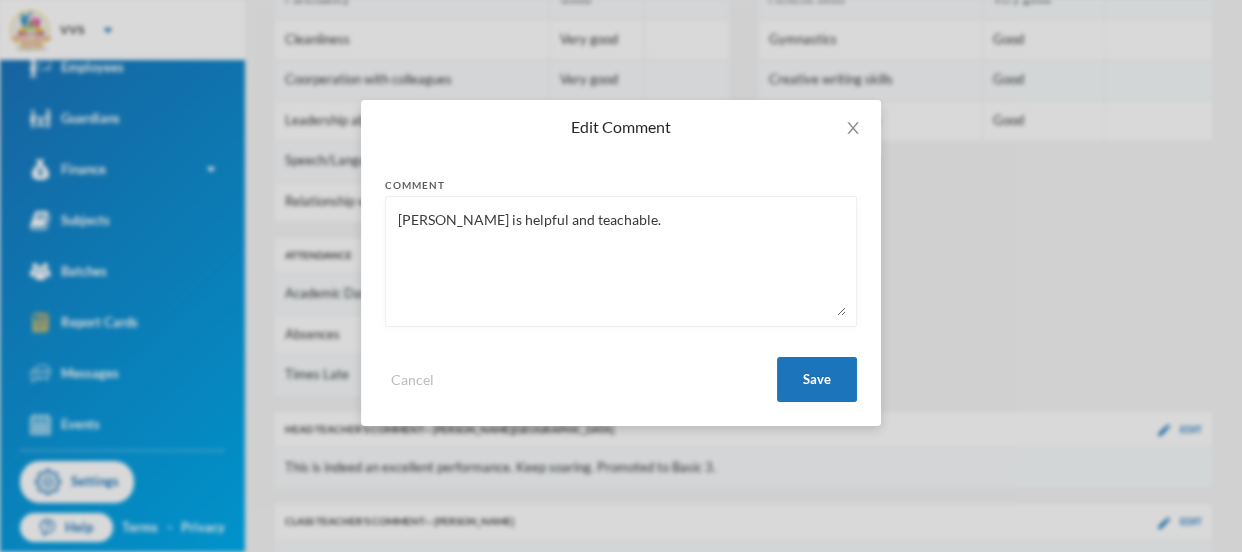 click on "Emmanuel is helpful and teachable." at bounding box center [621, 261] 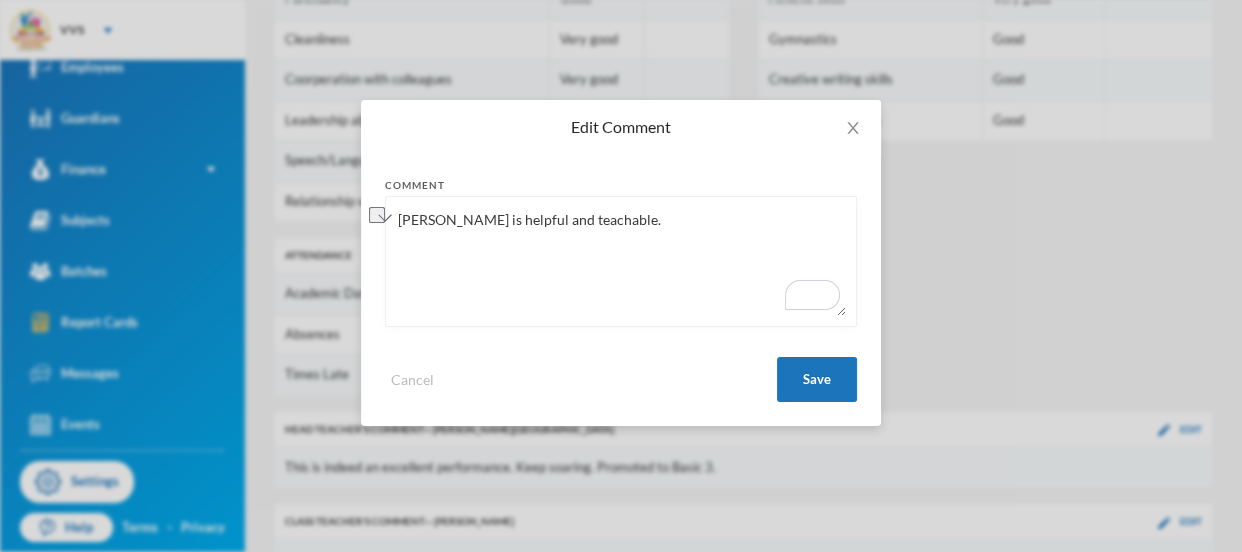 paste on "a helpful and teachable pupil who responds well to guidanc" 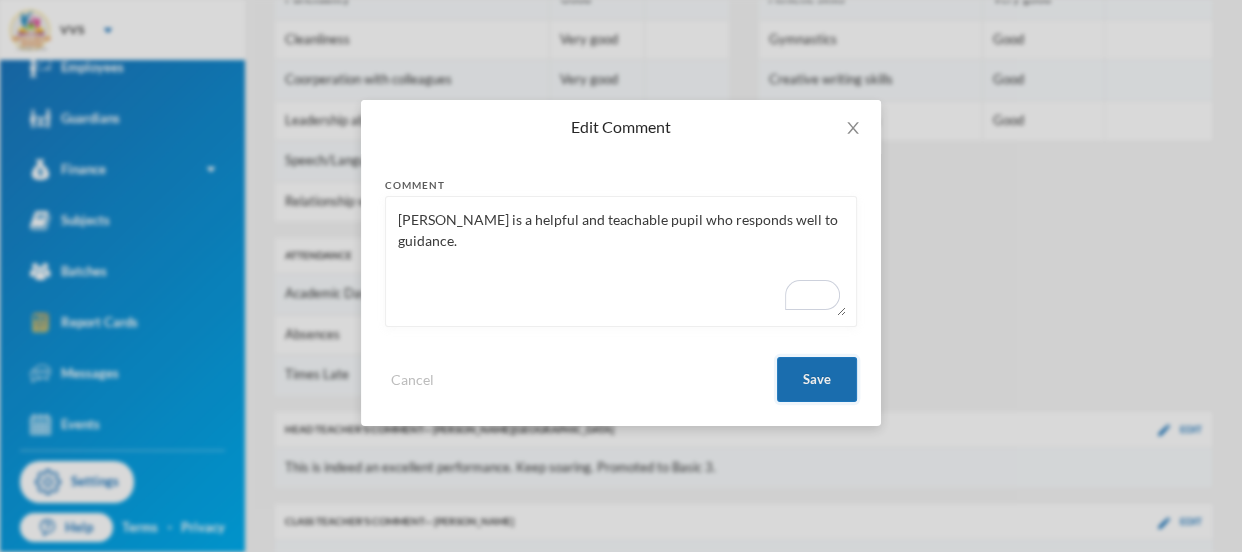 type on "Emmanuel is a helpful and teachable pupil who responds well to guidance." 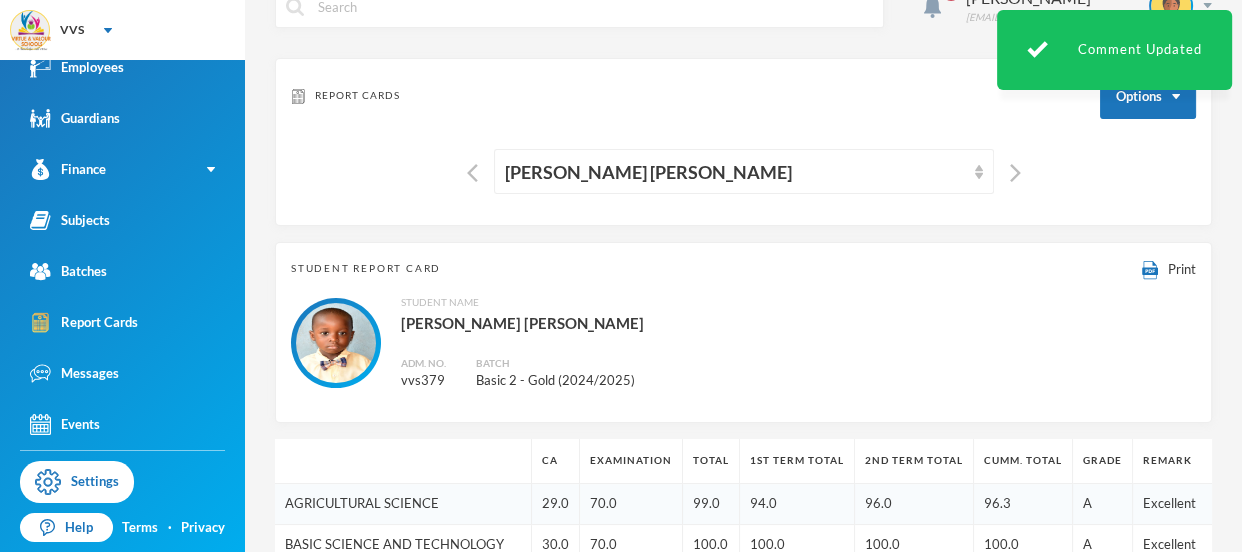 scroll, scrollTop: 0, scrollLeft: 0, axis: both 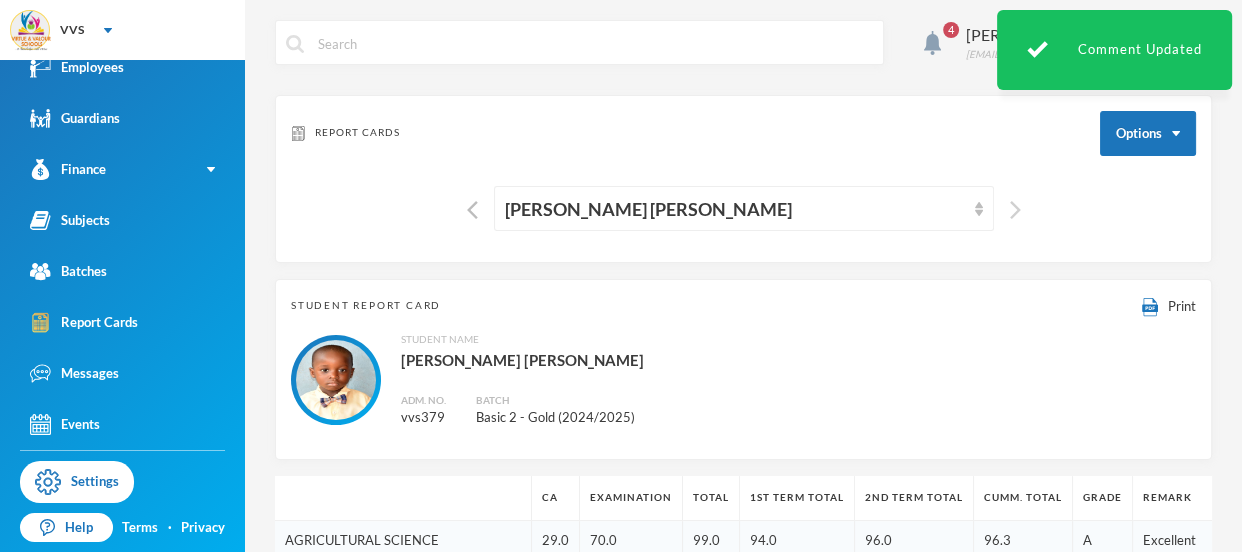 click at bounding box center [1015, 210] 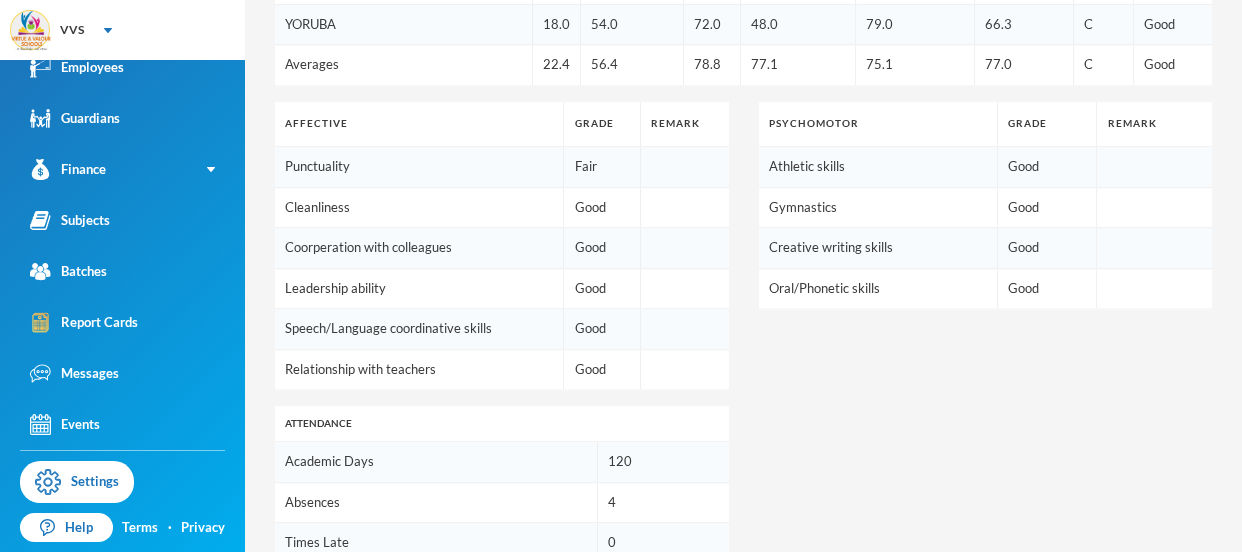 scroll, scrollTop: 1391, scrollLeft: 0, axis: vertical 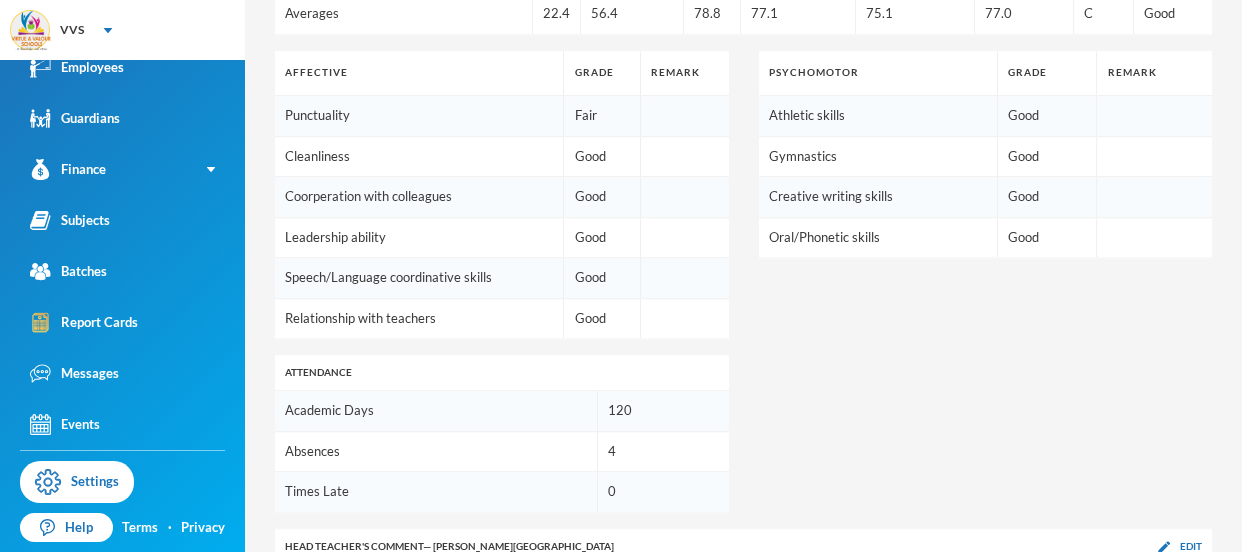 click on "Edit" at bounding box center (1191, 638) 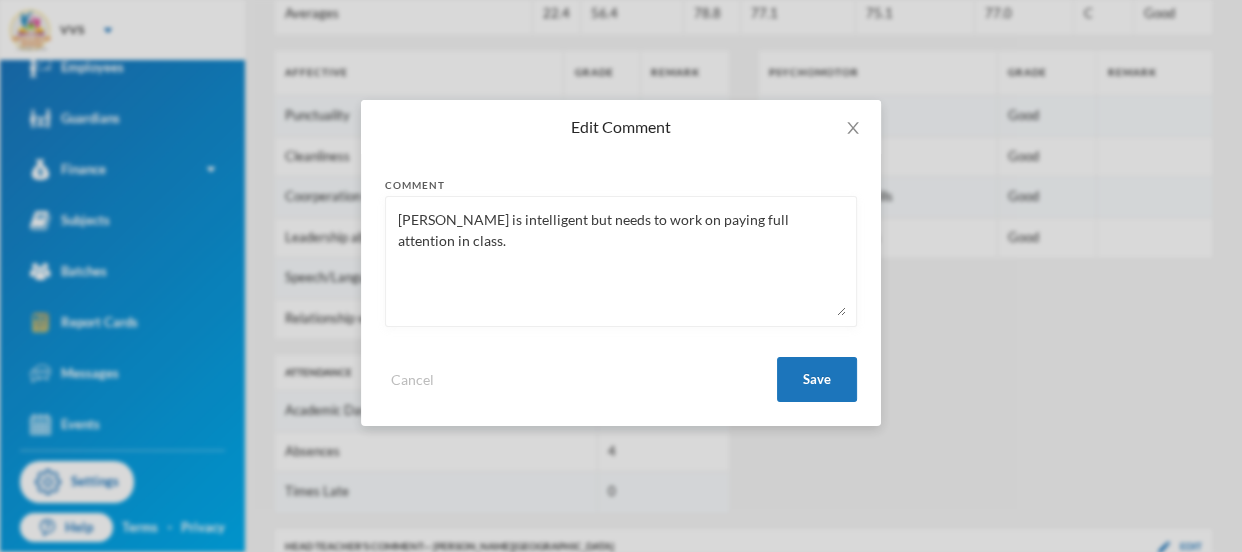 click on "Ayomide is intelligent but needs to work on paying full attention in class." at bounding box center (621, 261) 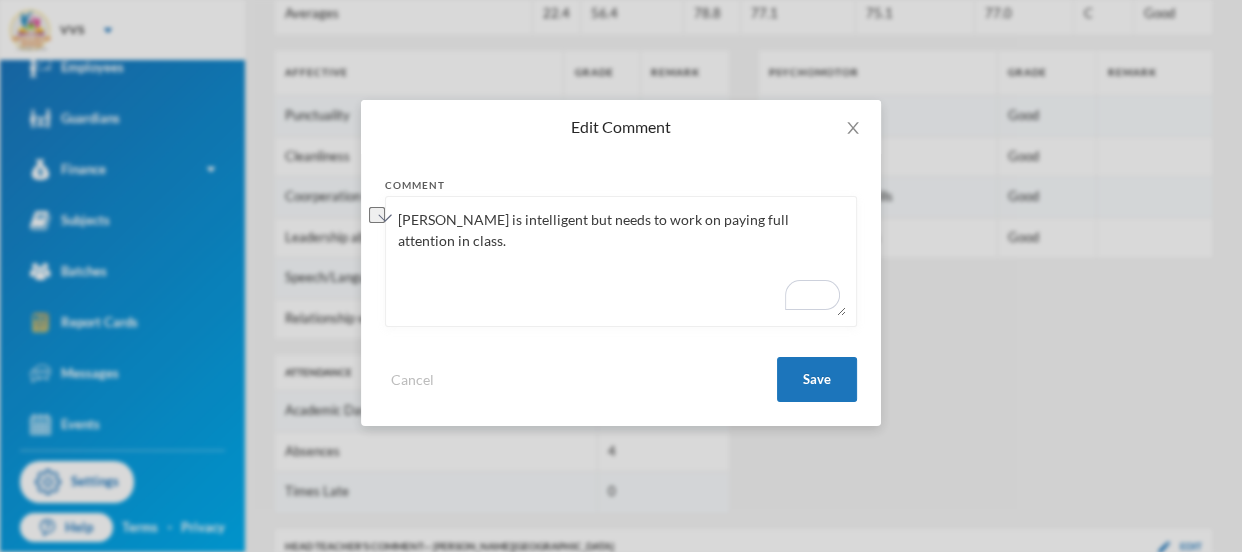 paste on "improve on maintaining full attention during class activitie" 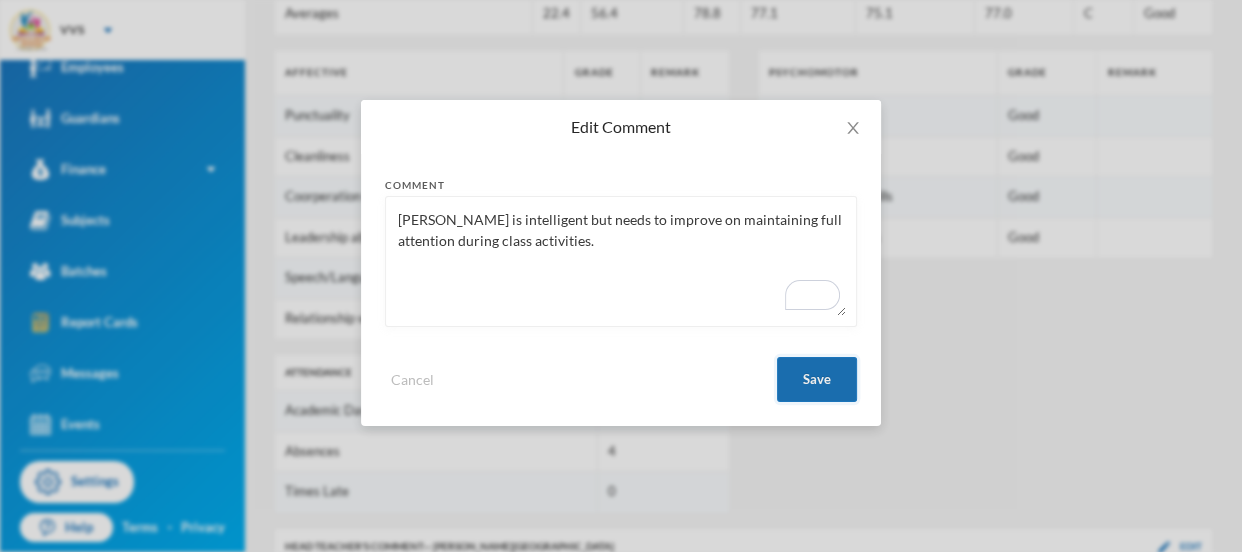 type on "Ayomide is intelligent but needs to improve on maintaining full attention during class activities." 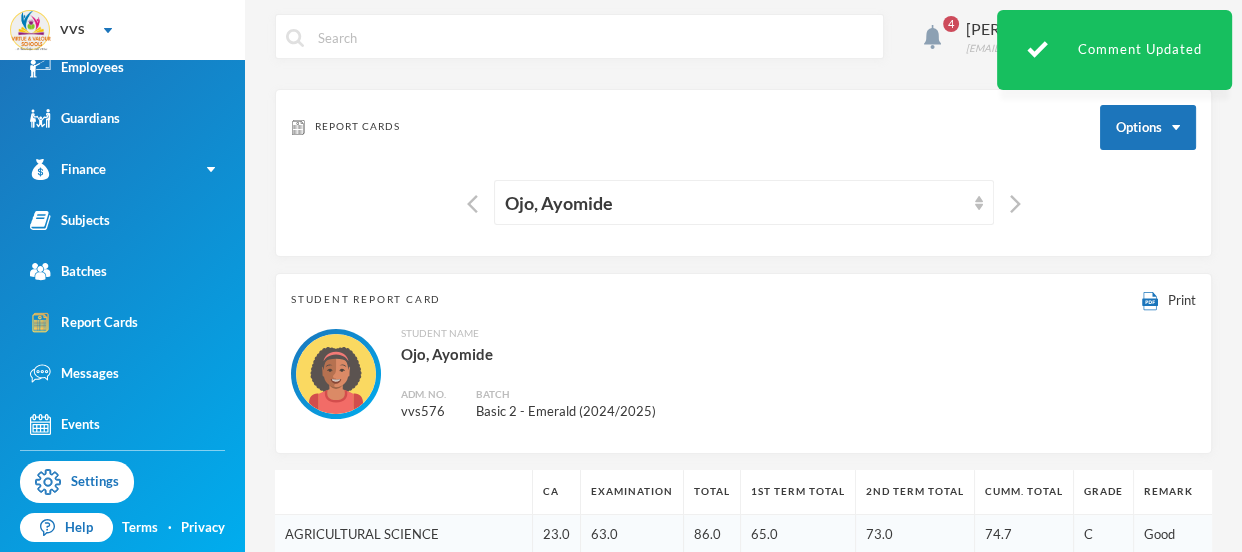 scroll, scrollTop: 0, scrollLeft: 0, axis: both 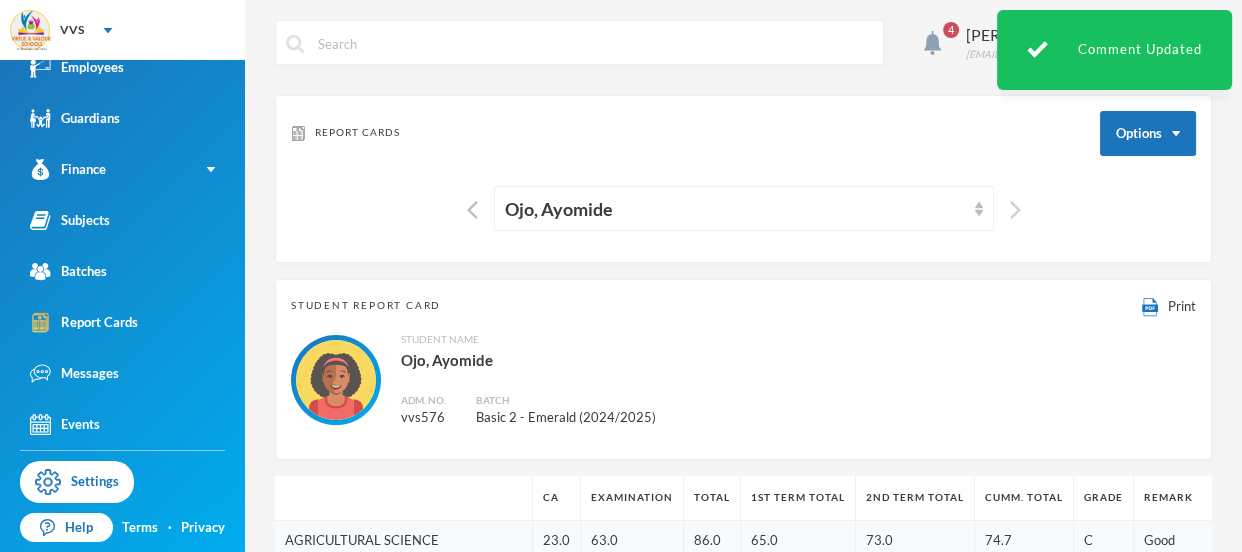 click at bounding box center (1015, 210) 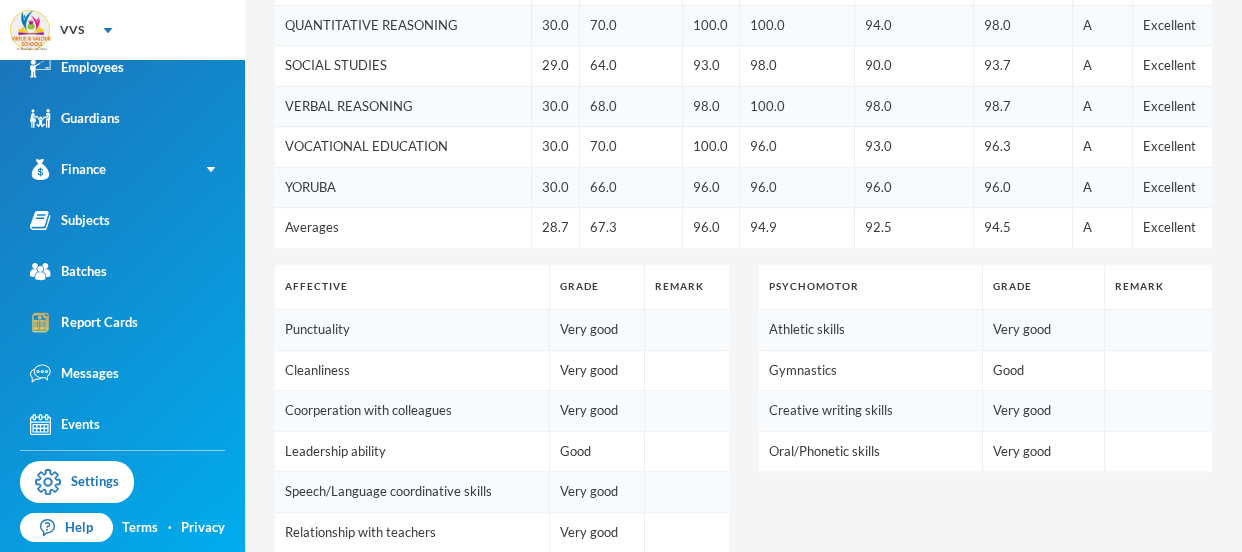 scroll, scrollTop: 1391, scrollLeft: 0, axis: vertical 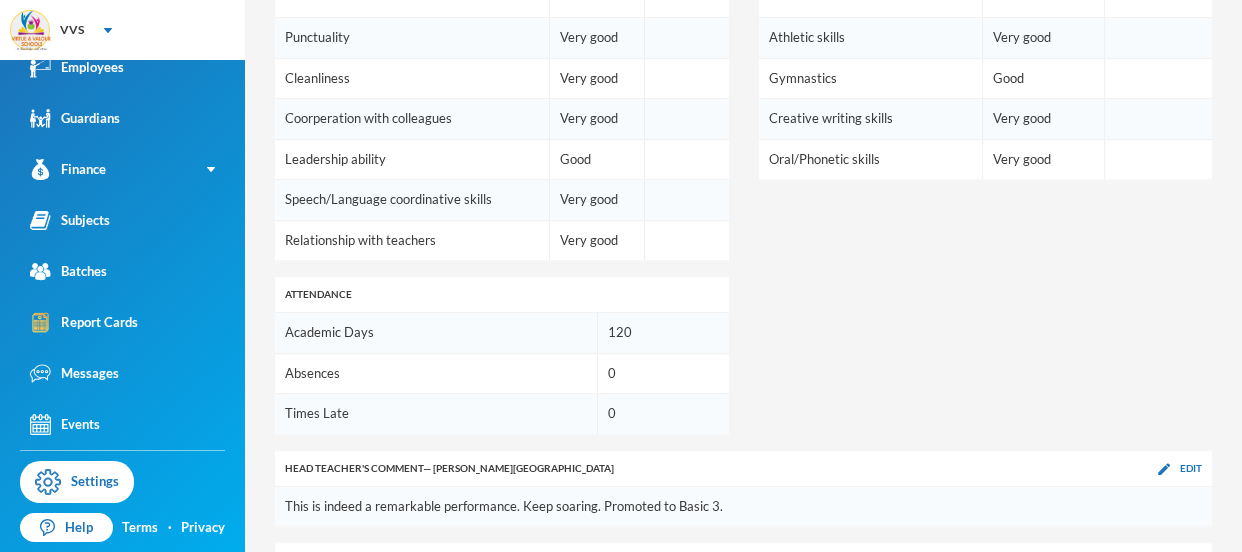 click on "Edit" at bounding box center (1191, 560) 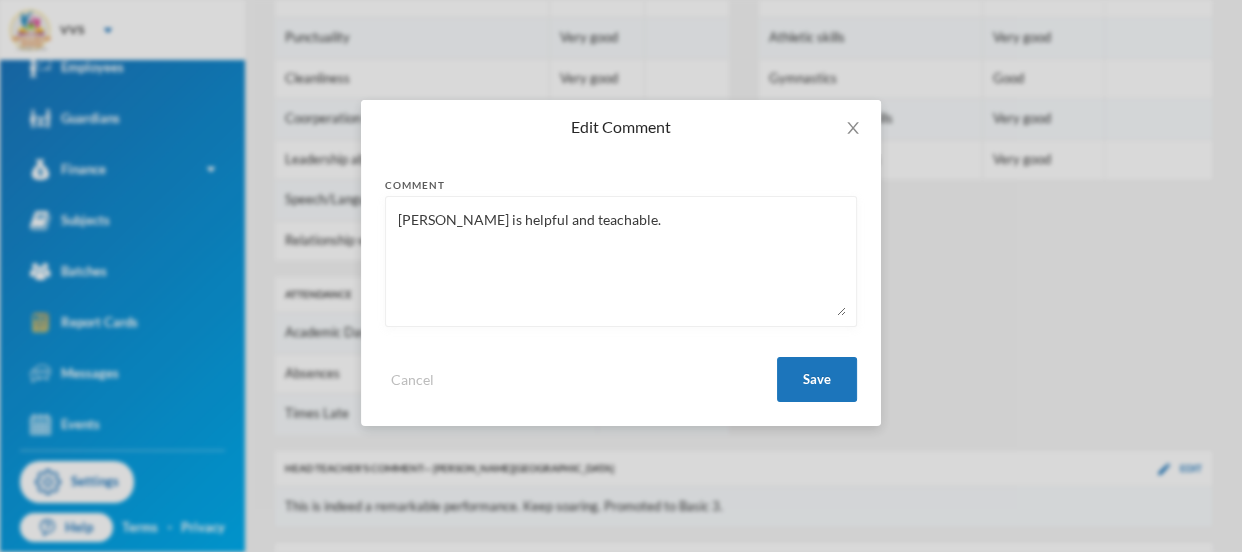 click on "Elijah is helpful and teachable." at bounding box center (621, 261) 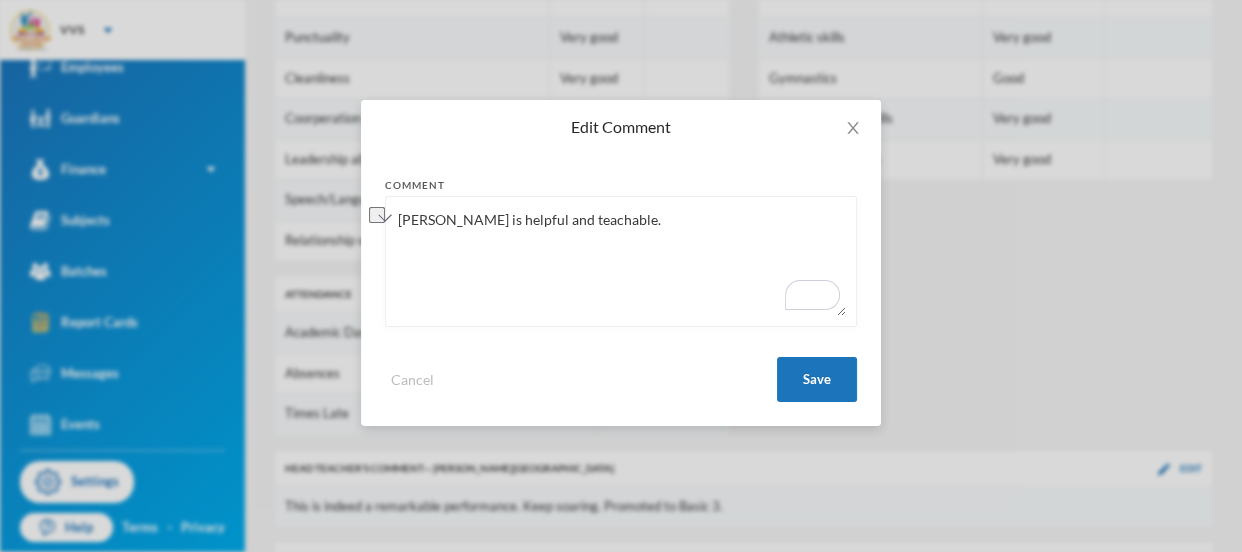 paste on "a helpful and teachable pupil who responds positively to instruction" 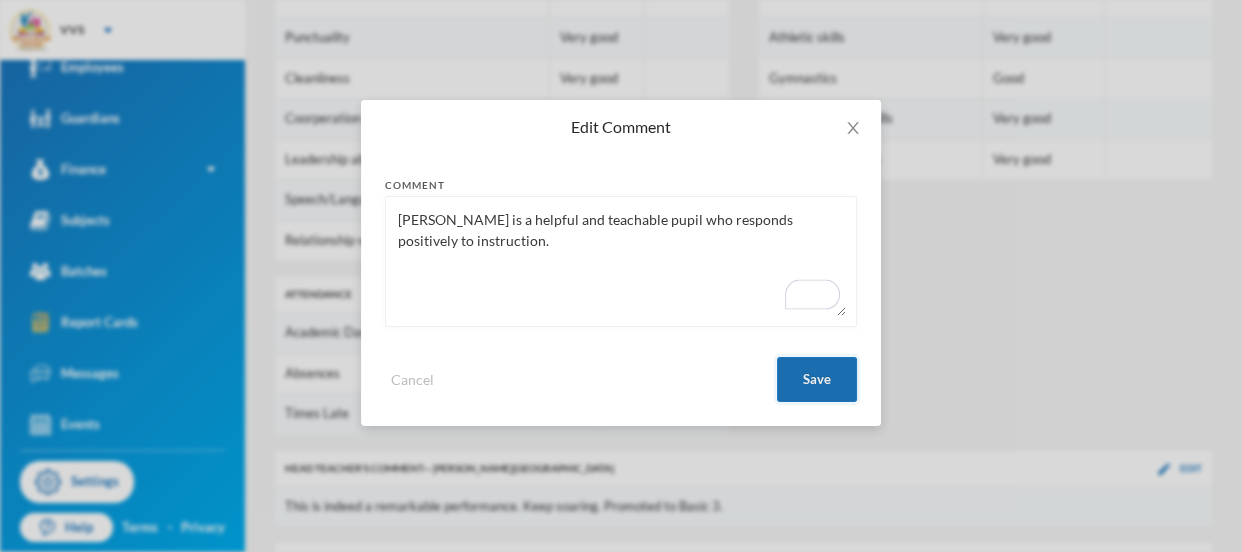 type on "[PERSON_NAME] is a helpful and teachable pupil who responds positively to instruction." 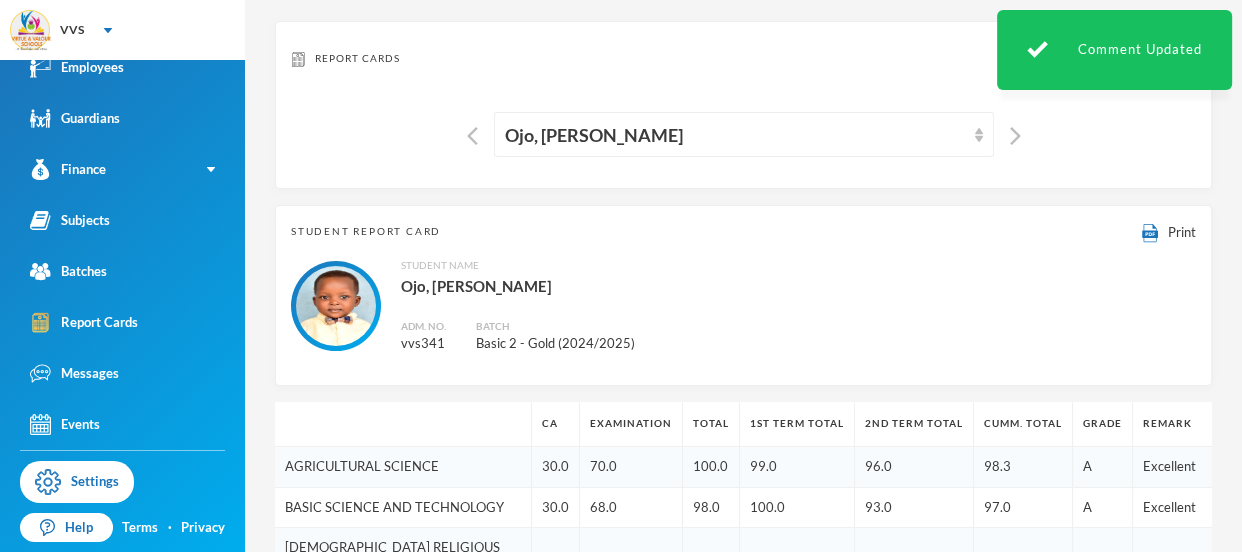 scroll, scrollTop: 0, scrollLeft: 0, axis: both 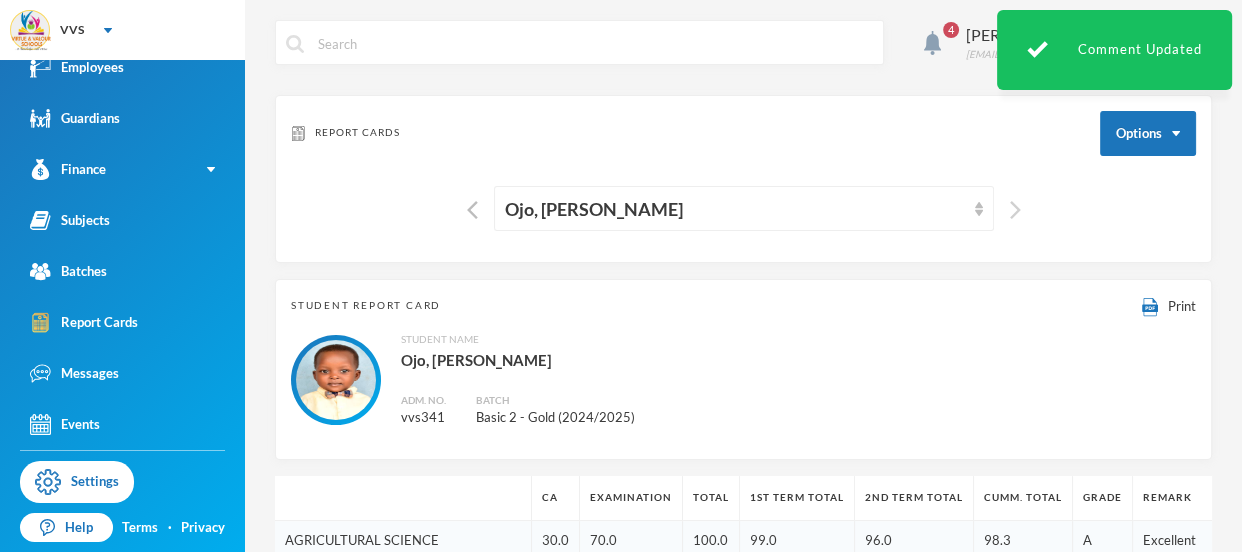 click at bounding box center (1015, 210) 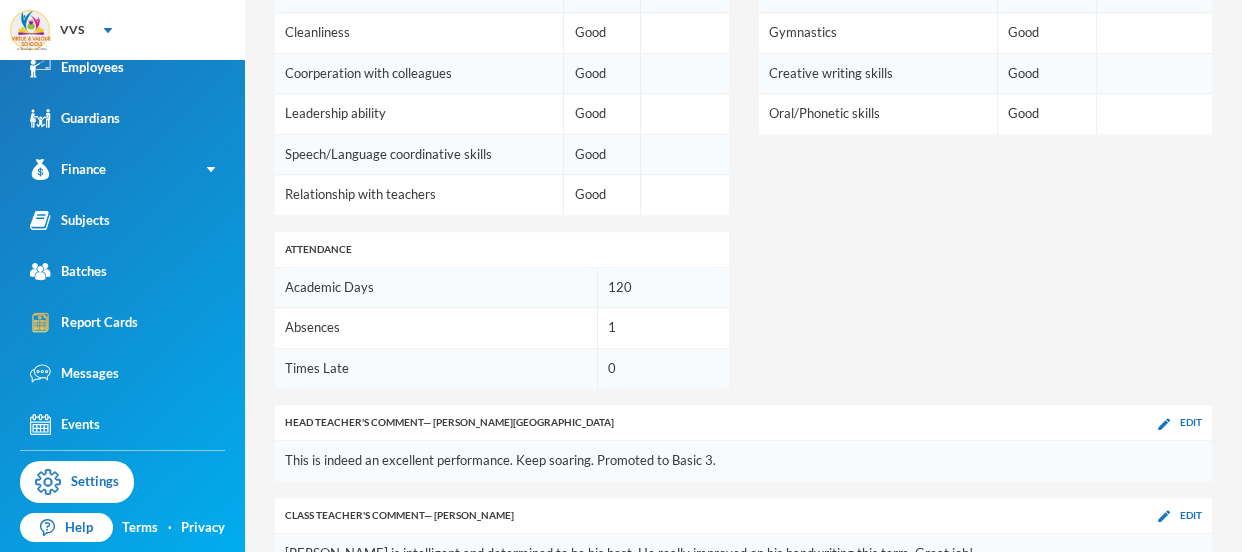 scroll, scrollTop: 1391, scrollLeft: 0, axis: vertical 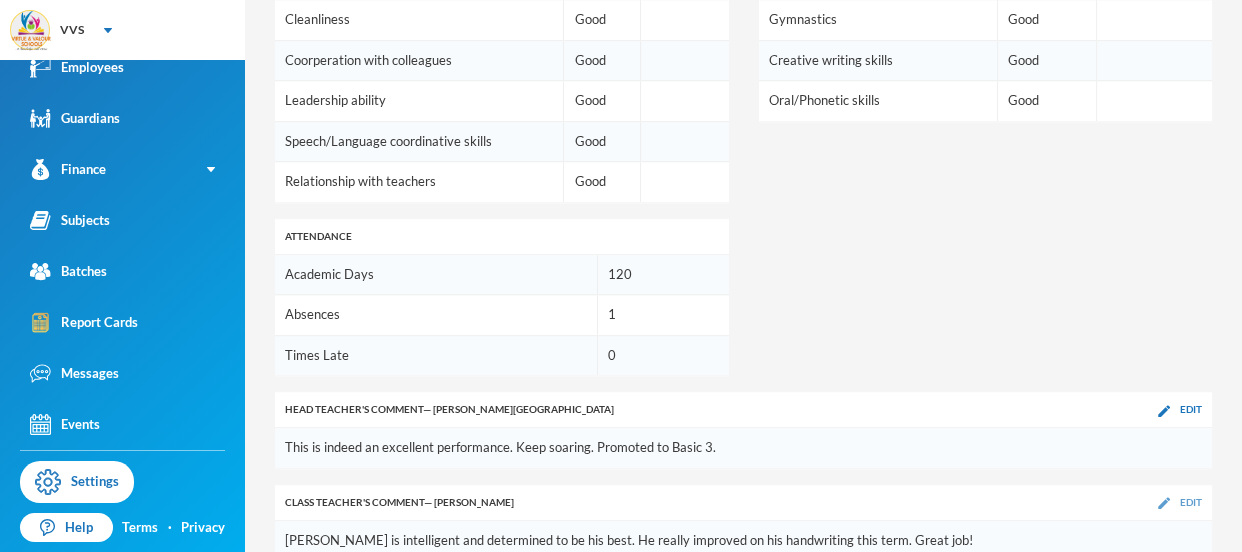 click on "Edit" at bounding box center (1191, 502) 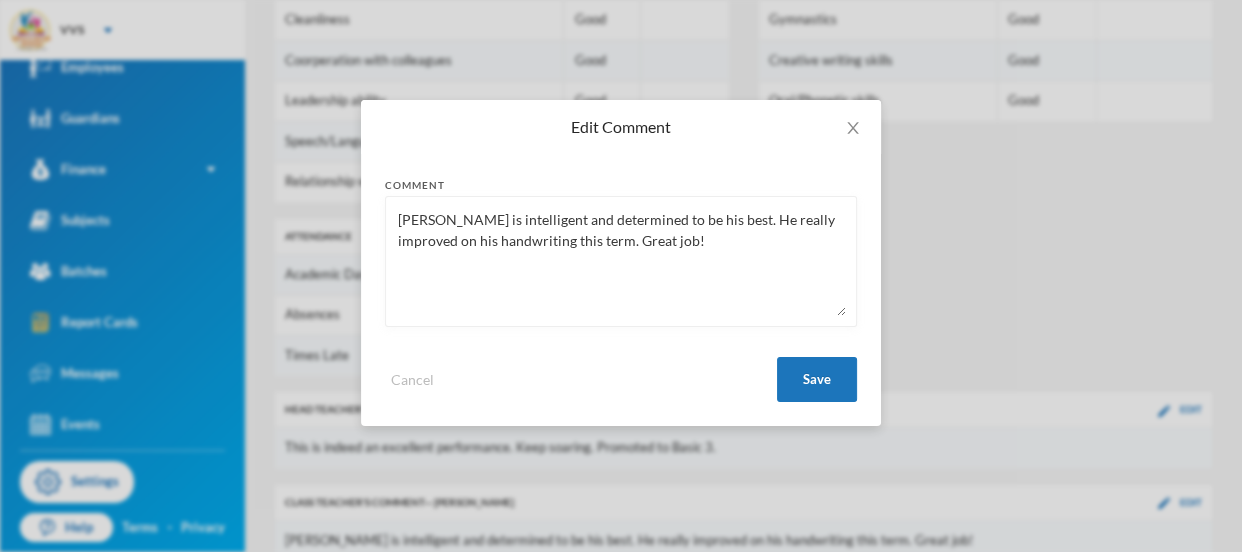 click on "[PERSON_NAME] is intelligent and determined to be his best. He really improved on his handwriting this term. Great job!" at bounding box center (621, 261) 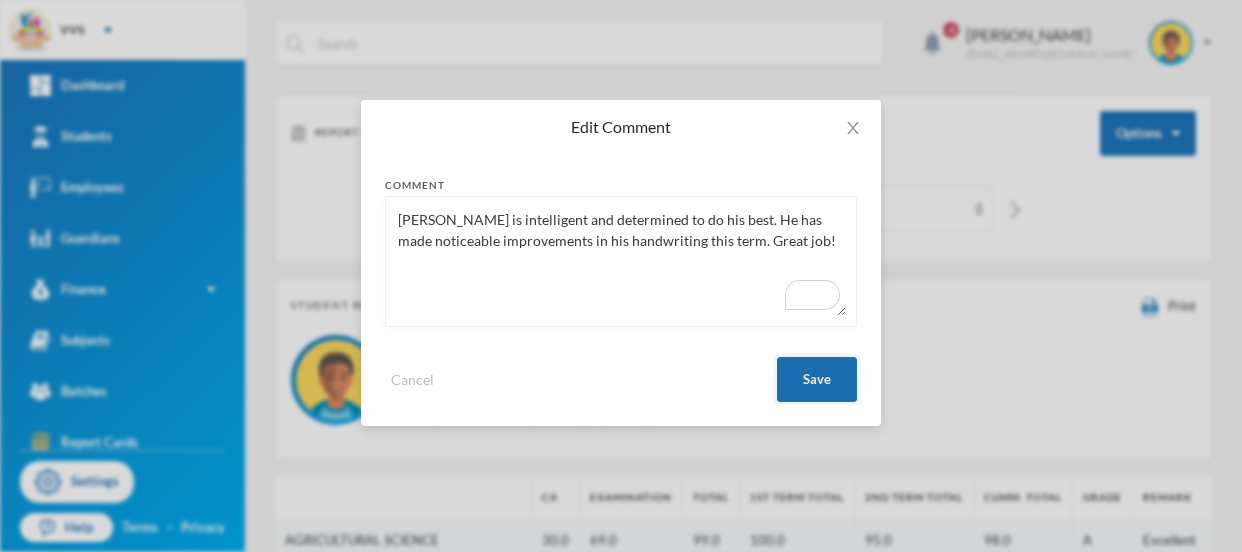 scroll, scrollTop: 0, scrollLeft: 0, axis: both 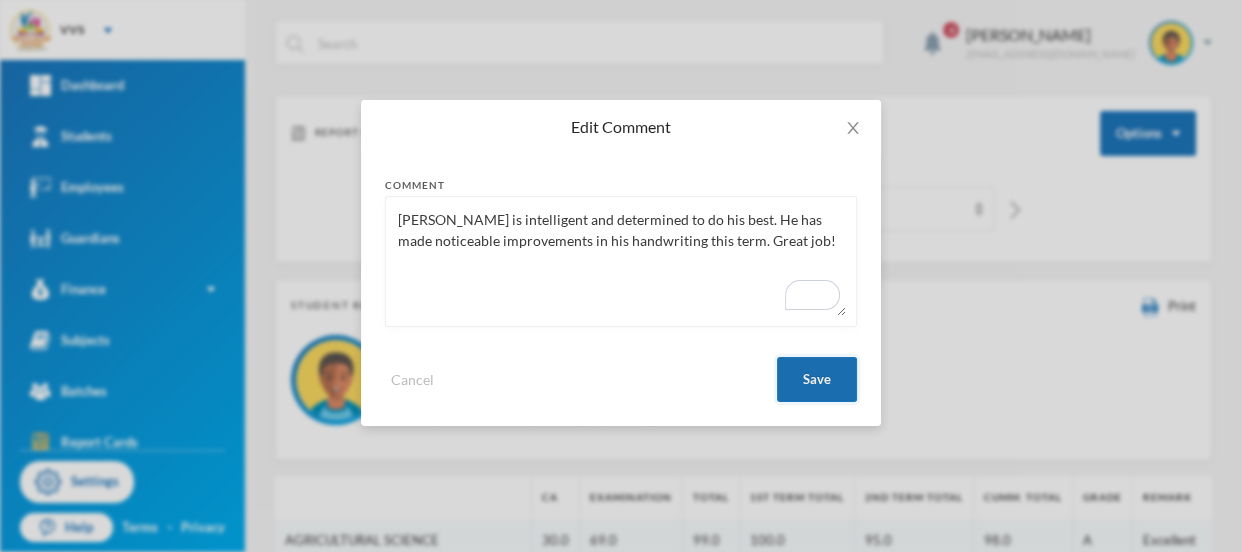type on "[PERSON_NAME] is intelligent and determined to do his best. He has made noticeable improvements in his handwriting this term. Great job!" 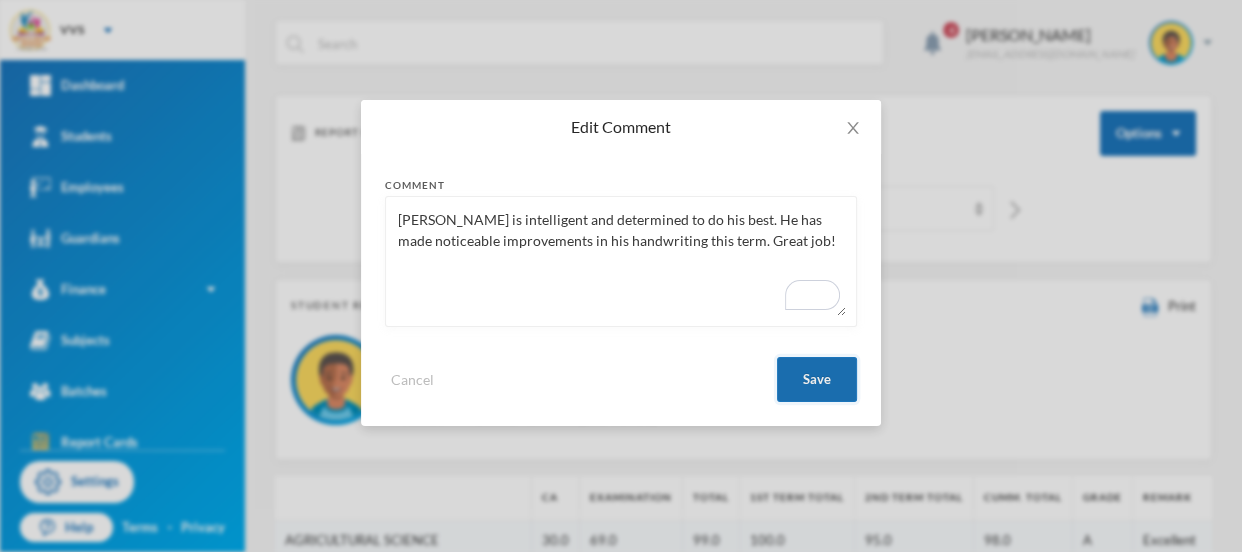 click on "Save" at bounding box center (817, 379) 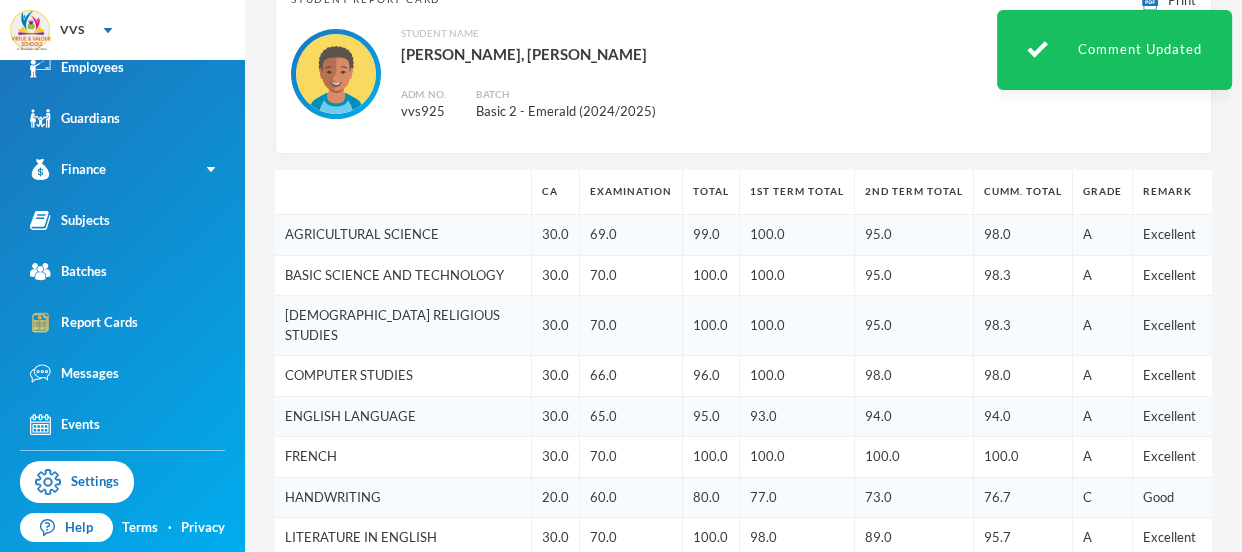 scroll, scrollTop: 0, scrollLeft: 0, axis: both 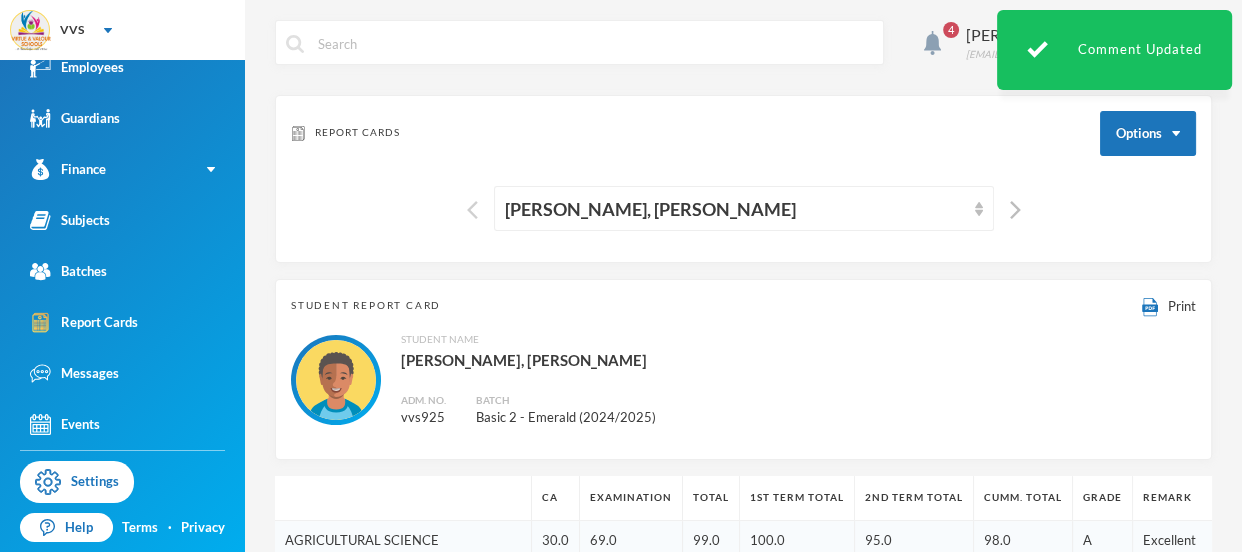 click at bounding box center (472, 210) 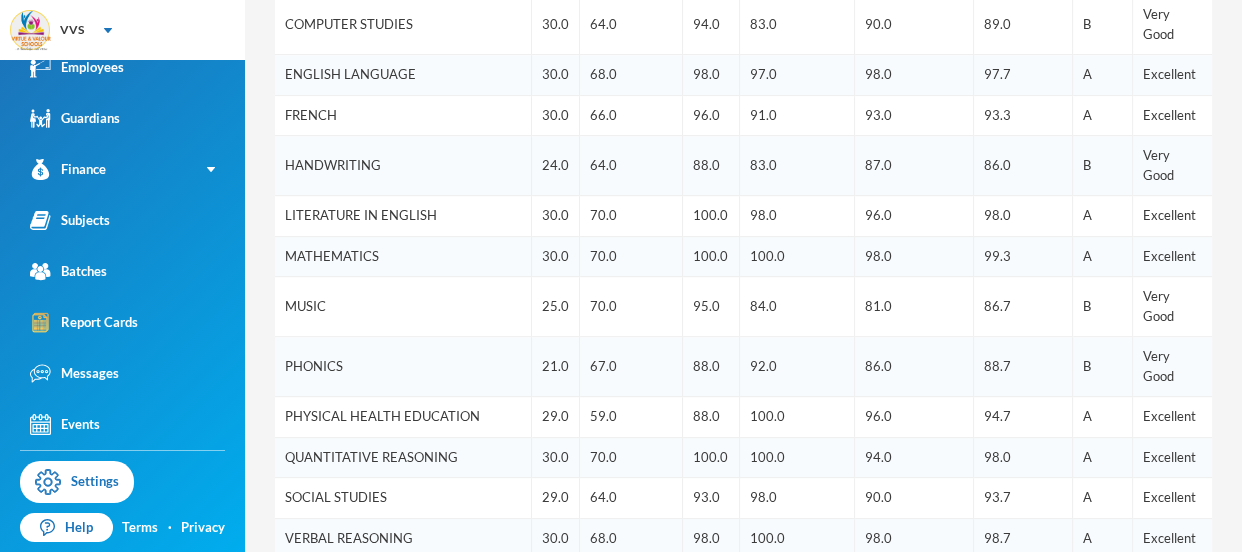 scroll, scrollTop: 0, scrollLeft: 0, axis: both 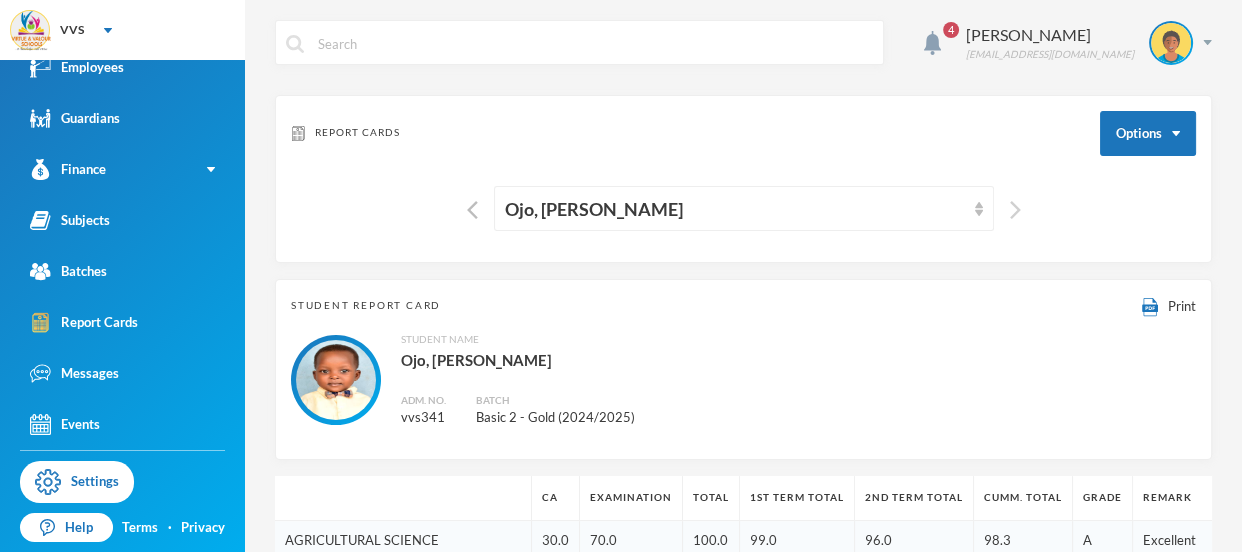 click at bounding box center (1015, 210) 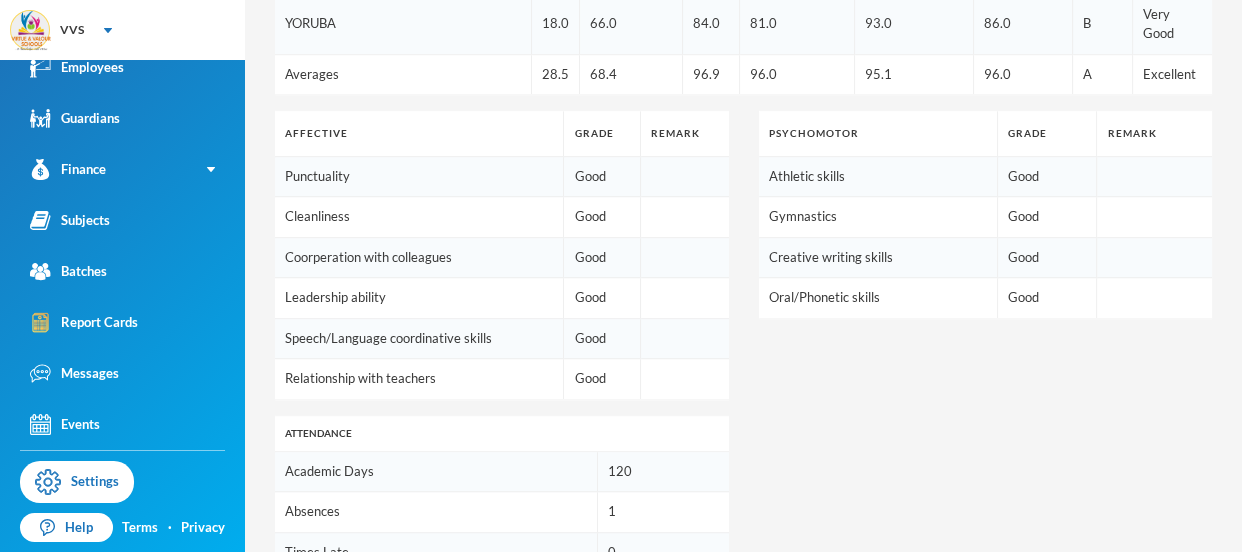scroll, scrollTop: 1391, scrollLeft: 0, axis: vertical 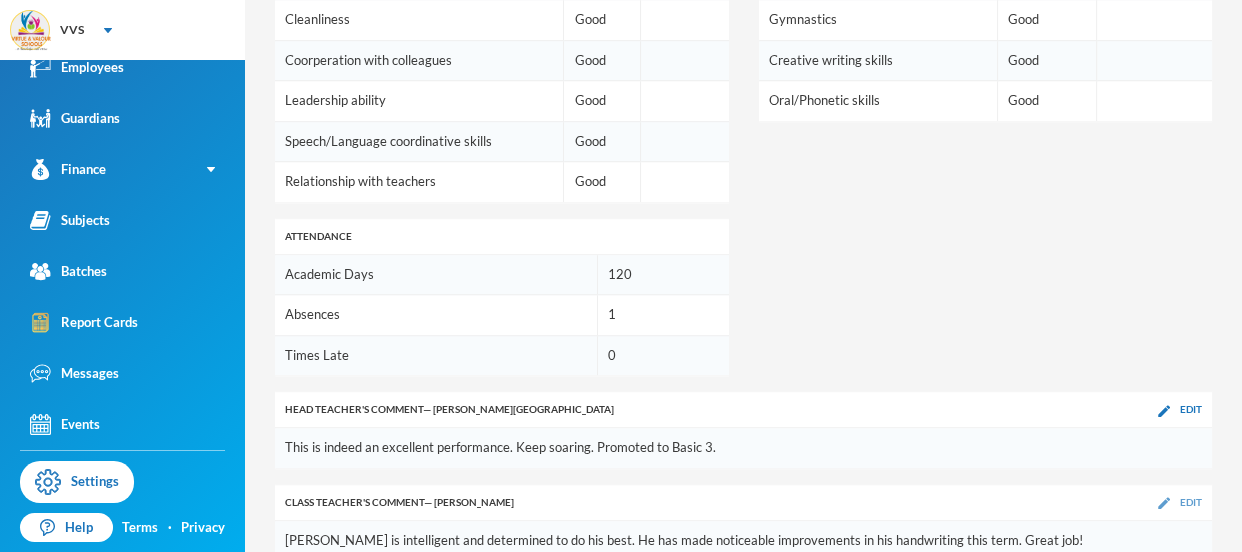 click on "Edit" at bounding box center (1191, 502) 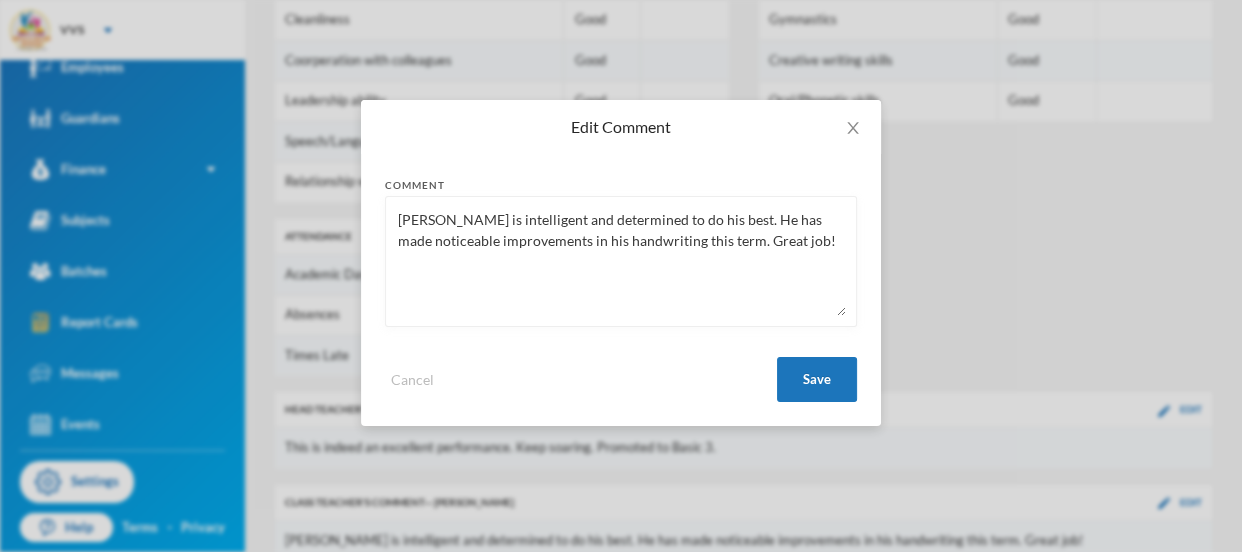 click on "[PERSON_NAME] is intelligent and determined to do his best. He has made noticeable improvements in his handwriting this term. Great job!" at bounding box center (621, 261) 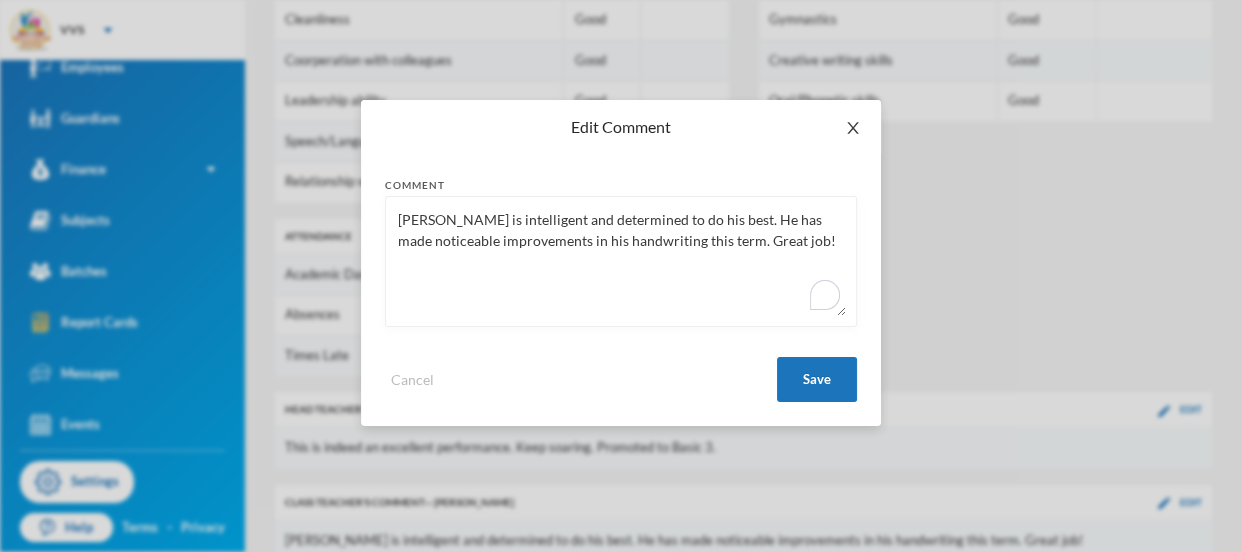click 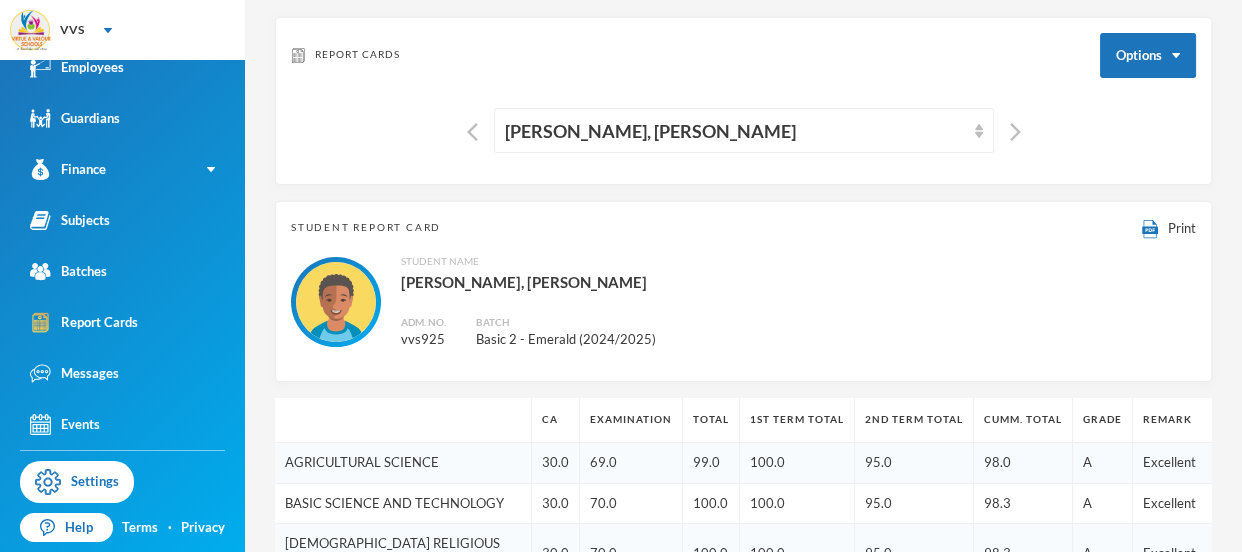 scroll, scrollTop: 0, scrollLeft: 0, axis: both 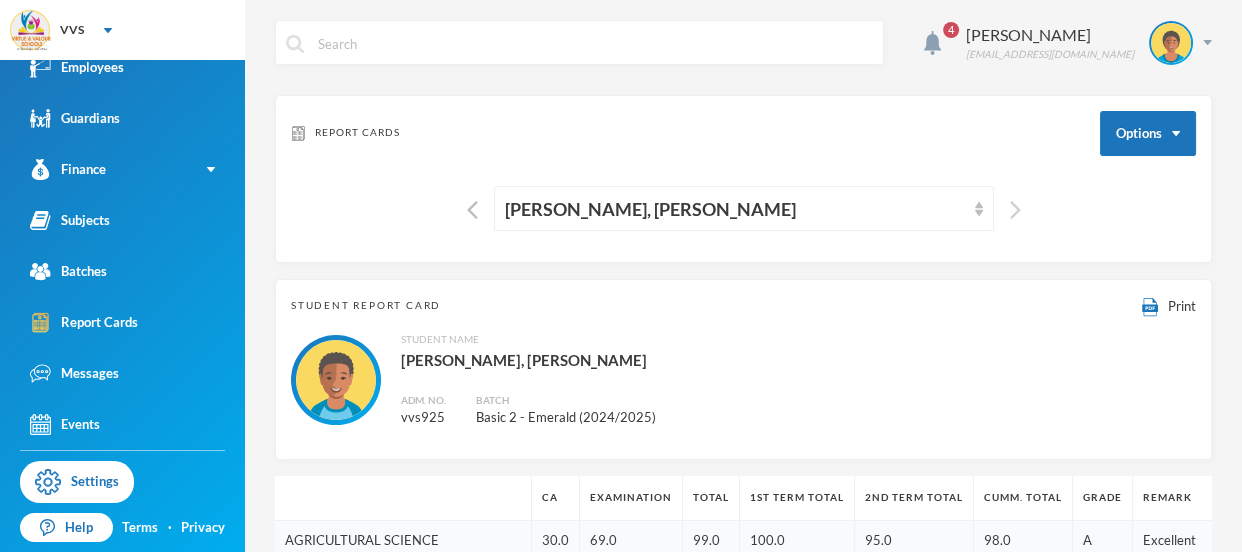 click at bounding box center [1015, 210] 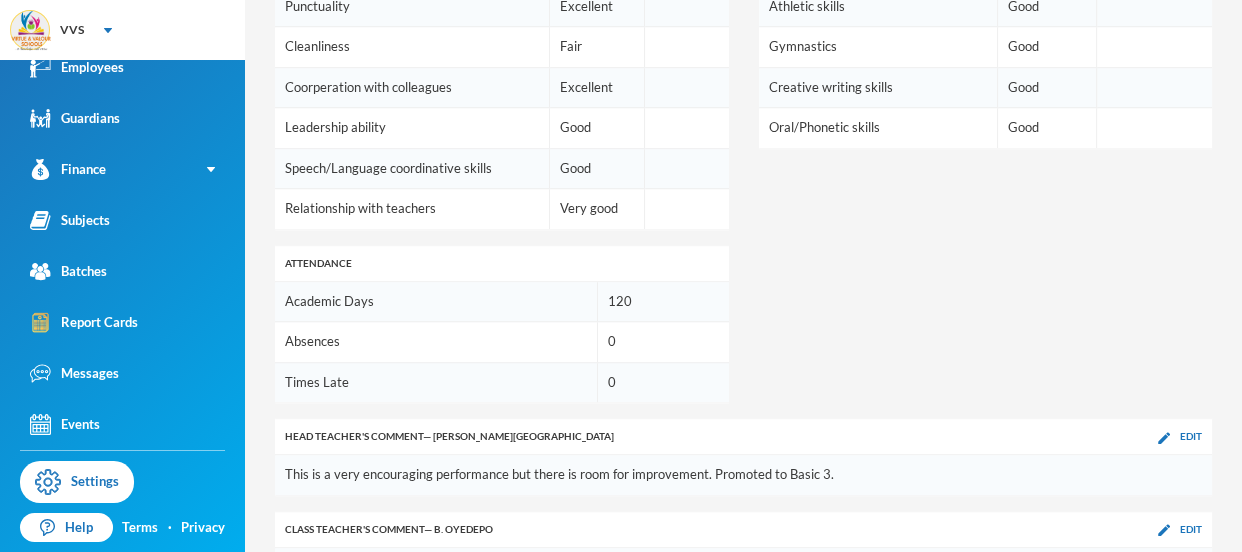 scroll, scrollTop: 1391, scrollLeft: 0, axis: vertical 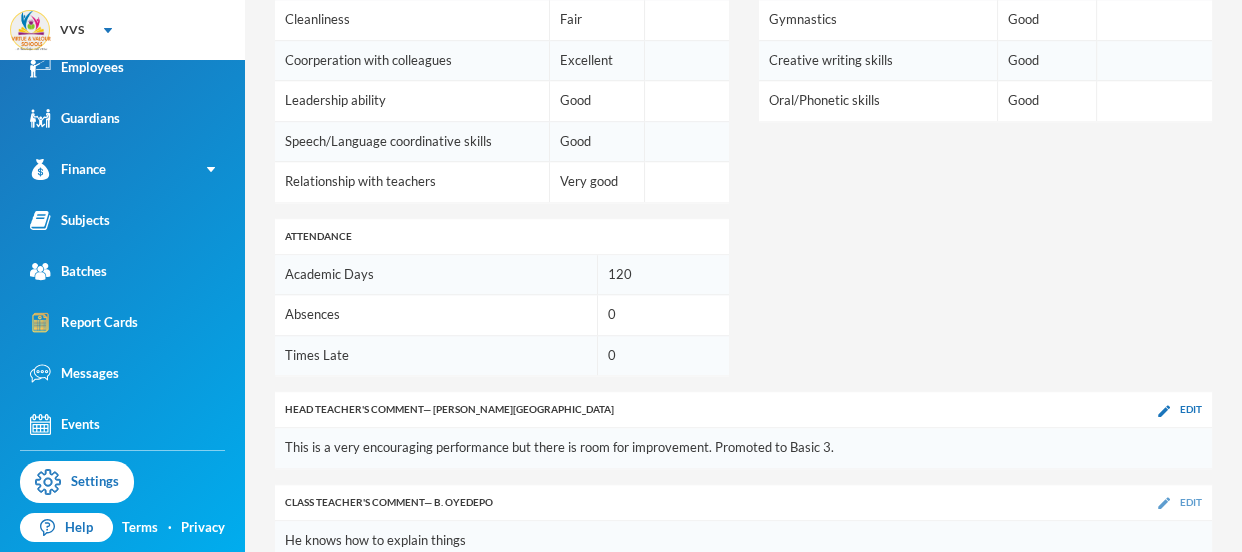 click on "Edit" at bounding box center [1191, 502] 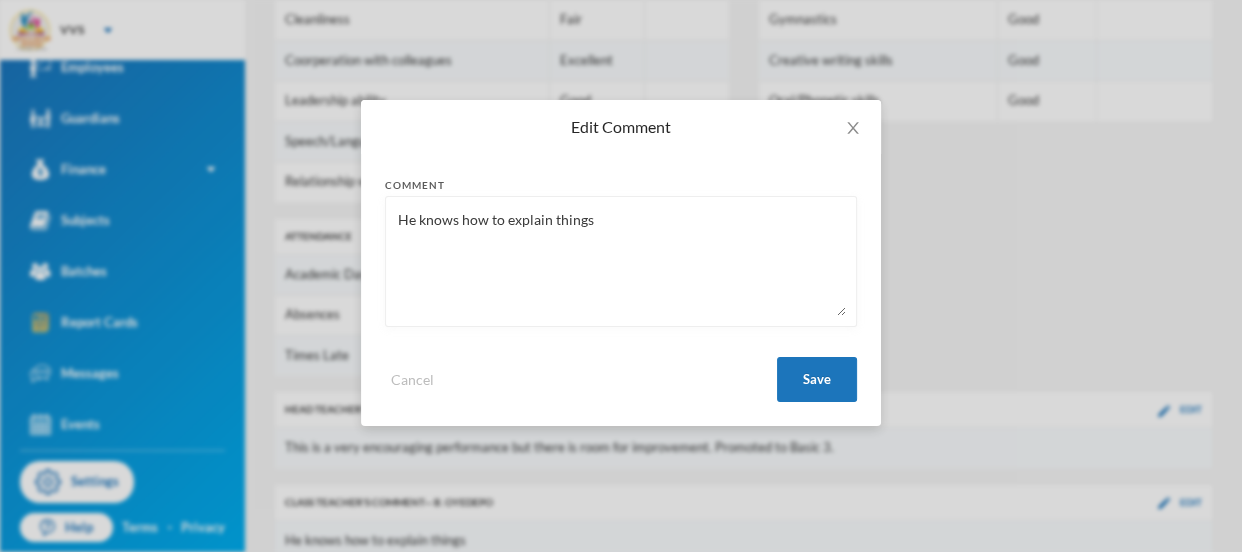 click on "He knows how to explain things" at bounding box center (621, 261) 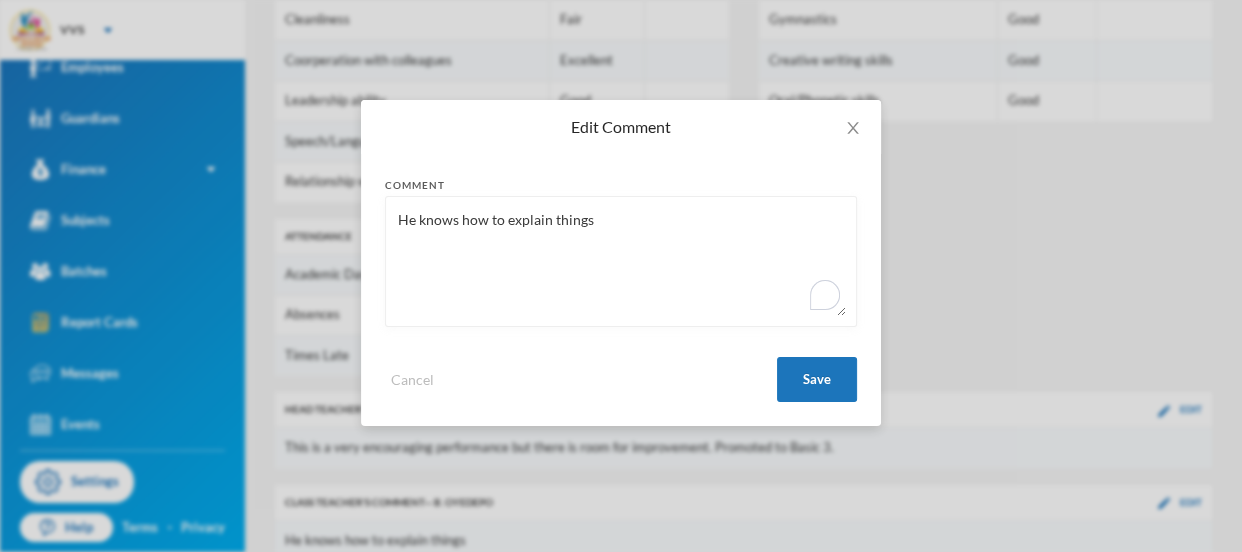 click on "He knows how to explain things" at bounding box center [621, 261] 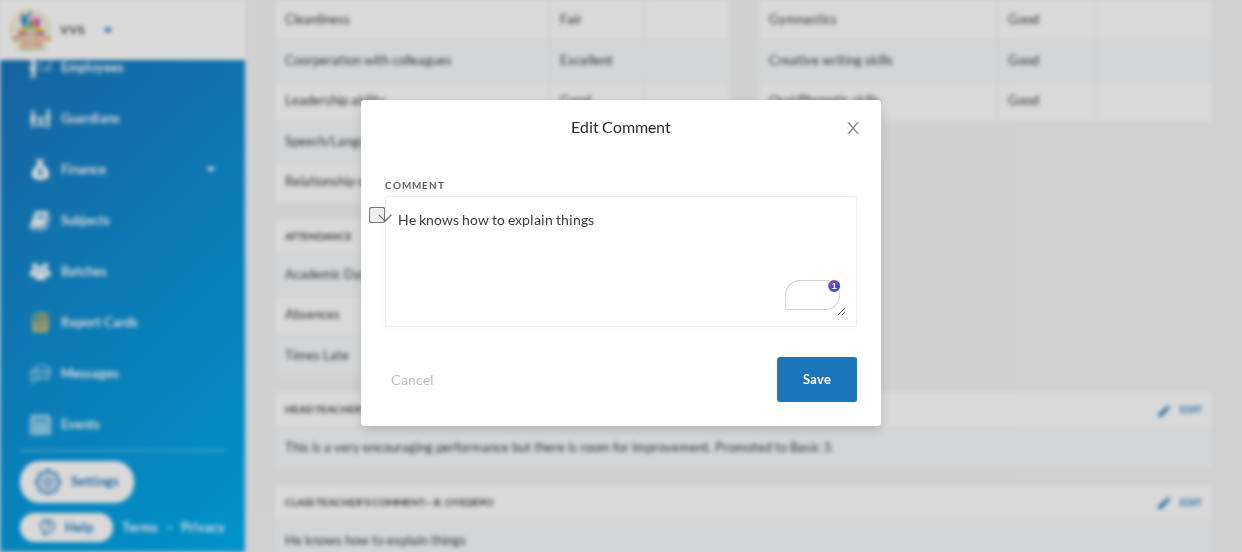paste on "has a good ability to explain things clearly and confidently." 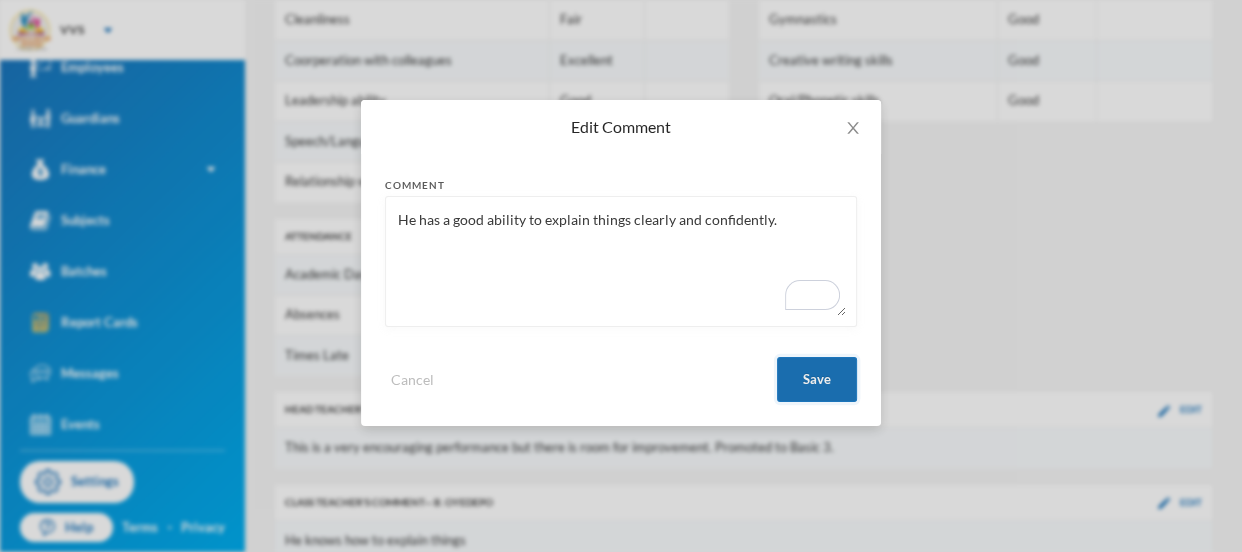 type on "He has a good ability to explain things clearly and confidently." 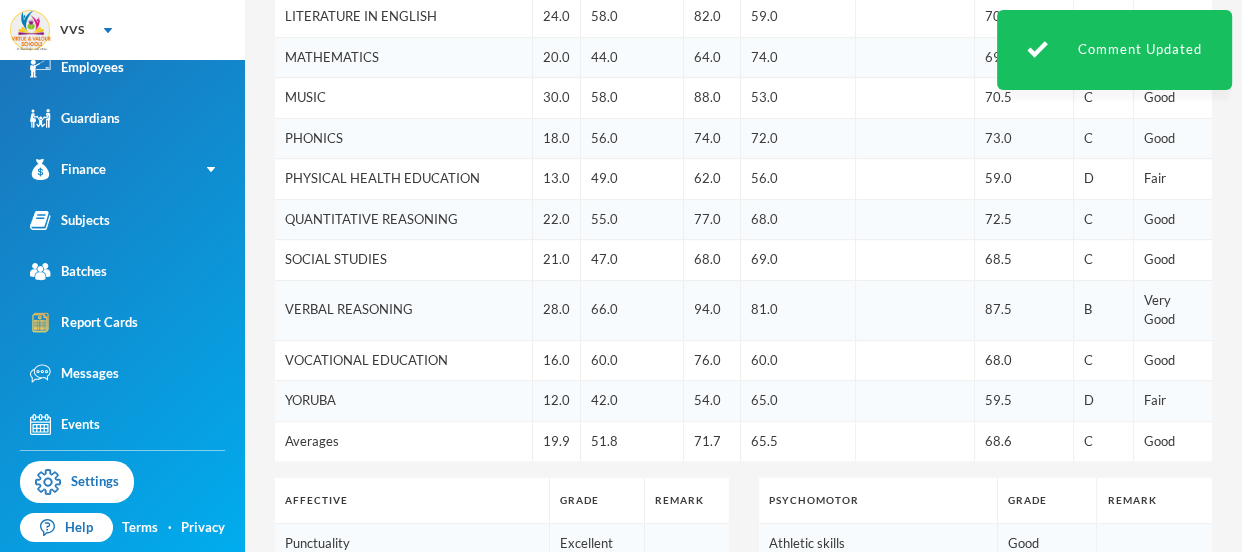 scroll, scrollTop: 1391, scrollLeft: 0, axis: vertical 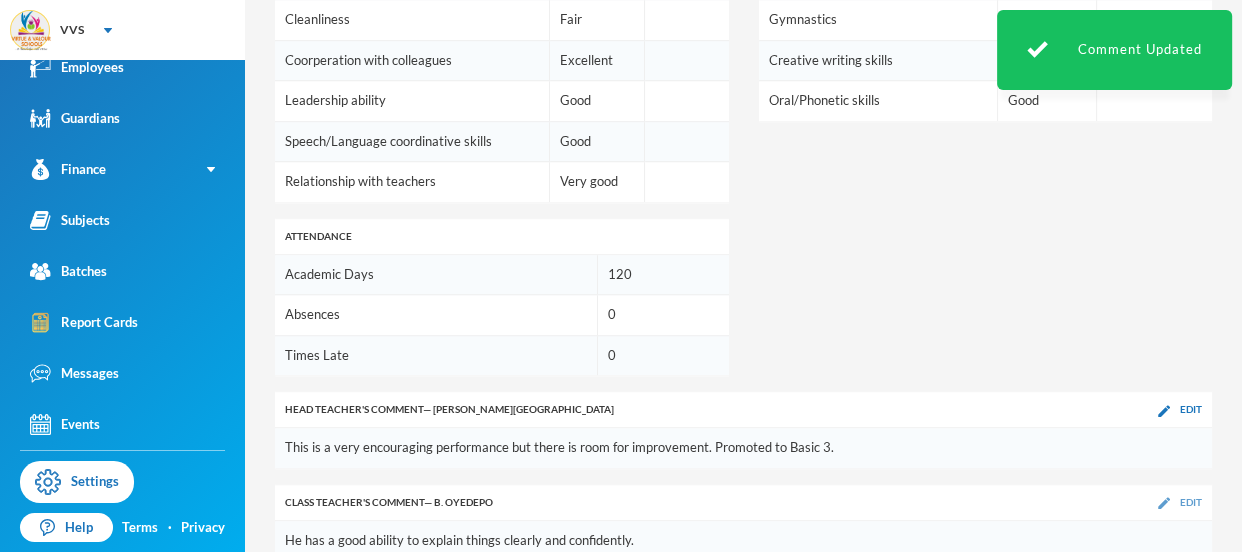 click on "Edit" at bounding box center (1191, 502) 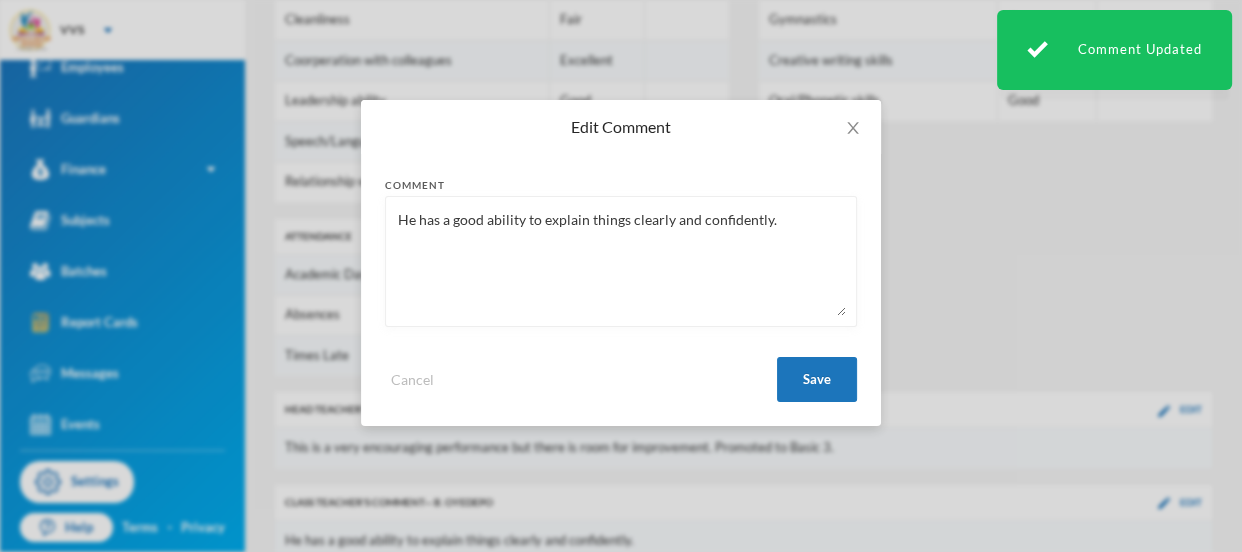 click on "He has a good ability to explain things clearly and confidently." at bounding box center [621, 261] 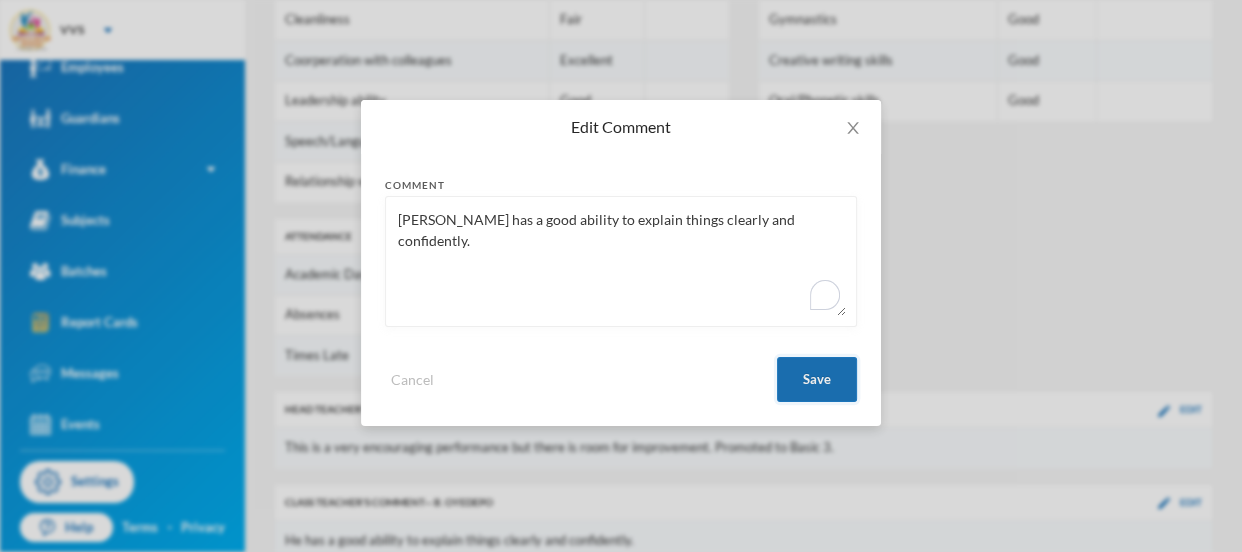 type on "Isaac has a good ability to explain things clearly and confidently." 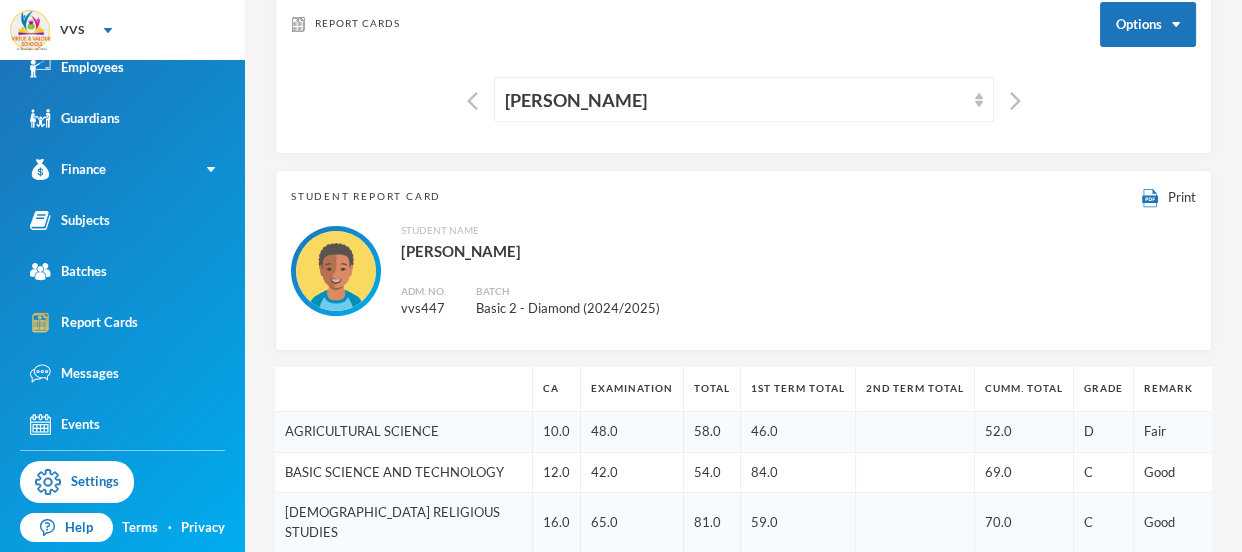 scroll, scrollTop: 0, scrollLeft: 0, axis: both 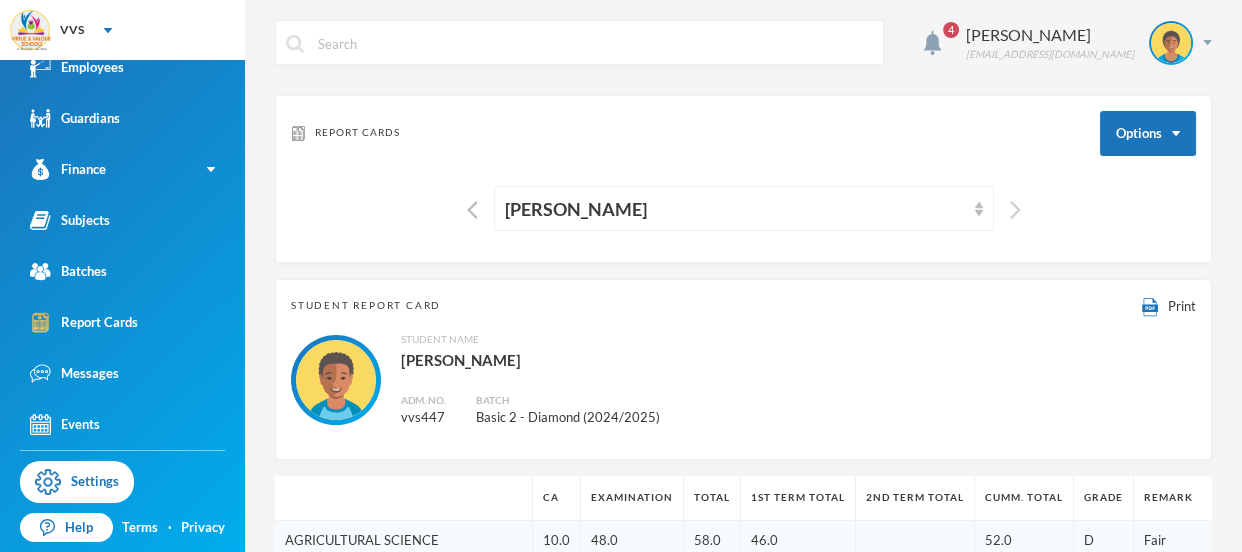click at bounding box center [1015, 210] 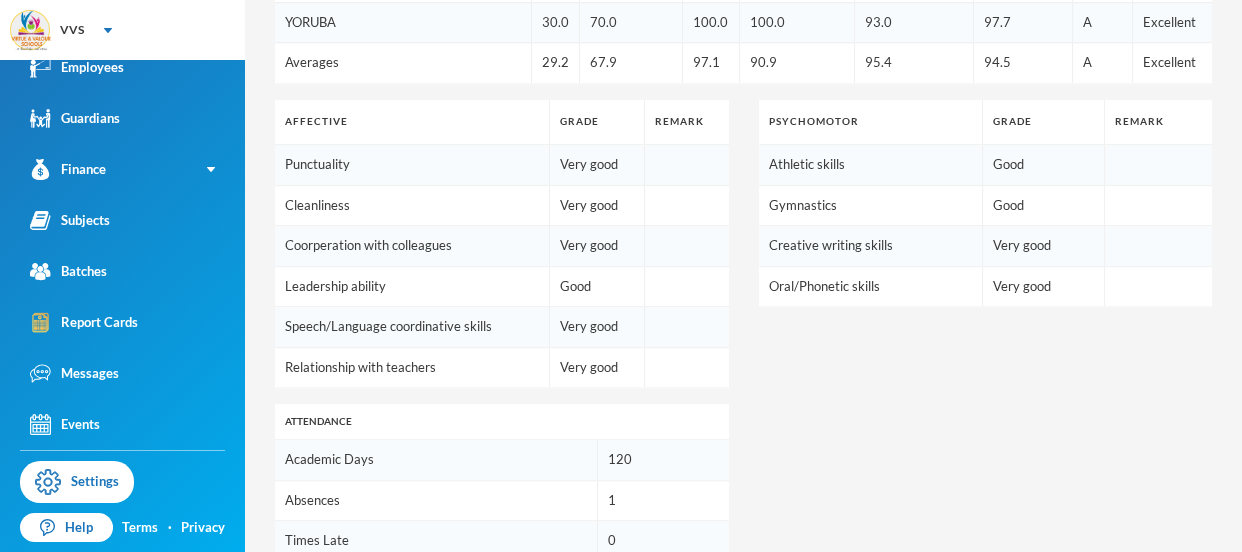 scroll, scrollTop: 1391, scrollLeft: 0, axis: vertical 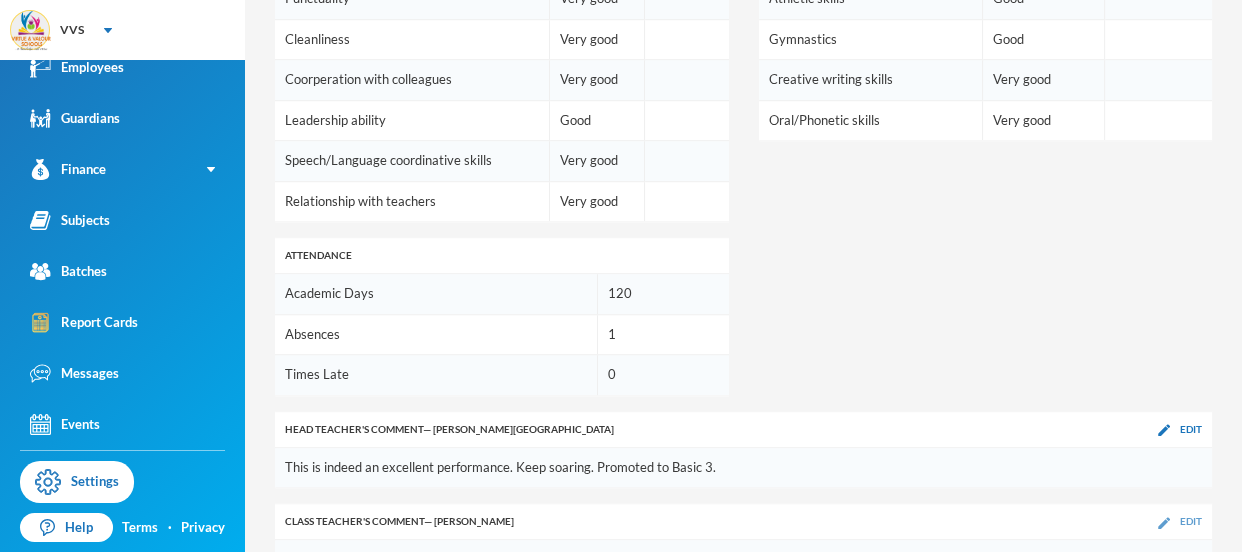 click on "Edit" at bounding box center [1191, 521] 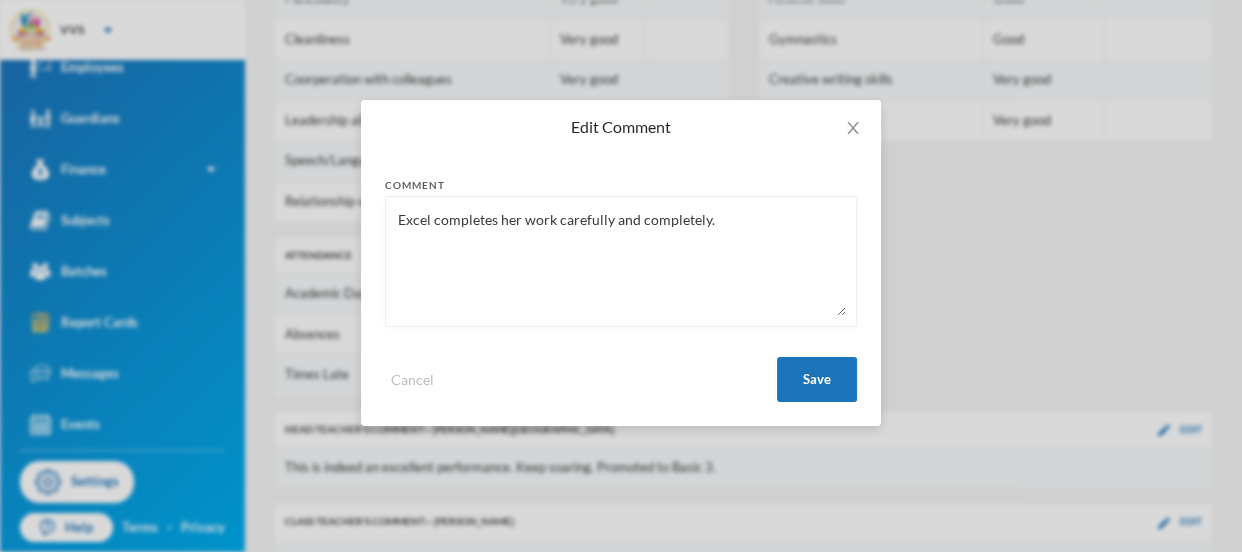 click on "Excel completes her work carefully and completely." at bounding box center [621, 261] 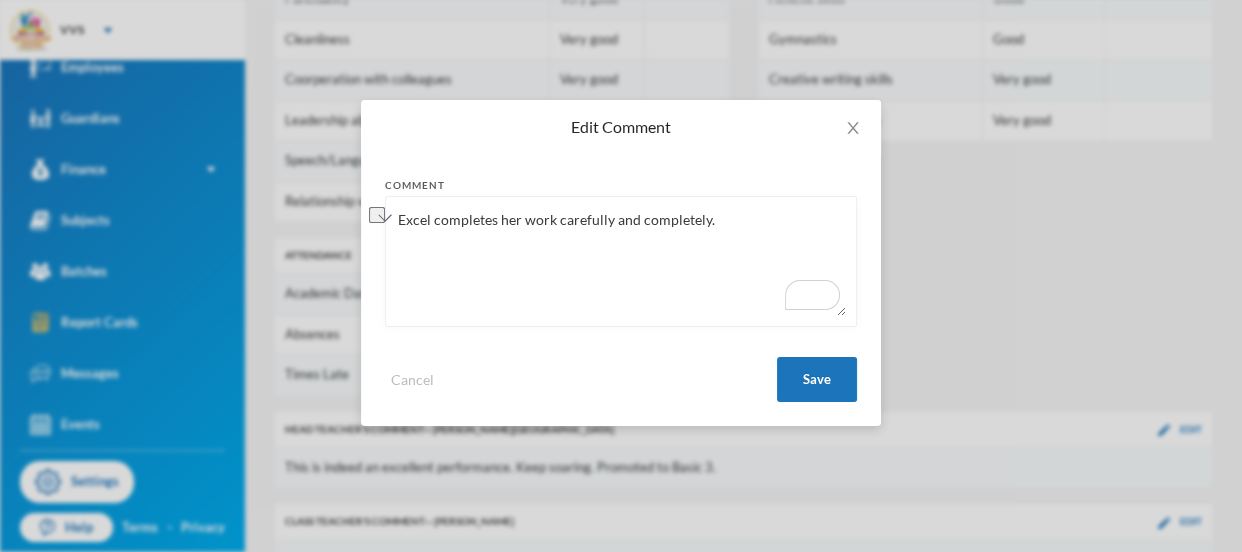 paste on "thoroughly and with great care" 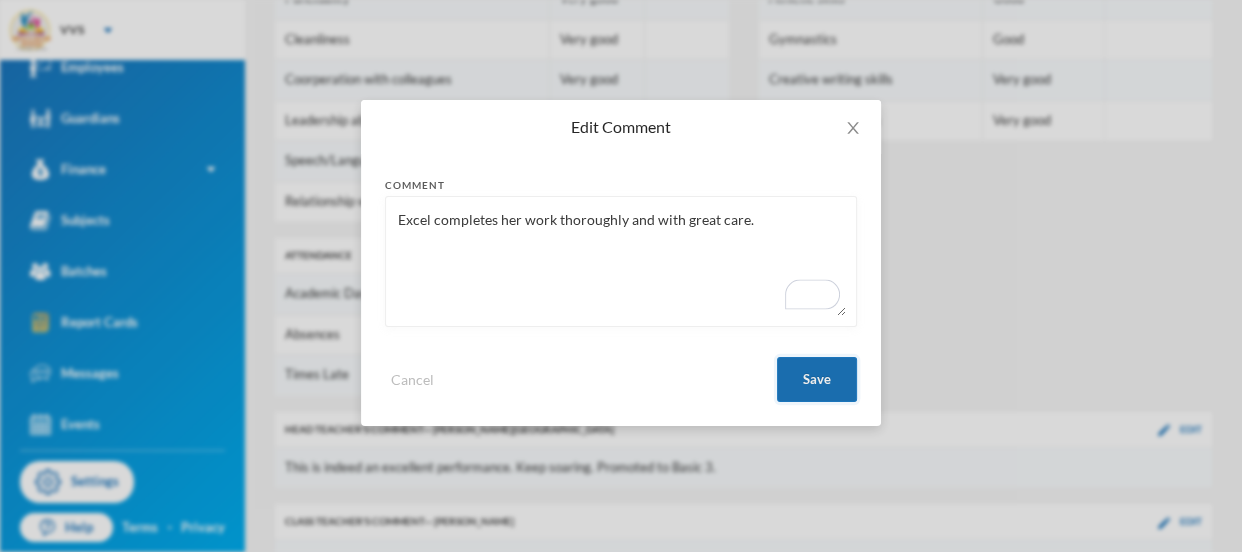 type on "Excel completes her work thoroughly and with great care." 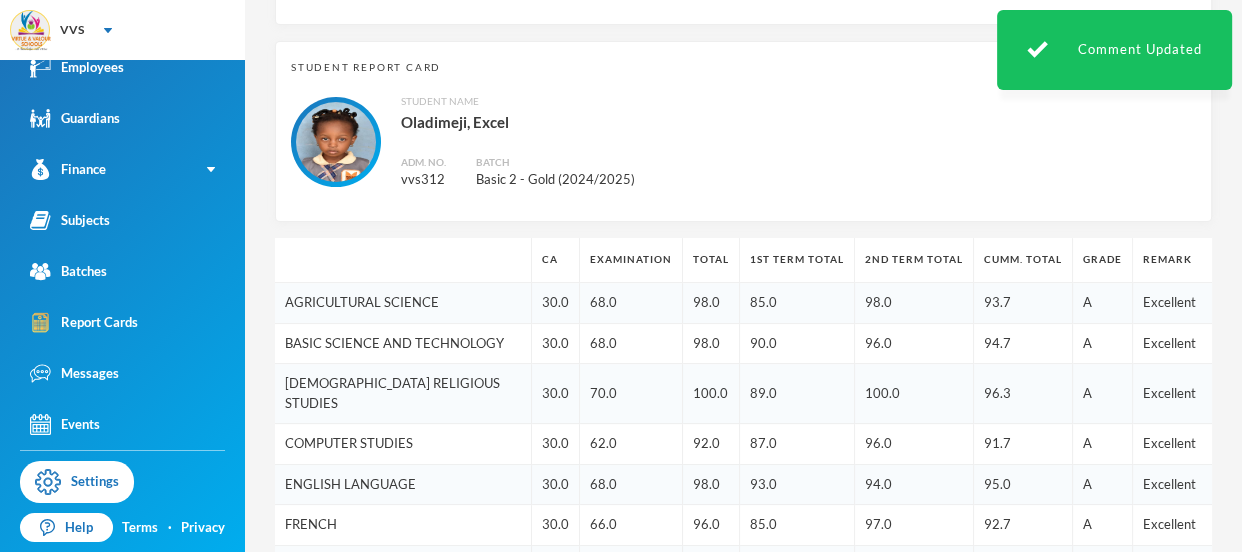 scroll, scrollTop: 0, scrollLeft: 0, axis: both 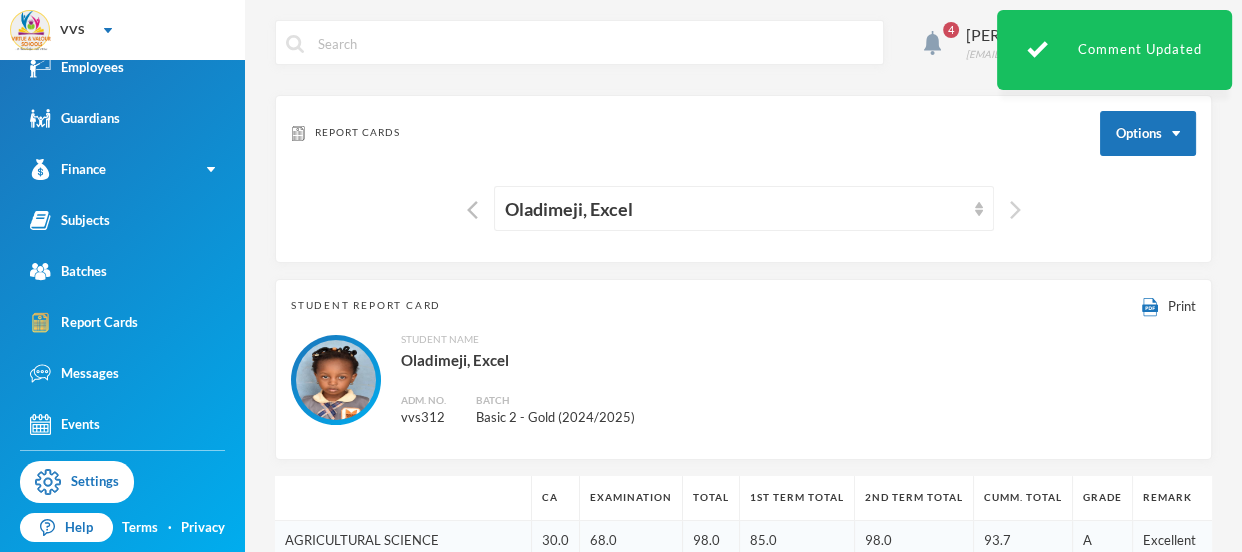 click at bounding box center (1015, 210) 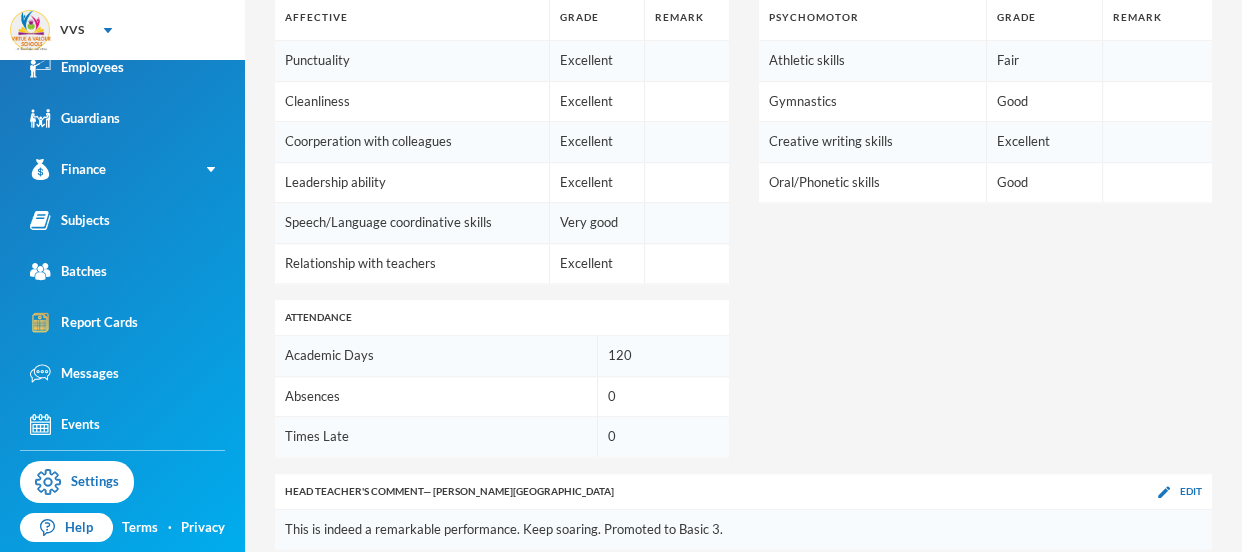 scroll, scrollTop: 1371, scrollLeft: 0, axis: vertical 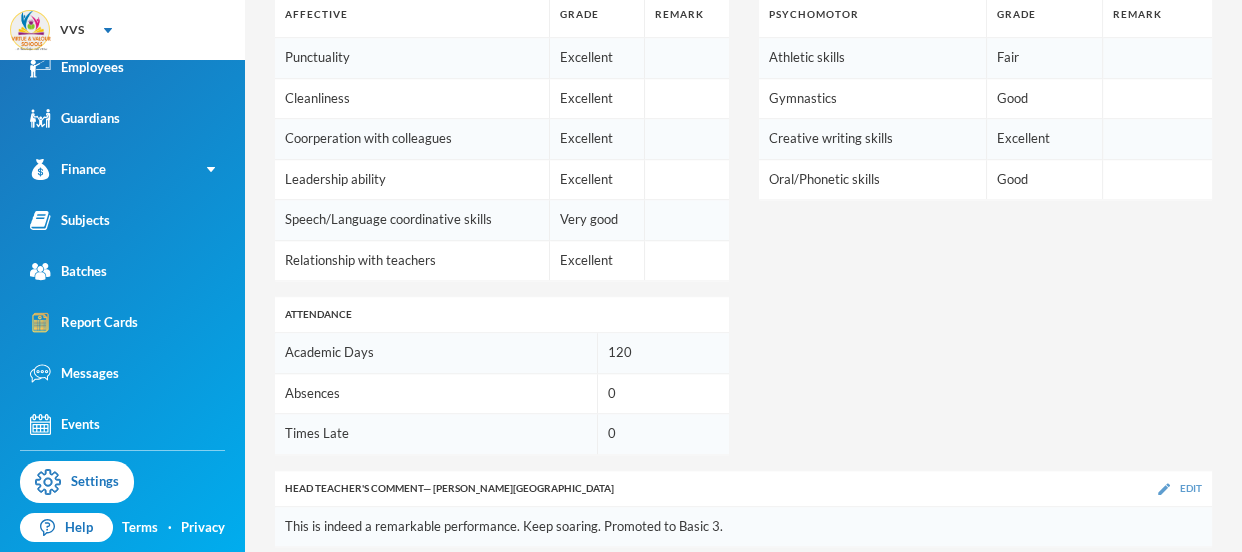 click on "Edit" at bounding box center [1191, 488] 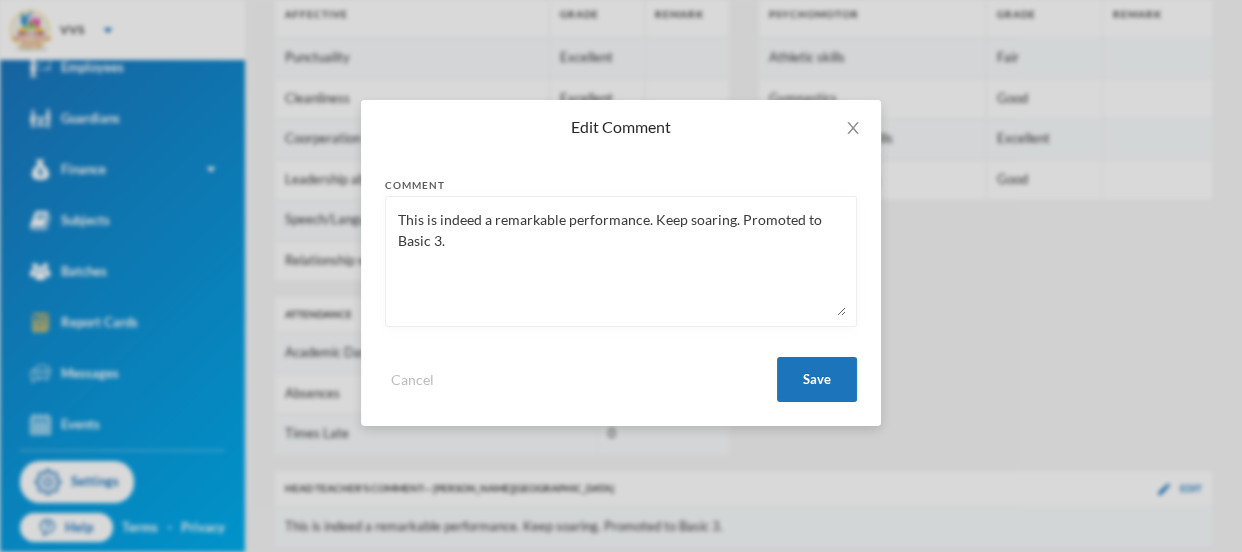 click on "This is indeed a remarkable performance. Keep soaring. Promoted to Basic 3." at bounding box center (621, 261) 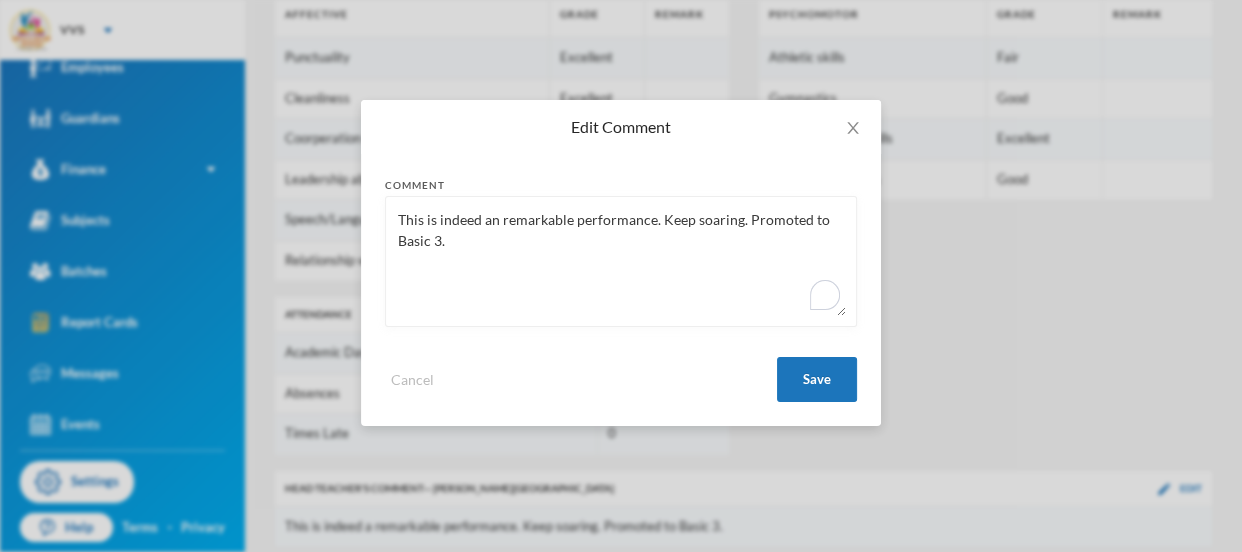 click on "This is indeed an remarkable performance. Keep soaring. Promoted to Basic 3." at bounding box center (621, 261) 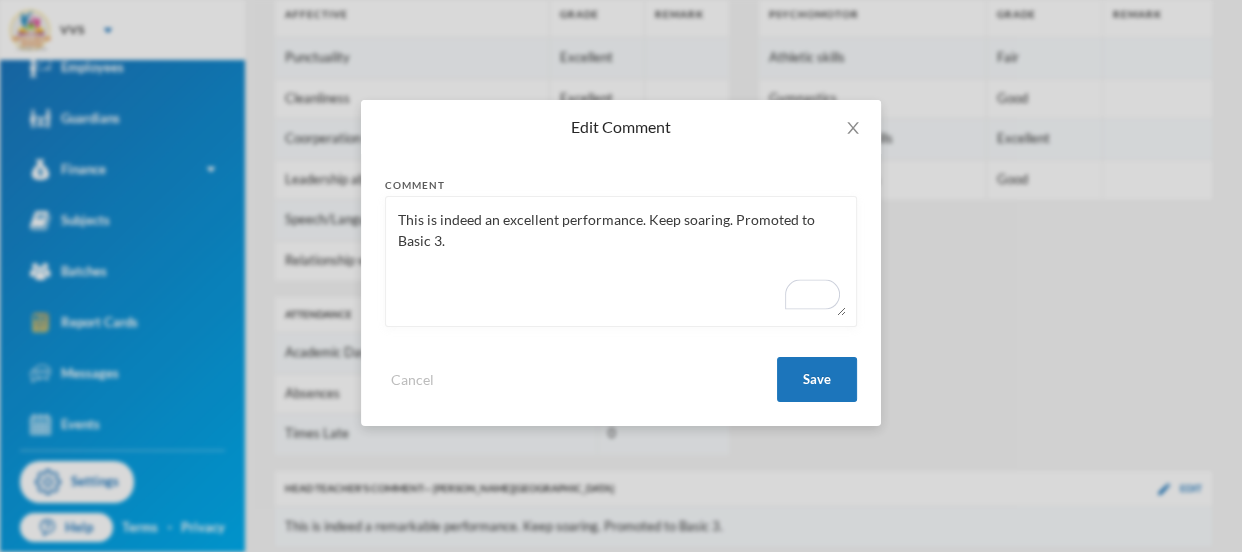 click on "This is indeed an excellent performance. Keep soaring. Promoted to Basic 3." at bounding box center [621, 261] 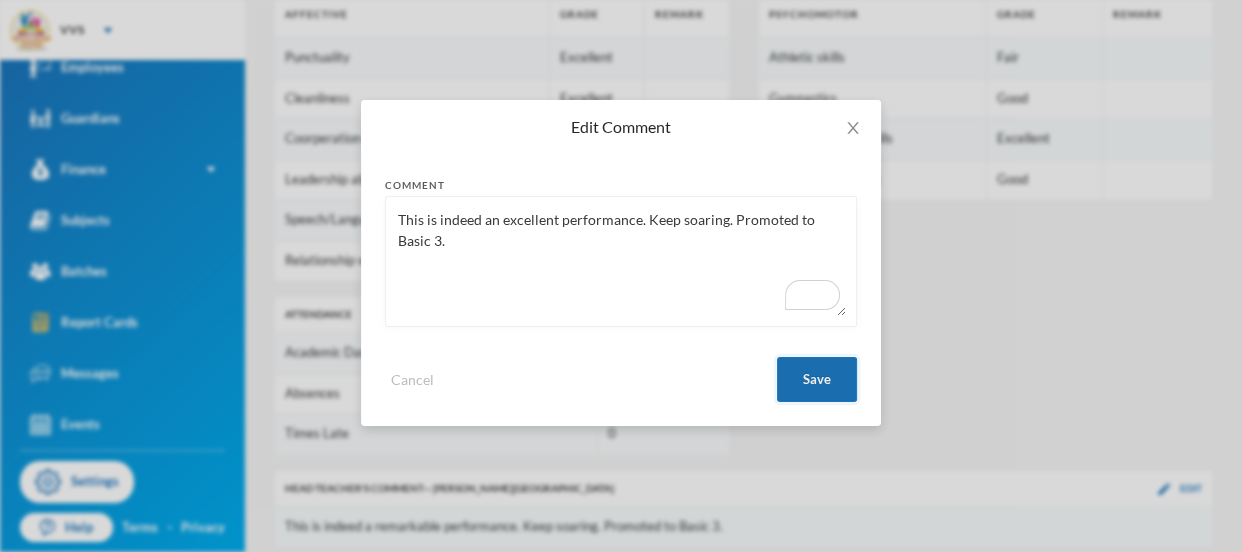 type on "This is indeed an excellent performance. Keep soaring. Promoted to Basic 3." 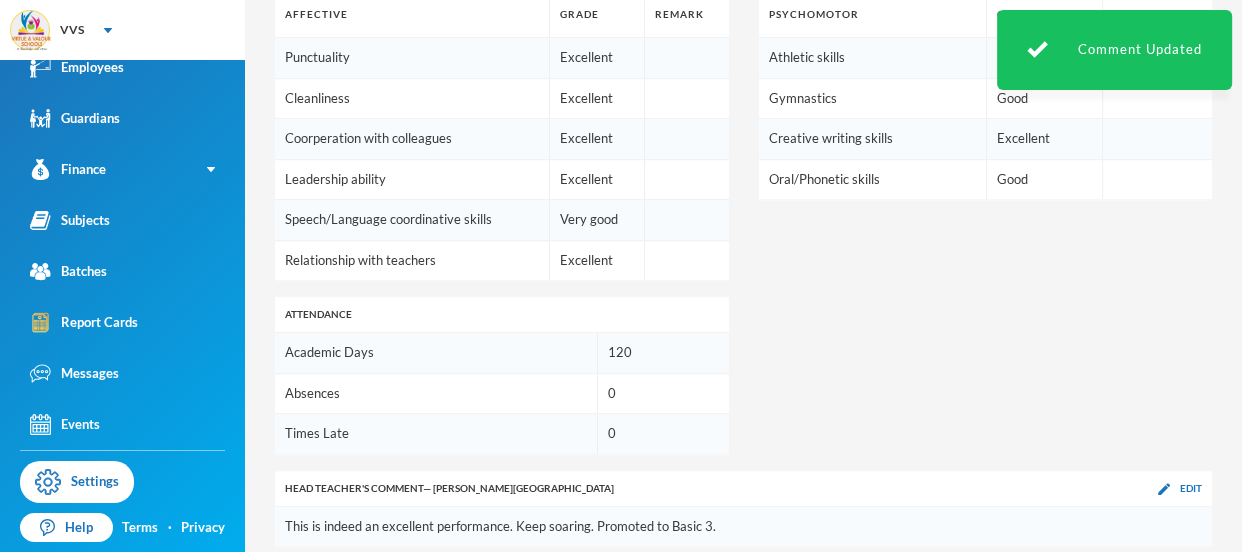 scroll, scrollTop: 1391, scrollLeft: 0, axis: vertical 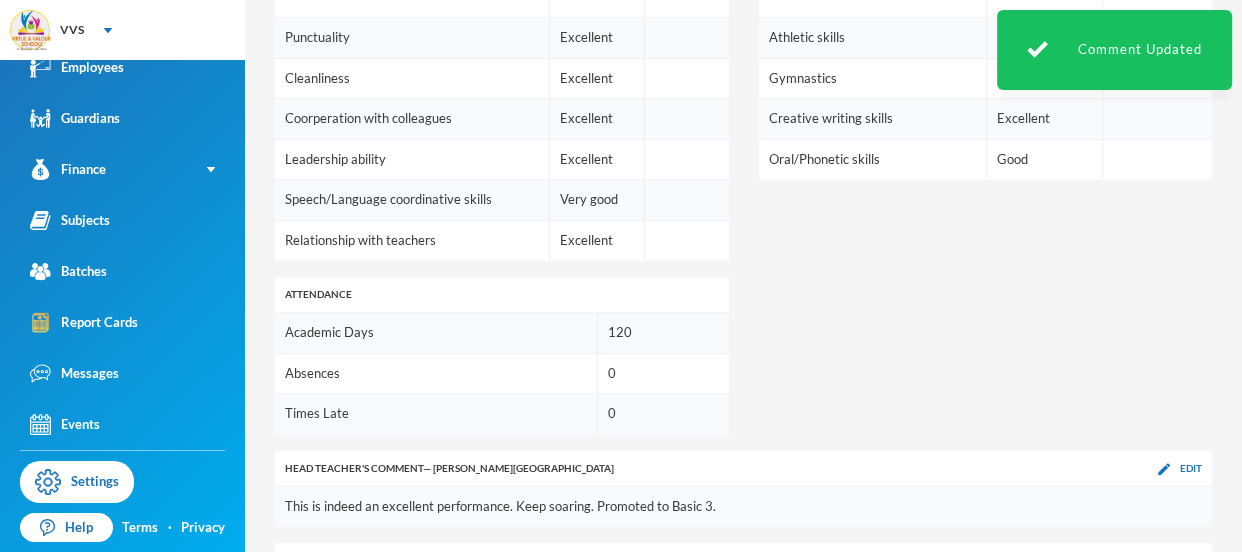 click on "Edit" at bounding box center (1191, 560) 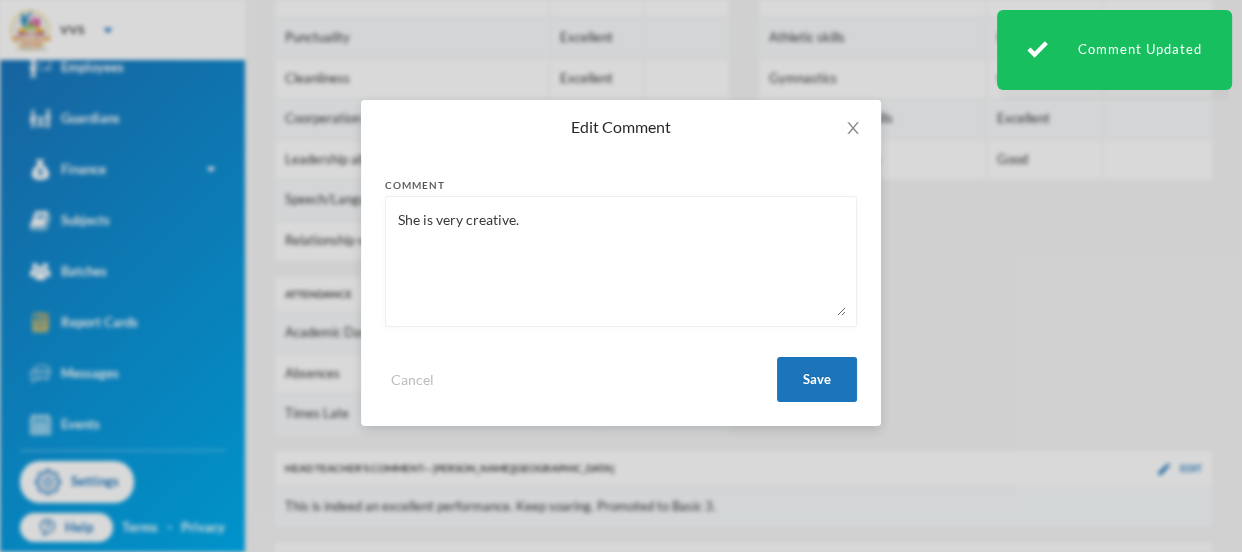 click on "She is very creative." at bounding box center [621, 261] 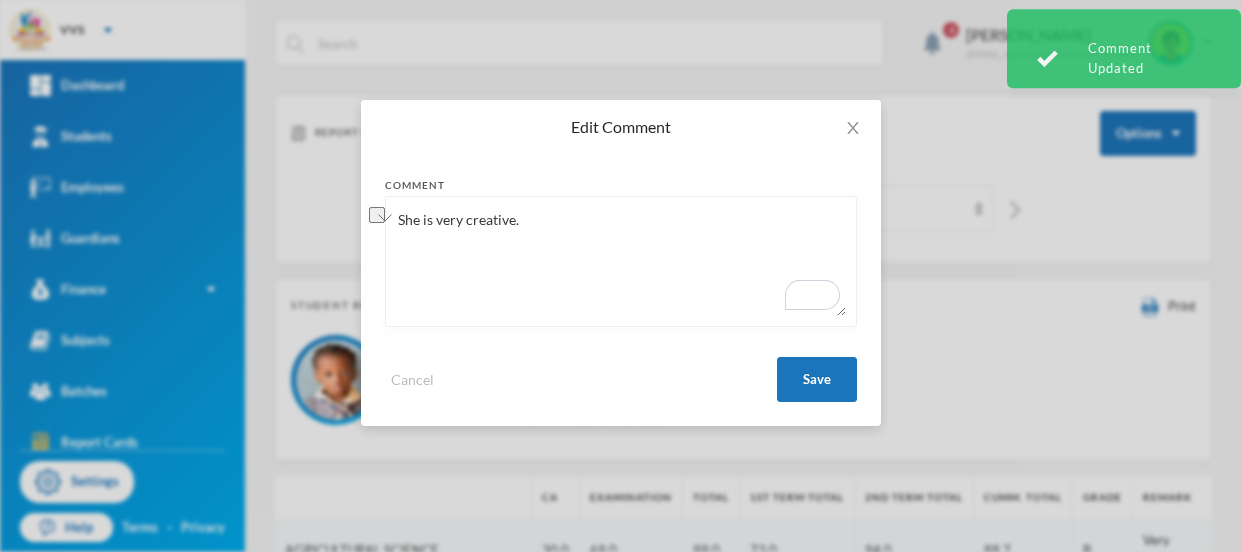 scroll, scrollTop: 0, scrollLeft: 0, axis: both 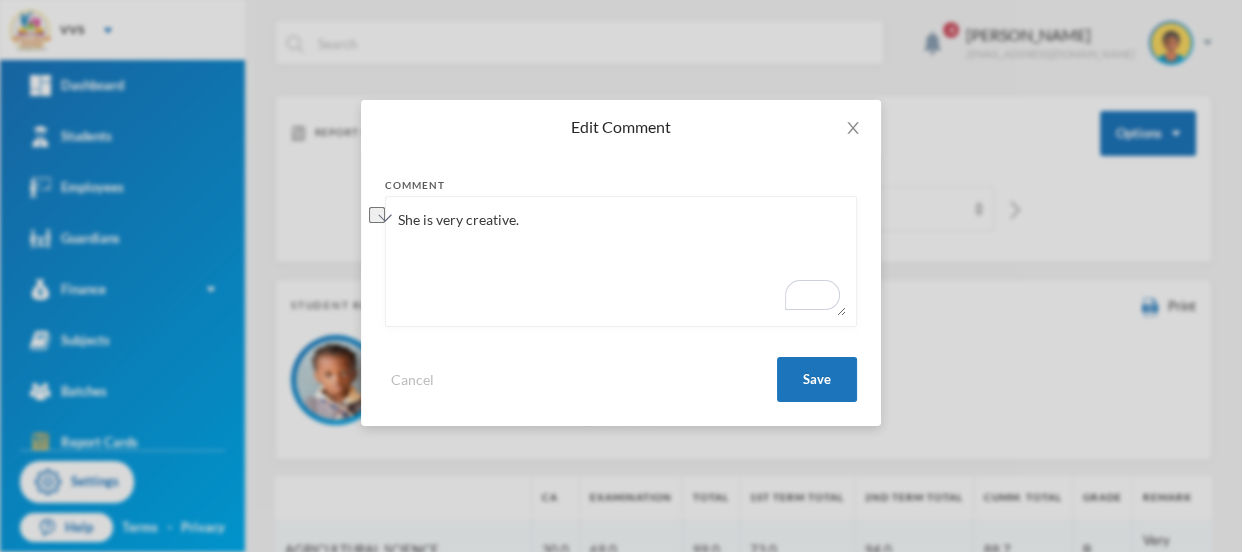 paste on "and expresses her ideas imaginatively" 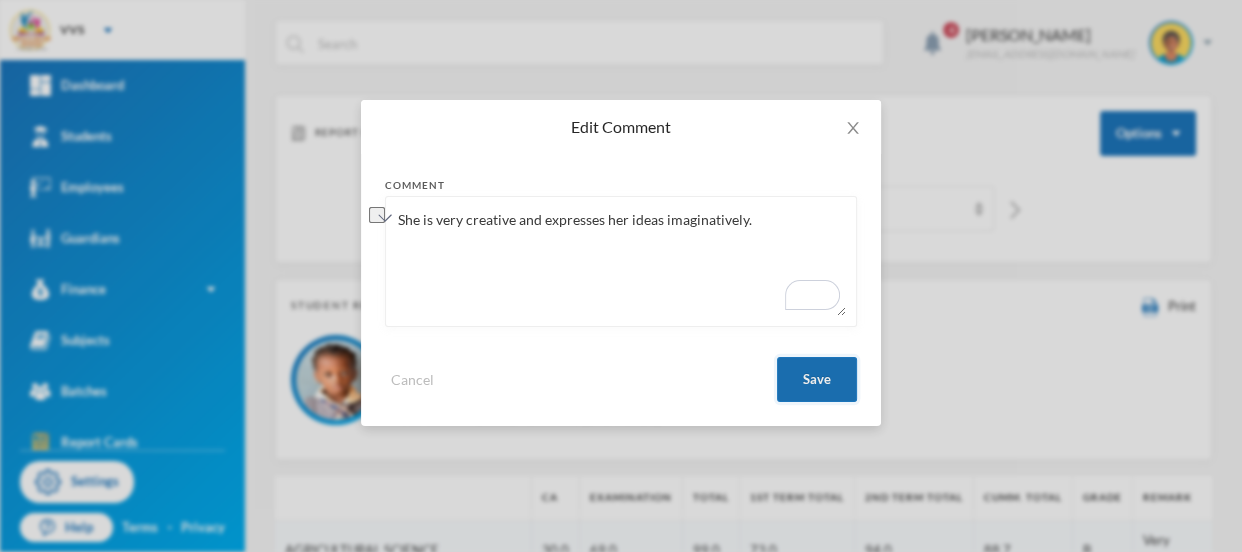 scroll, scrollTop: 120, scrollLeft: 0, axis: vertical 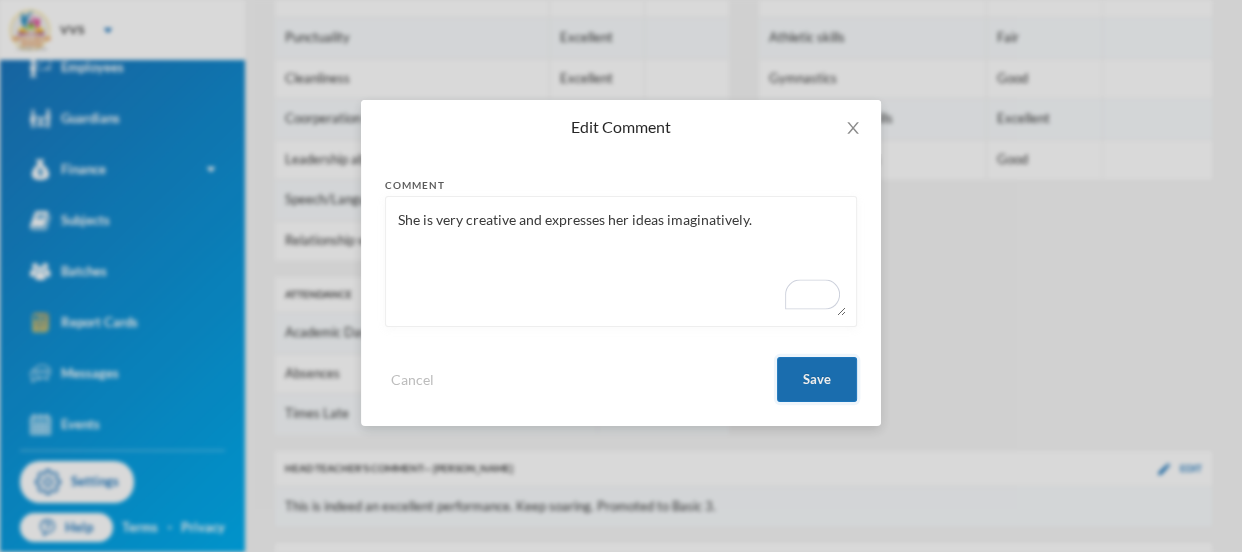 type on "She is very creative and expresses her ideas imaginatively." 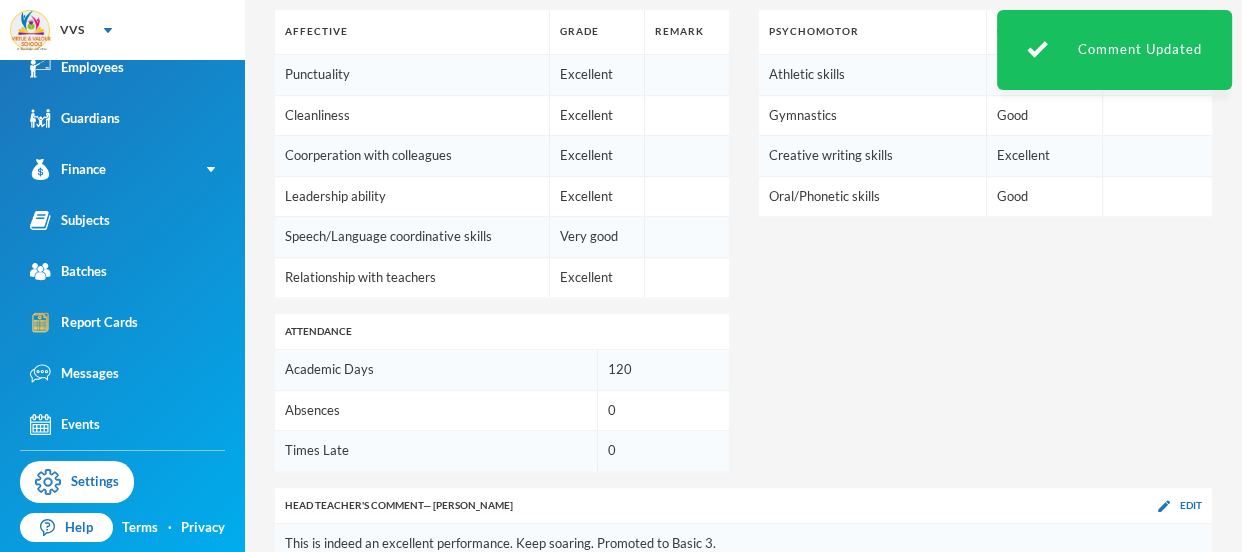 scroll, scrollTop: 1391, scrollLeft: 0, axis: vertical 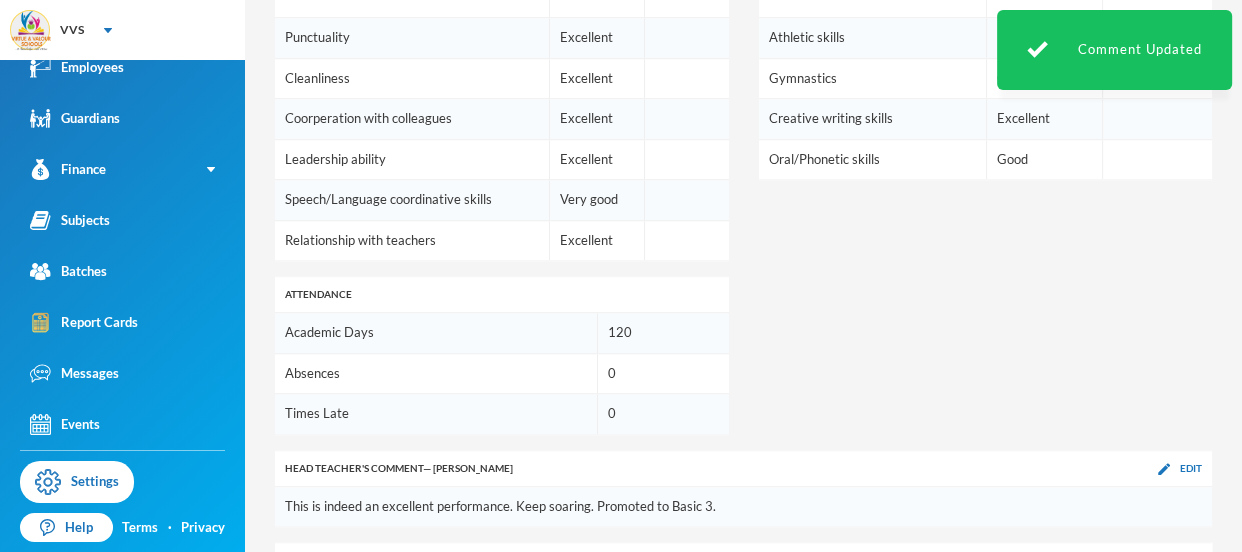 click on "Edit" at bounding box center [1180, 560] 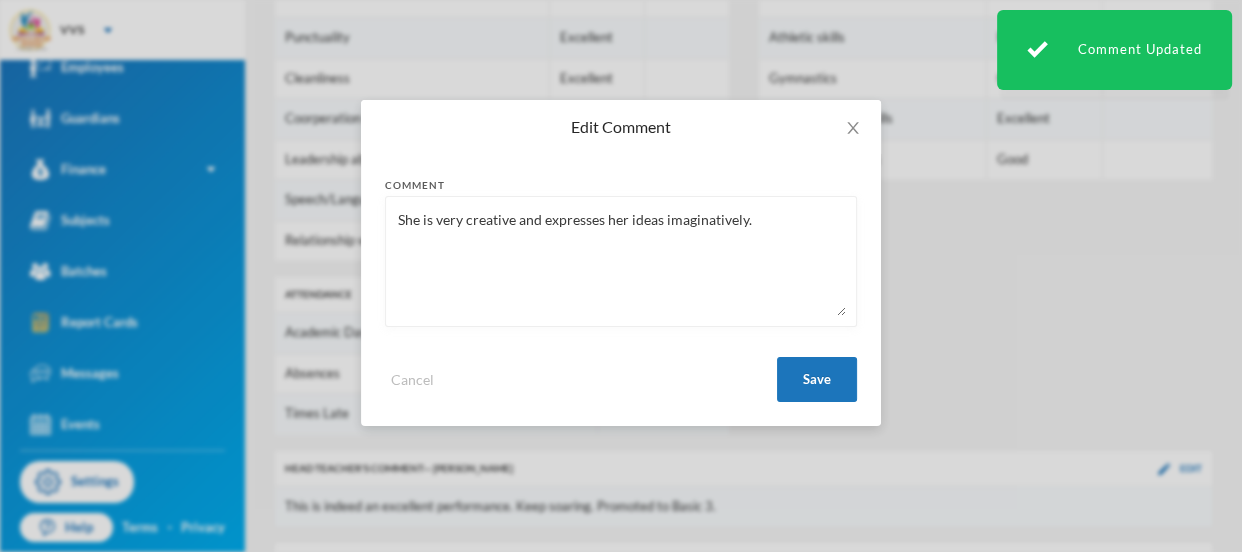 click on "She is very creative and expresses her ideas imaginatively." at bounding box center [621, 261] 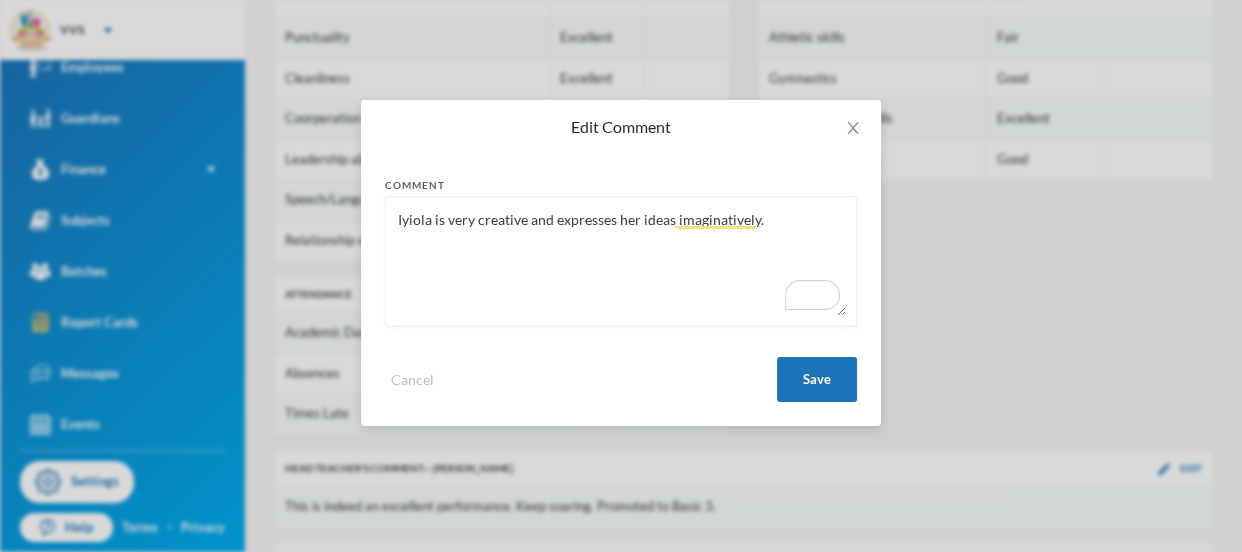 click on "Iyiola is very creative and expresses her ideas imaginatively." at bounding box center [621, 261] 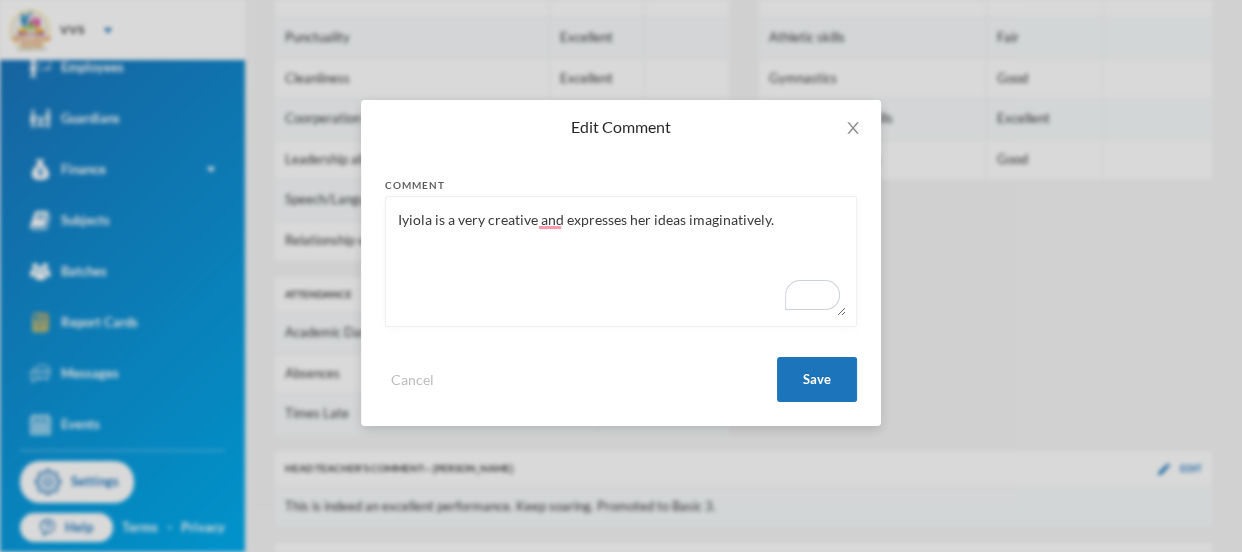click on "Iyiola is a very creative and expresses her ideas imaginatively." at bounding box center [621, 261] 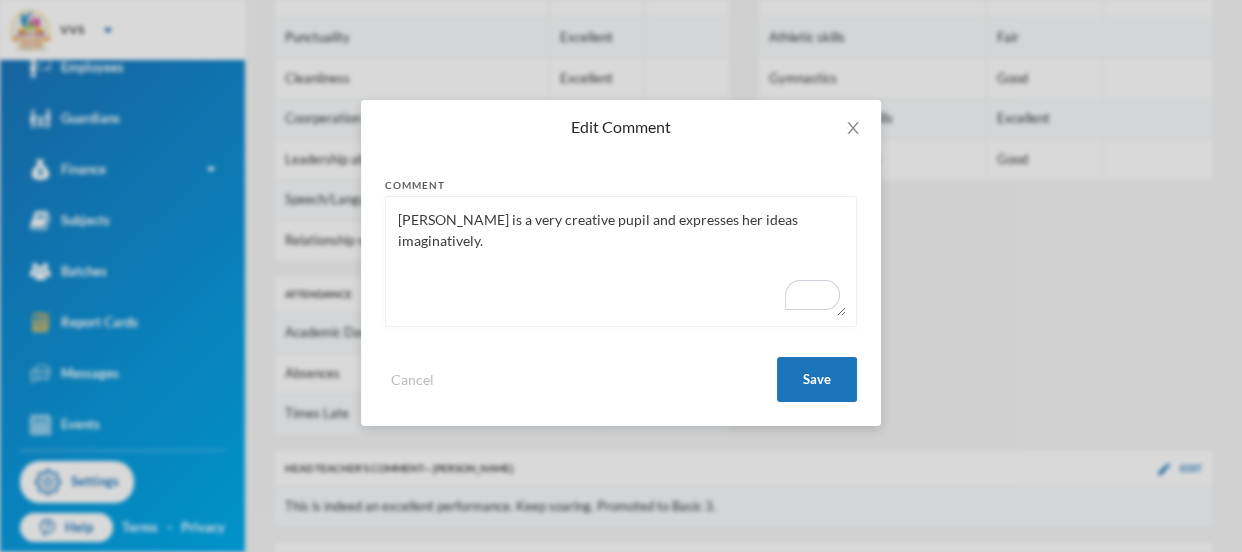 click on "[PERSON_NAME] is a very creative pupil and expresses her ideas imaginatively." at bounding box center (621, 261) 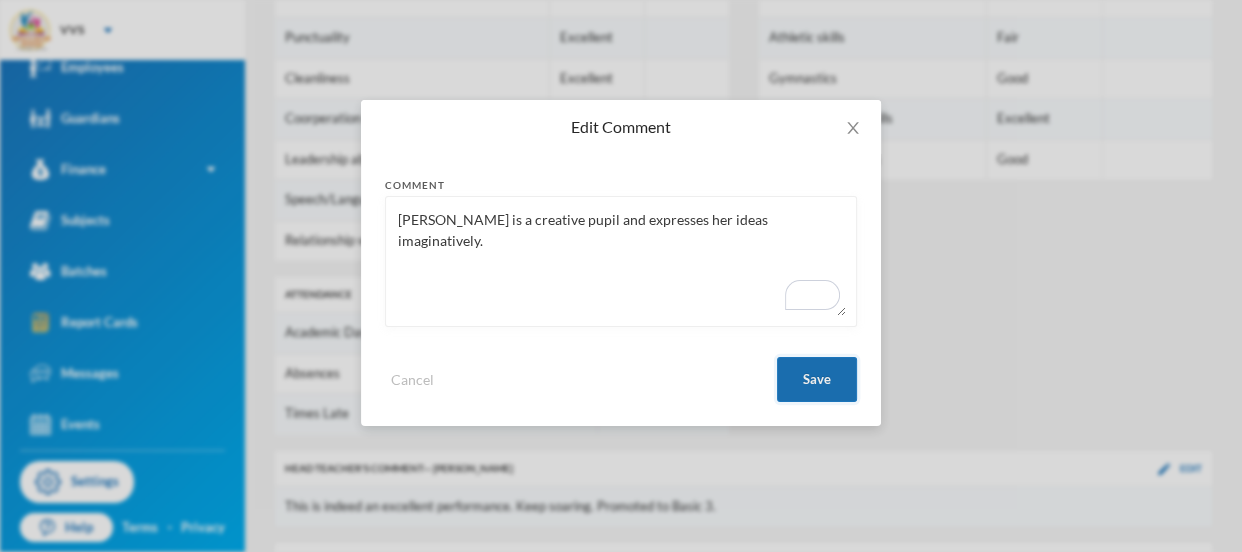 type on "[PERSON_NAME] is a creative pupil and expresses her ideas imaginatively." 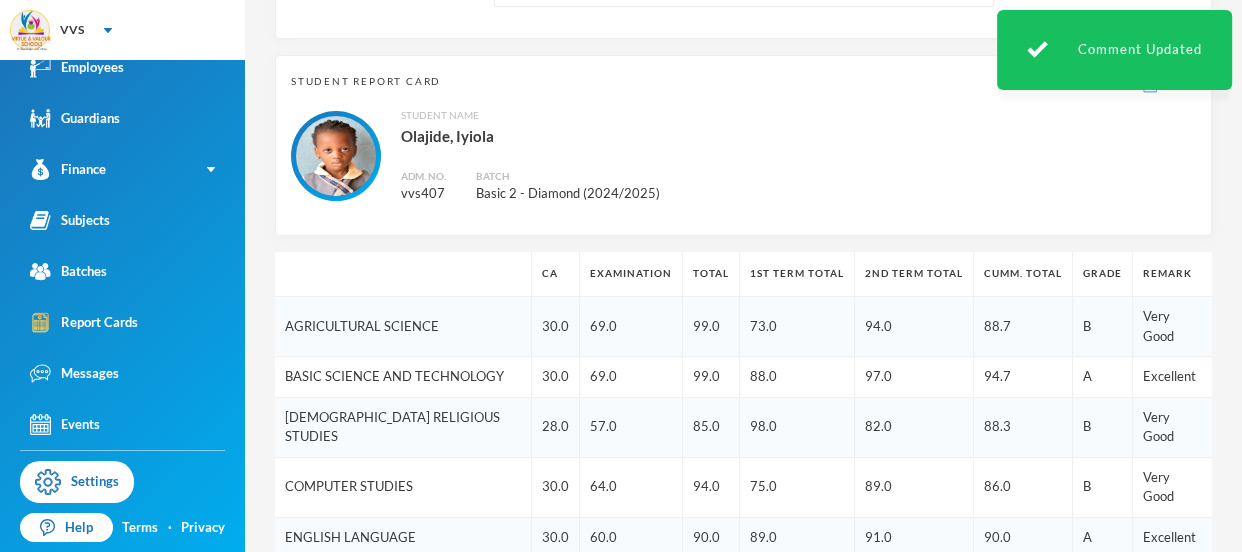 scroll, scrollTop: 0, scrollLeft: 0, axis: both 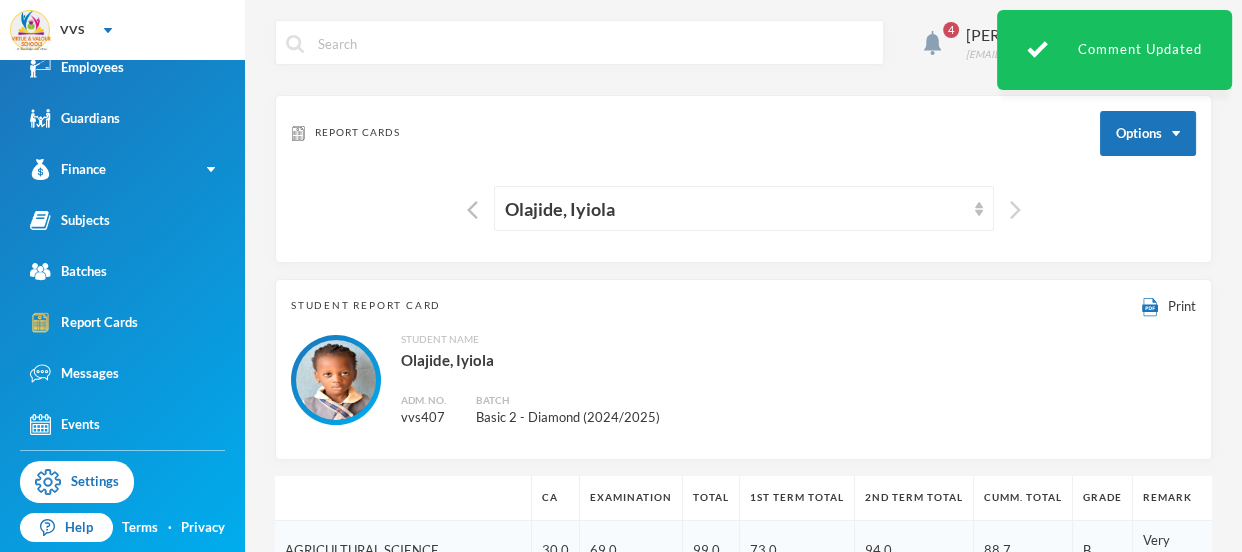 click at bounding box center [1015, 210] 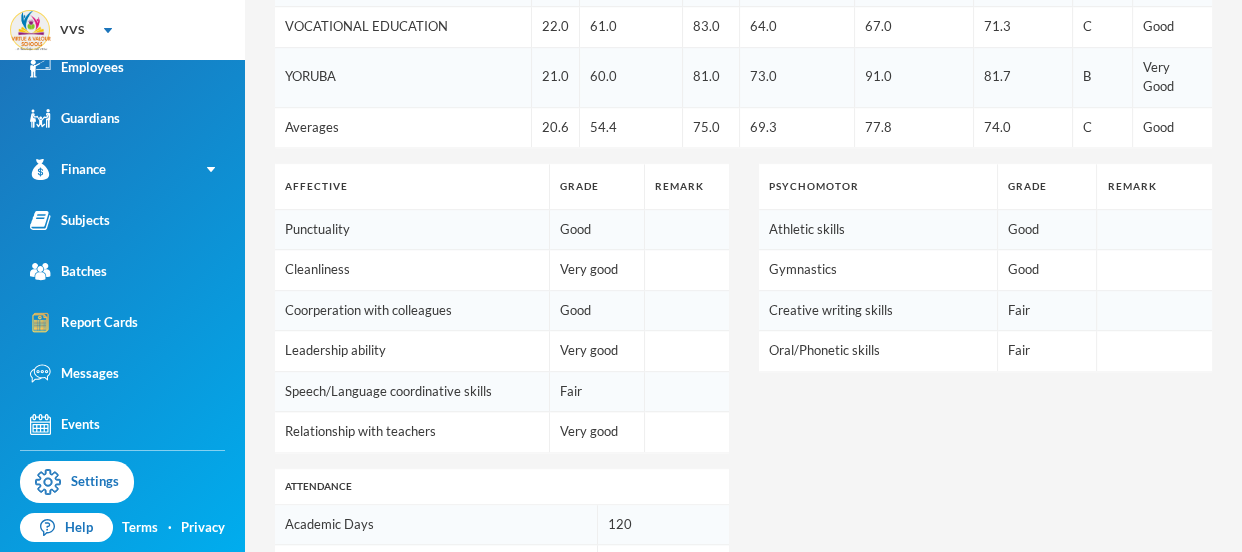 scroll, scrollTop: 1391, scrollLeft: 0, axis: vertical 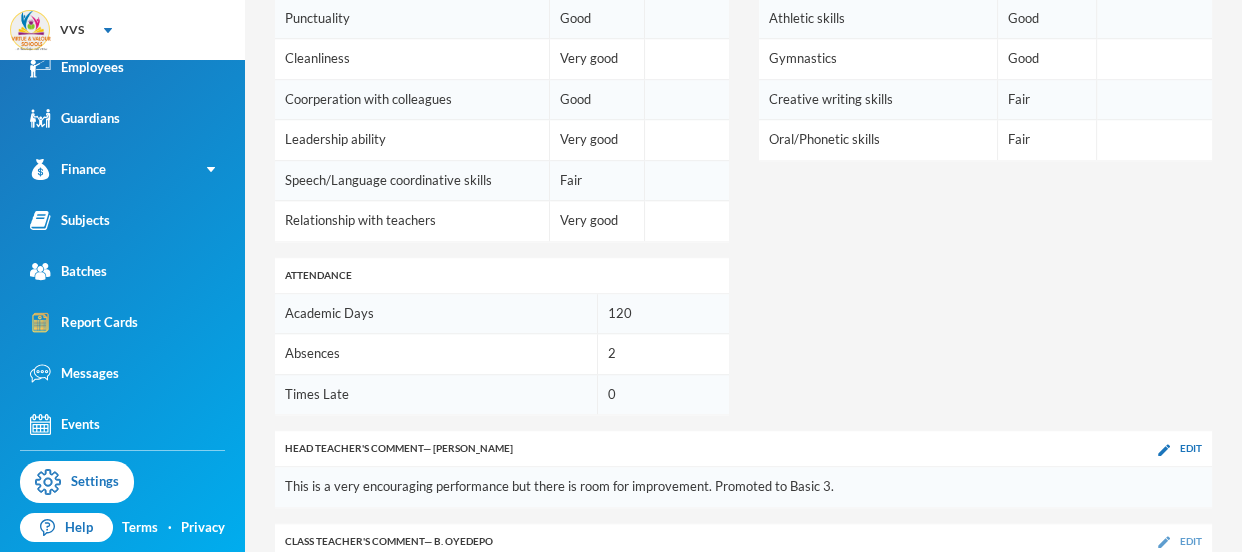 click on "Edit" at bounding box center (1191, 541) 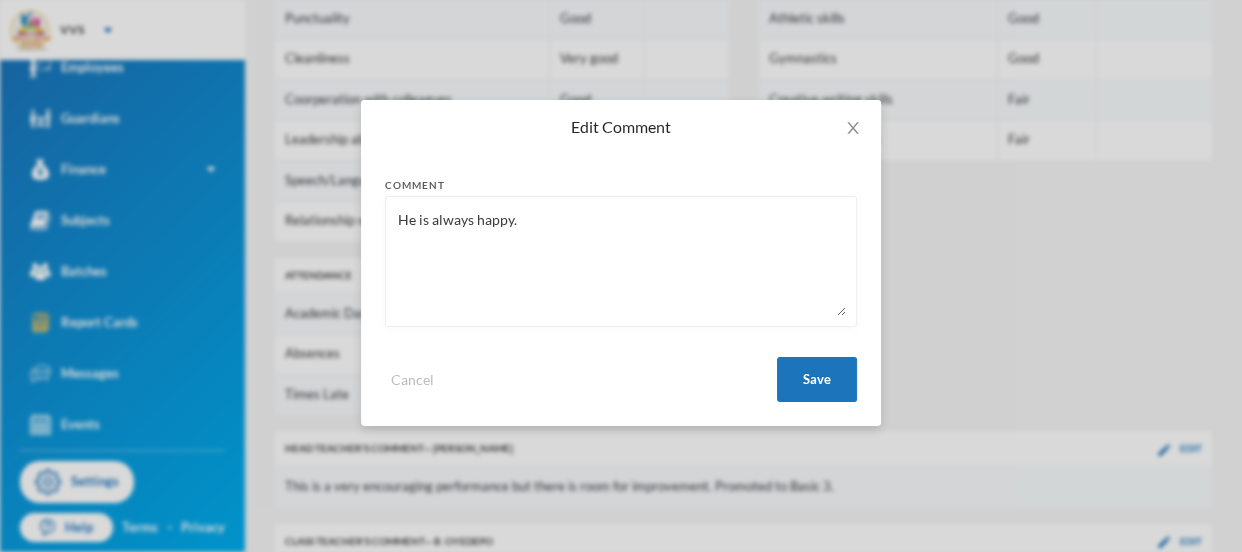 click on "He is always happy." at bounding box center [621, 261] 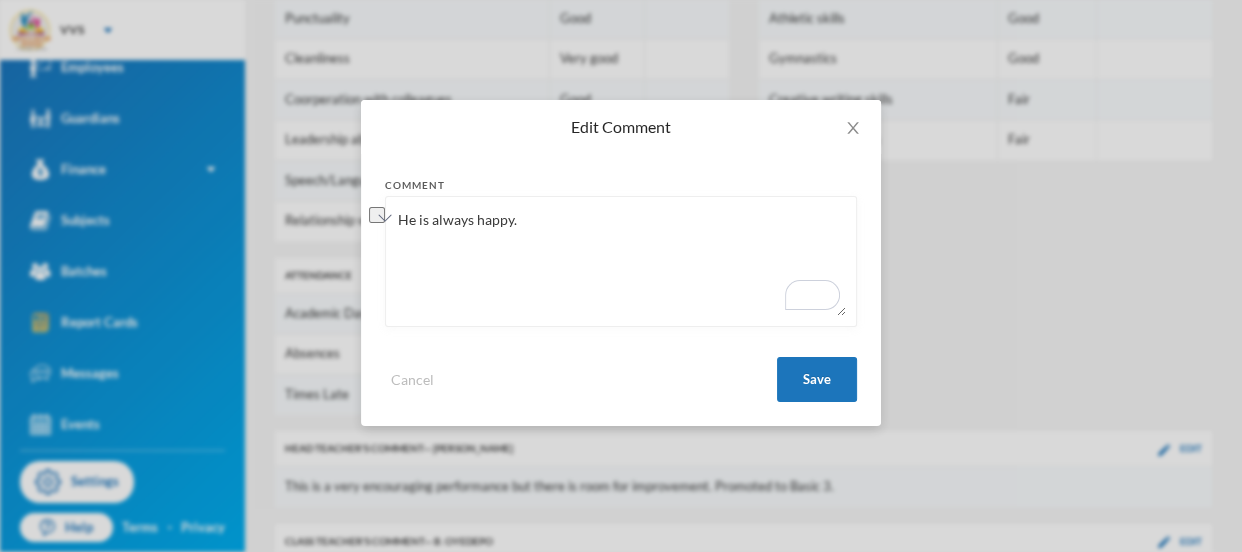 paste on "cheerful and maintains a positive attitude" 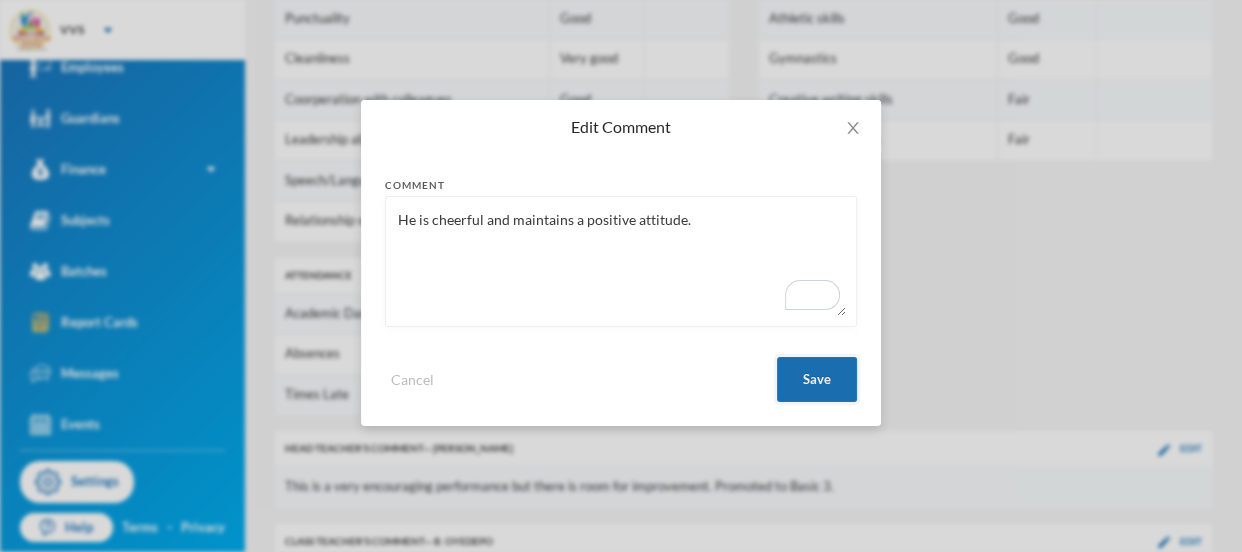 type on "He is cheerful and maintains a positive attitude." 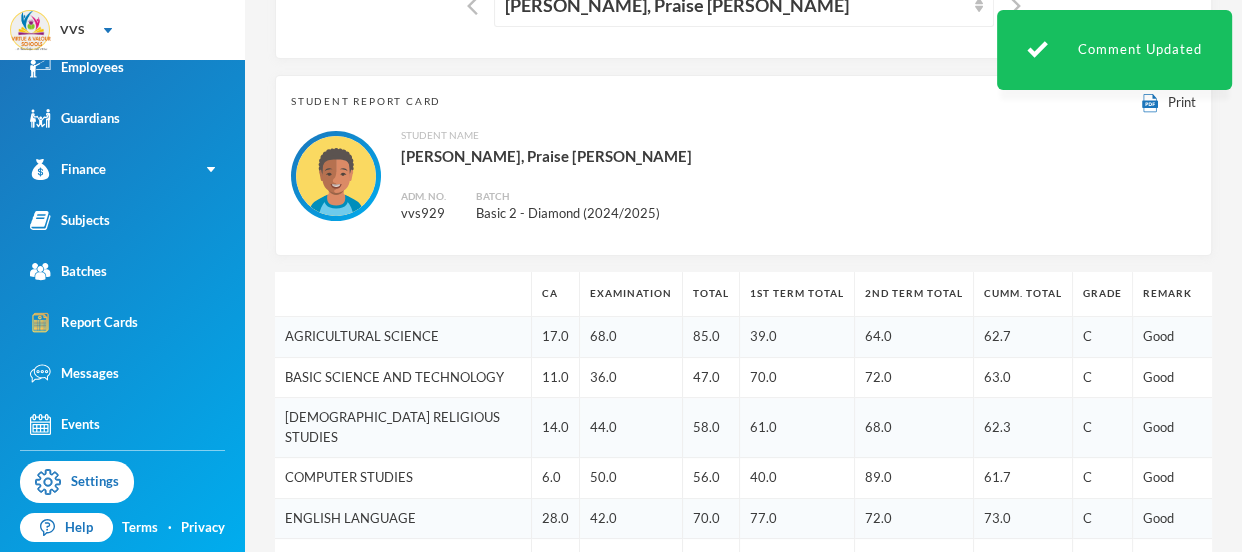 scroll, scrollTop: 197, scrollLeft: 0, axis: vertical 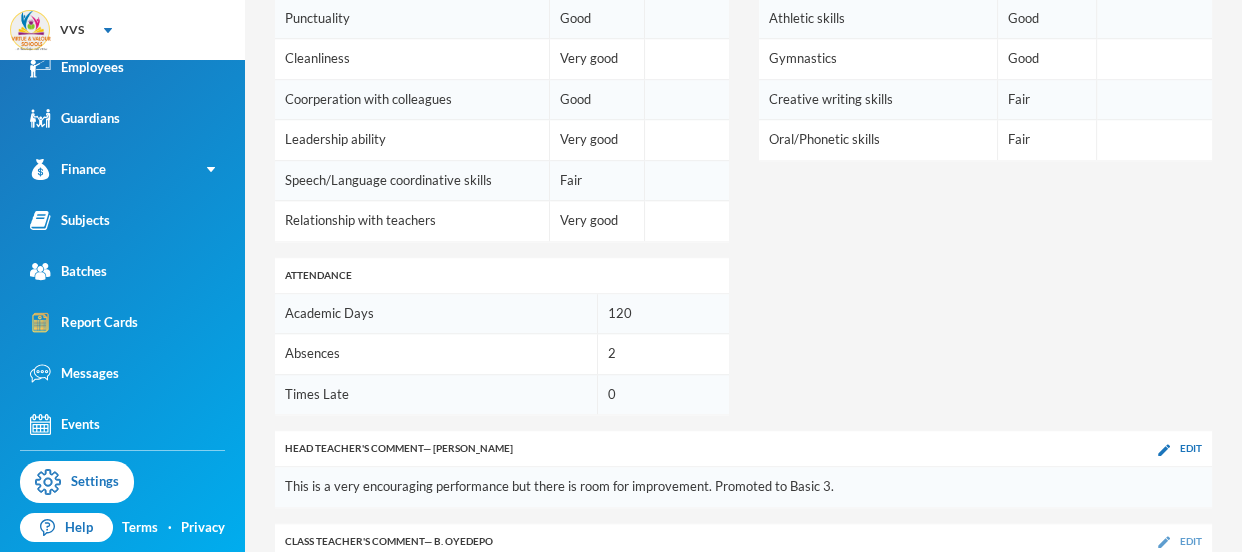 click on "Edit" at bounding box center (1191, 541) 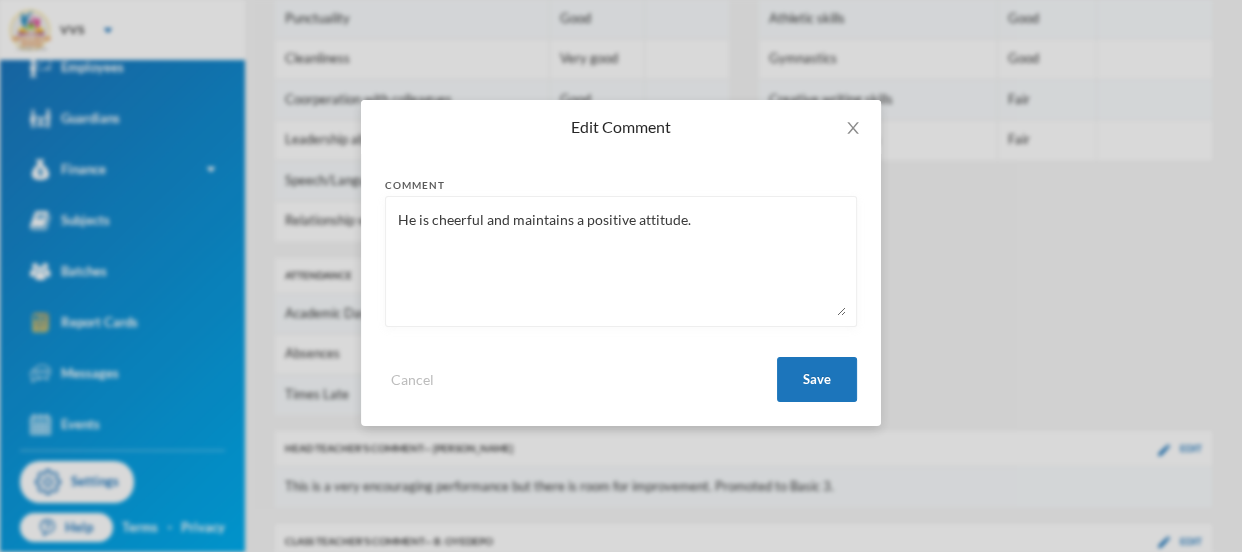 click on "He is cheerful and maintains a positive attitude." at bounding box center (621, 261) 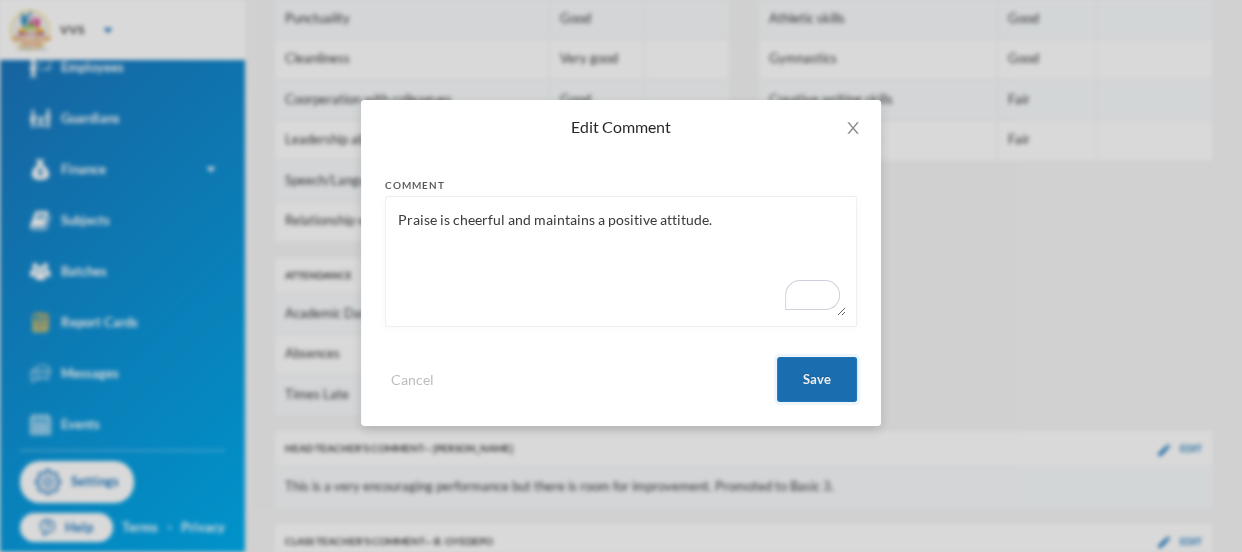 type on "Praise is cheerful and maintains a positive attitude." 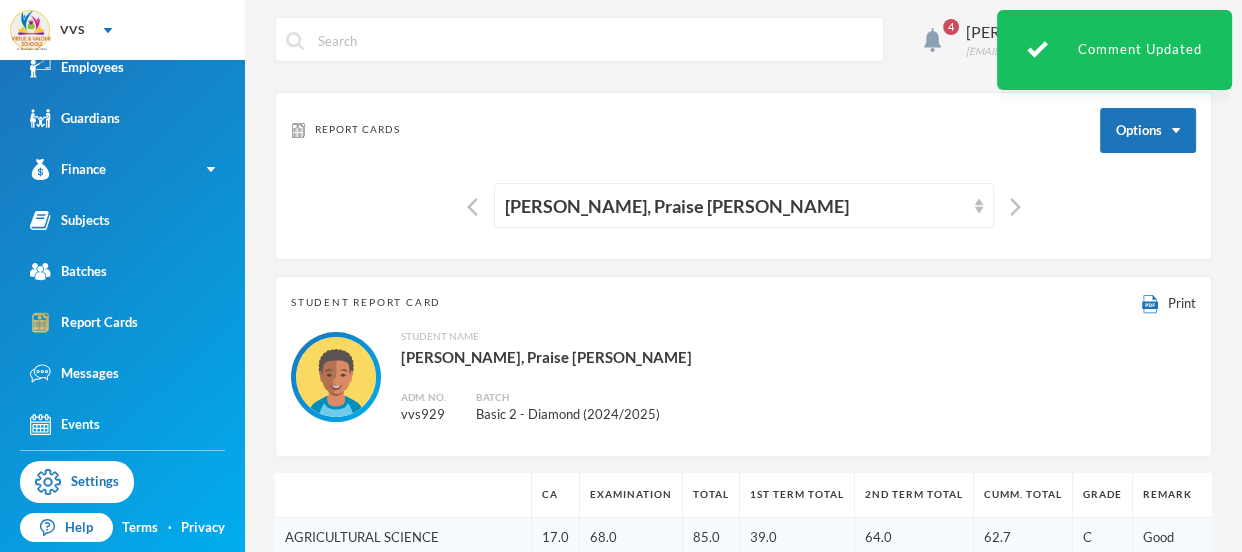 scroll, scrollTop: 0, scrollLeft: 0, axis: both 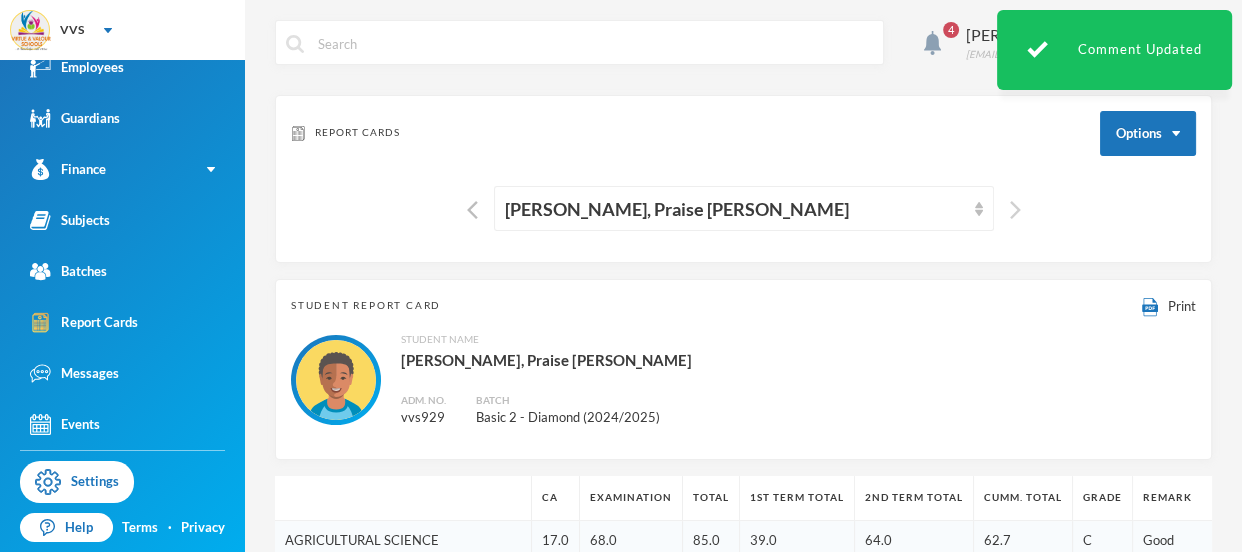 click at bounding box center (1015, 210) 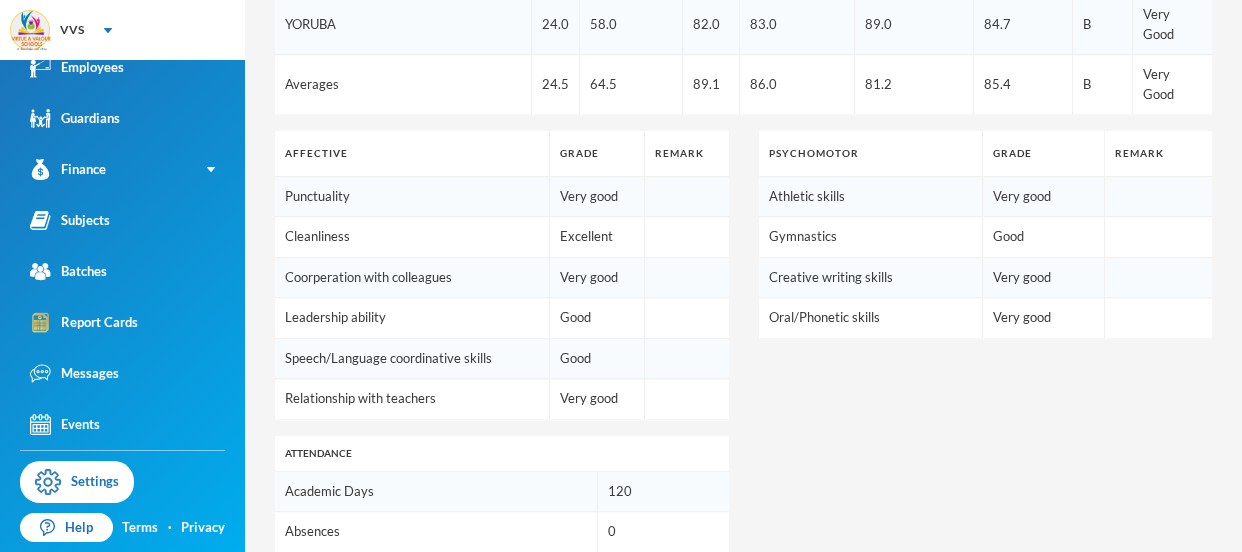 scroll, scrollTop: 1385, scrollLeft: 0, axis: vertical 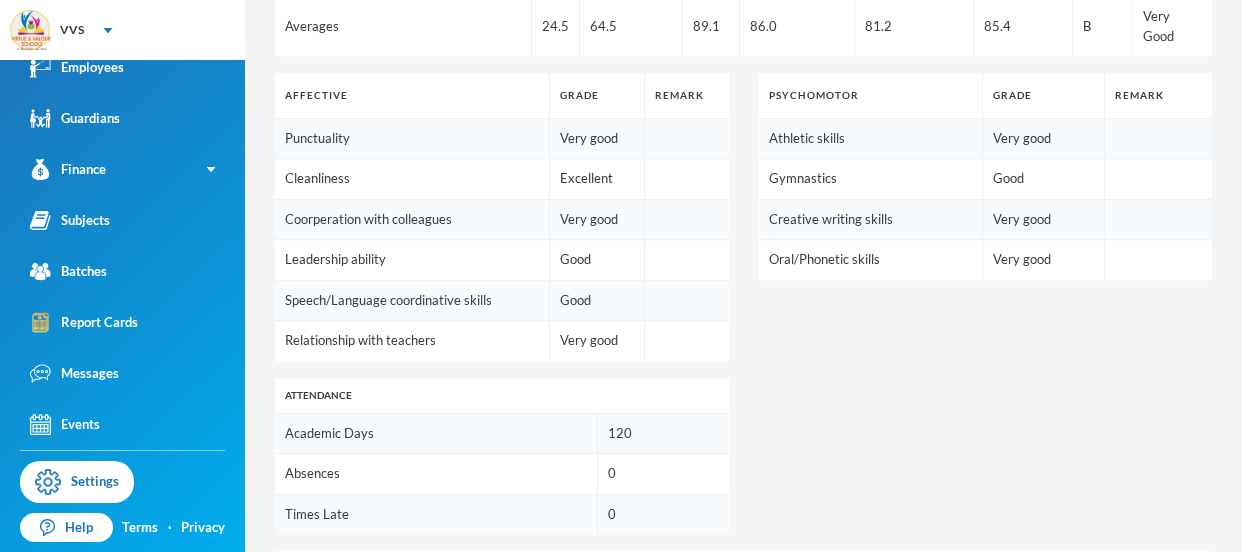 click on "Edit" at bounding box center [1191, 661] 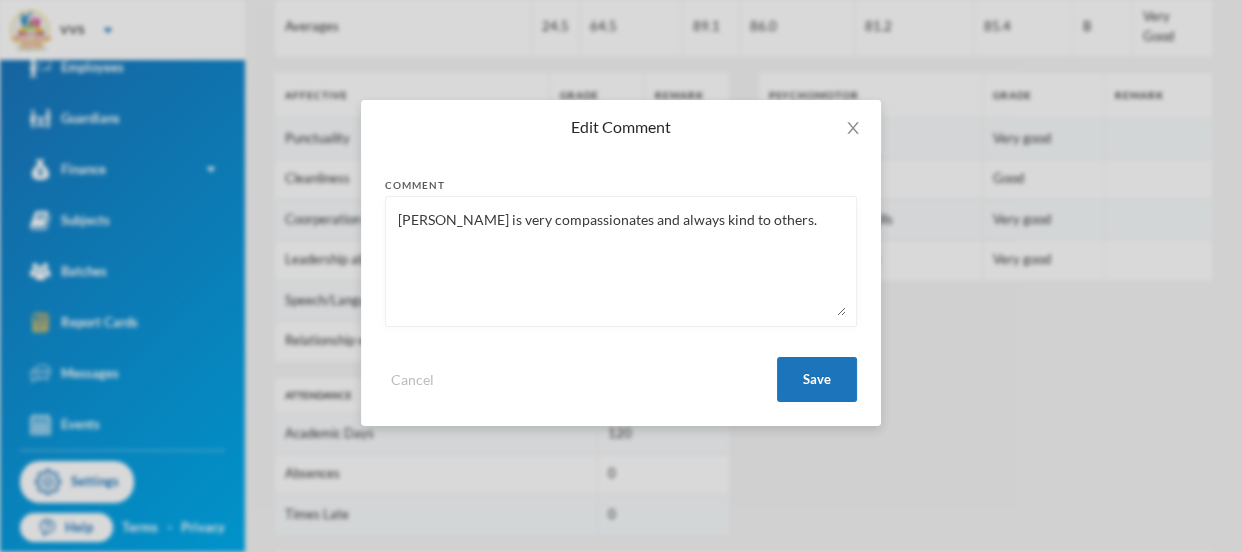 click on "Peniel is very compassionates and always kind to others." at bounding box center (621, 261) 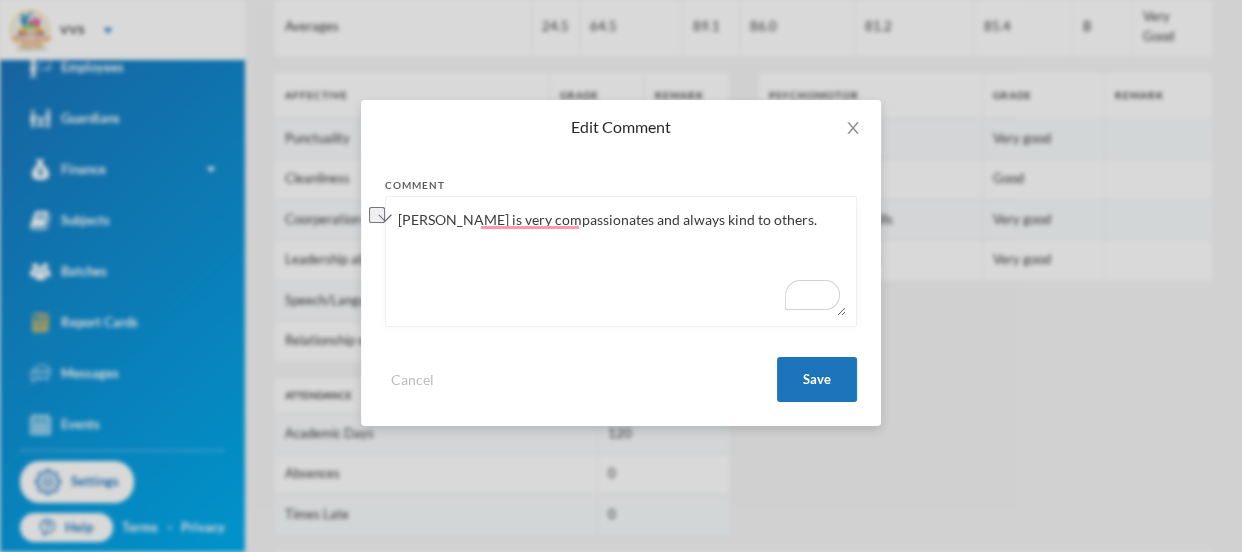 paste 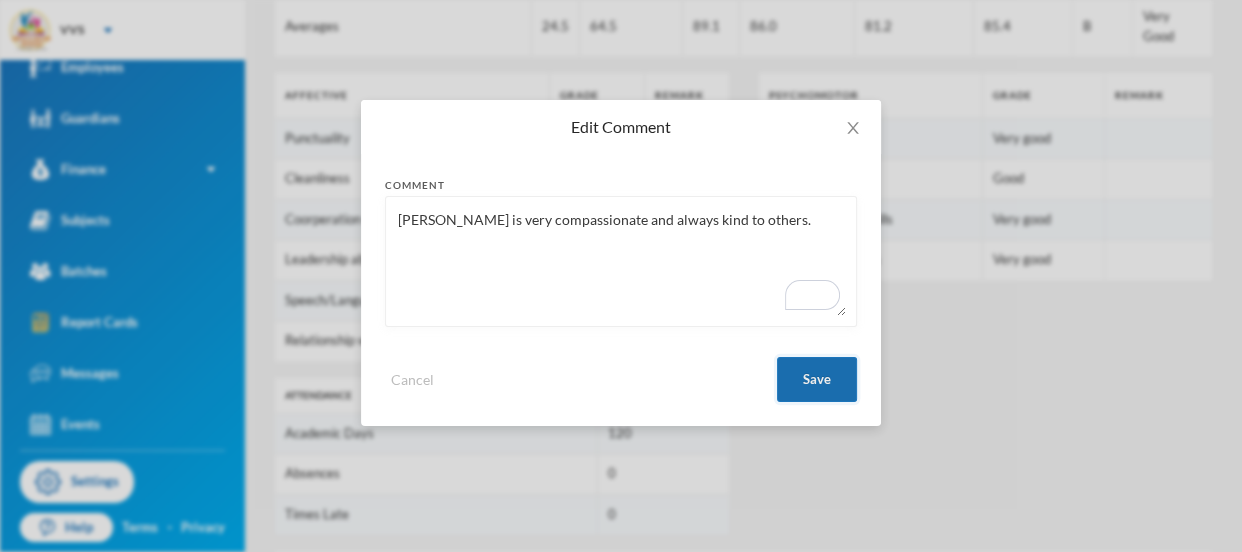 type on "Peniel is very compassionate and always kind to others." 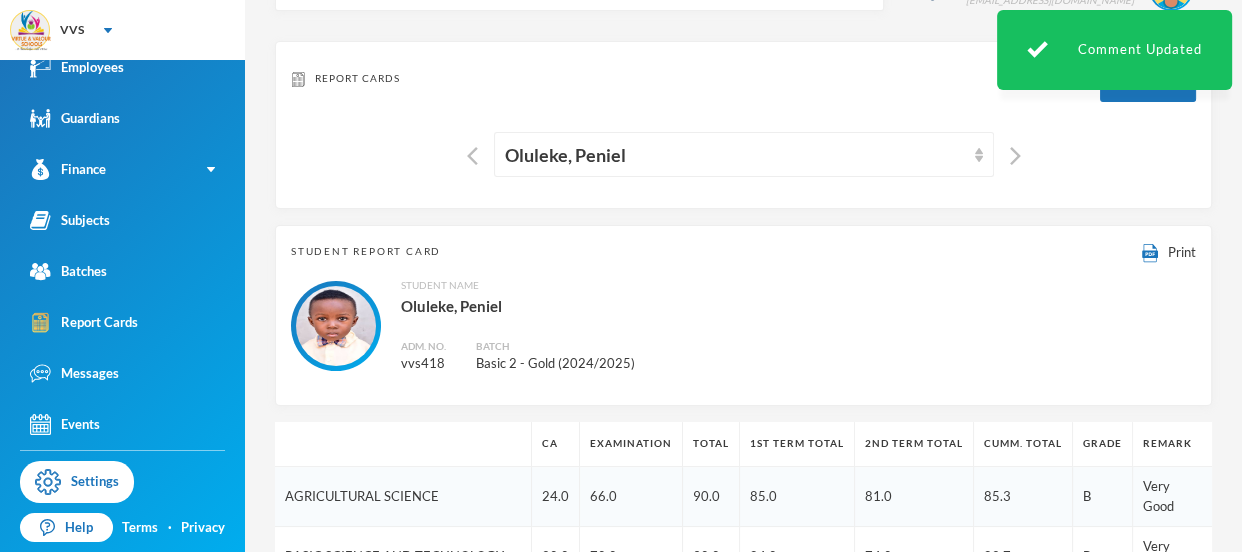 scroll, scrollTop: 37, scrollLeft: 0, axis: vertical 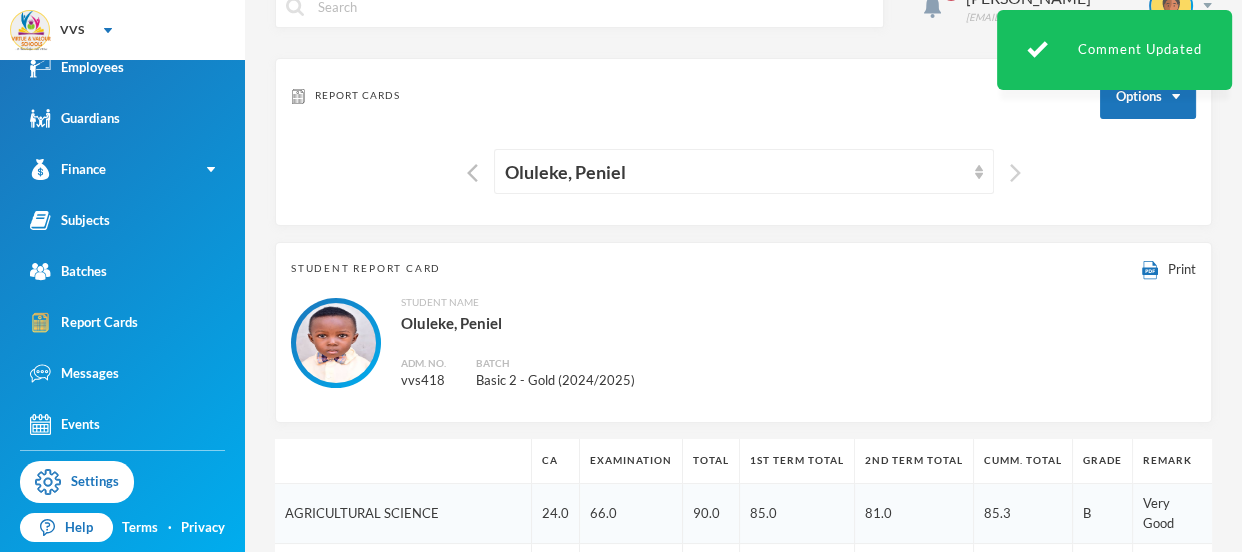 click at bounding box center [1015, 173] 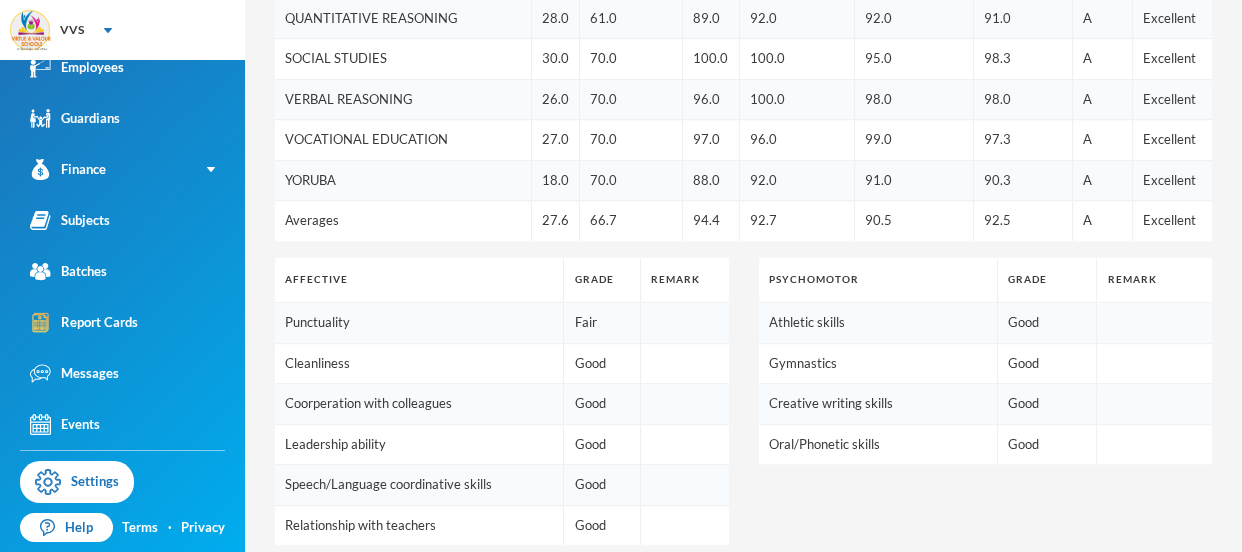 scroll, scrollTop: 1391, scrollLeft: 0, axis: vertical 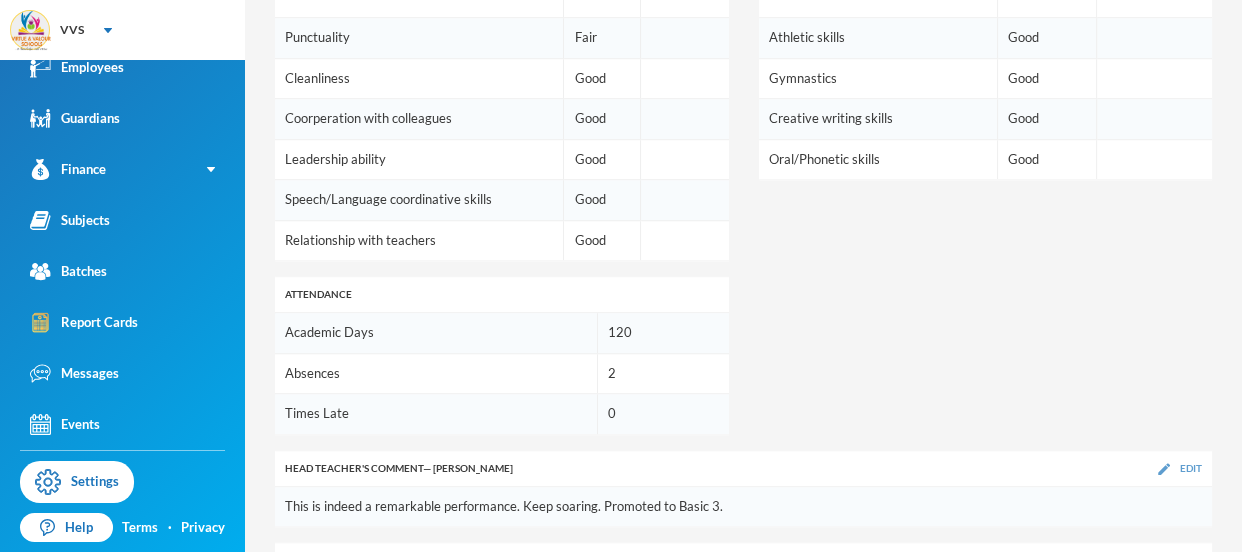 click on "Edit" at bounding box center (1191, 468) 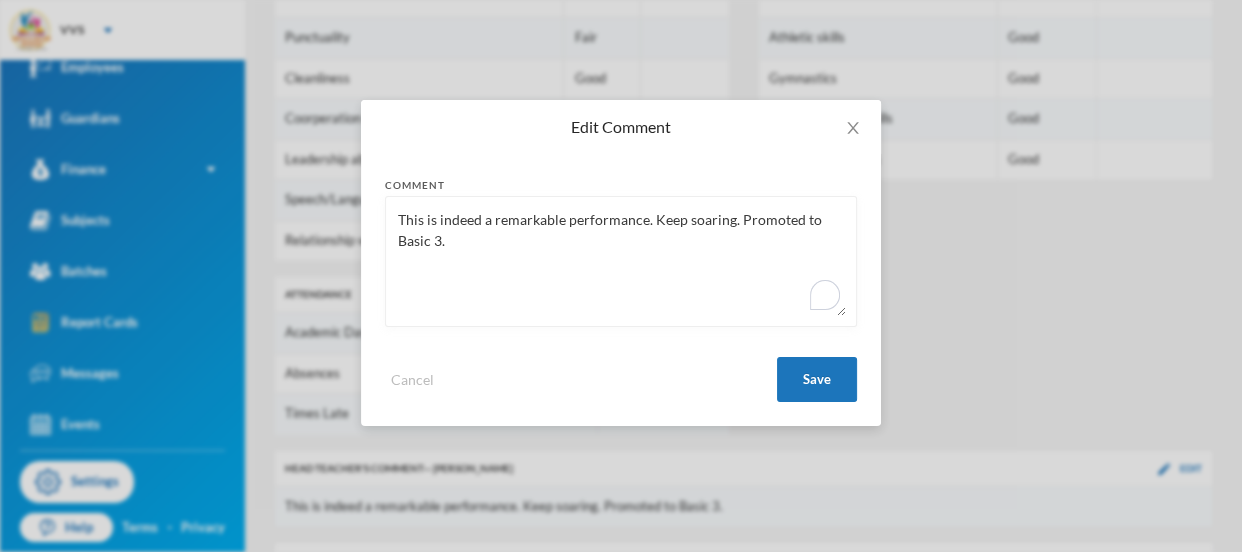 drag, startPoint x: 560, startPoint y: 219, endPoint x: 494, endPoint y: 221, distance: 66.0303 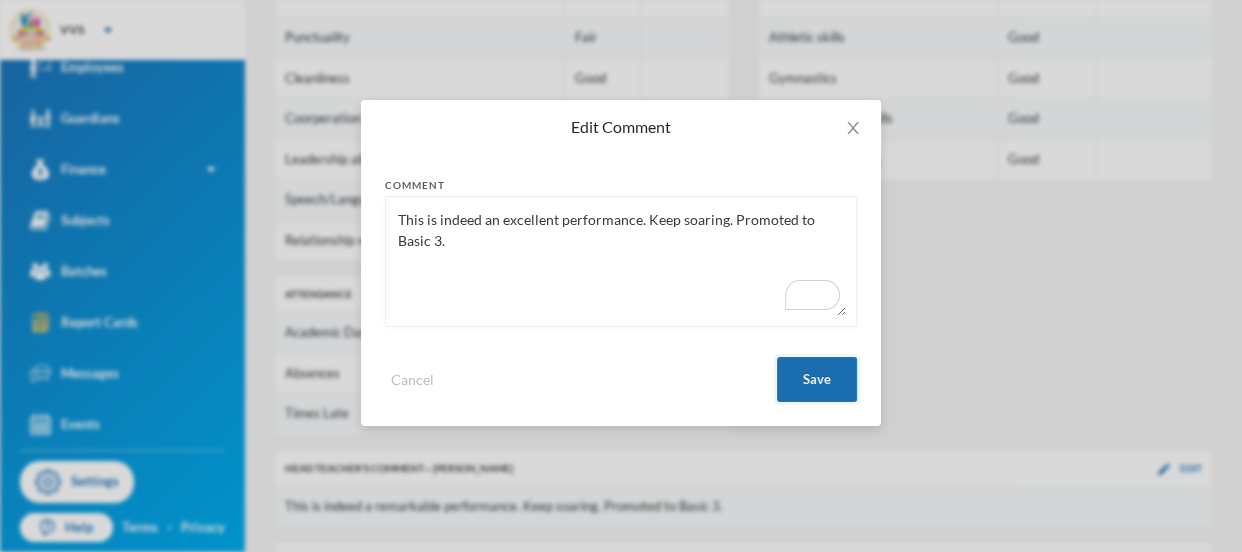 type on "This is indeed an excellent performance. Keep soaring. Promoted to Basic 3." 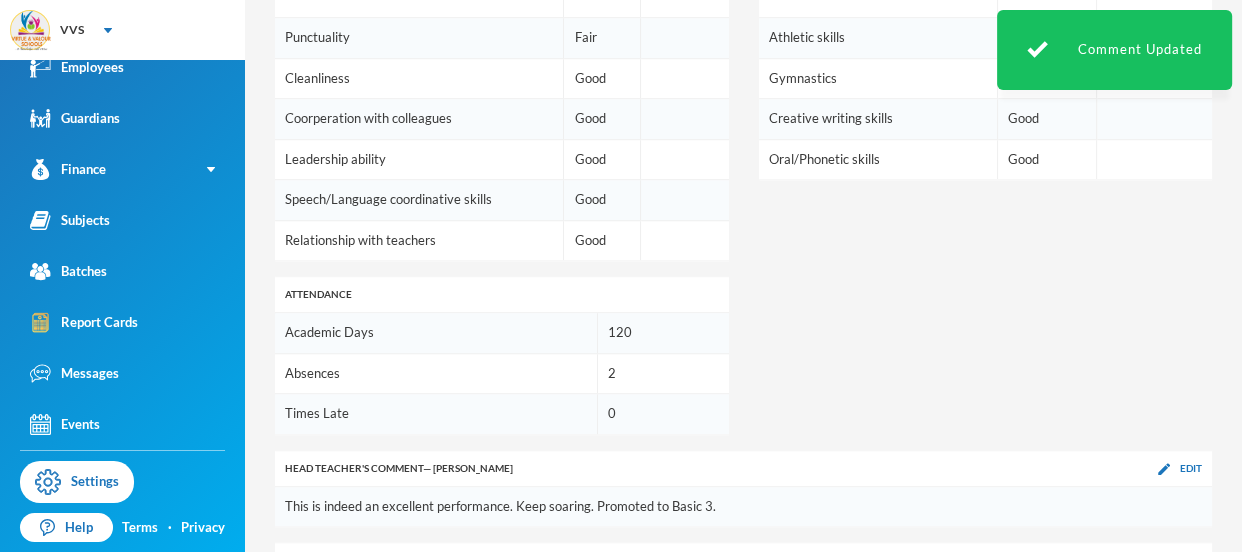 click on "Edit" at bounding box center [1191, 560] 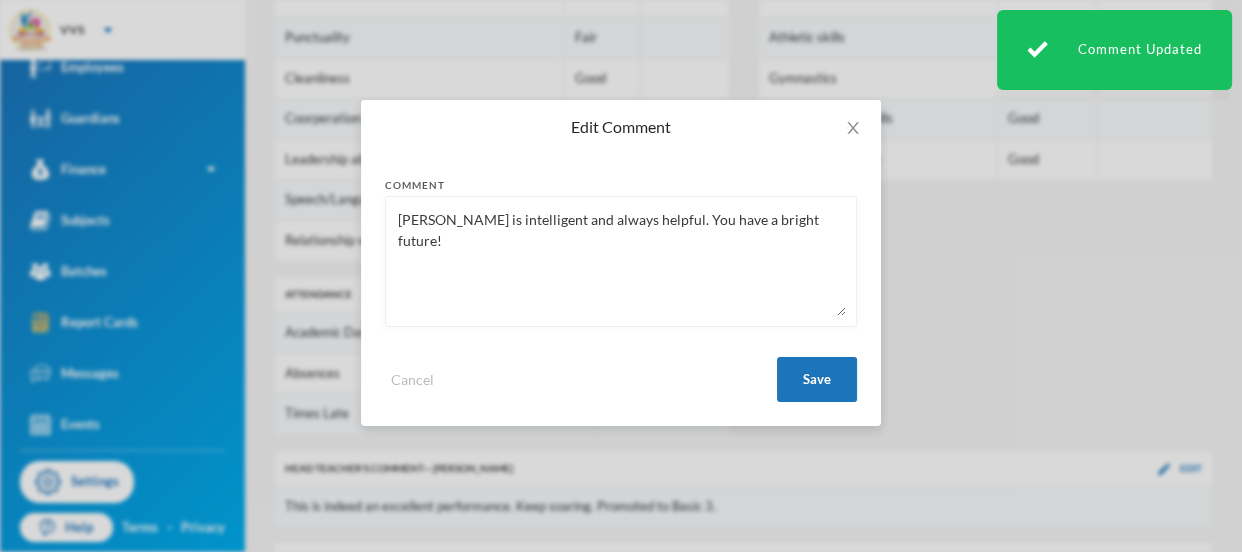 click on "Ikeoluwa is intelligent and always helpful. You have a bright future!" at bounding box center (621, 261) 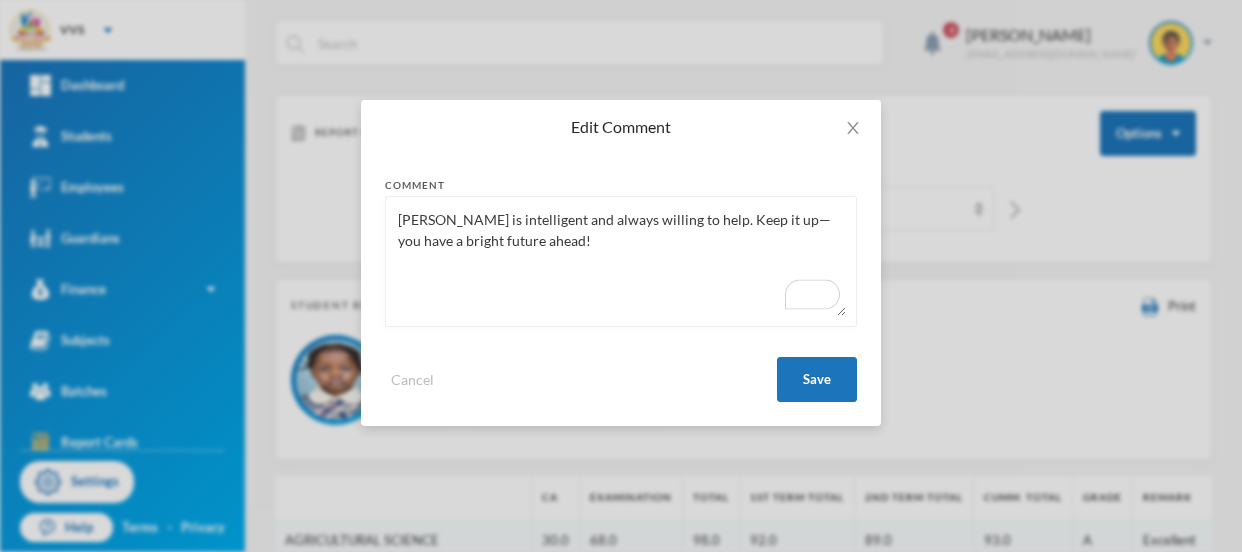 scroll, scrollTop: 0, scrollLeft: 0, axis: both 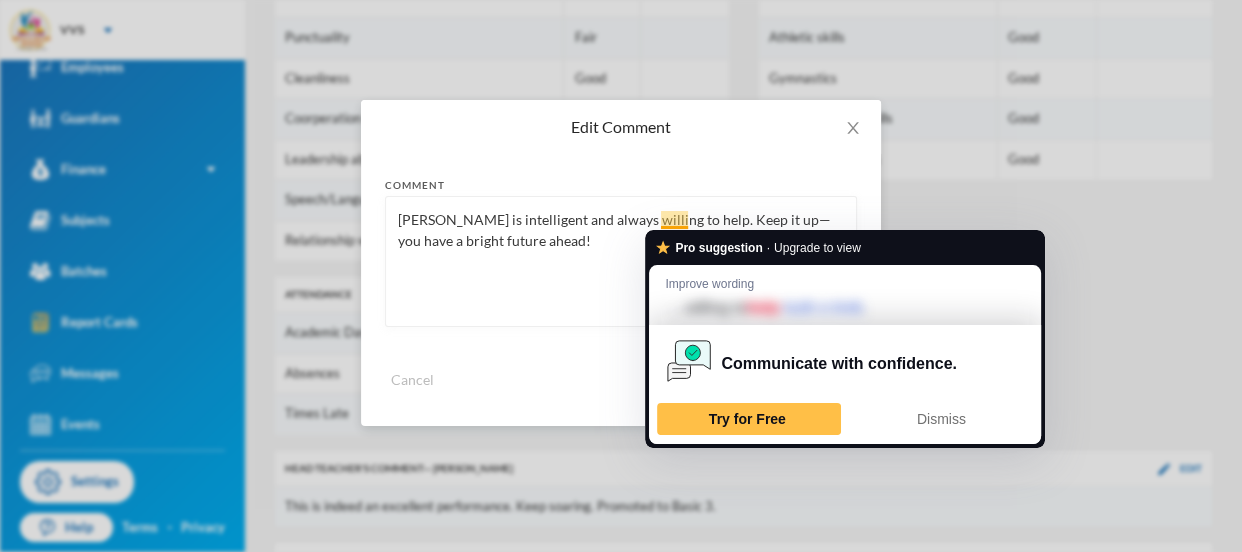click on "[PERSON_NAME] is intelligent and always willing to help. Keep it up—you have a bright future ahead!" at bounding box center (621, 261) 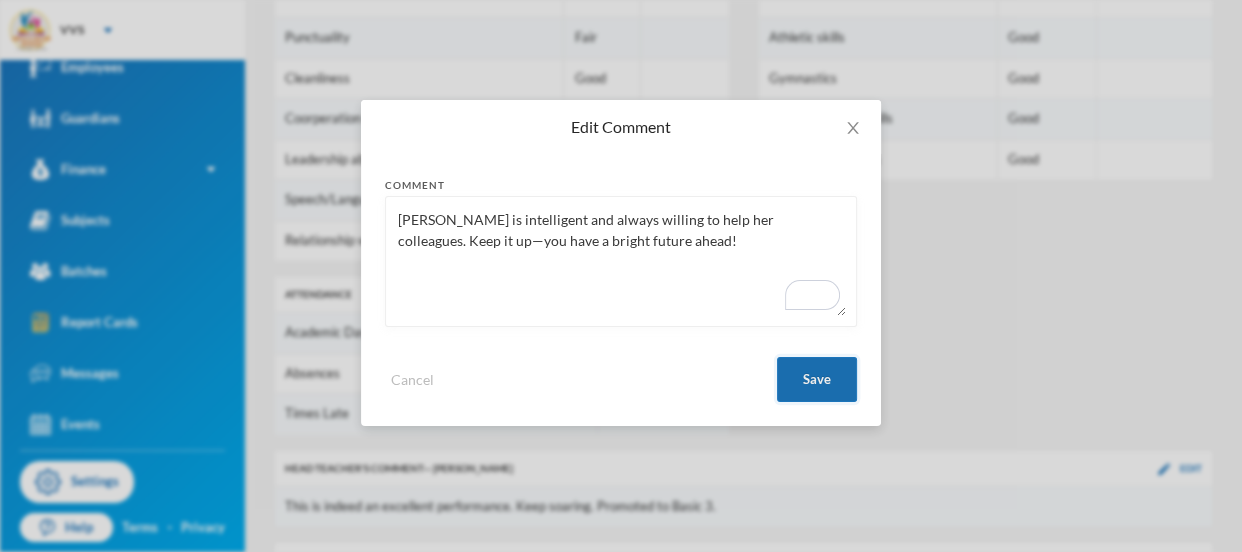 type on "[PERSON_NAME] is intelligent and always willing to help her colleagues. Keep it up—you have a bright future ahead!" 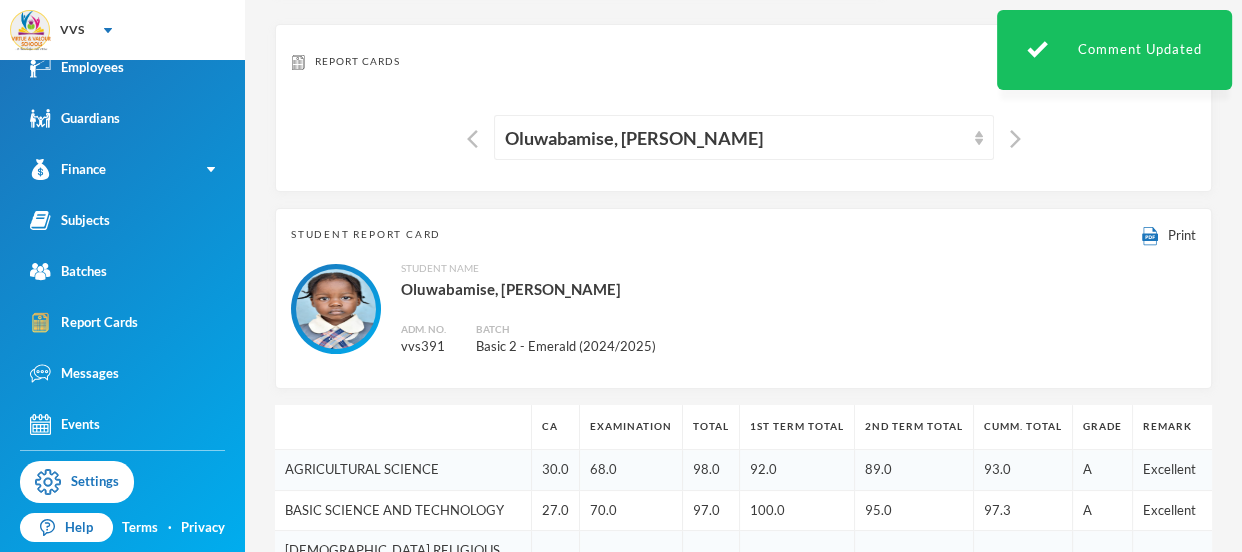 scroll, scrollTop: 0, scrollLeft: 0, axis: both 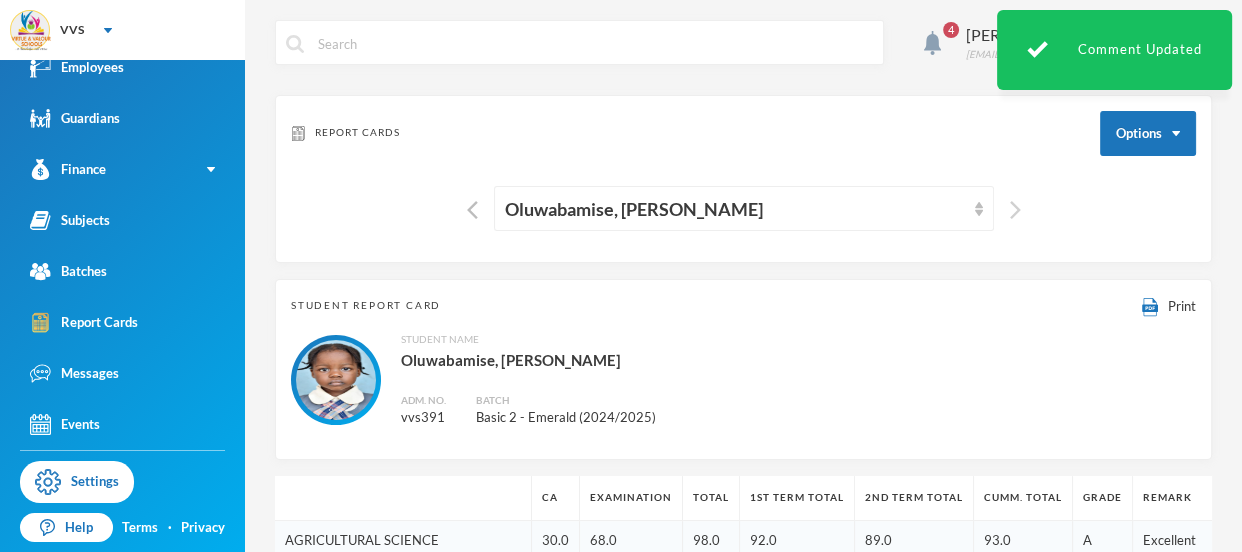 click at bounding box center [1015, 210] 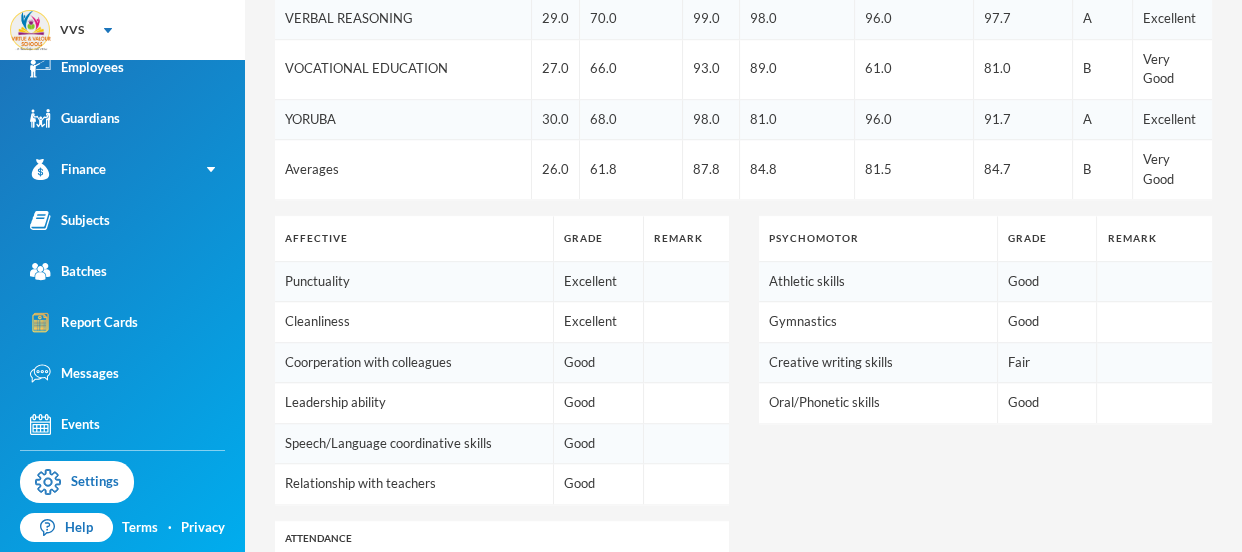 scroll, scrollTop: 1391, scrollLeft: 0, axis: vertical 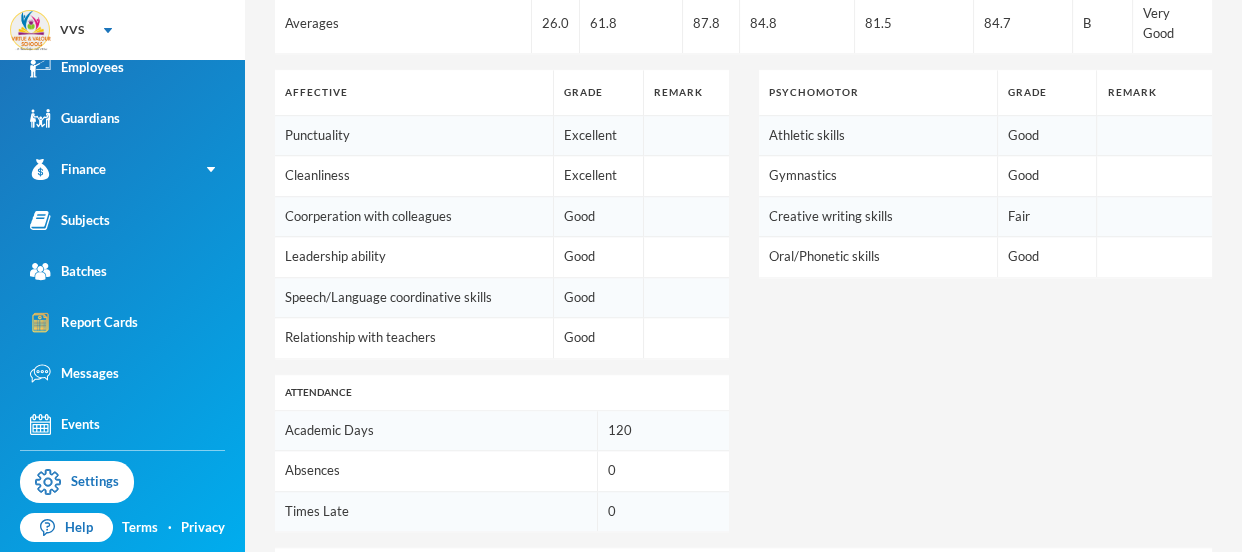 click on "Edit" at bounding box center [1191, 658] 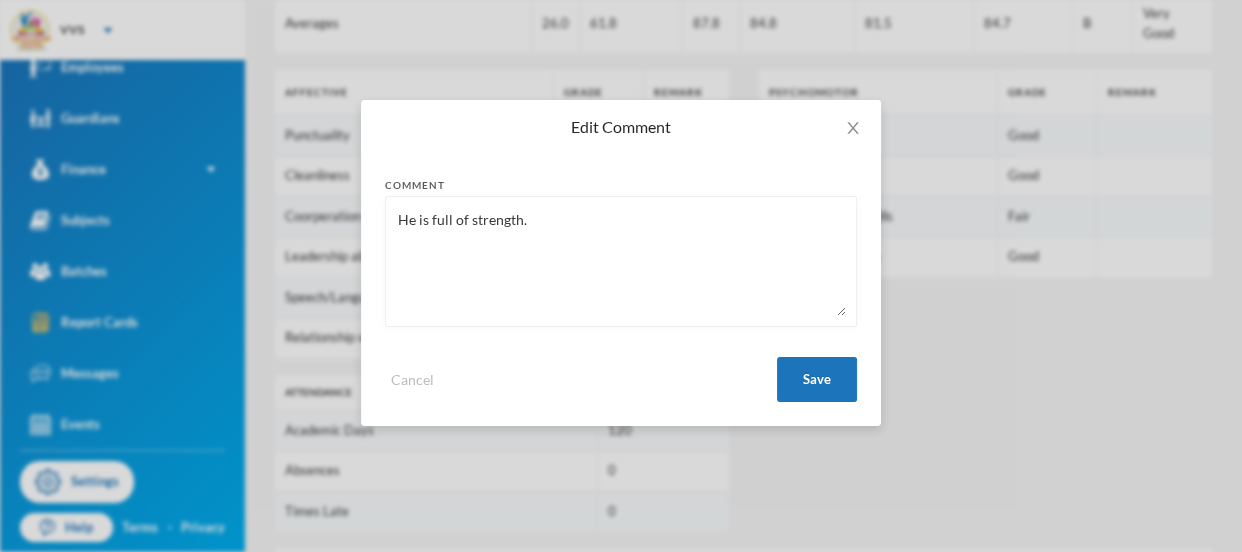 click on "He is full of strength." at bounding box center (621, 261) 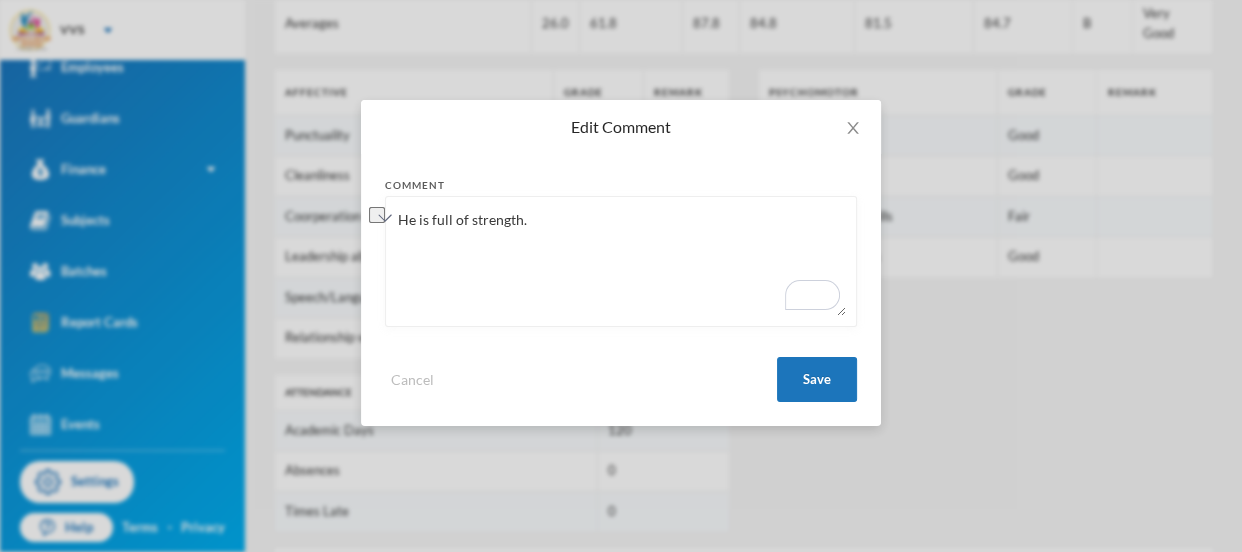 paste on "energetic and full of strength, approaching tasks with enthusiasm" 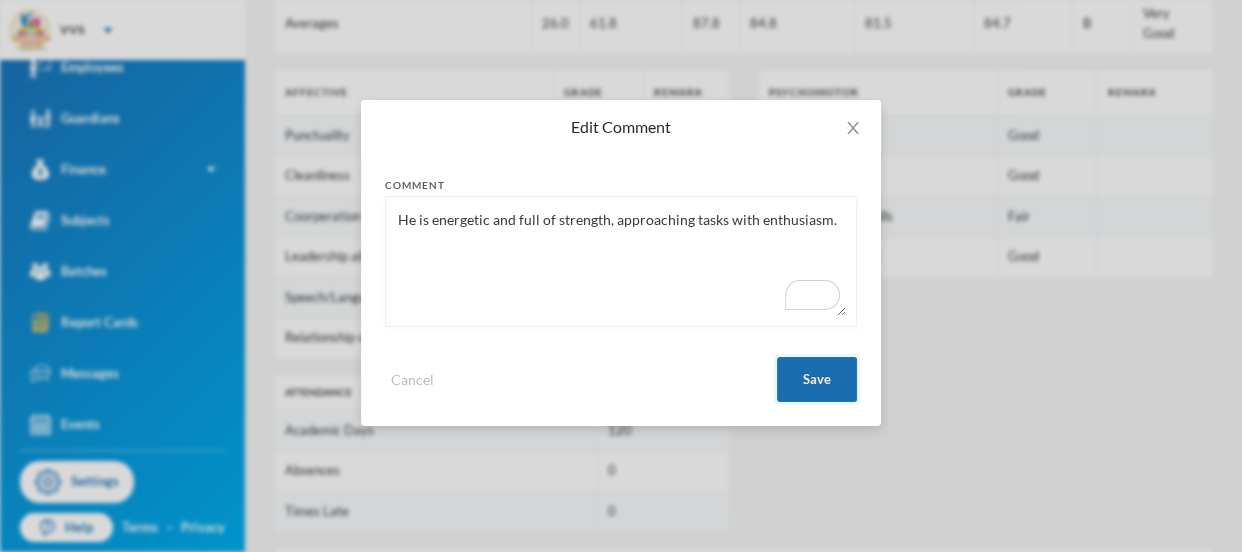 type on "He is energetic and full of strength, approaching tasks with enthusiasm." 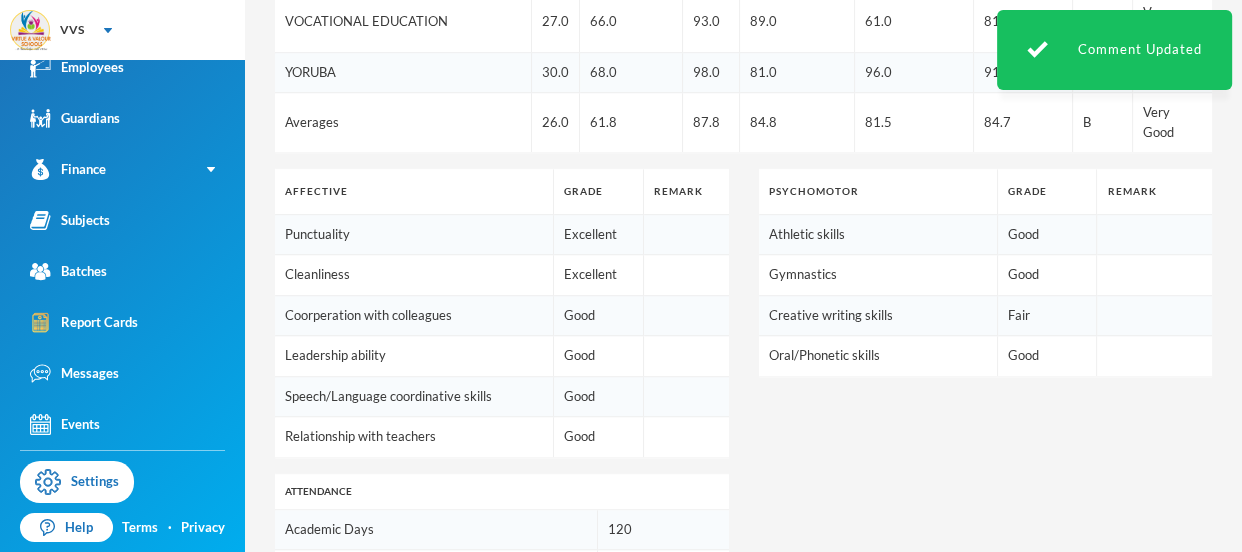 scroll, scrollTop: 1391, scrollLeft: 0, axis: vertical 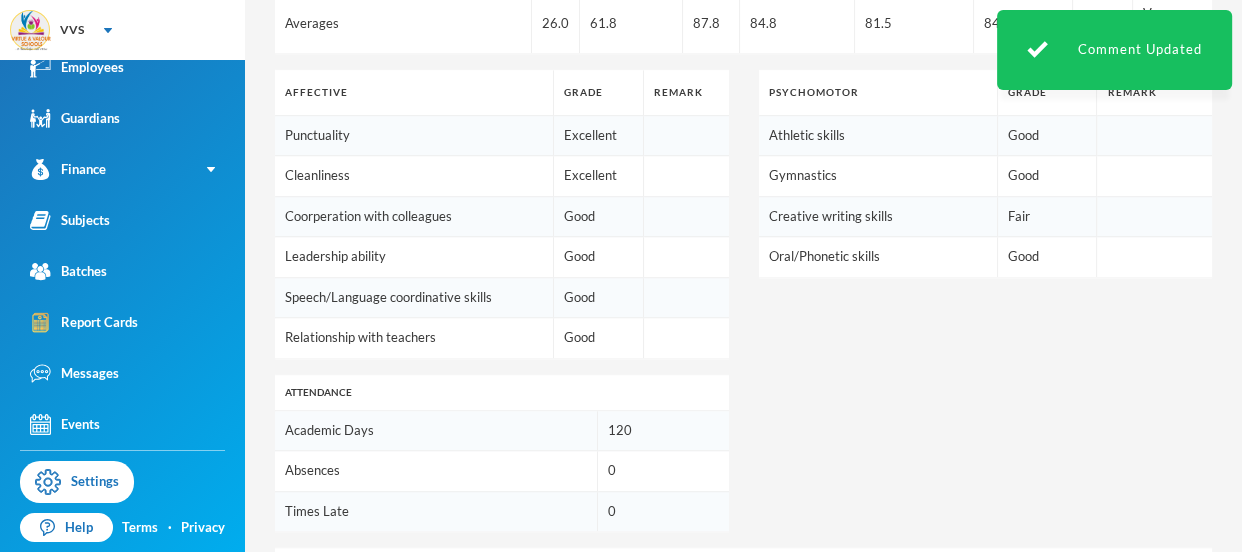 click on "Edit" at bounding box center [1191, 658] 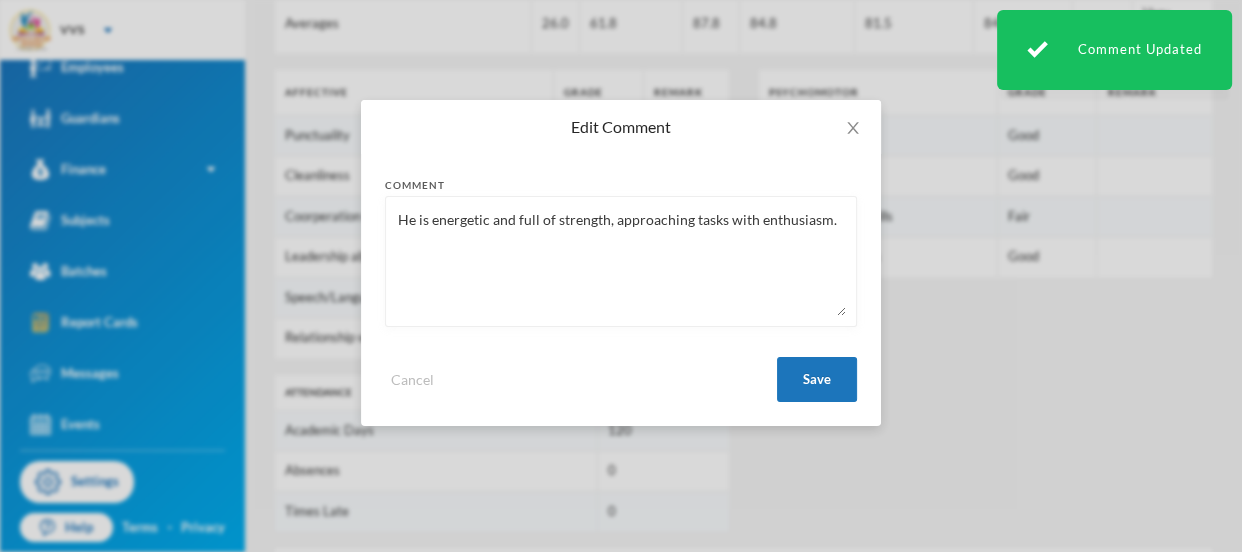 click on "He is energetic and full of strength, approaching tasks with enthusiasm." at bounding box center (621, 261) 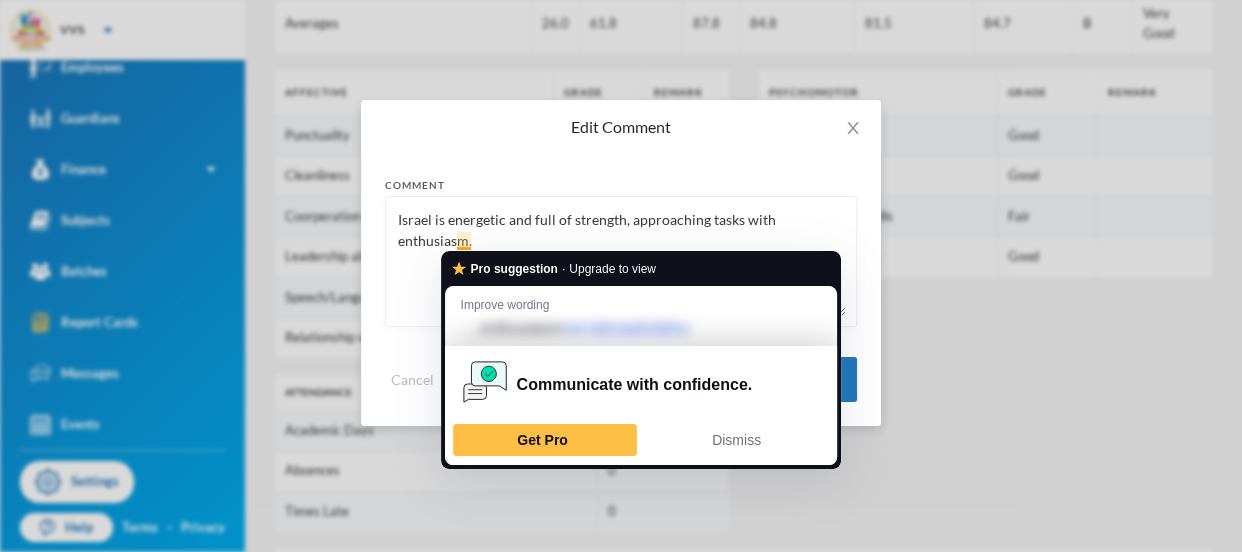 click on "Israel is energetic and full of strength, approaching tasks with enthusiasm." at bounding box center (621, 261) 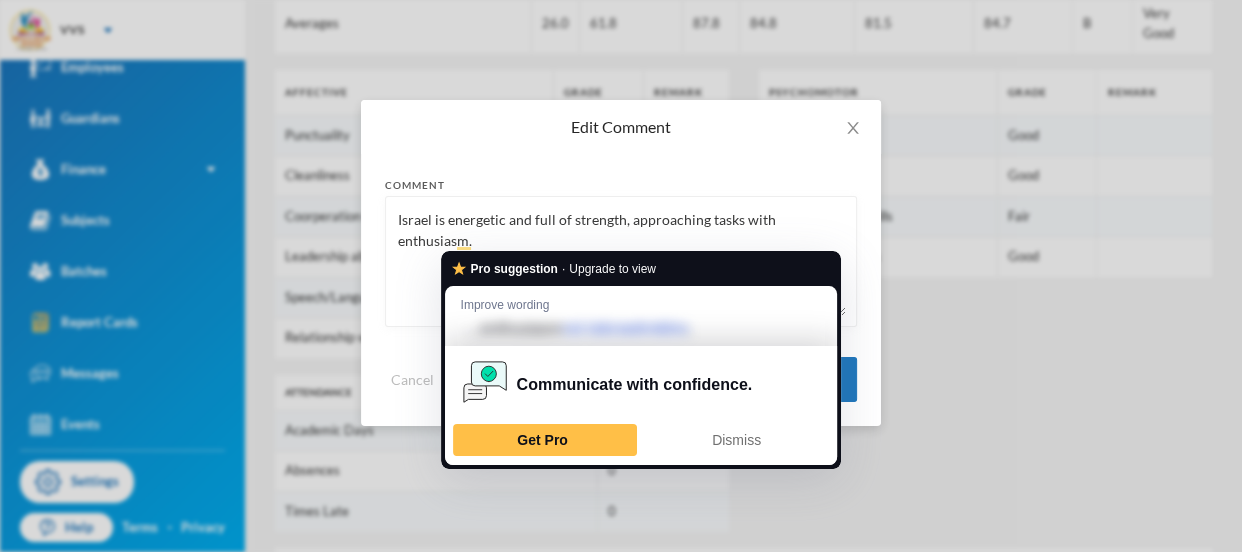 click on "Israel is energetic and full of strength, approaching tasks with enthusiasm." at bounding box center (621, 261) 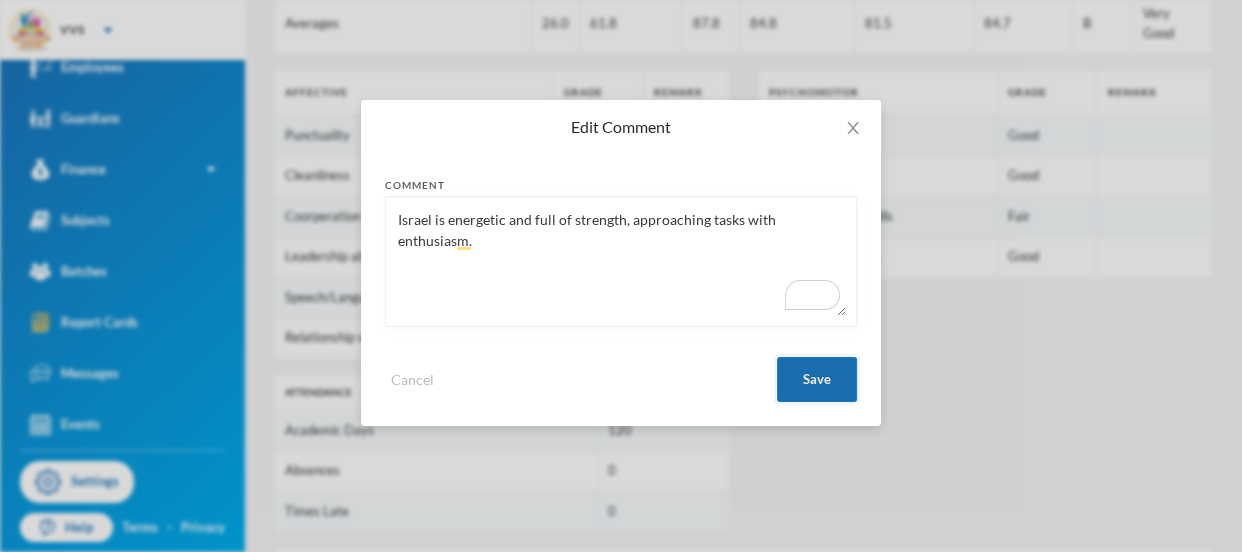 type on "Israel is energetic and full of strength, approaching tasks with enthusiasm." 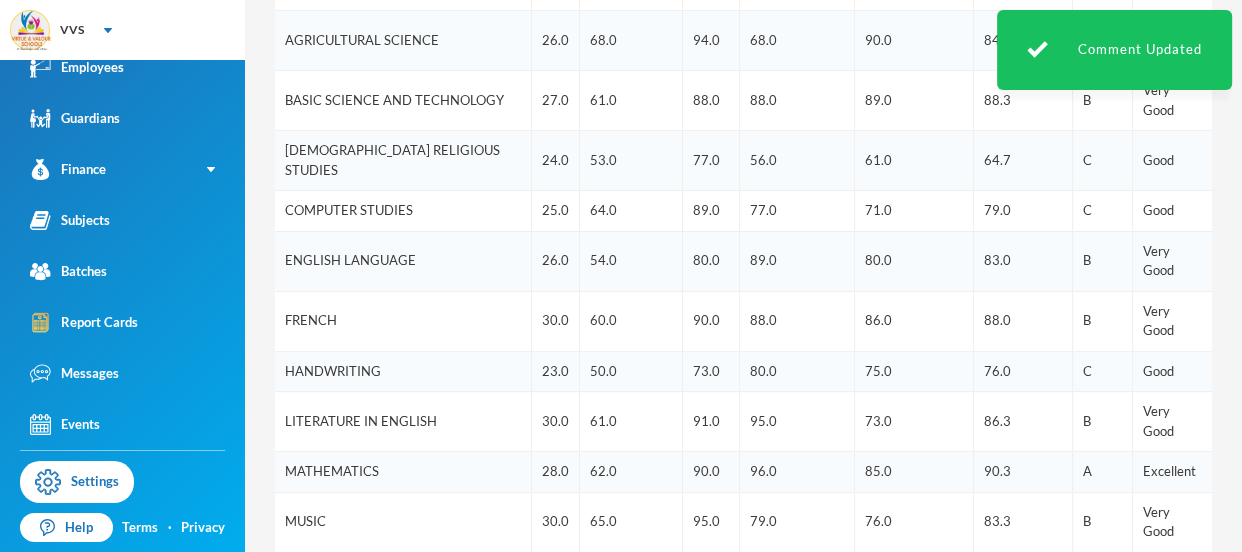 scroll, scrollTop: 0, scrollLeft: 0, axis: both 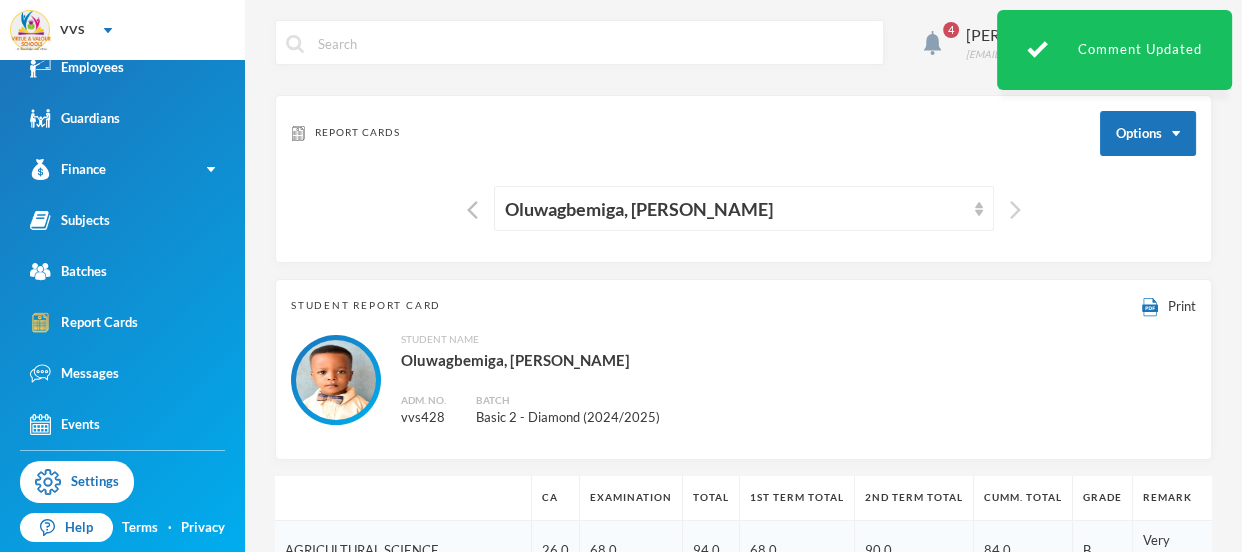 click at bounding box center (1015, 210) 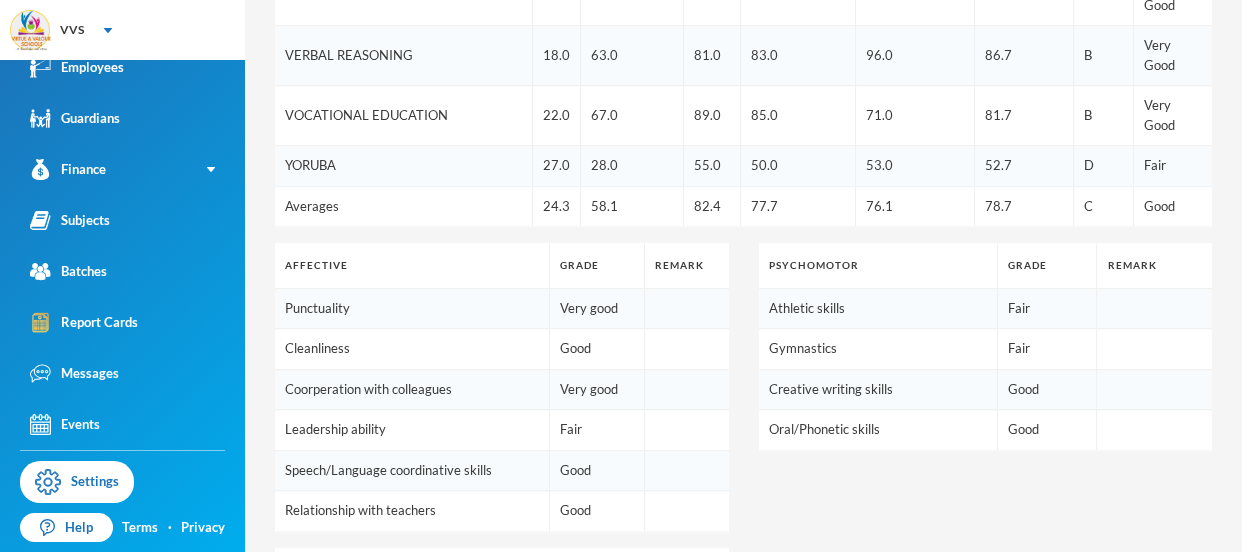 scroll, scrollTop: 1391, scrollLeft: 0, axis: vertical 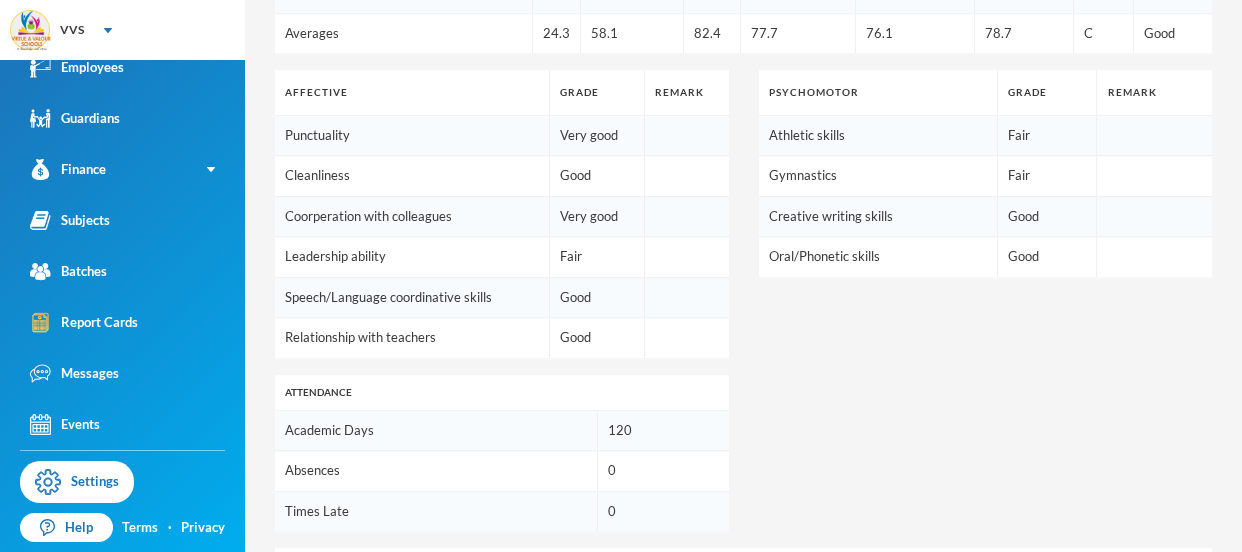 click on "Edit" at bounding box center [1191, 658] 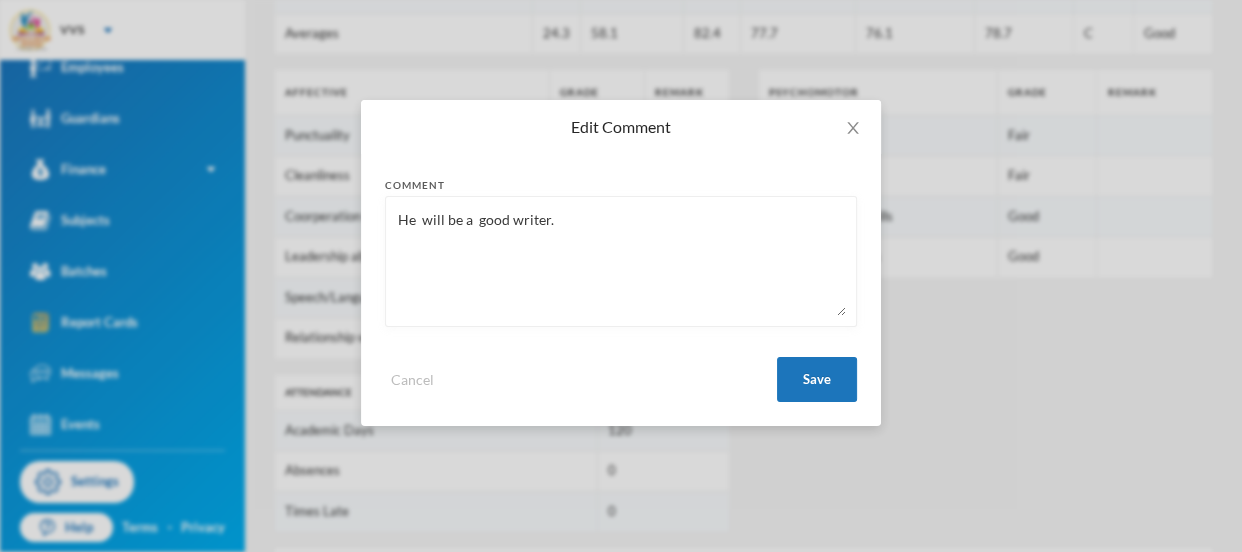 click on "He  will be a  good writer." at bounding box center (621, 261) 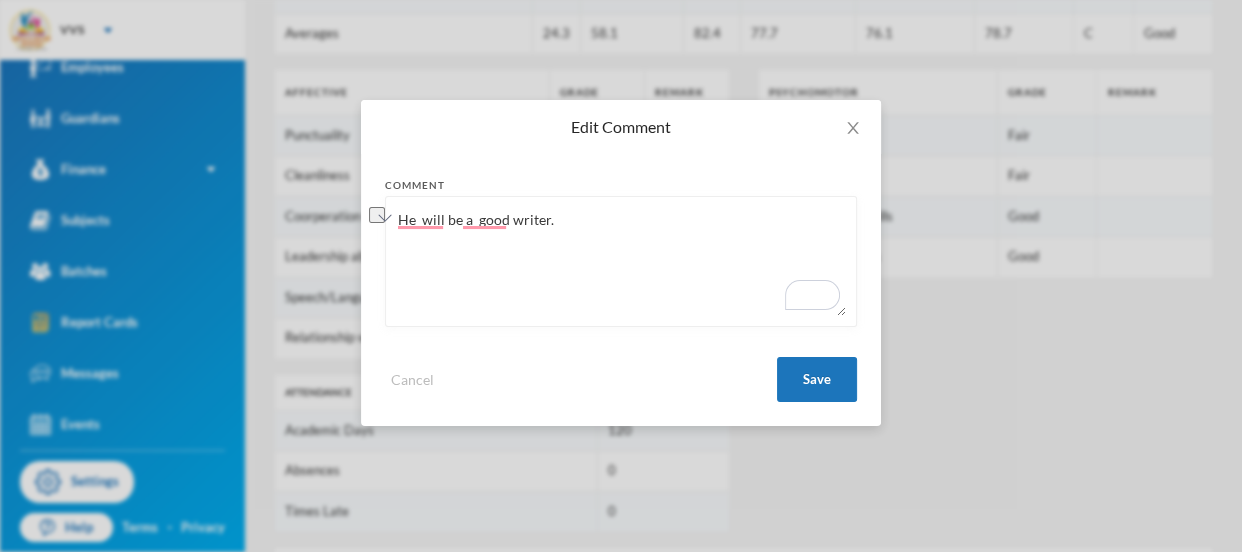 paste on "shows potential to become a" 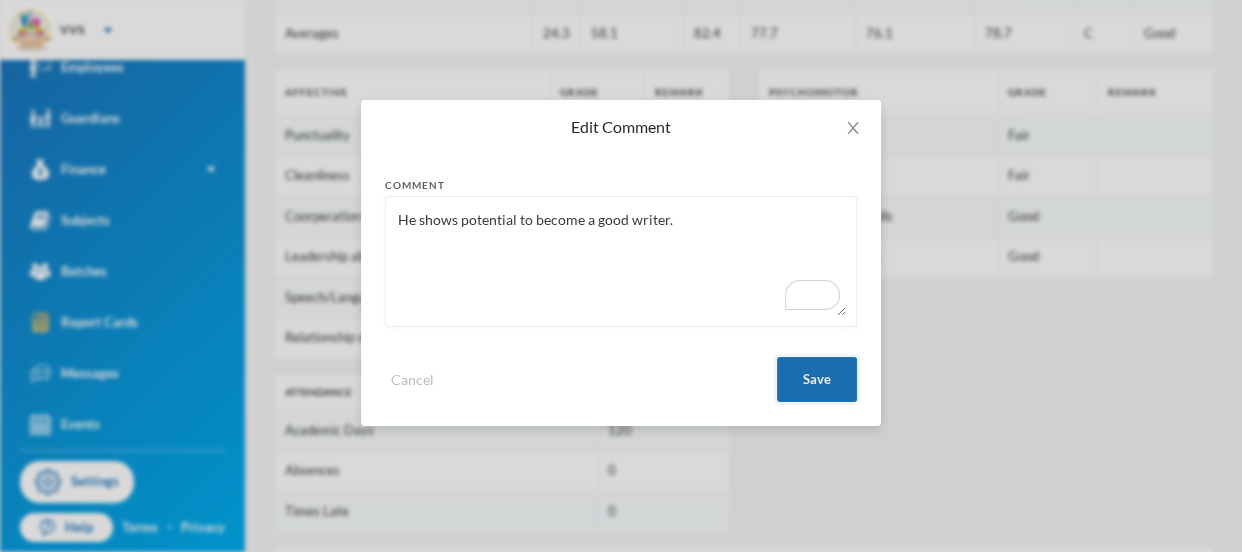 type on "He shows potential to become a good writer." 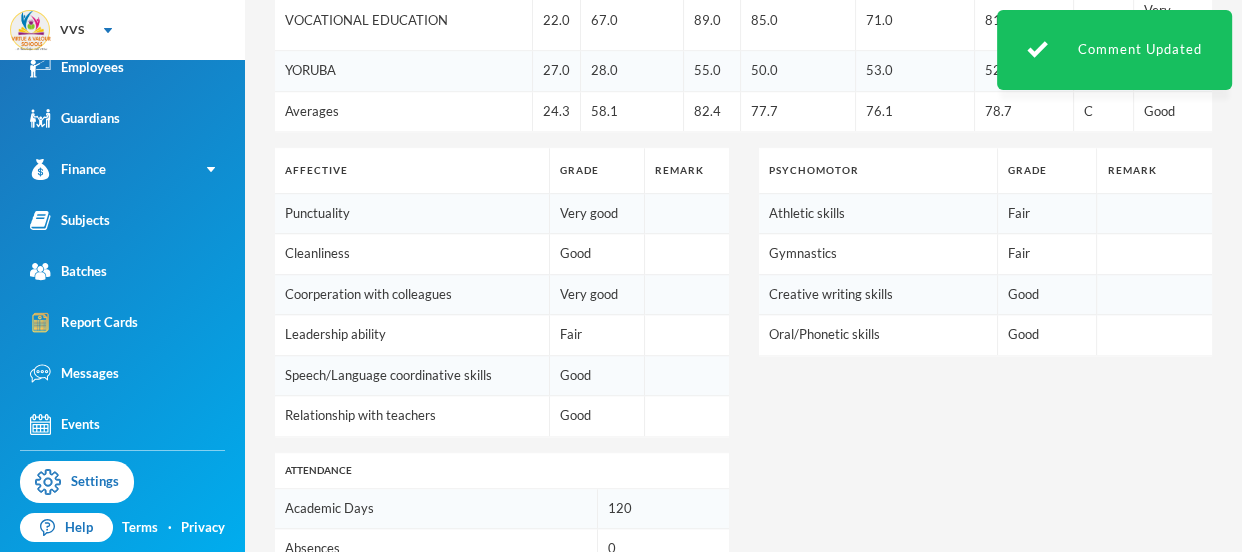 scroll, scrollTop: 1391, scrollLeft: 0, axis: vertical 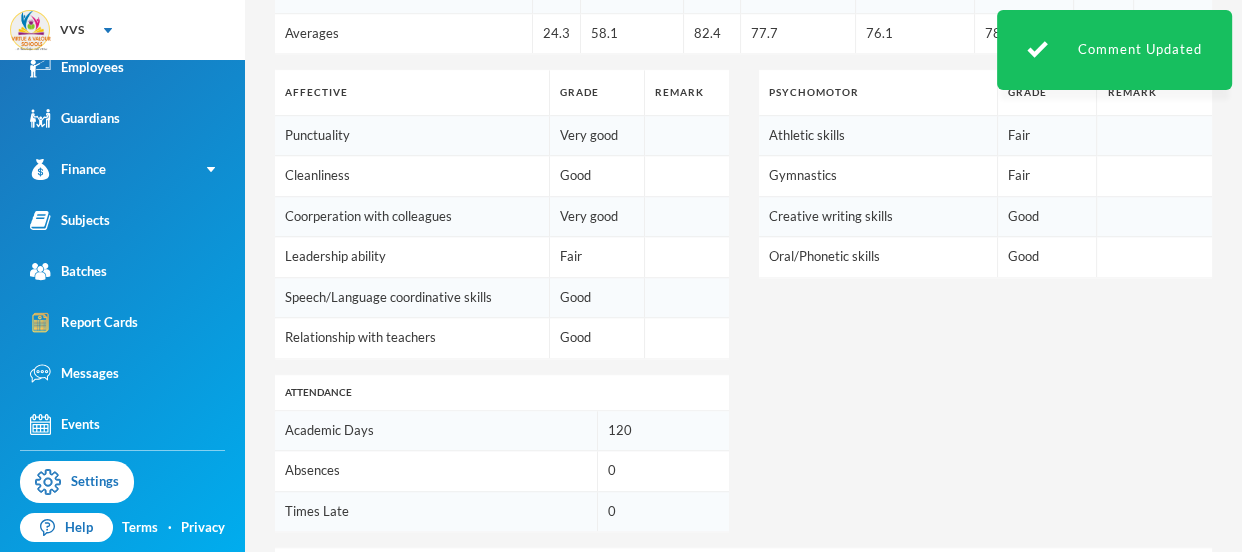 click on "Edit" at bounding box center (1191, 658) 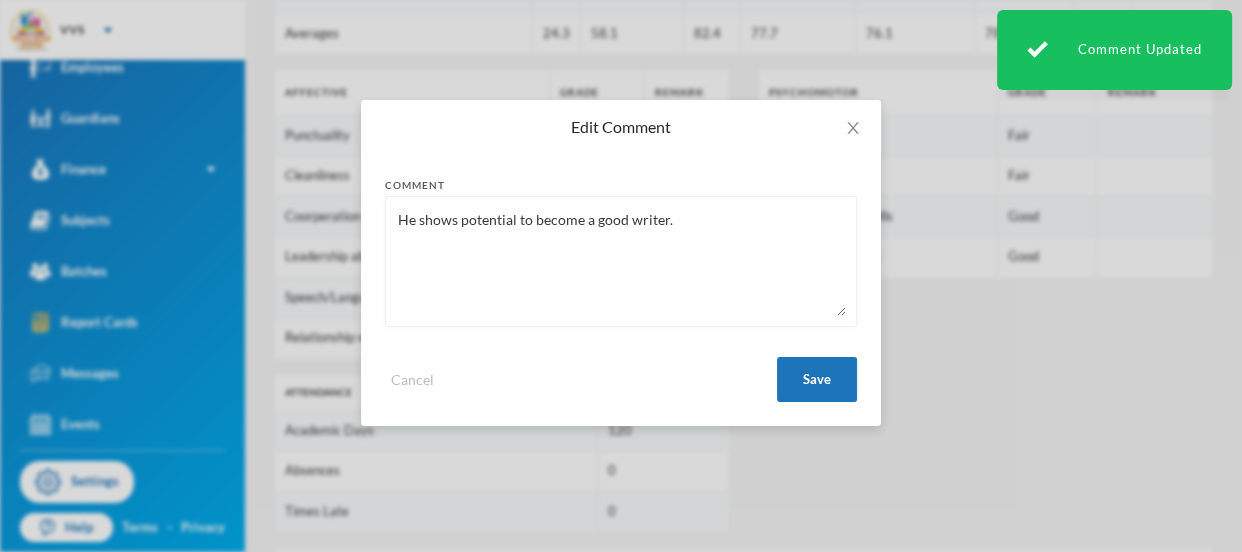 click on "He shows potential to become a good writer." at bounding box center [621, 261] 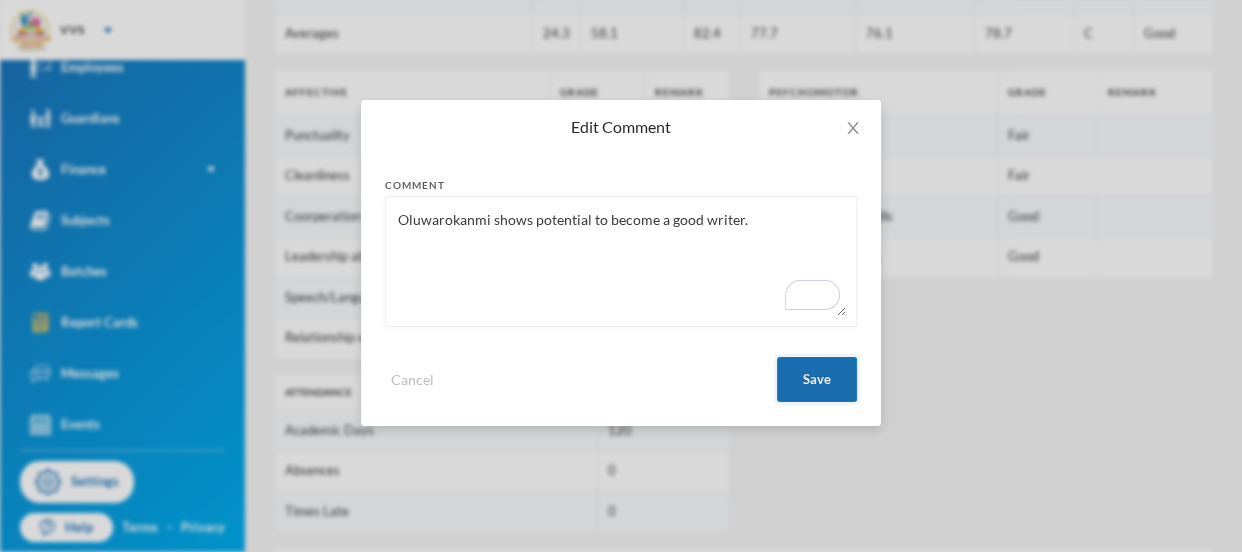 type on "Oluwarokanmi shows potential to become a good writer." 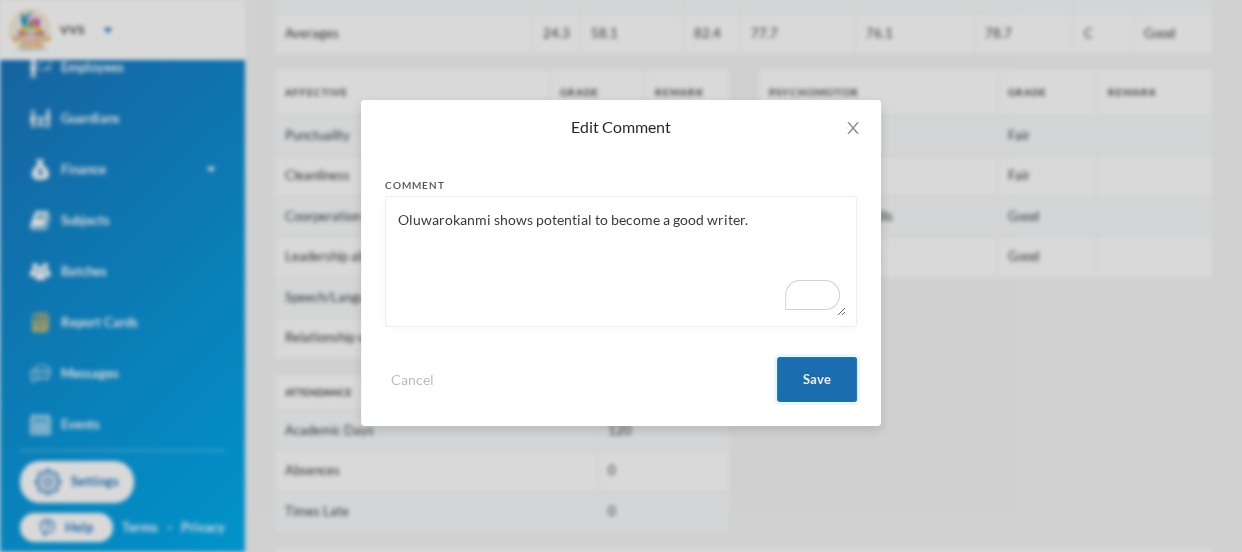 click on "Save" at bounding box center [817, 379] 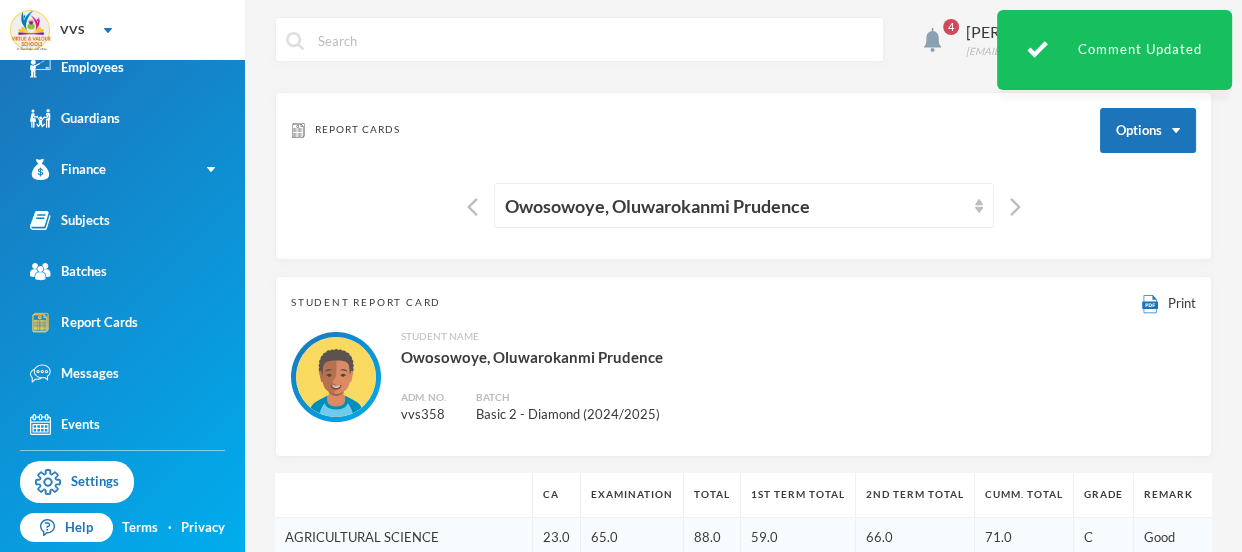scroll, scrollTop: 0, scrollLeft: 0, axis: both 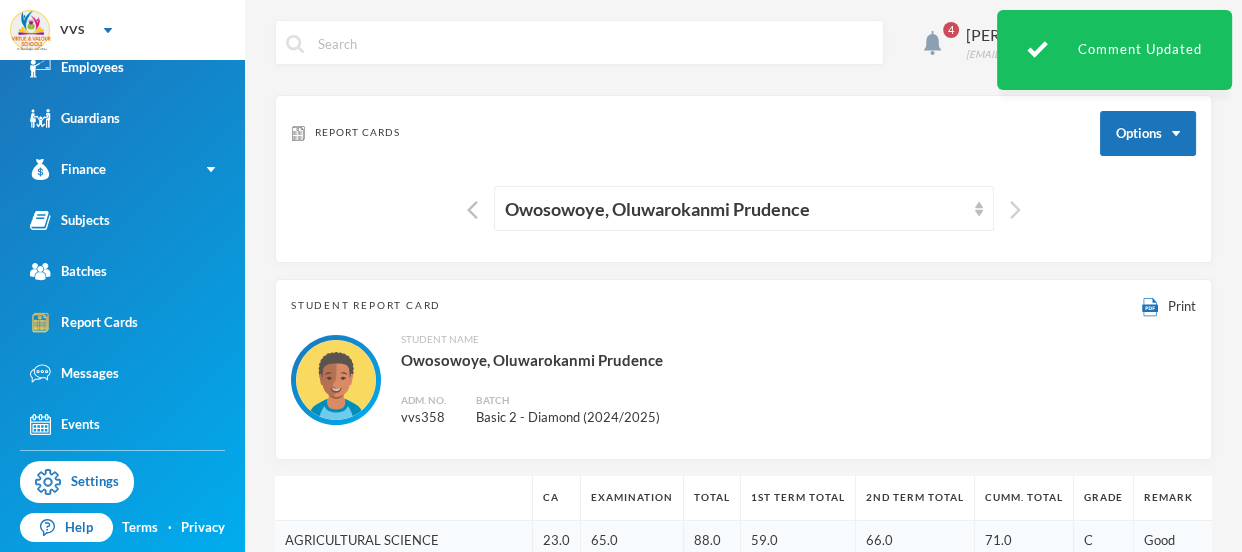 click at bounding box center (1015, 210) 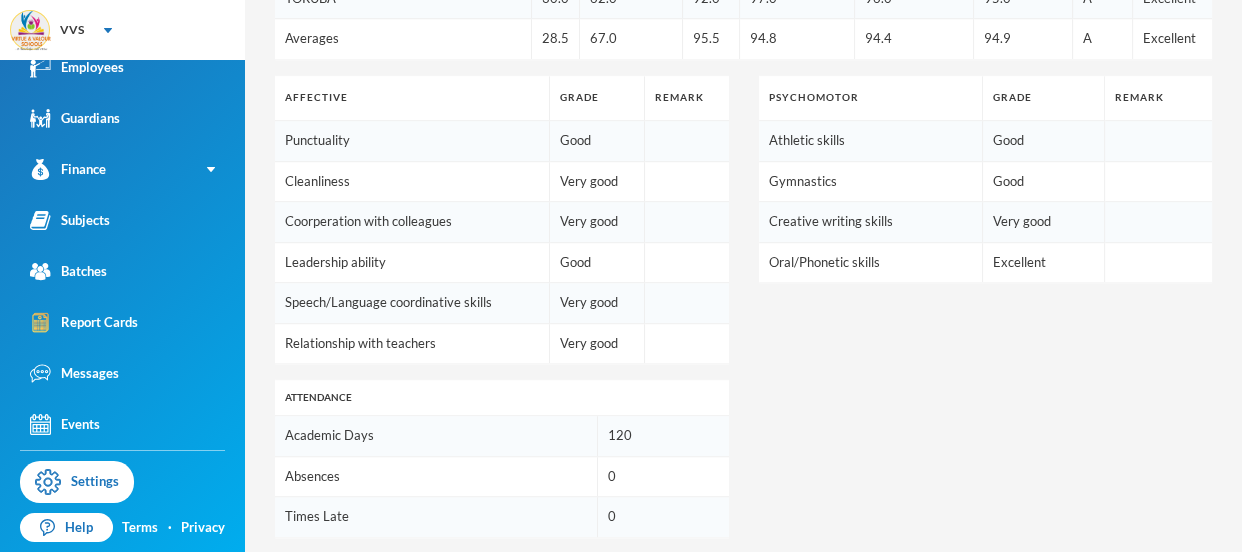scroll, scrollTop: 1391, scrollLeft: 0, axis: vertical 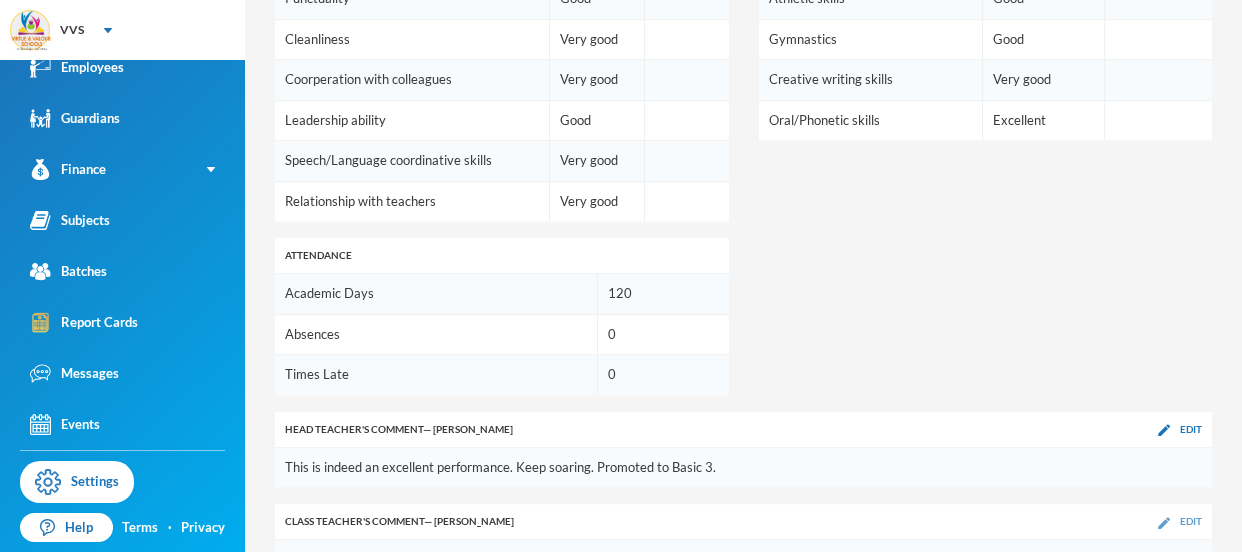 click on "Edit" at bounding box center [1191, 521] 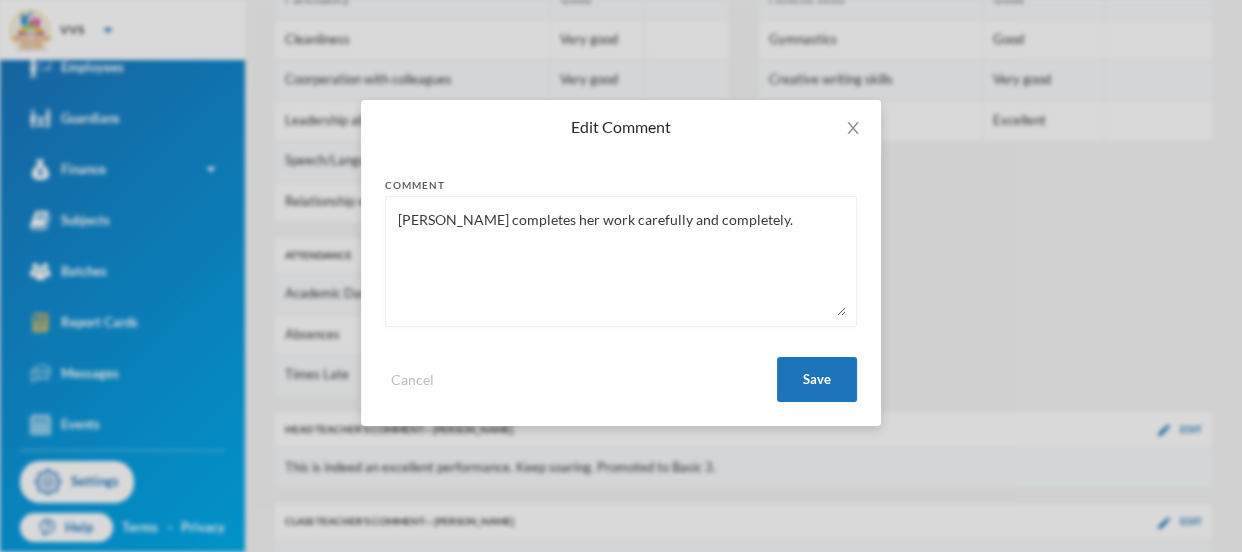 click on "Blessing completes her work carefully and completely." at bounding box center (621, 261) 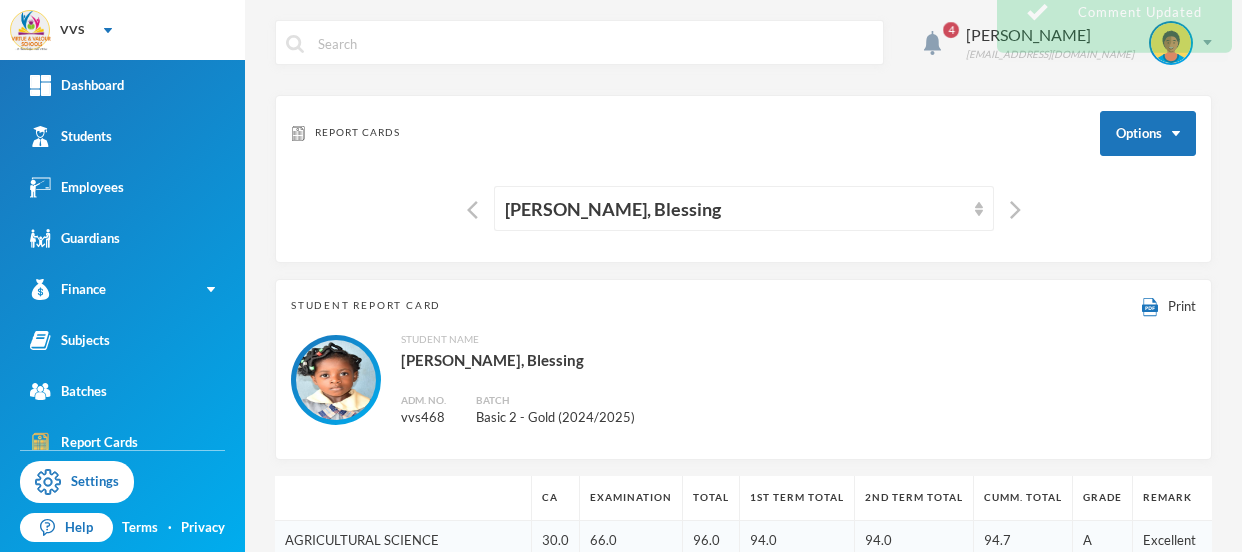 scroll, scrollTop: 0, scrollLeft: 0, axis: both 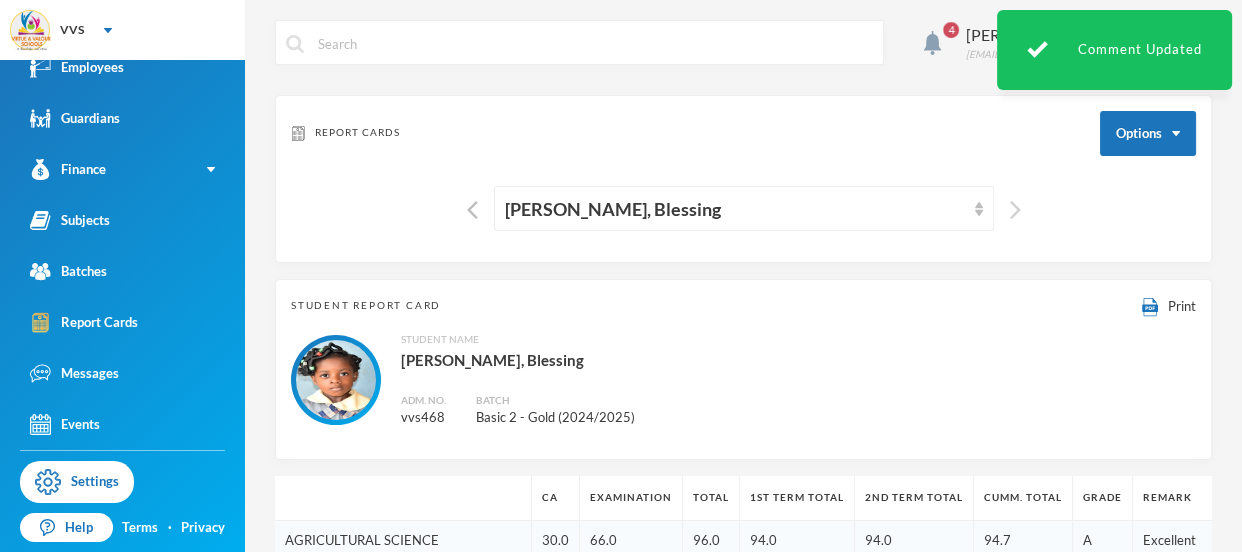 click at bounding box center [1015, 210] 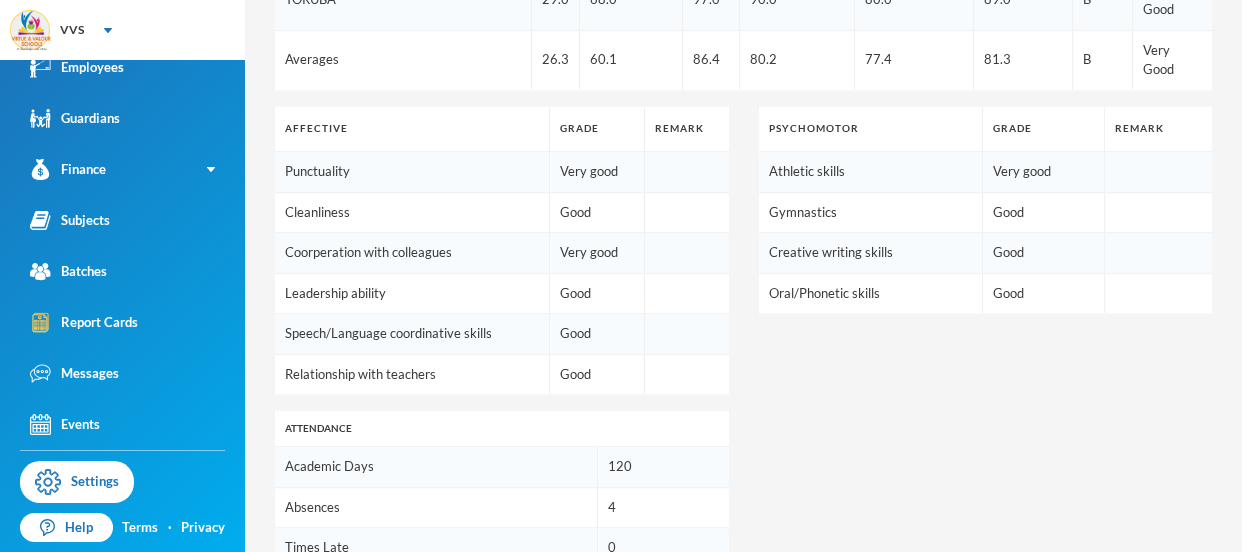 scroll, scrollTop: 1391, scrollLeft: 0, axis: vertical 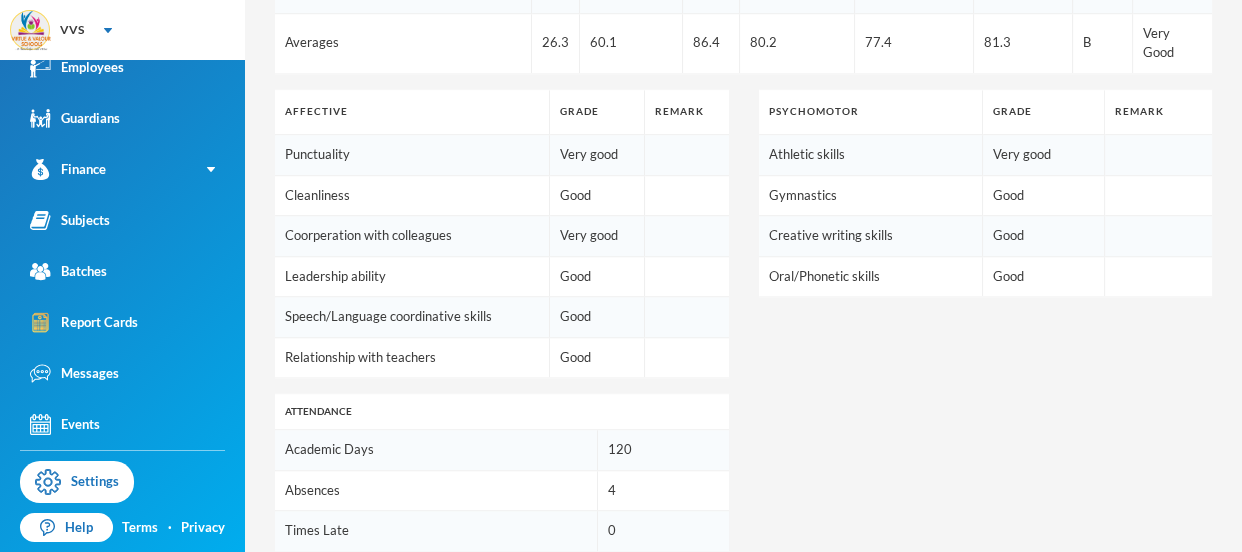click on "Edit" at bounding box center [1191, 677] 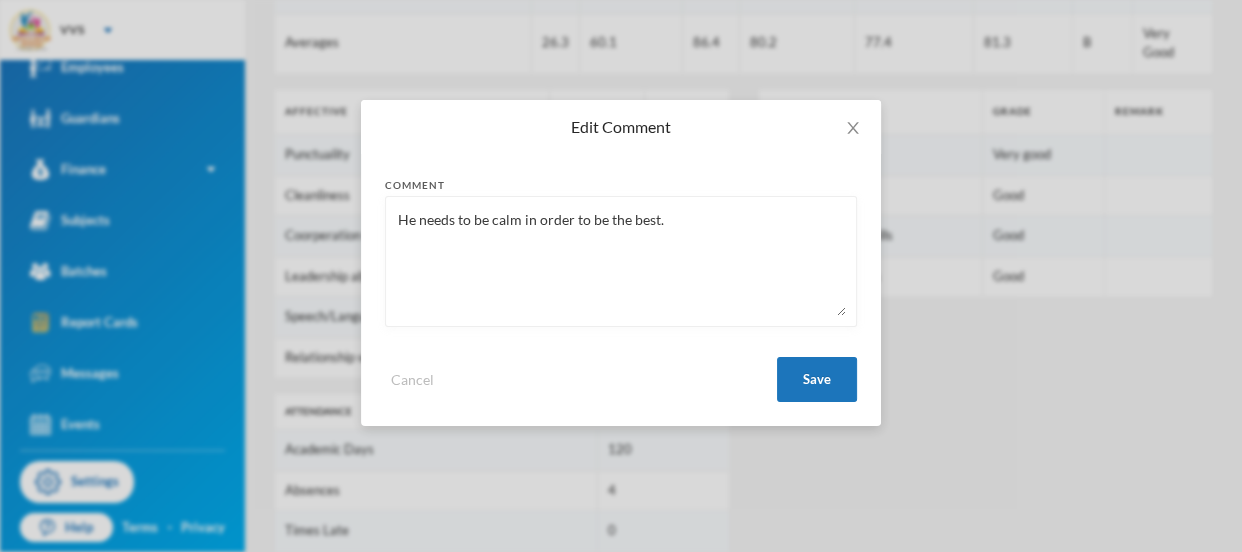 click on "He needs to be calm in order to be the best." at bounding box center [621, 261] 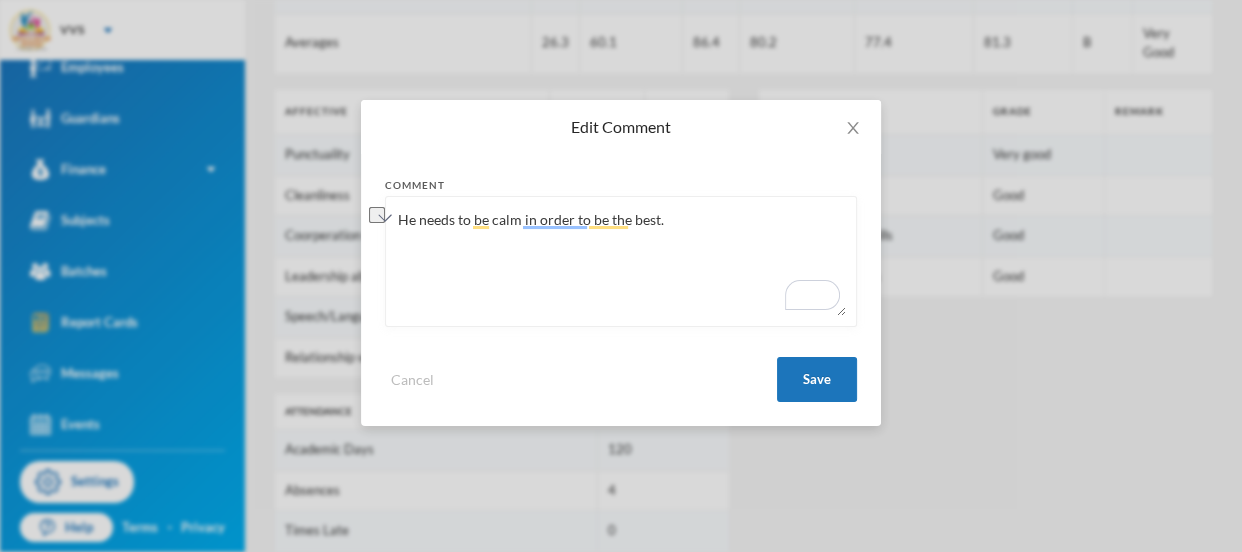 paste on "stay calm and focused to reach his full potential" 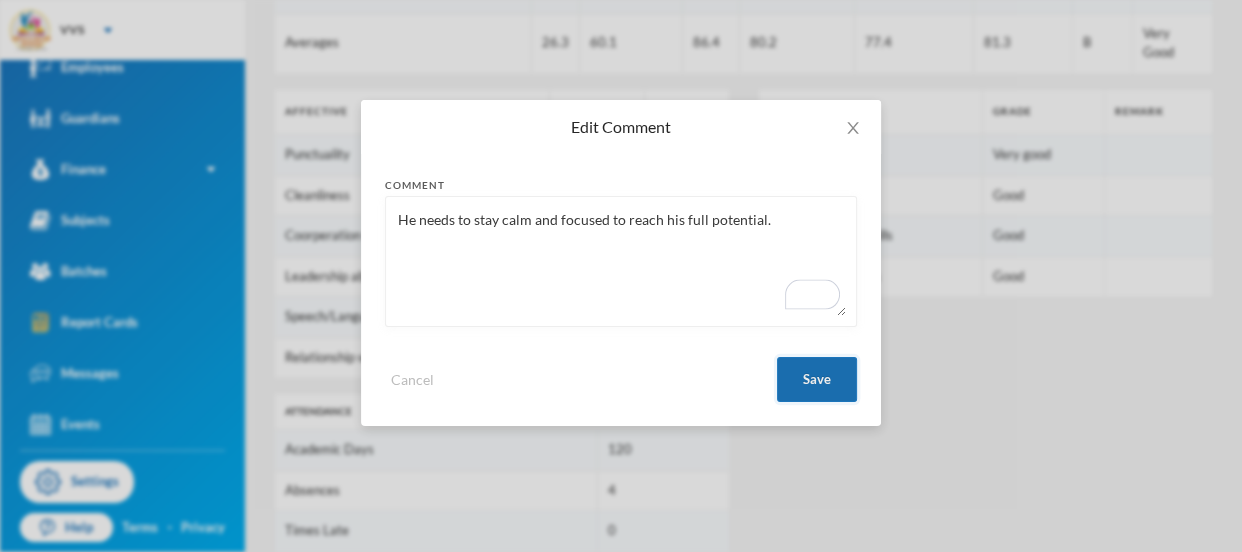 type on "He needs to stay calm and focused to reach his full potential." 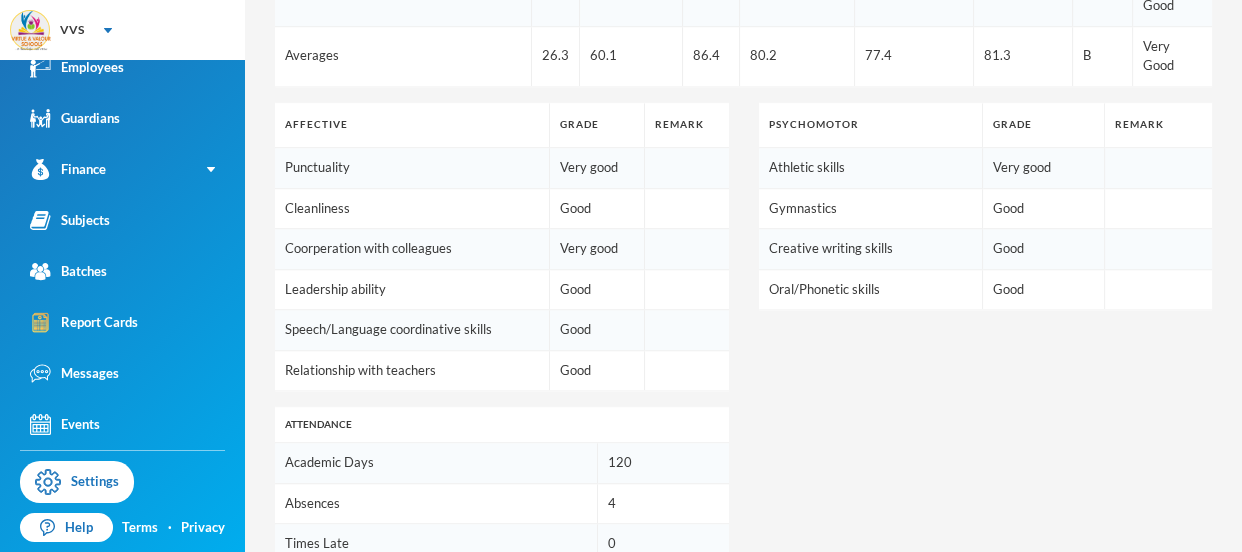 scroll, scrollTop: 1391, scrollLeft: 0, axis: vertical 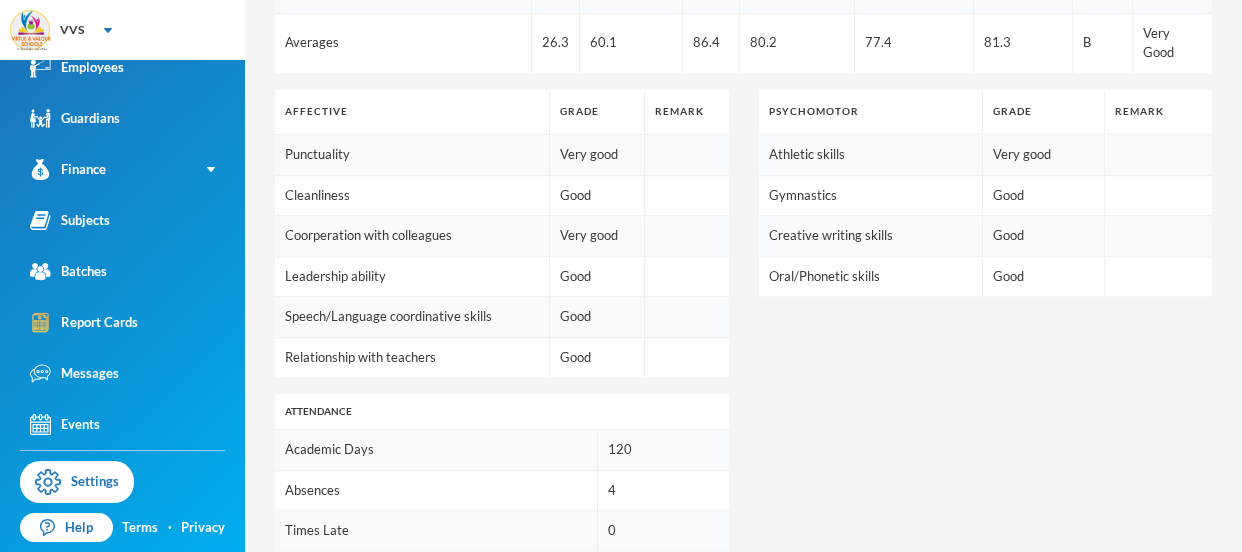 click on "Edit" at bounding box center [1191, 677] 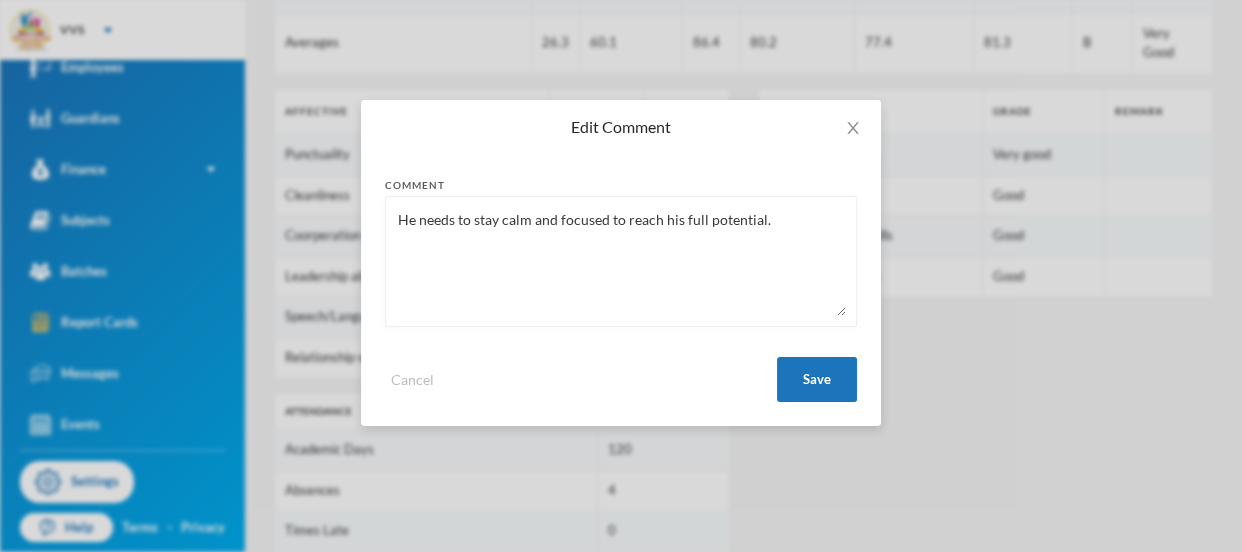 click on "He needs to stay calm and focused to reach his full potential." at bounding box center (621, 261) 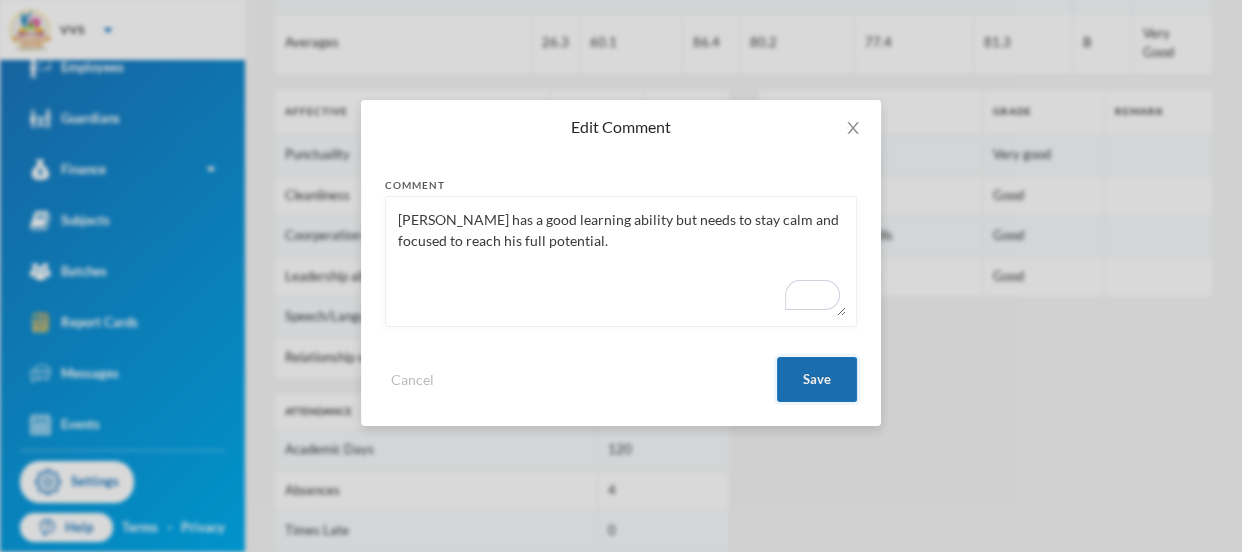 type on "[PERSON_NAME] has a good learning ability but needs to stay calm and focused to reach his full potential." 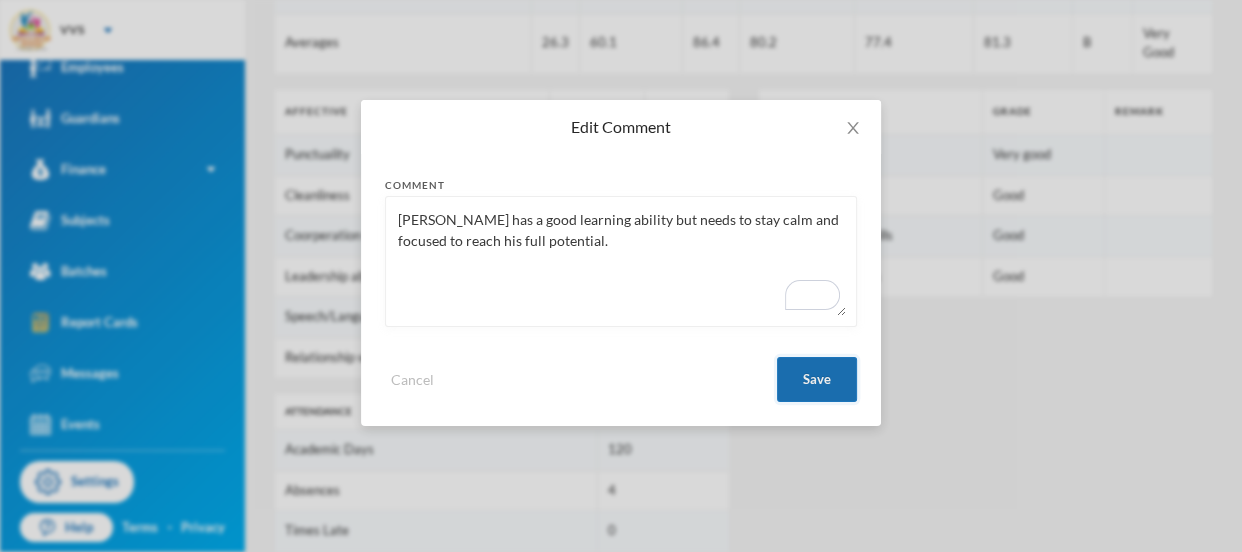 click on "Save" at bounding box center [817, 379] 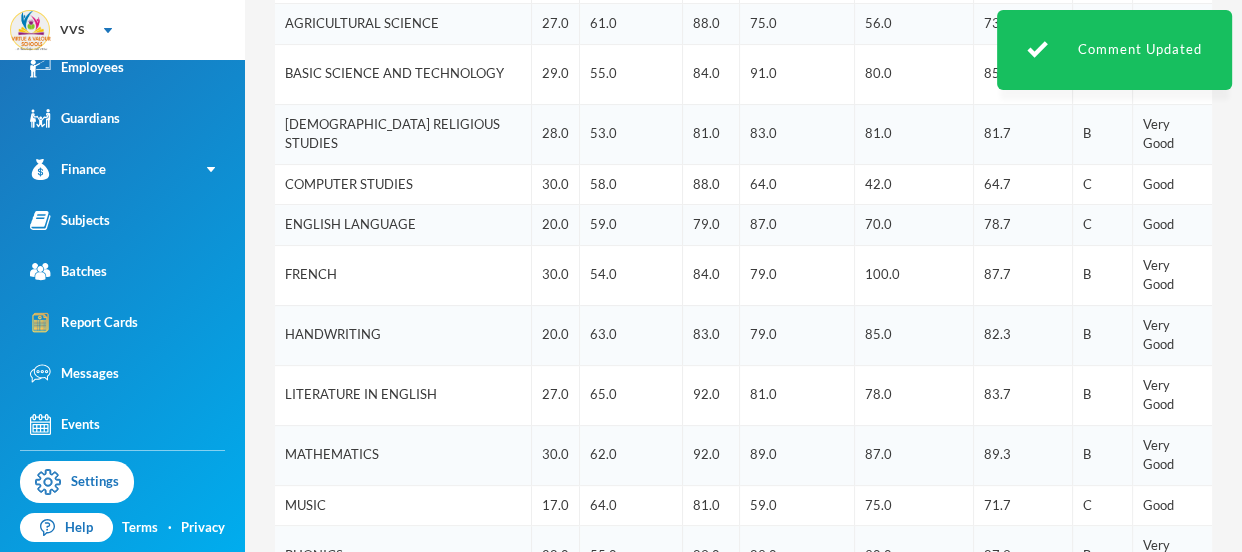 scroll, scrollTop: 30, scrollLeft: 0, axis: vertical 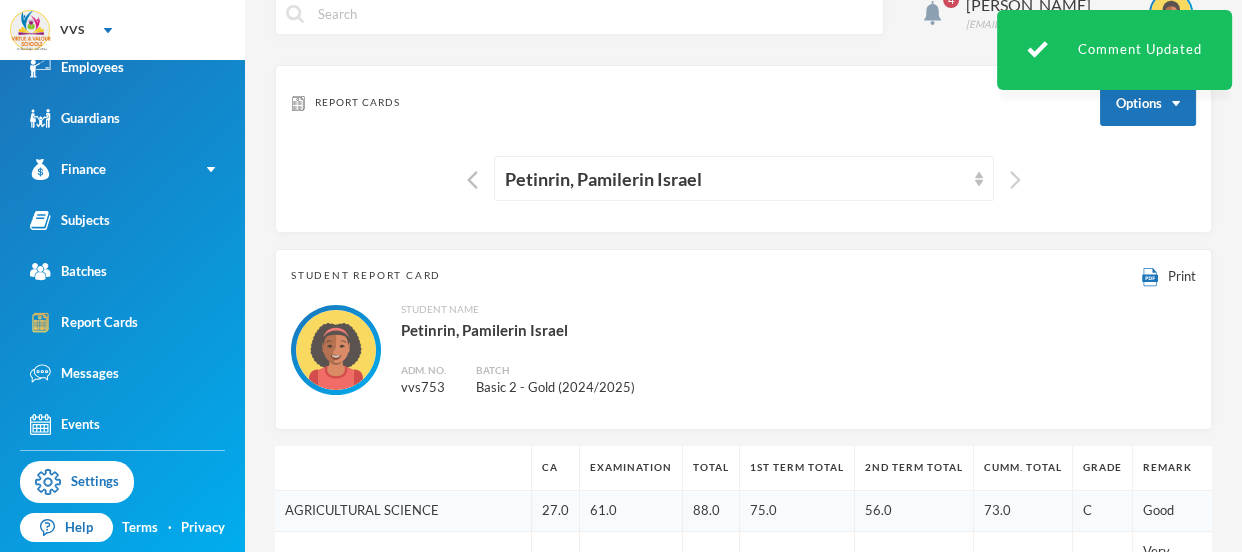 click at bounding box center (1015, 180) 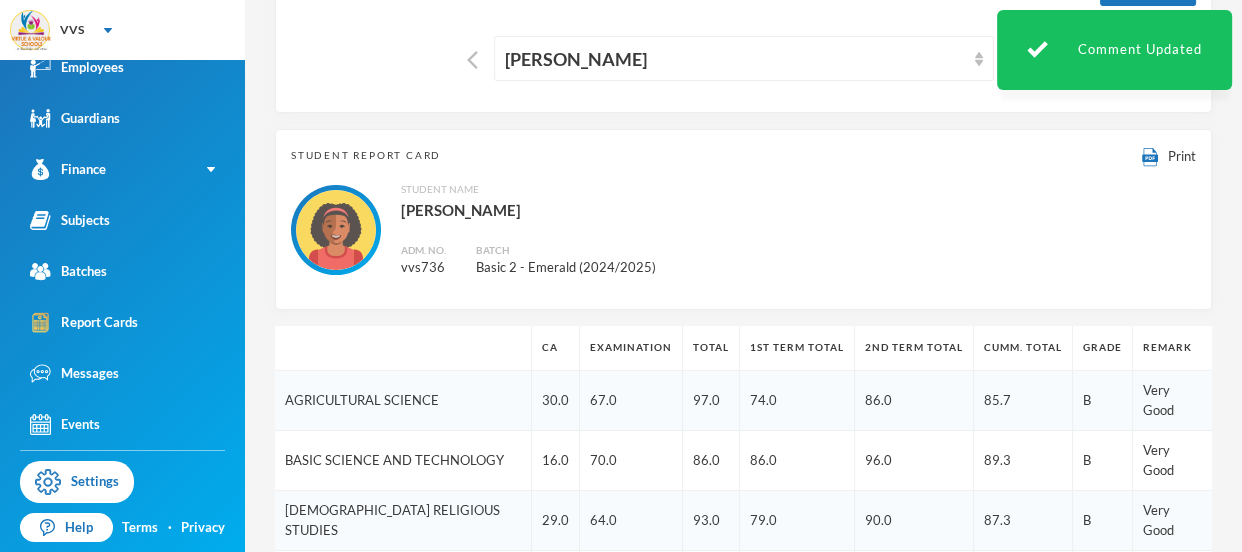 scroll, scrollTop: 306, scrollLeft: 0, axis: vertical 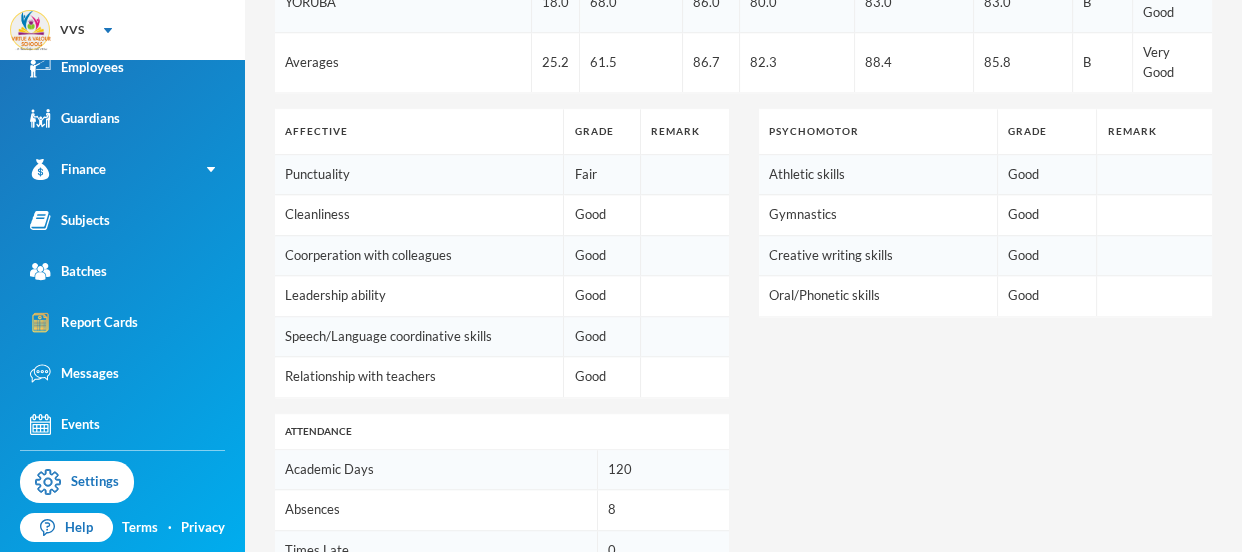 click at bounding box center (1164, 698) 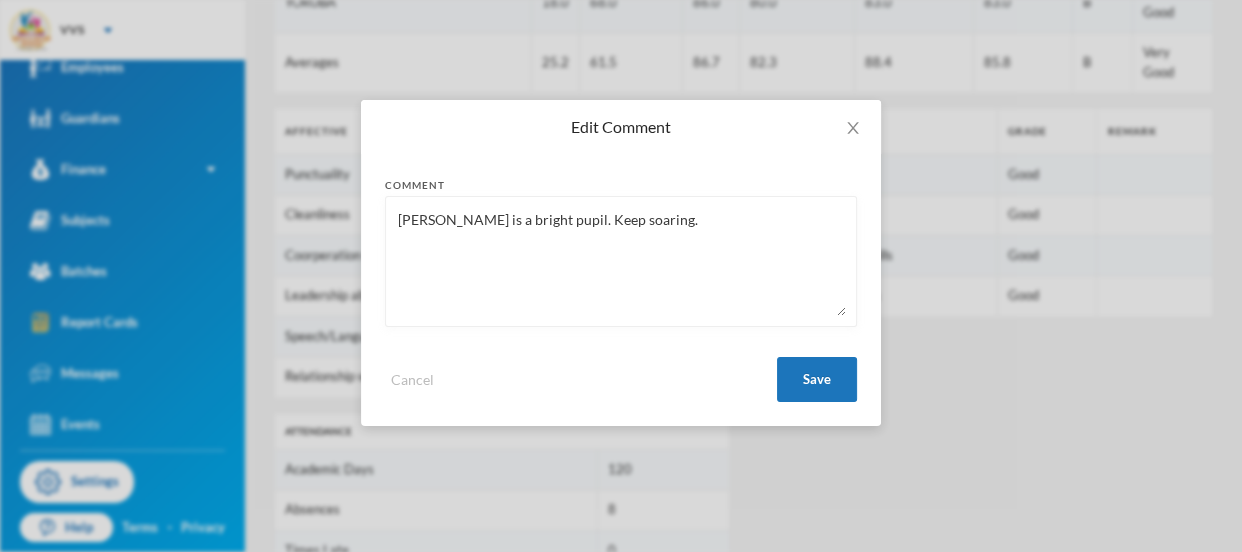 click on "[PERSON_NAME] is a bright pupil. Keep soaring." at bounding box center (621, 261) 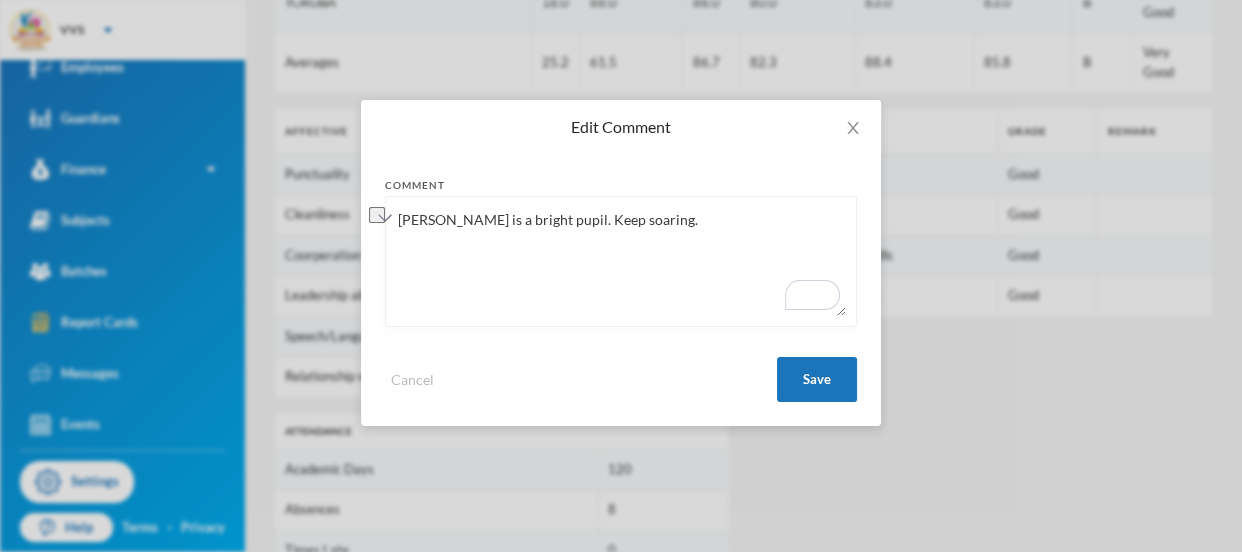 paste on "to greater heights!" 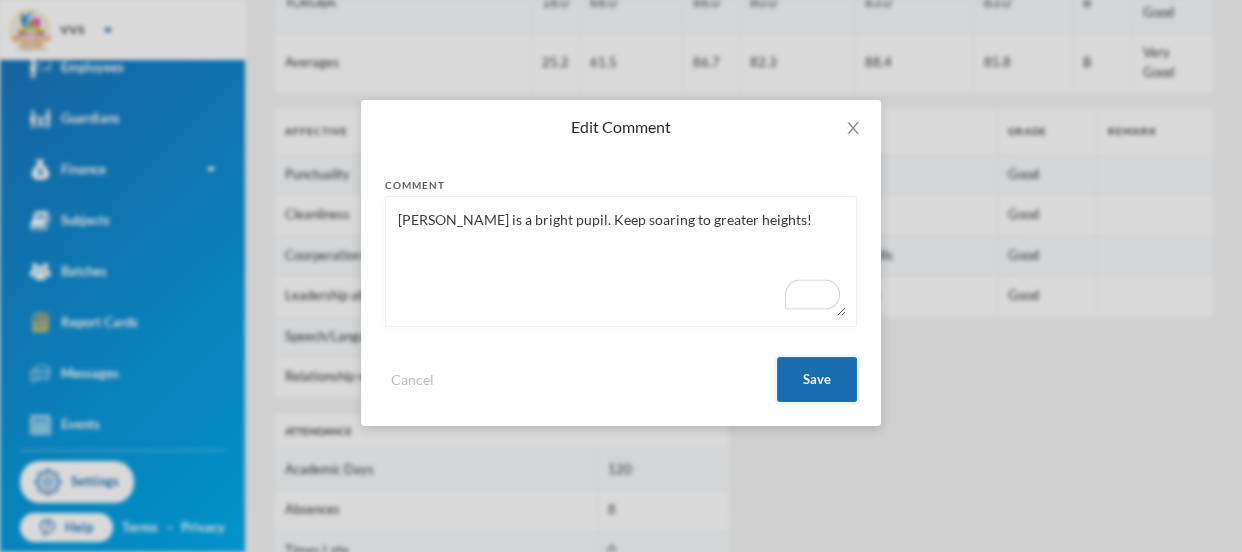 type on "[PERSON_NAME] is a bright pupil. Keep soaring to greater heights!" 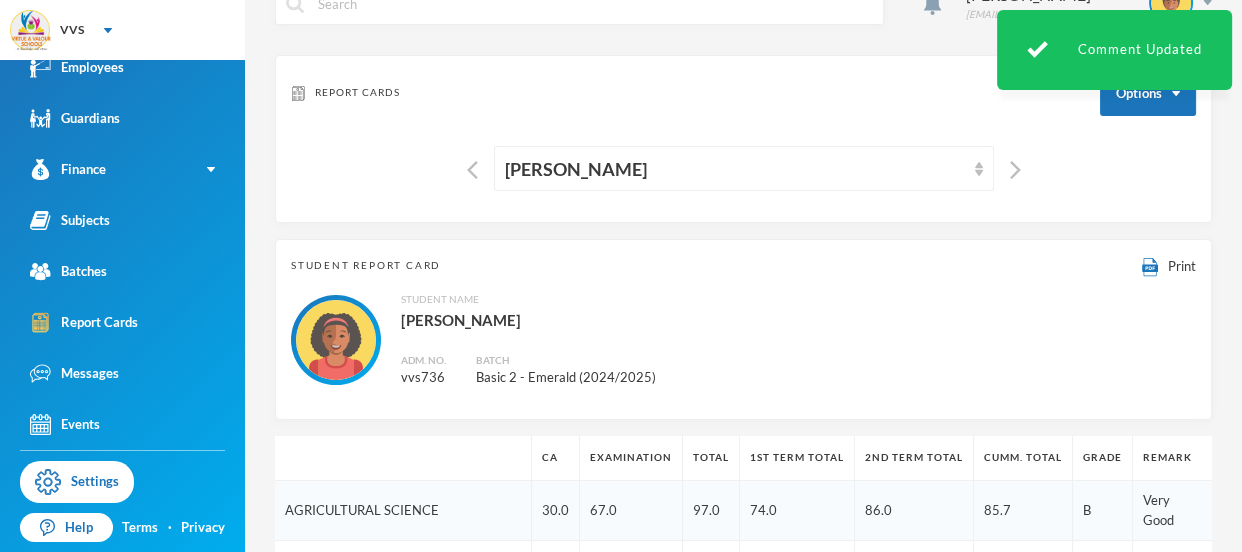 scroll, scrollTop: 0, scrollLeft: 0, axis: both 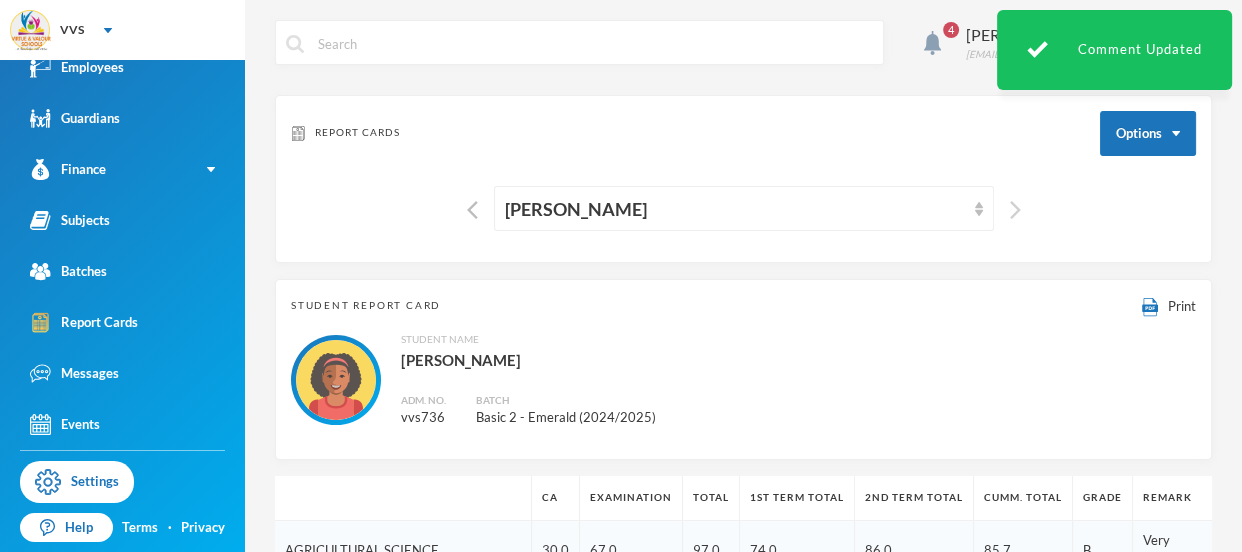 click at bounding box center (1015, 210) 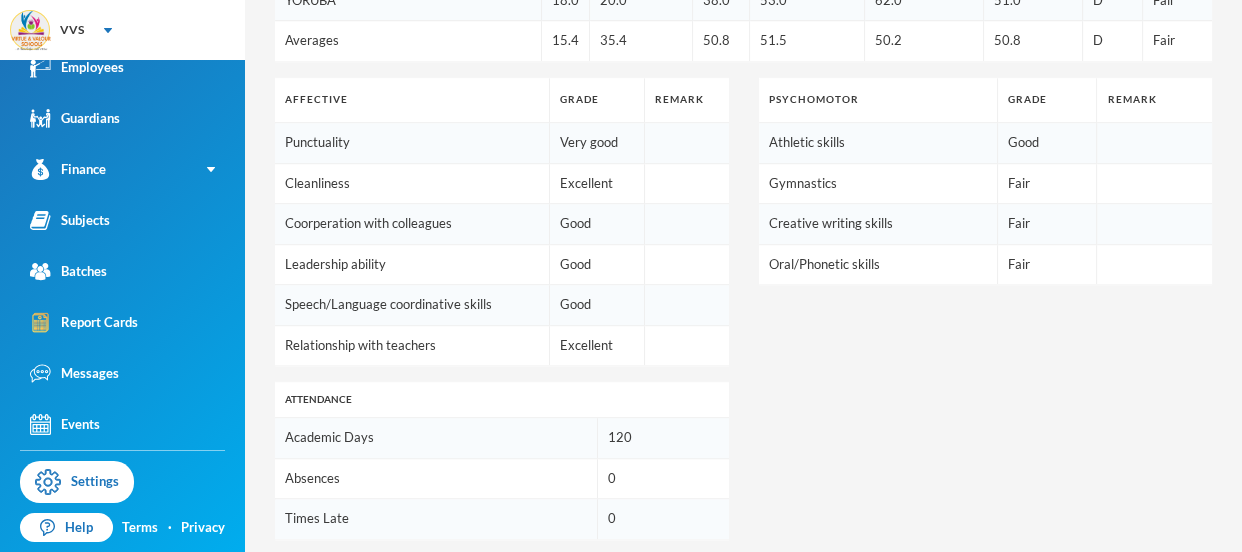 scroll, scrollTop: 1391, scrollLeft: 0, axis: vertical 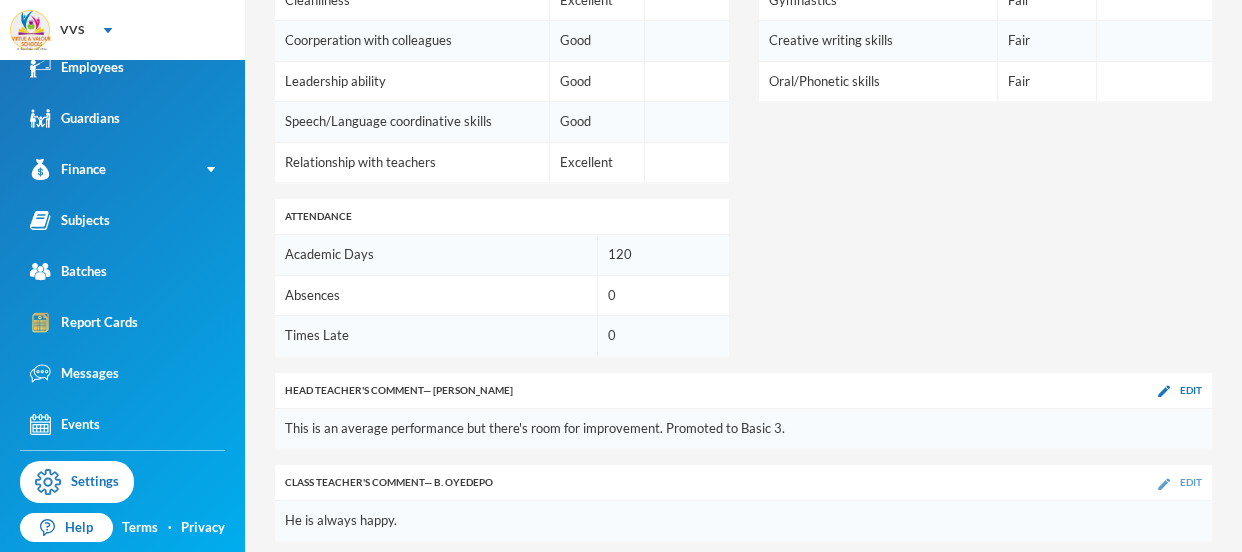 click on "Edit" at bounding box center (1191, 482) 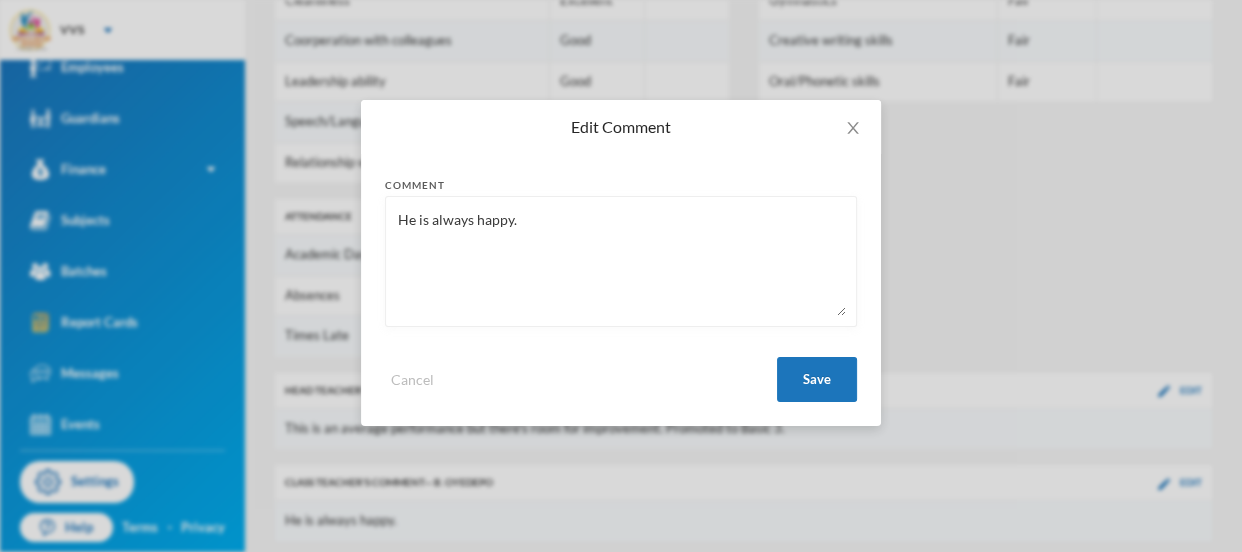 click on "He is always happy." at bounding box center [621, 261] 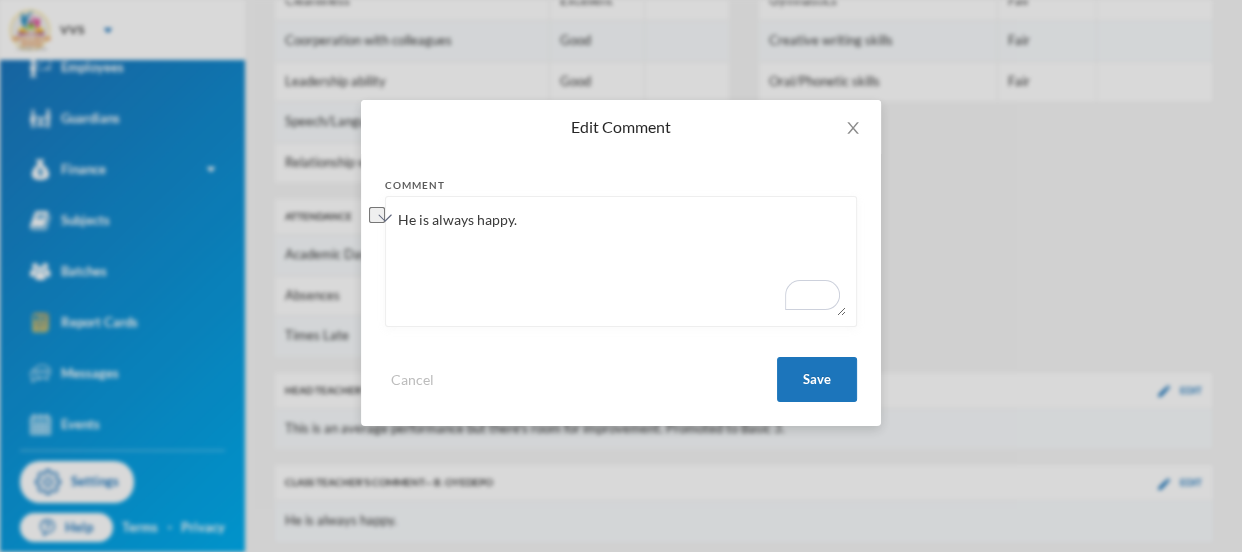 paste on "cheerful and brings a positive energy to the class" 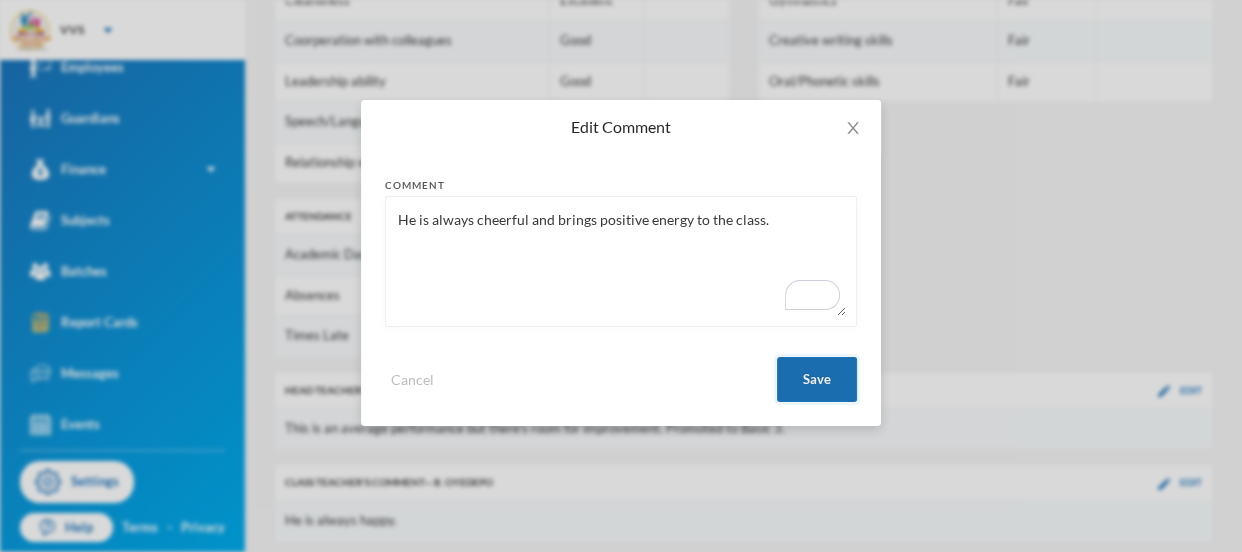 type on "He is always cheerful and brings positive energy to the class." 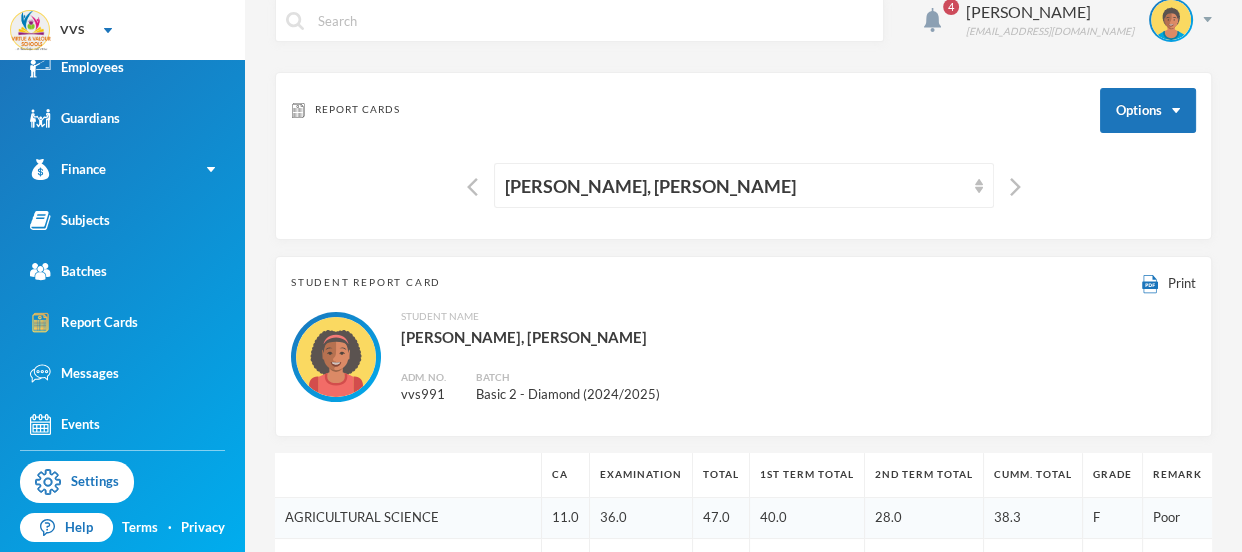 scroll, scrollTop: 20, scrollLeft: 0, axis: vertical 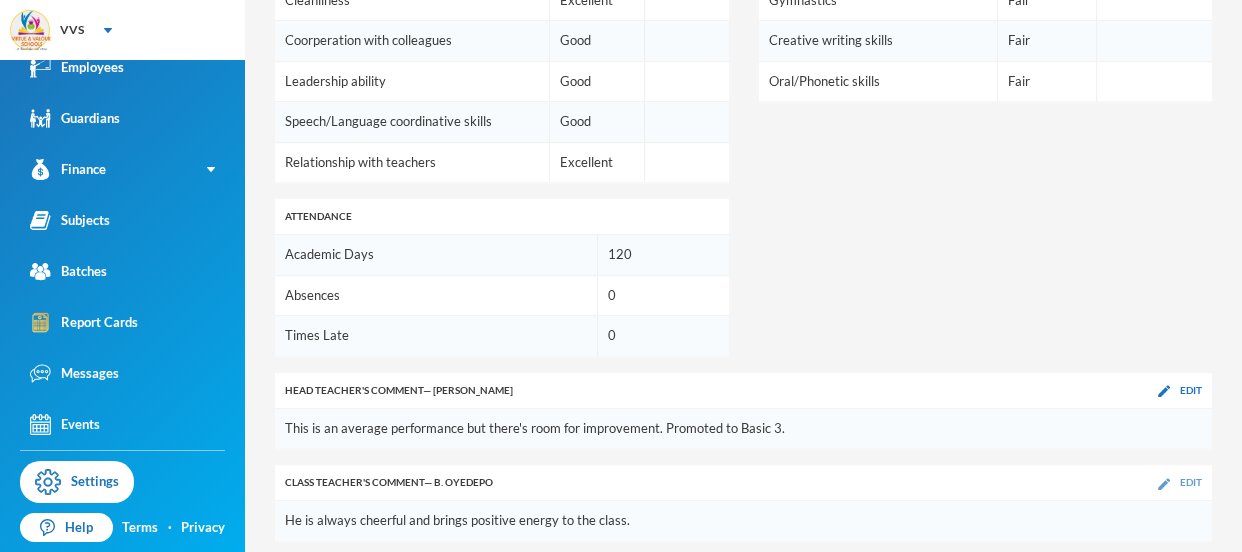 click on "Edit" at bounding box center (1191, 482) 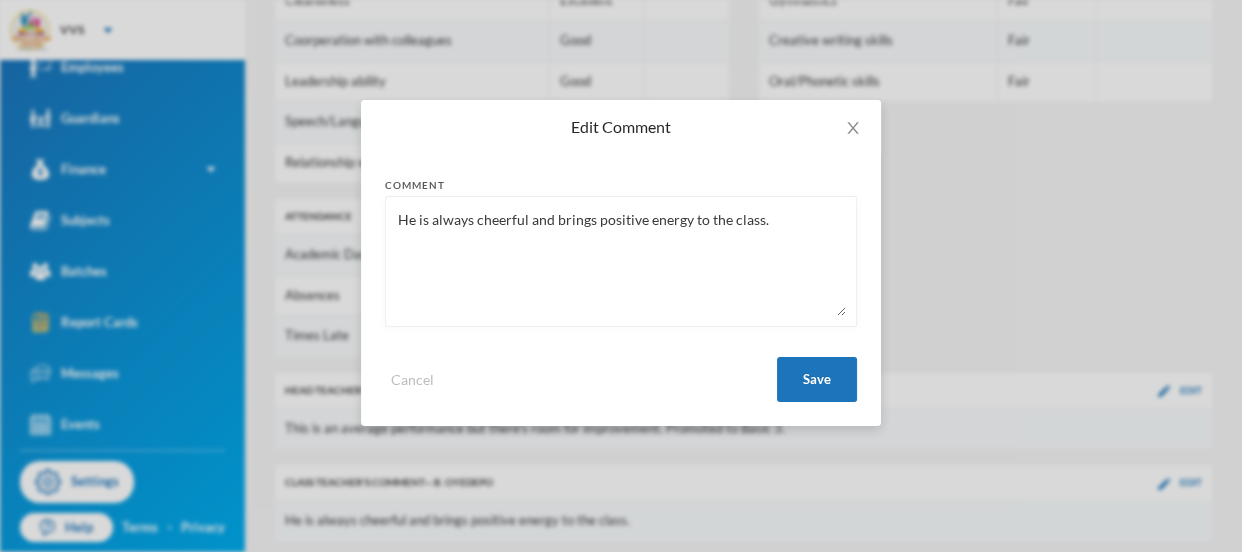 click on "He is always cheerful and brings positive energy to the class." at bounding box center (621, 261) 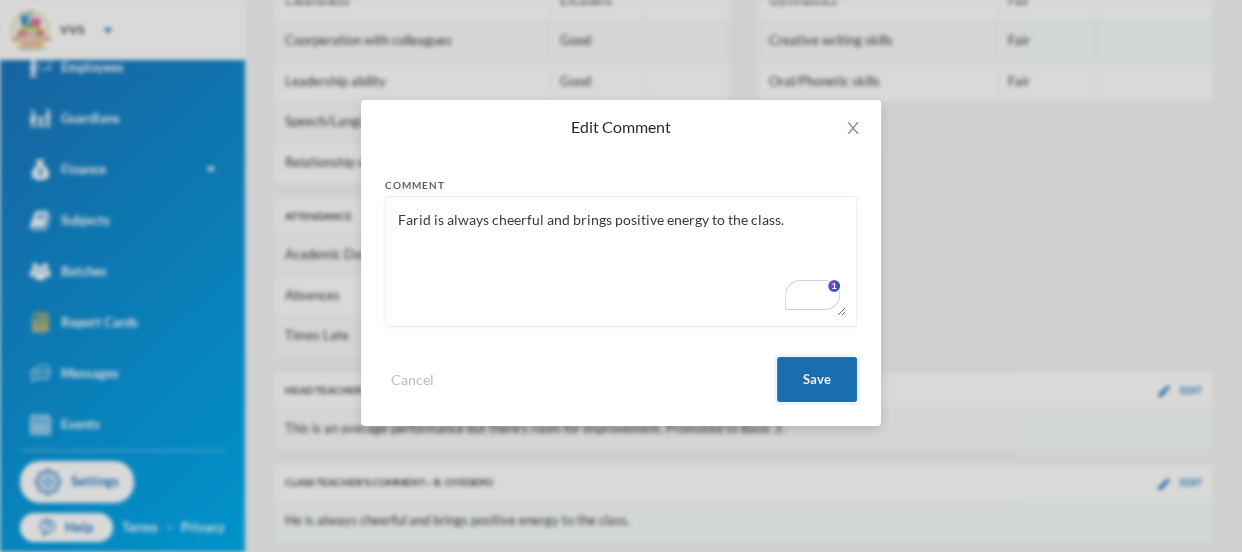 type on "Farid is always cheerful and brings positive energy to the class." 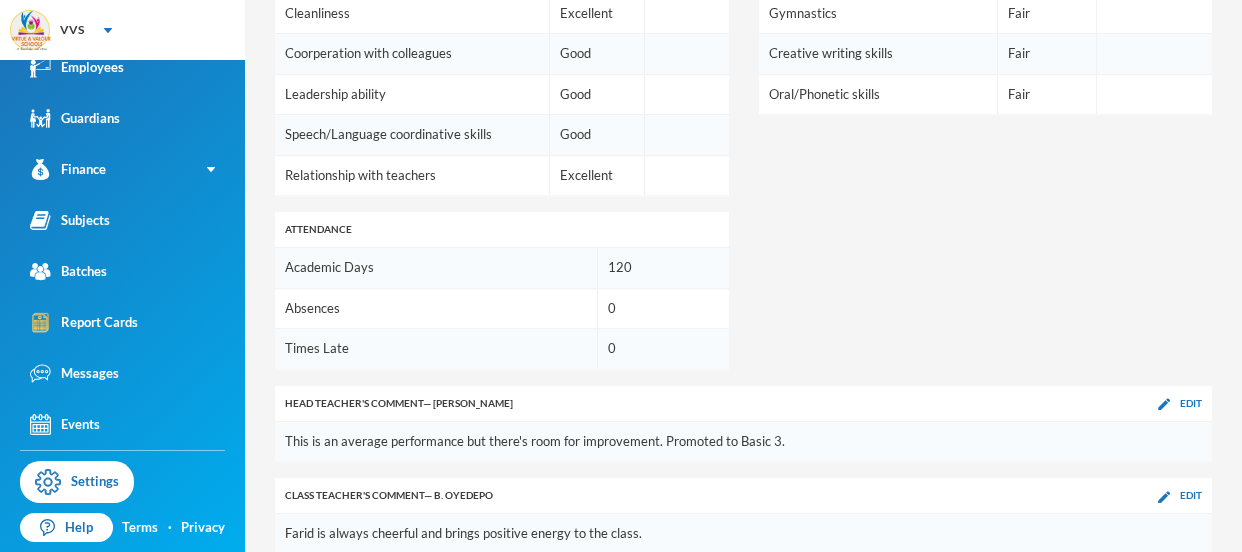 scroll, scrollTop: 1391, scrollLeft: 0, axis: vertical 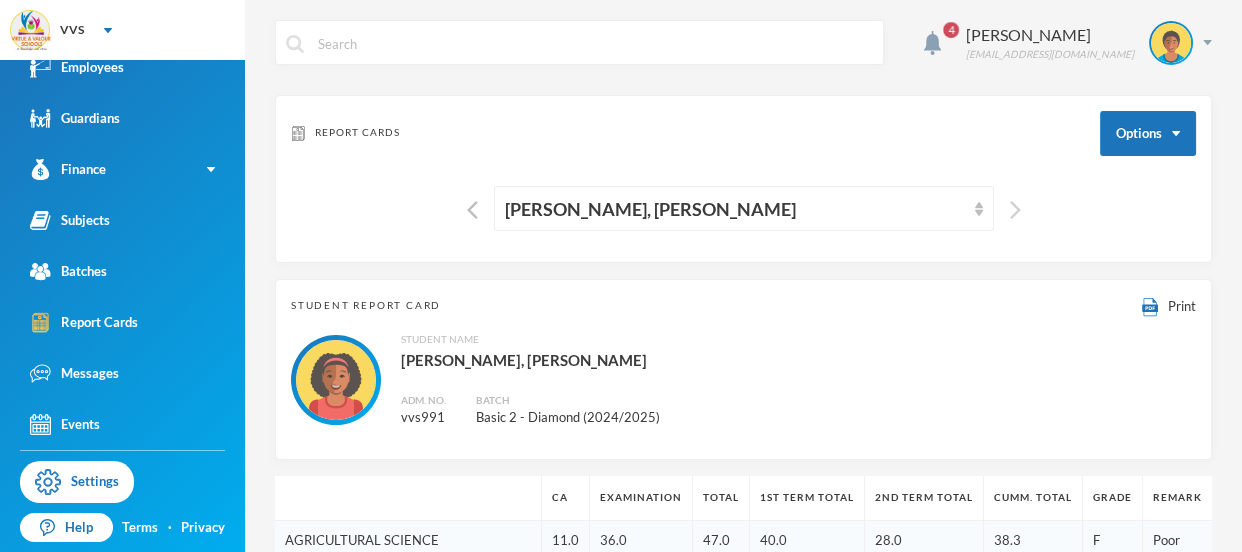 click at bounding box center (1015, 210) 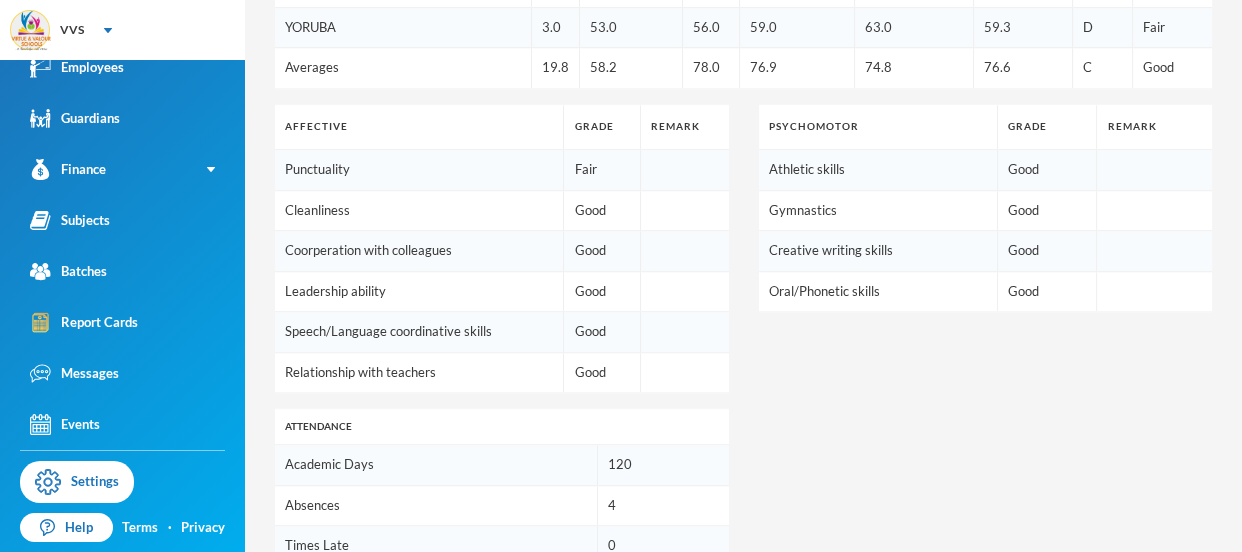 scroll, scrollTop: 1391, scrollLeft: 0, axis: vertical 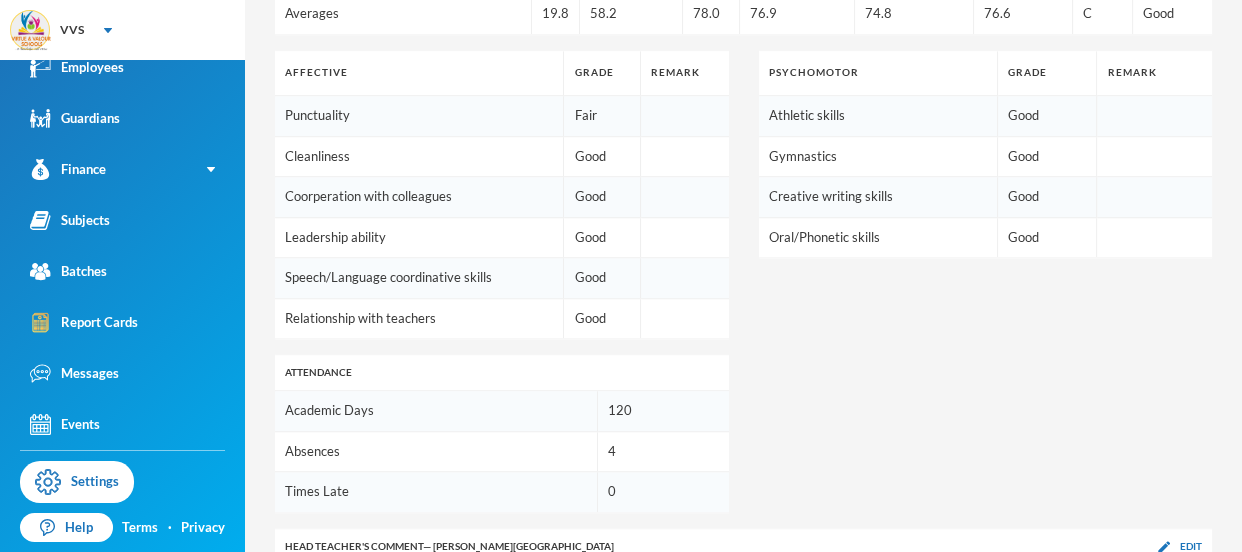 click on "Edit" at bounding box center (1191, 638) 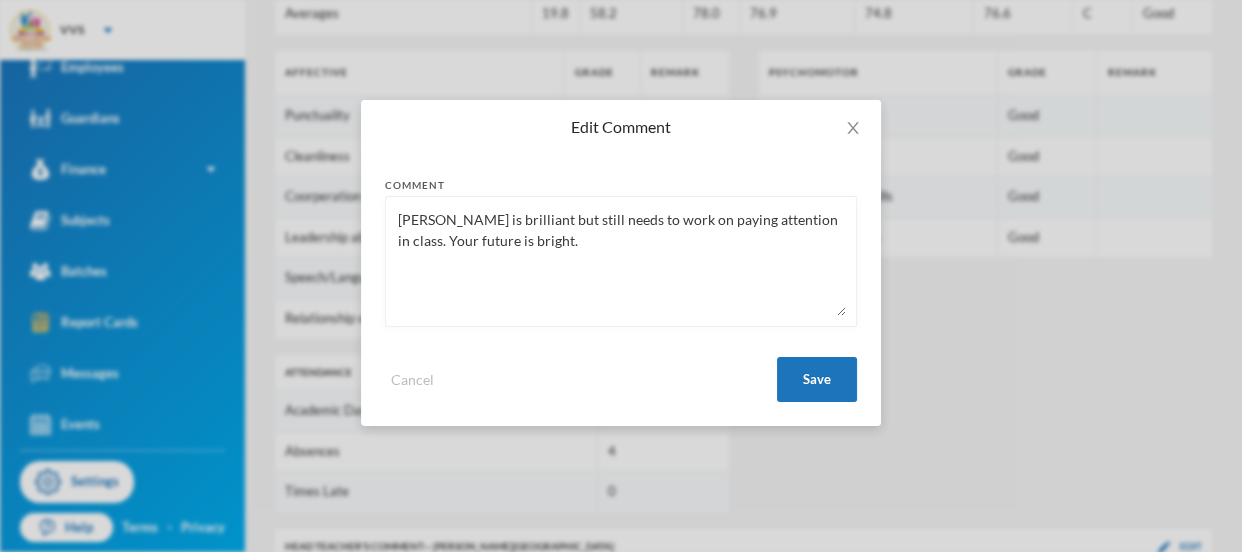 click on "[PERSON_NAME] is brilliant but still needs to work on paying attention in class. Your future is bright." at bounding box center [621, 261] 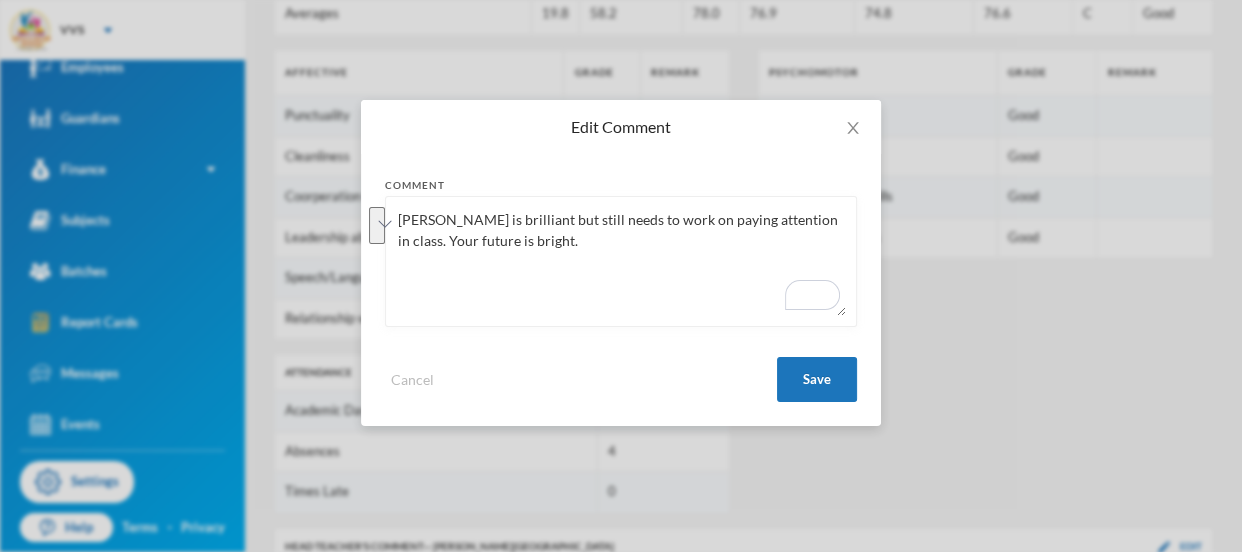 paste on "a brilliant pupil but needs to work on staying attentive in class. Keep striving—your future is bright!" 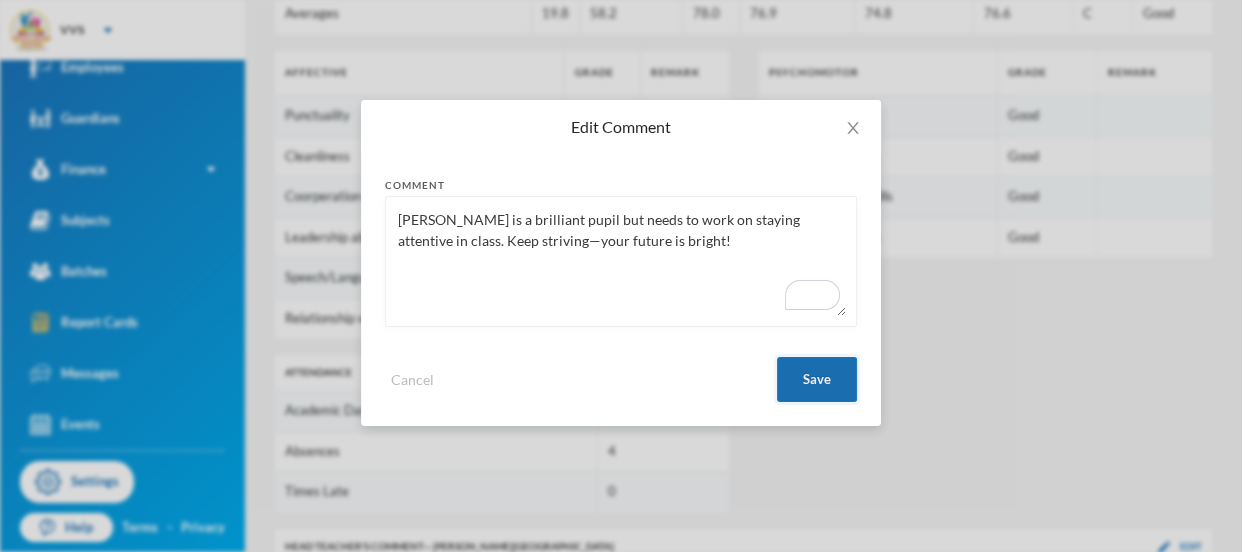 type on "[PERSON_NAME] is a brilliant pupil but needs to work on staying attentive in class. Keep striving—your future is bright!" 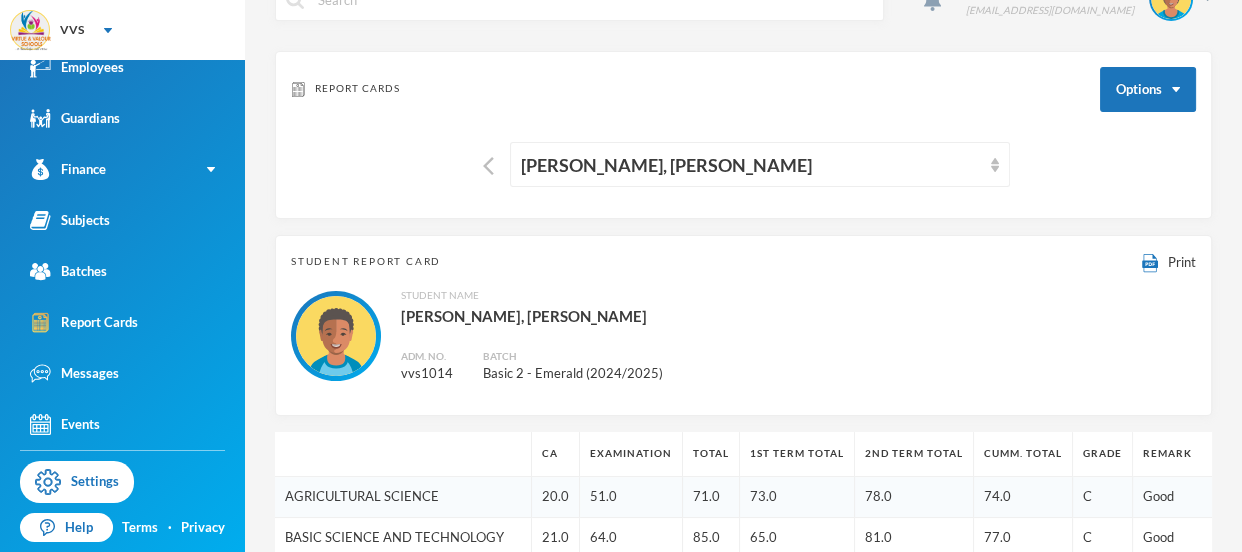 scroll, scrollTop: 10, scrollLeft: 0, axis: vertical 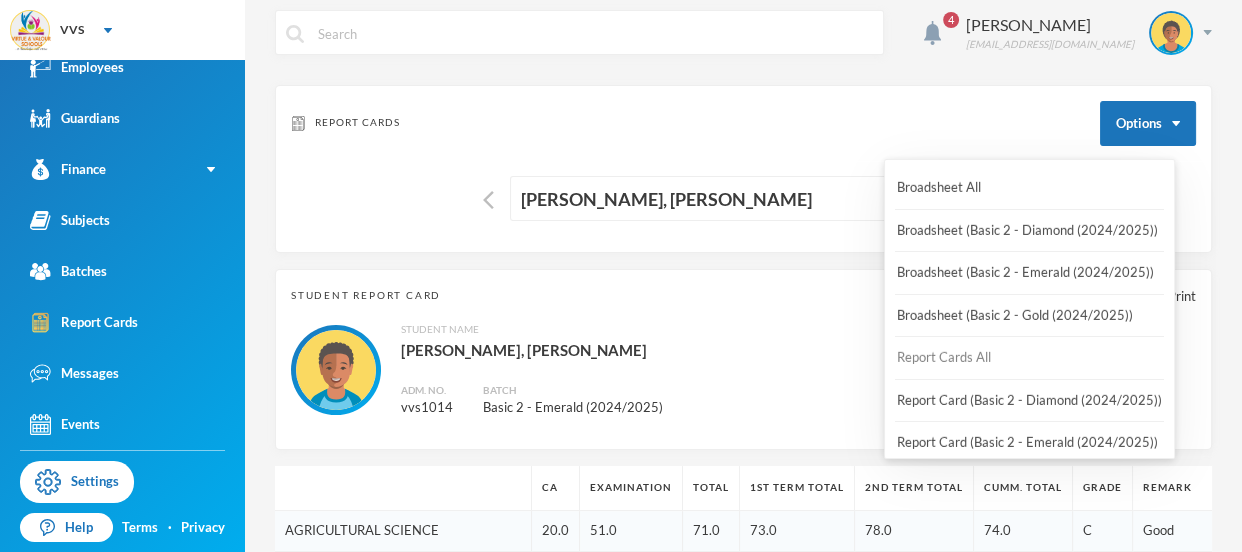click on "Report Cards All" at bounding box center (944, 358) 